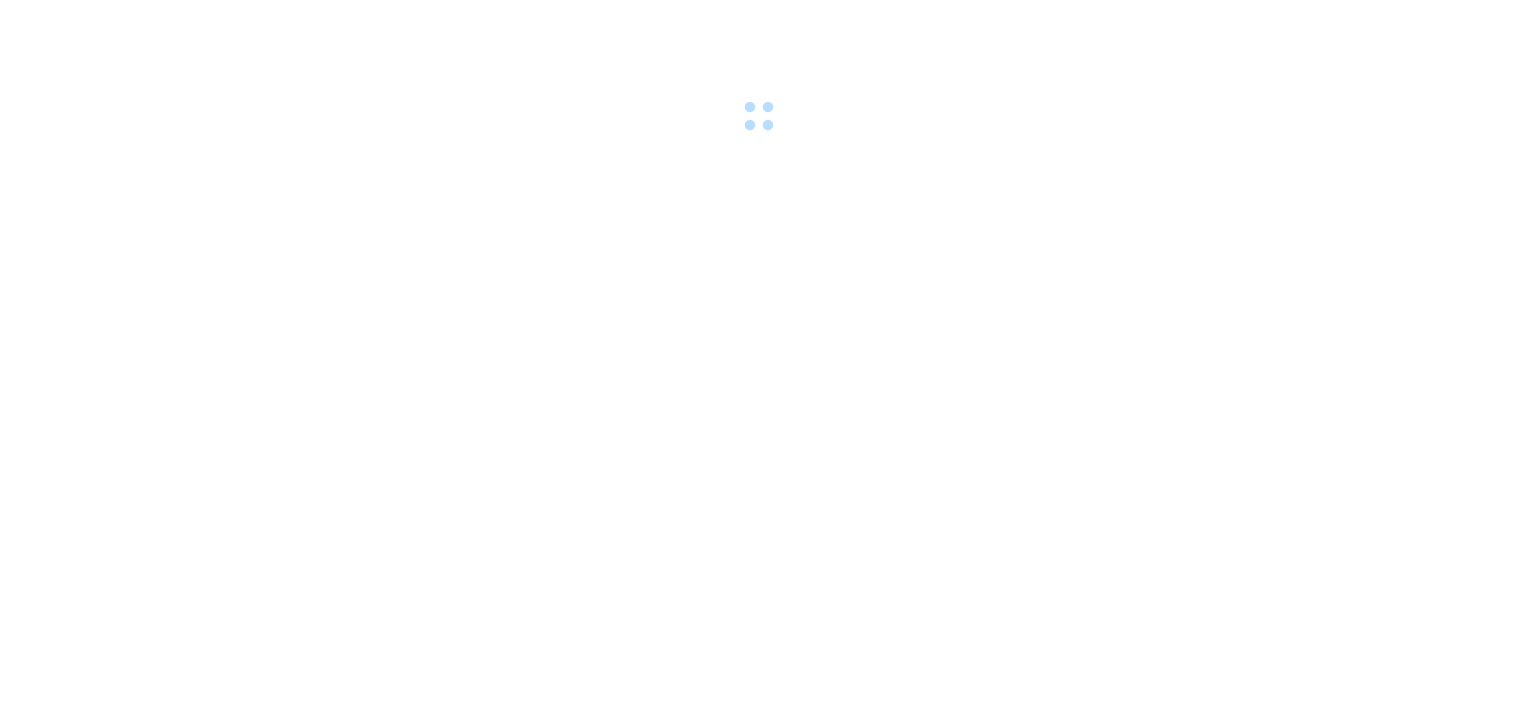 scroll, scrollTop: 0, scrollLeft: 0, axis: both 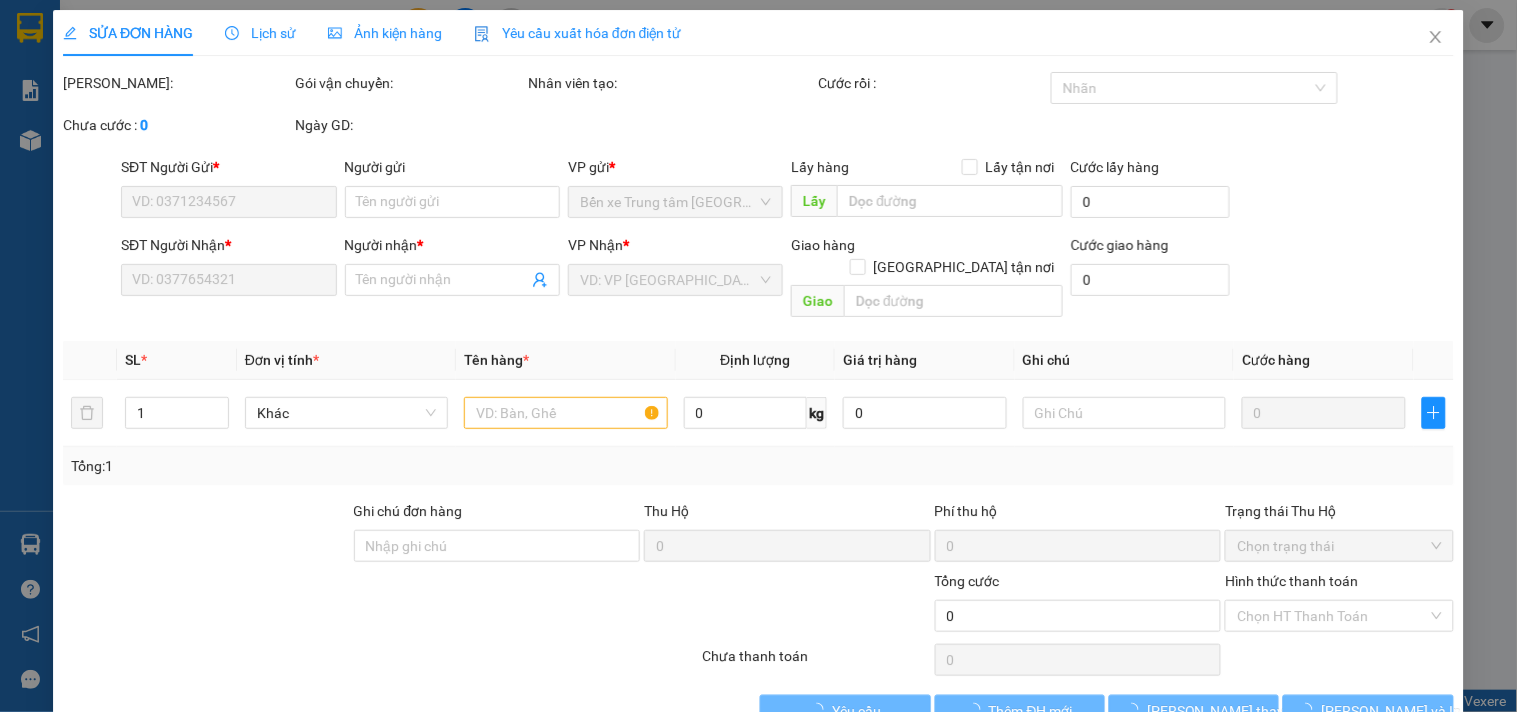 type on "0383991329" 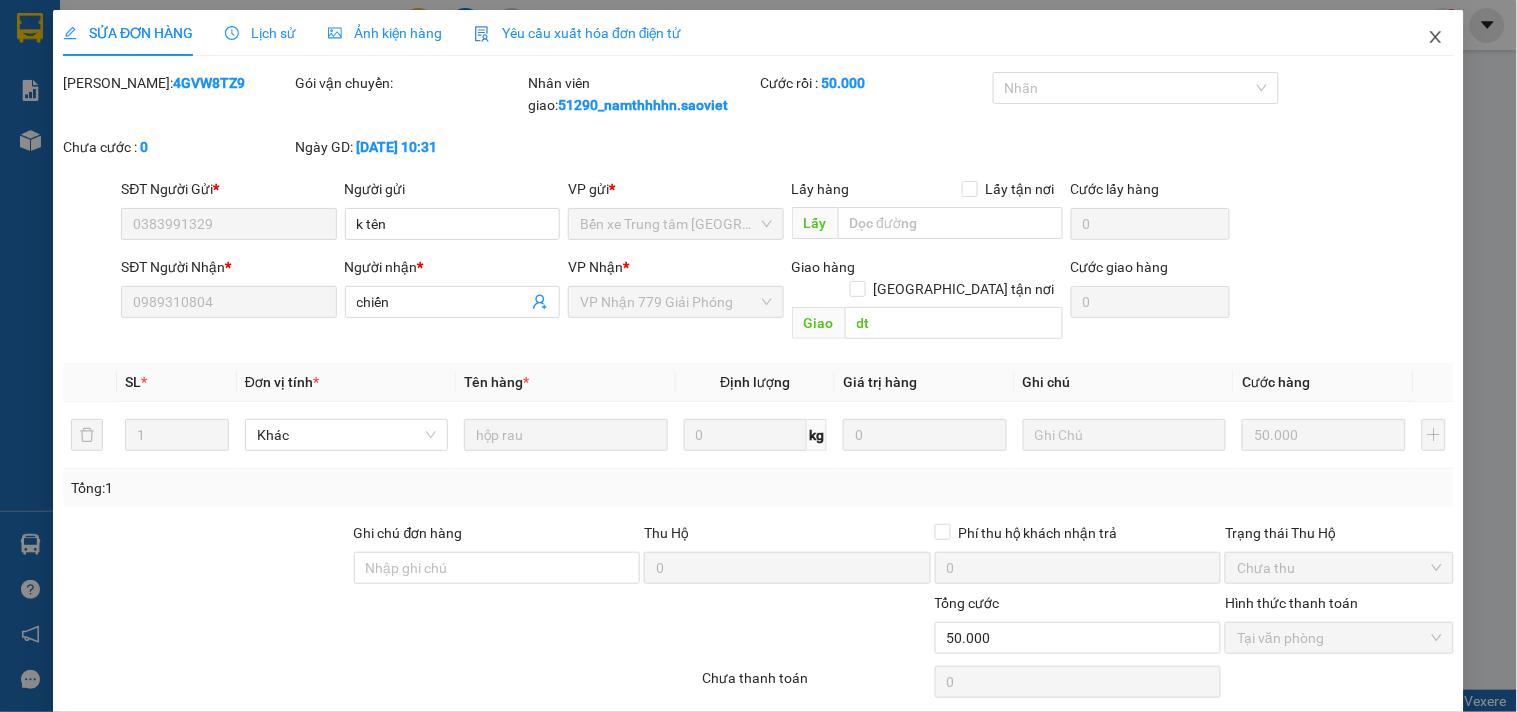 click 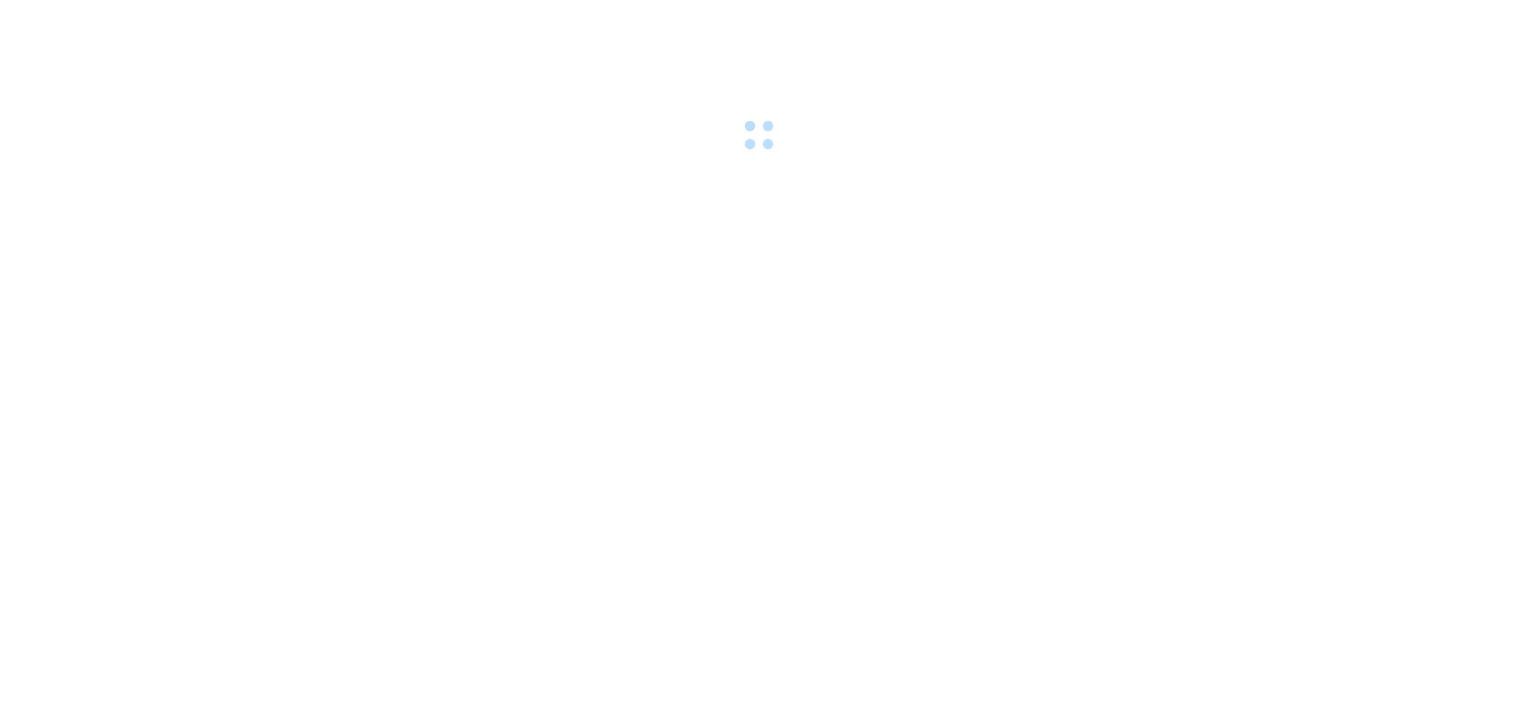scroll, scrollTop: 0, scrollLeft: 0, axis: both 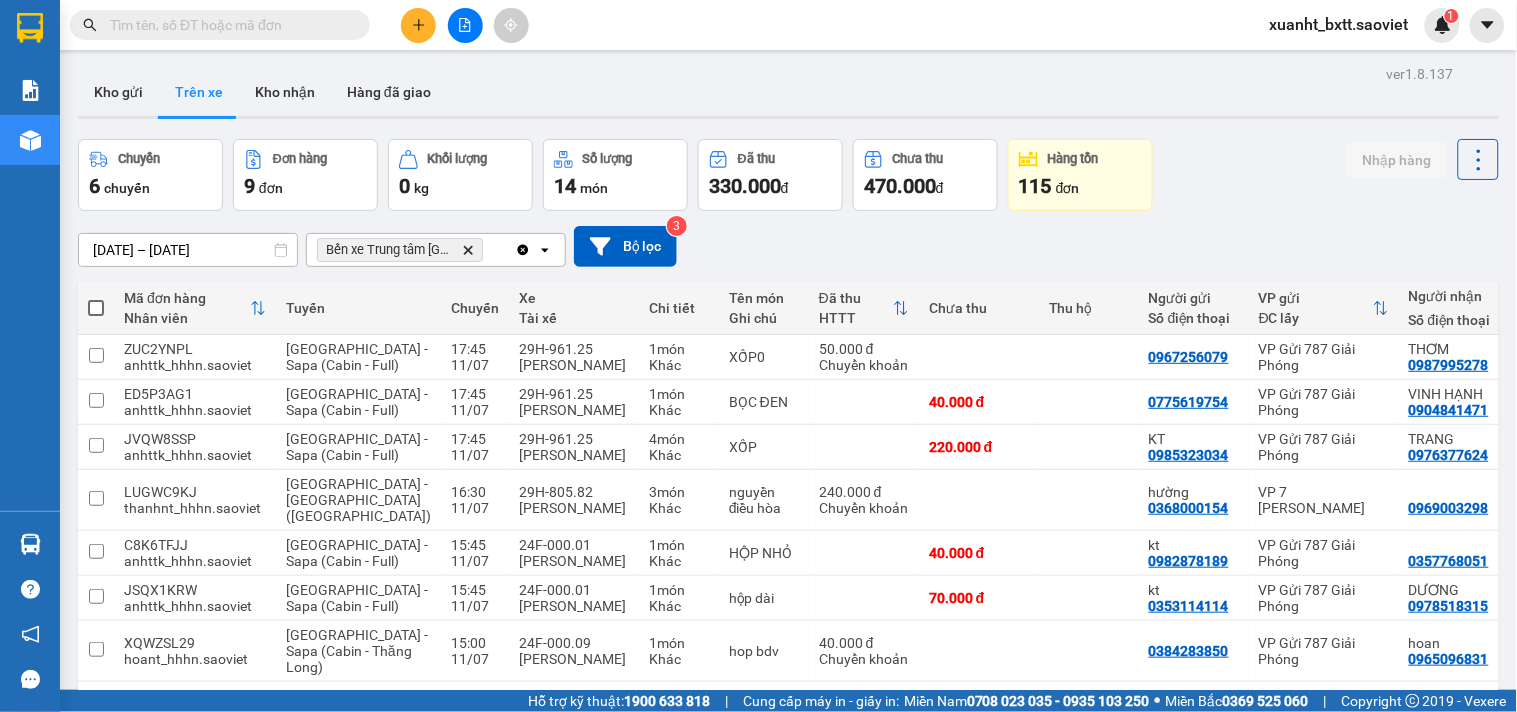 click on "Chuyến 6 chuyến Đơn hàng 9 đơn Khối lượng 0 kg Số lượng 14 món Đã thu 330.000  đ Chưa thu 470.000  đ Hàng tồn 115 đơn Nhập hàng" at bounding box center (788, 175) 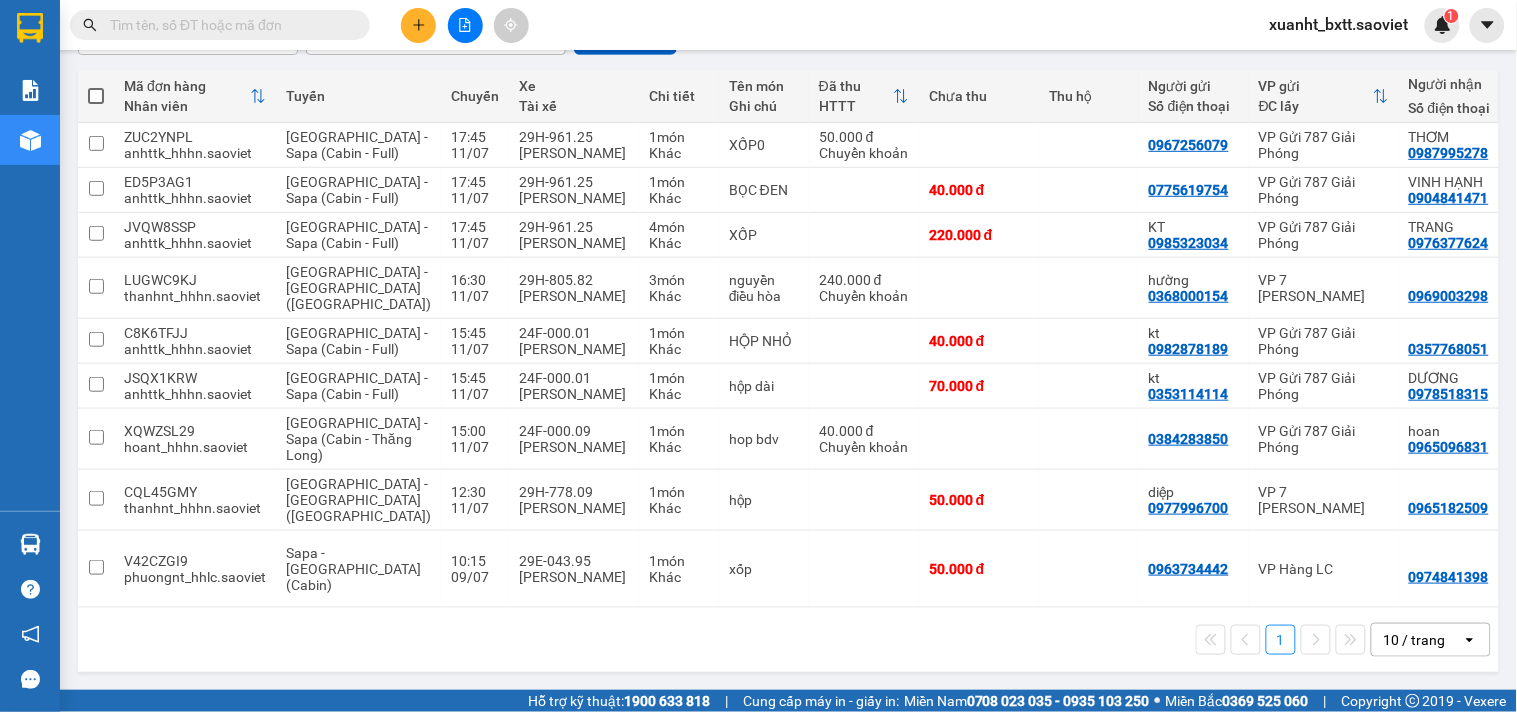 scroll, scrollTop: 0, scrollLeft: 0, axis: both 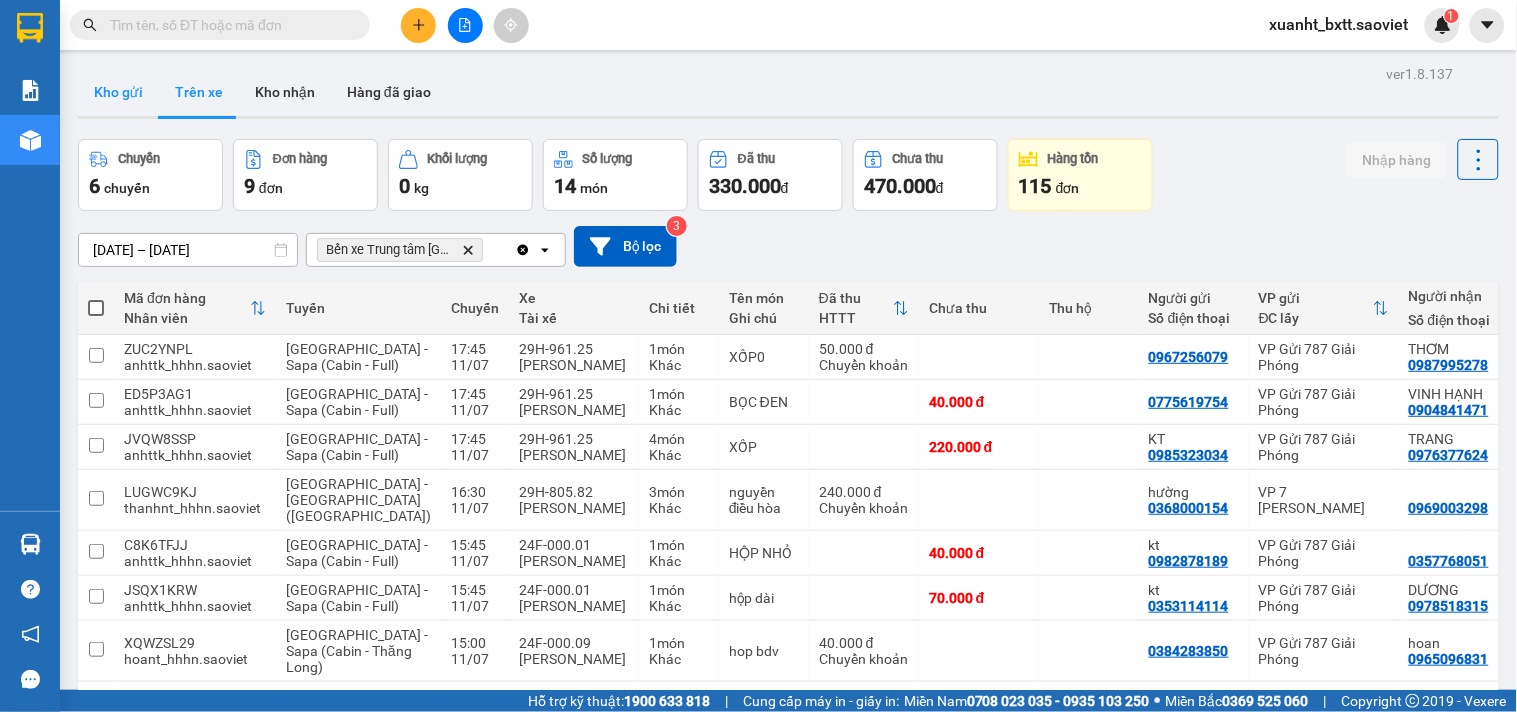 click on "Kho gửi" at bounding box center [118, 92] 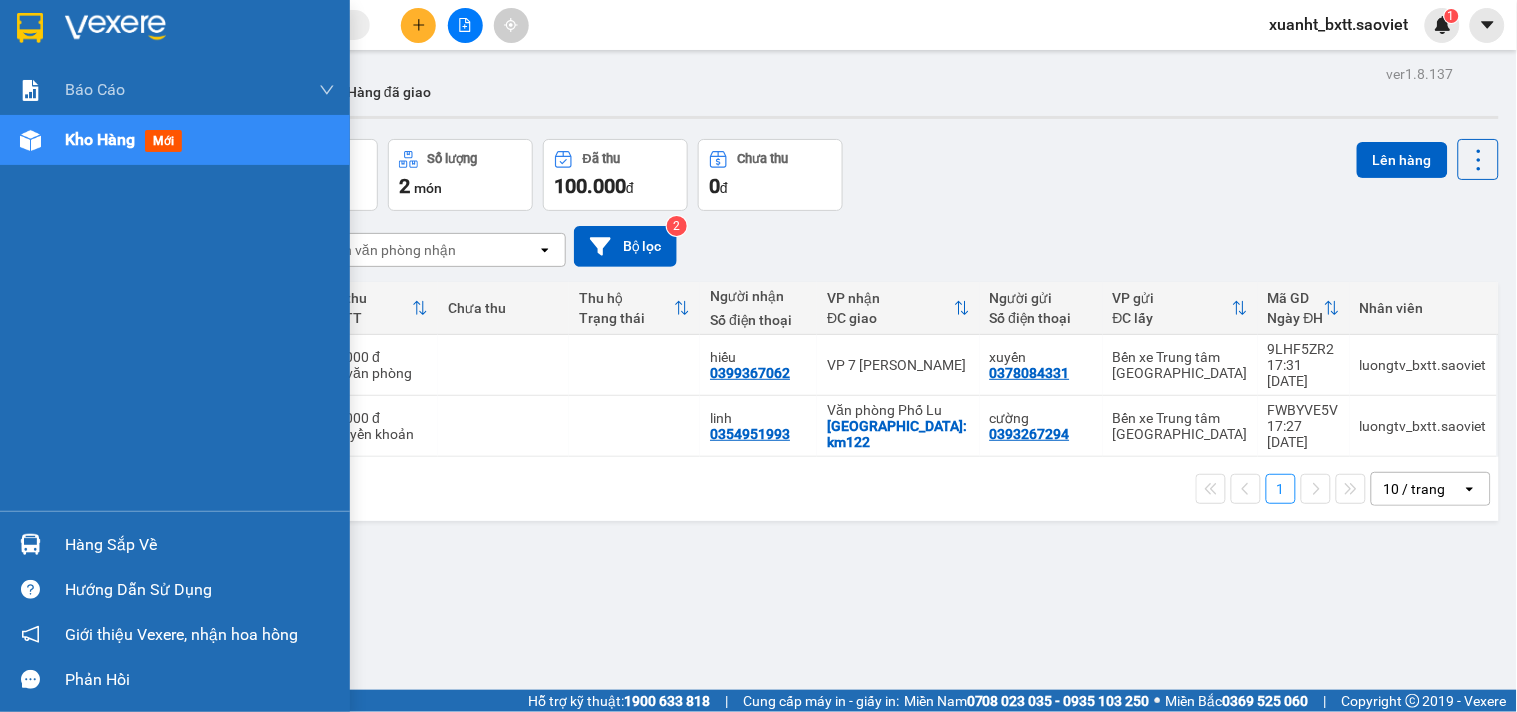 click at bounding box center (30, 140) 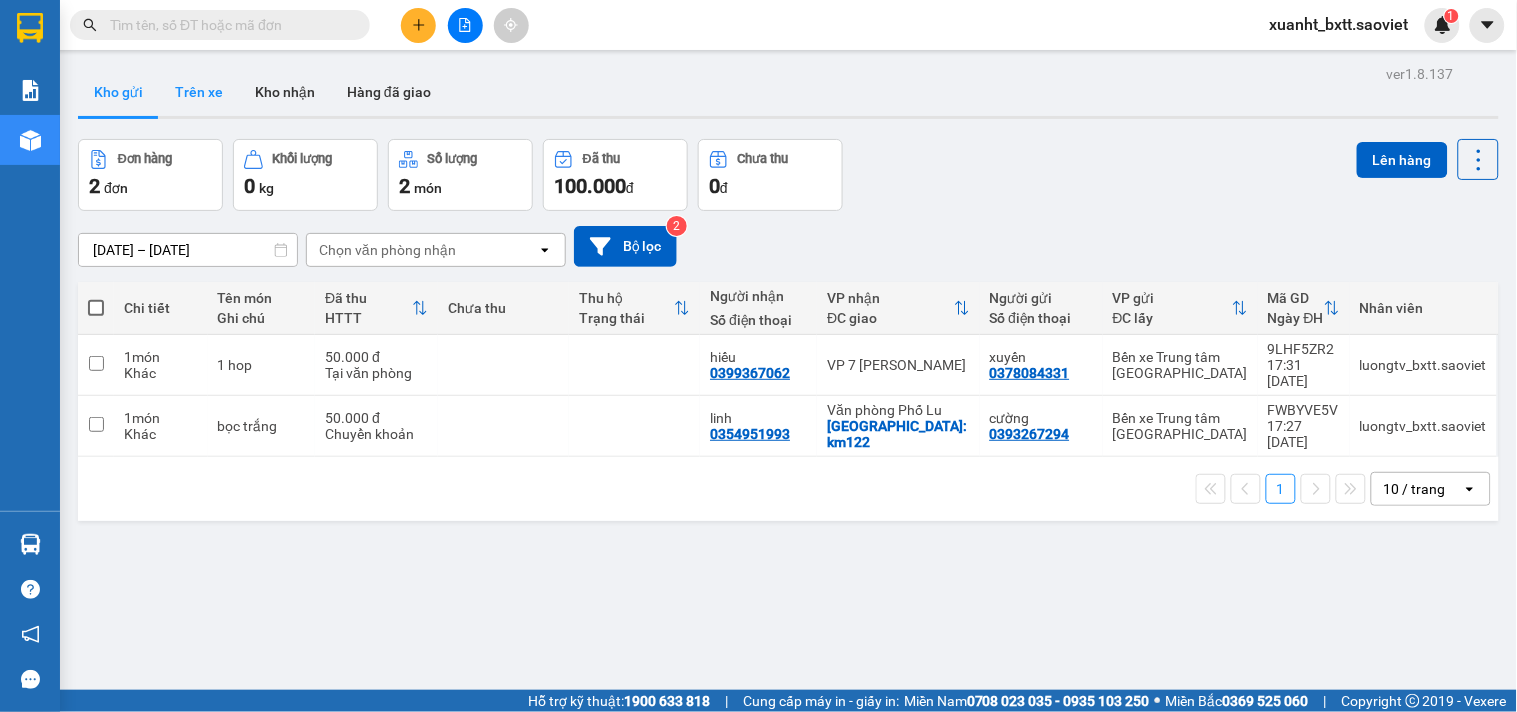 click on "Trên xe" at bounding box center (199, 92) 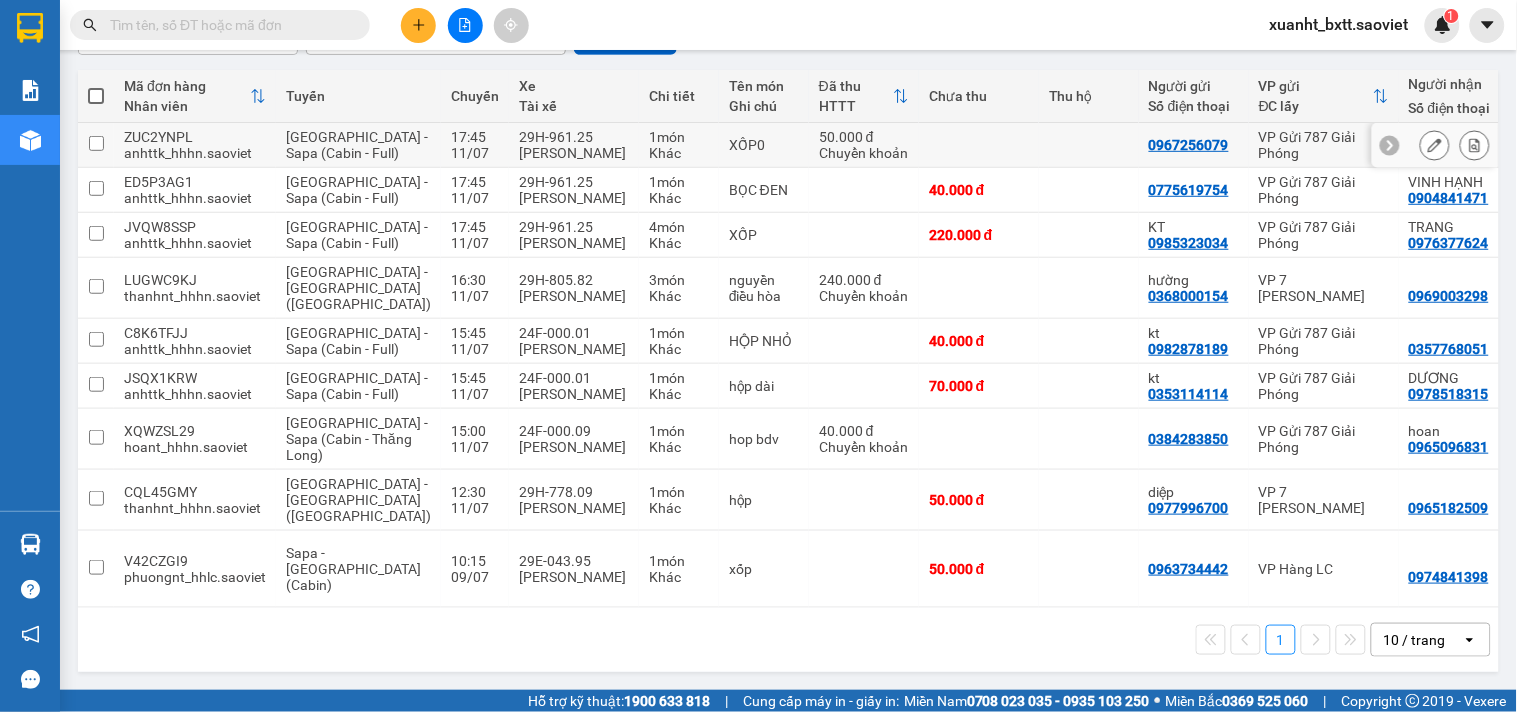 scroll, scrollTop: 285, scrollLeft: 0, axis: vertical 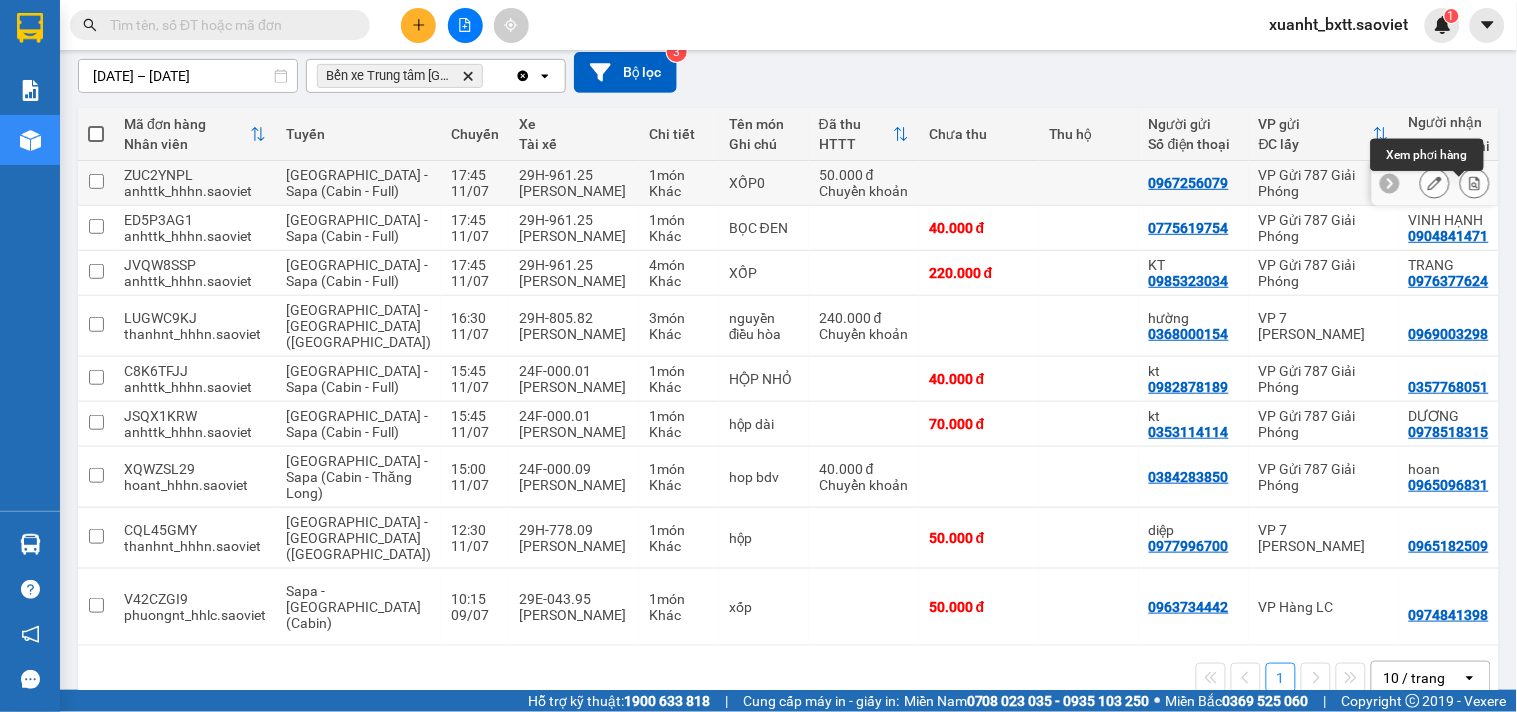 click at bounding box center [1475, 183] 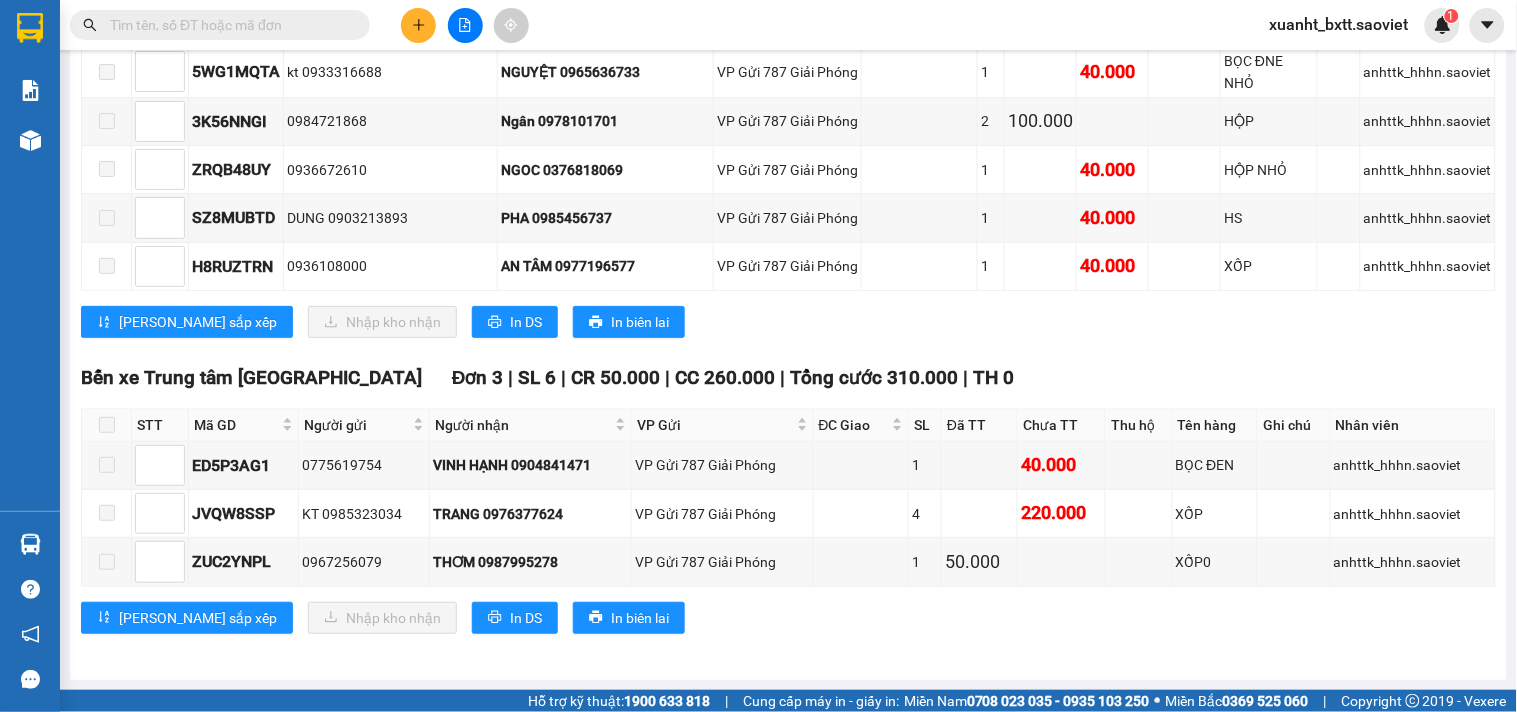 scroll, scrollTop: 1893, scrollLeft: 0, axis: vertical 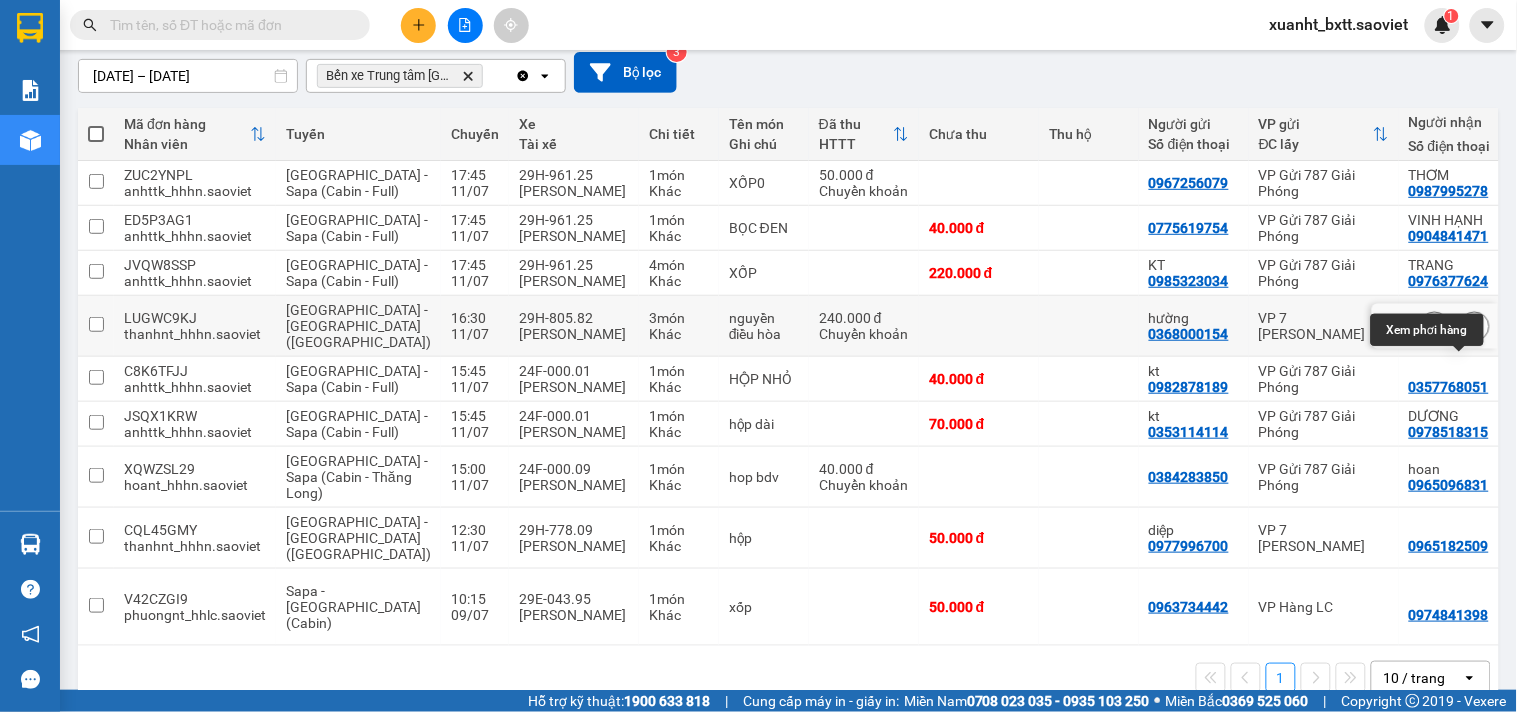 click 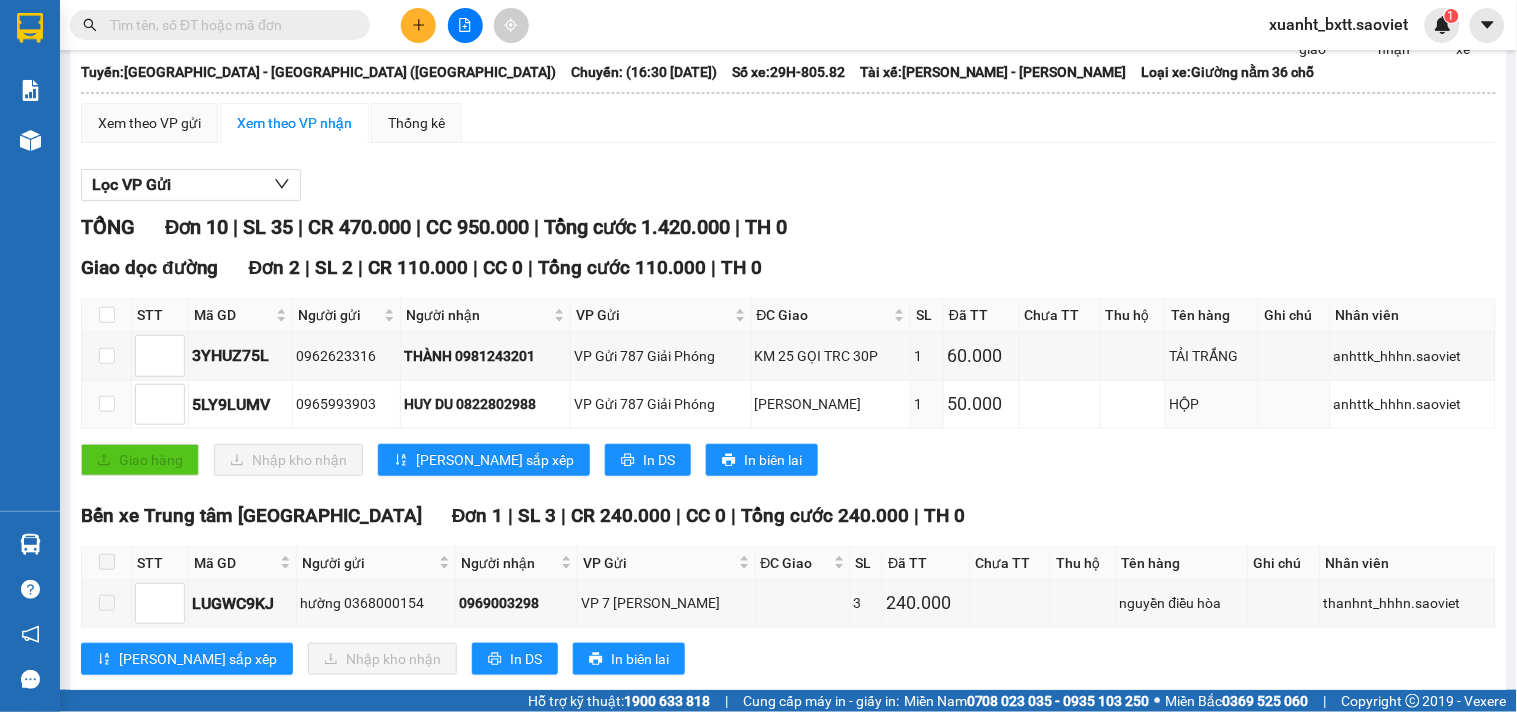 scroll, scrollTop: 231, scrollLeft: 0, axis: vertical 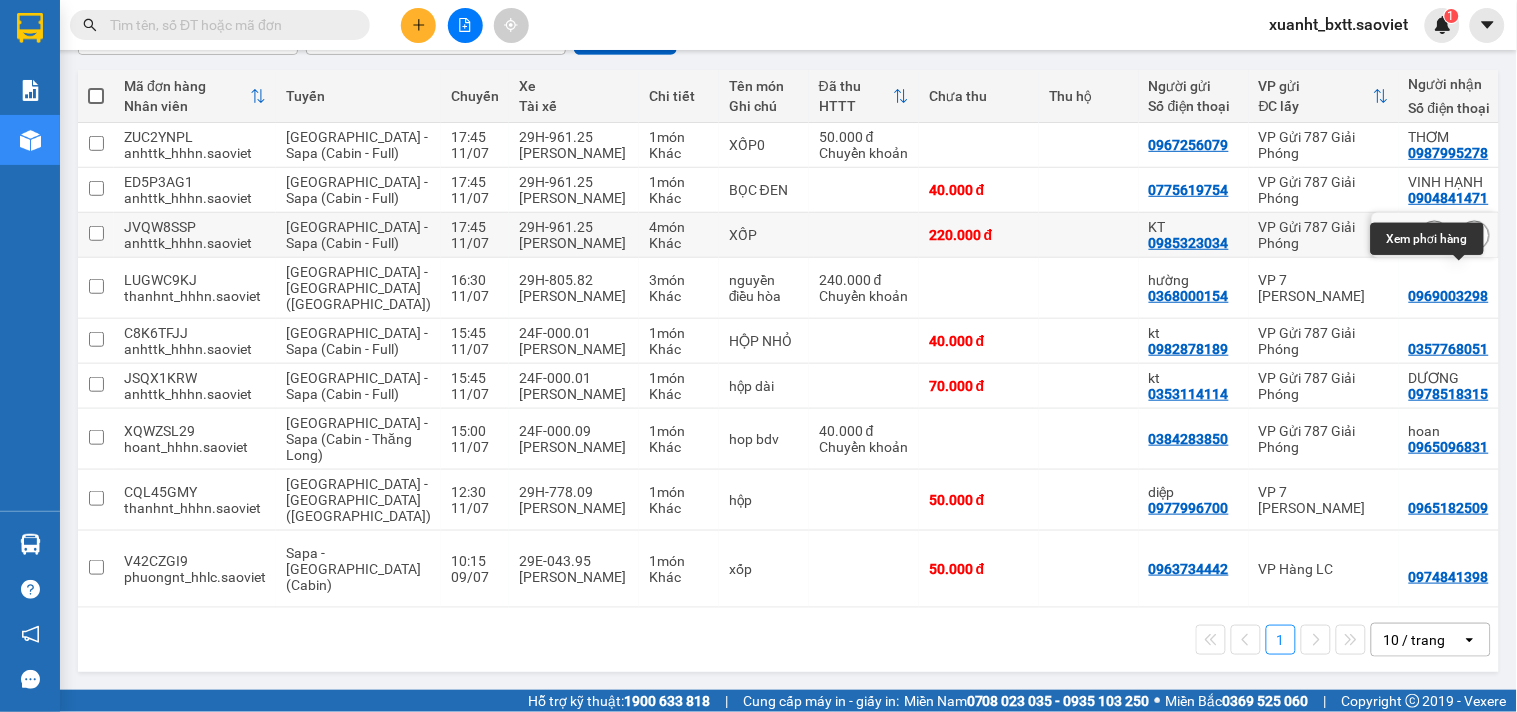 click 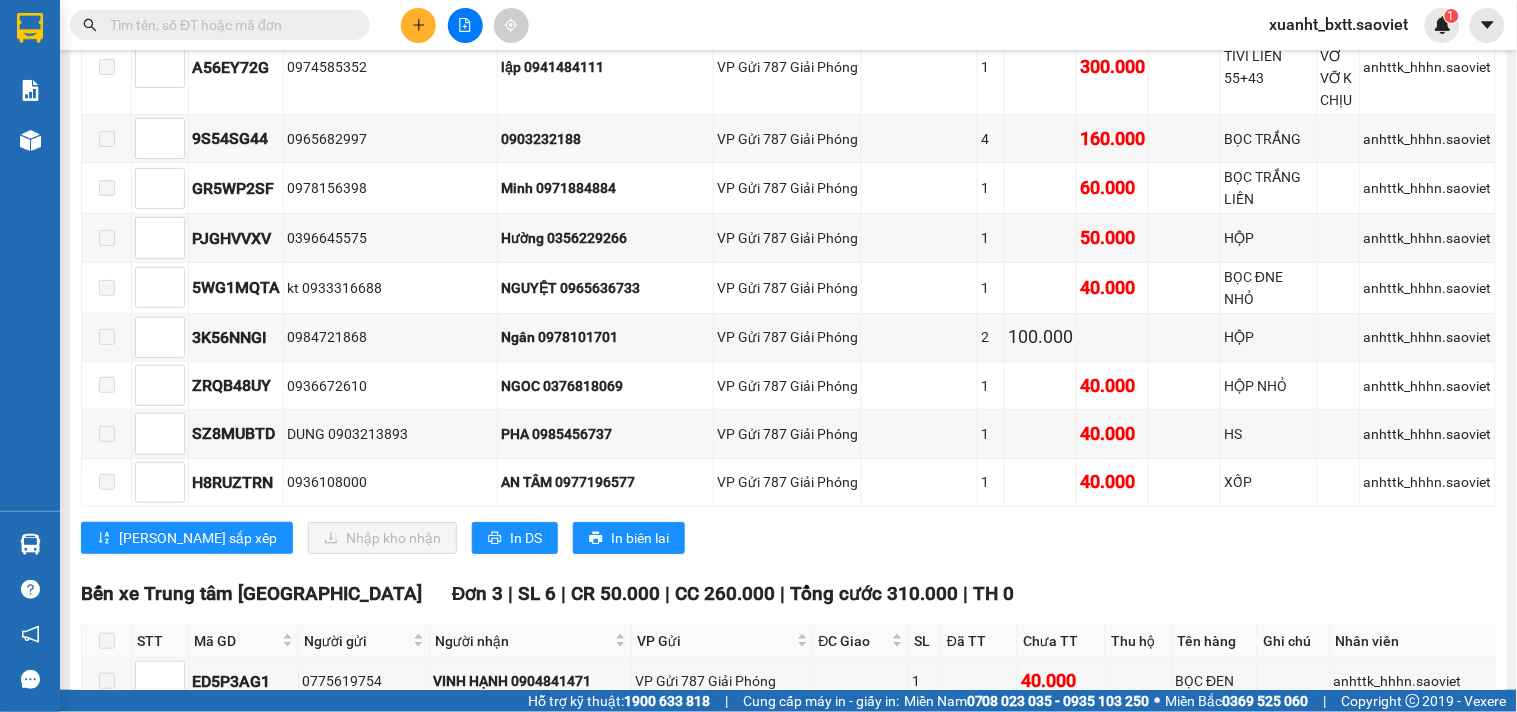 scroll, scrollTop: 1893, scrollLeft: 0, axis: vertical 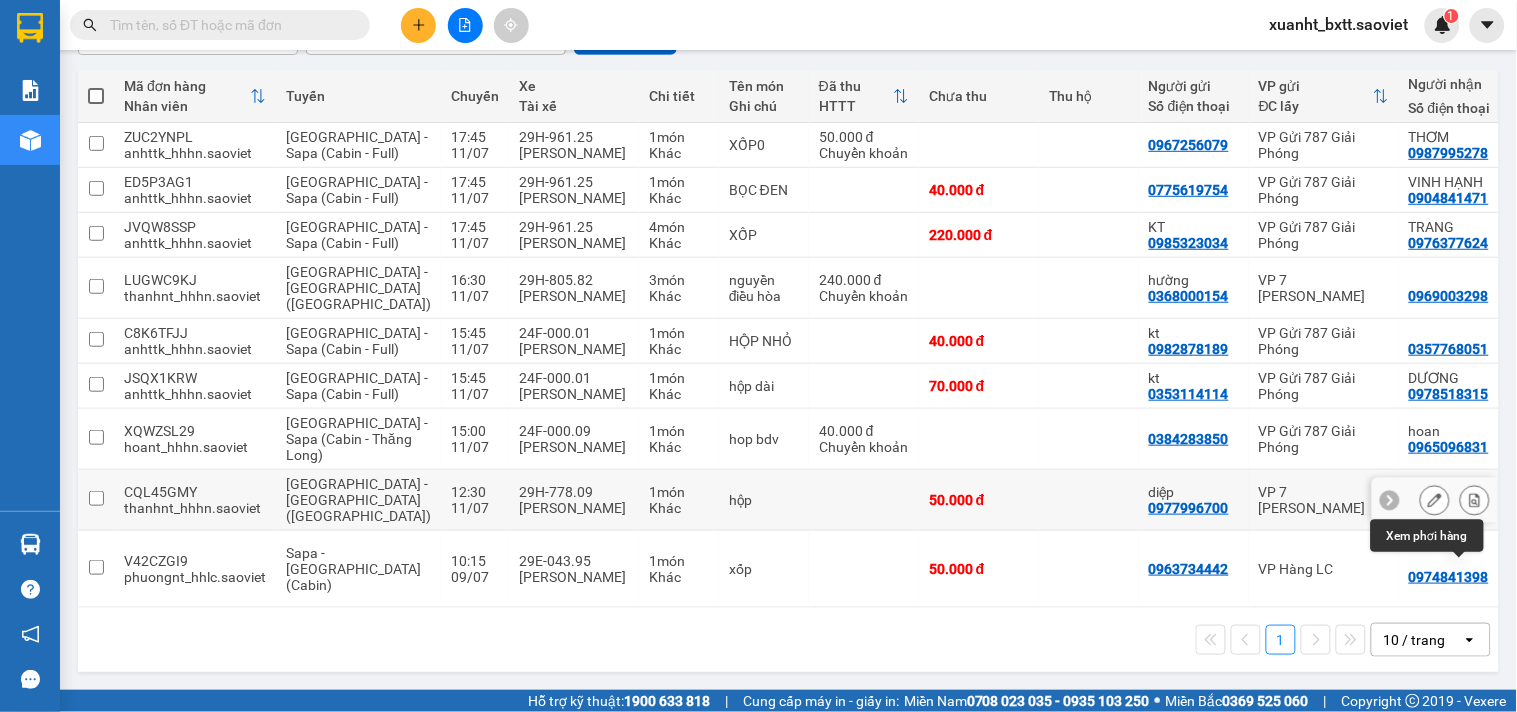 click 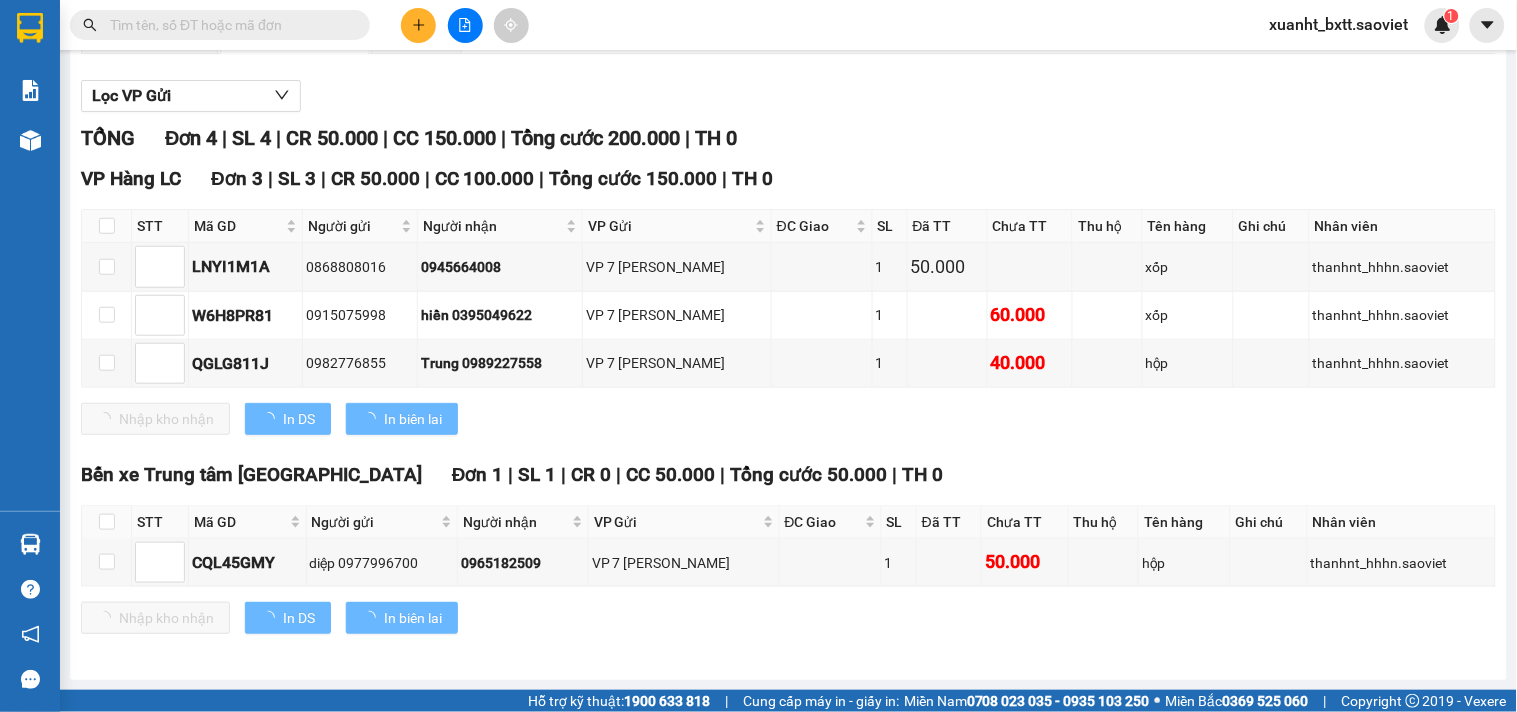scroll, scrollTop: 233, scrollLeft: 0, axis: vertical 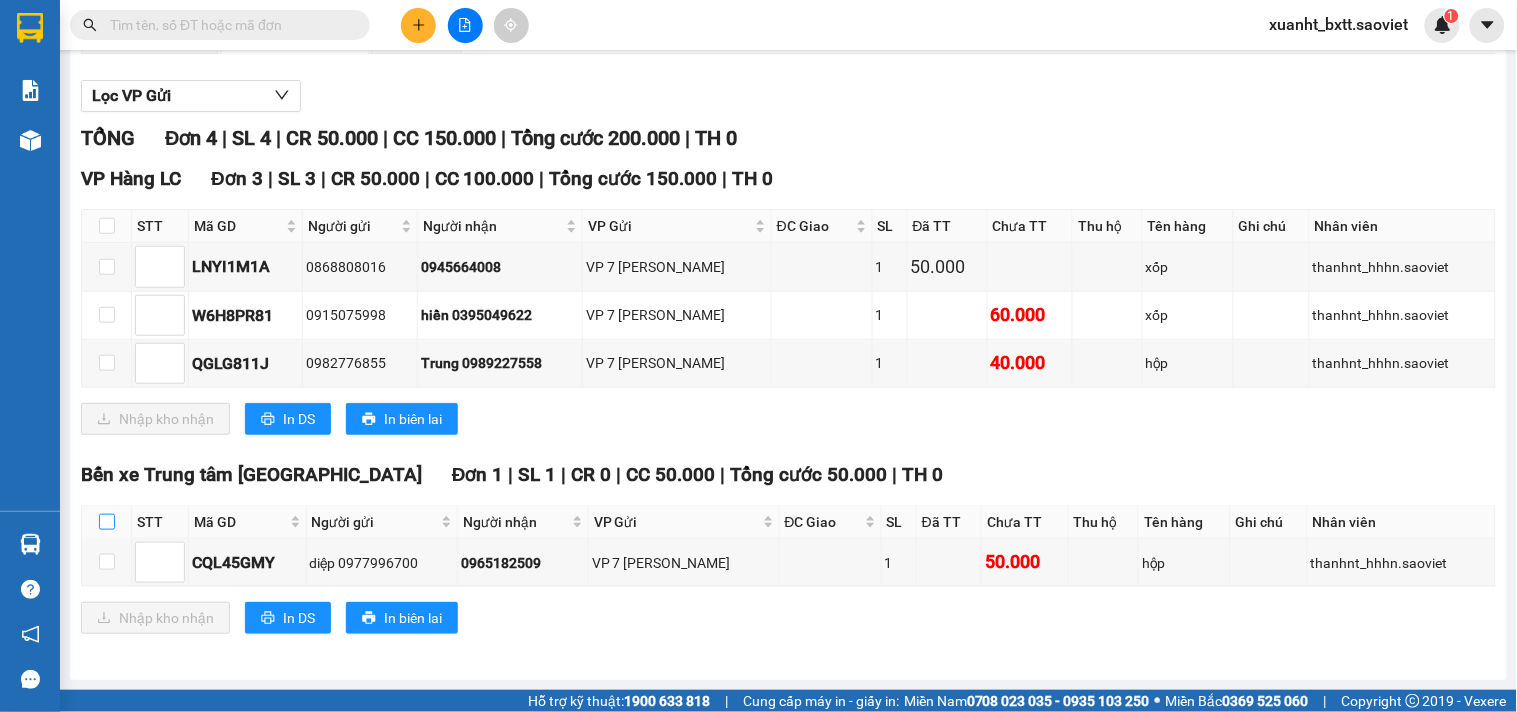 click at bounding box center (107, 522) 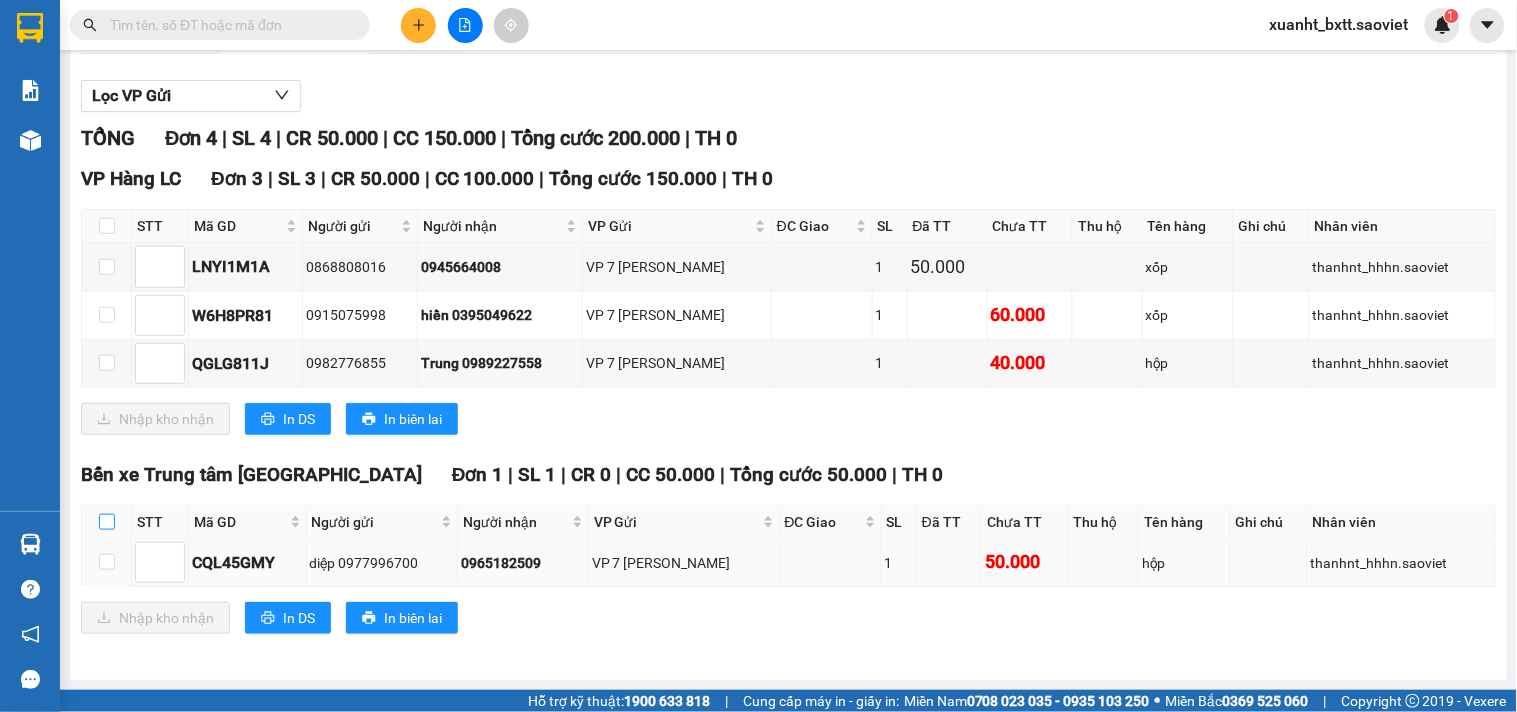 checkbox on "true" 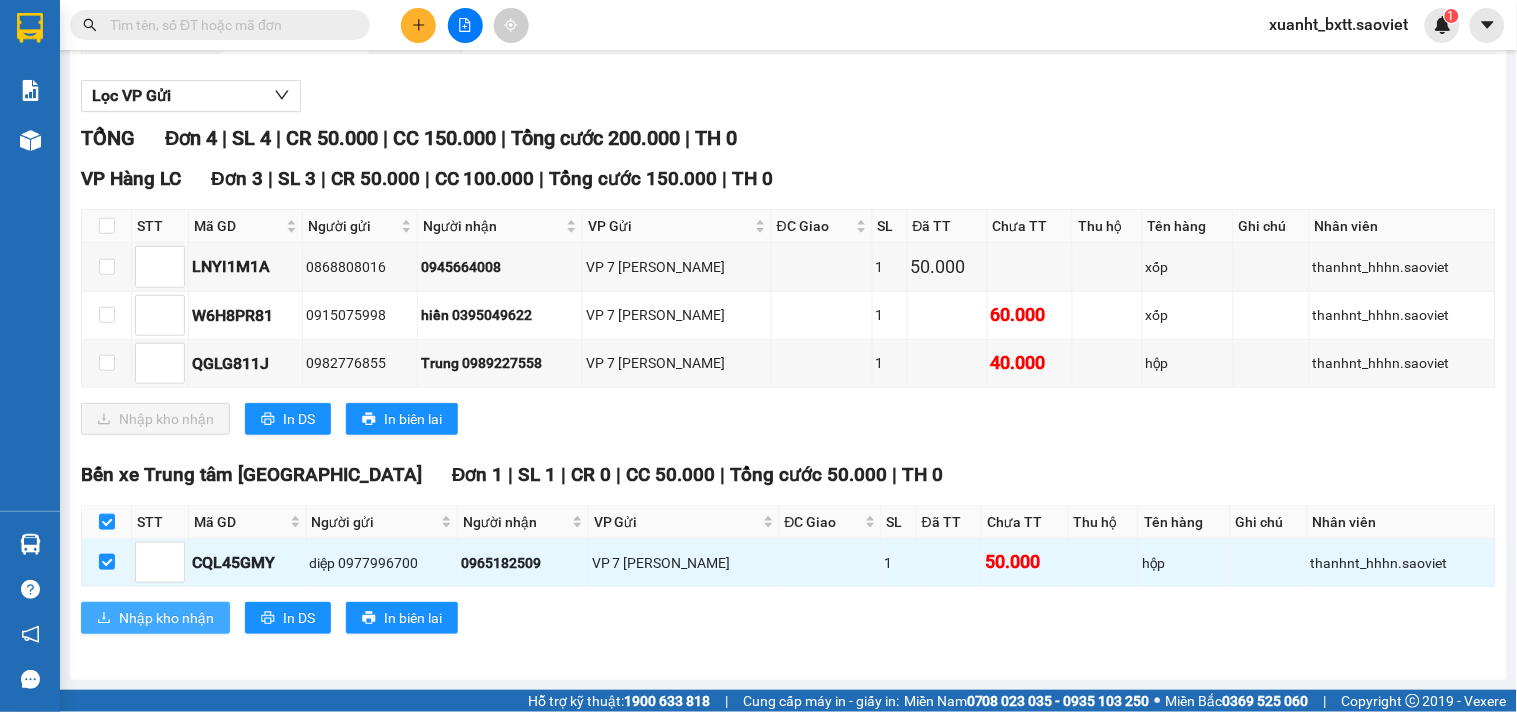 click on "Nhập kho nhận" at bounding box center [166, 618] 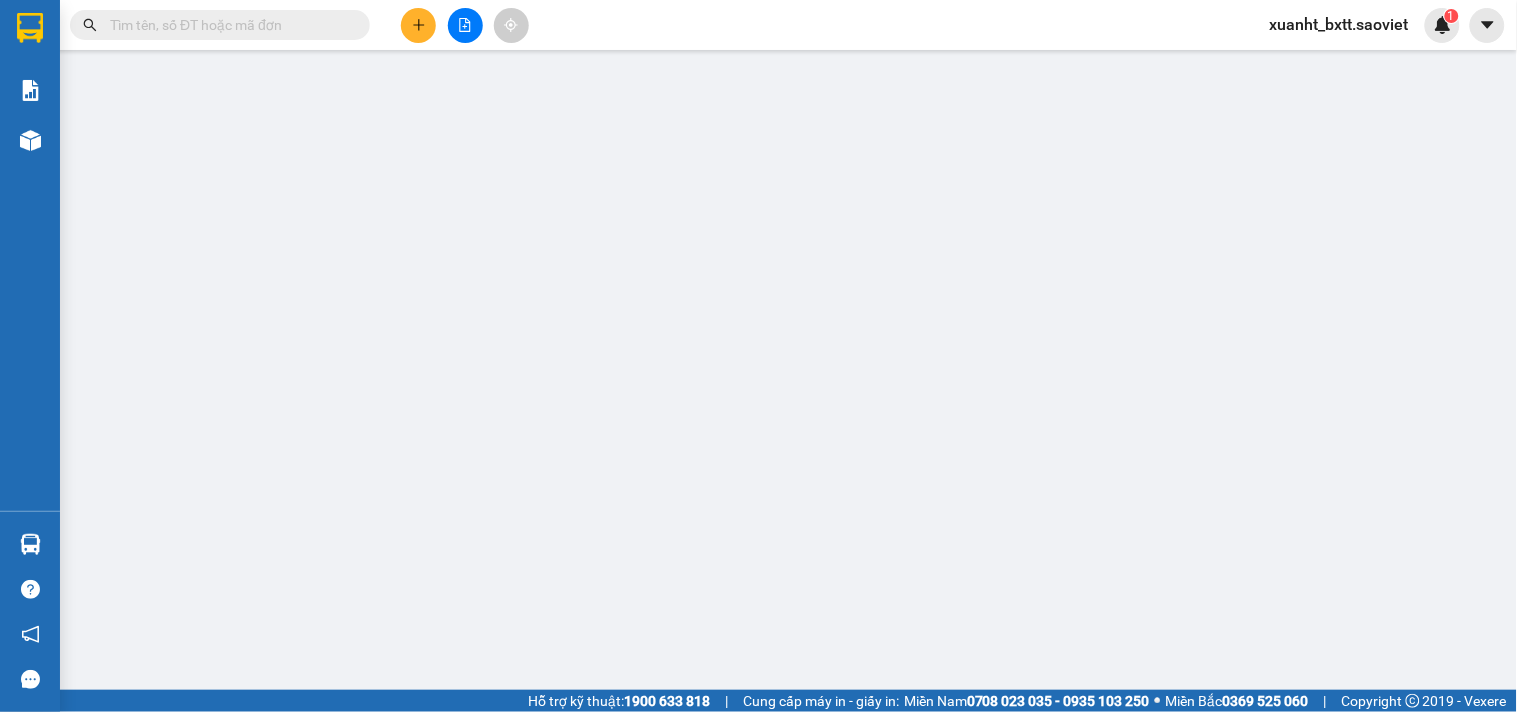 scroll, scrollTop: 0, scrollLeft: 0, axis: both 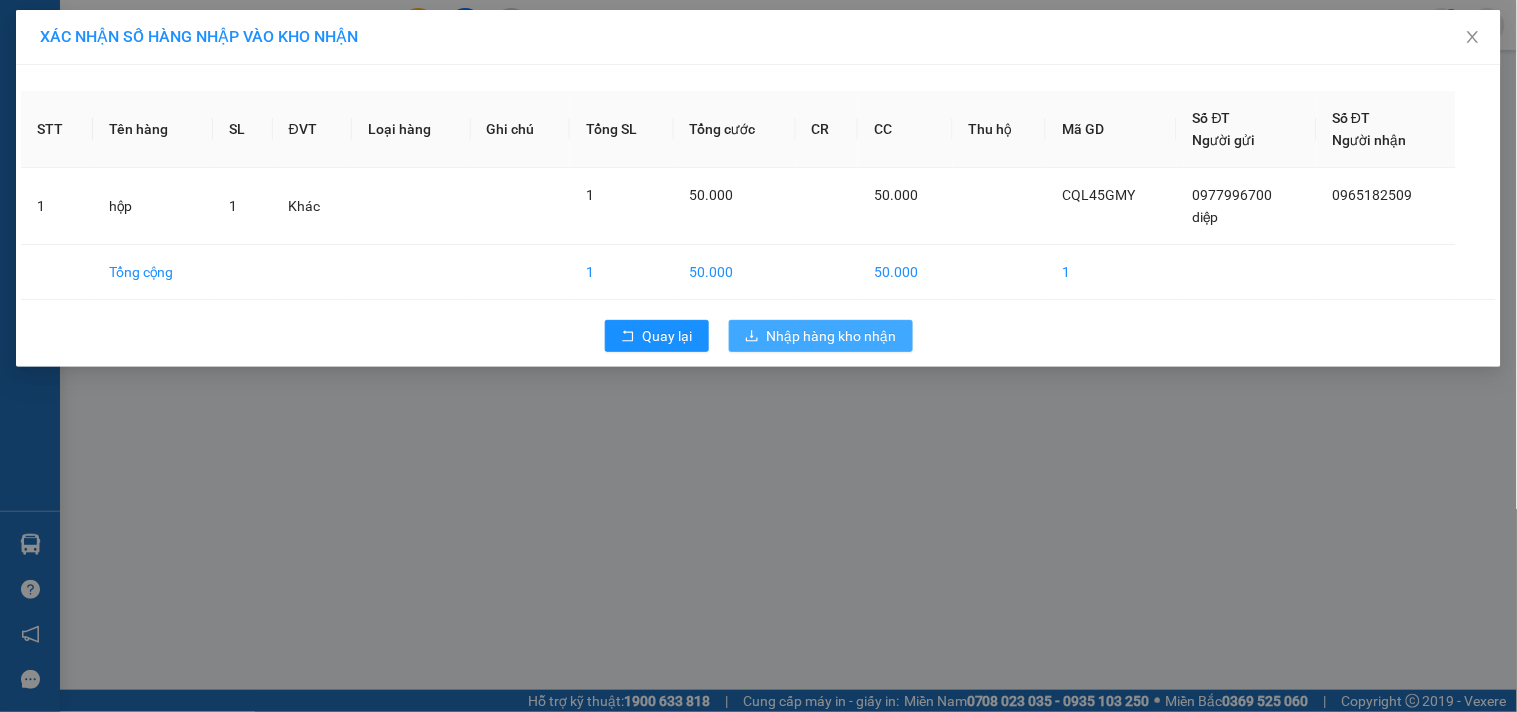click on "Nhập hàng kho nhận" at bounding box center (832, 336) 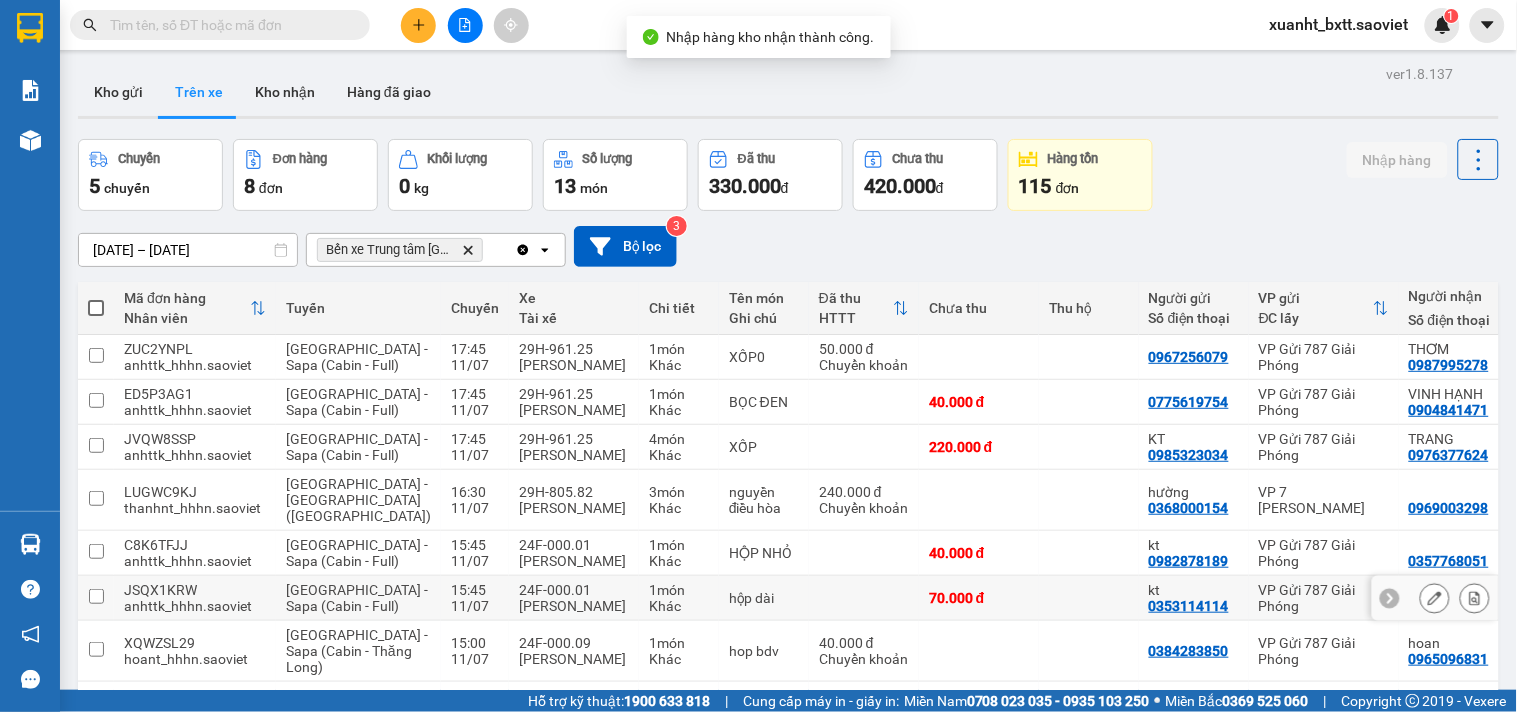 scroll, scrollTop: 240, scrollLeft: 0, axis: vertical 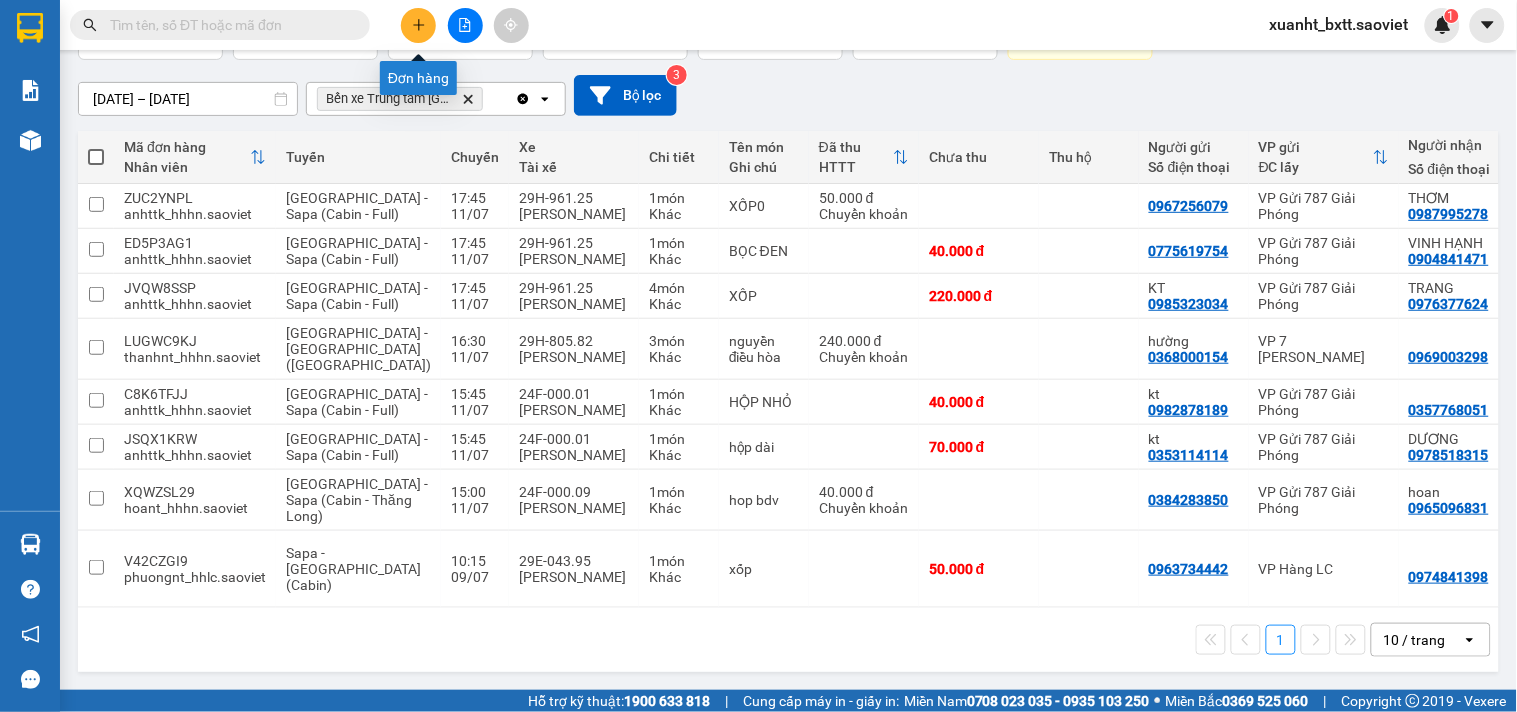 click at bounding box center [418, 25] 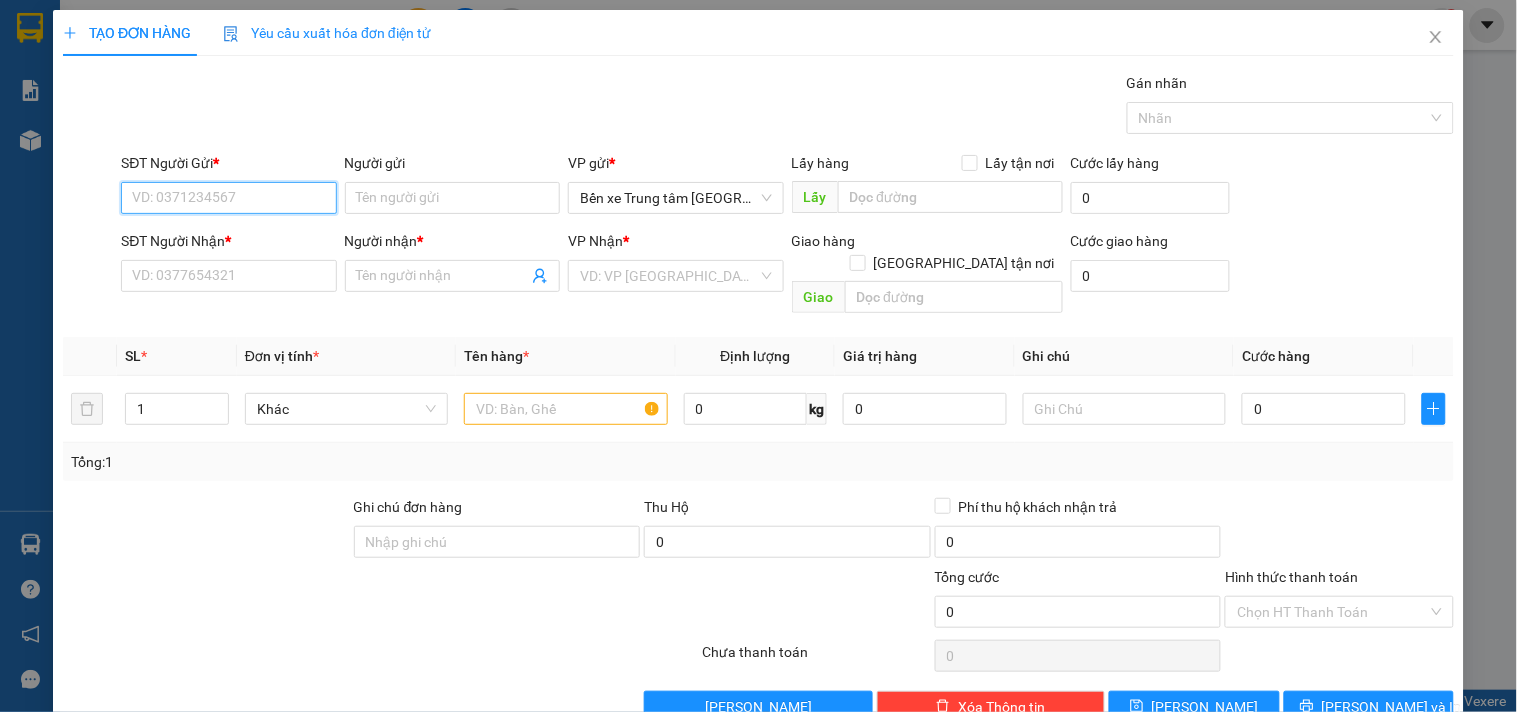 click on "SĐT Người Gửi  *" at bounding box center [228, 198] 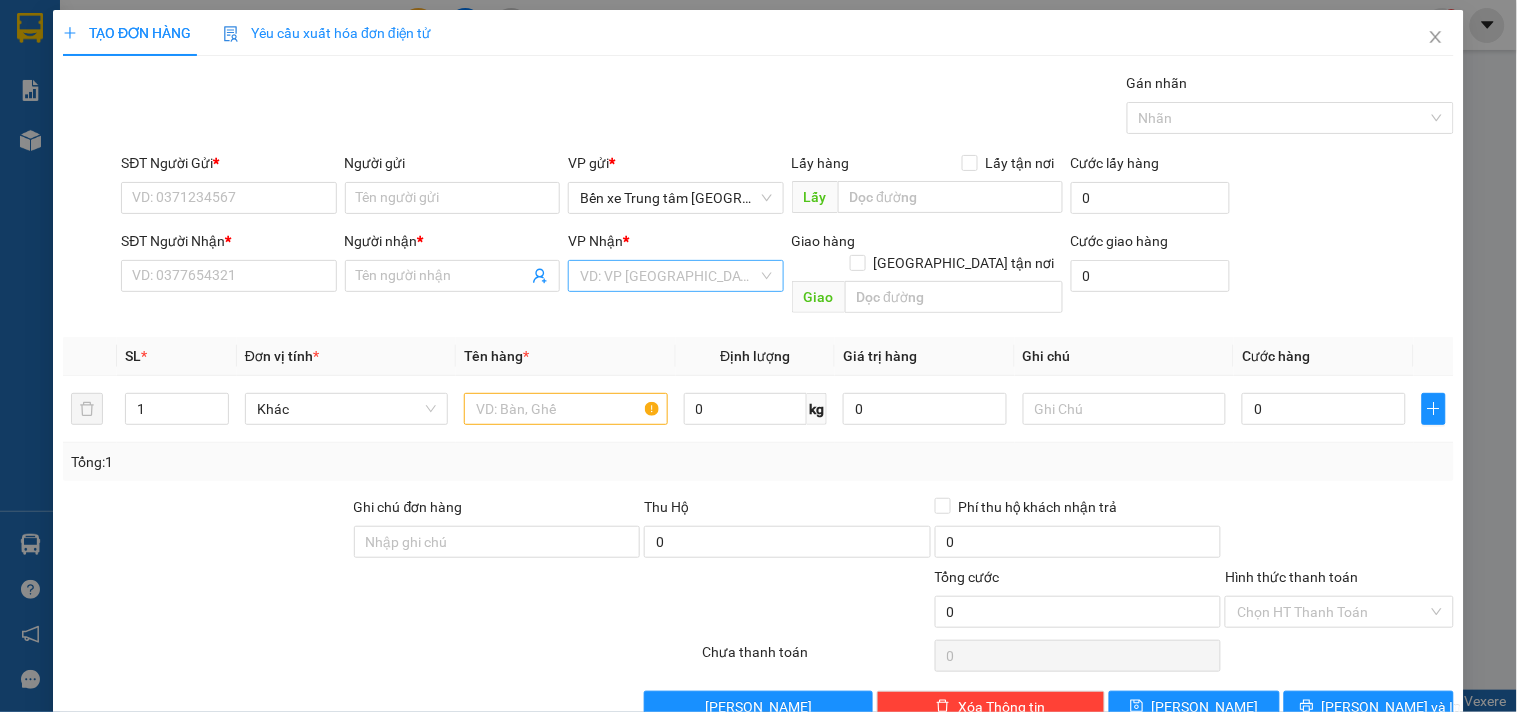 click at bounding box center (668, 276) 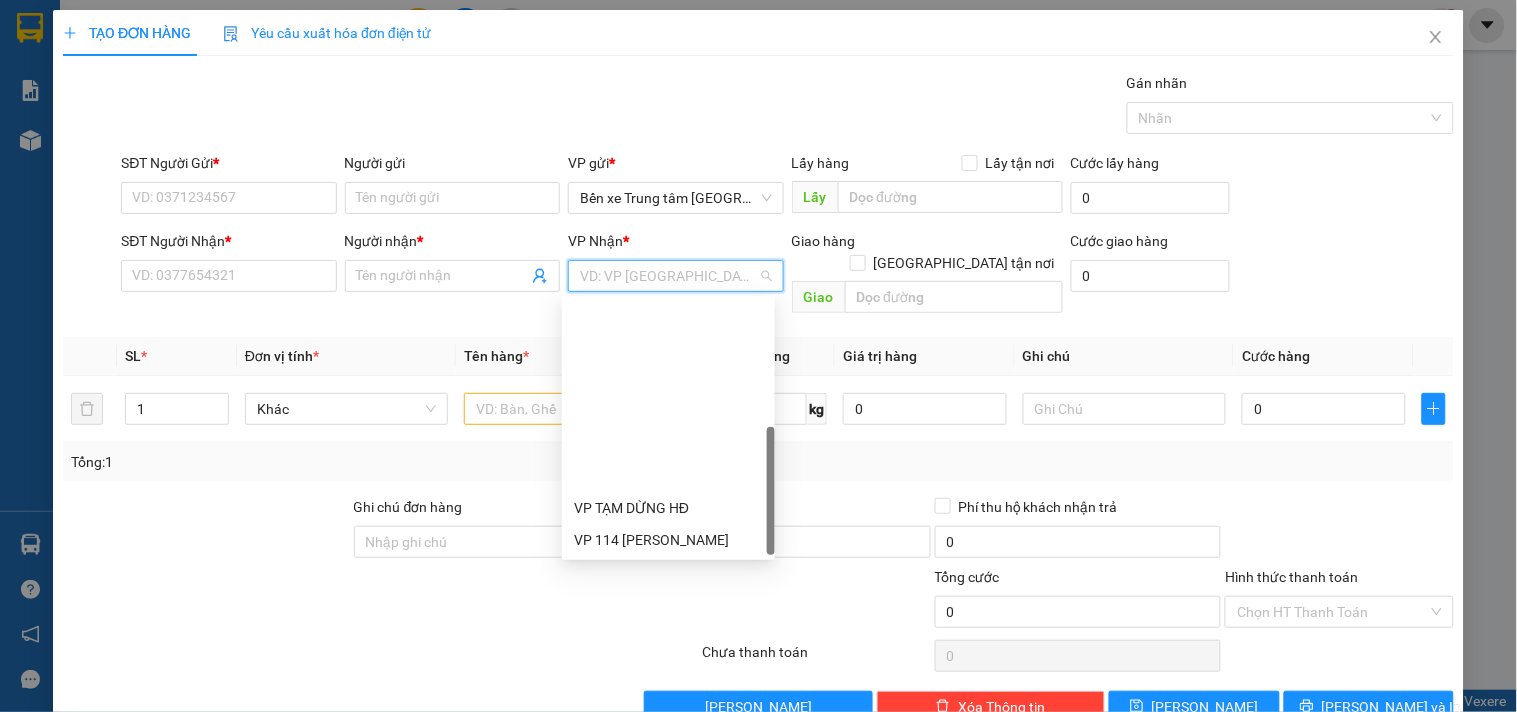 scroll, scrollTop: 222, scrollLeft: 0, axis: vertical 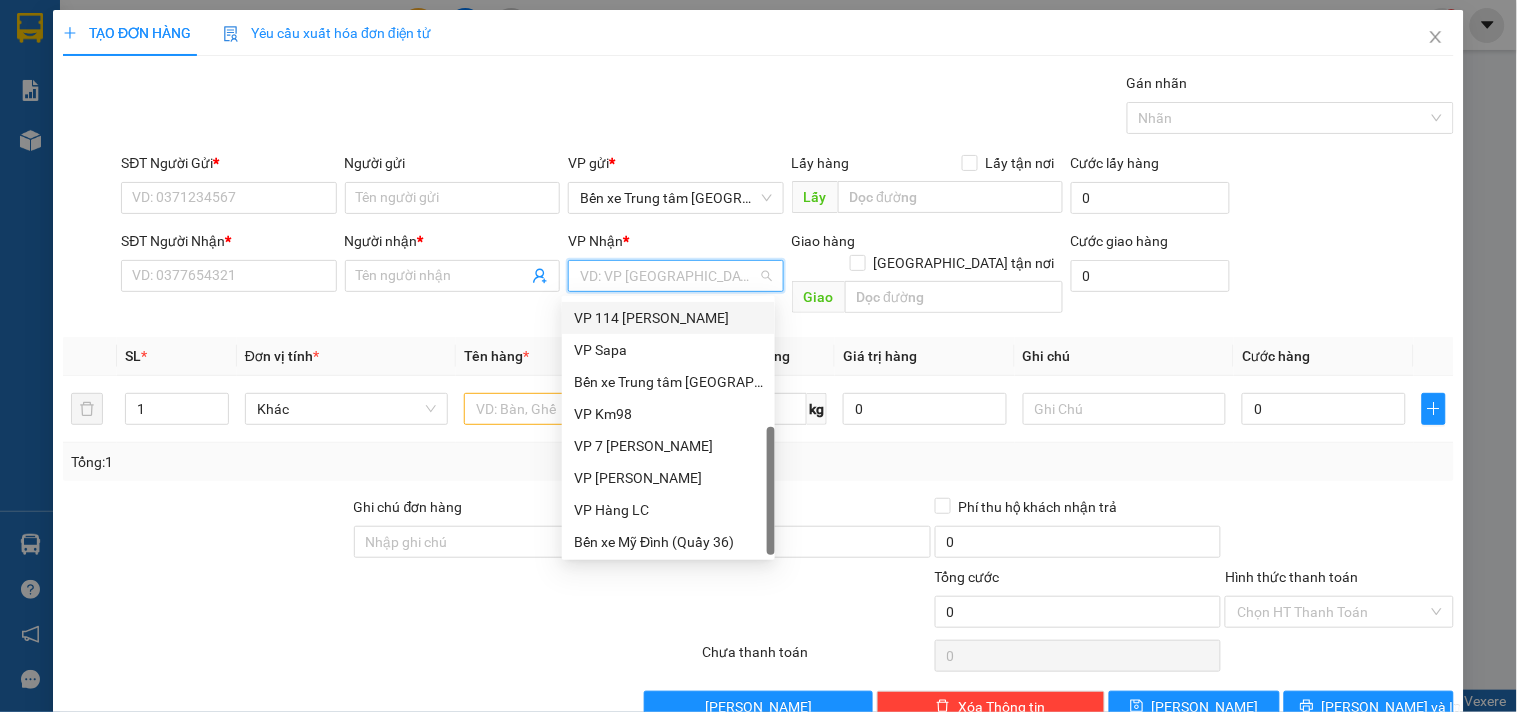 click on "VP 114 [PERSON_NAME]" at bounding box center (668, 318) 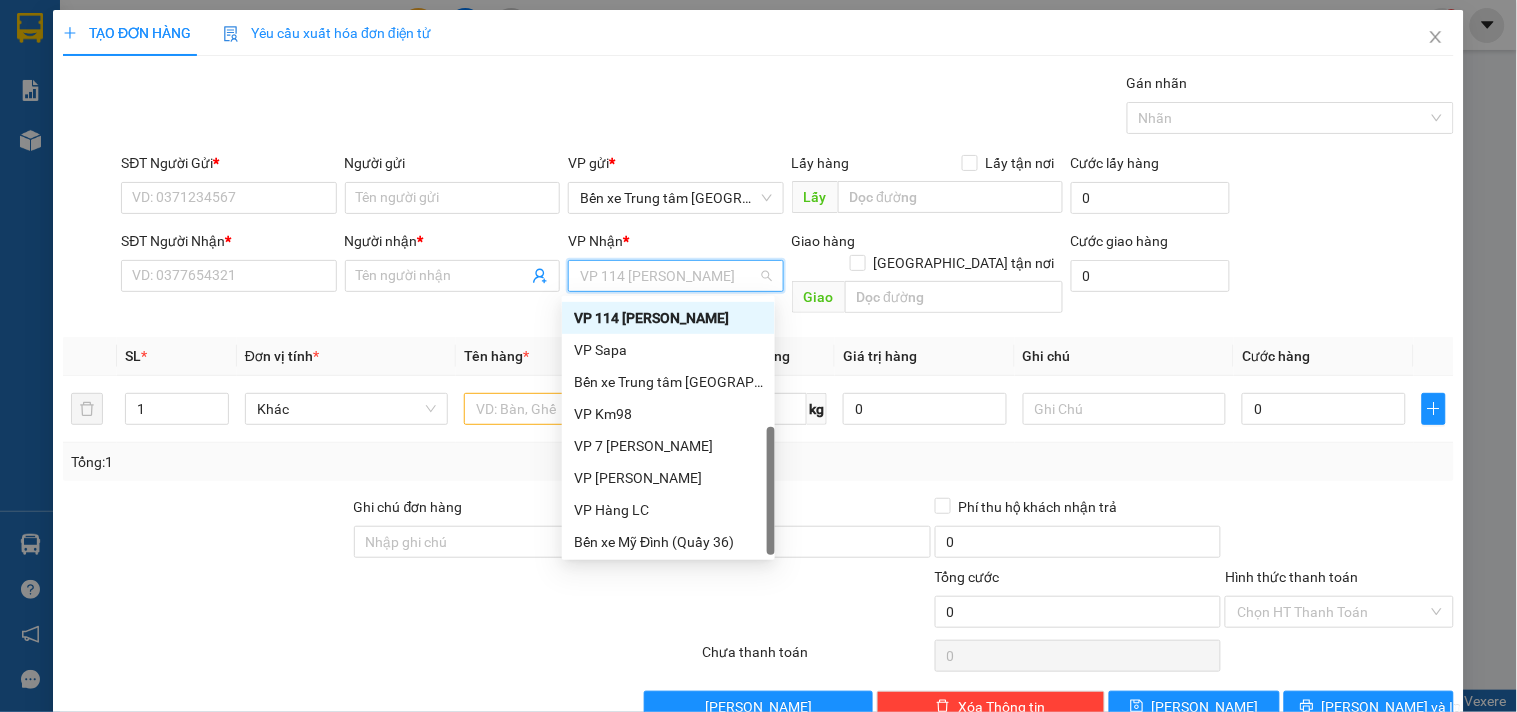 click on "Transit Pickup Surcharge Ids Transit Deliver Surcharge Ids Transit Deliver Surcharge Transit Deliver Surcharge Gán nhãn   Nhãn SĐT Người Gửi  * VD: 0371234567 Người gửi Tên người gửi VP gửi  * Bến xe Trung tâm Lào Cai Lấy hàng Lấy tận nơi Lấy Cước lấy hàng 0 SĐT Người Nhận  * VD: 0377654321 Người nhận  * Tên người nhận VP Nhận  * VP 114 Trần Nhật Duật Giao hàng Giao tận nơi Giao Cước giao hàng 0 SL  * Đơn vị tính  * Tên hàng  * Định lượng Giá trị hàng Ghi chú Cước hàng                   1 Khác 0 kg 0 0 Tổng:  1 Ghi chú đơn hàng Thu Hộ 0 Phí thu hộ khách nhận trả 0 Tổng cước 0 Hình thức thanh toán Chọn HT Thanh Toán Số tiền thu trước 0 Chưa thanh toán 0 Chọn HT Thanh Toán Lưu nháp Xóa Thông tin Lưu Lưu và In" at bounding box center [758, 397] 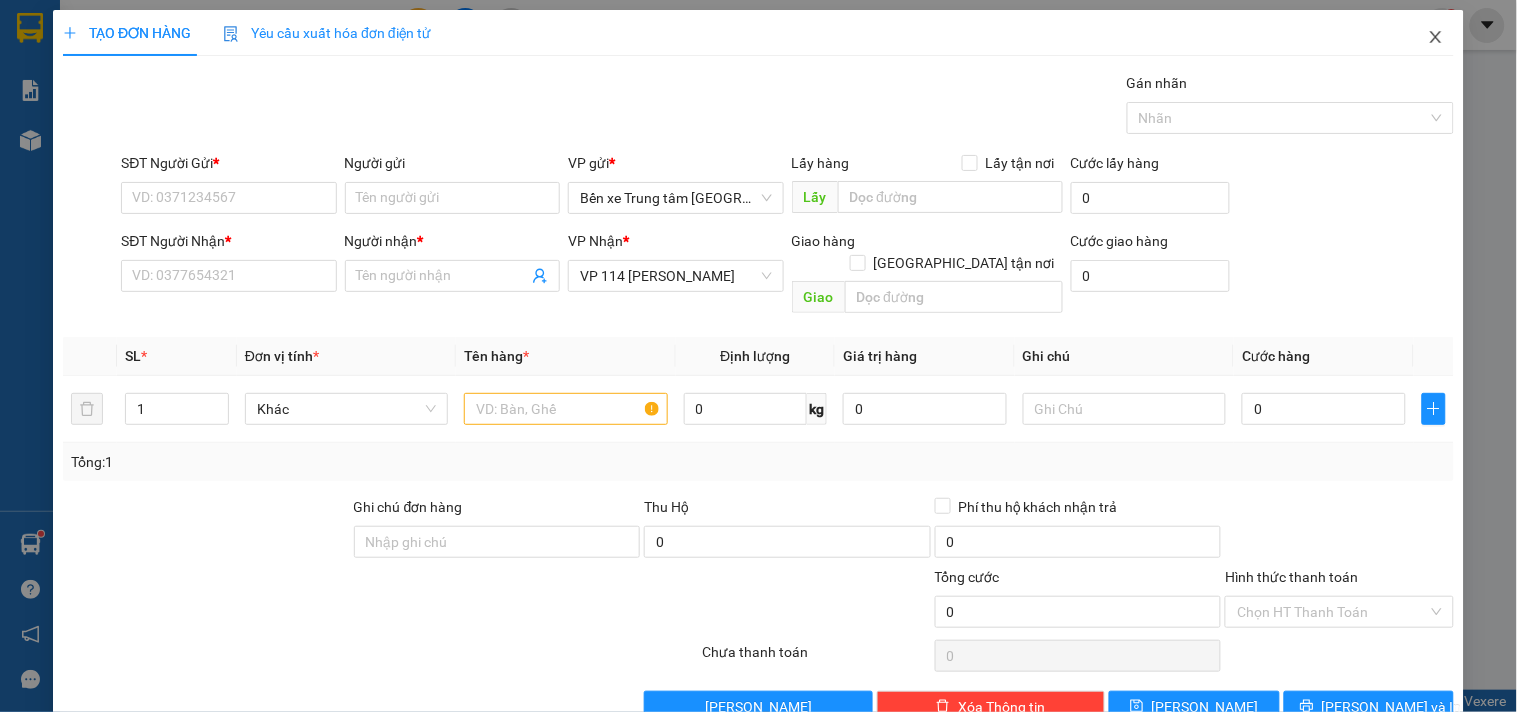 click 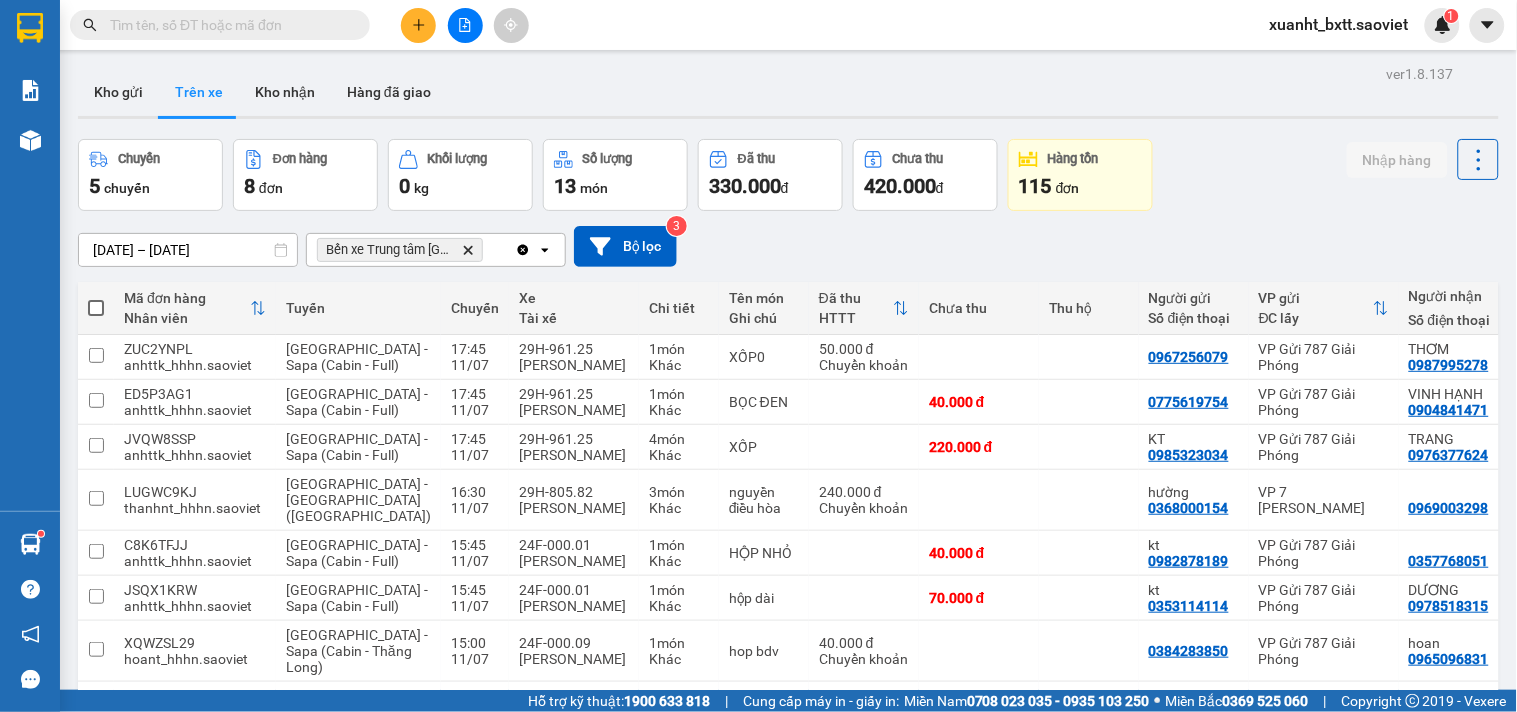 click at bounding box center (228, 25) 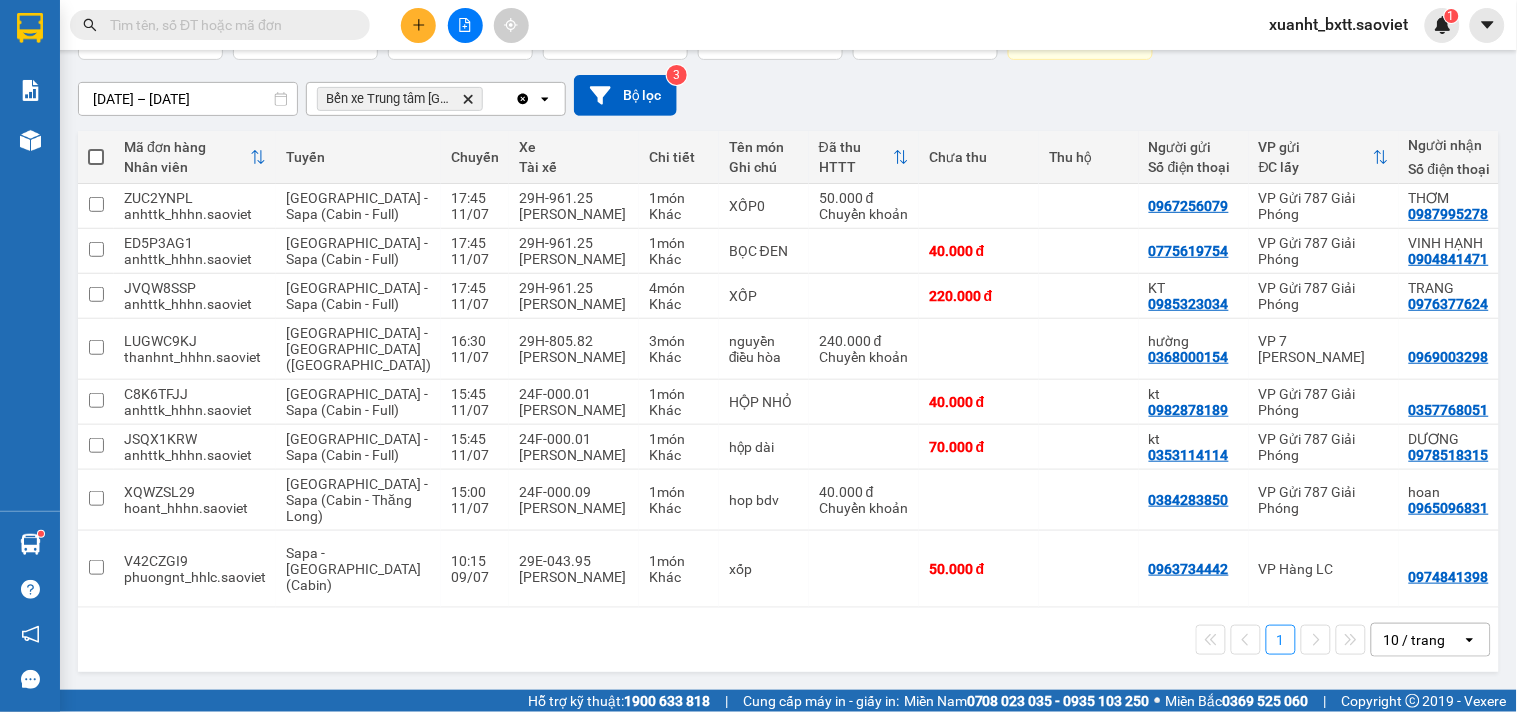 scroll, scrollTop: 0, scrollLeft: 0, axis: both 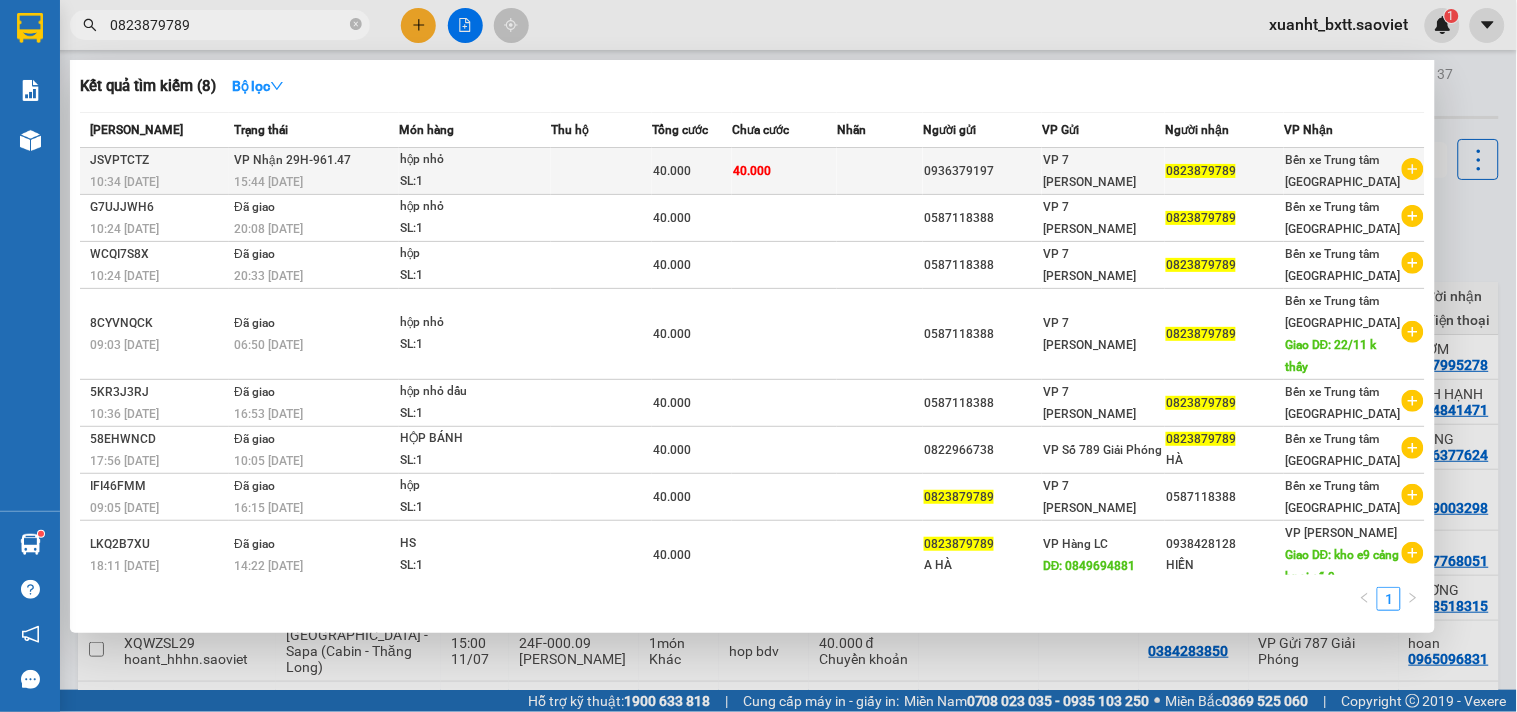 type on "0823879789" 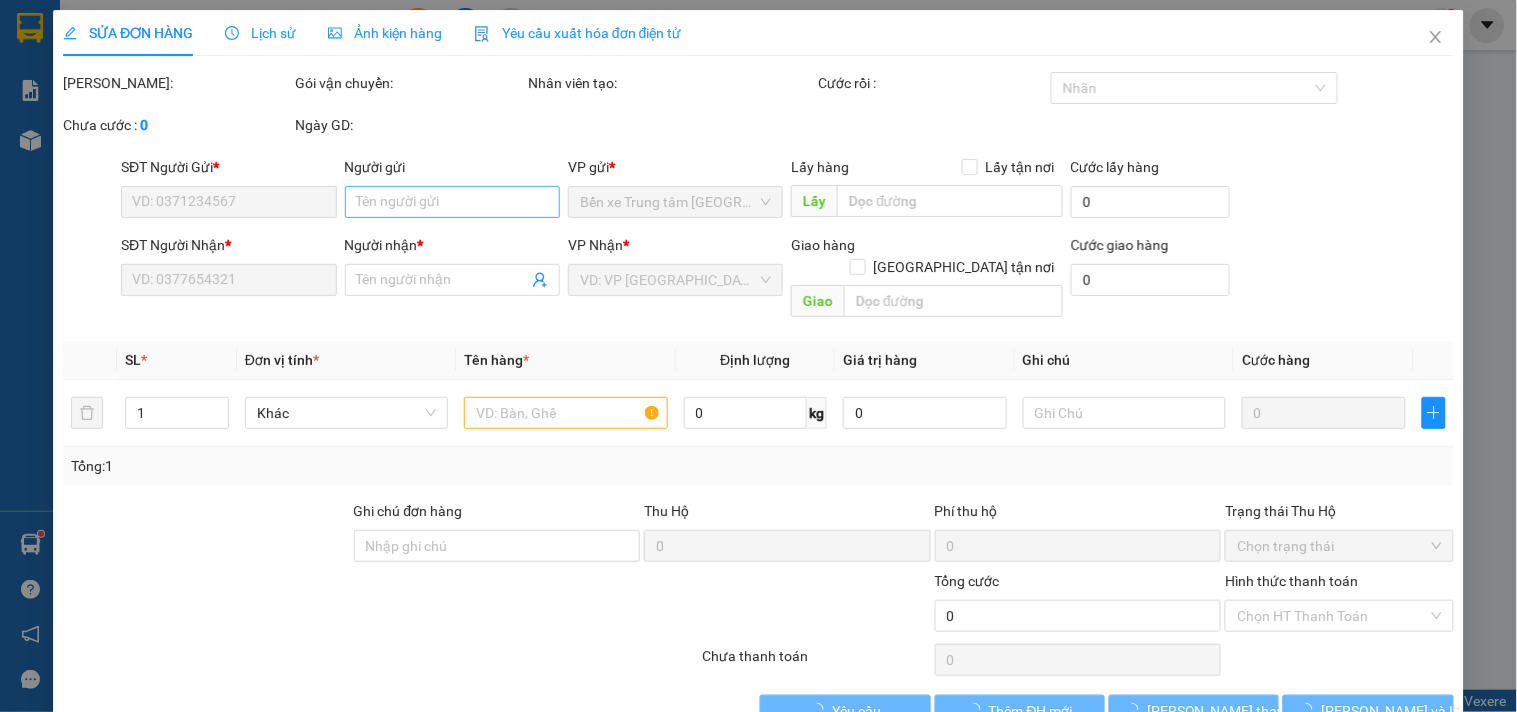 type on "0936379197" 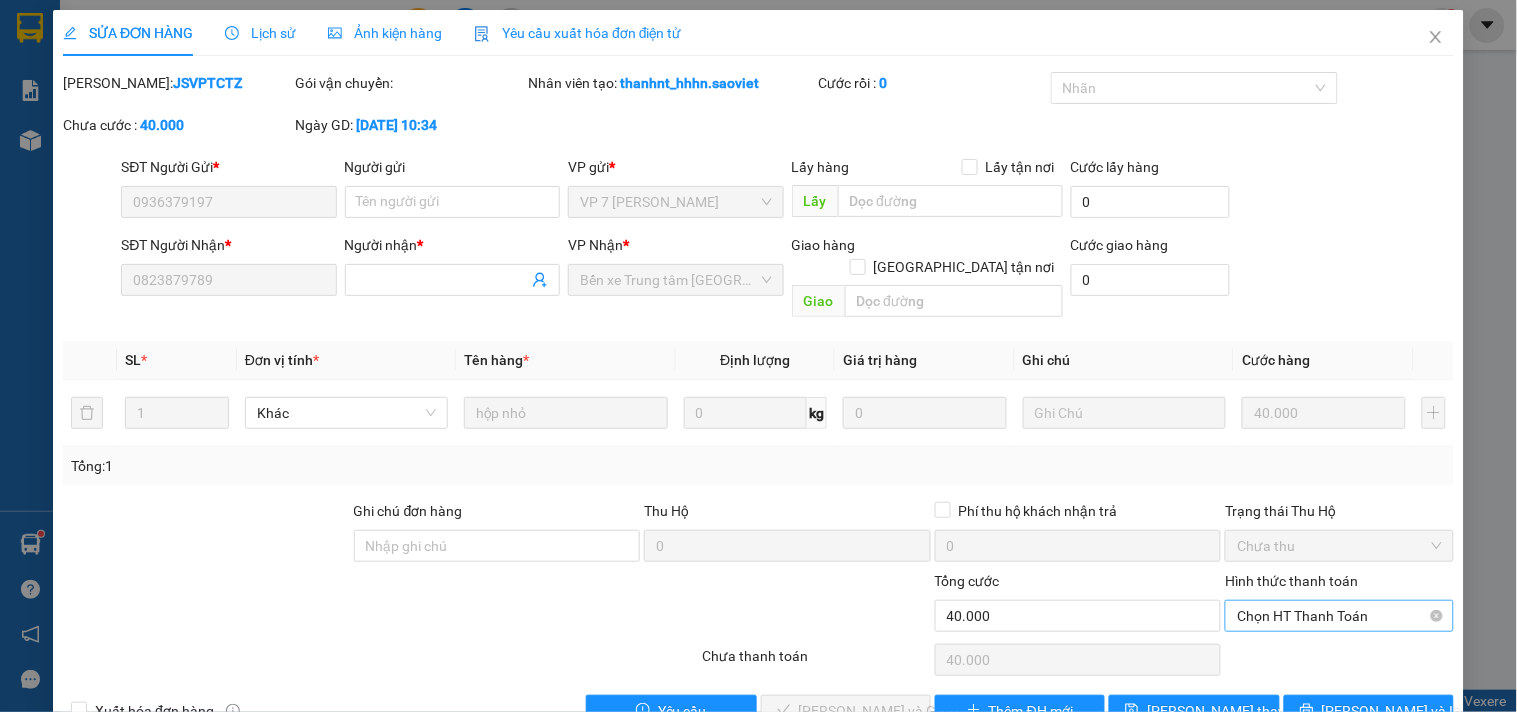 click on "Chọn HT Thanh Toán" at bounding box center (1339, 616) 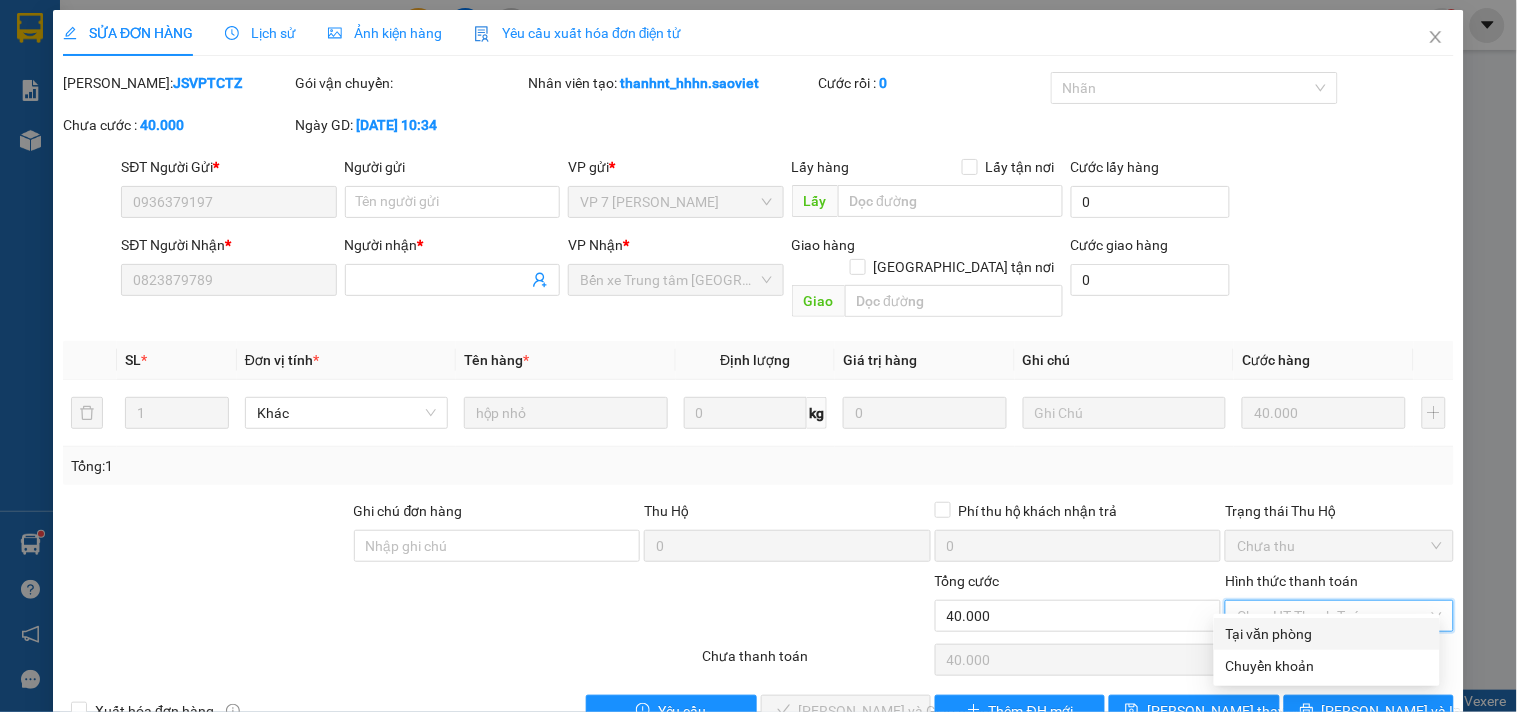 click on "Tại văn phòng" at bounding box center (1327, 634) 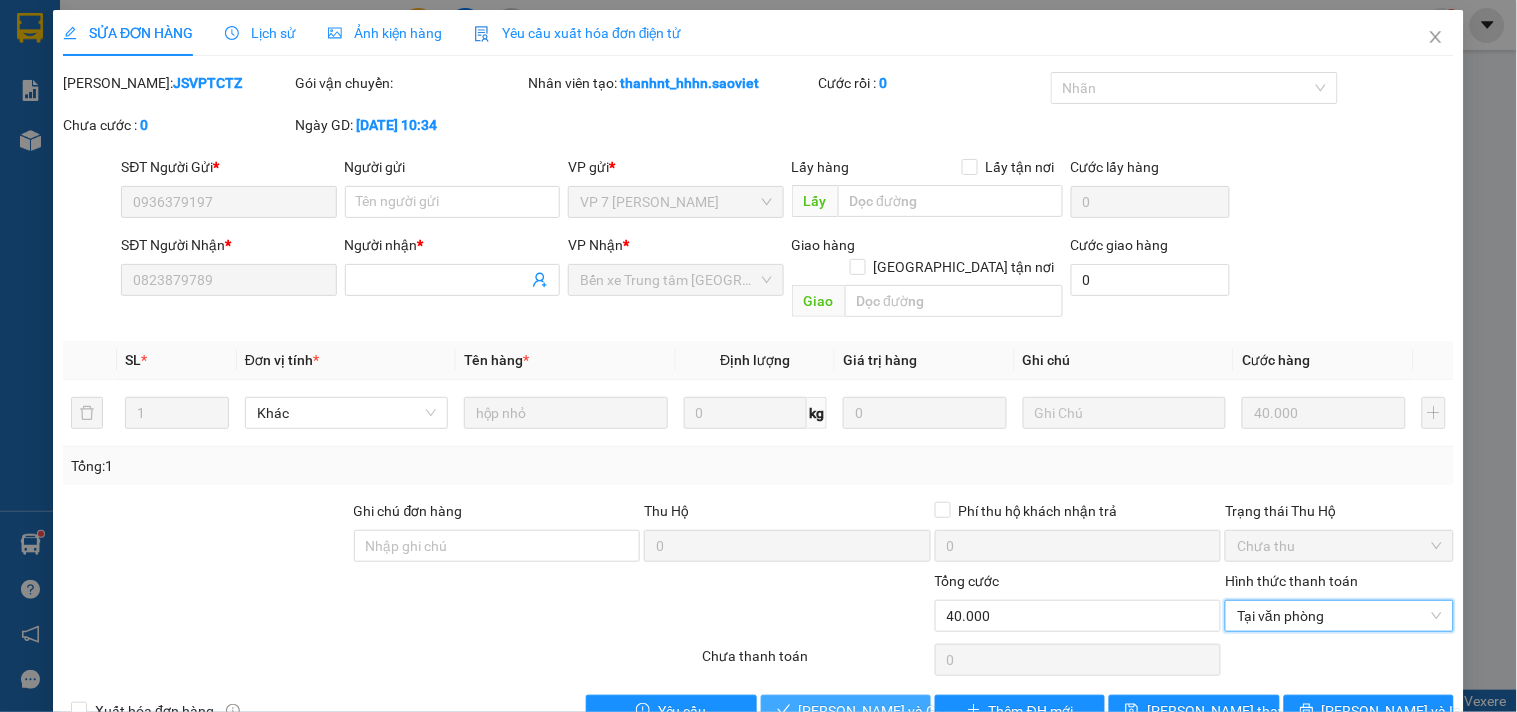 click on "[PERSON_NAME] và [PERSON_NAME] hàng" at bounding box center [895, 711] 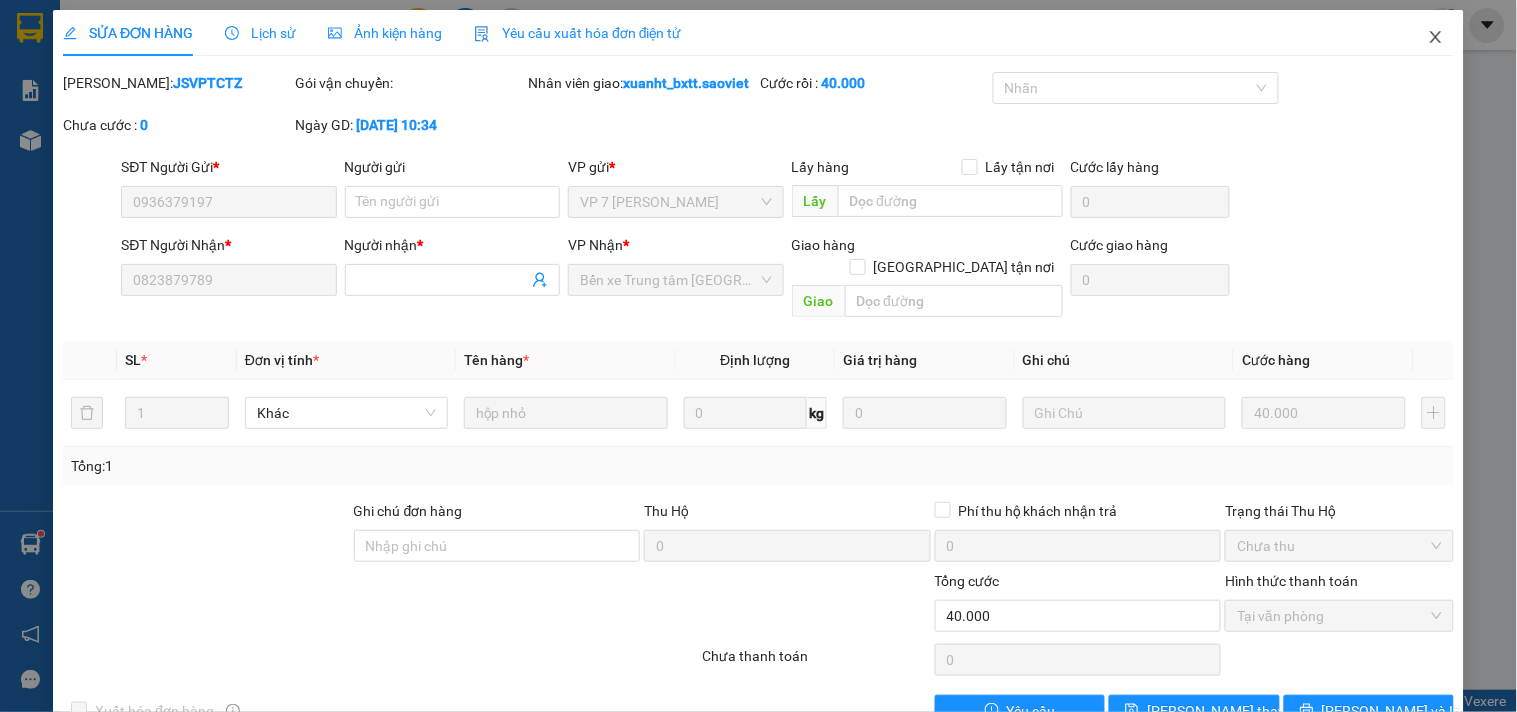 click 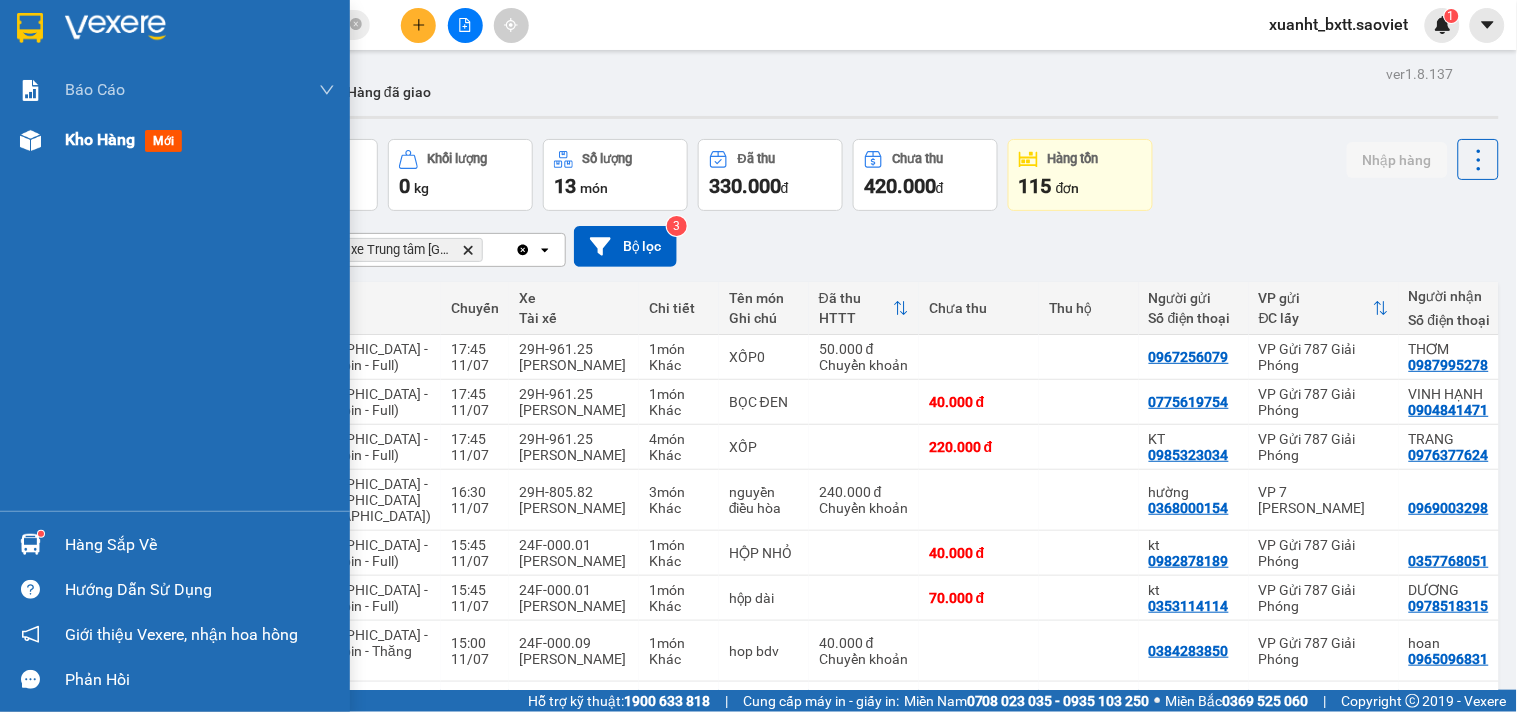 click on "Kho hàng" at bounding box center (100, 139) 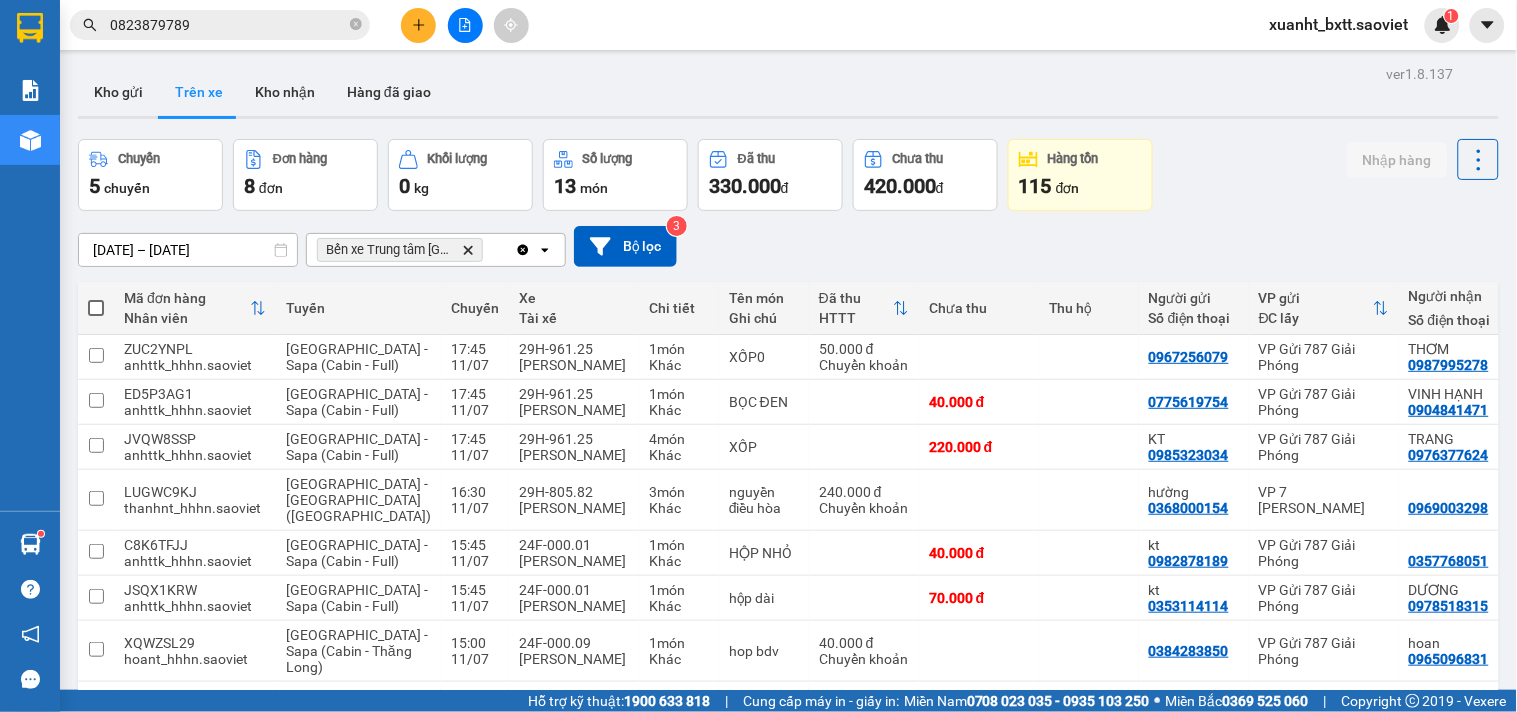 drag, startPoint x: 115, startPoint y: 87, endPoint x: 473, endPoint y: 118, distance: 359.33966 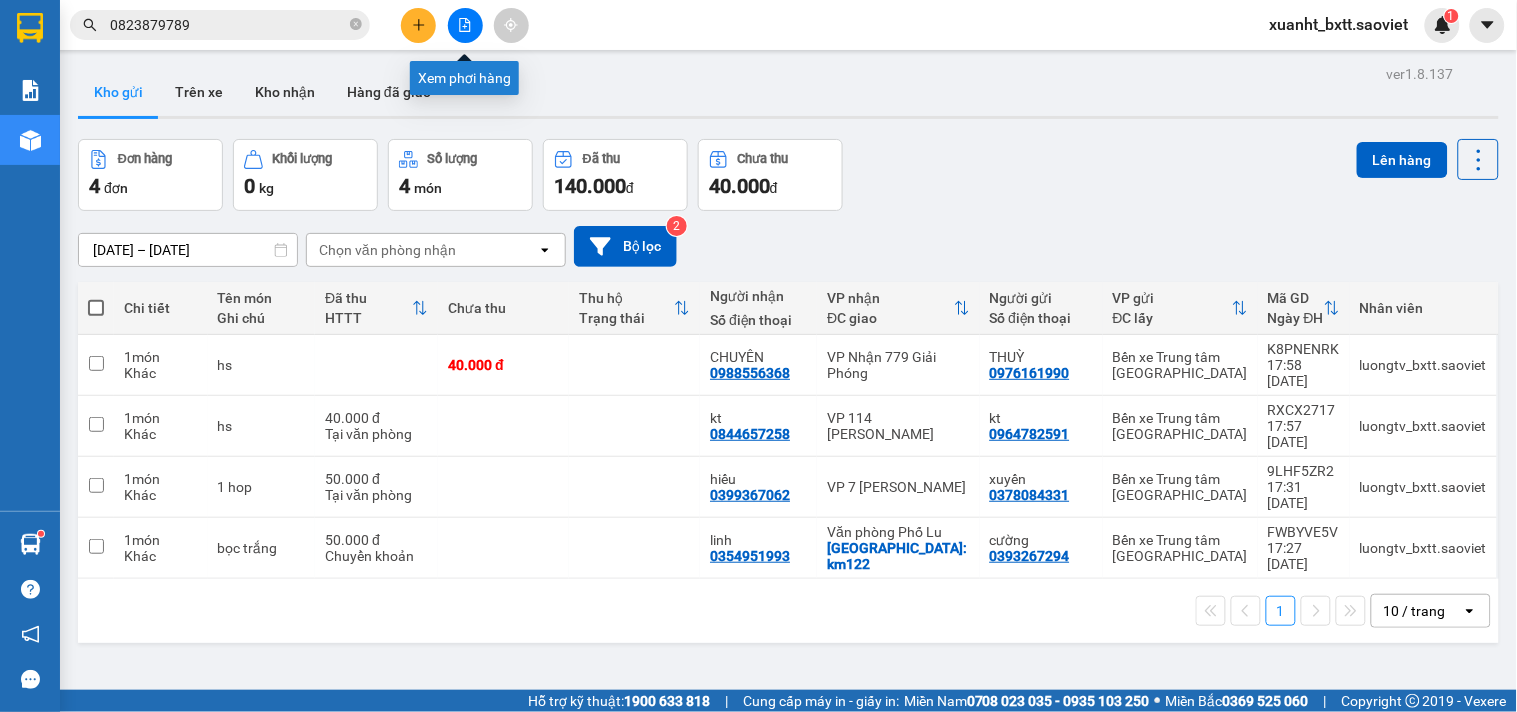 click 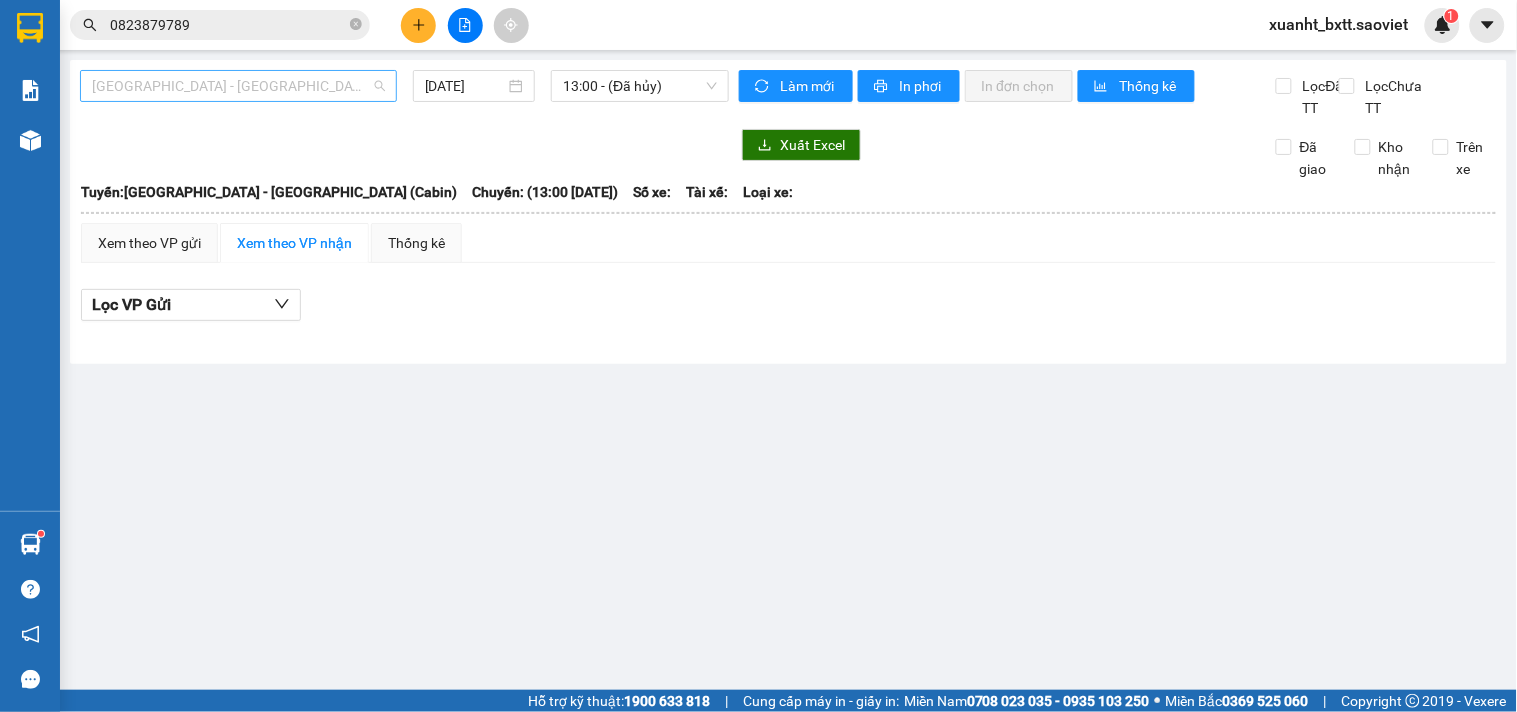 click on "[GEOGRAPHIC_DATA] - [GEOGRAPHIC_DATA] (Cabin)" at bounding box center (238, 86) 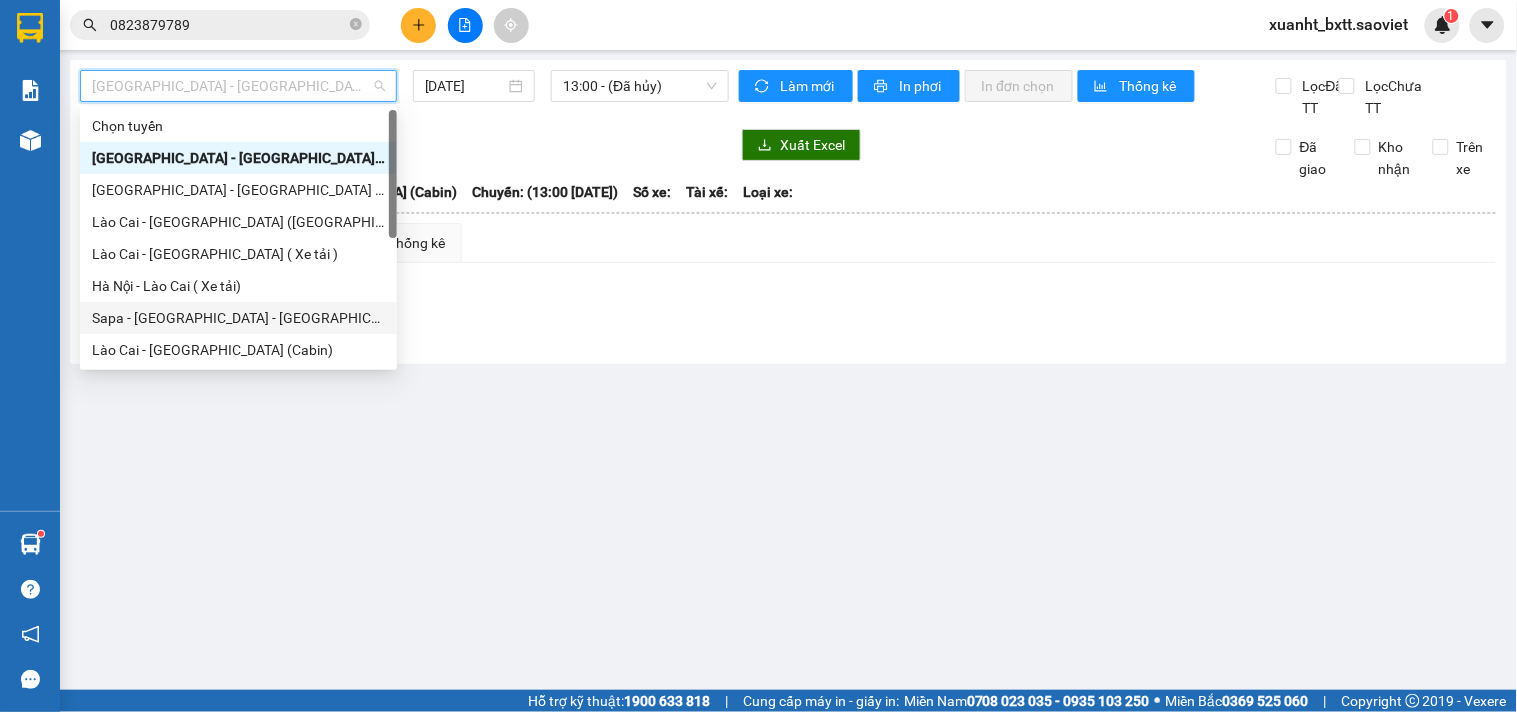 scroll, scrollTop: 160, scrollLeft: 0, axis: vertical 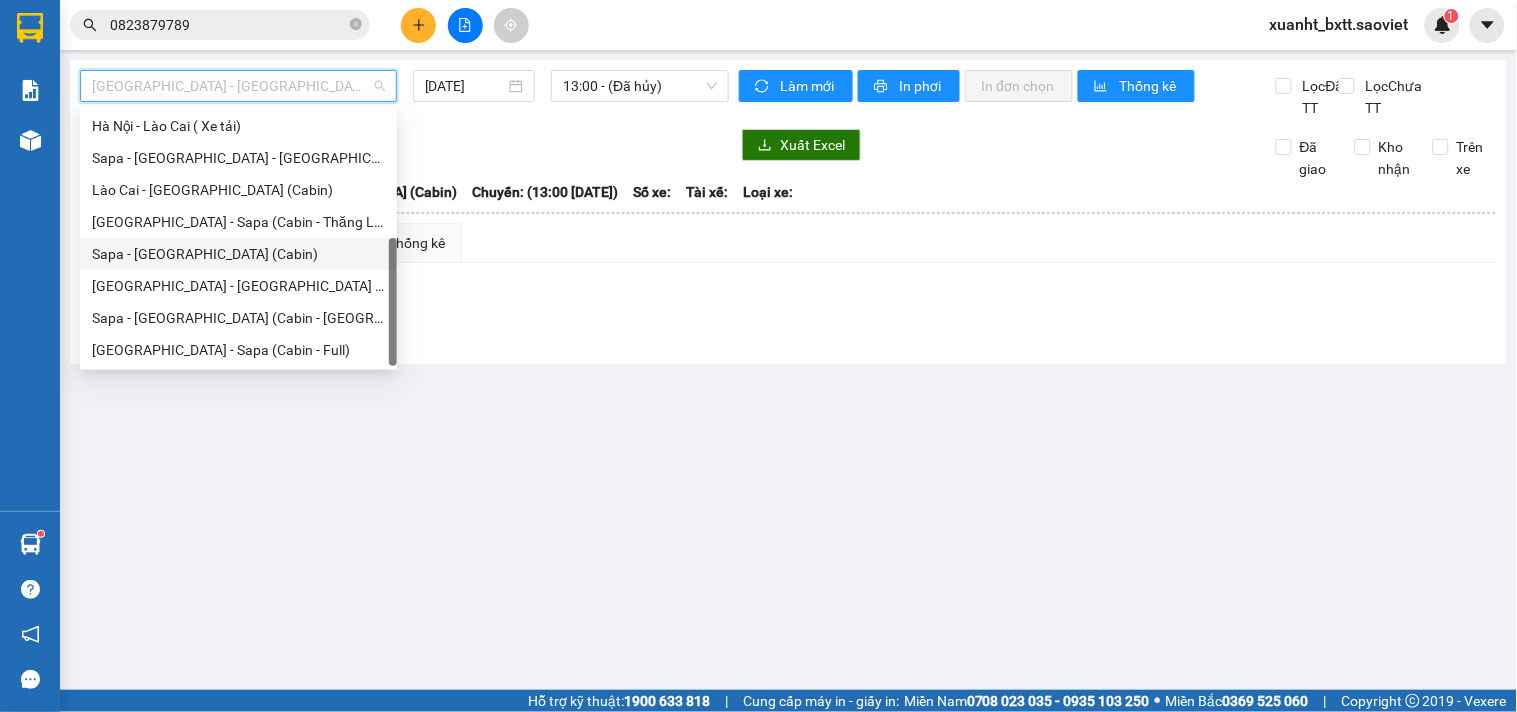 click on "Sapa - [GEOGRAPHIC_DATA] (Cabin)" at bounding box center [238, 254] 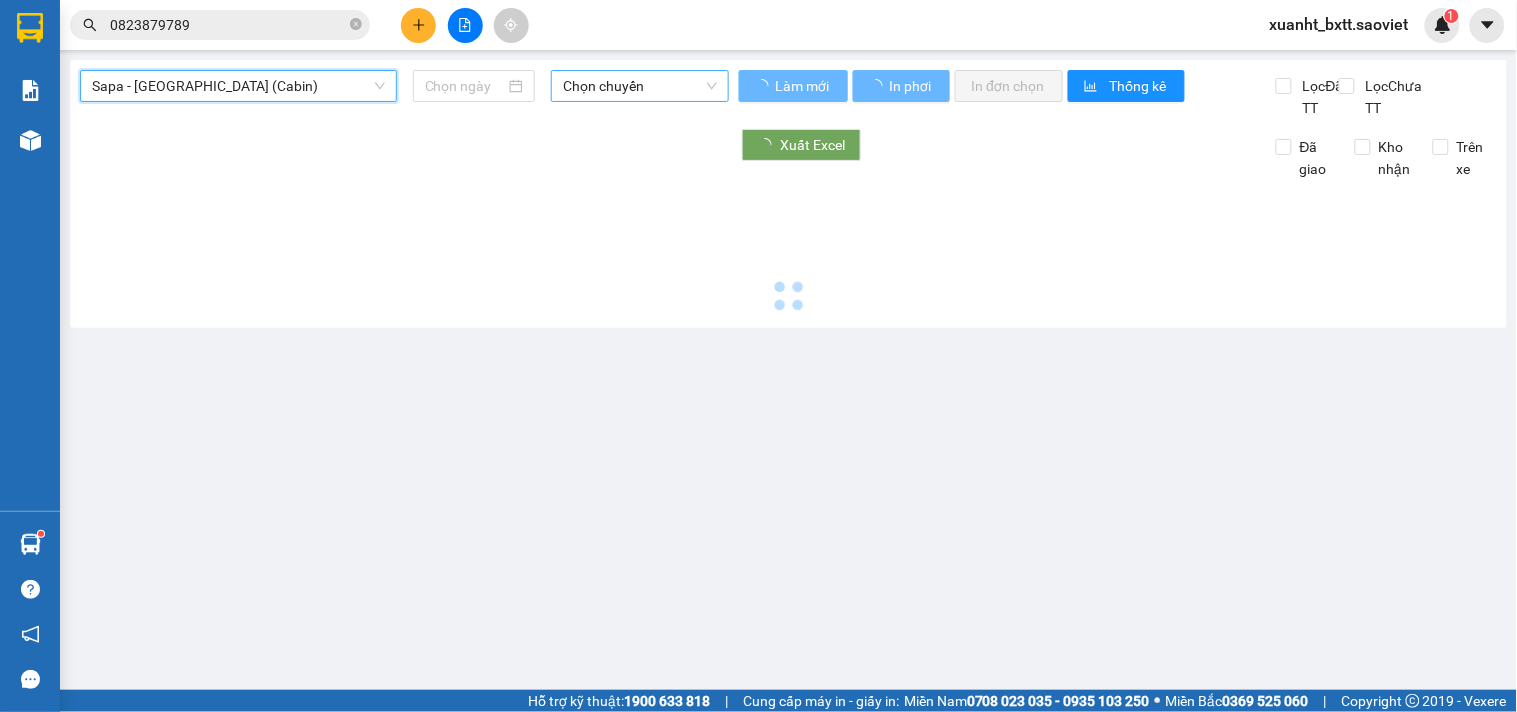 type on "[DATE]" 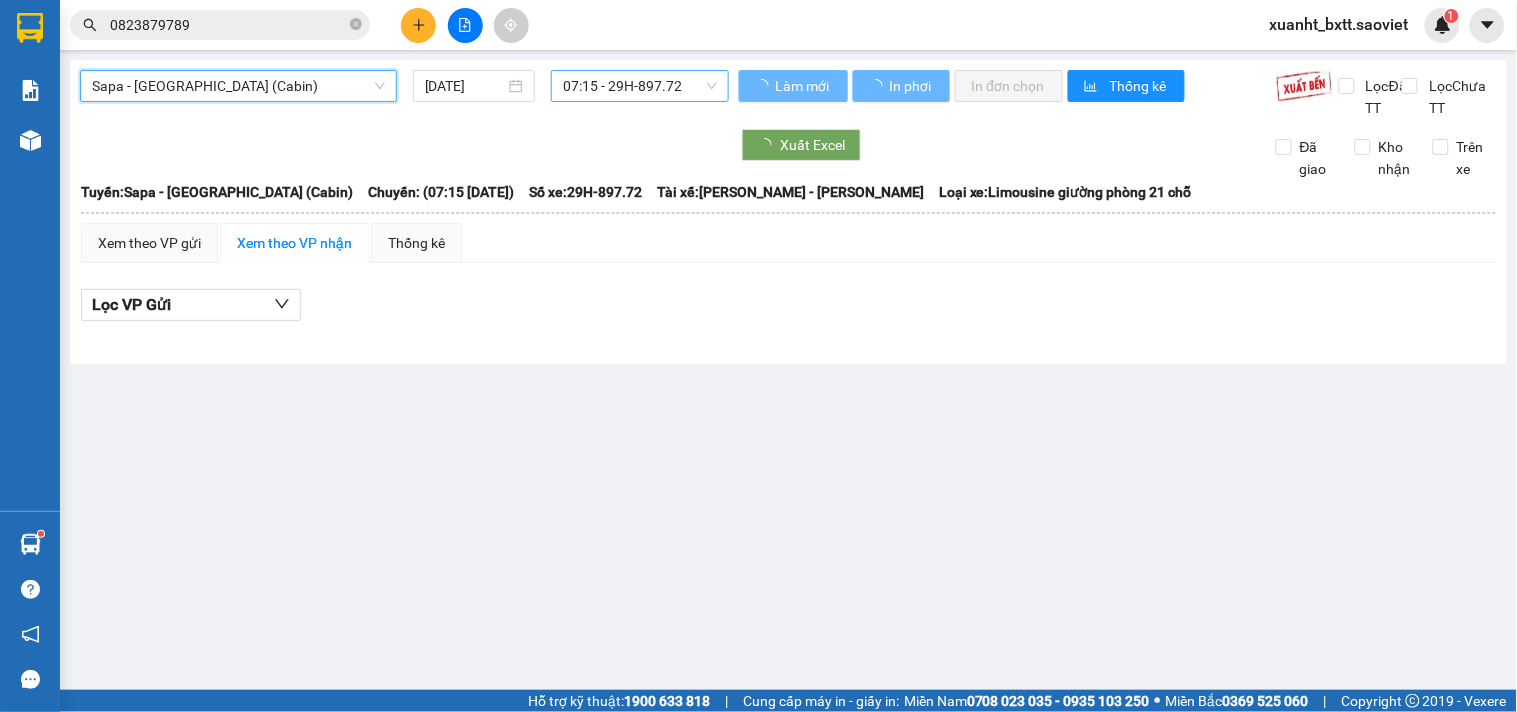 click on "07:15     - 29H-897.72" at bounding box center [640, 86] 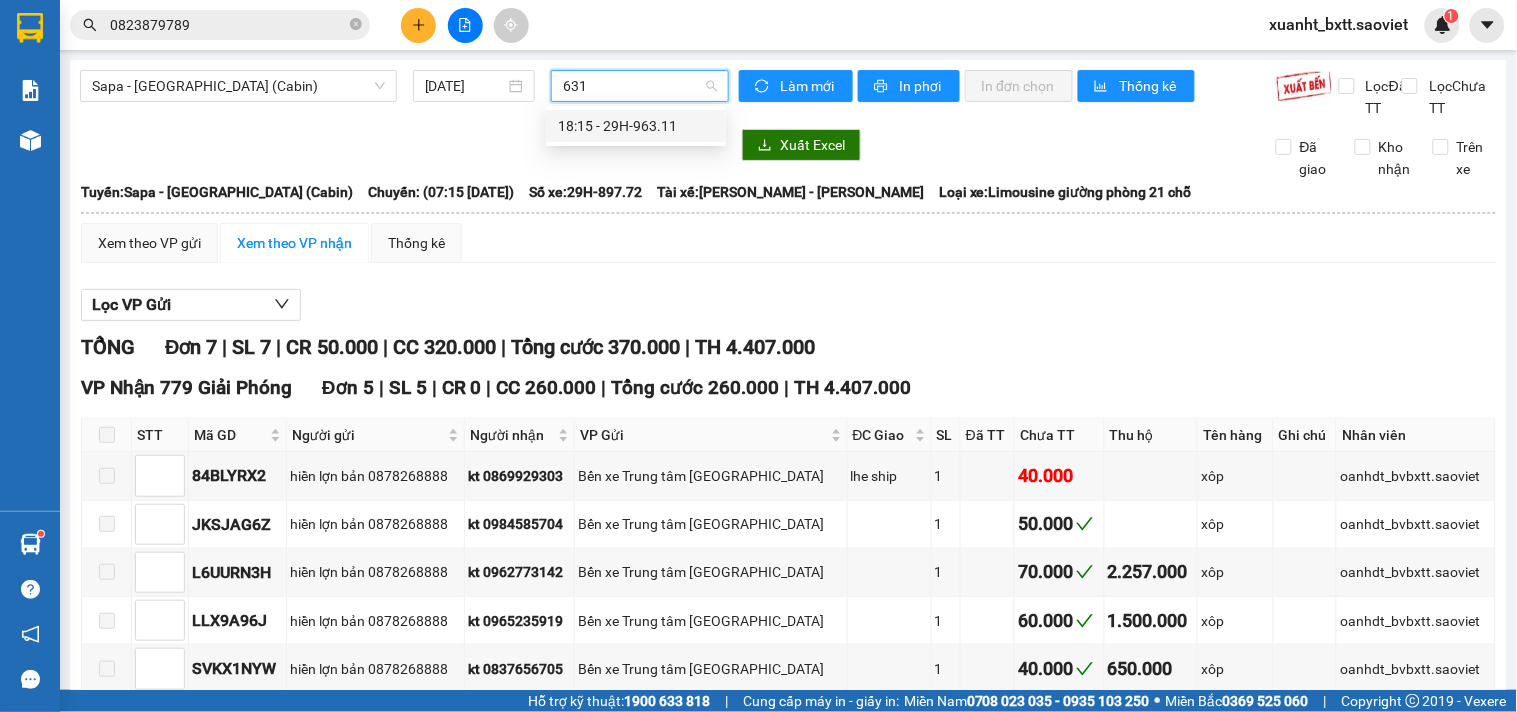 type on "6311" 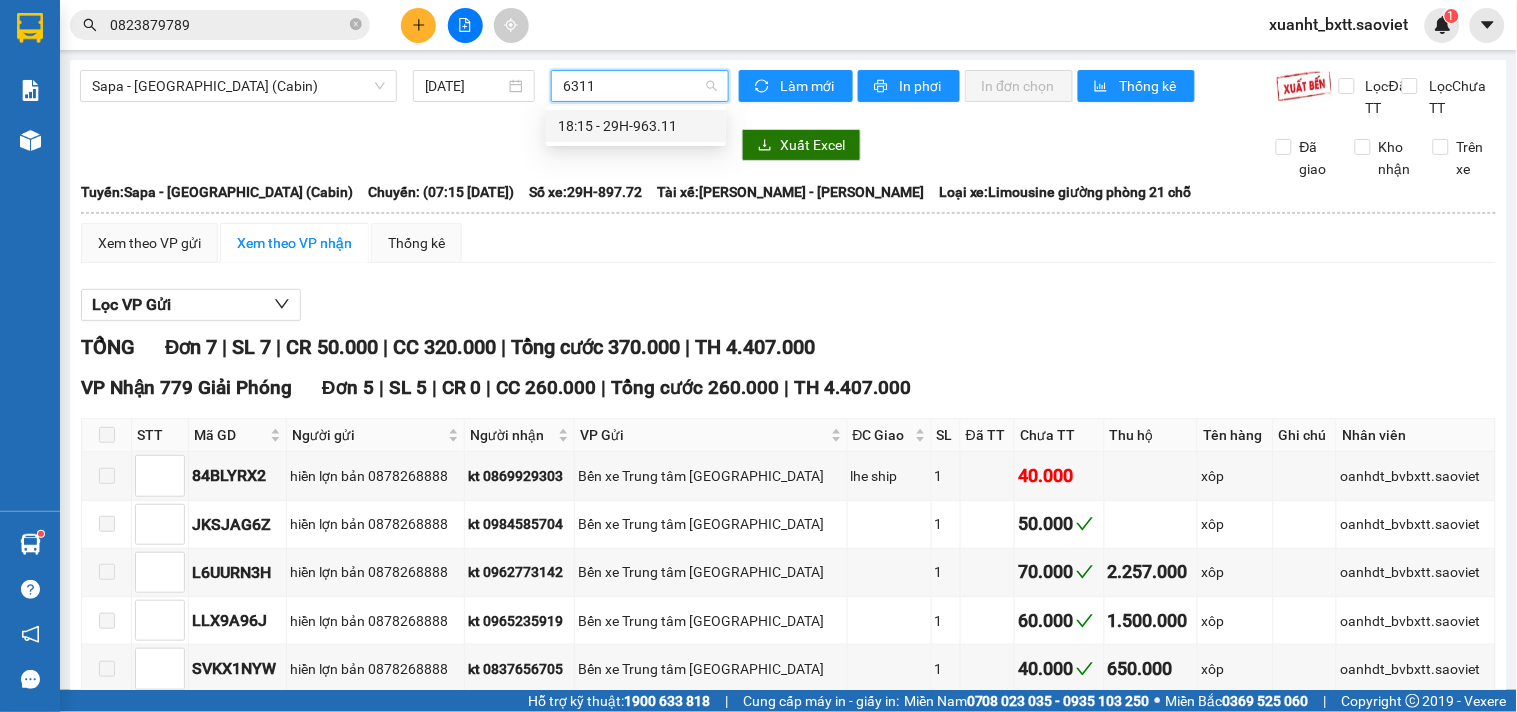 click on "18:15     - 29H-963.11" at bounding box center [636, 126] 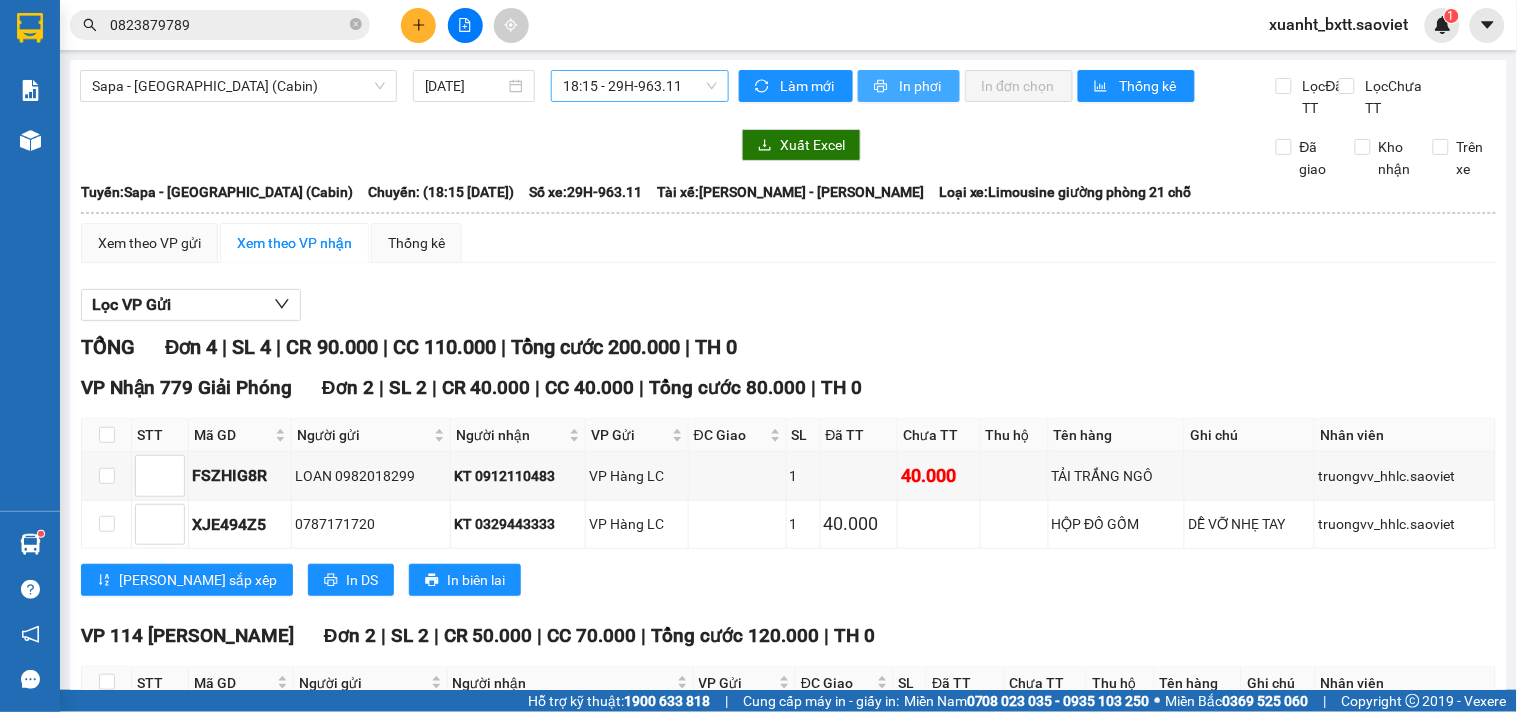 click on "In phơi" at bounding box center [909, 86] 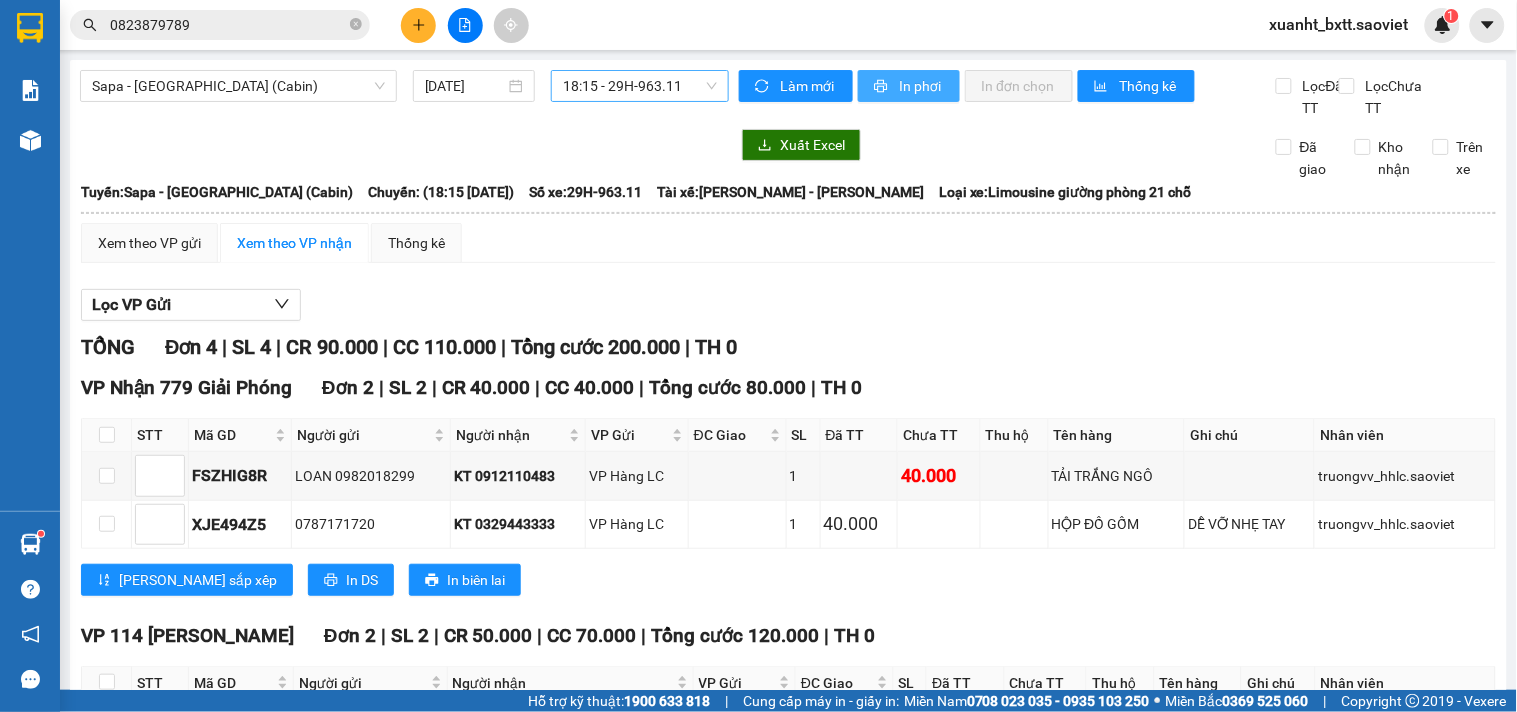 scroll, scrollTop: 0, scrollLeft: 0, axis: both 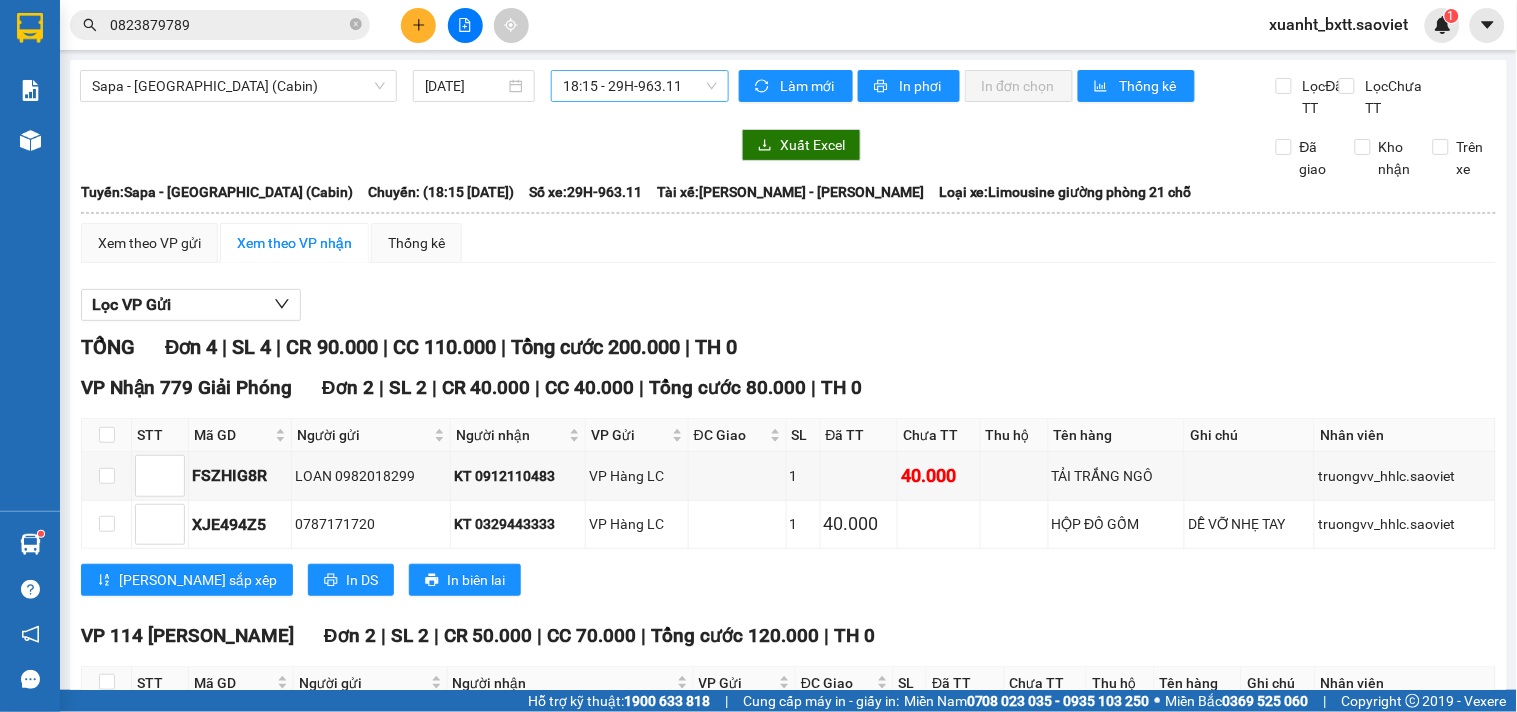 click on "18:15     - 29H-963.11" at bounding box center (640, 86) 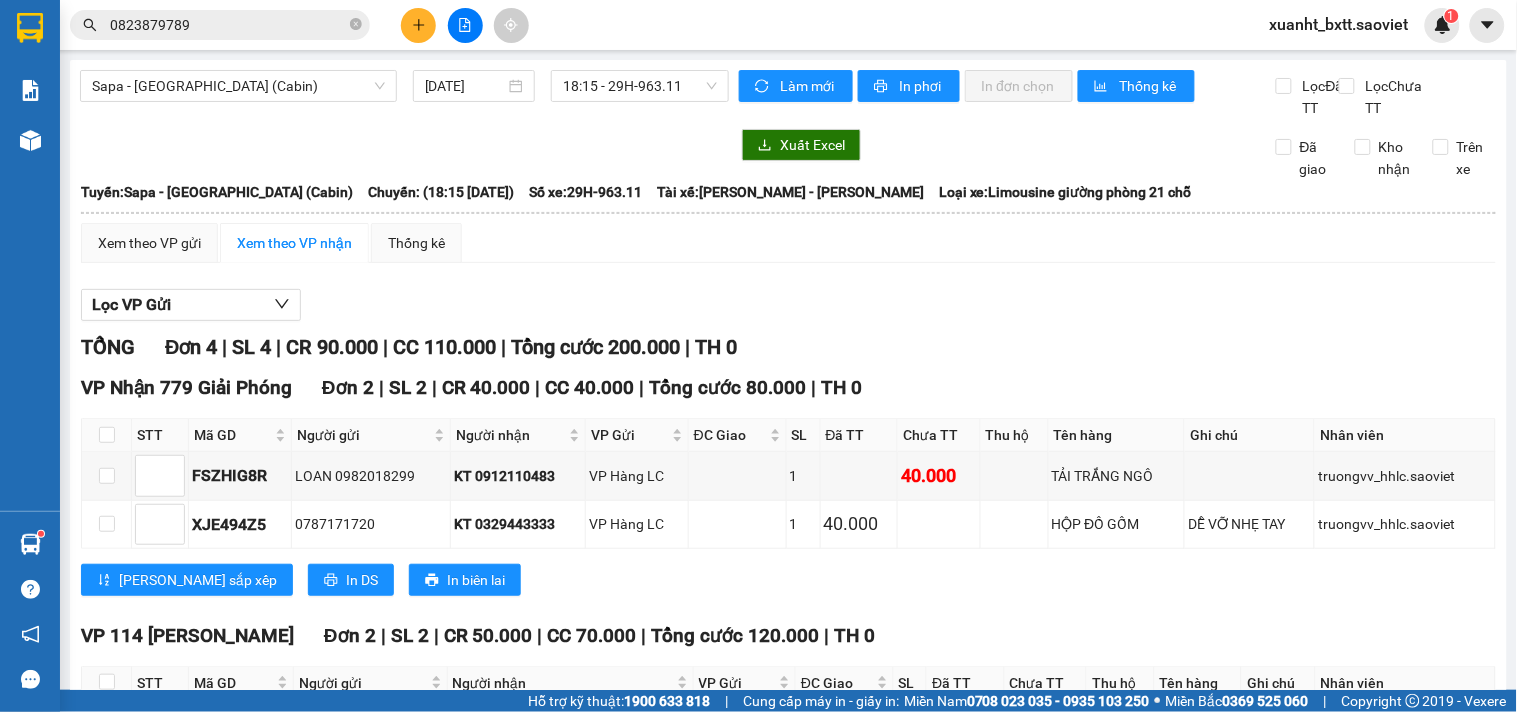 click at bounding box center (404, 145) 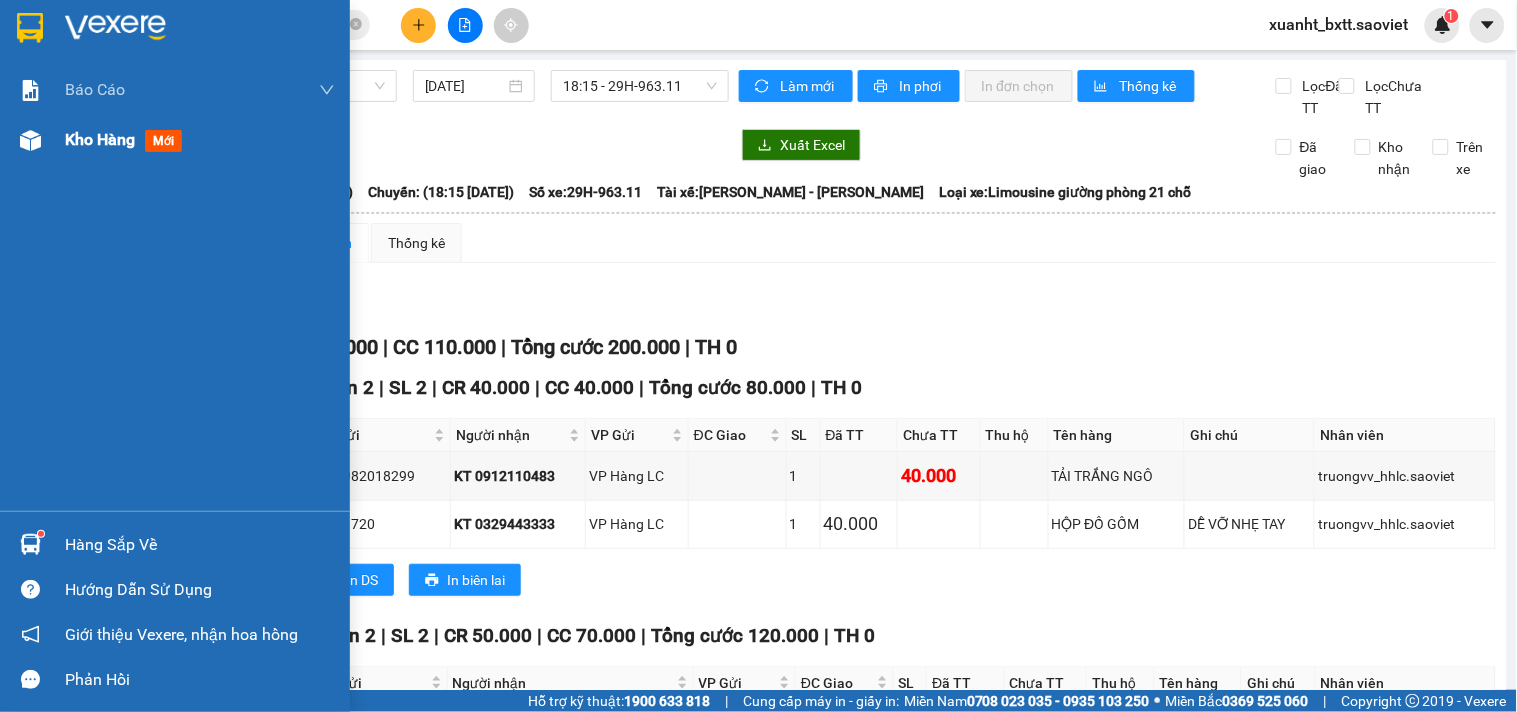 click on "Kho hàng" at bounding box center [100, 139] 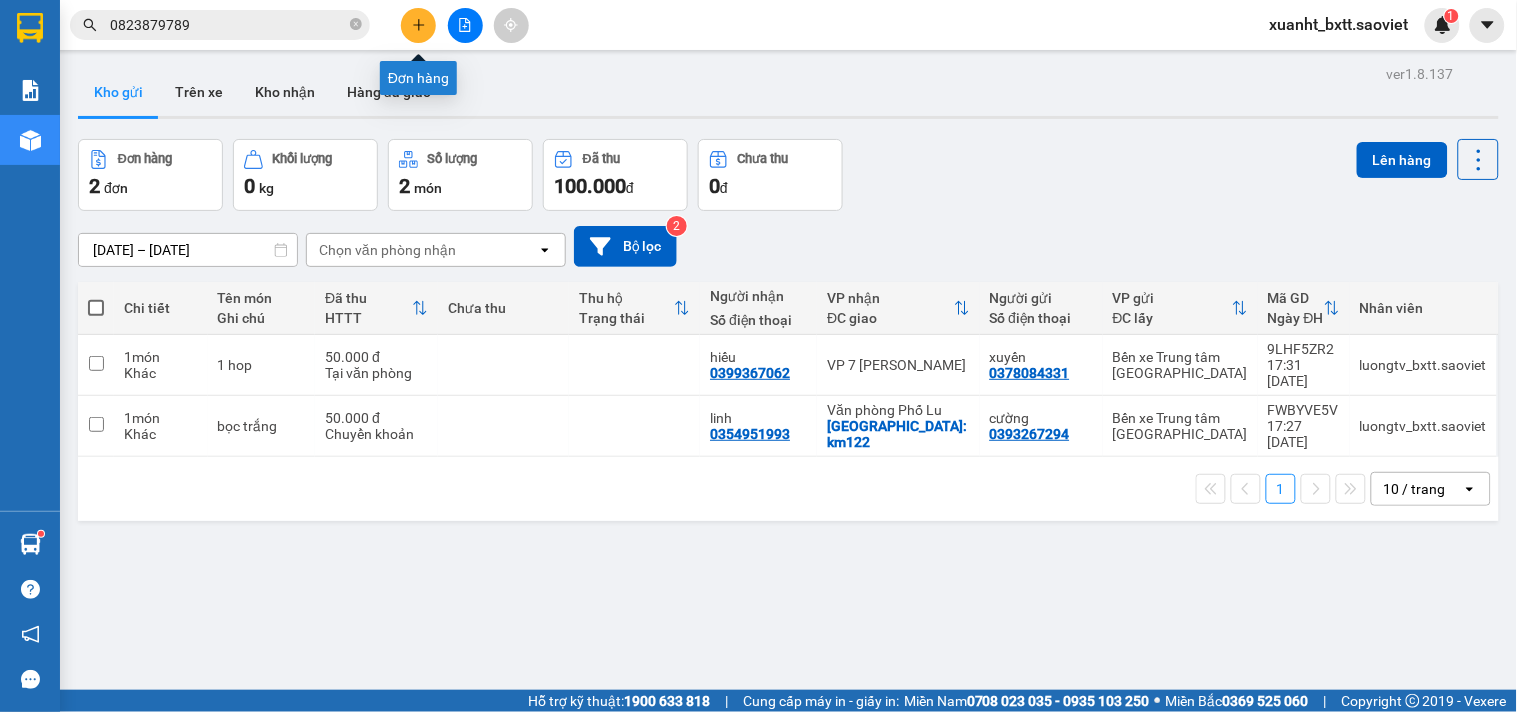 click at bounding box center (418, 25) 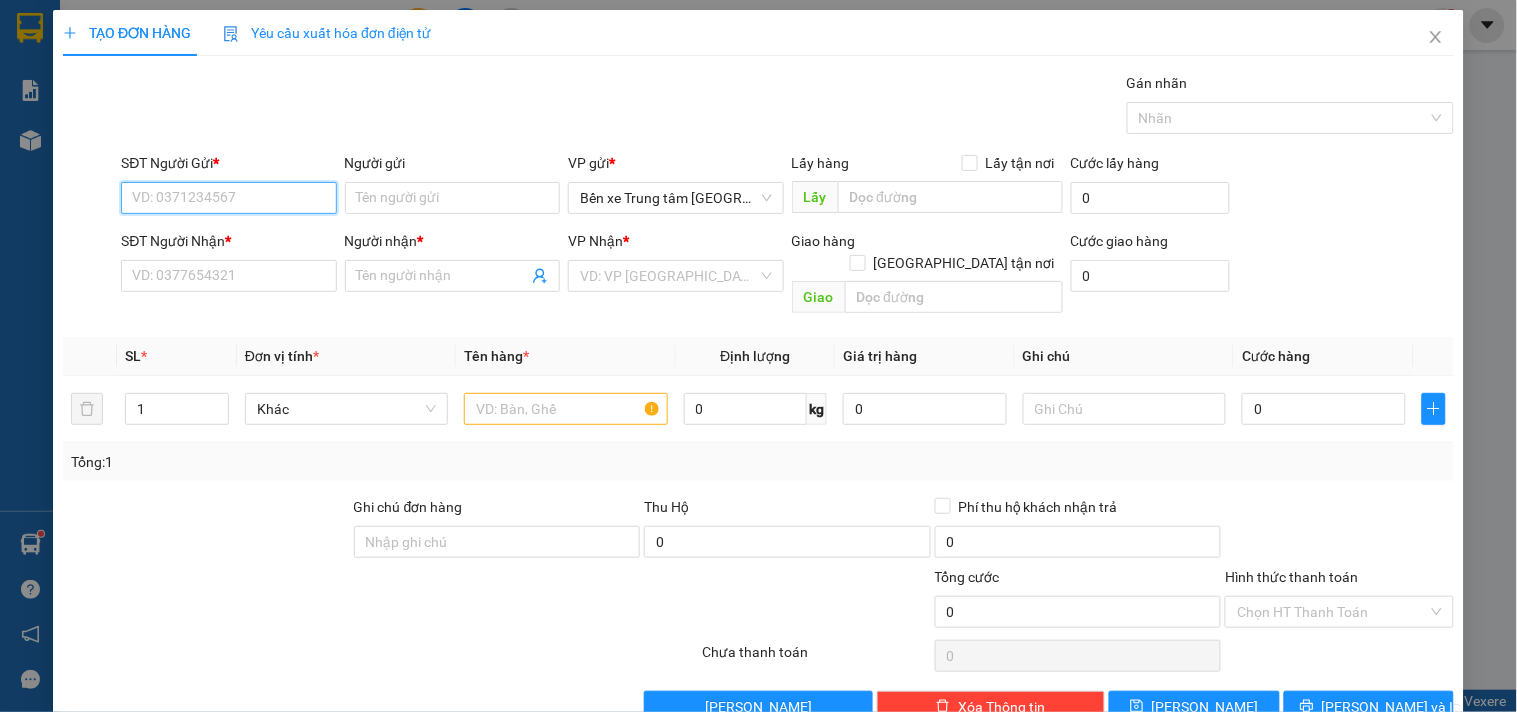 click on "SĐT Người Gửi  *" at bounding box center (228, 198) 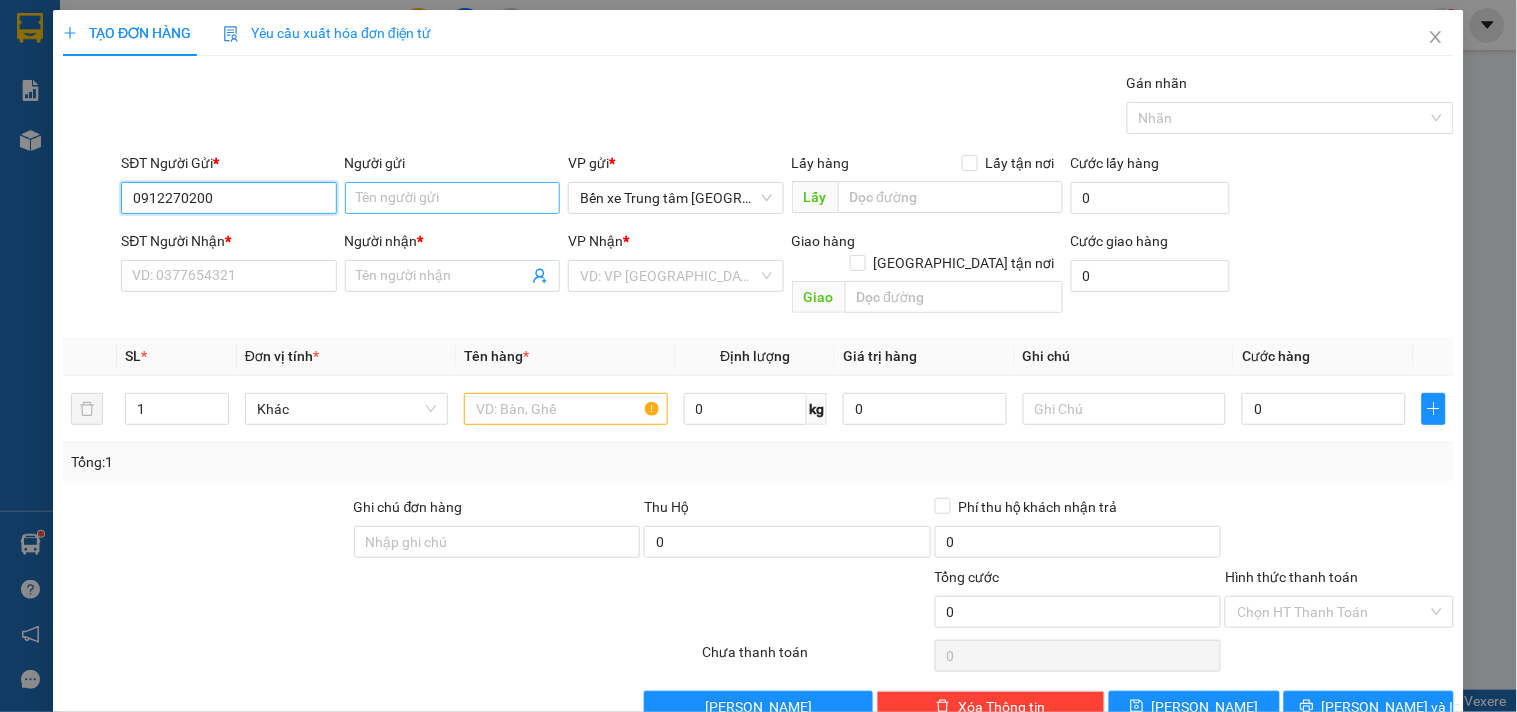 type on "0912270200" 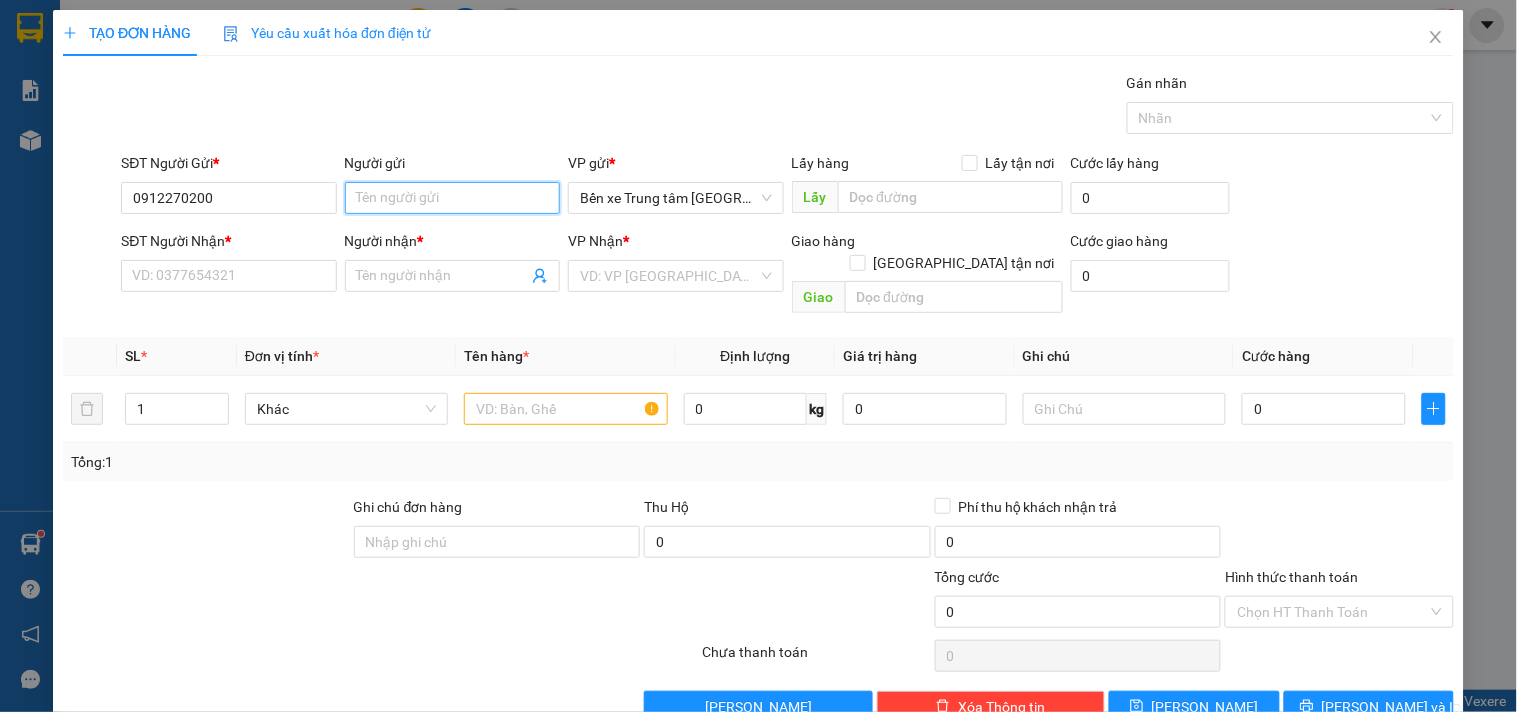 click on "Người gửi" at bounding box center [452, 198] 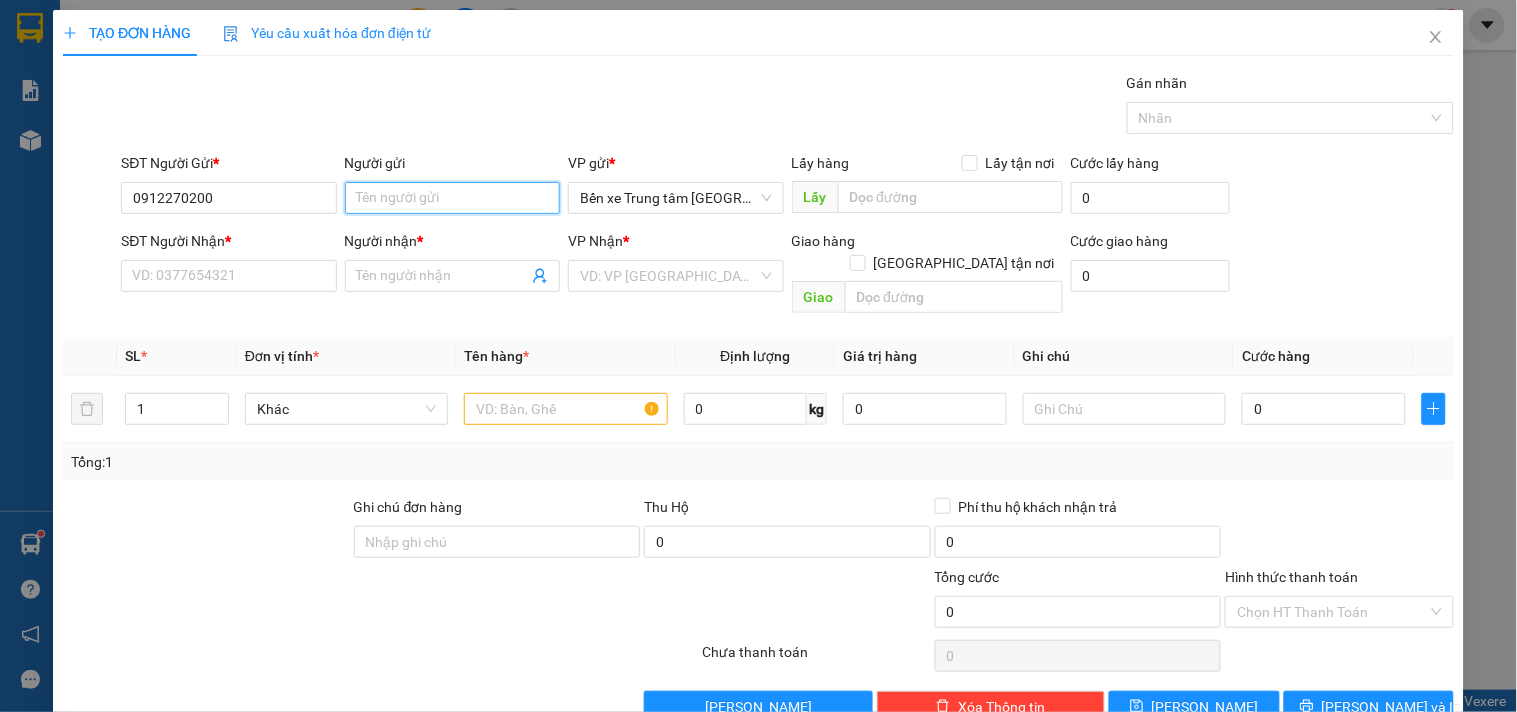 type on "g" 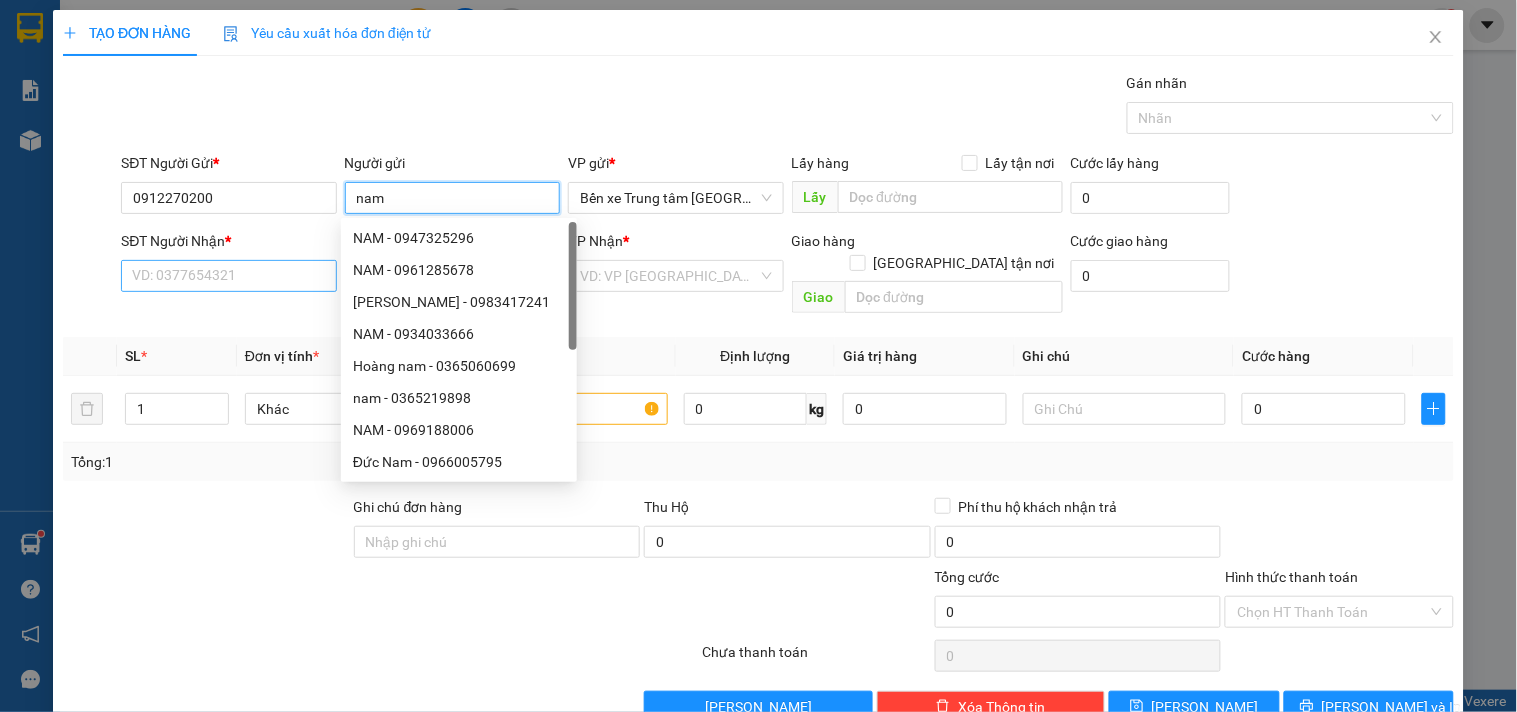 type on "nam" 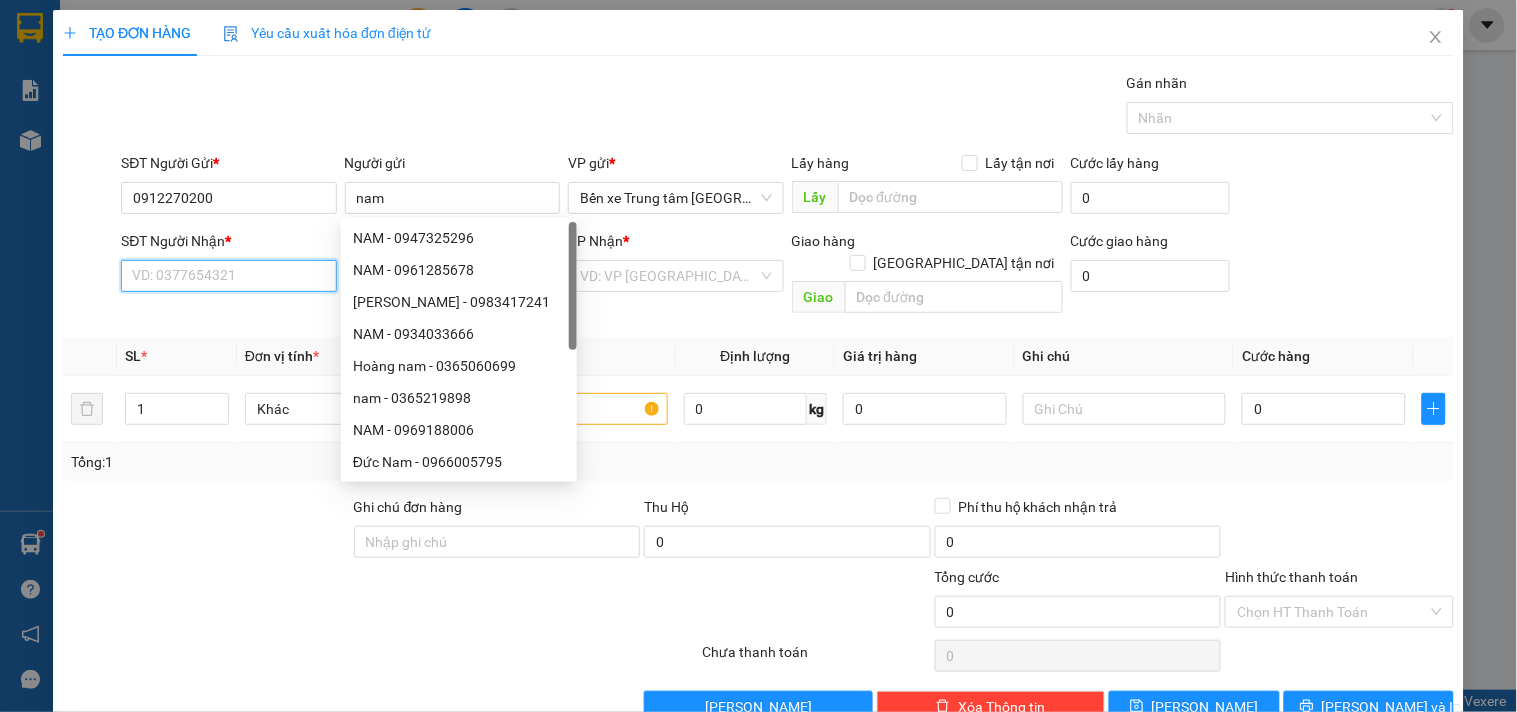 click on "SĐT Người Nhận  *" at bounding box center (228, 276) 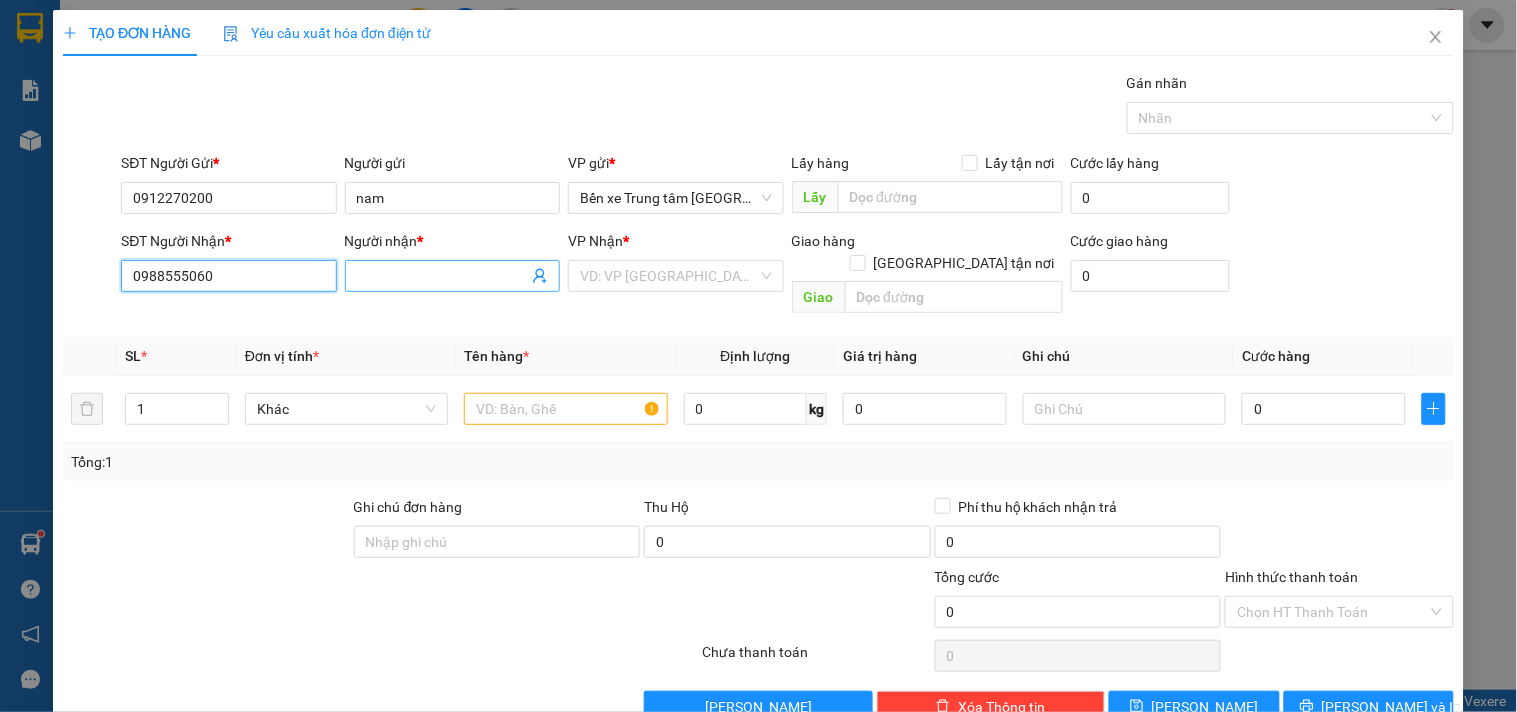 type on "0988555060" 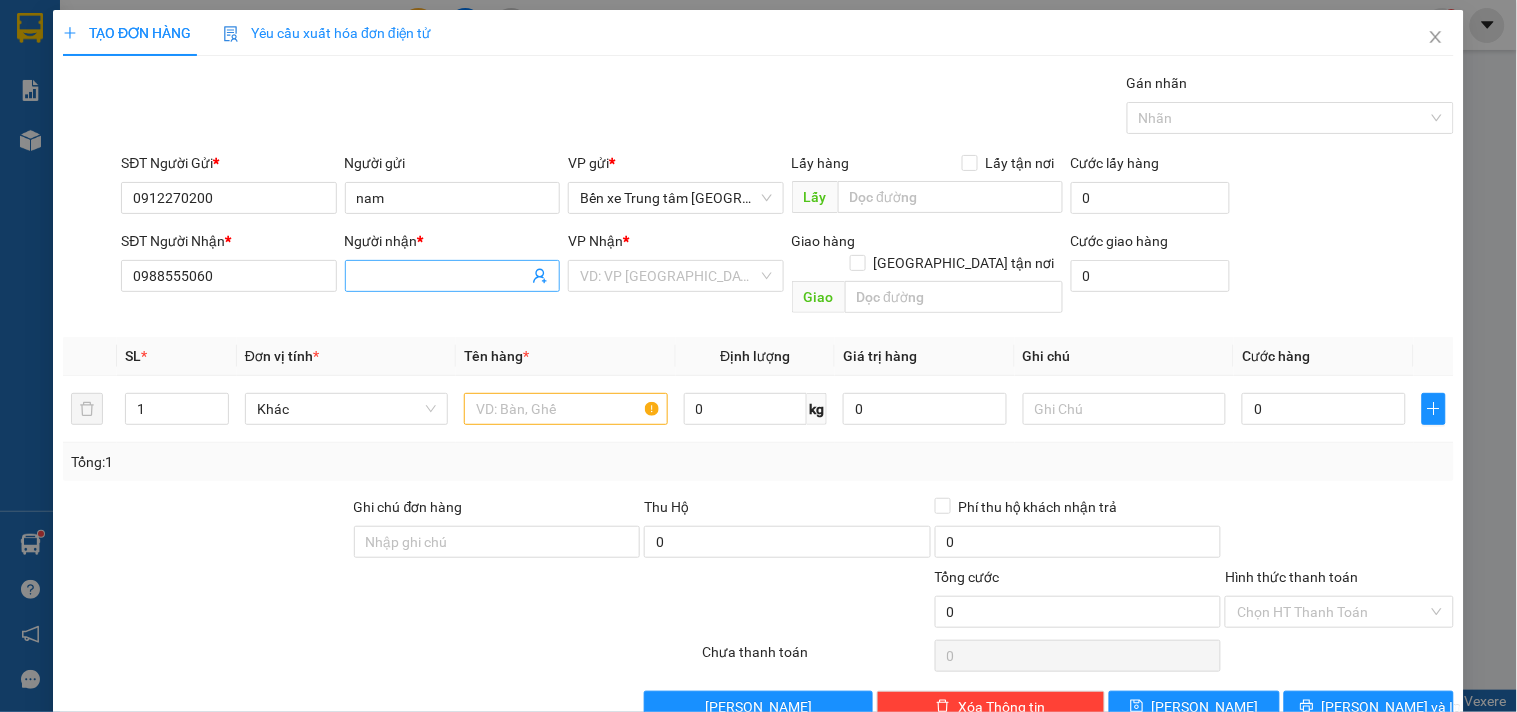 click on "Người nhận  *" at bounding box center [442, 276] 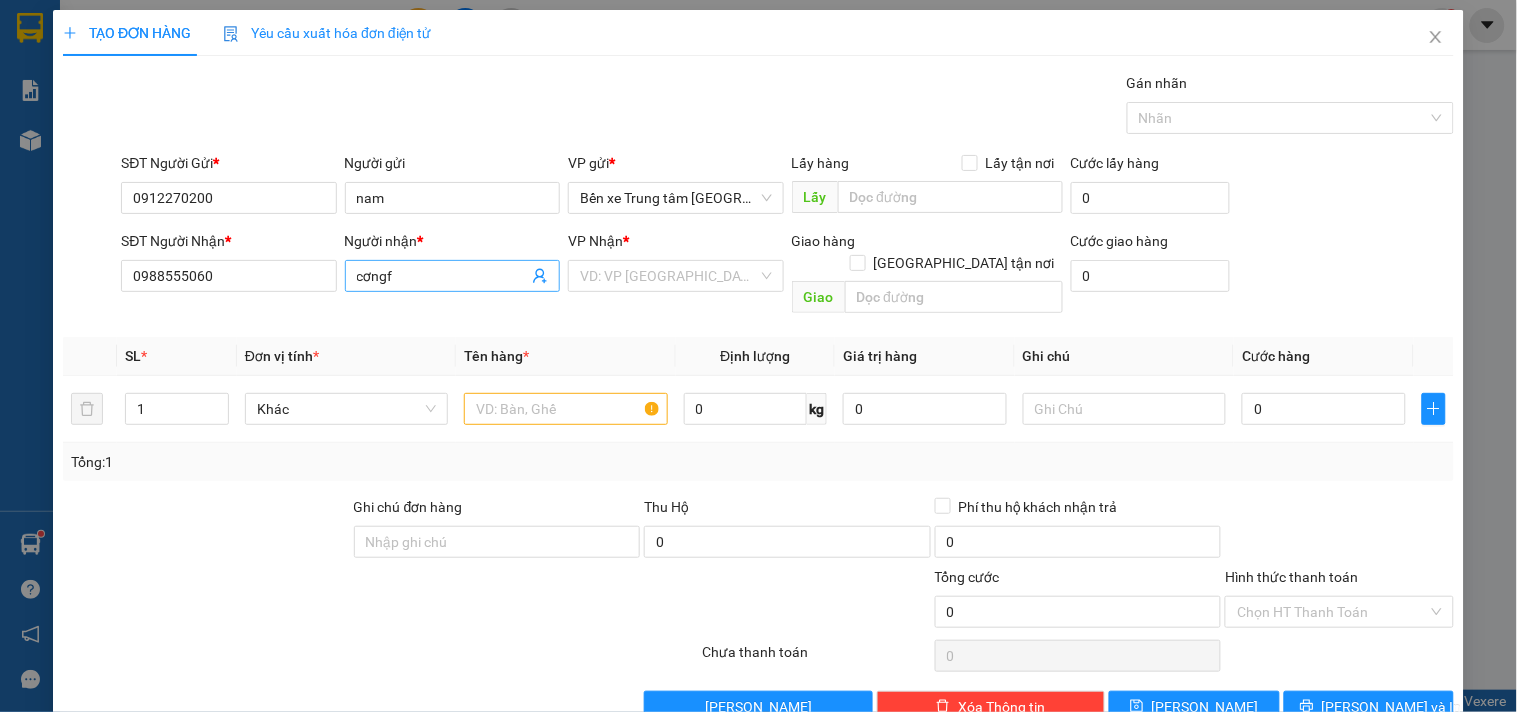 drag, startPoint x: 438, startPoint y: 258, endPoint x: 360, endPoint y: 283, distance: 81.908485 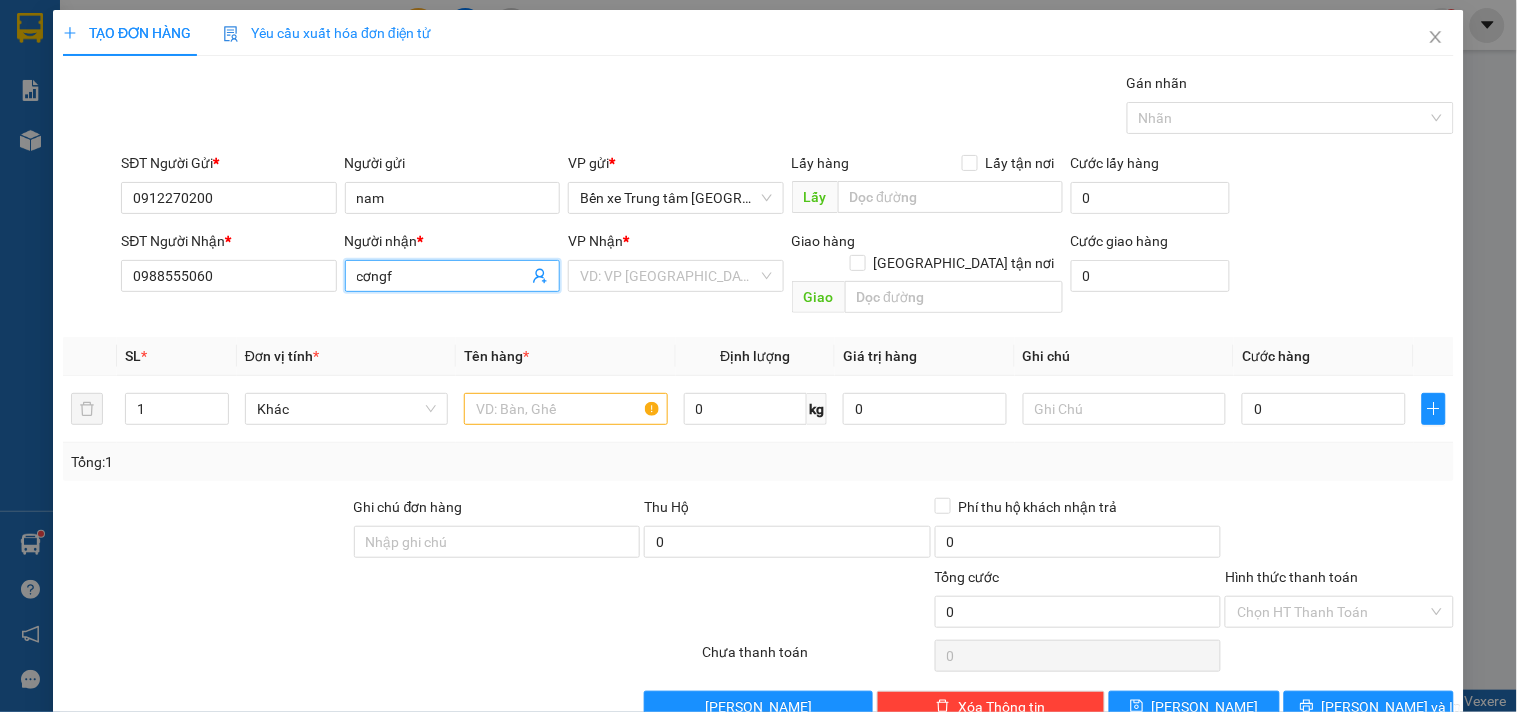 drag, startPoint x: 388, startPoint y: 280, endPoint x: 364, endPoint y: 281, distance: 24.020824 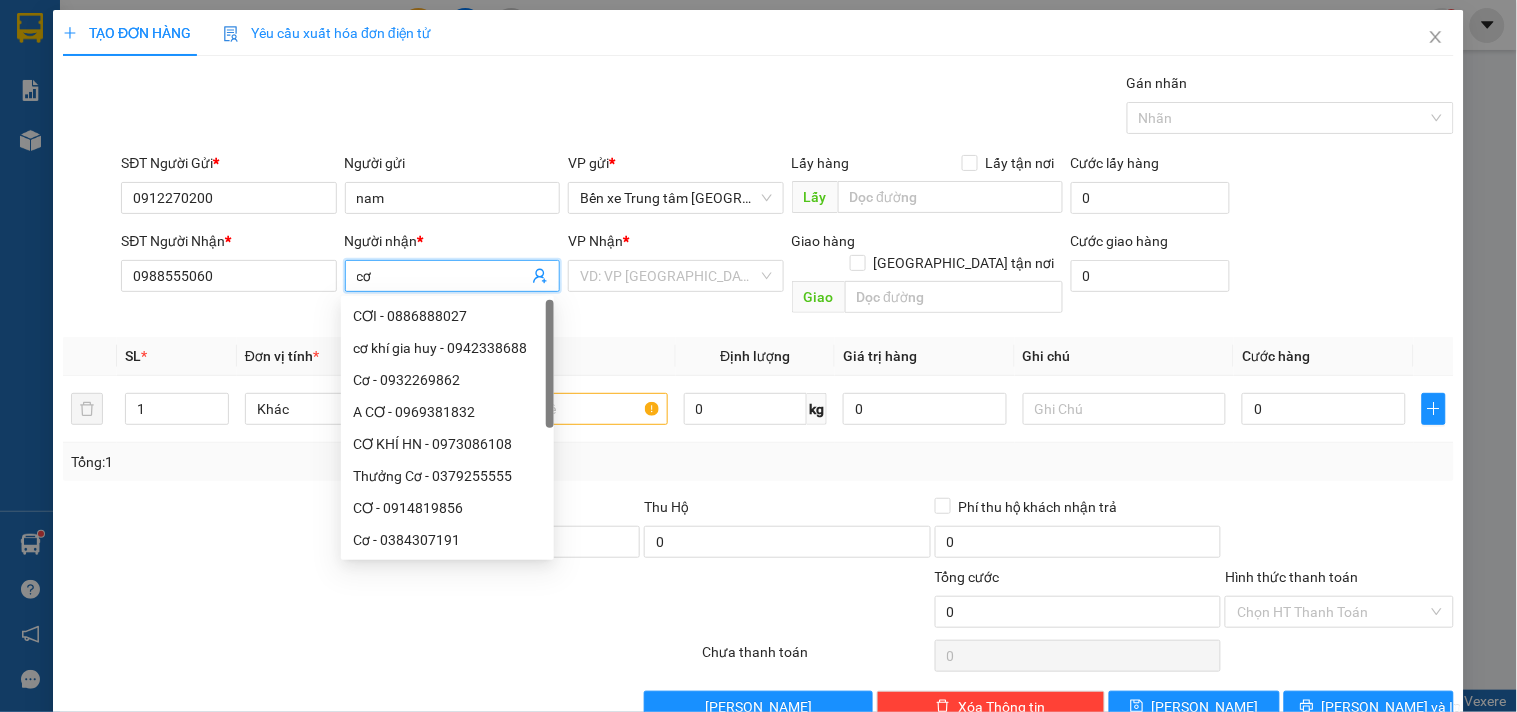 type on "c" 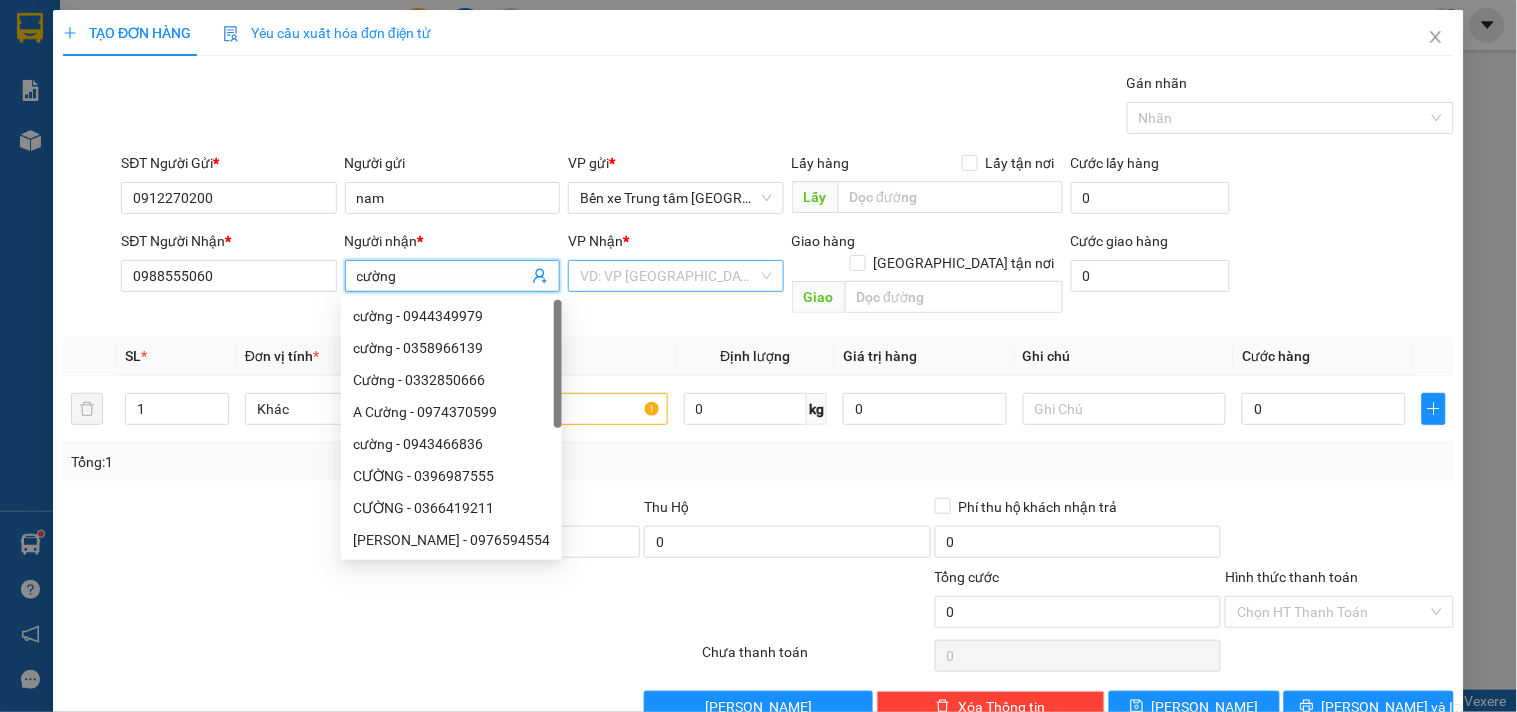 type on "cường" 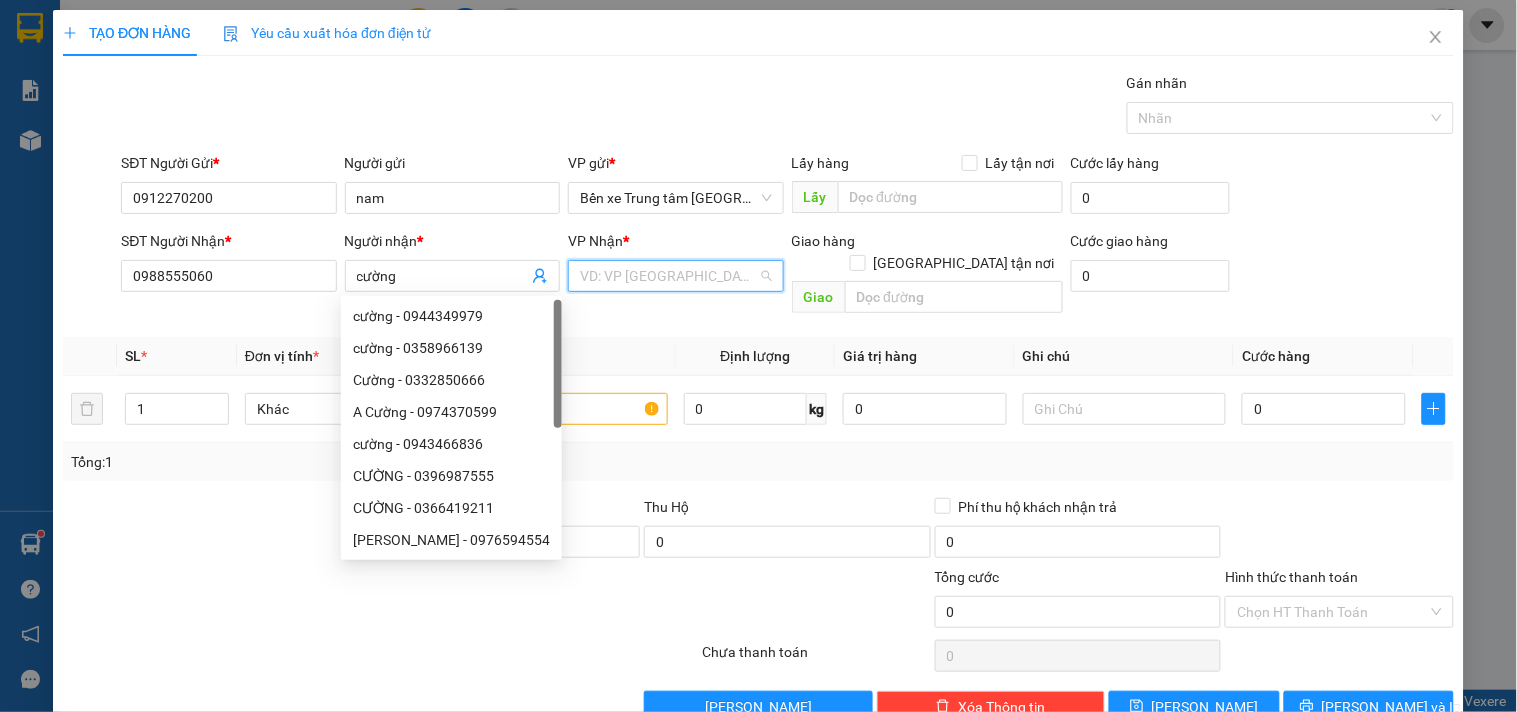 click at bounding box center [668, 276] 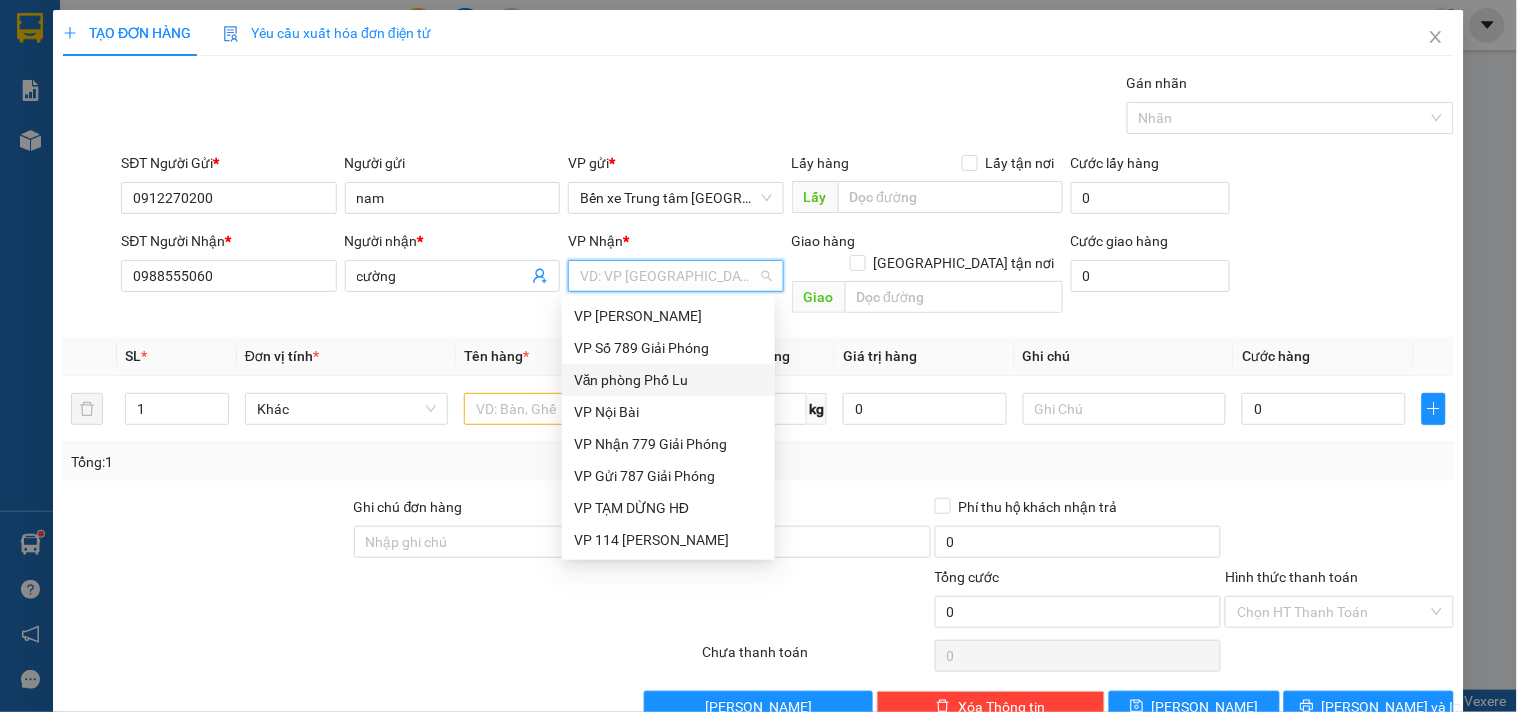 click on "Văn phòng Phố Lu" at bounding box center [668, 380] 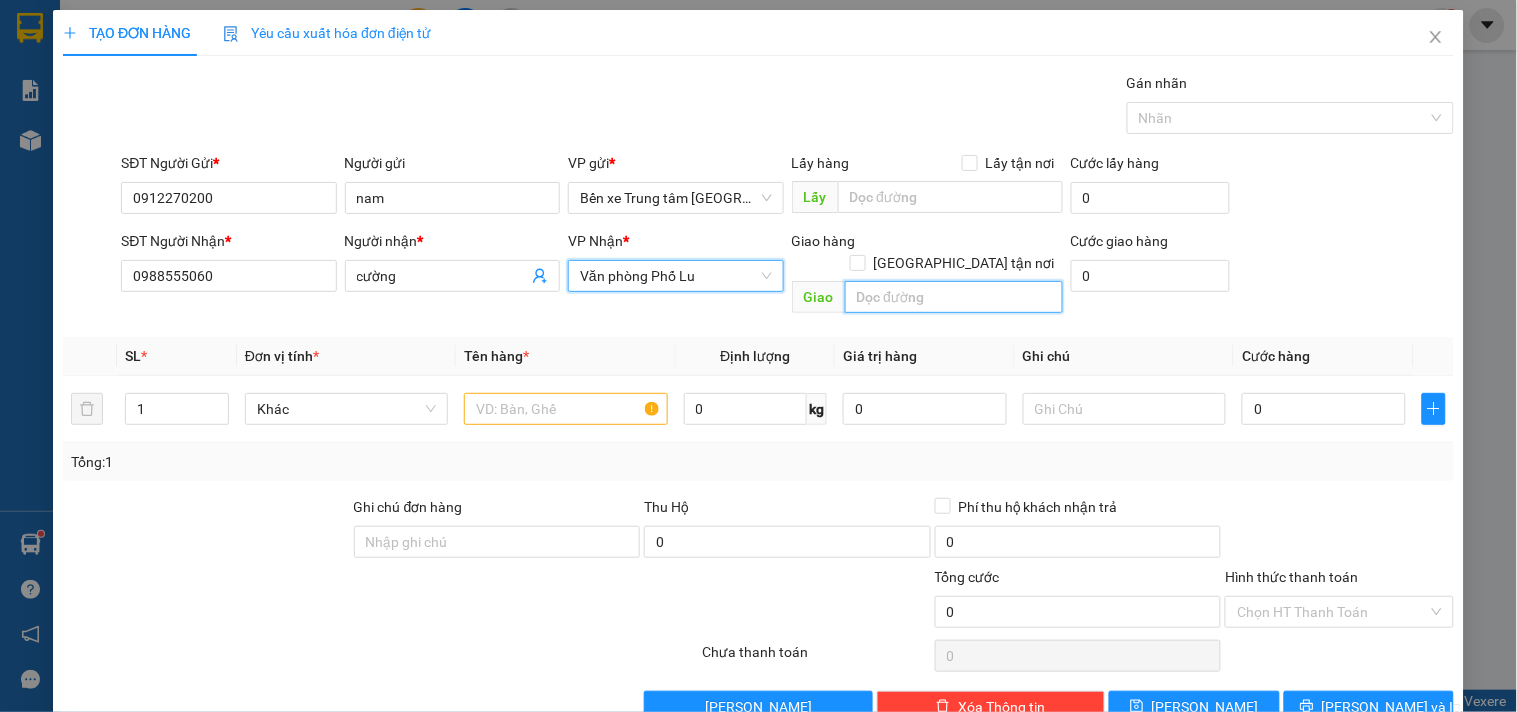 click at bounding box center (954, 297) 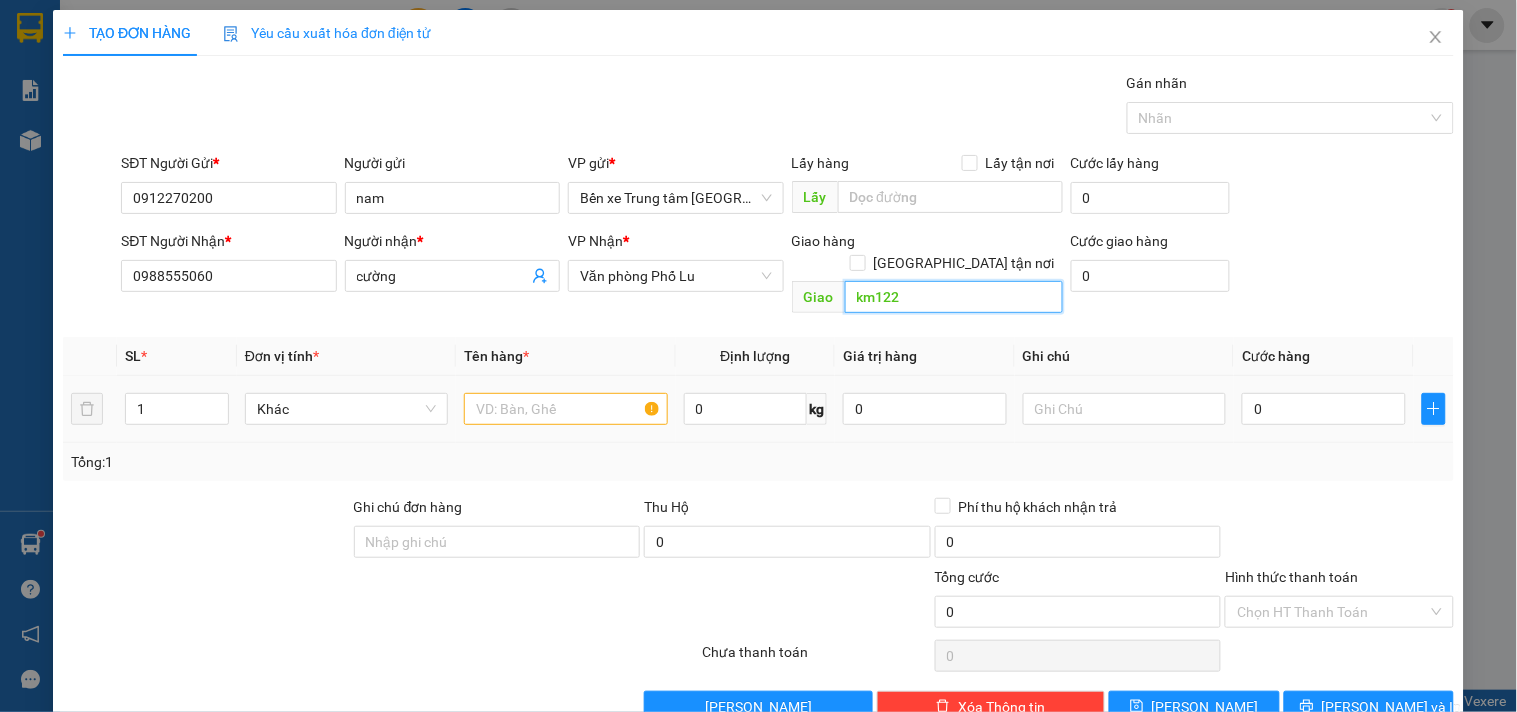 type on "km122" 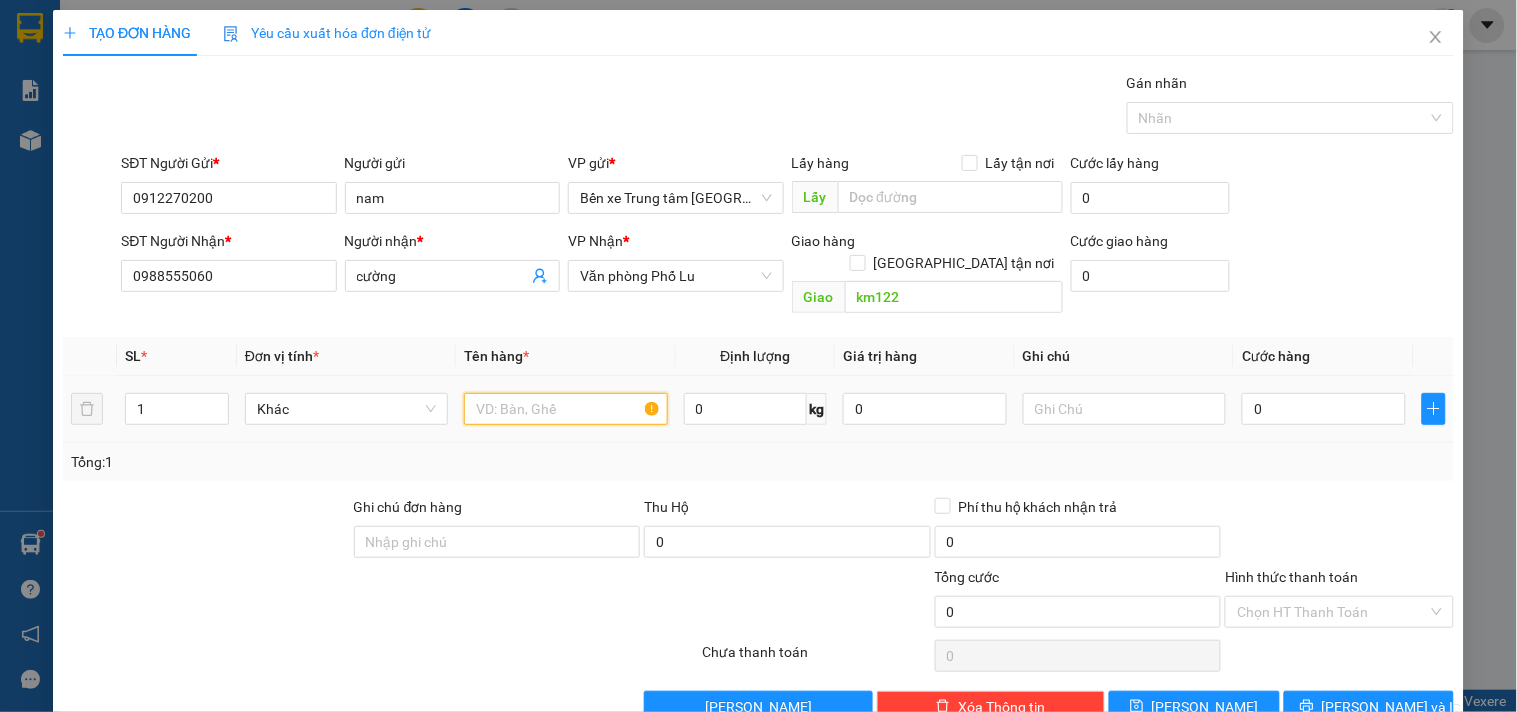 click at bounding box center (565, 409) 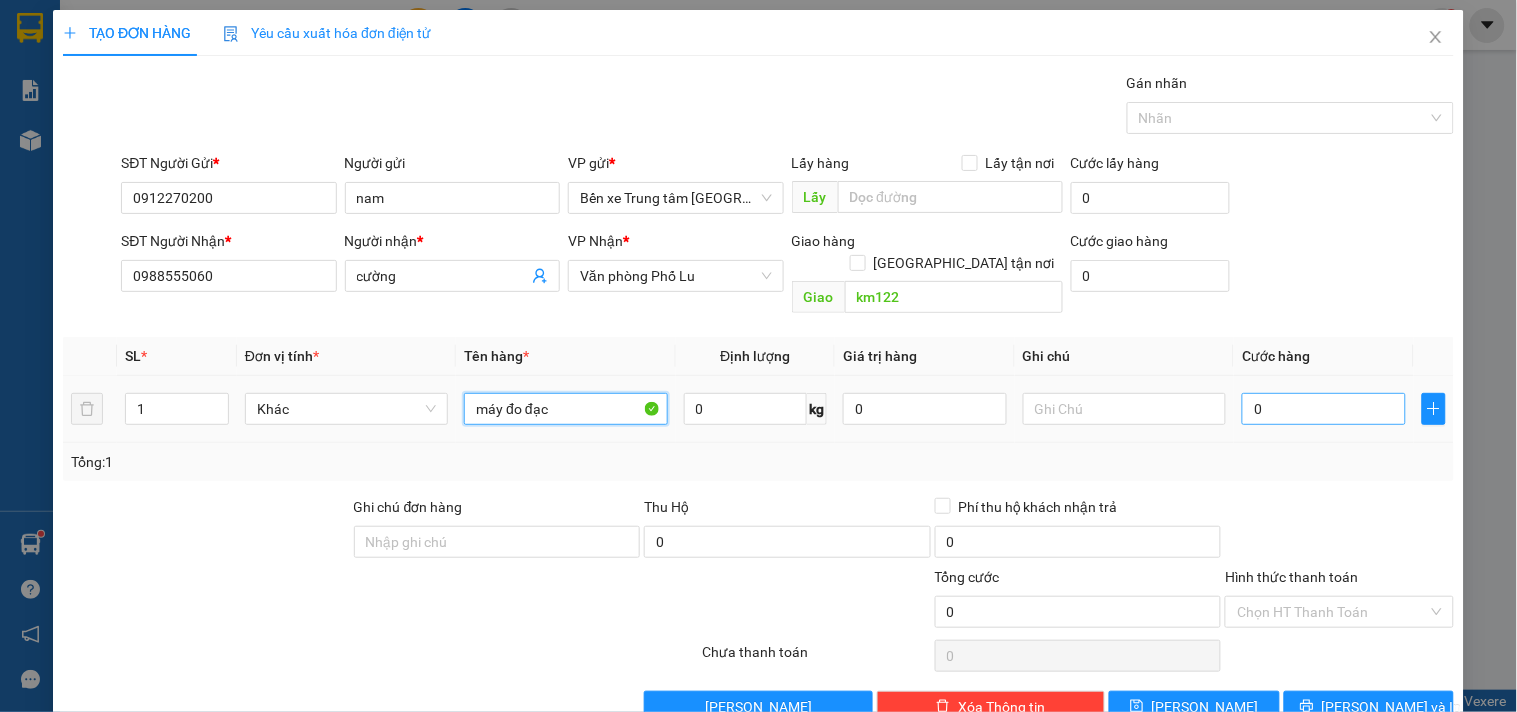 type on "máy đo đạc" 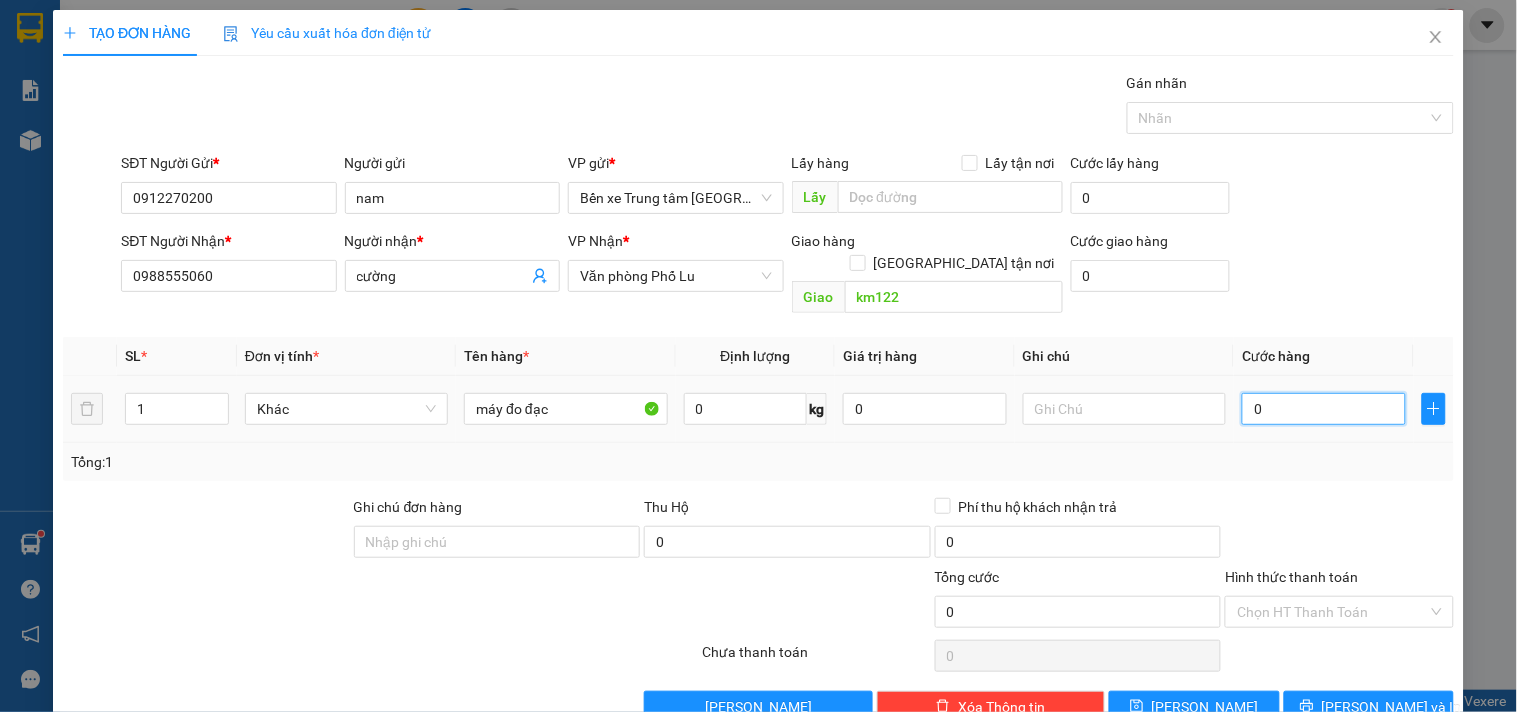 click on "0" at bounding box center (1324, 409) 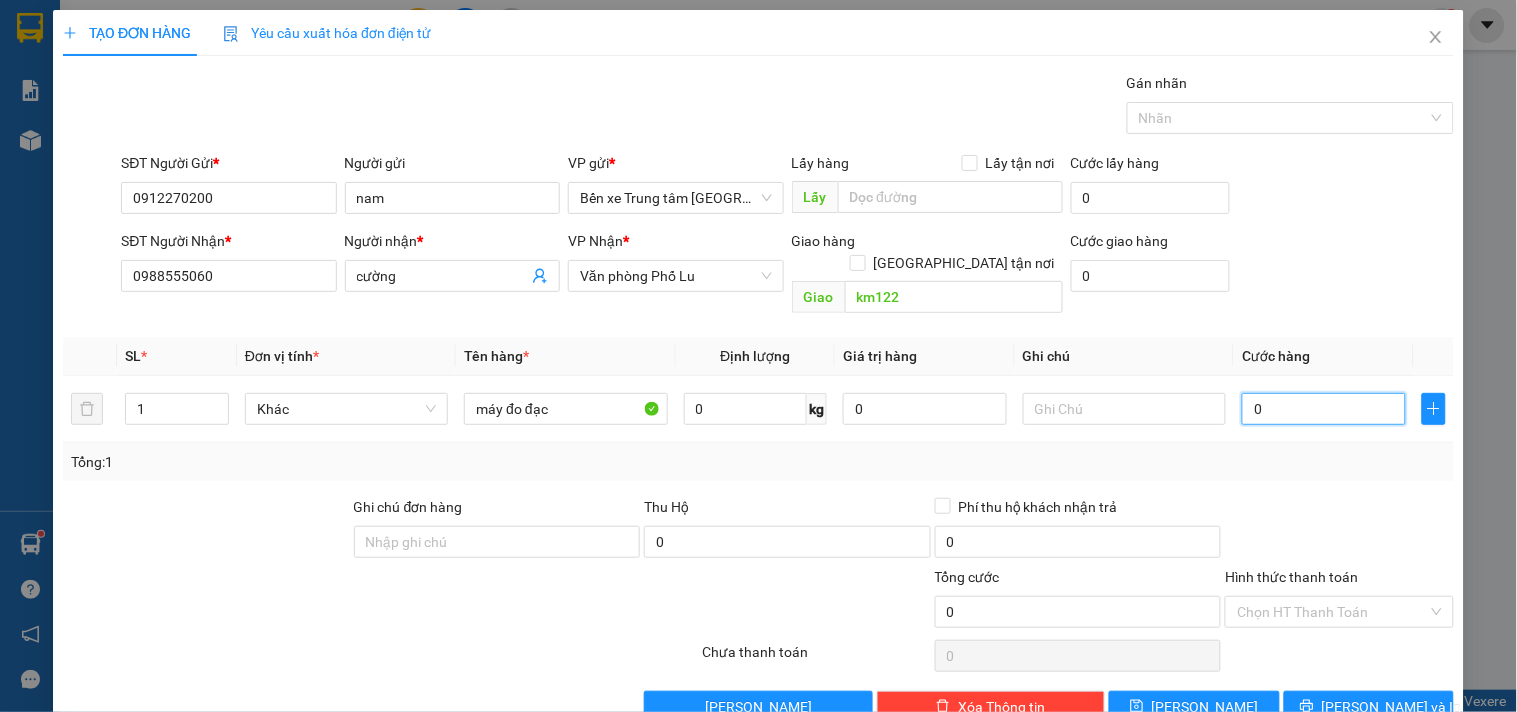 type on "8" 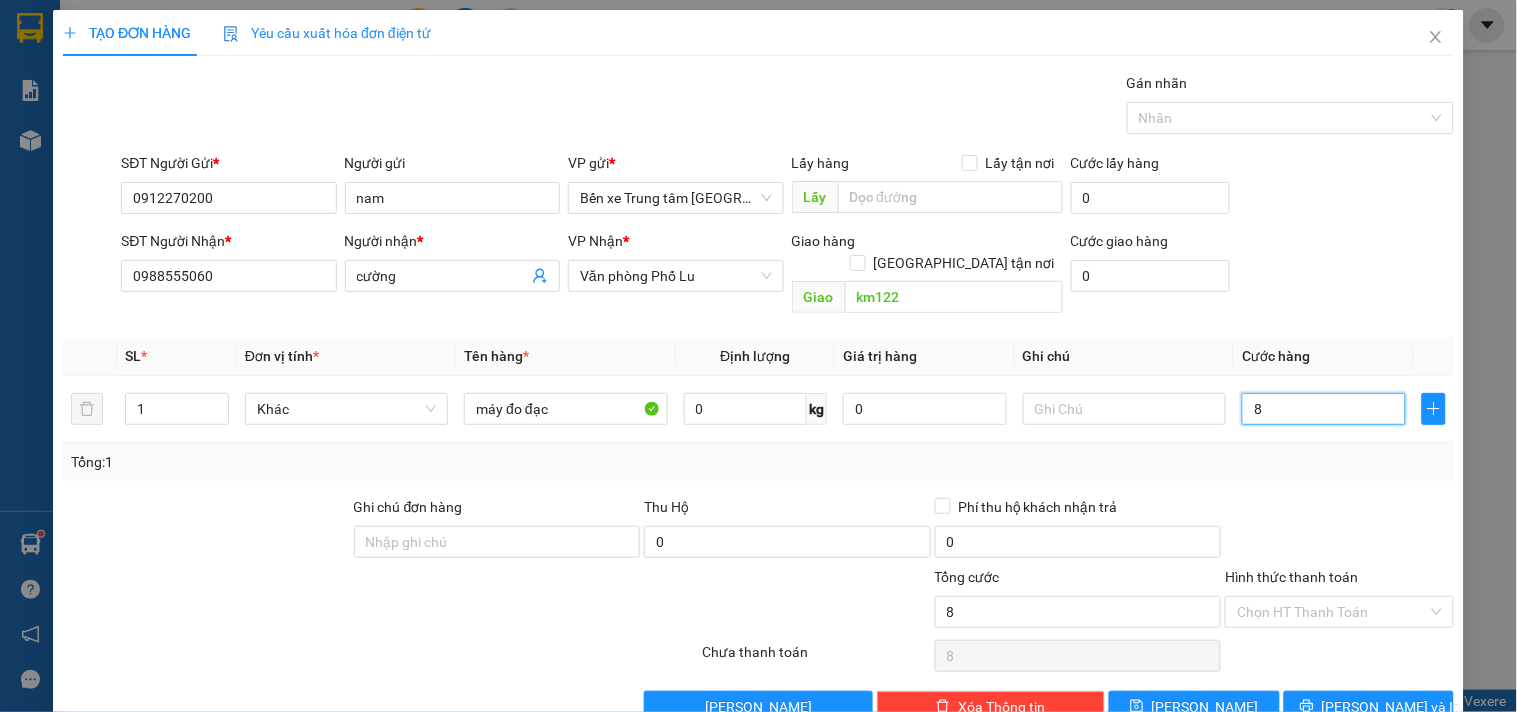 type on "80" 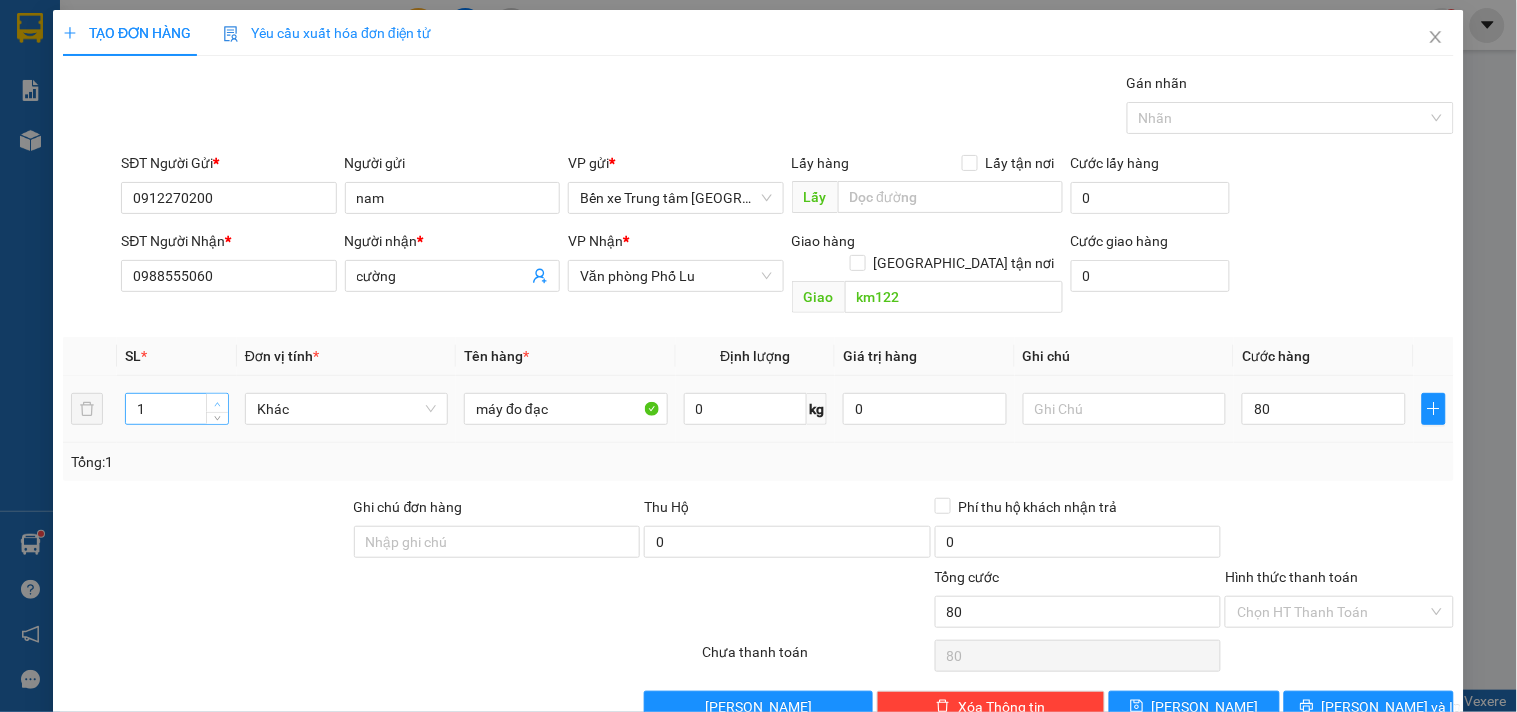 type on "80.000" 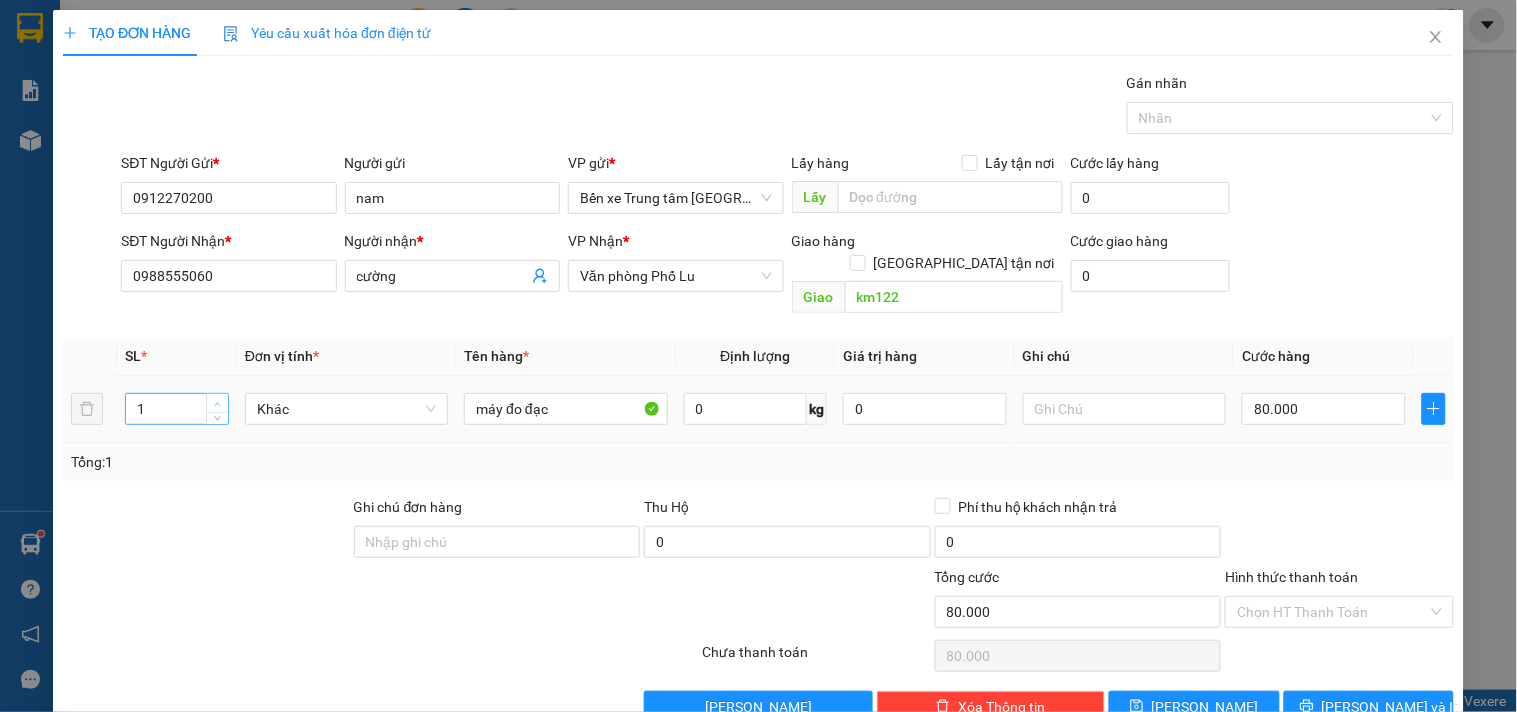 click 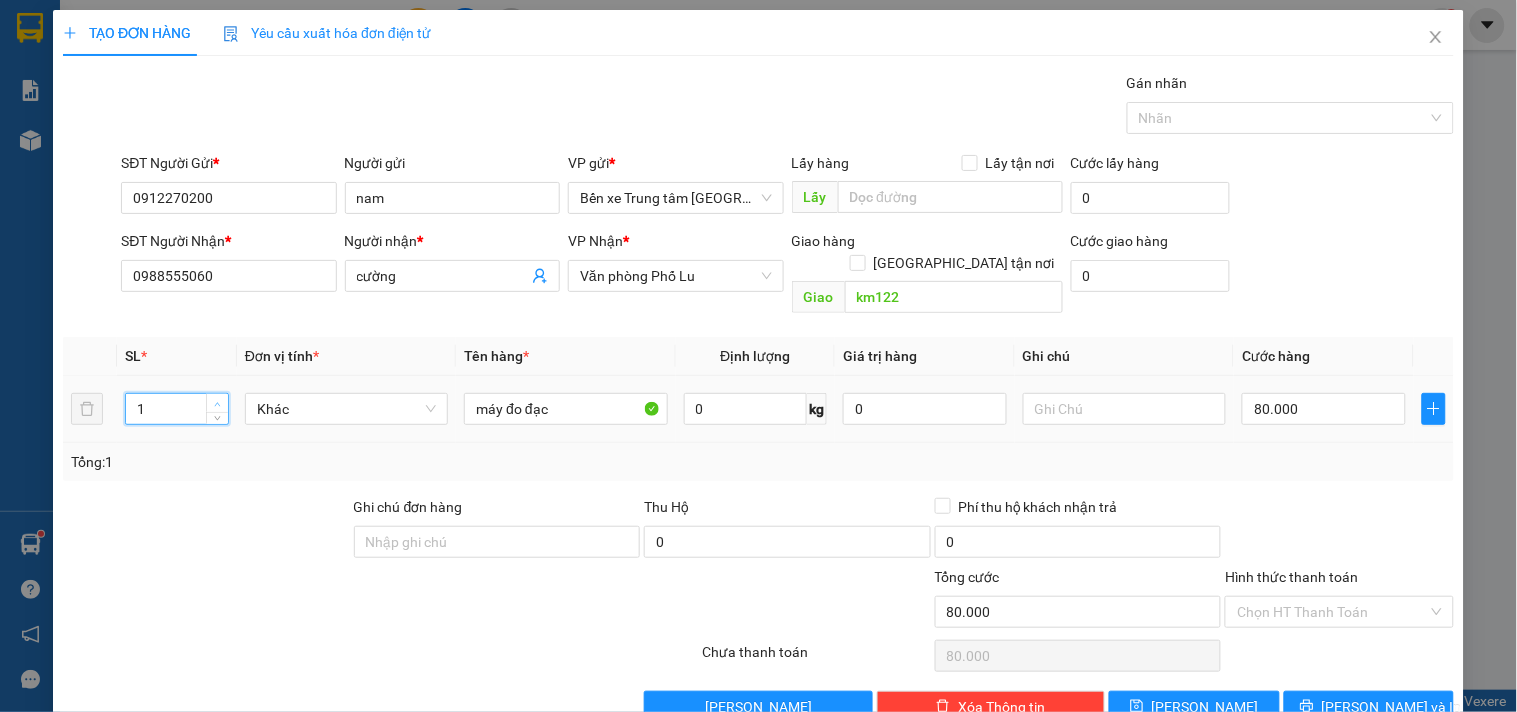 type on "2" 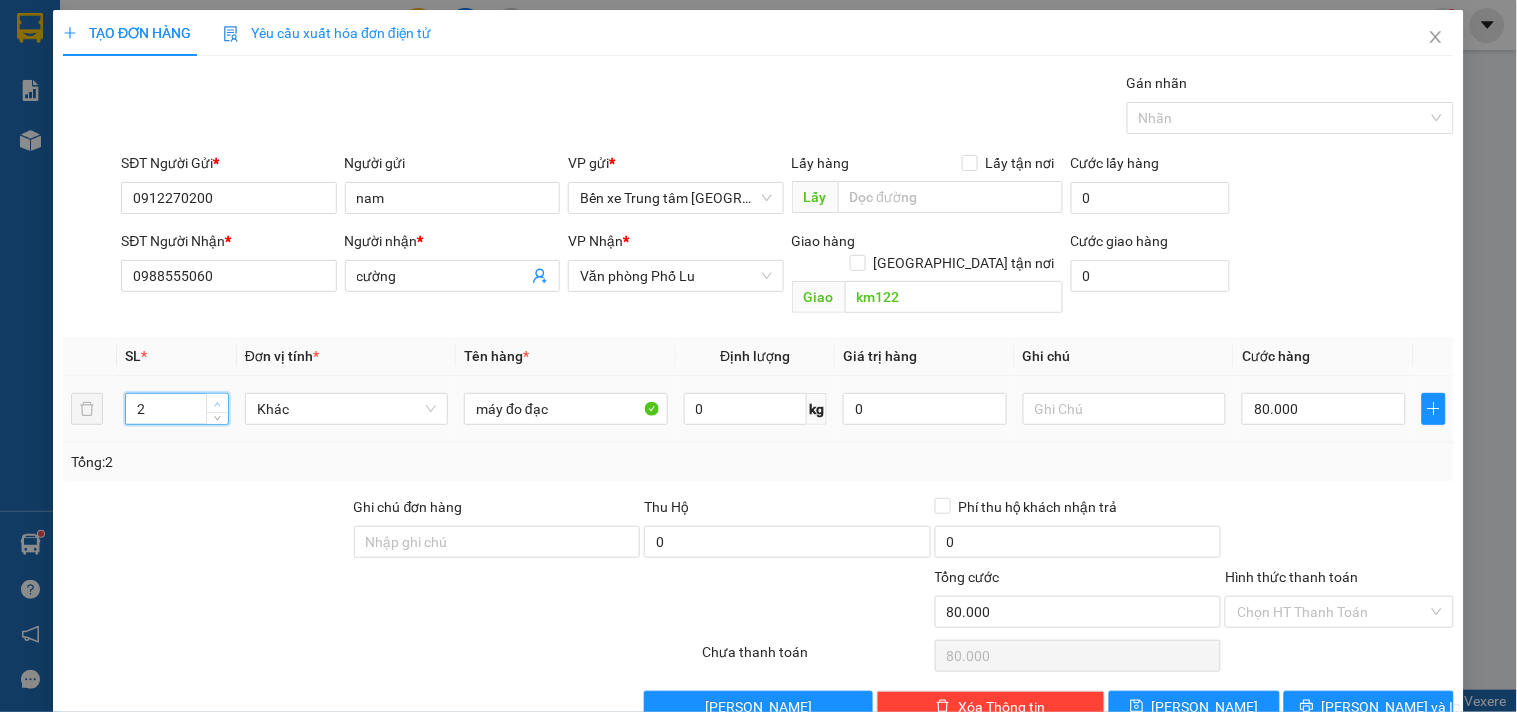 click at bounding box center [217, 403] 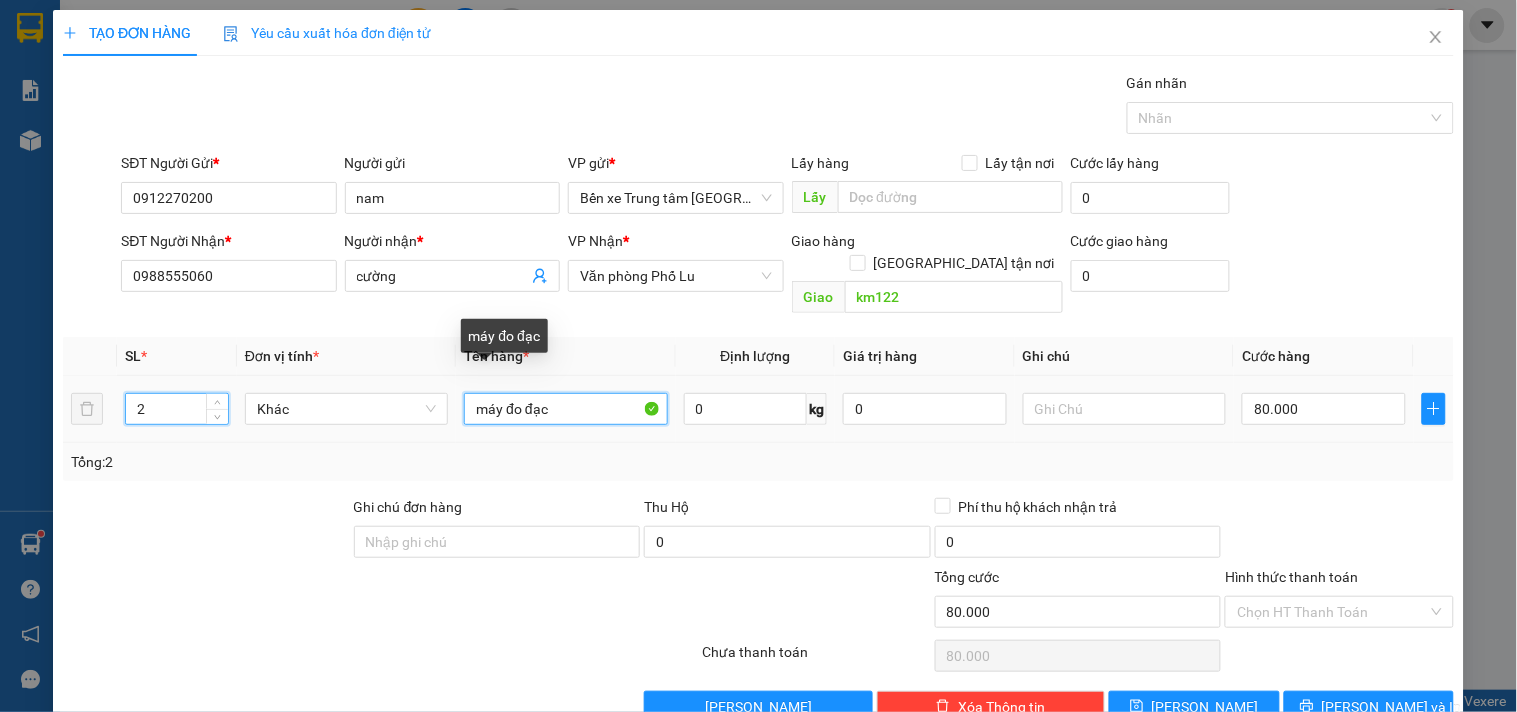 click on "máy đo đạc" at bounding box center [565, 409] 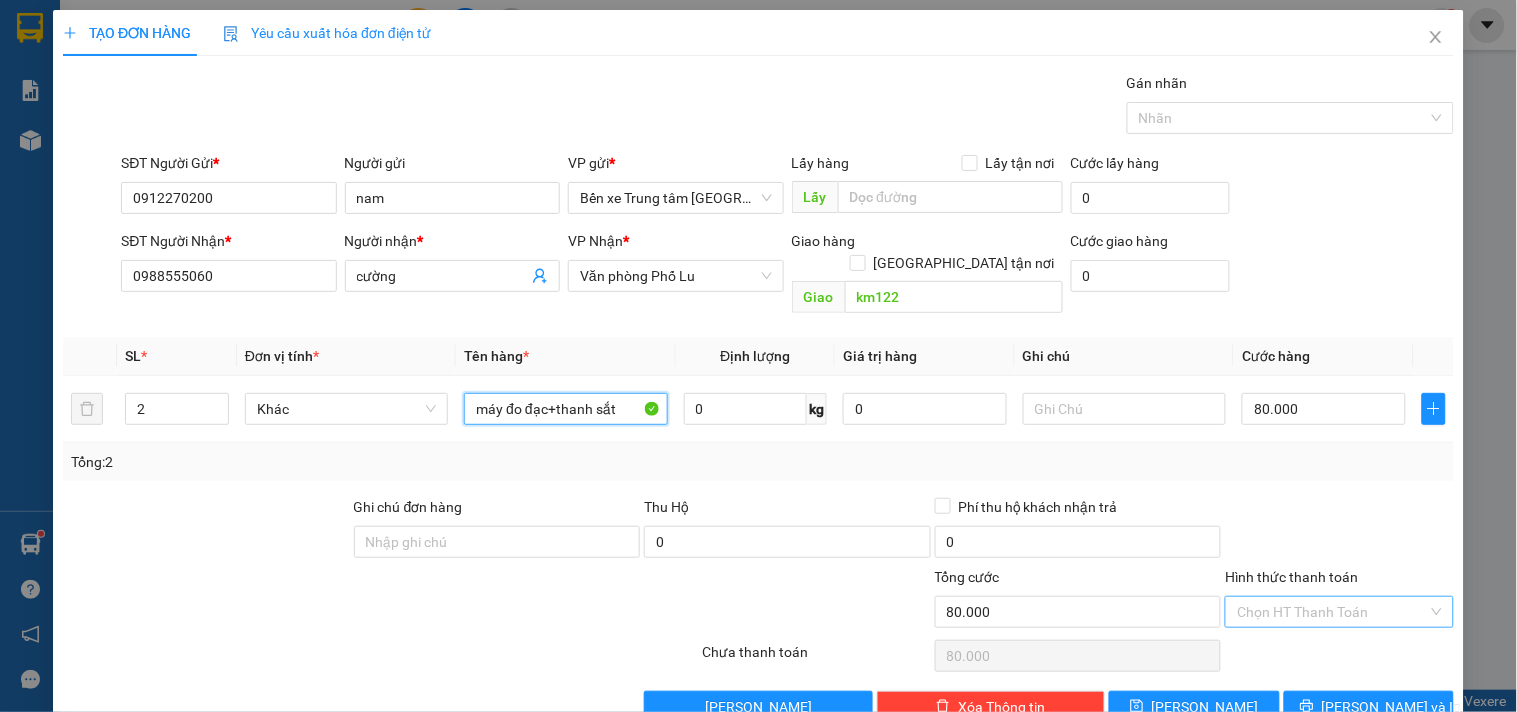 type on "máy đo đạc+thanh sắt" 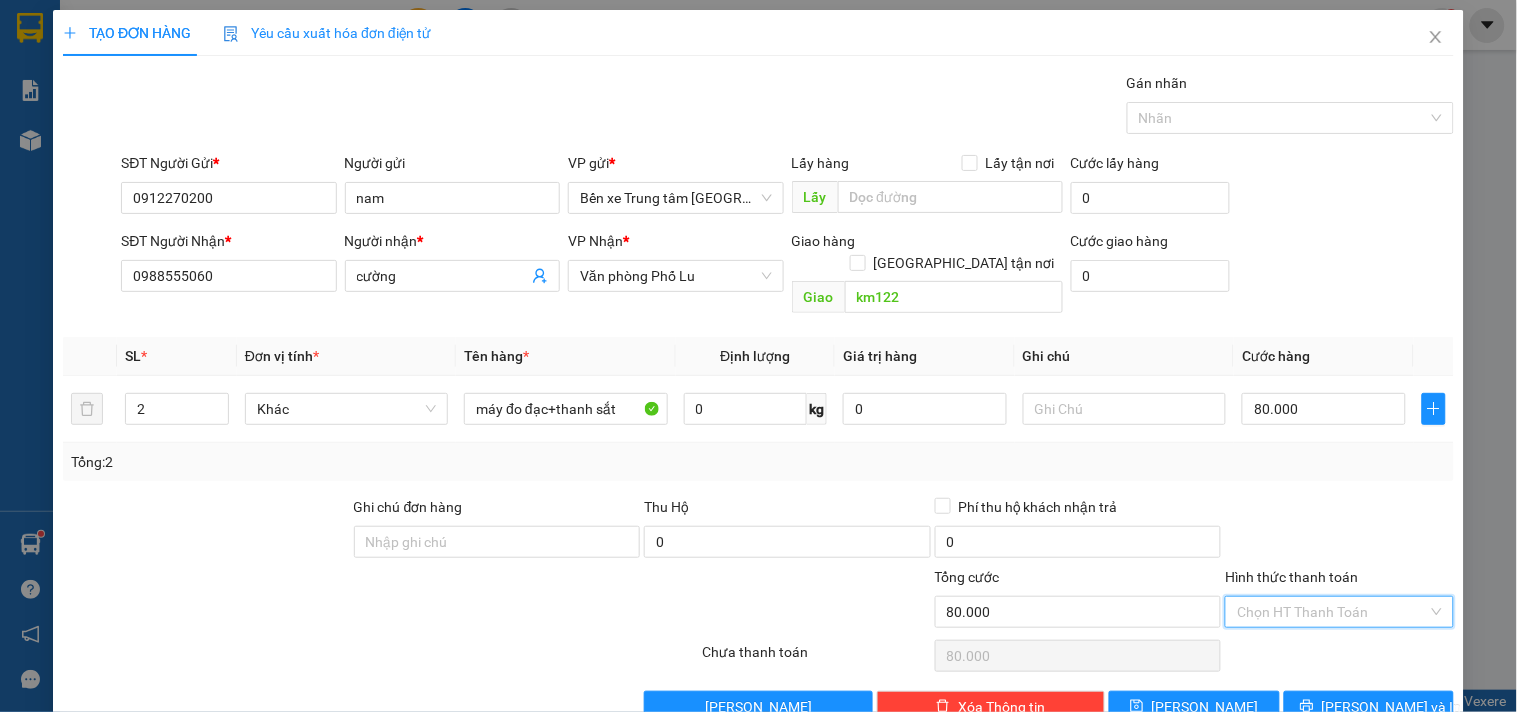 click on "Hình thức thanh toán" at bounding box center (1332, 612) 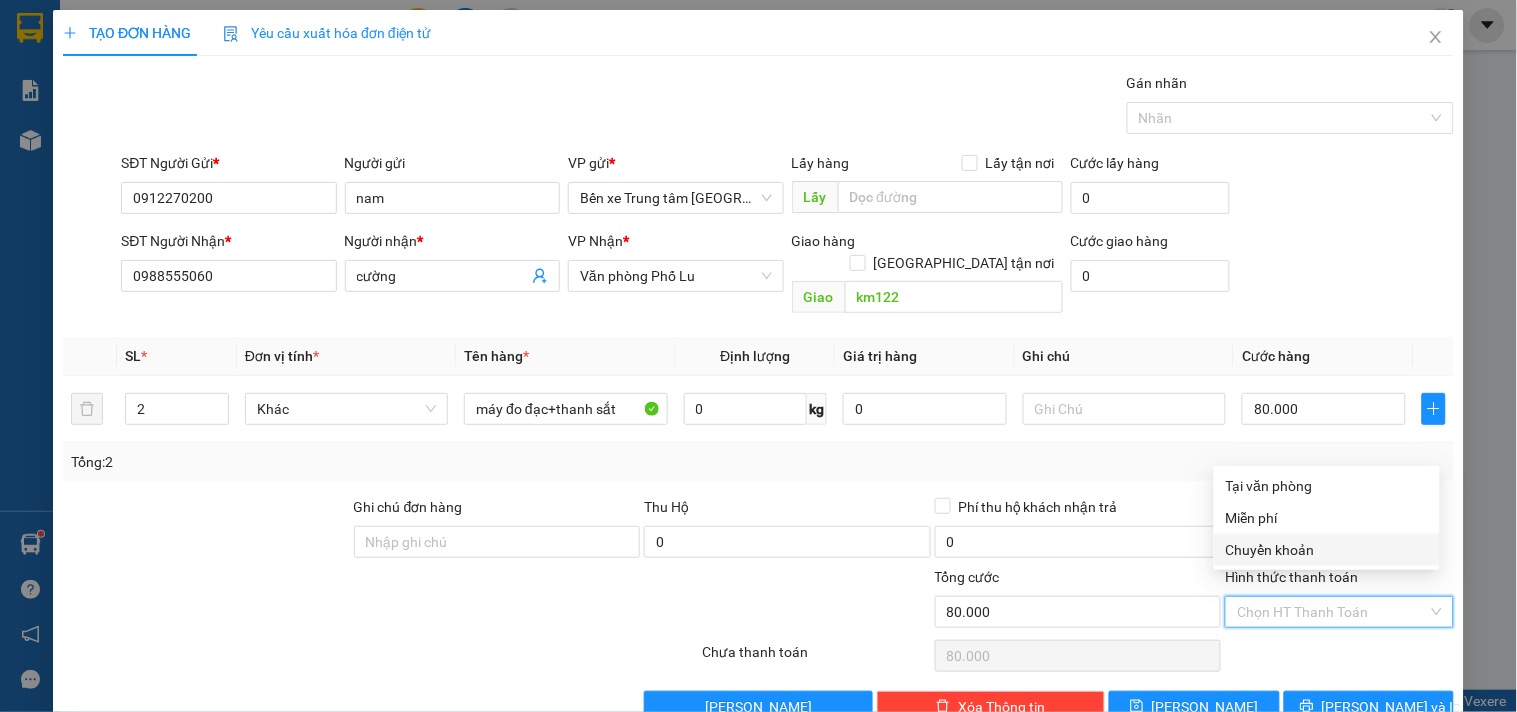 click on "Chuyển khoản" at bounding box center (1327, 550) 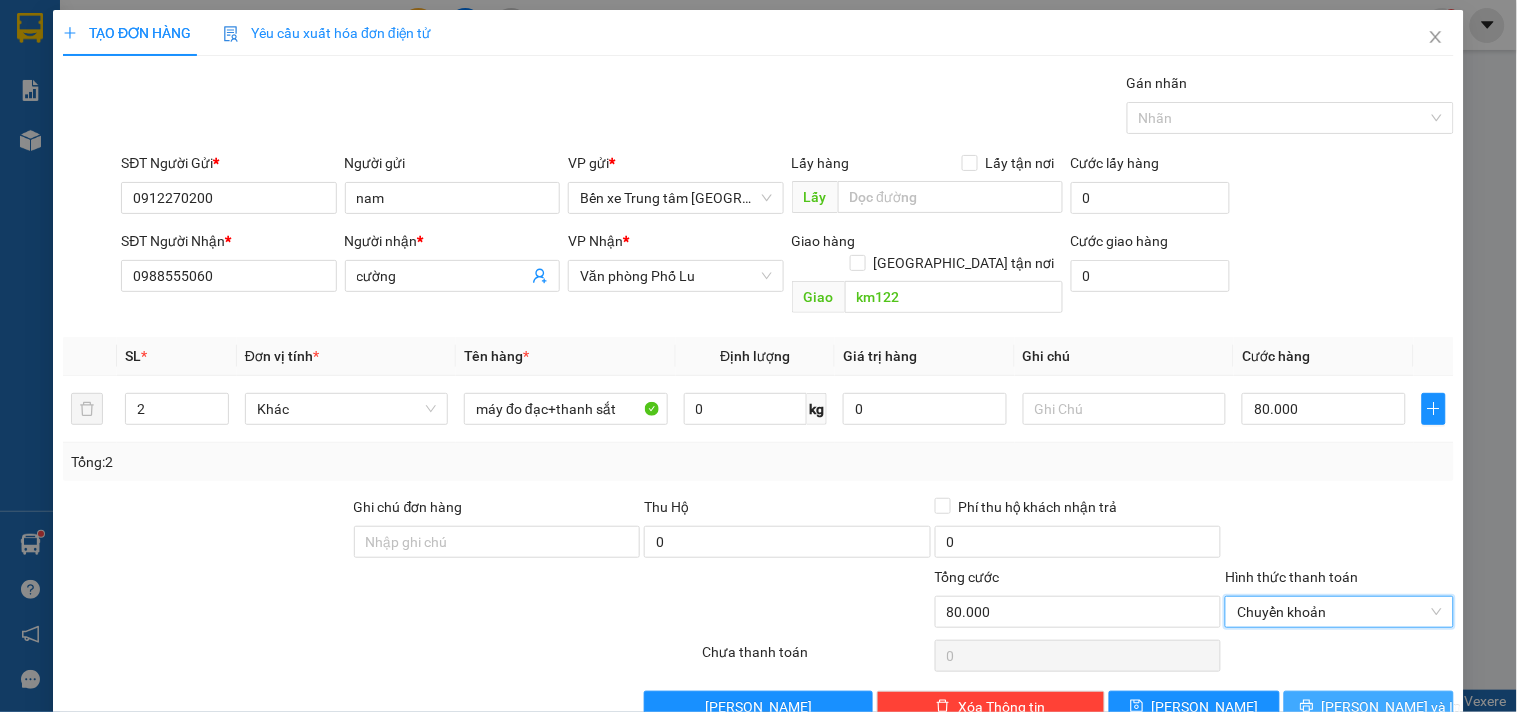 click on "Lưu và In" at bounding box center (1392, 707) 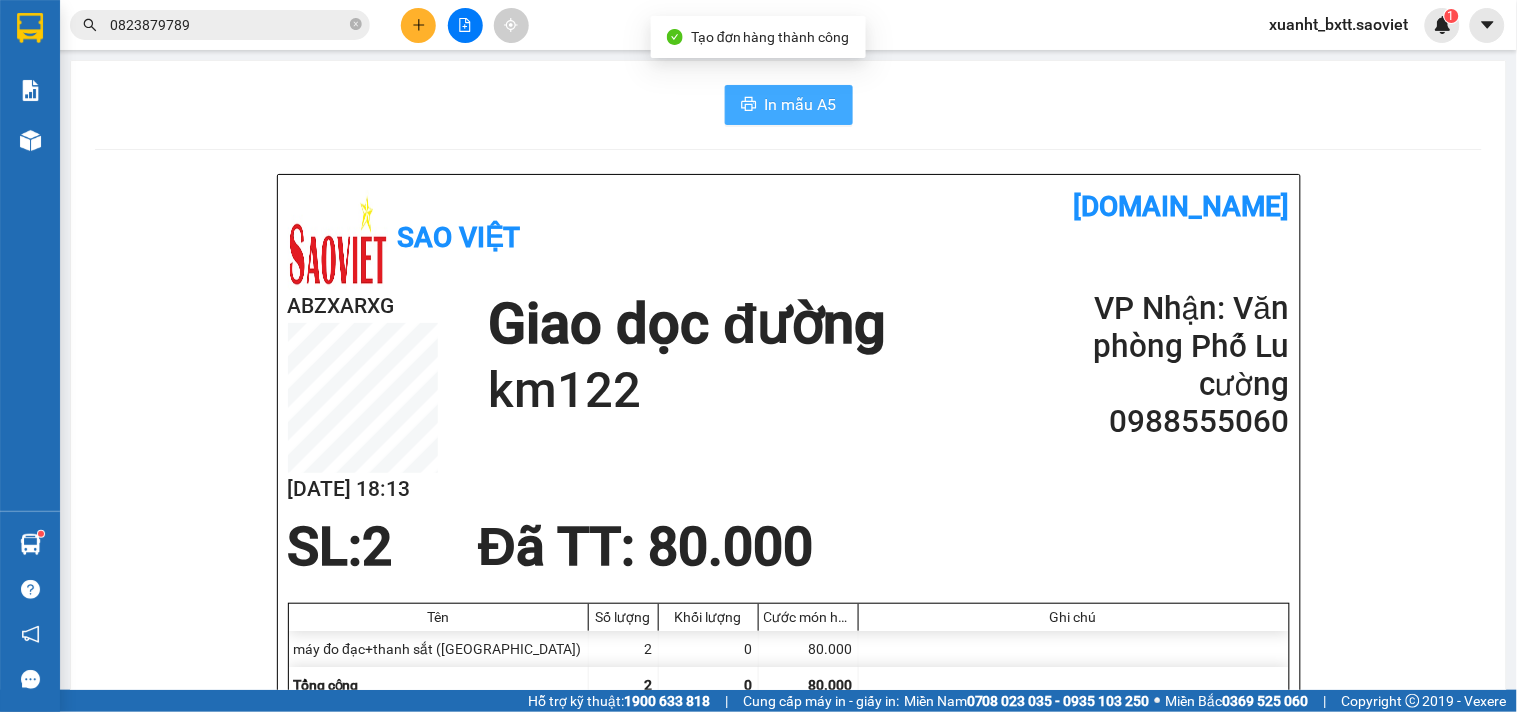 click on "In mẫu A5" at bounding box center (801, 104) 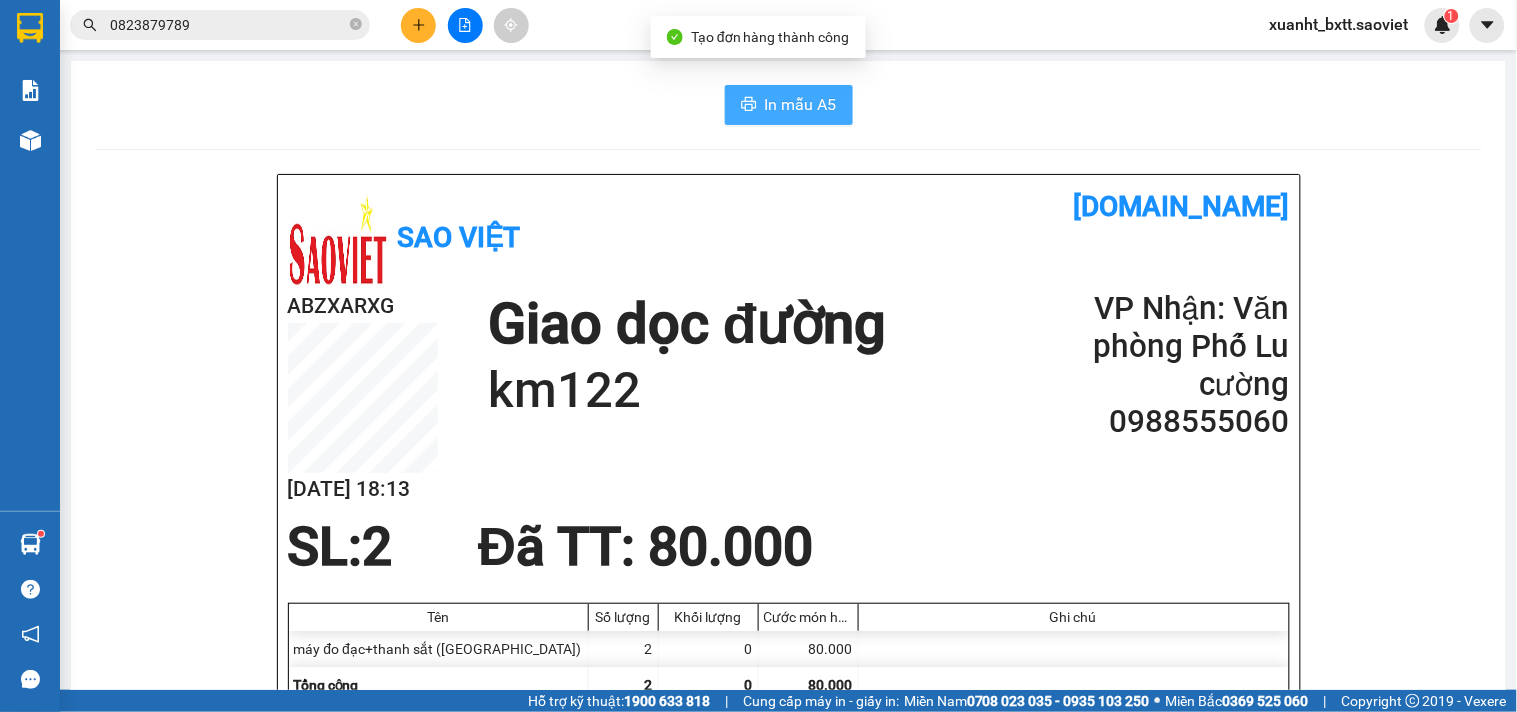 scroll, scrollTop: 0, scrollLeft: 0, axis: both 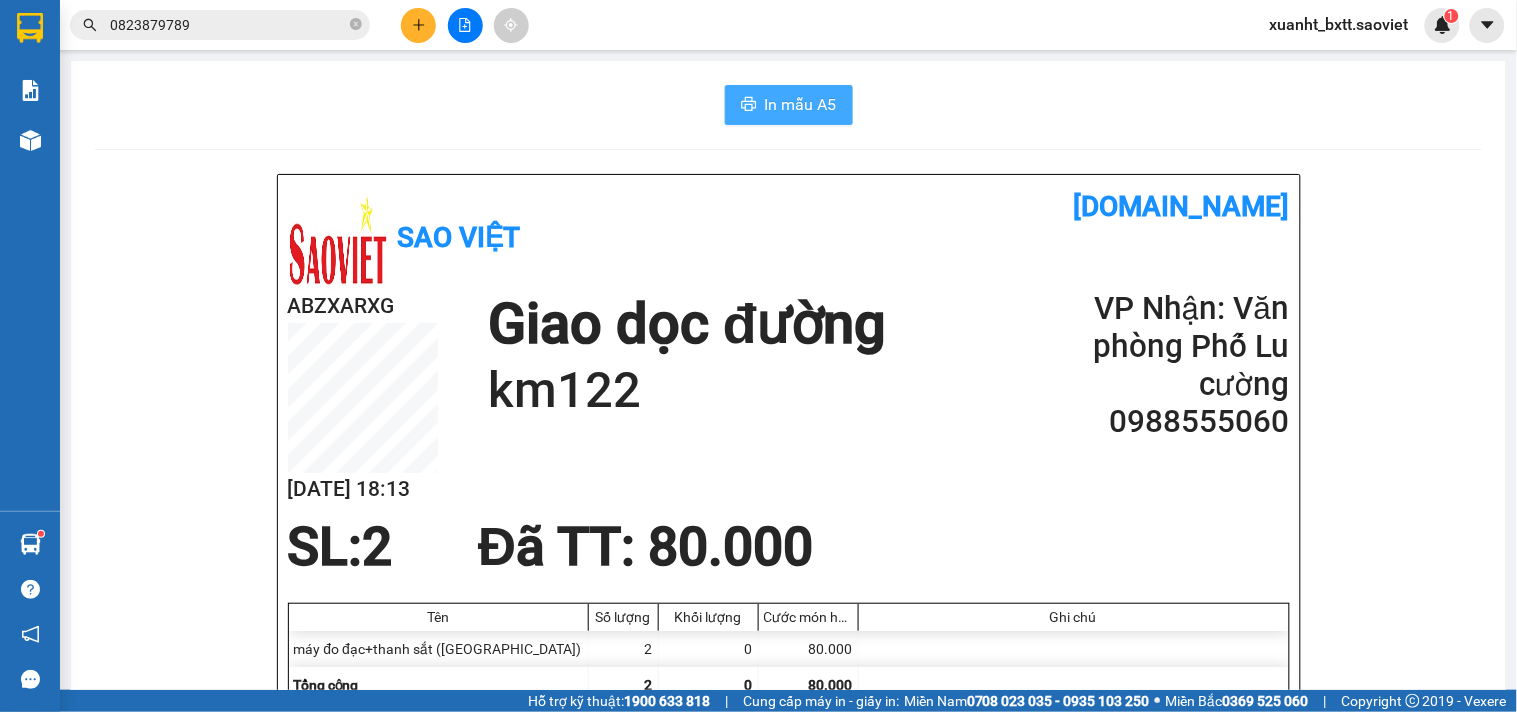 click on "In mẫu A5" at bounding box center [801, 104] 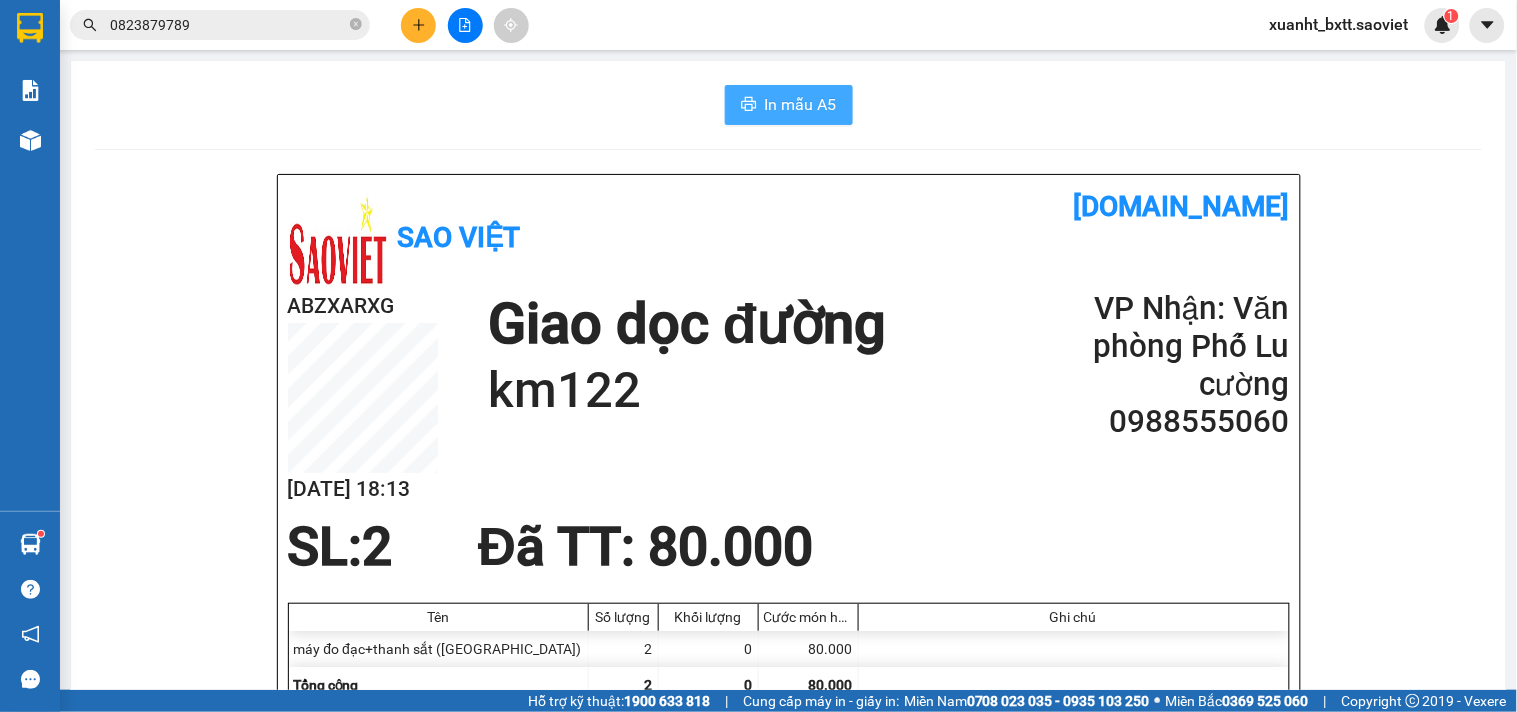 scroll, scrollTop: 0, scrollLeft: 0, axis: both 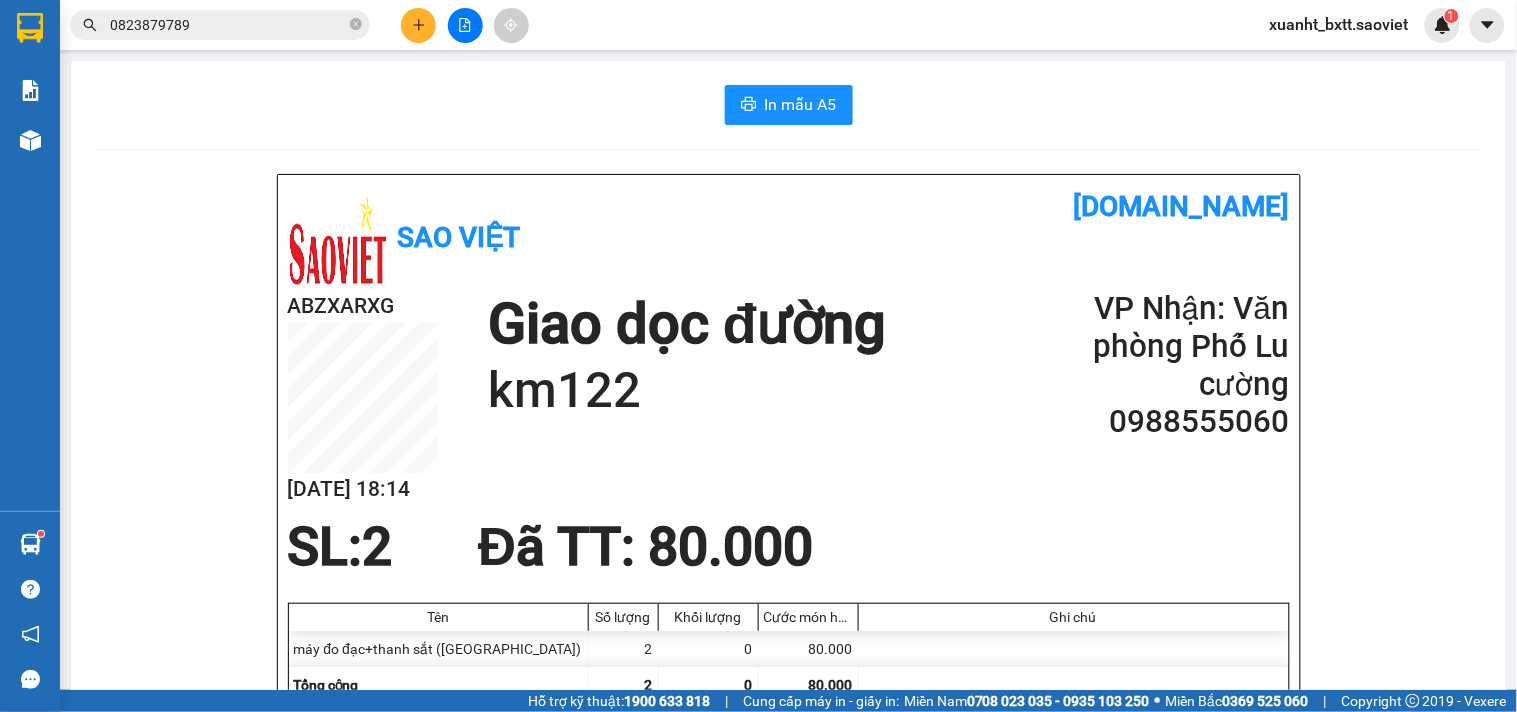 click on "Sao Việt vexere.com ABZXARXG 11/07 18:14 Giao dọc đường   km122 VP Nhận:   Văn phòng Phố Lu cường 0988555060 SL:  2 Đã TT :   80.000 Tên Số lượng Khối lượng Cước món hàng Ghi chú máy đo đạc+thanh sắt (Khác) 2 0 80.000 Tổng cộng 2 0 80.000 Loading... Người gửi:  nam   -   0912270200     VP gửi :   Bến xe Trung tâm Lào Cai Sao Việt   Số 779 Giải Phóng   19000257 Gửi khách hàng Vexere.com (c) 2017 GỬI :   Bến xe Trung tâm Lào Cai   289B đường Bình Minh   02147300866 Người gửi :   nam 0912270200 ABZXARXG NHẬN :   Văn phòng Phố Lu   Thôn Khe Đền, Sơn Hà, Bảo Thắng, Lào Cai   02143787372 Người nhận :   cường 0988555060 Giao dọc đường: km122 Tên (giá trị hàng) SL KG/Món Loại hàng gửi Cước món hàng Ghi chú máy đo đạc+thanh sắt (Khác) 2 0 80.000 Tổng cộng 2 0 80.000 Loading... Đã TT   : 80.000 Tổng phải thu: 0 Người gửi hàng xác nhận NV kiểm tra hàng :" at bounding box center [788, 906] 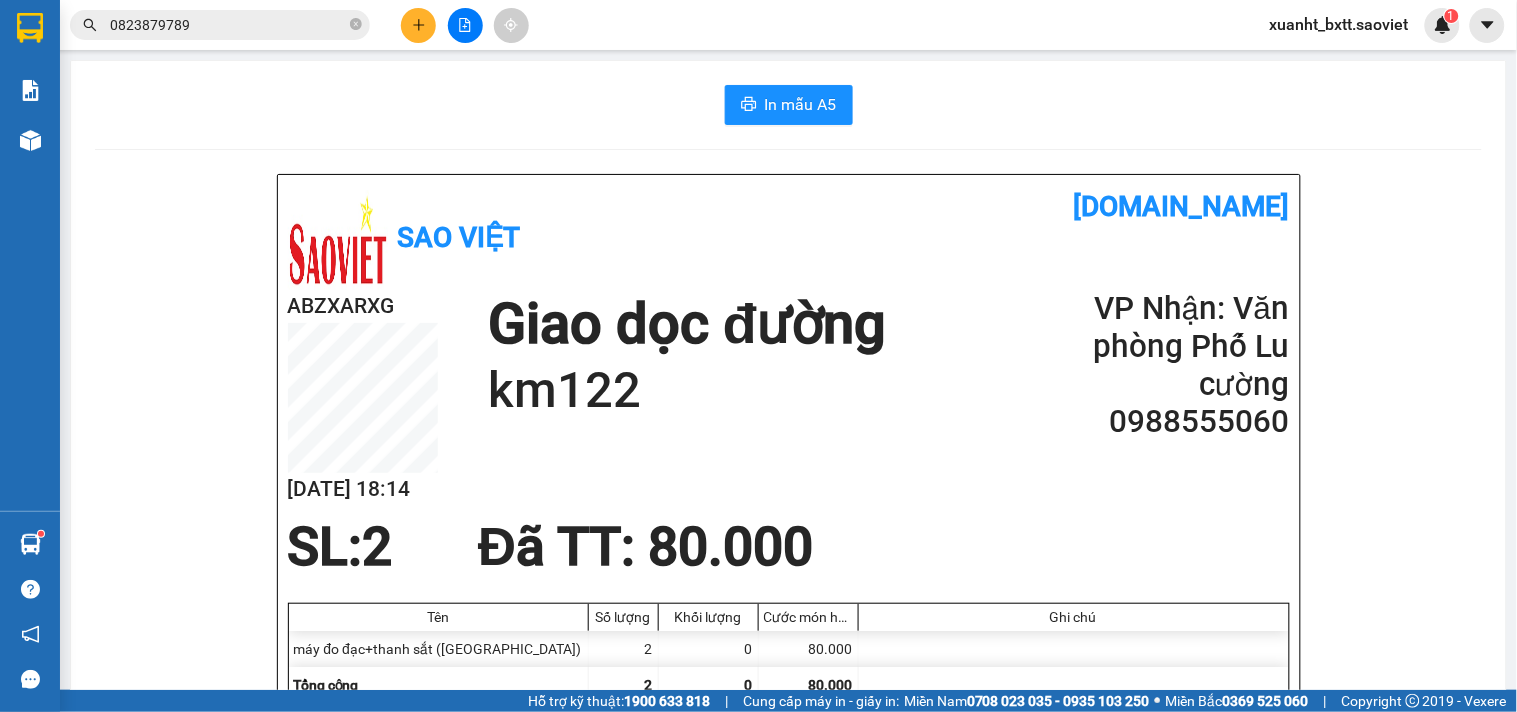 click 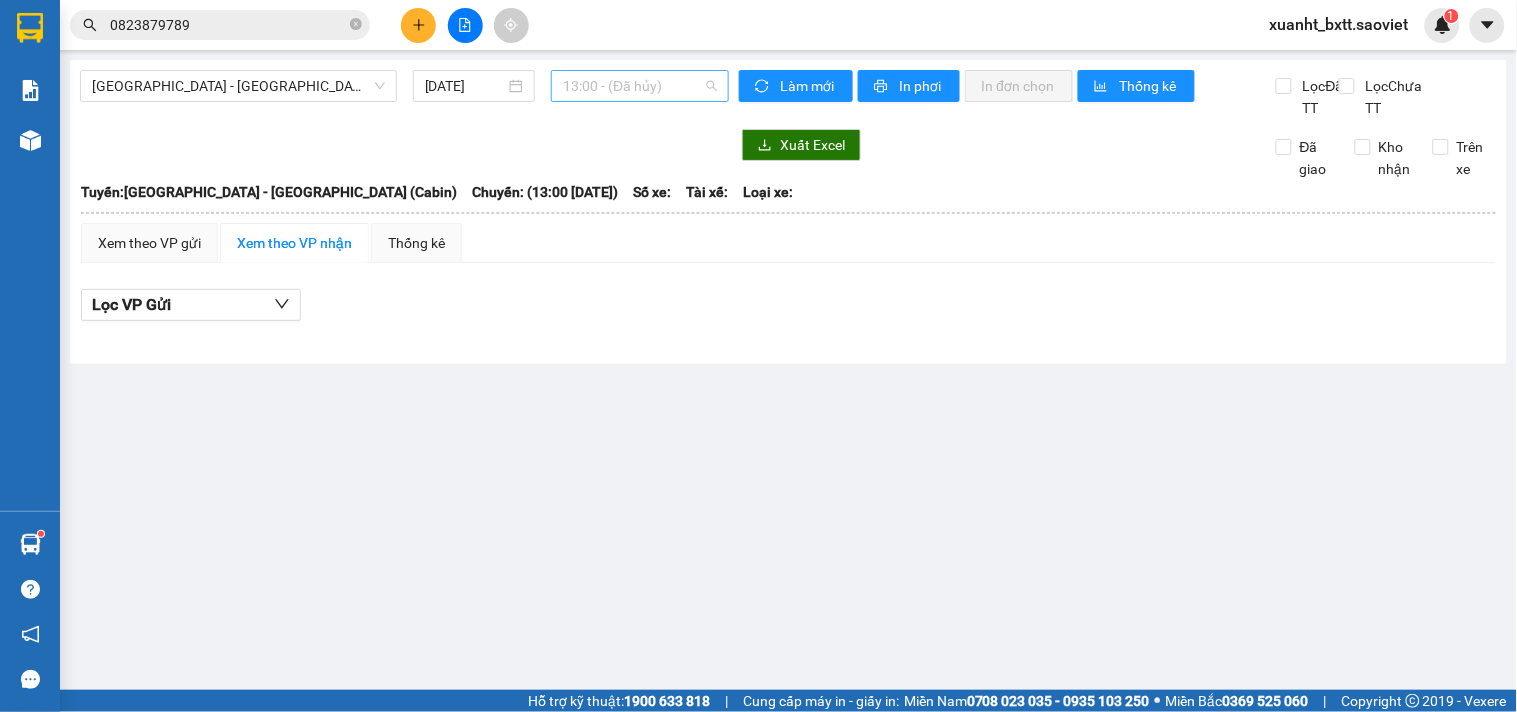 click on "13:00     - (Đã hủy)" at bounding box center (640, 86) 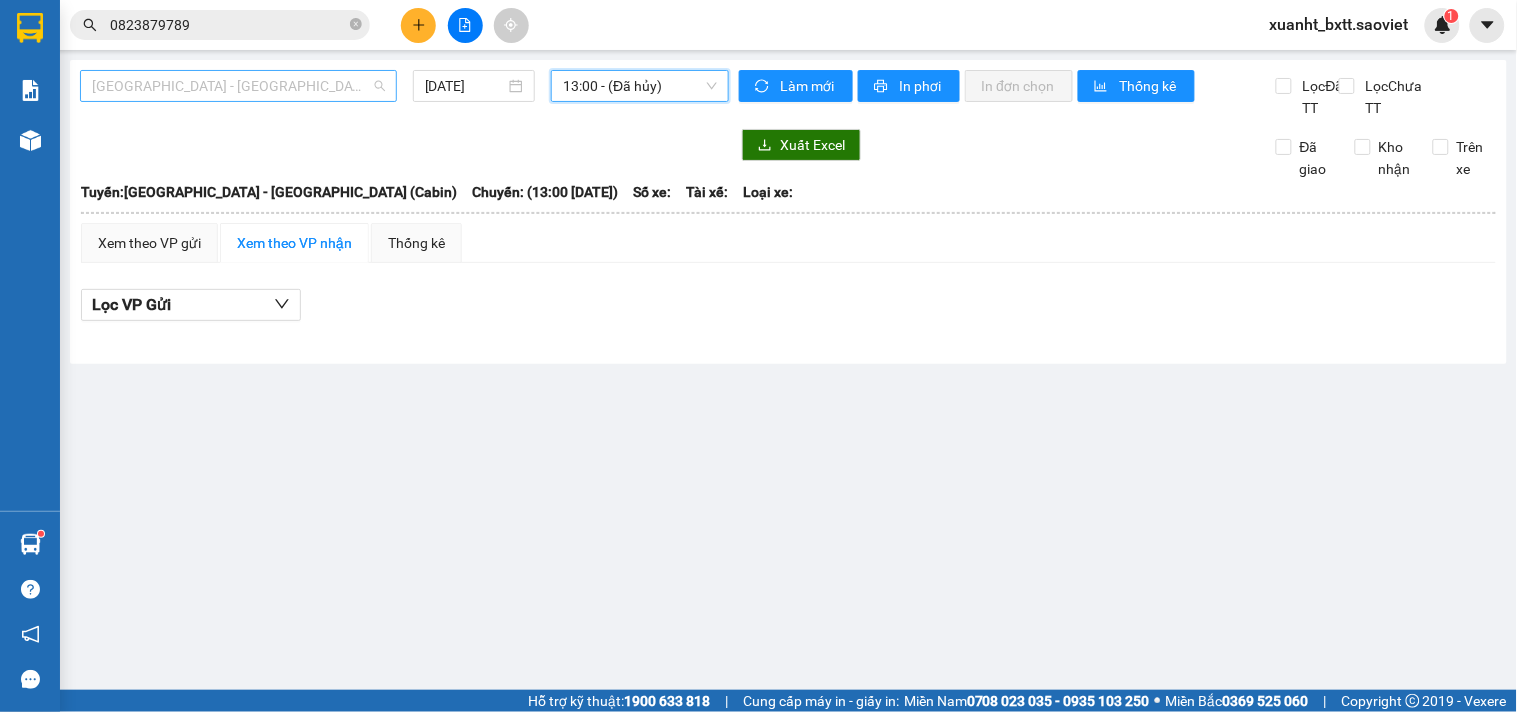 click on "Hà Nội - Lào Cai (Cabin)" at bounding box center [238, 86] 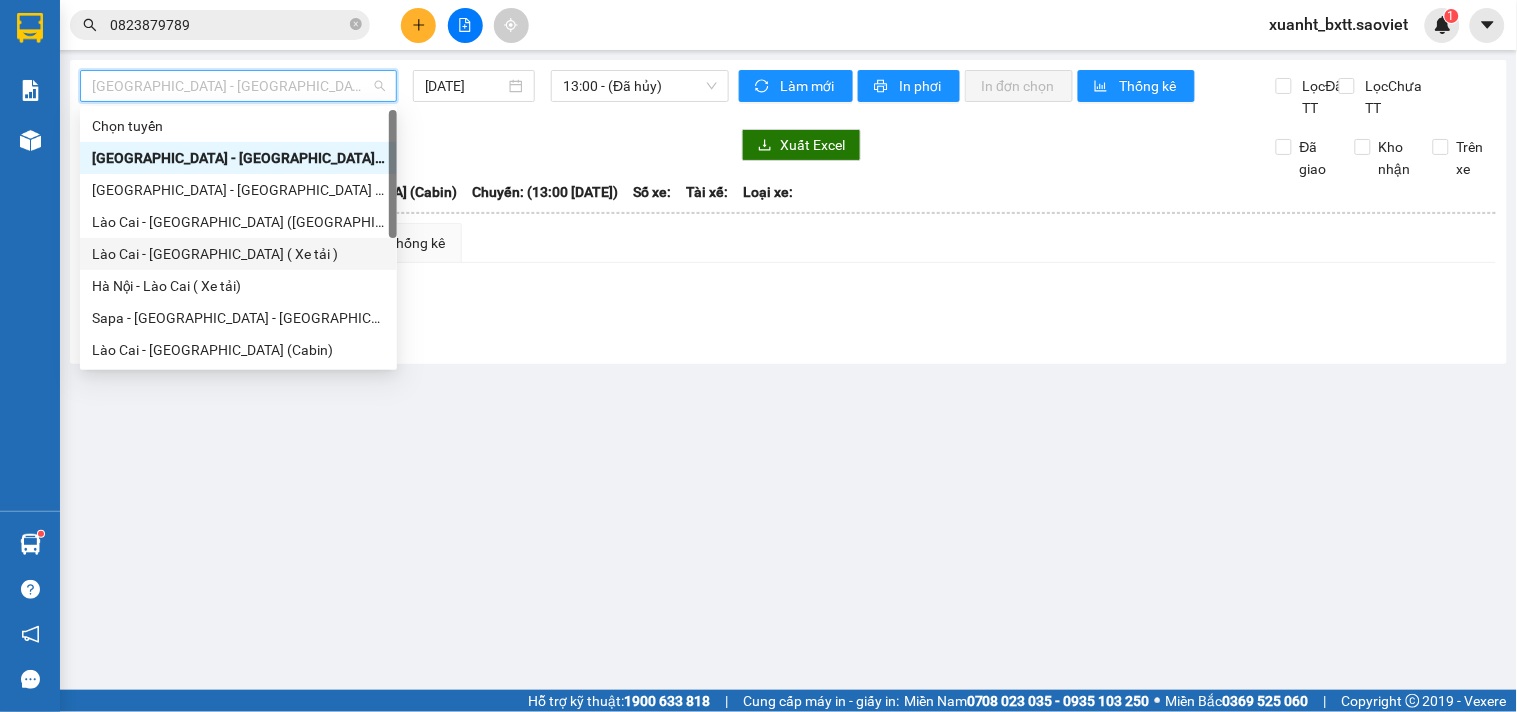 scroll, scrollTop: 160, scrollLeft: 0, axis: vertical 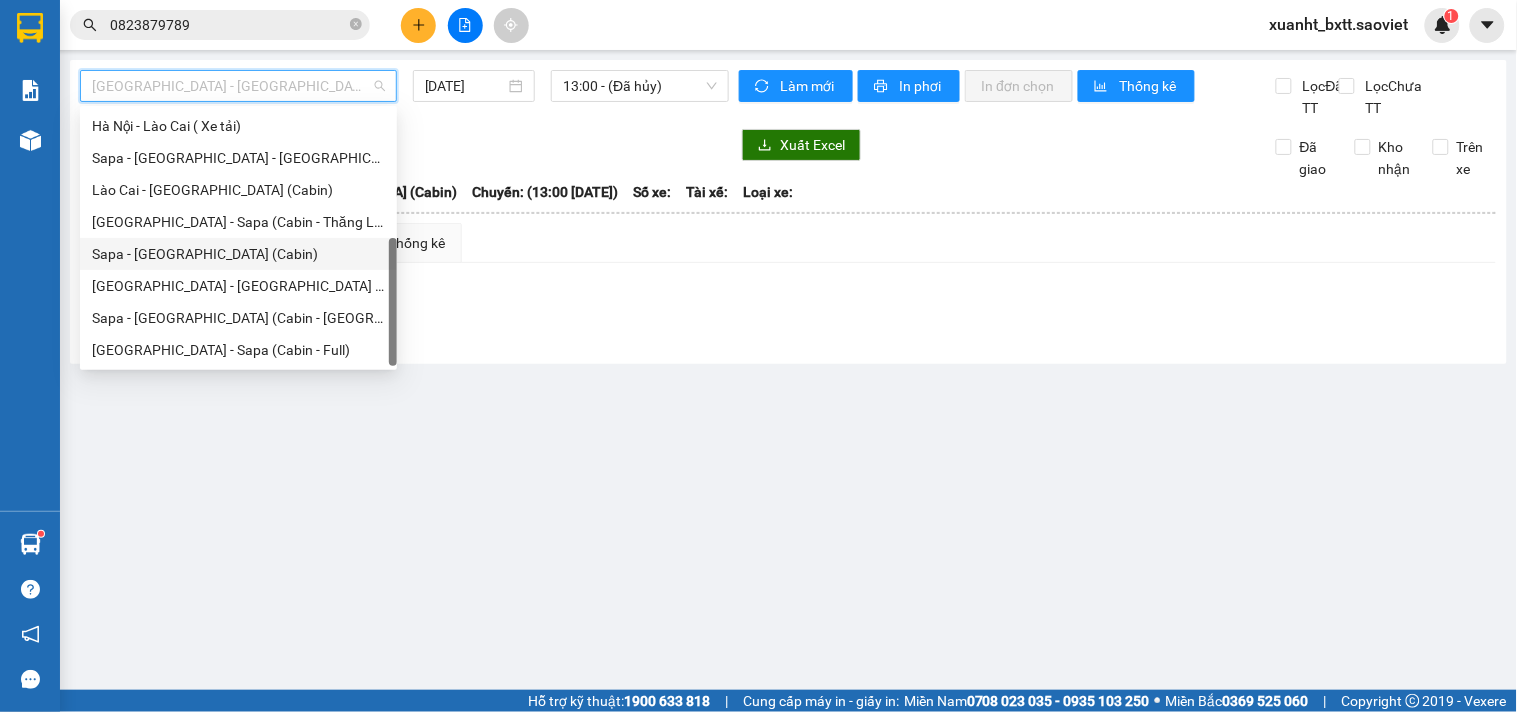 click on "Sapa - Hà Nội (Cabin)" at bounding box center [238, 254] 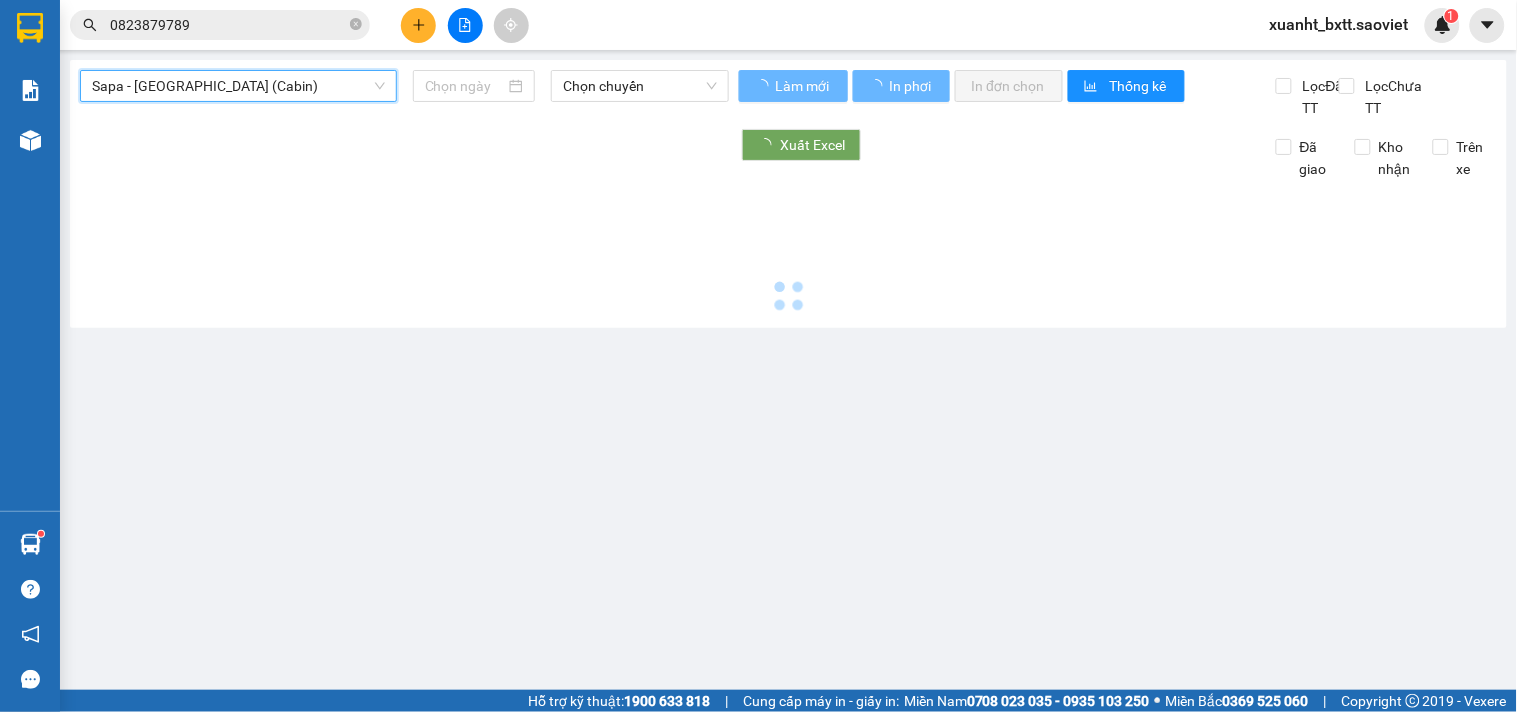 type on "11/07/2025" 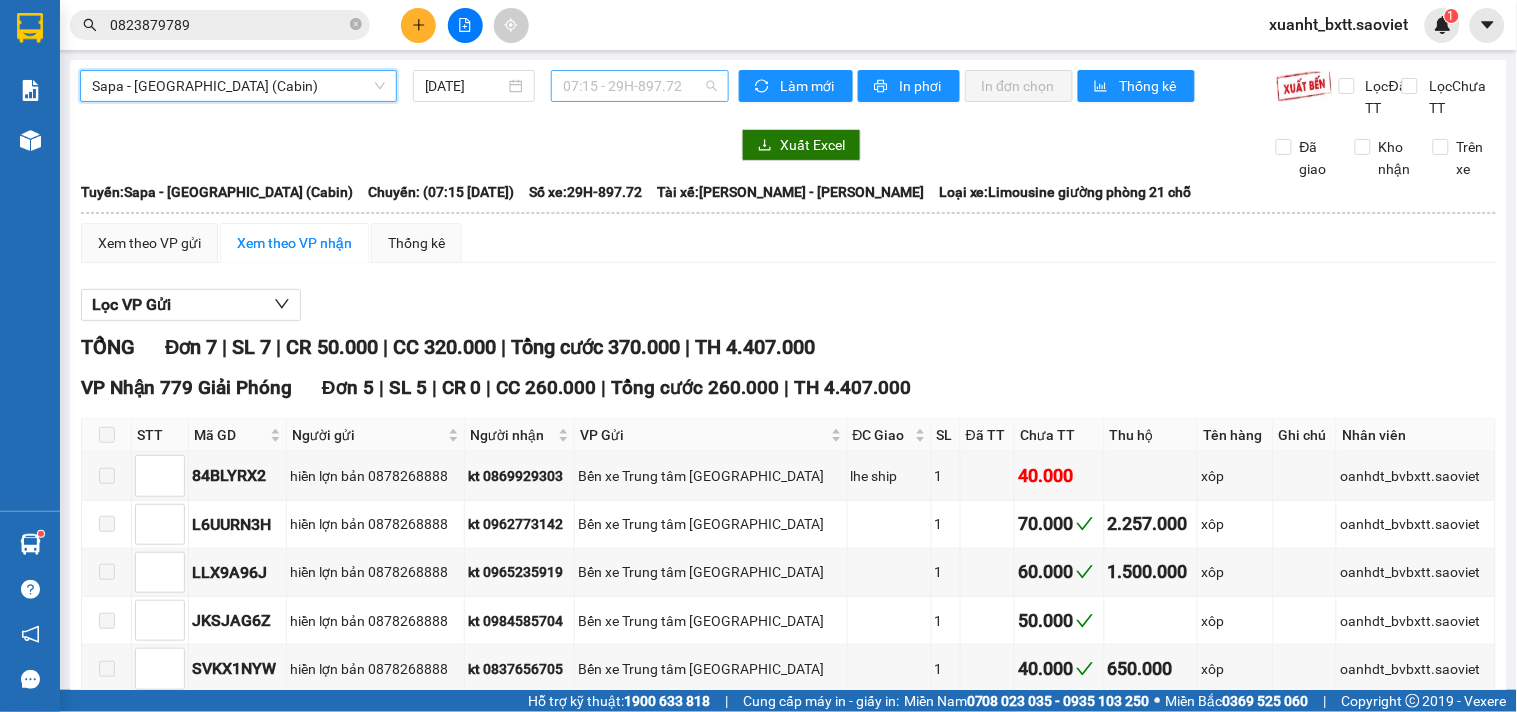 click on "07:15     - 29H-897.72" at bounding box center (640, 86) 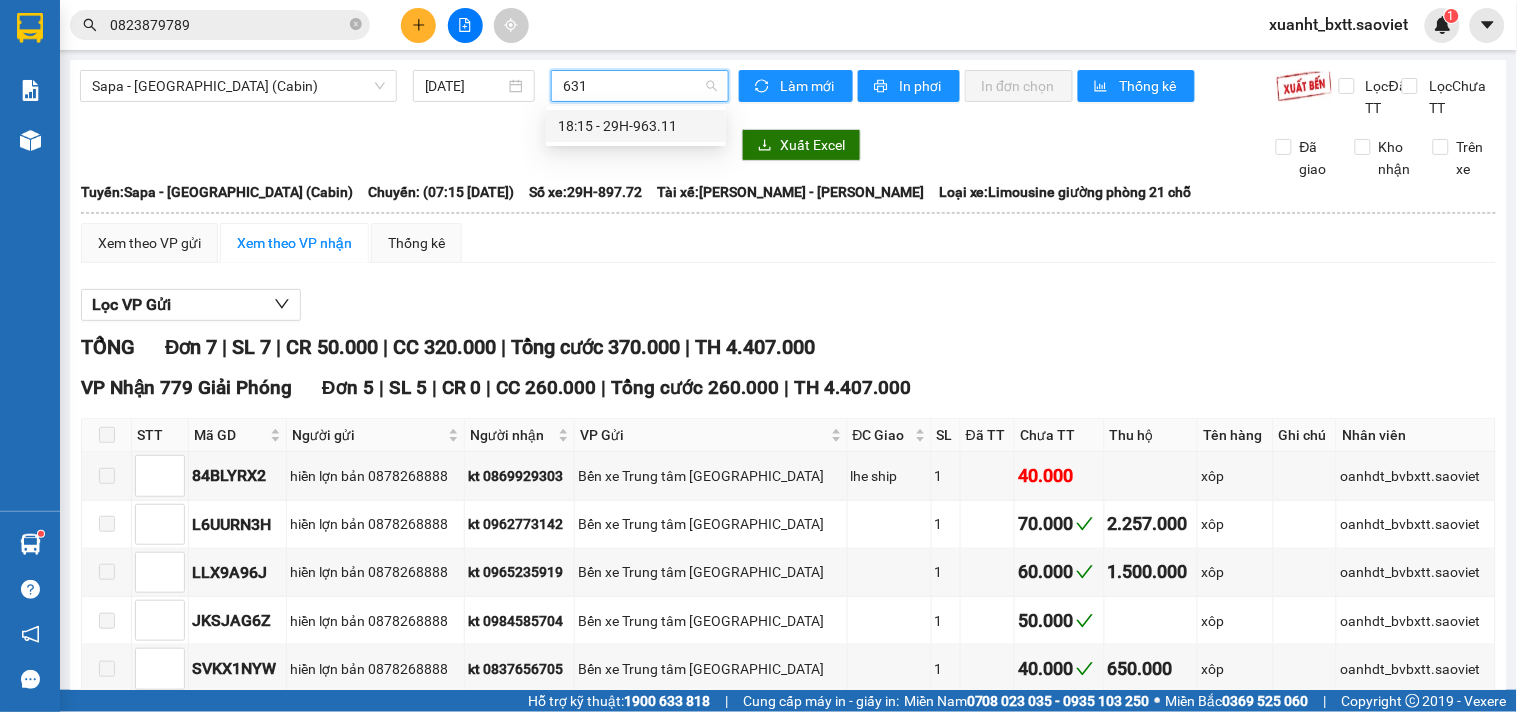 type on "6311" 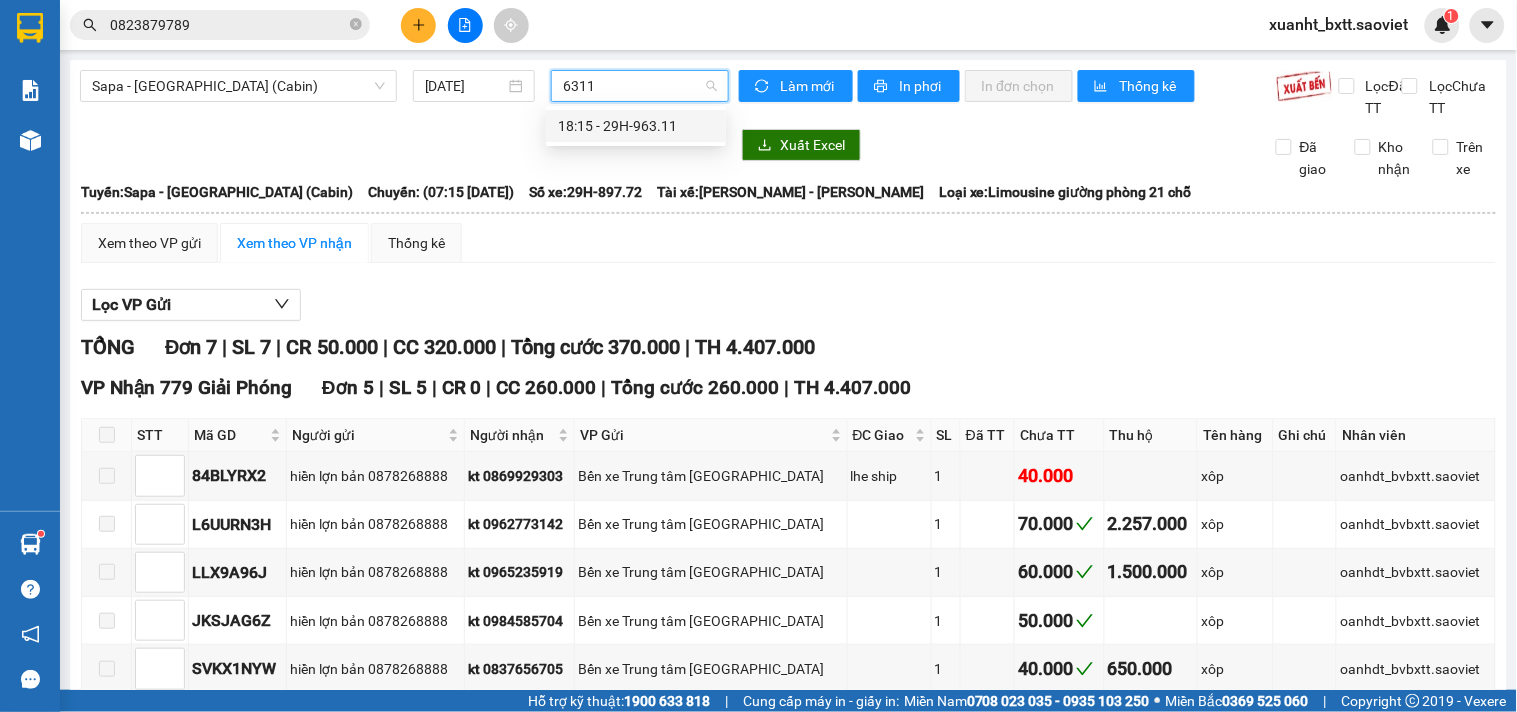click on "18:15     - 29H-963.11" at bounding box center [636, 126] 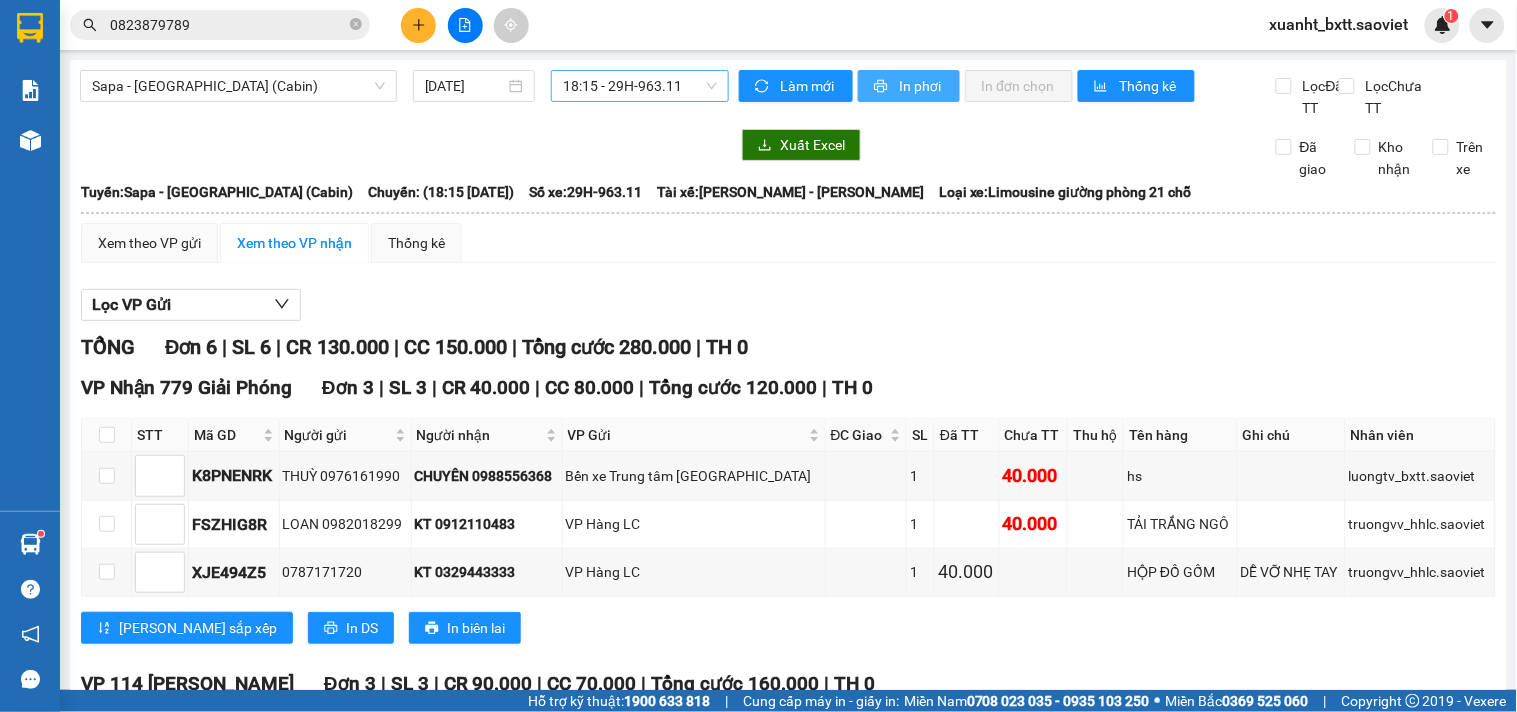 click on "In phơi" at bounding box center [909, 86] 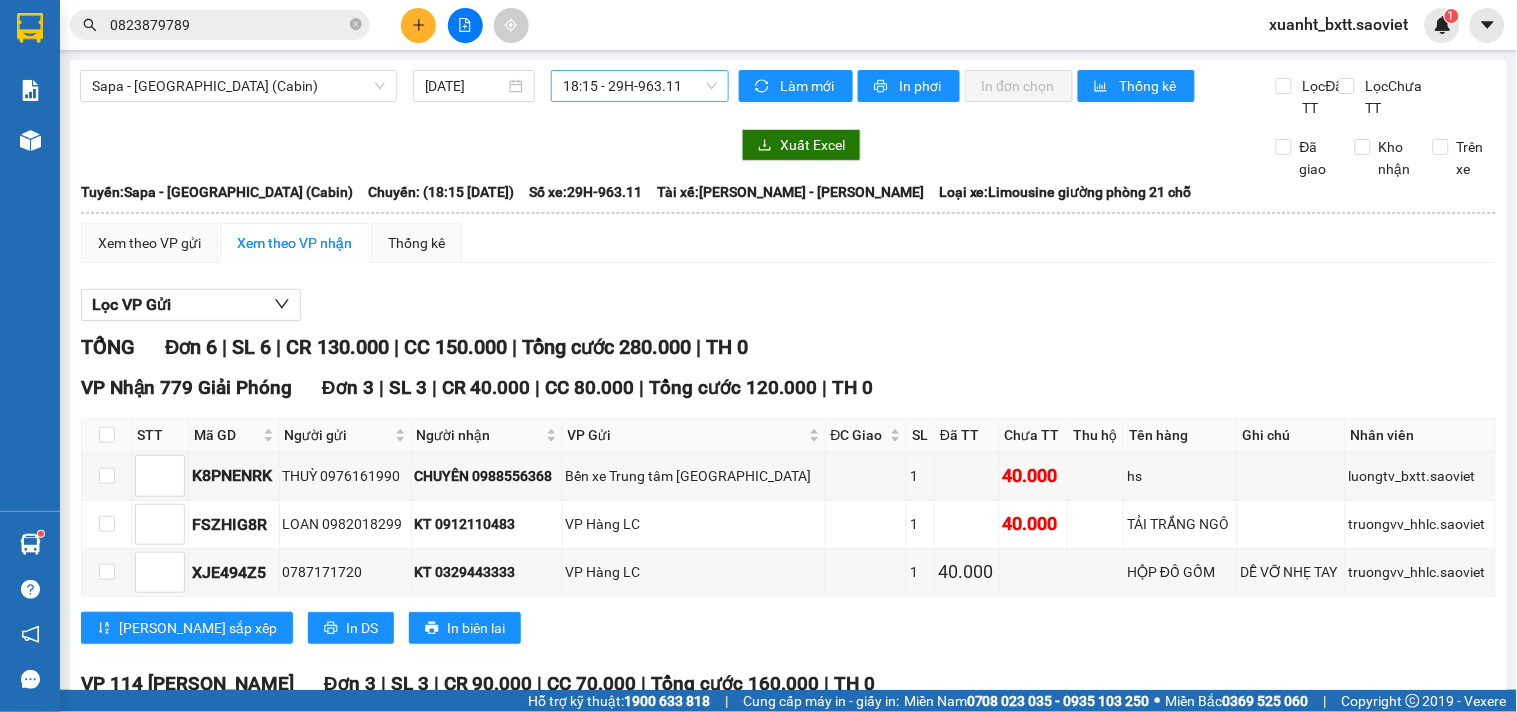 click on "18:15     - 29H-963.11" at bounding box center (640, 86) 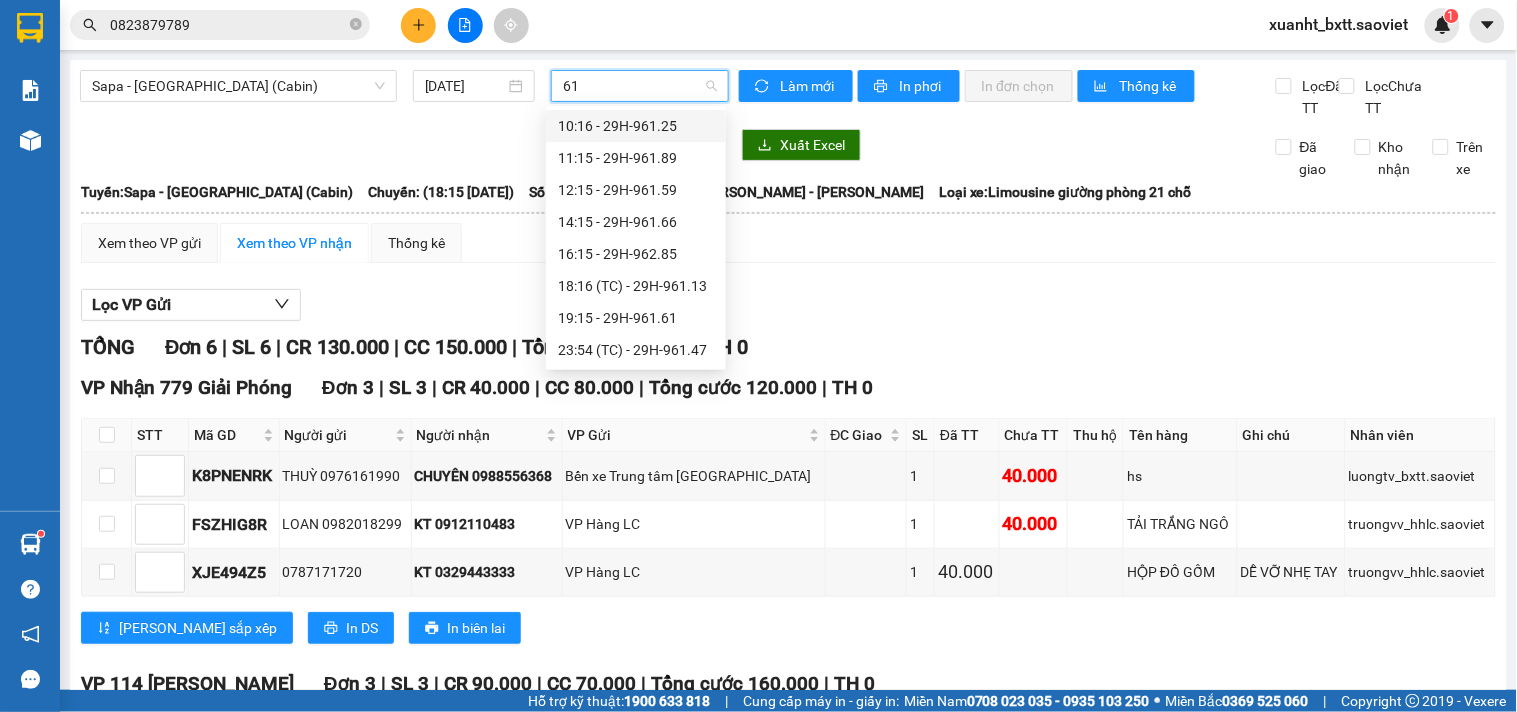 scroll, scrollTop: 0, scrollLeft: 0, axis: both 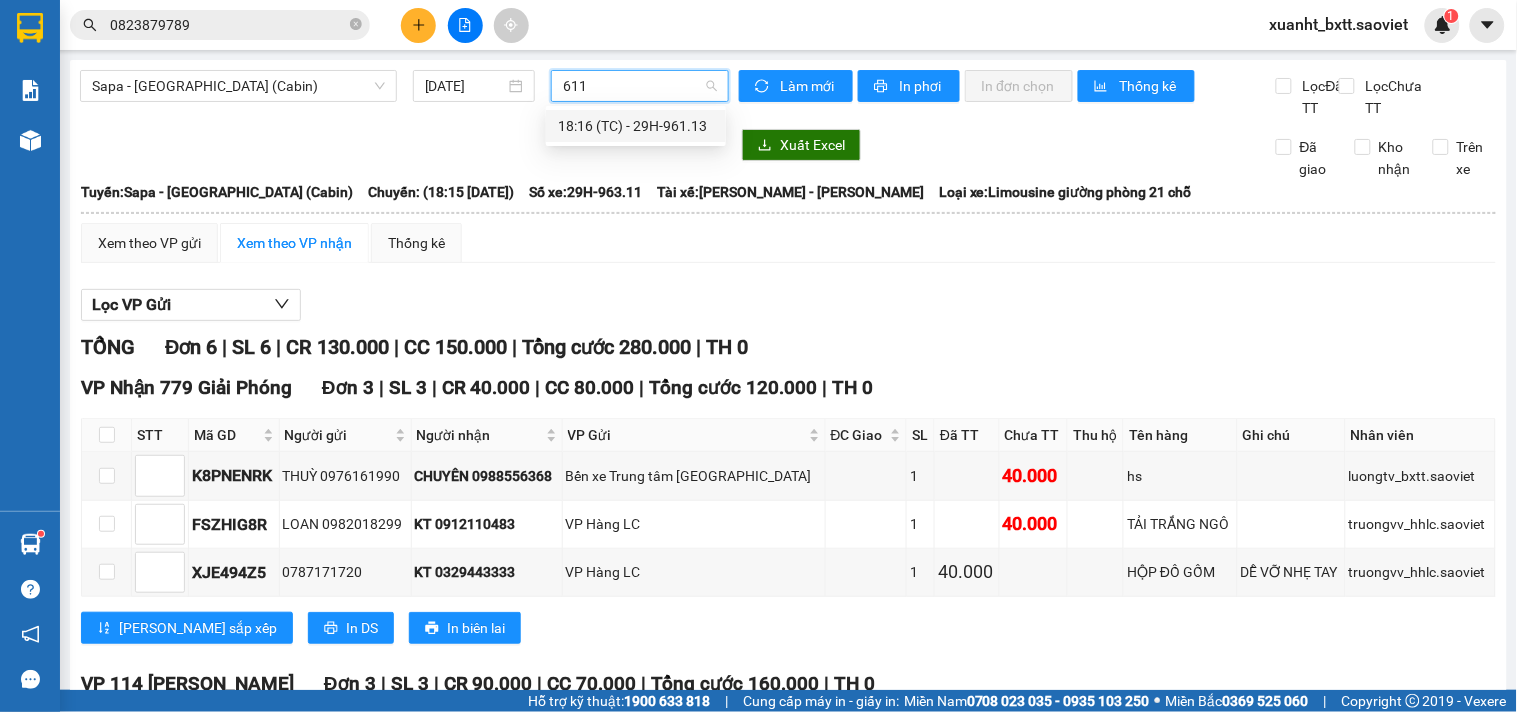 type on "6113" 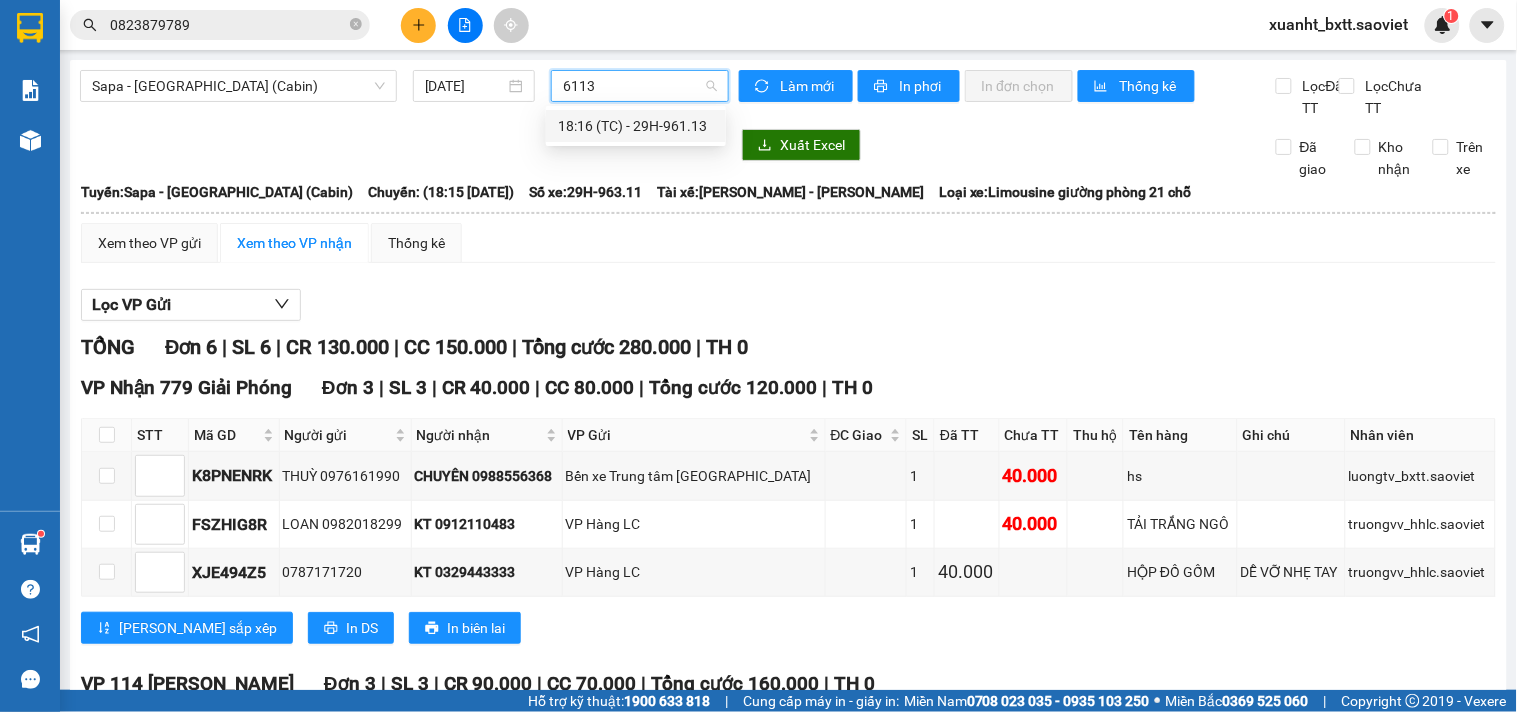 click on "18:16   (TC)   - 29H-961.13" at bounding box center (636, 126) 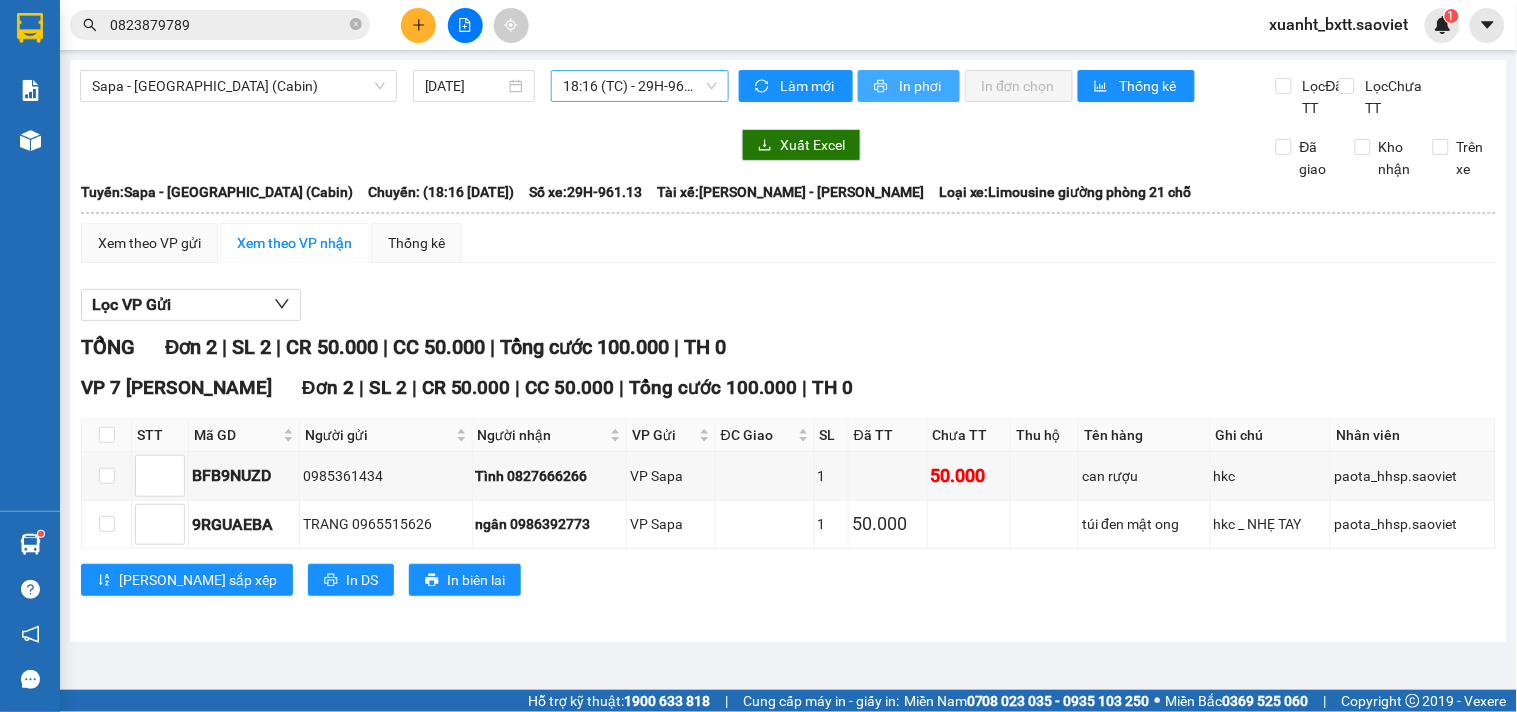 click on "In phơi" at bounding box center (921, 86) 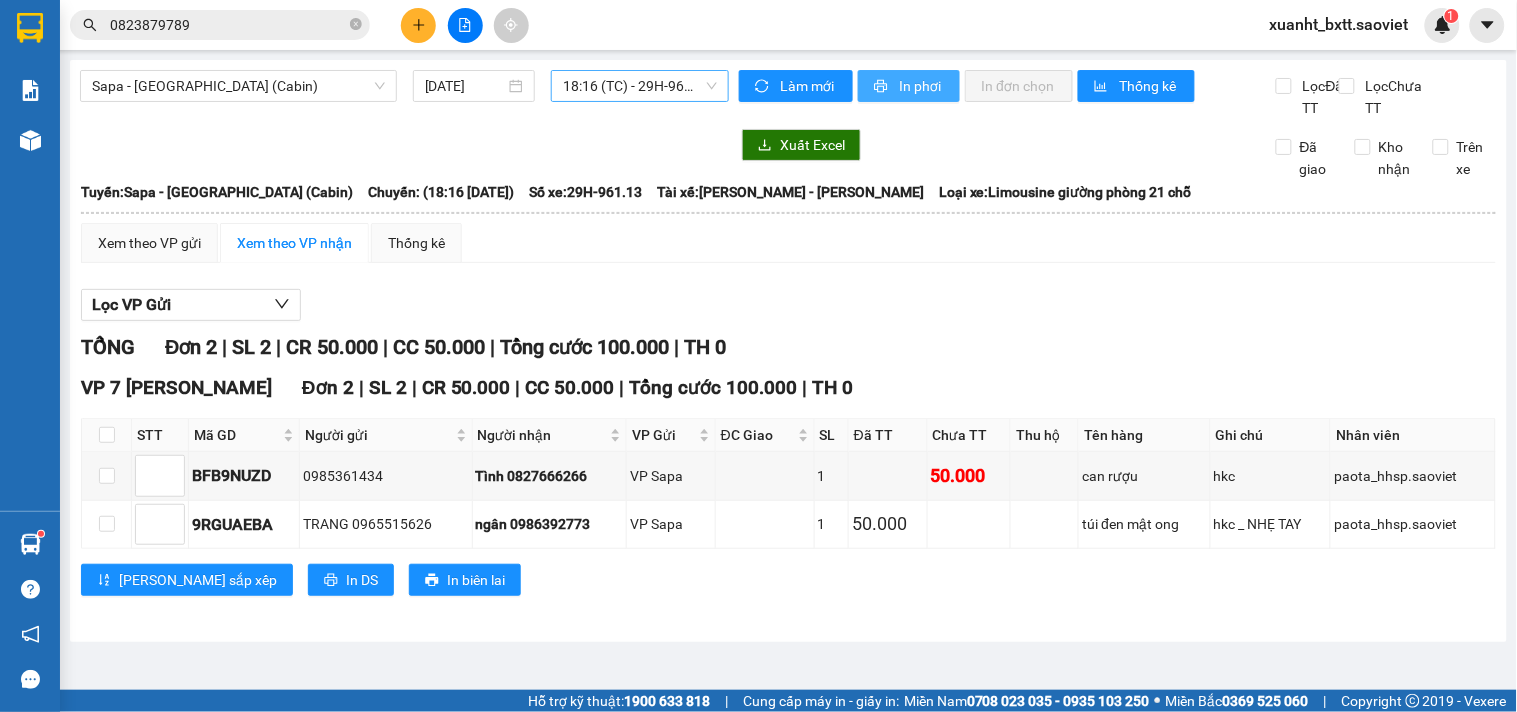 scroll, scrollTop: 0, scrollLeft: 0, axis: both 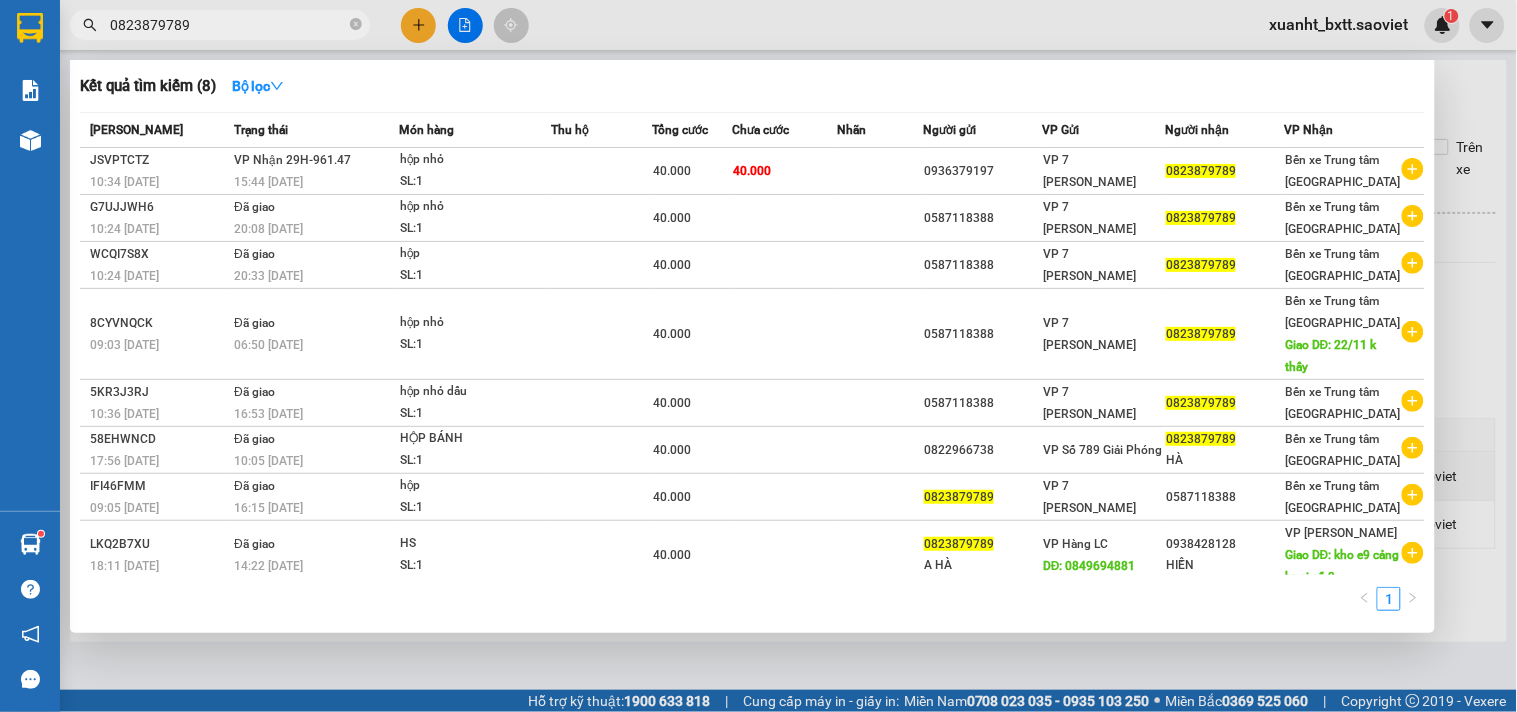click on "0823879789" at bounding box center (228, 25) 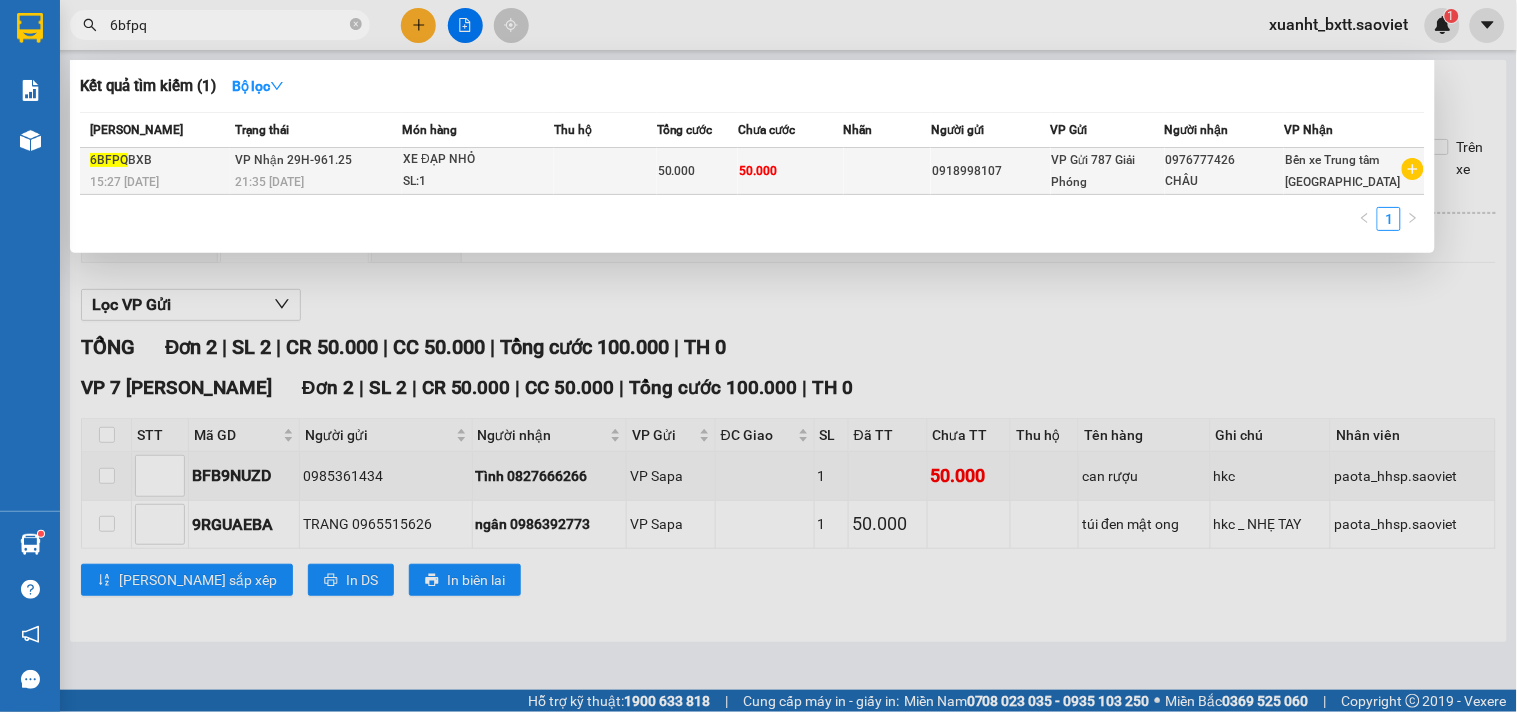 type on "6bfpq" 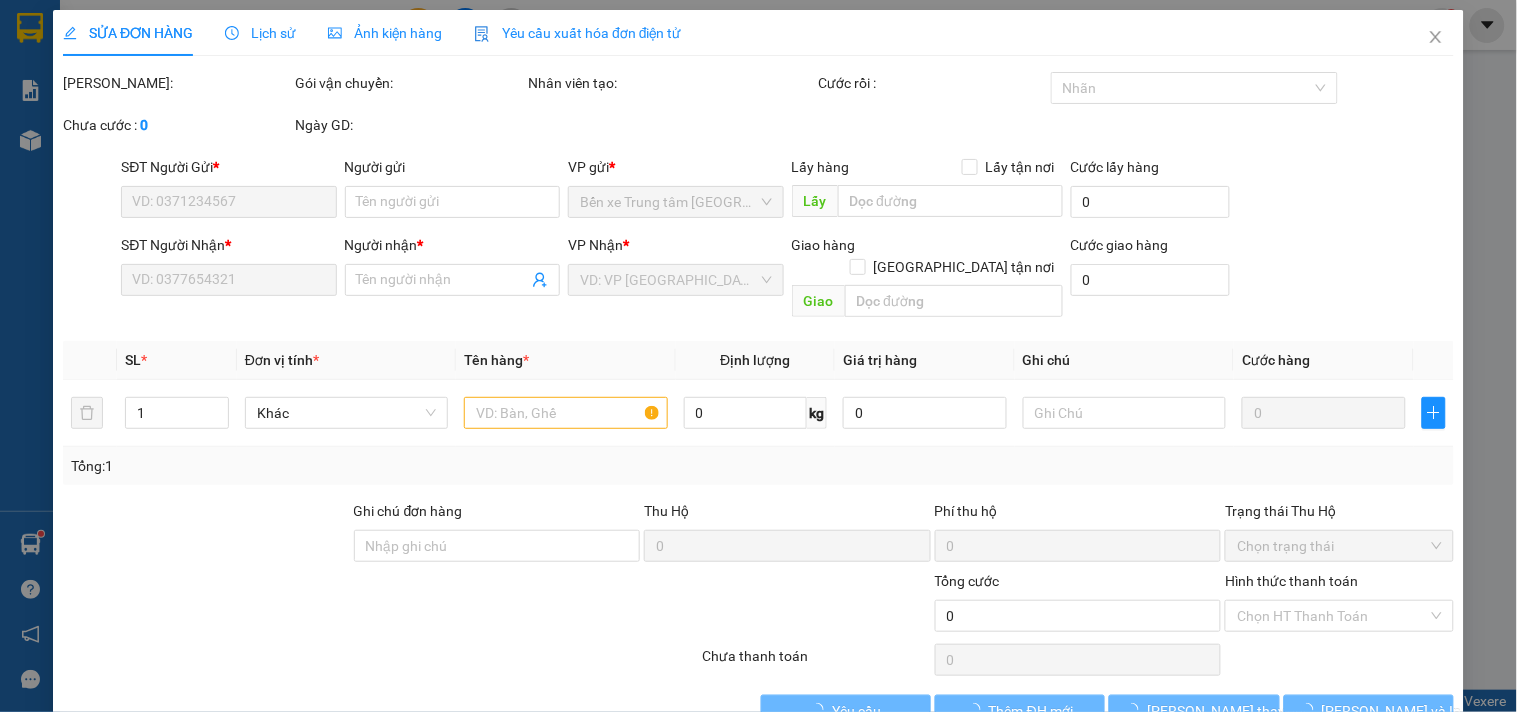 type on "0918998107" 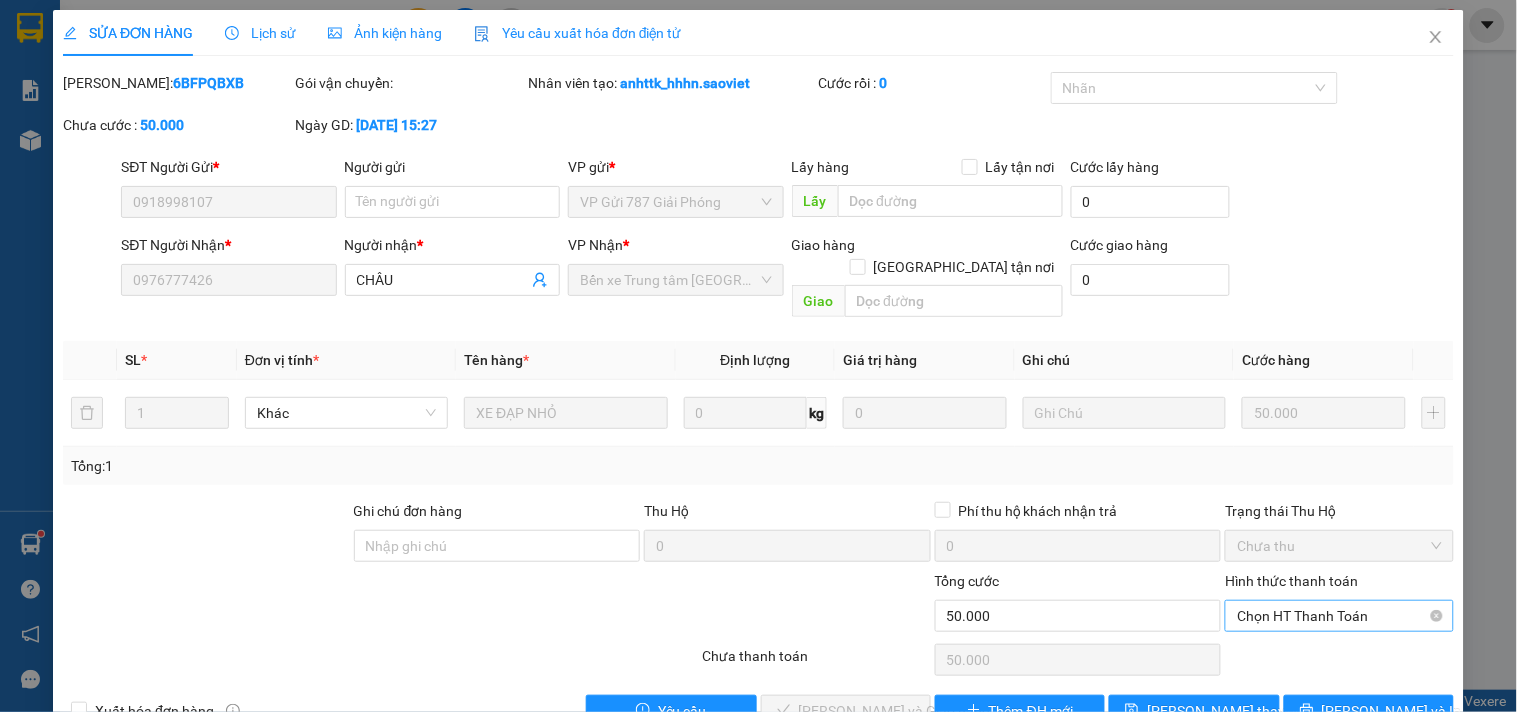 click on "Chọn HT Thanh Toán" at bounding box center [1339, 616] 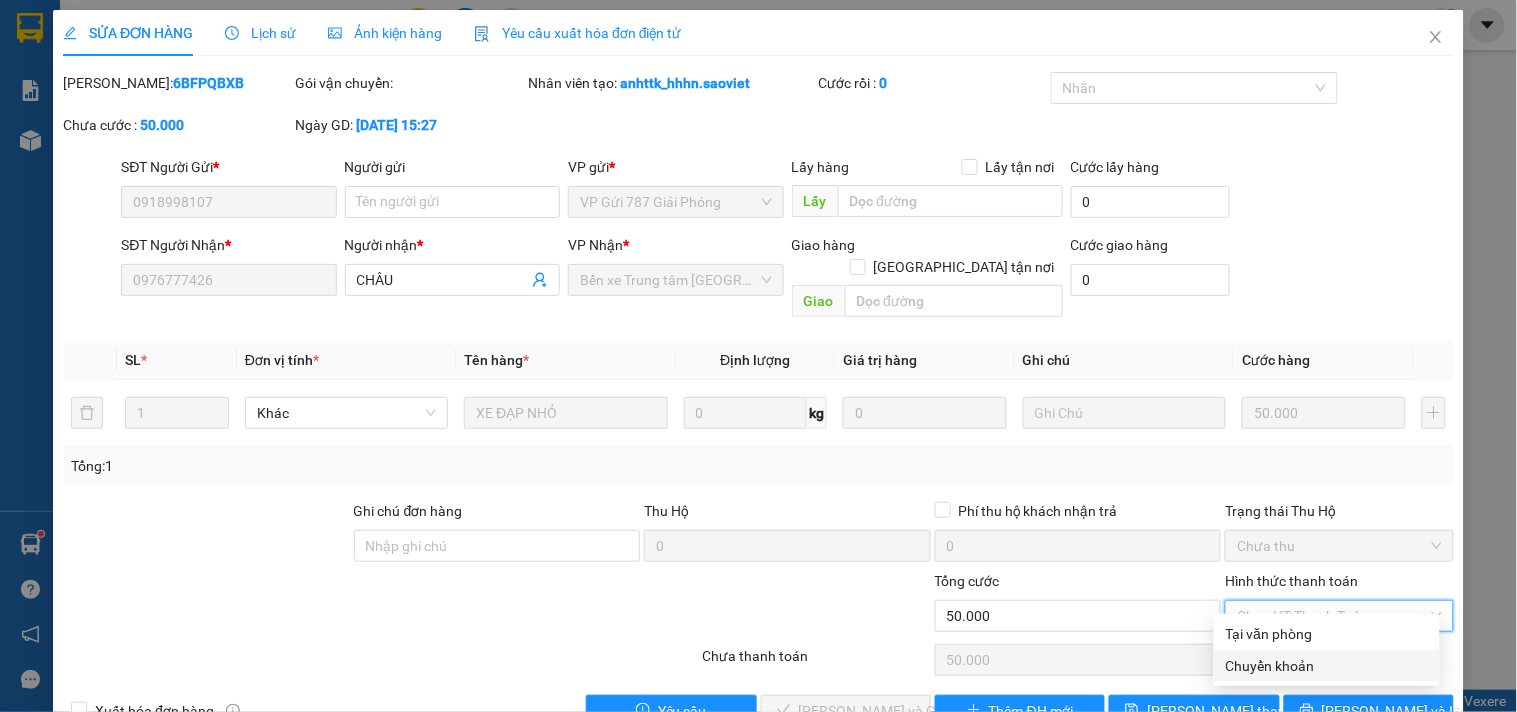 click on "Chuyển khoản" at bounding box center (1327, 666) 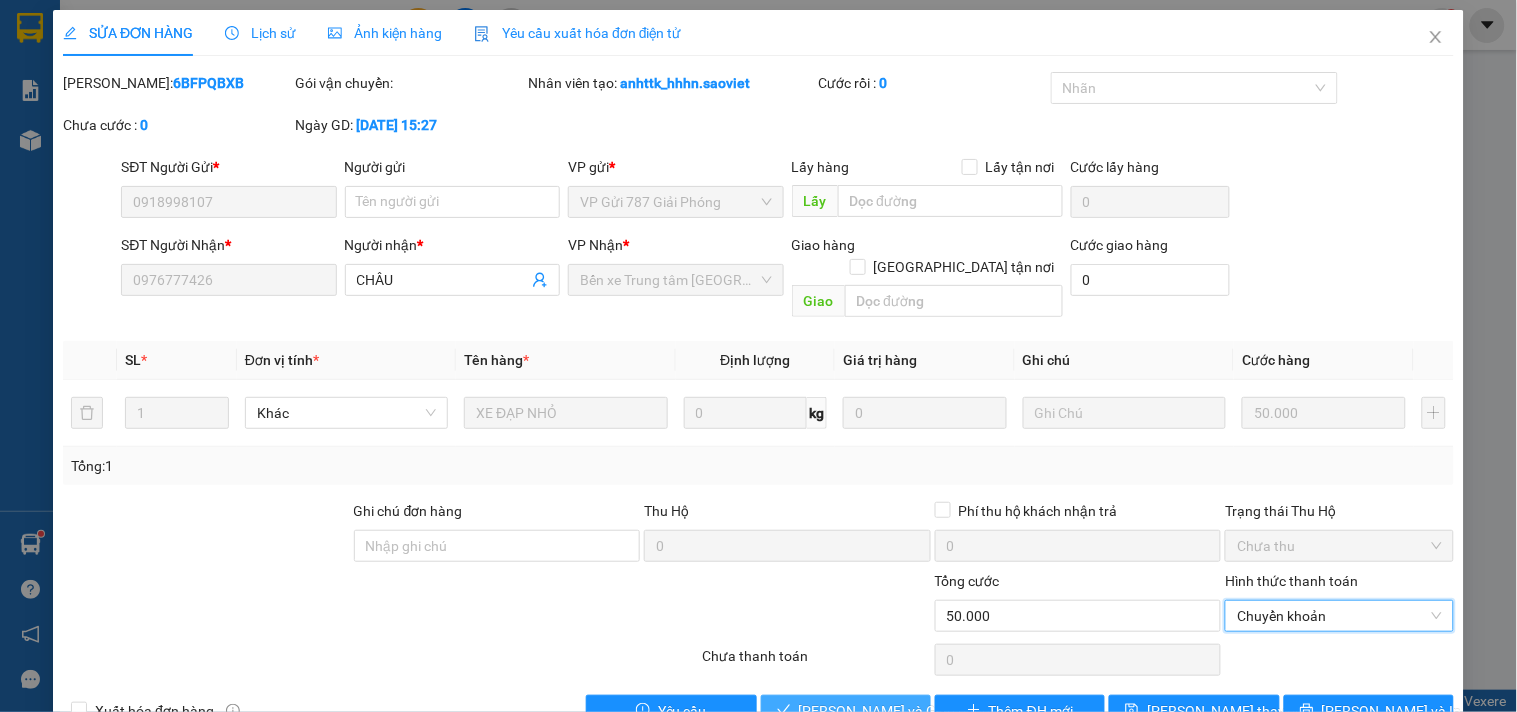 click on "Lưu và Giao hàng" at bounding box center (895, 711) 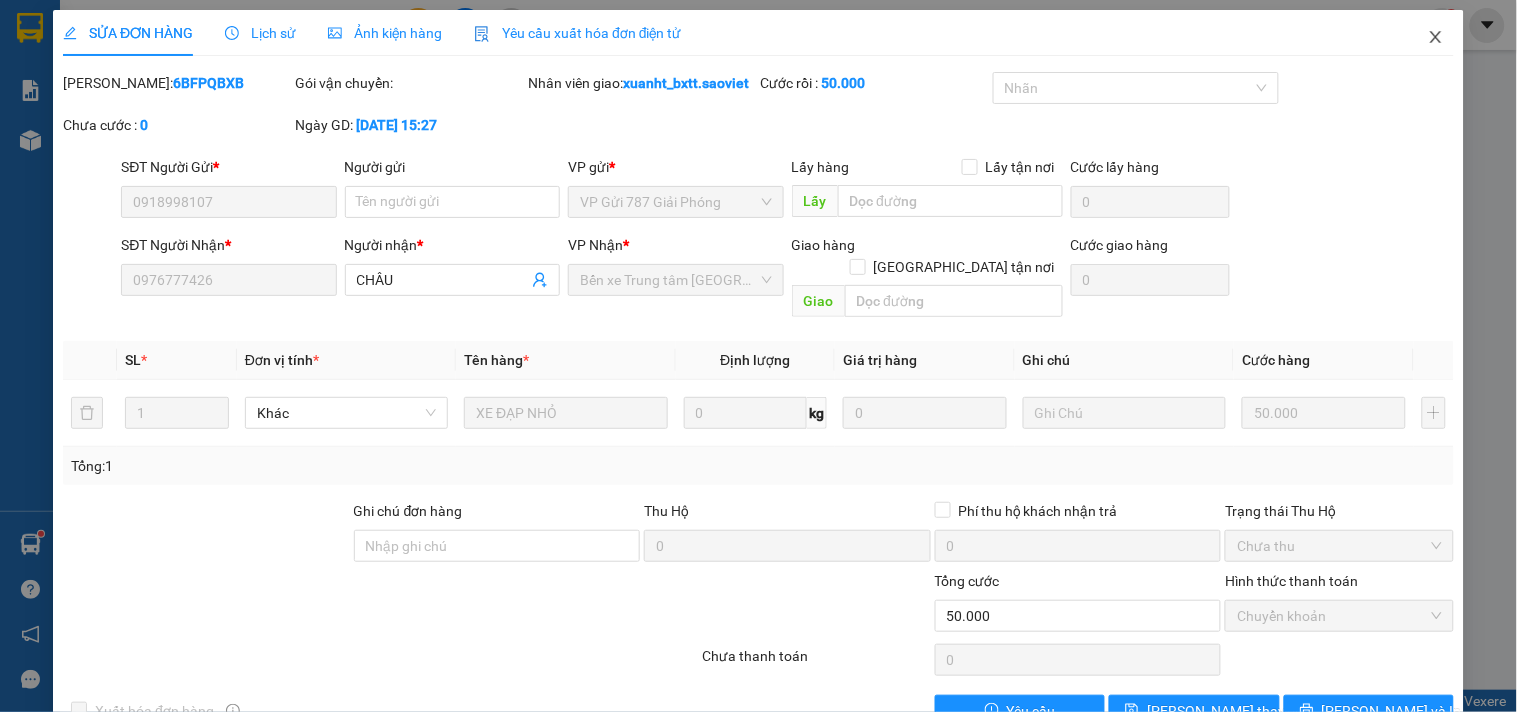 click 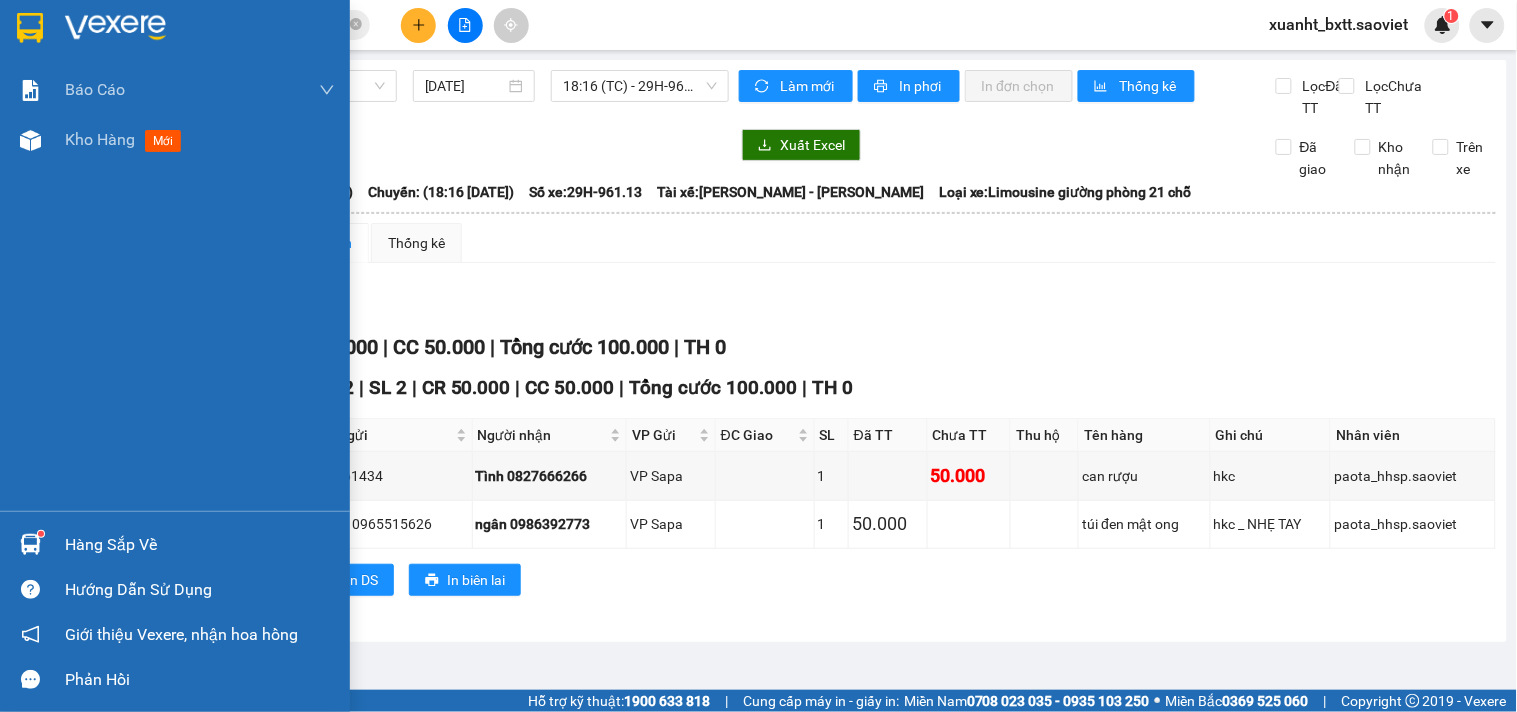 click on "Sapa - Hà Nội (Cabin) 11/07/2025 18:16   (TC)   - 29H-961.13  Làm mới In phơi In đơn chọn Thống kê Lọc  Đã TT Lọc  Chưa TT Xuất Excel Đã giao Kho nhận Trên xe Sao Việt   19006746   Số 779 Giải Phóng 18:20 - 11/07/2025 Tuyến:  Sapa - Hà Nội (Cabin) Chuyến:   (18:16 - 11/07/2025) Tài xế:  Nguyễn Văn Đại - Phạm Văn Dương   Số xe:  29H-961.13 Loại xe:  Limousine giường phòng 21 chỗ Tuyến:  Sapa - Hà Nội (Cabin) Chuyến:   (18:16 - 11/07/2025) Số xe:  29H-961.13 Tài xế:  Nguyễn Văn Đại - Phạm Văn Dương Loại xe:  Limousine giường phòng 21 chỗ Xem theo VP gửi Xem theo VP nhận Thống kê Lọc VP Gửi TỔNG Đơn   2 | SL   2 | CR   50.000 | CC   50.000 | Tổng cước   100.000 | TH   0 VP 7 Phạm Văn Đồng Đơn   2 | SL   2 | CR   50.000 | CC   50.000 | Tổng cước   100.000 | TH   0 STT Mã GD Người gửi Người nhận VP Gửi ĐC Giao SL Đã TT Chưa TT Thu hộ Tên hàng Ghi chú Nhân viên 1" at bounding box center (788, 351) 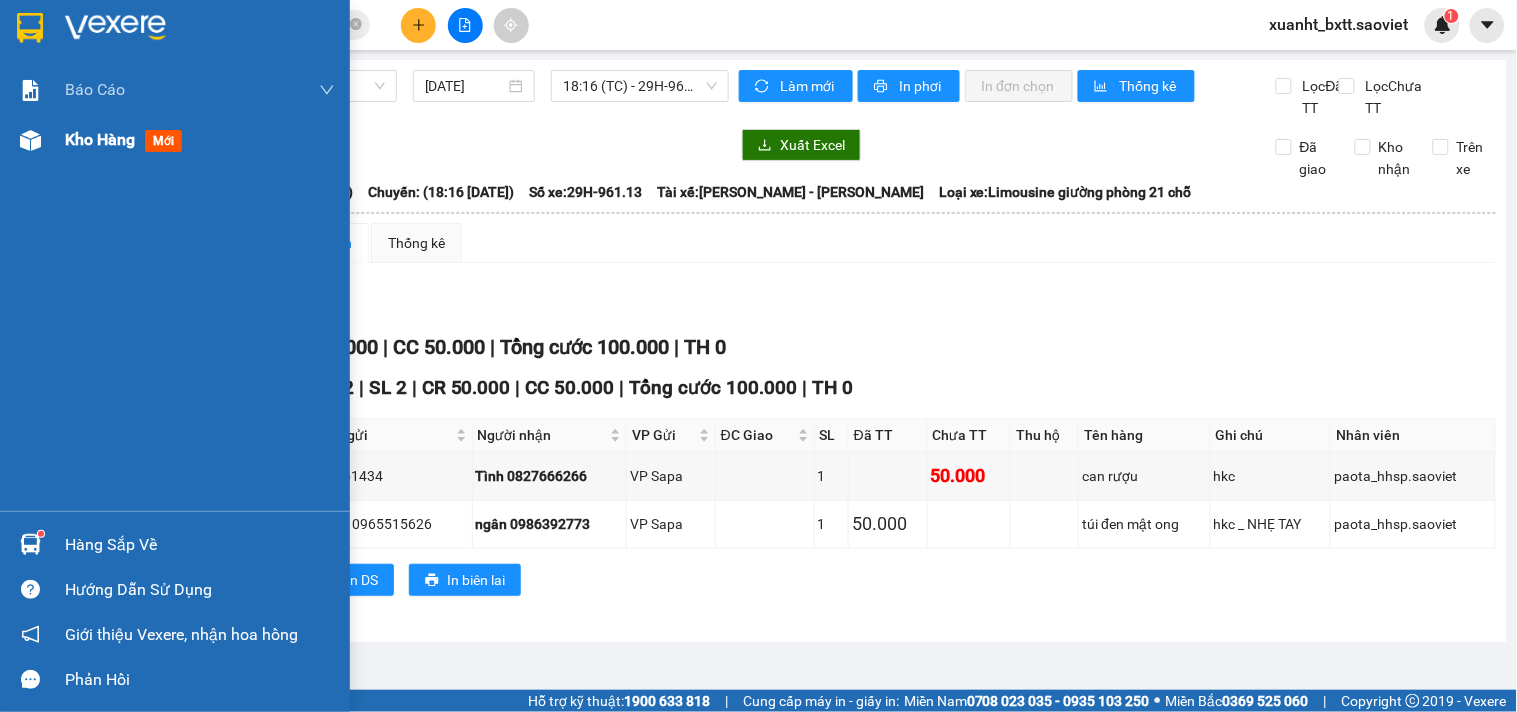 click on "Kho hàng" at bounding box center [100, 139] 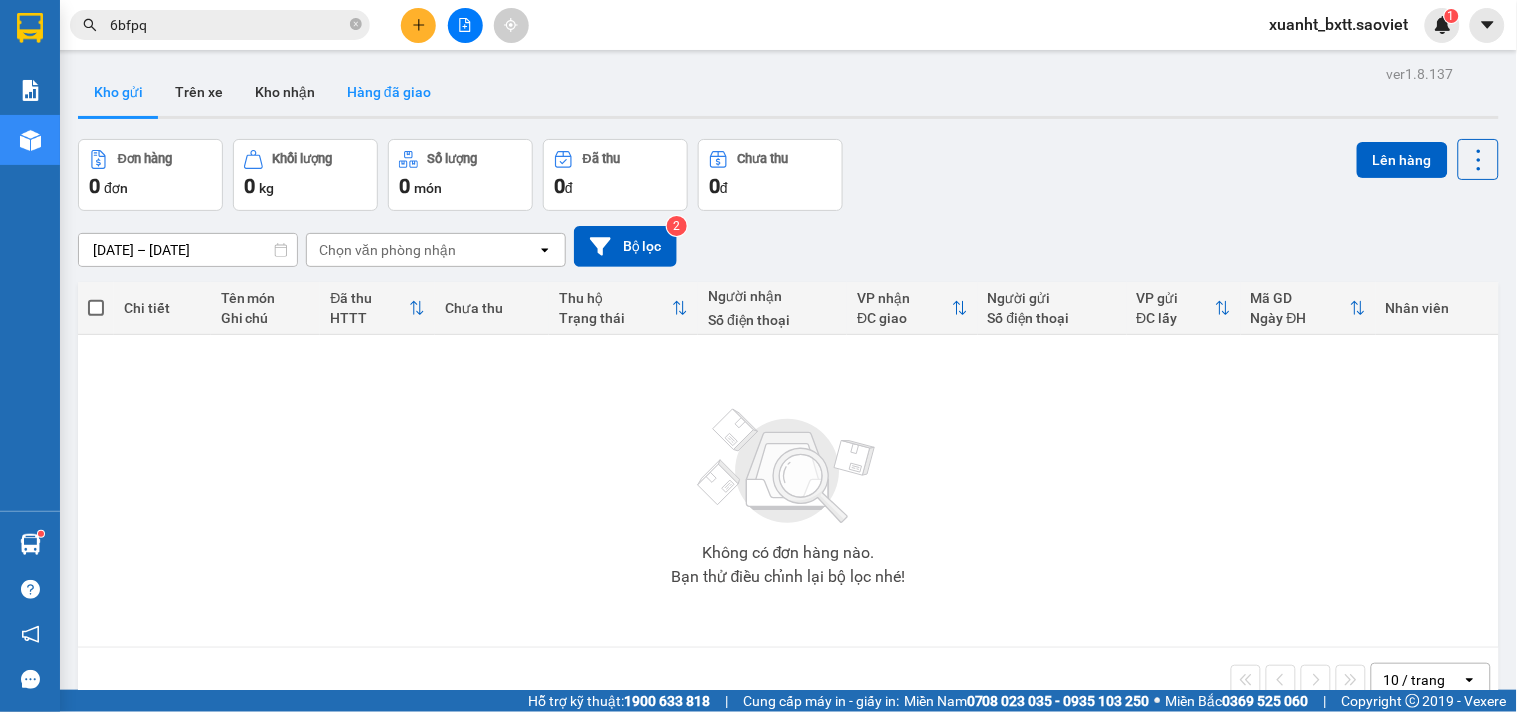 click on "Hàng đã giao" at bounding box center [389, 92] 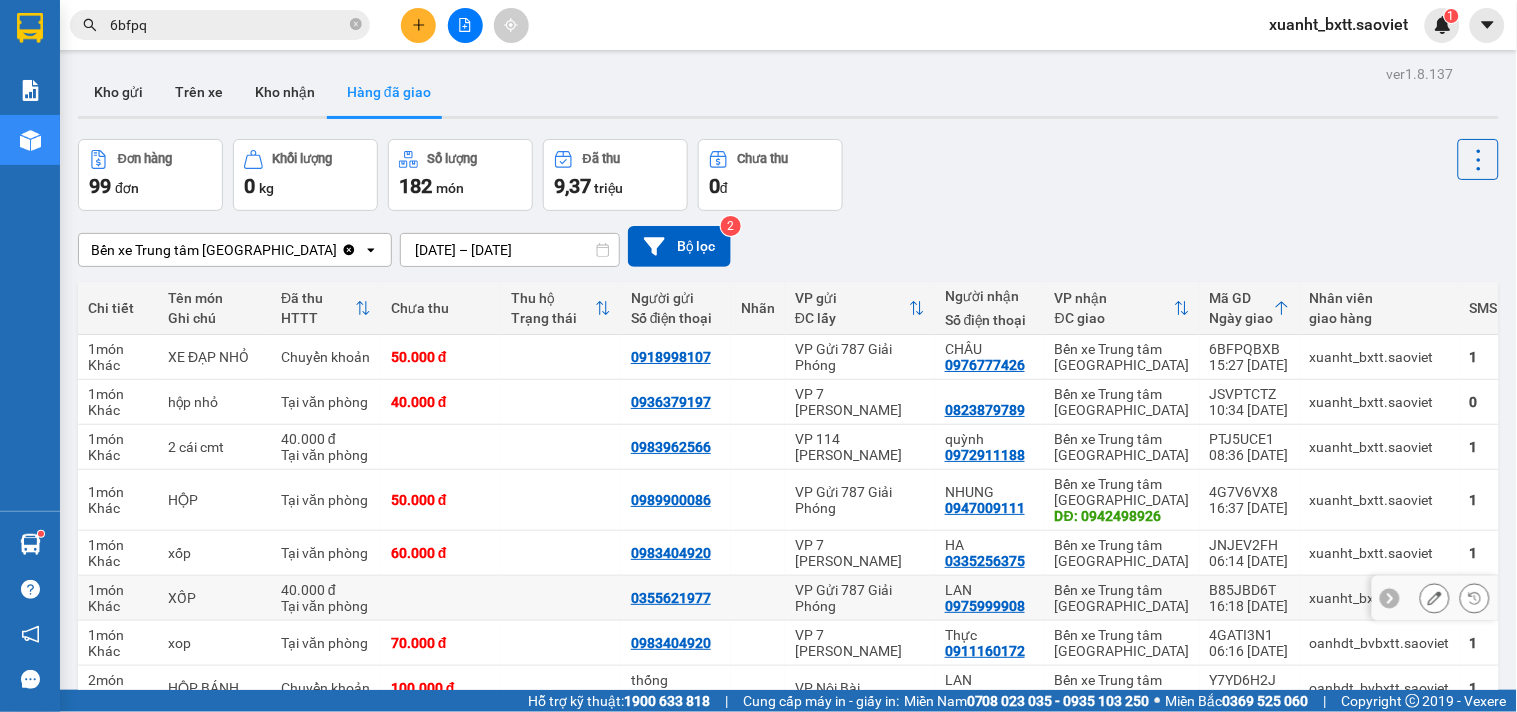 scroll, scrollTop: 111, scrollLeft: 0, axis: vertical 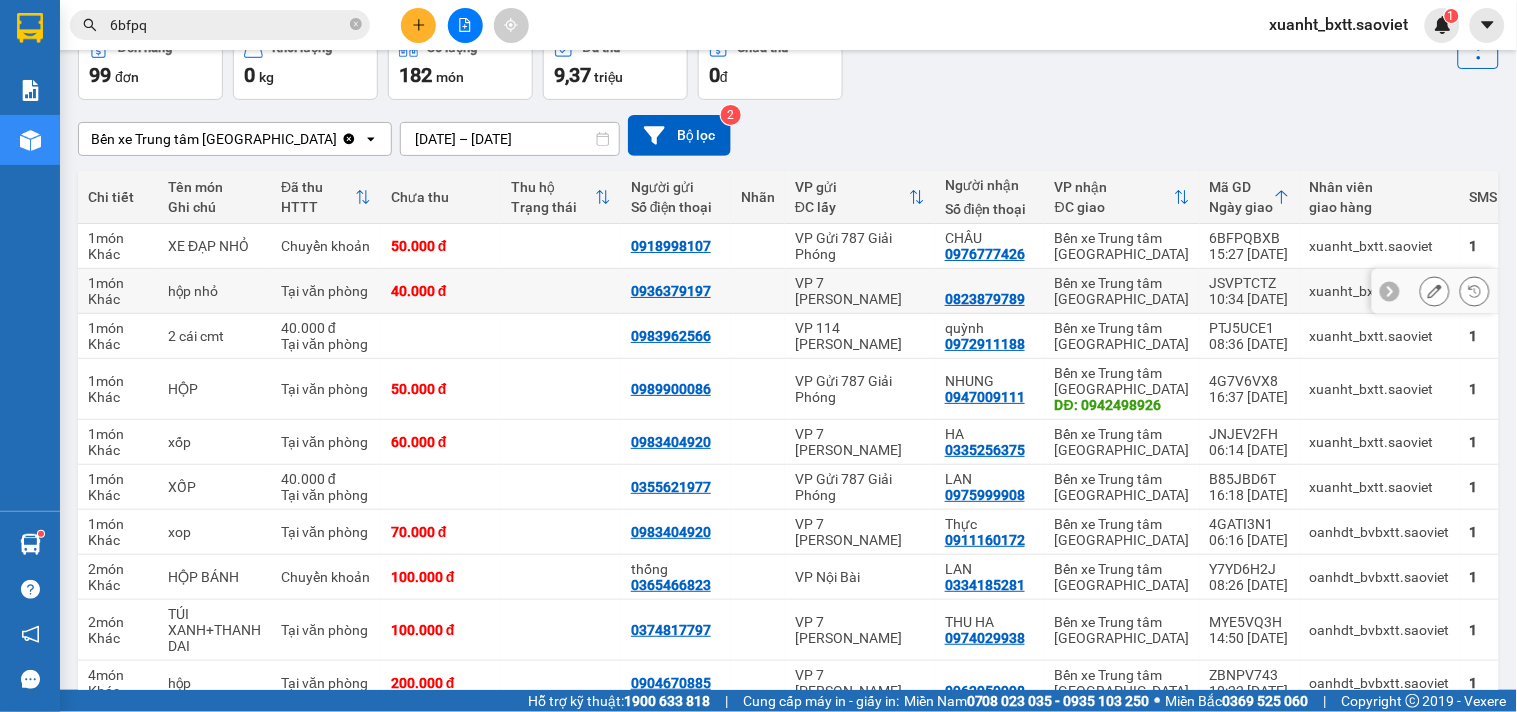 click 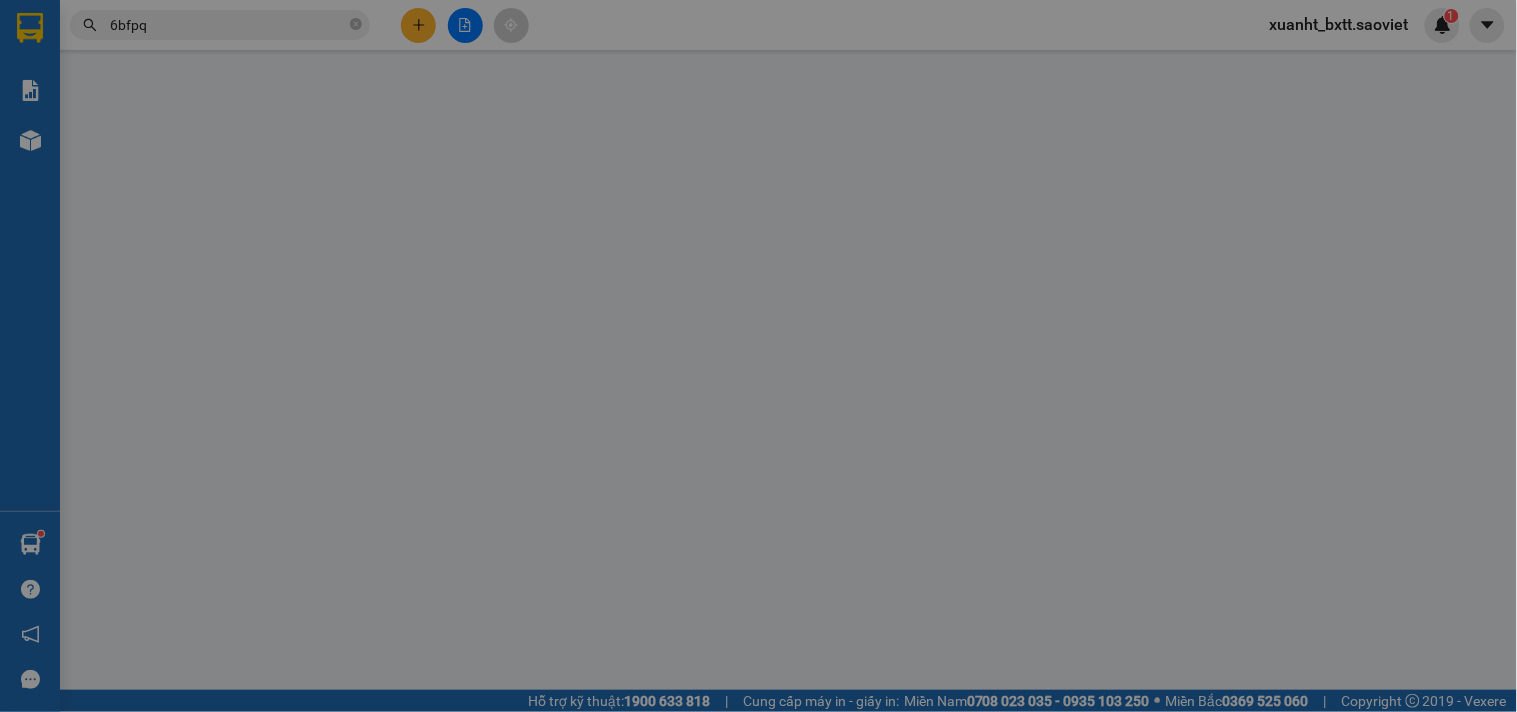 scroll, scrollTop: 0, scrollLeft: 0, axis: both 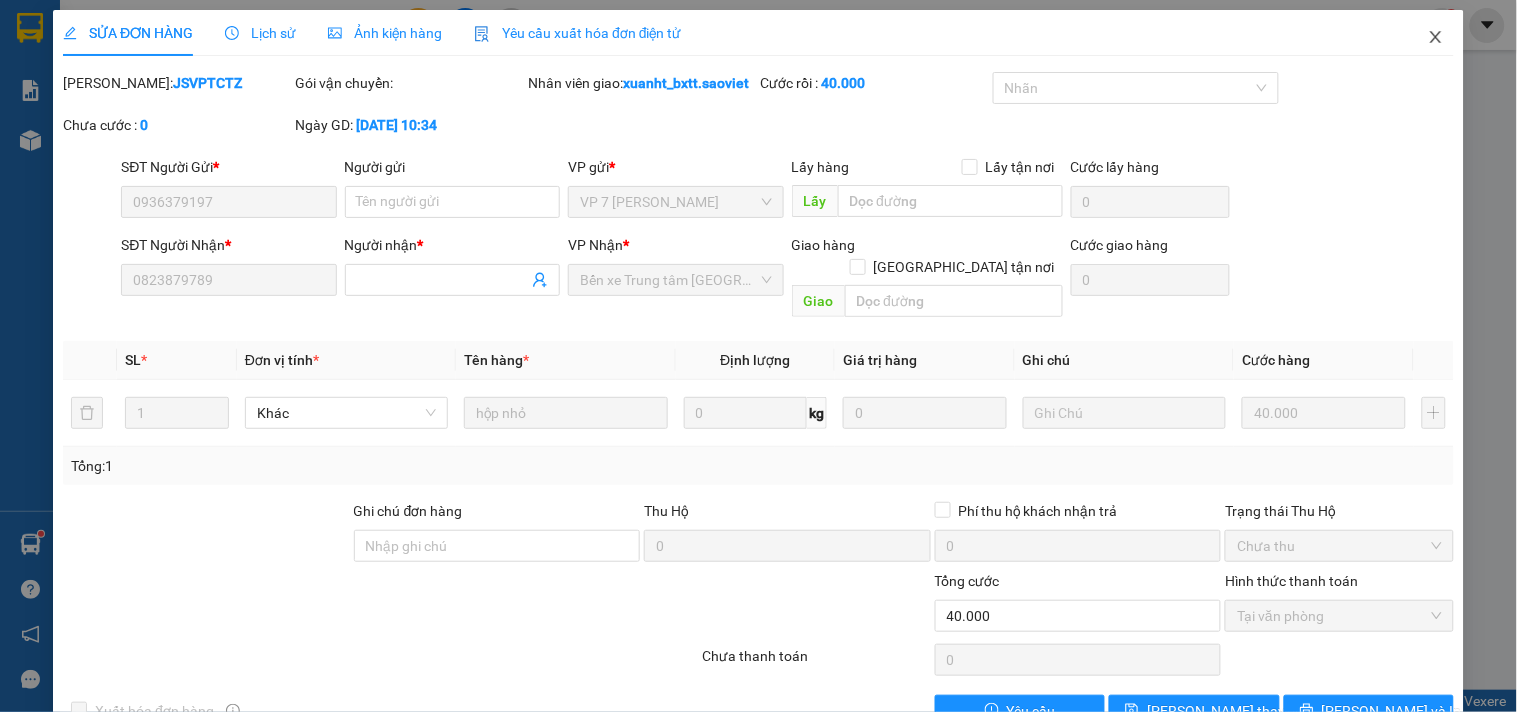 click at bounding box center (1436, 38) 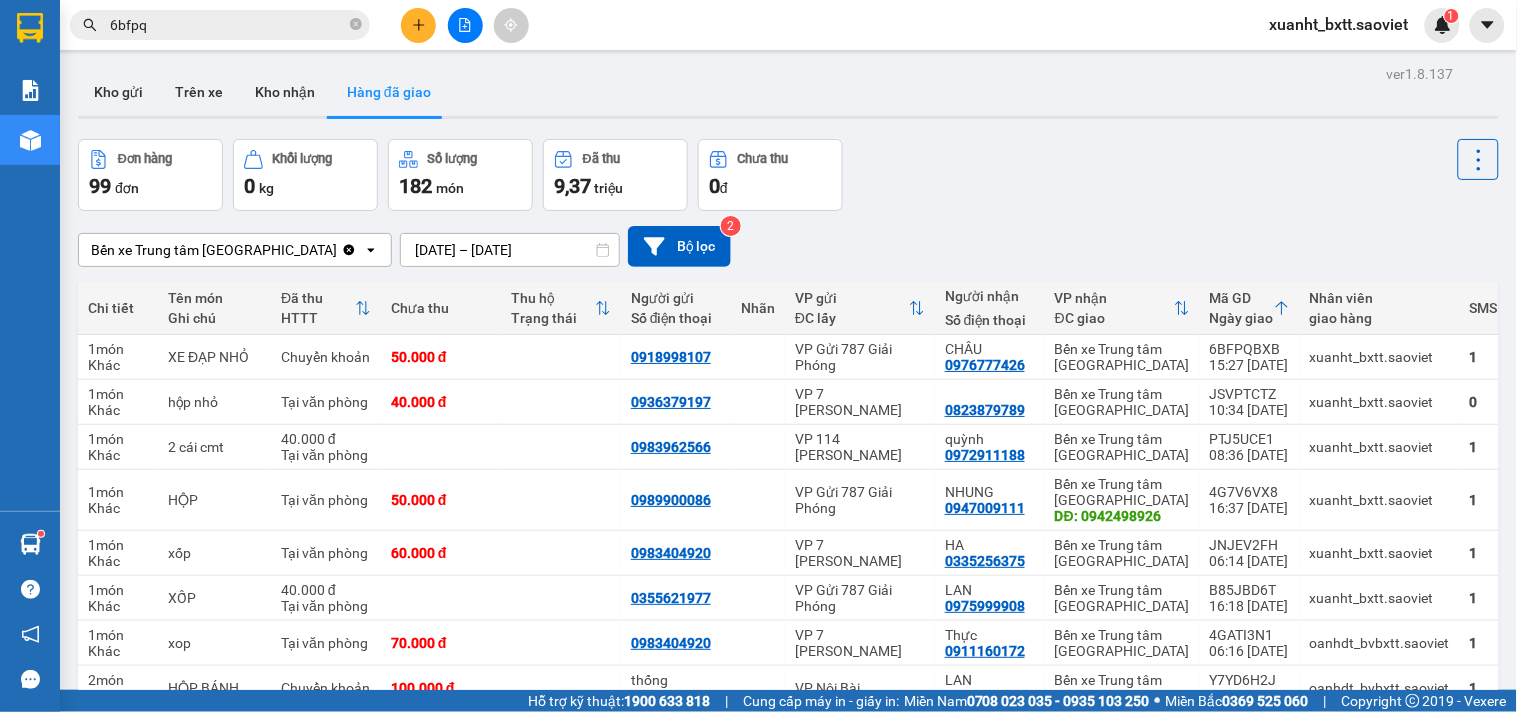 click 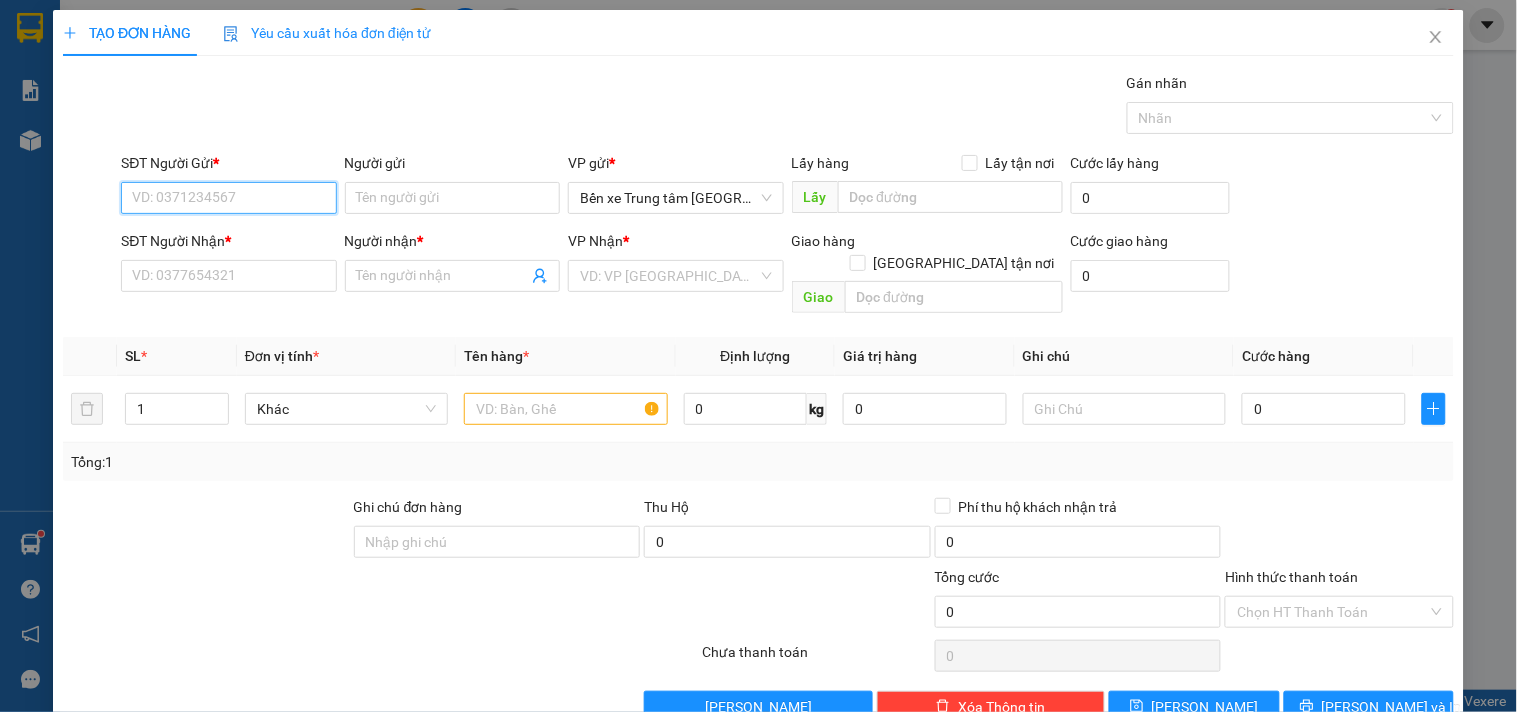 click on "SĐT Người Gửi  *" at bounding box center (228, 198) 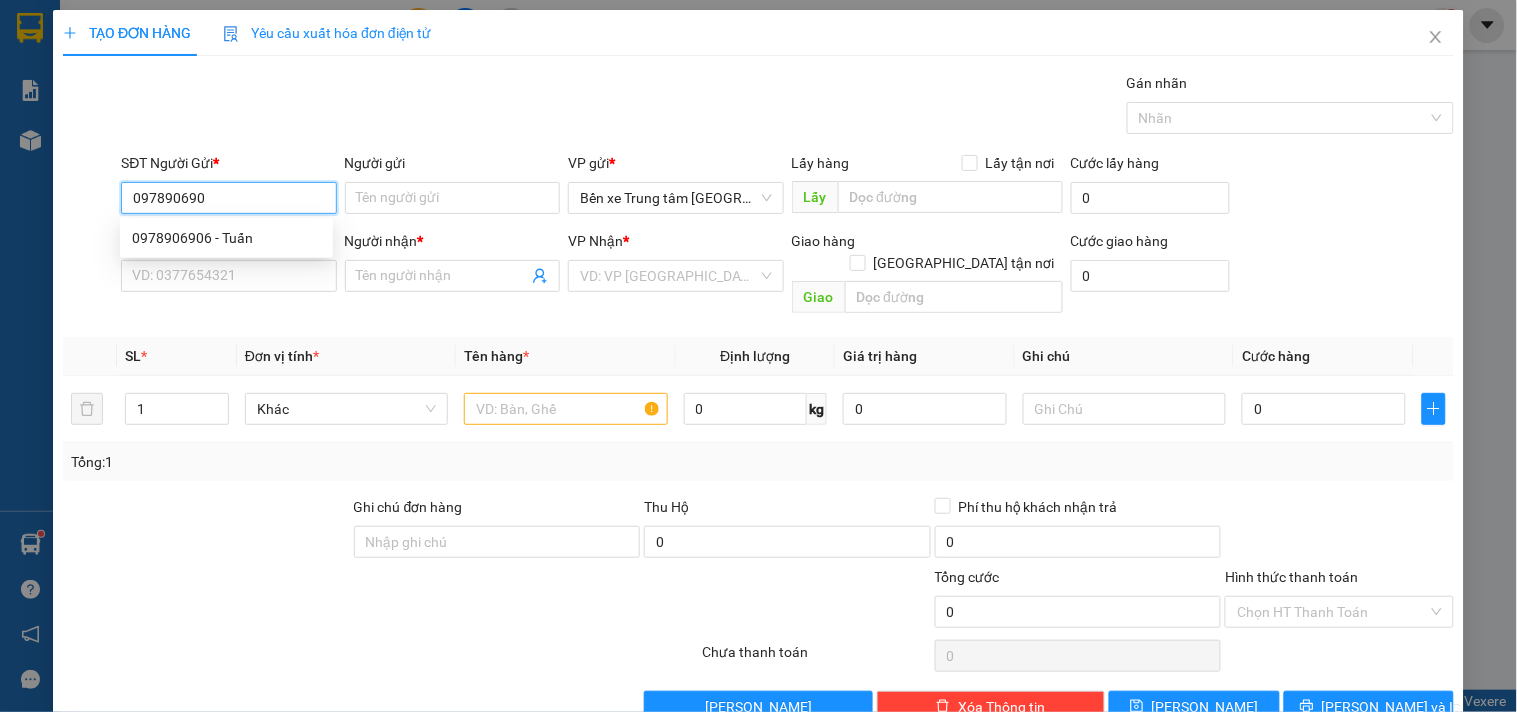 type on "0978906906" 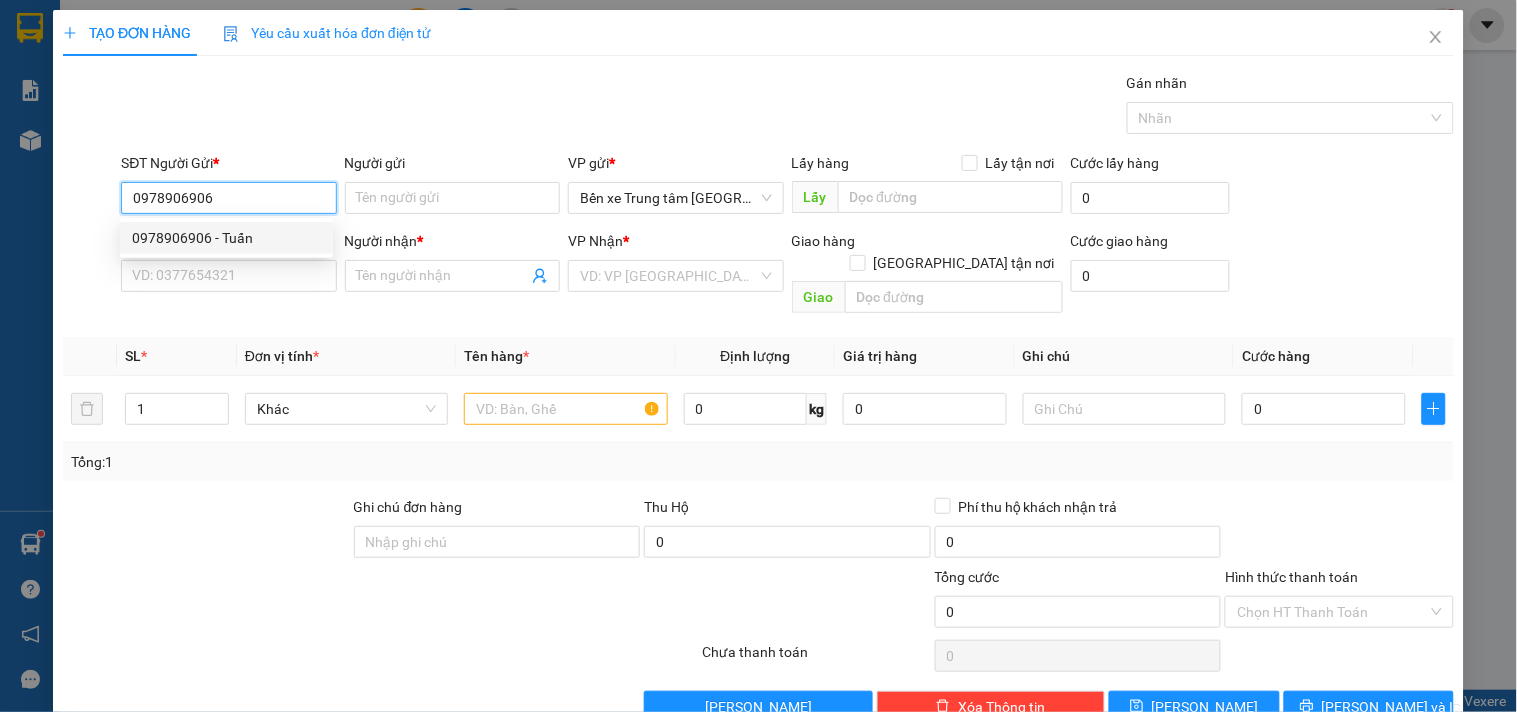 click on "0978906906 - Tuấn" at bounding box center [226, 238] 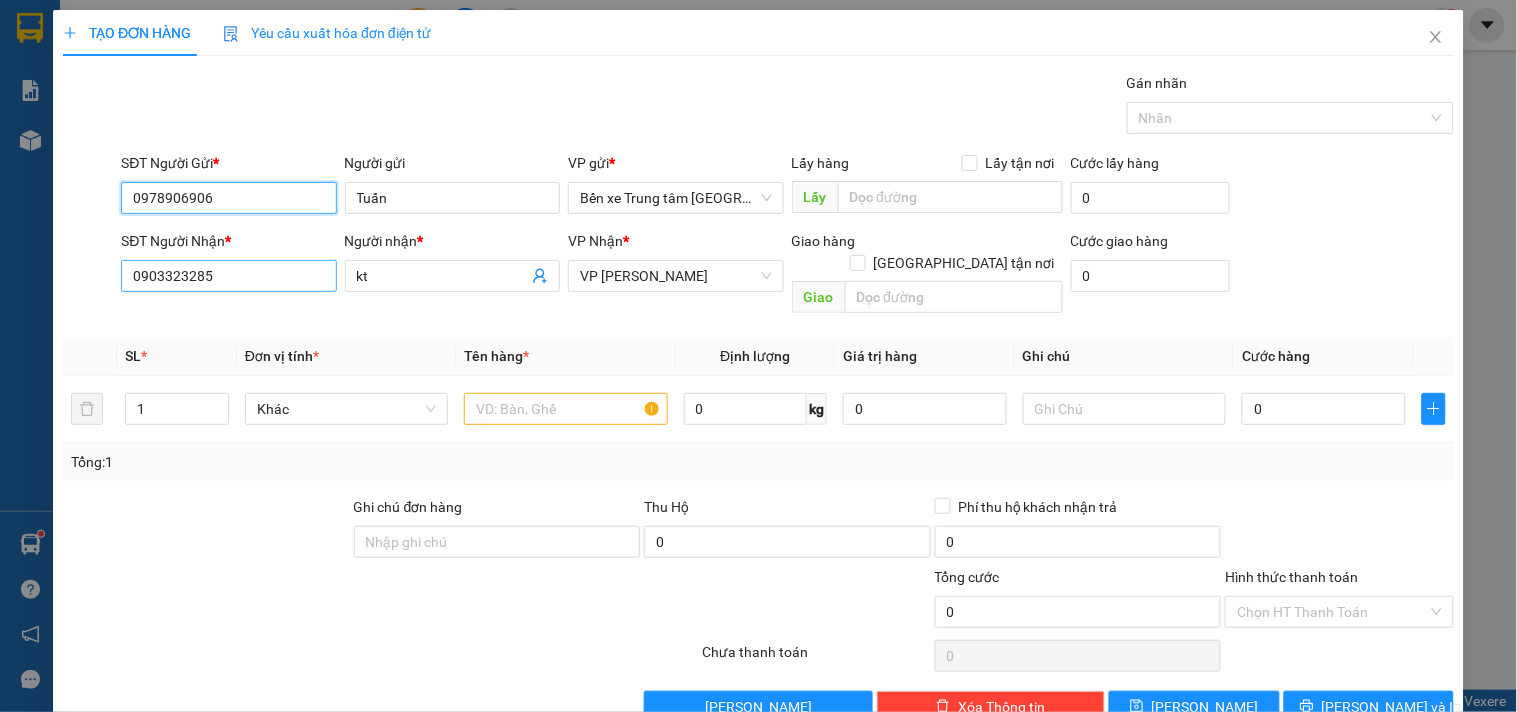 type on "0978906906" 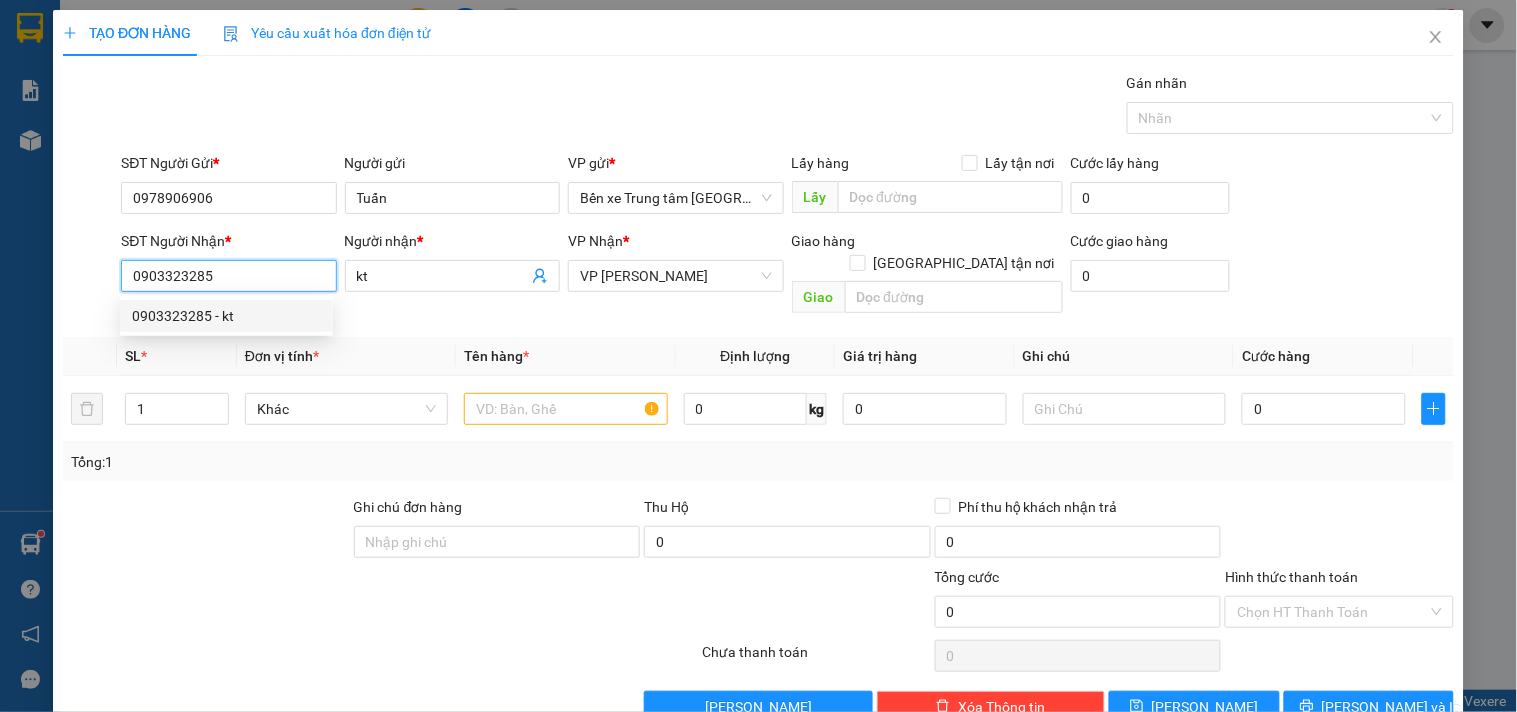 drag, startPoint x: 234, startPoint y: 273, endPoint x: 31, endPoint y: 273, distance: 203 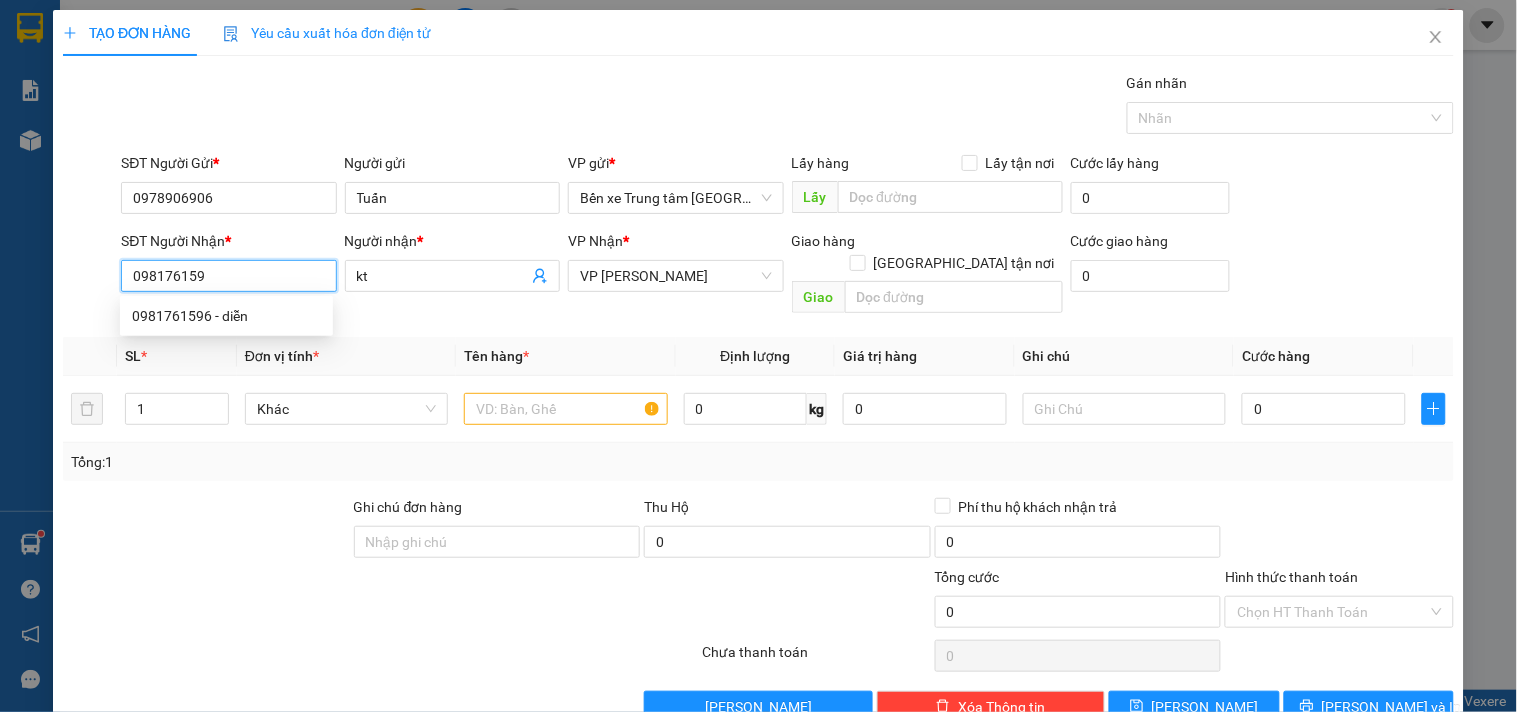 type on "0981761596" 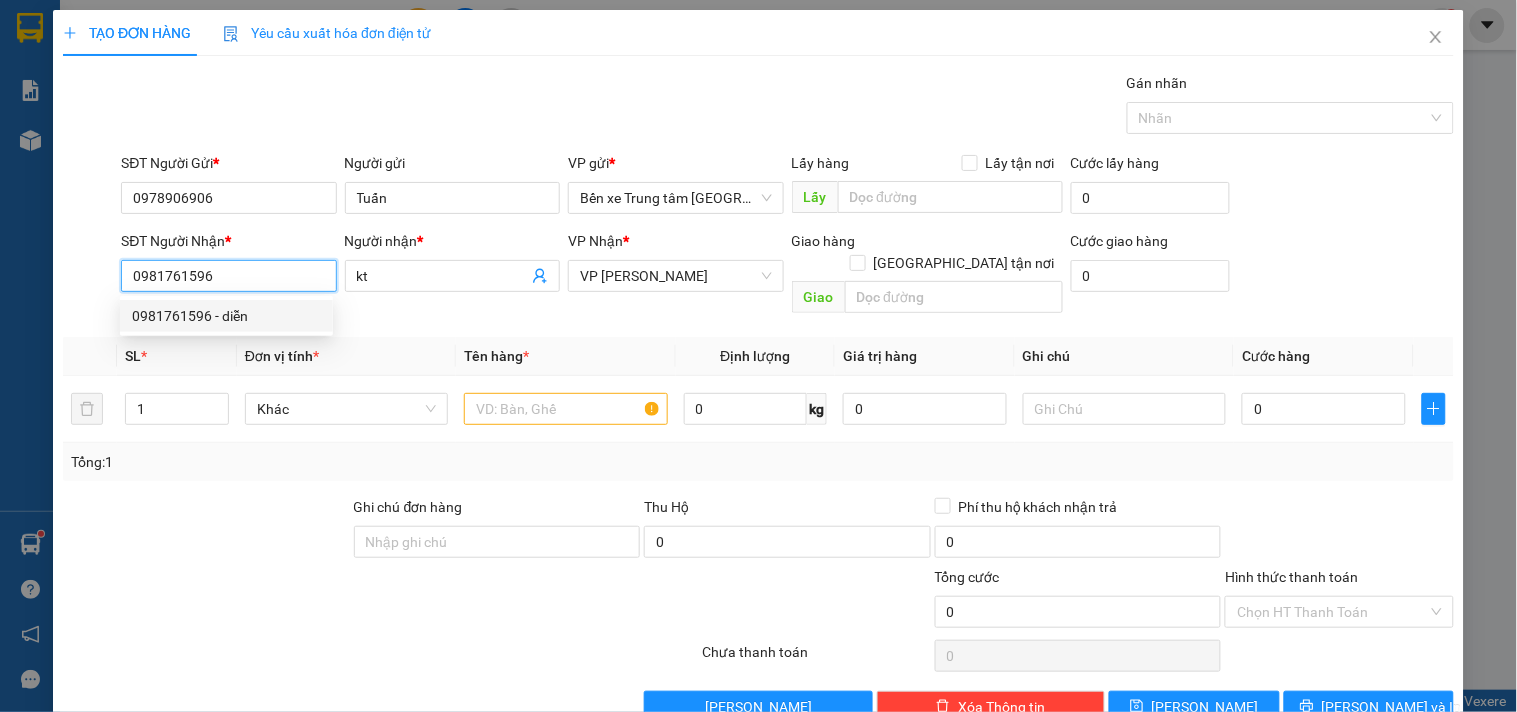 click on "0981761596 - diễn" at bounding box center [226, 316] 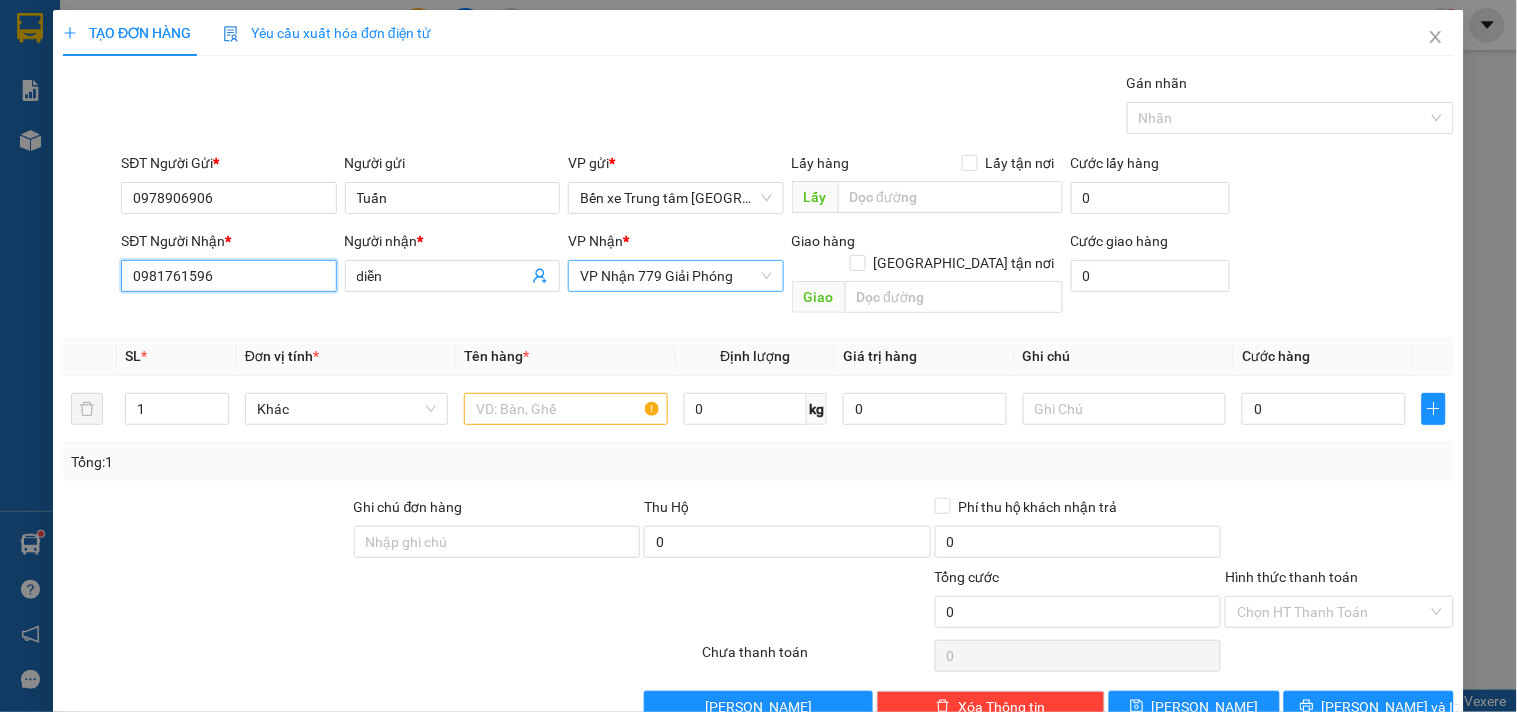 click on "VP Nhận 779 Giải Phóng" at bounding box center (675, 276) 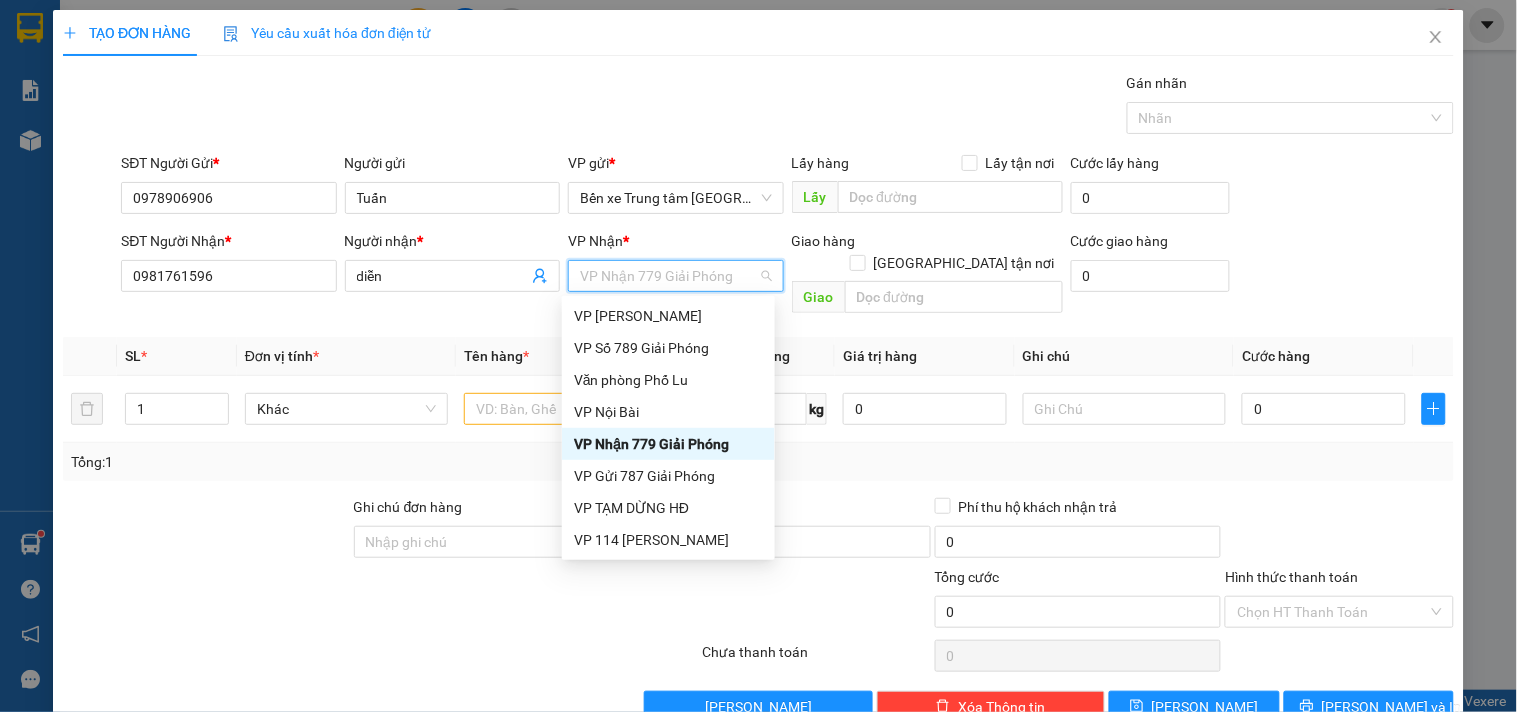 click on "VP Nhận 779 Giải Phóng" at bounding box center (668, 444) 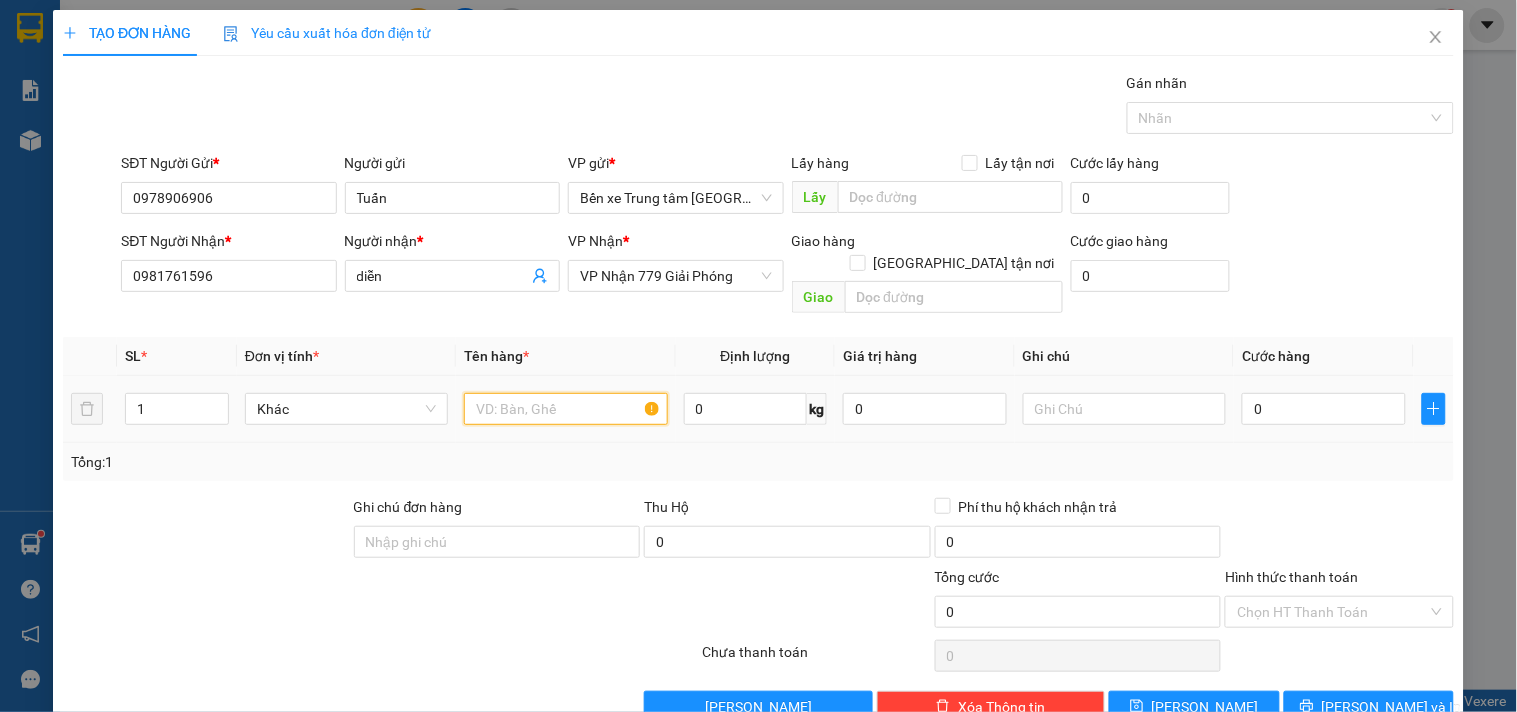 click at bounding box center [565, 409] 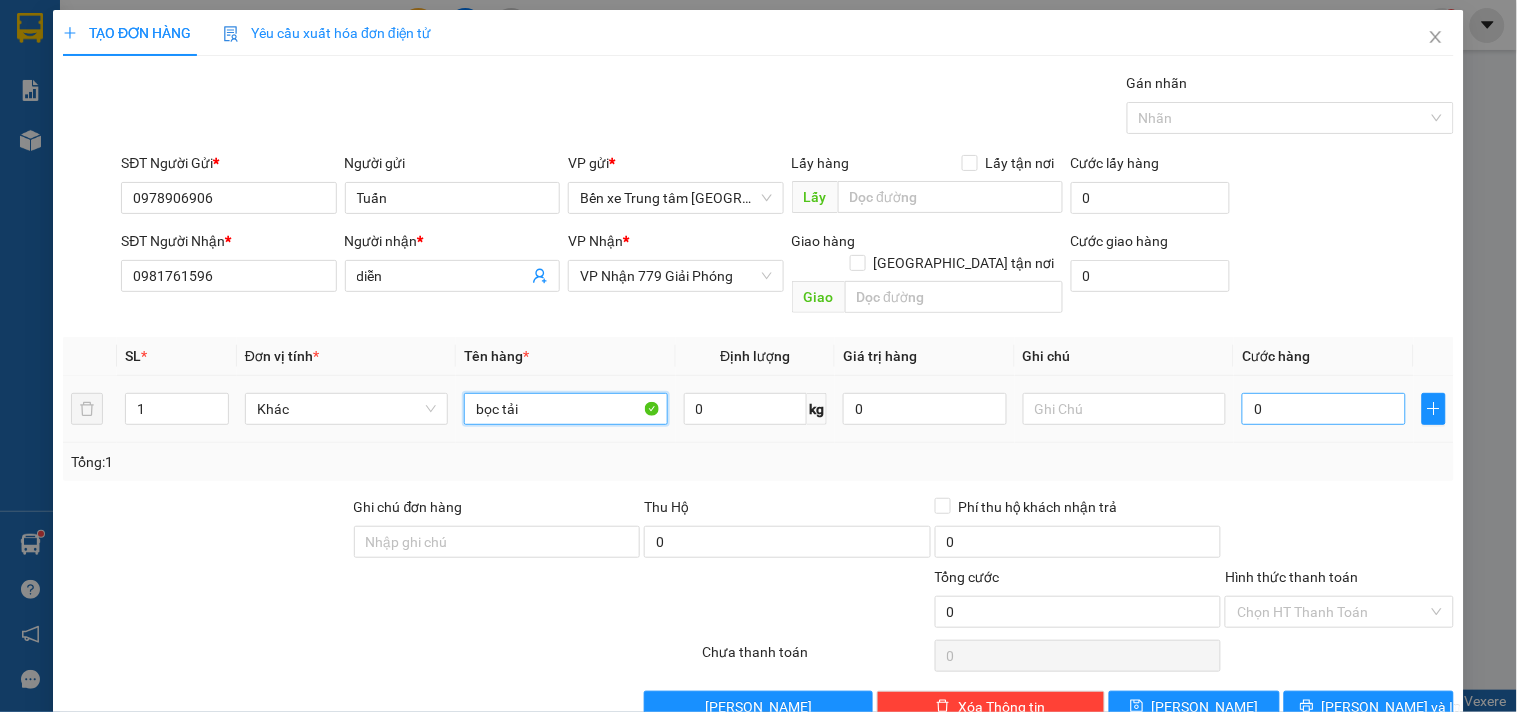 type on "bọc tải" 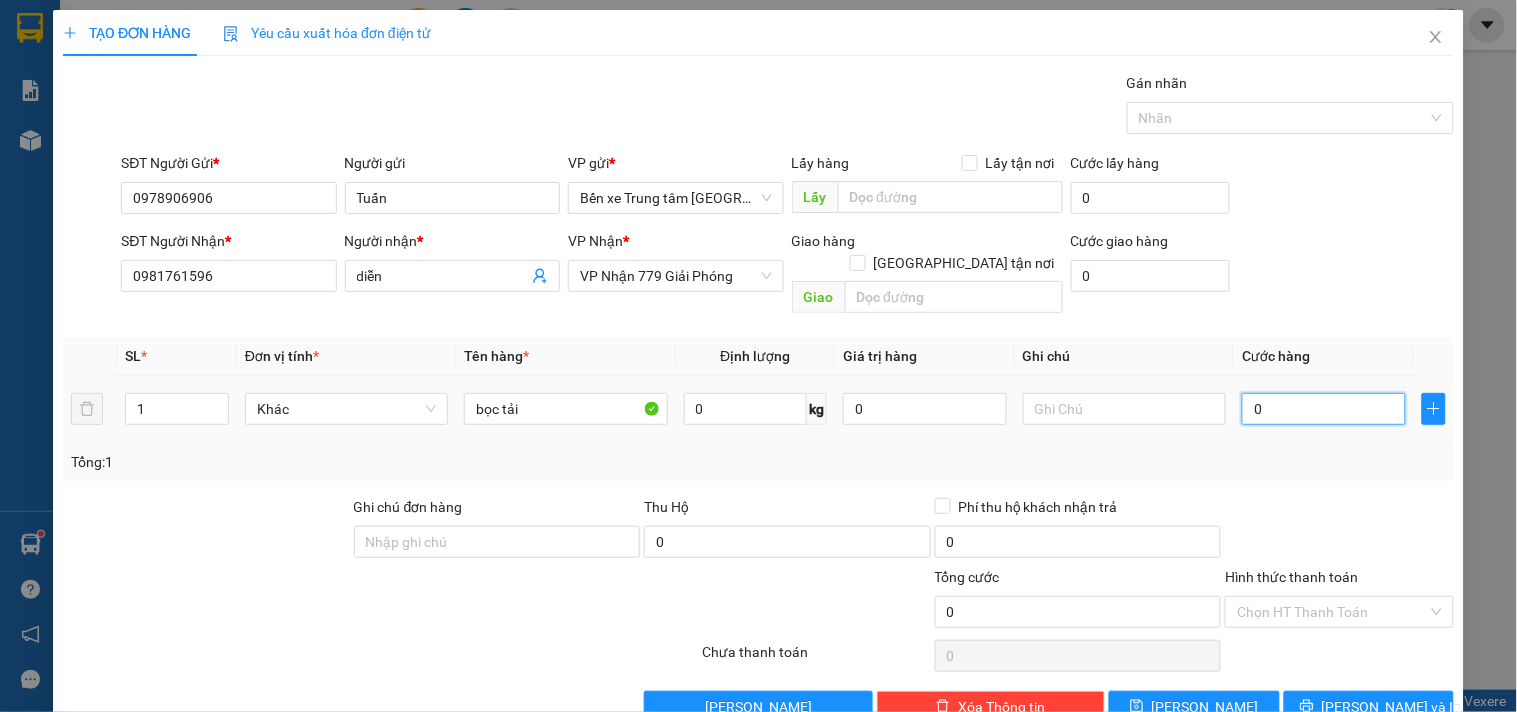 click on "0" at bounding box center (1324, 409) 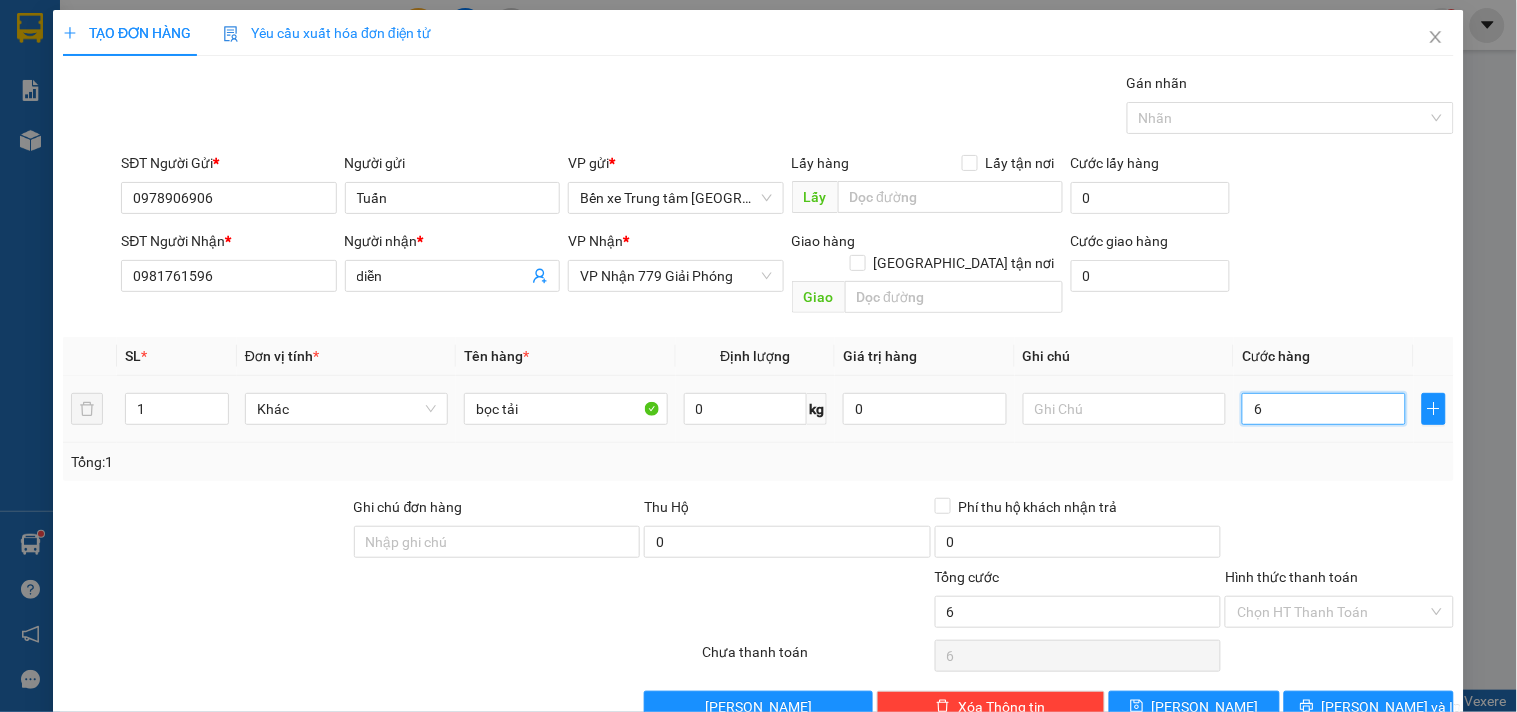 type on "60" 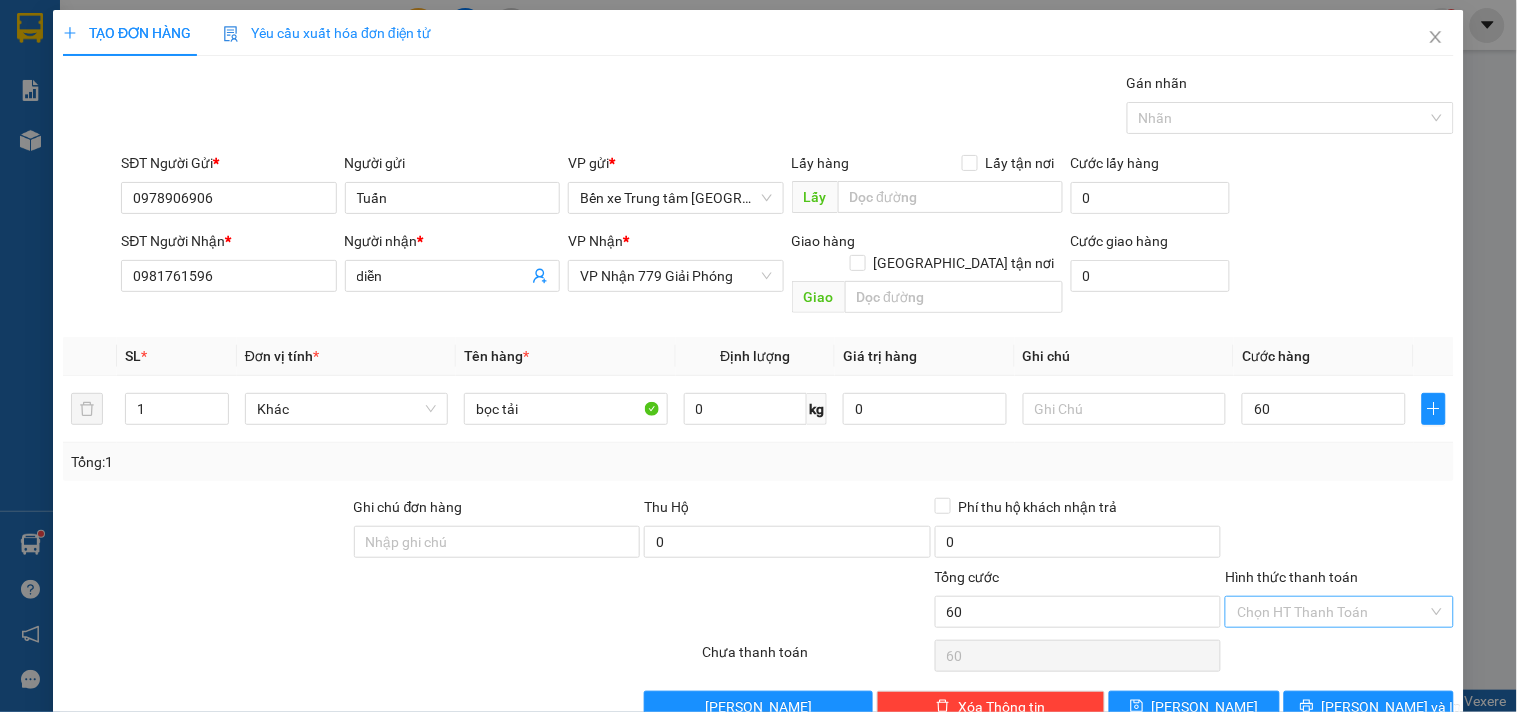 click on "Hình thức thanh toán" at bounding box center (1332, 612) 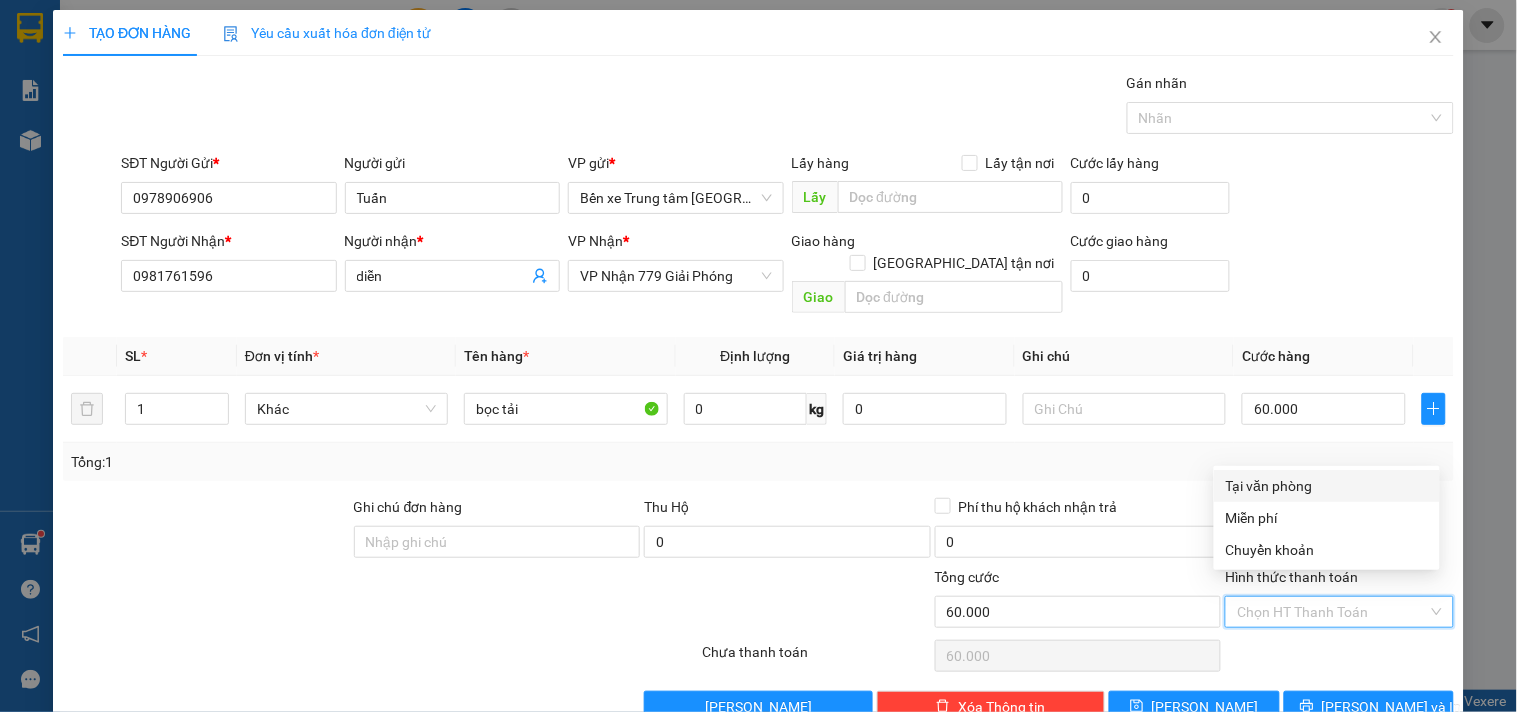 click on "Tại văn phòng" at bounding box center [1327, 486] 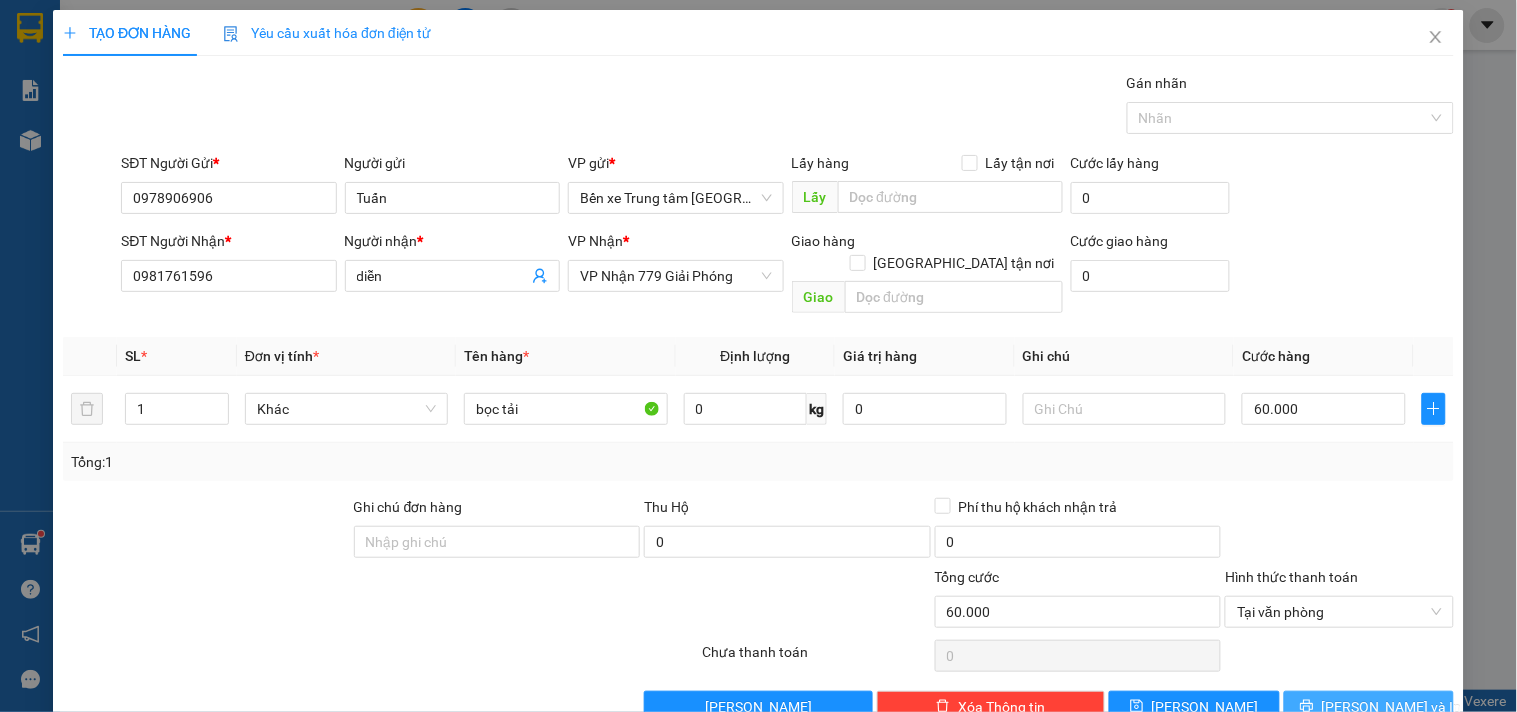 click on "Lưu và In" at bounding box center [1392, 707] 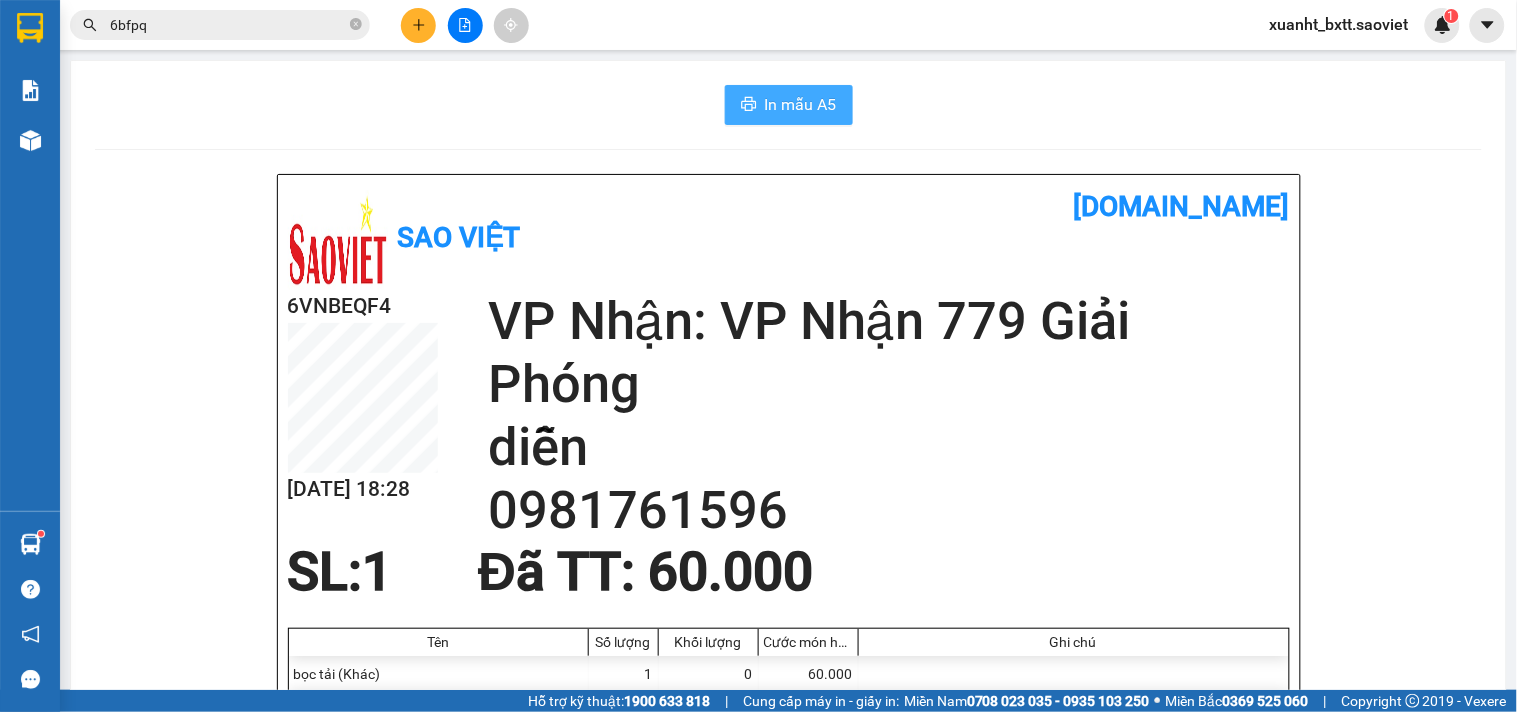 click on "In mẫu A5" at bounding box center [789, 105] 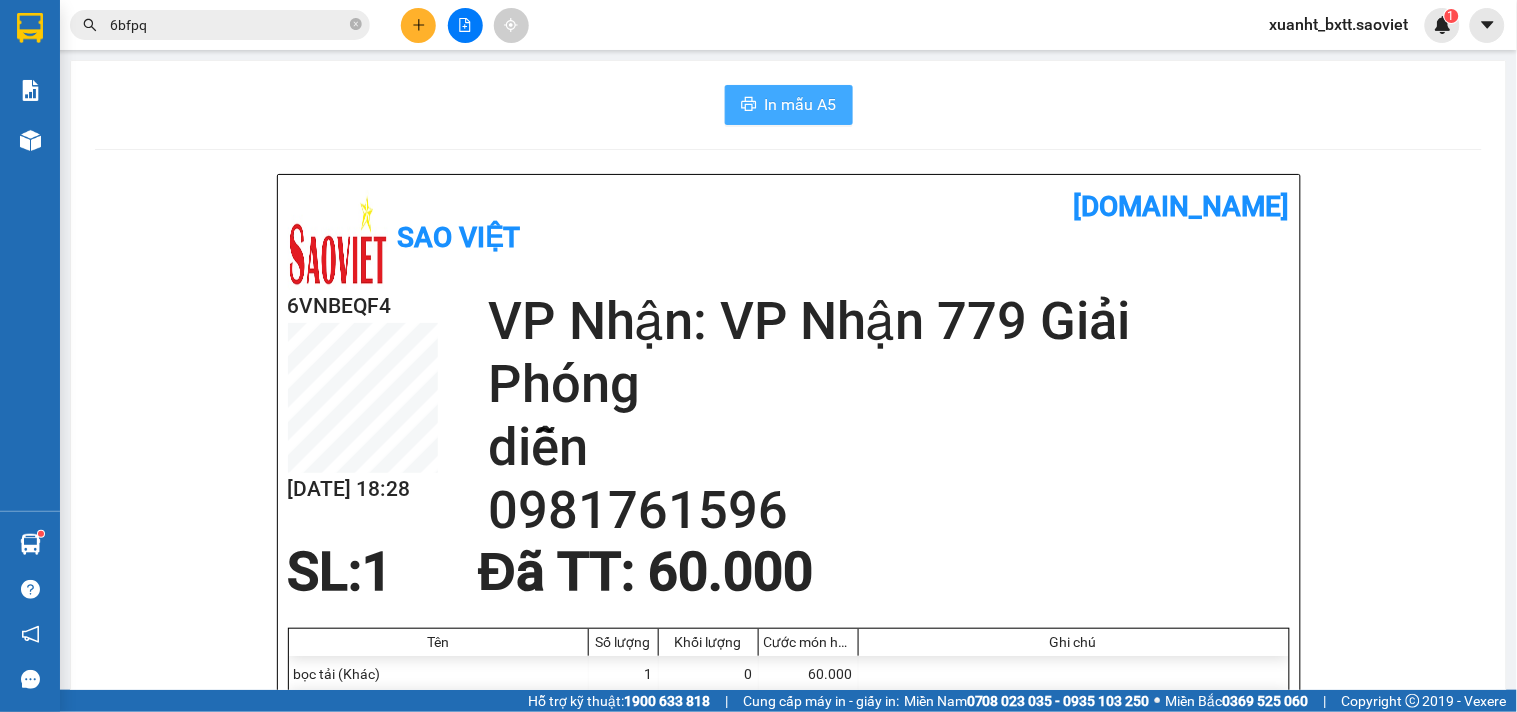 scroll, scrollTop: 0, scrollLeft: 0, axis: both 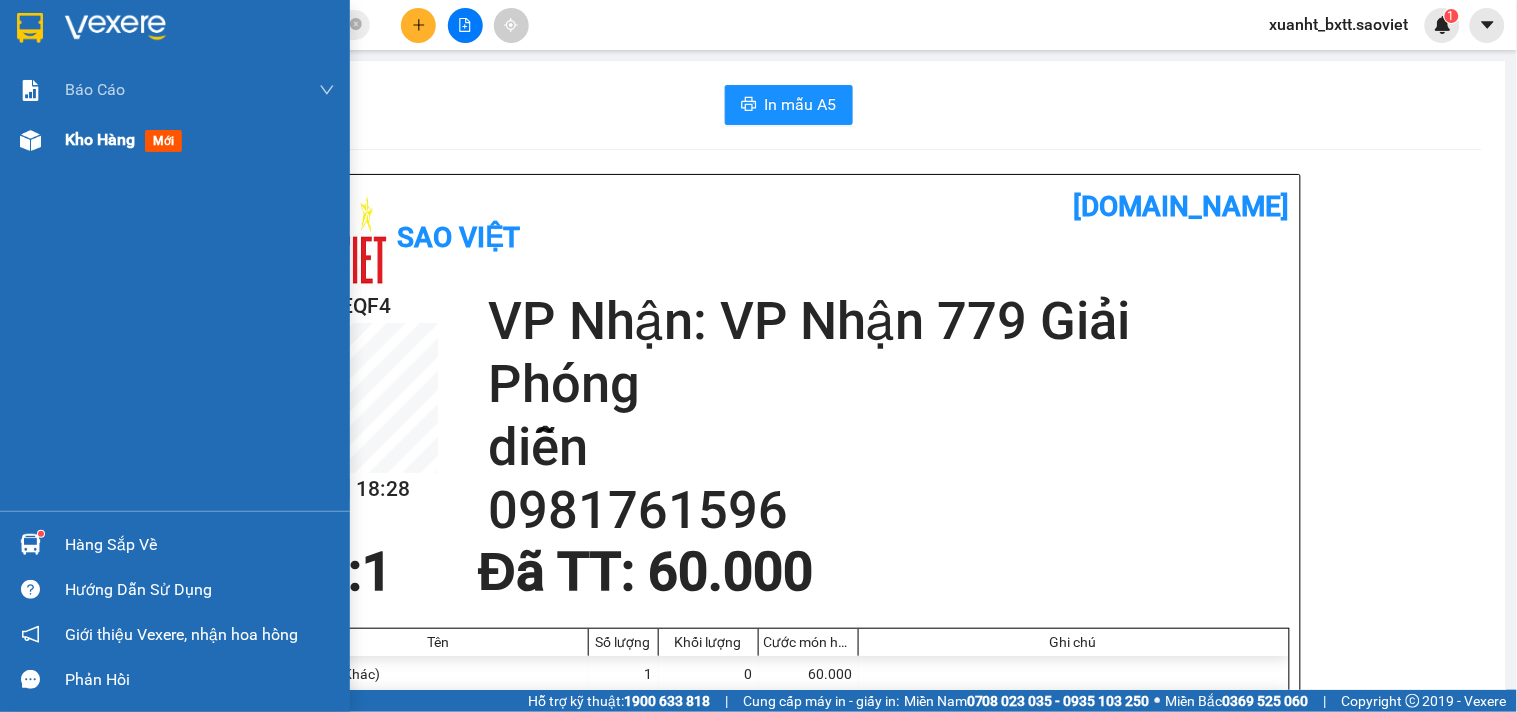 click on "Kho hàng" at bounding box center (100, 139) 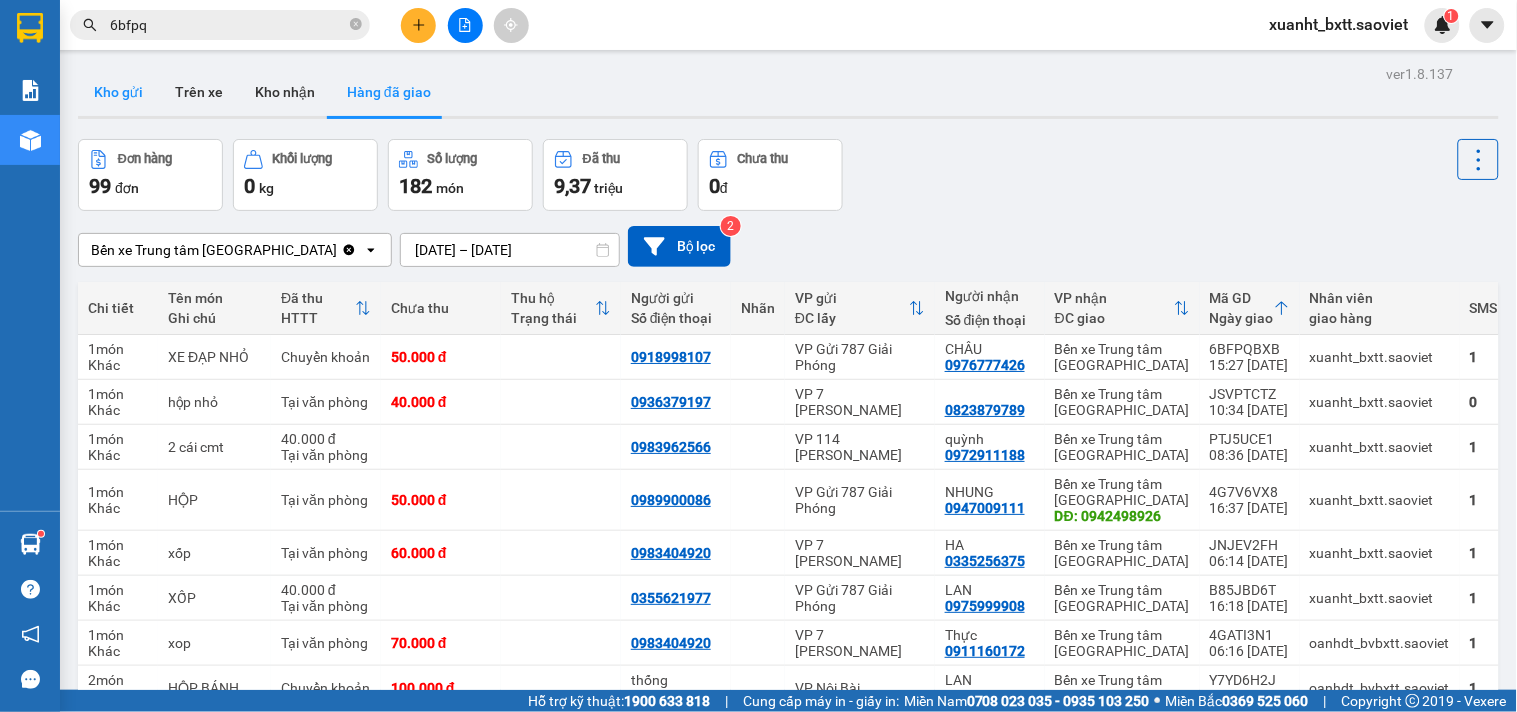 click on "Kho gửi" at bounding box center [118, 92] 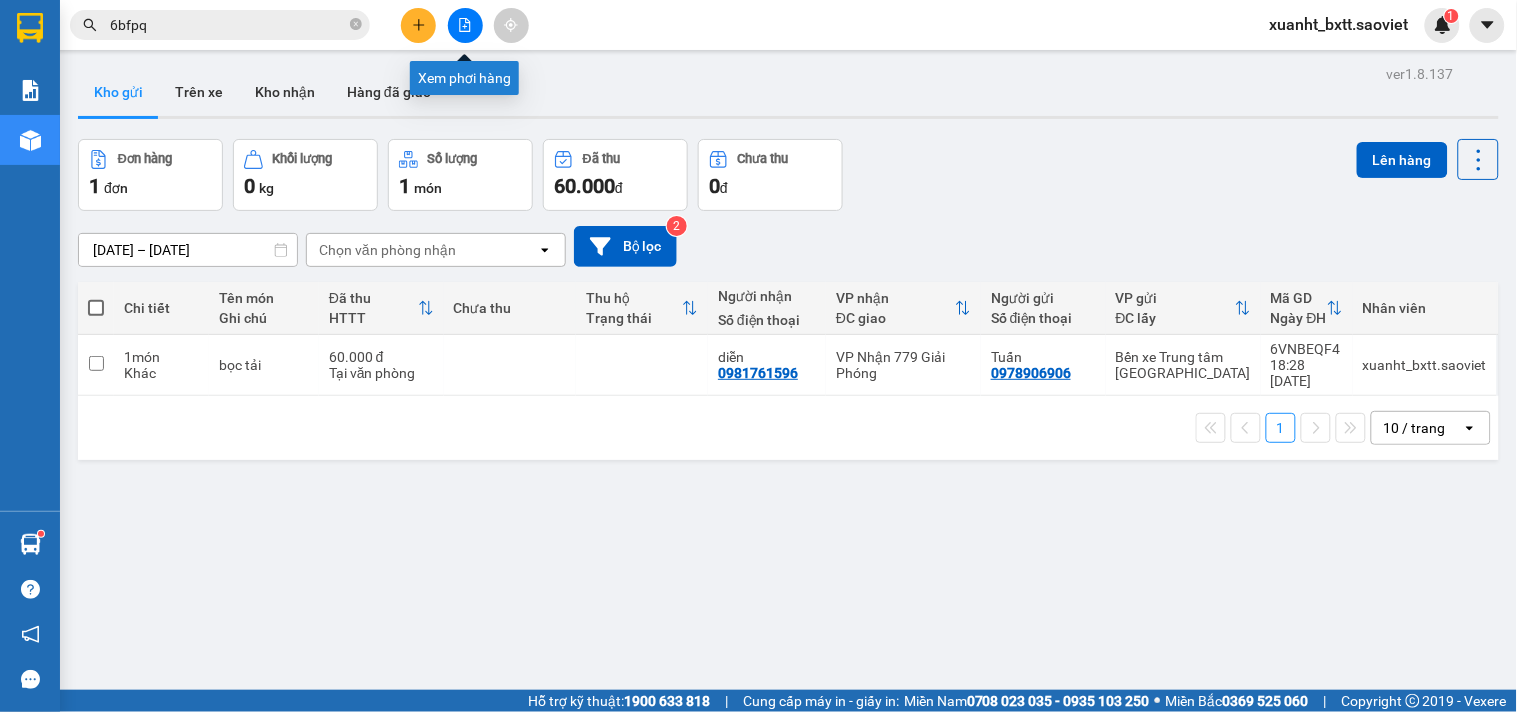 click at bounding box center (465, 25) 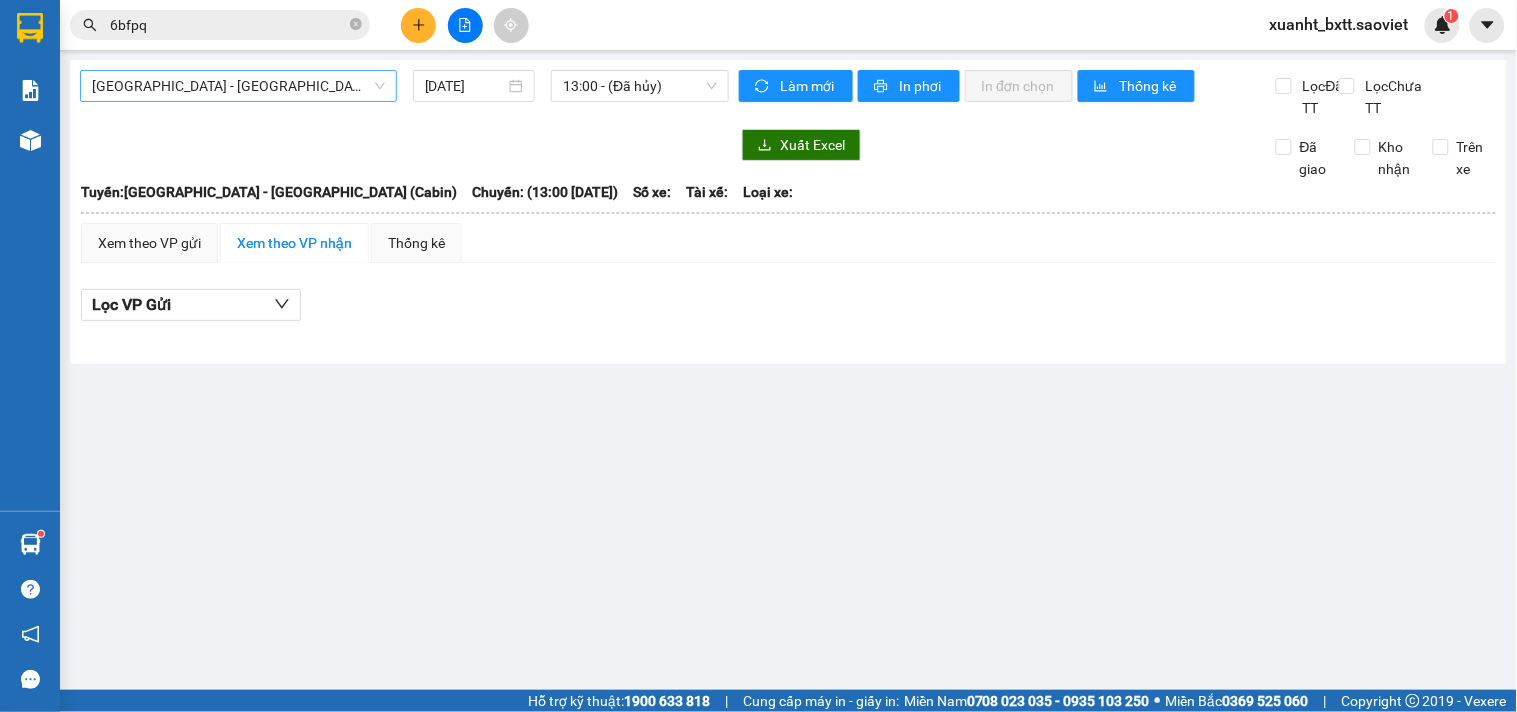 click on "Hà Nội - Lào Cai (Cabin)" at bounding box center [238, 86] 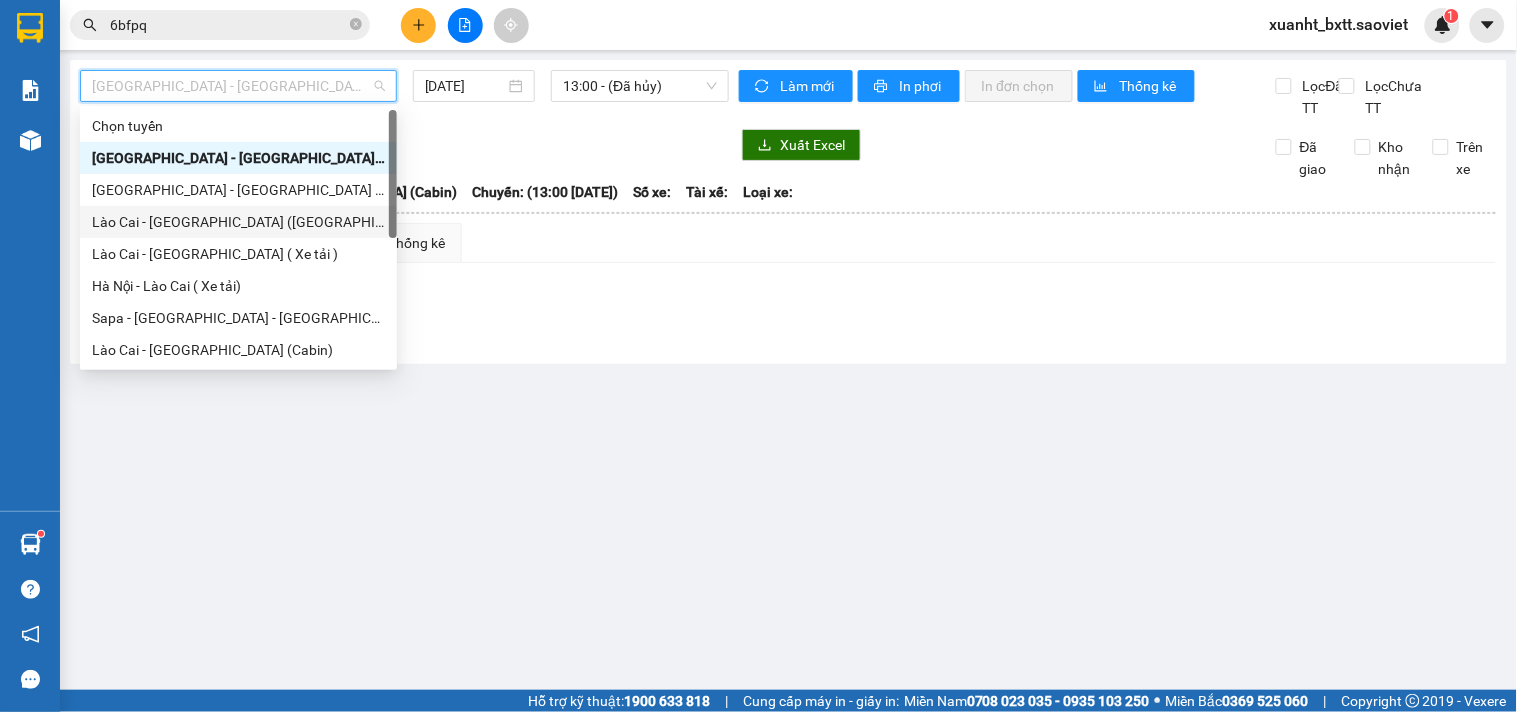 click on "Lào Cai - [GEOGRAPHIC_DATA] ([GEOGRAPHIC_DATA])" at bounding box center [238, 222] 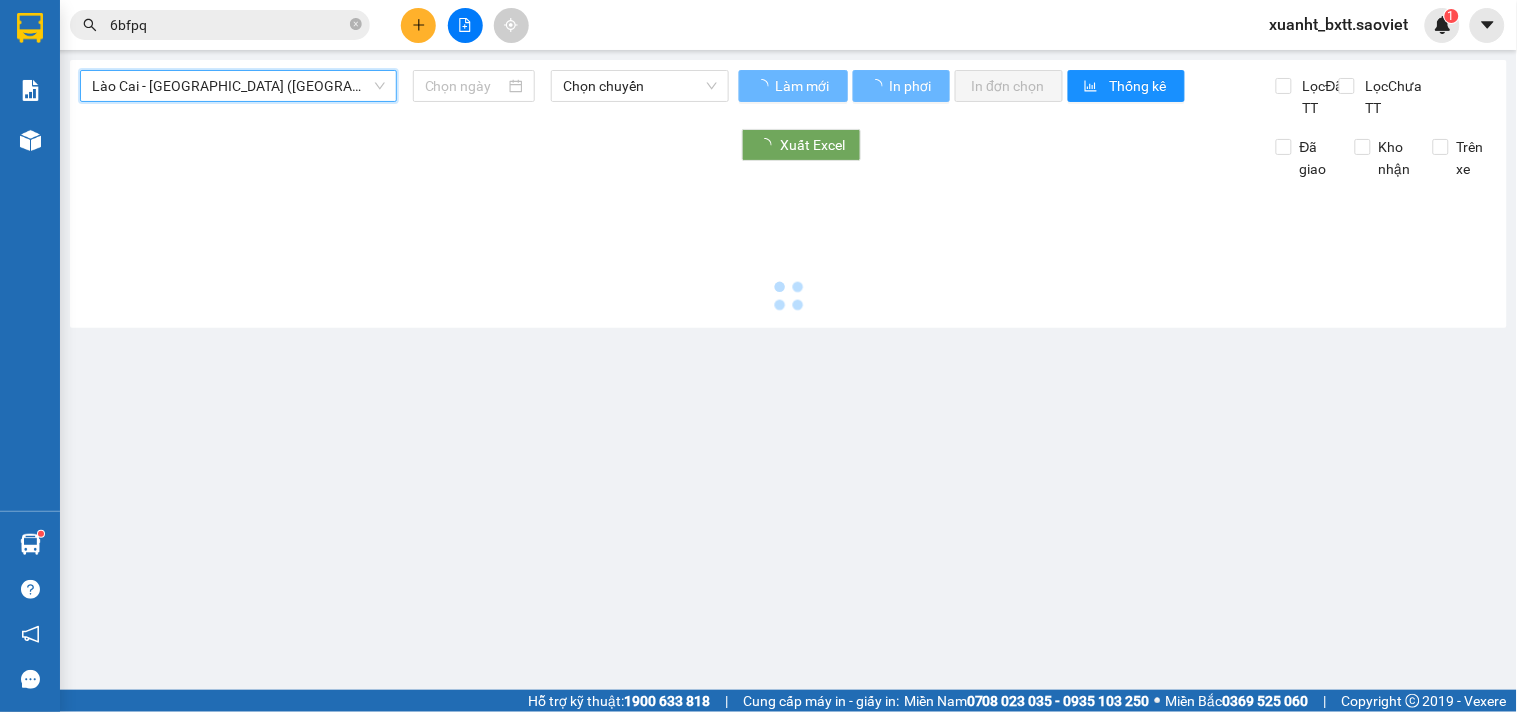 type on "11/07/2025" 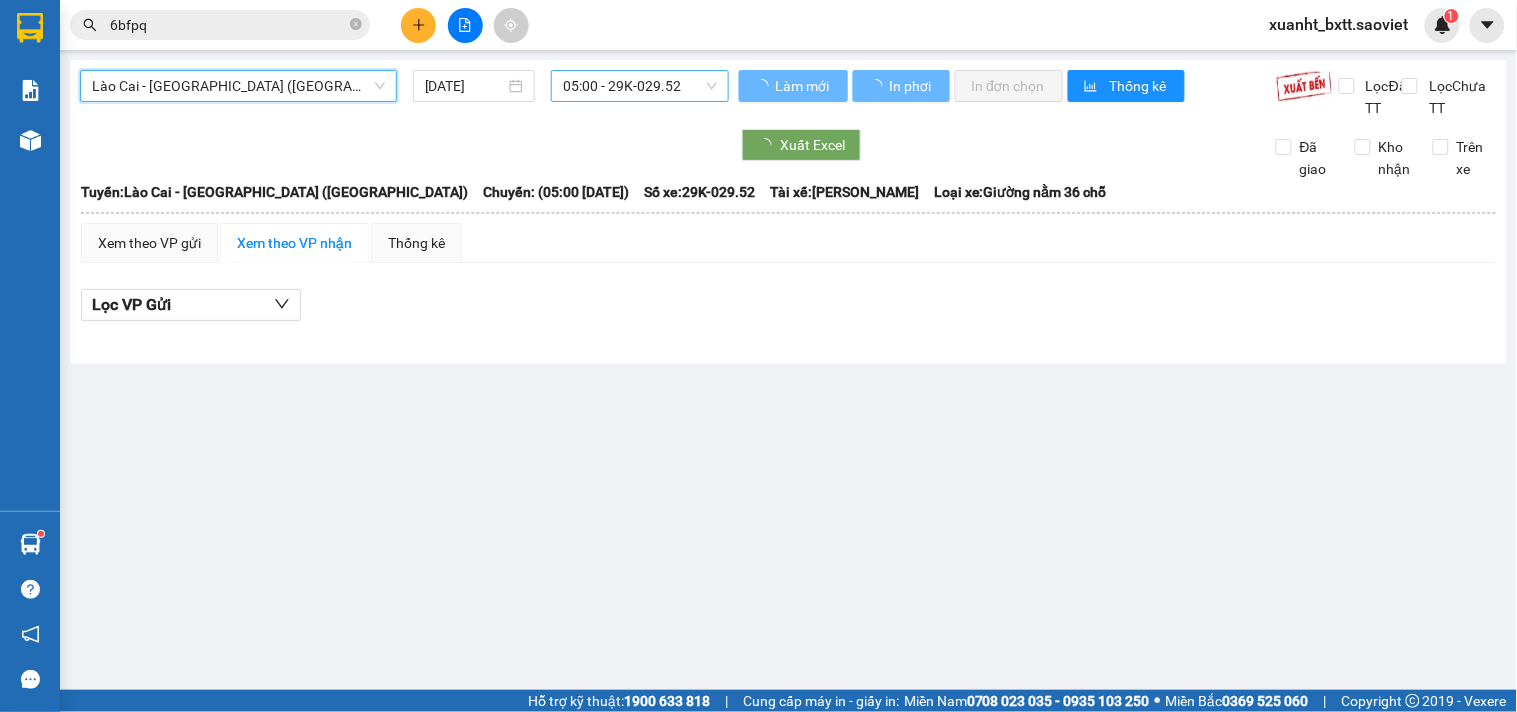 click on "05:00     - 29K-029.52" at bounding box center [640, 86] 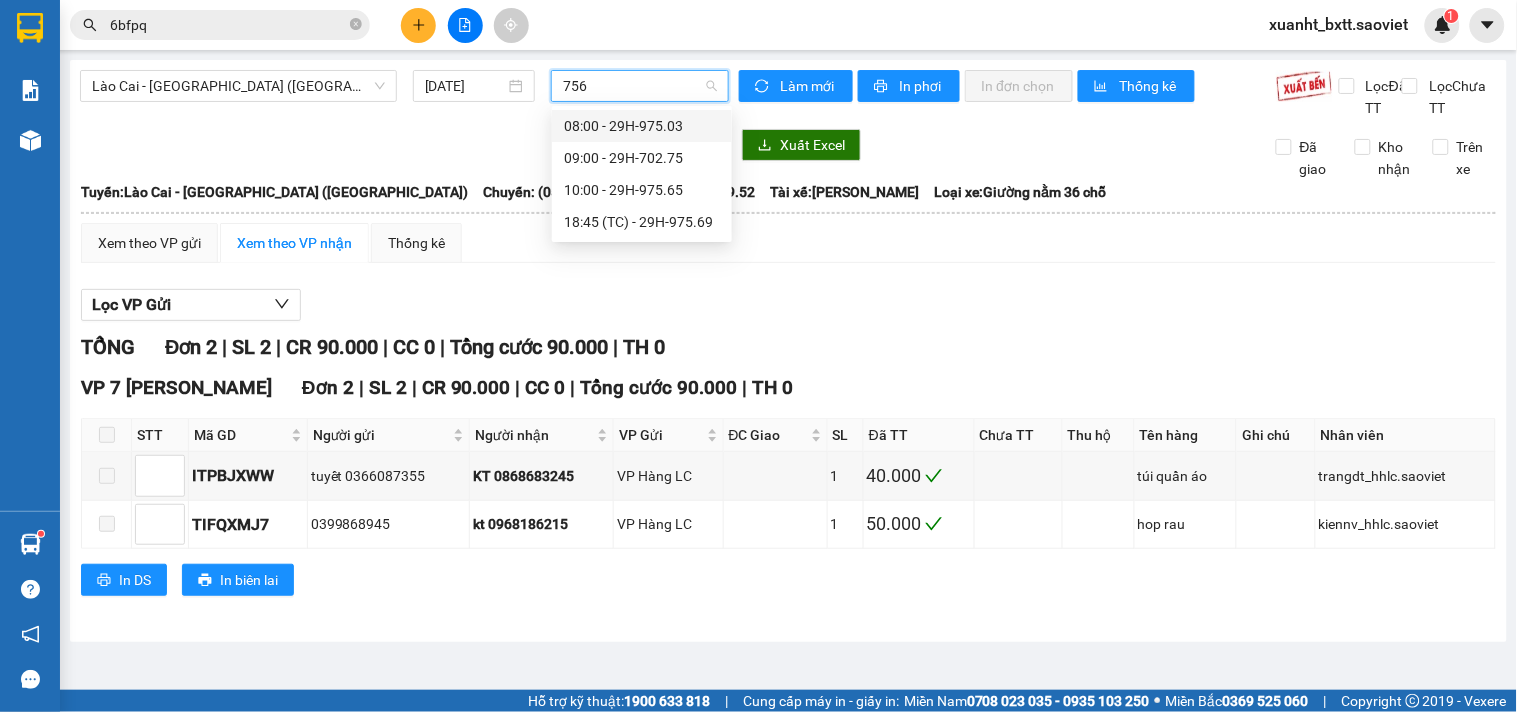 type on "7569" 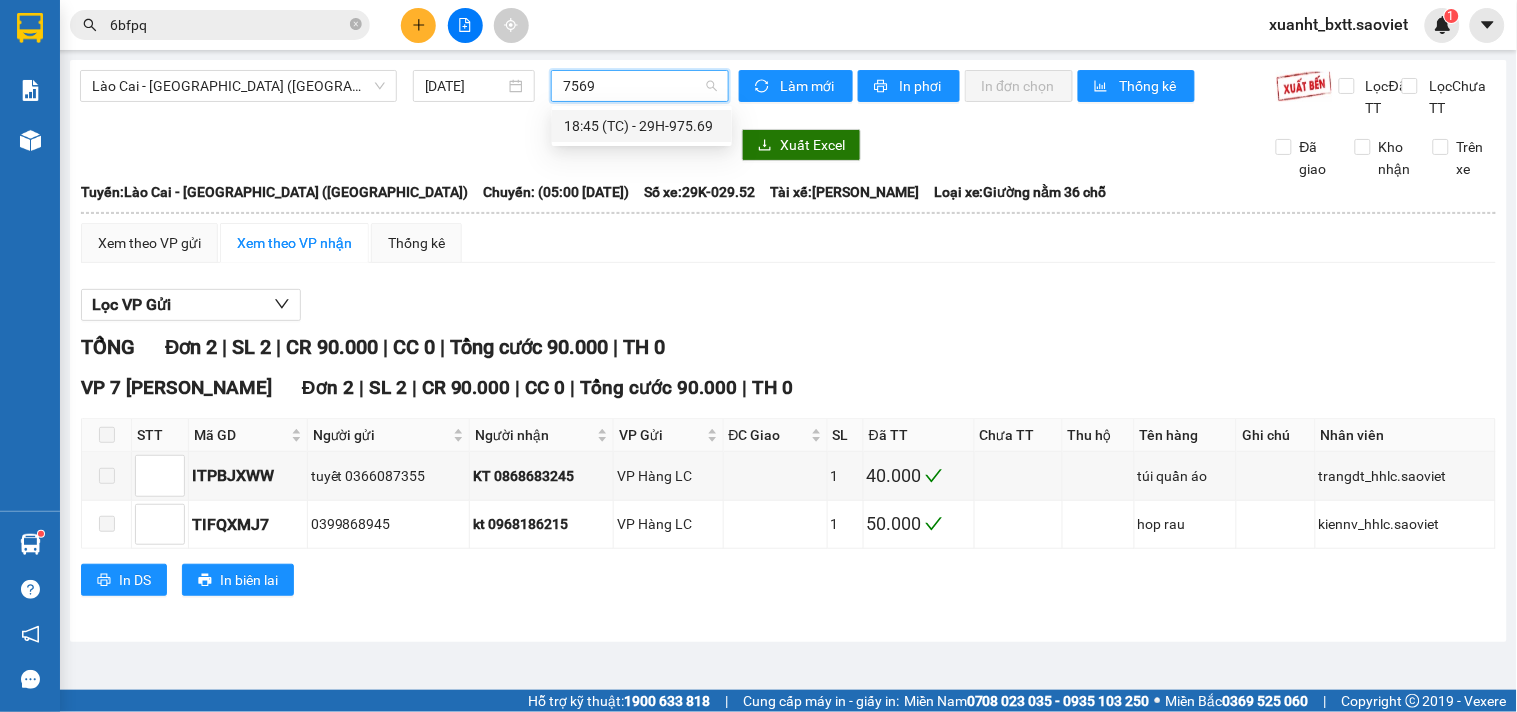 click on "18:45   (TC)   - 29H-975.69" at bounding box center (642, 126) 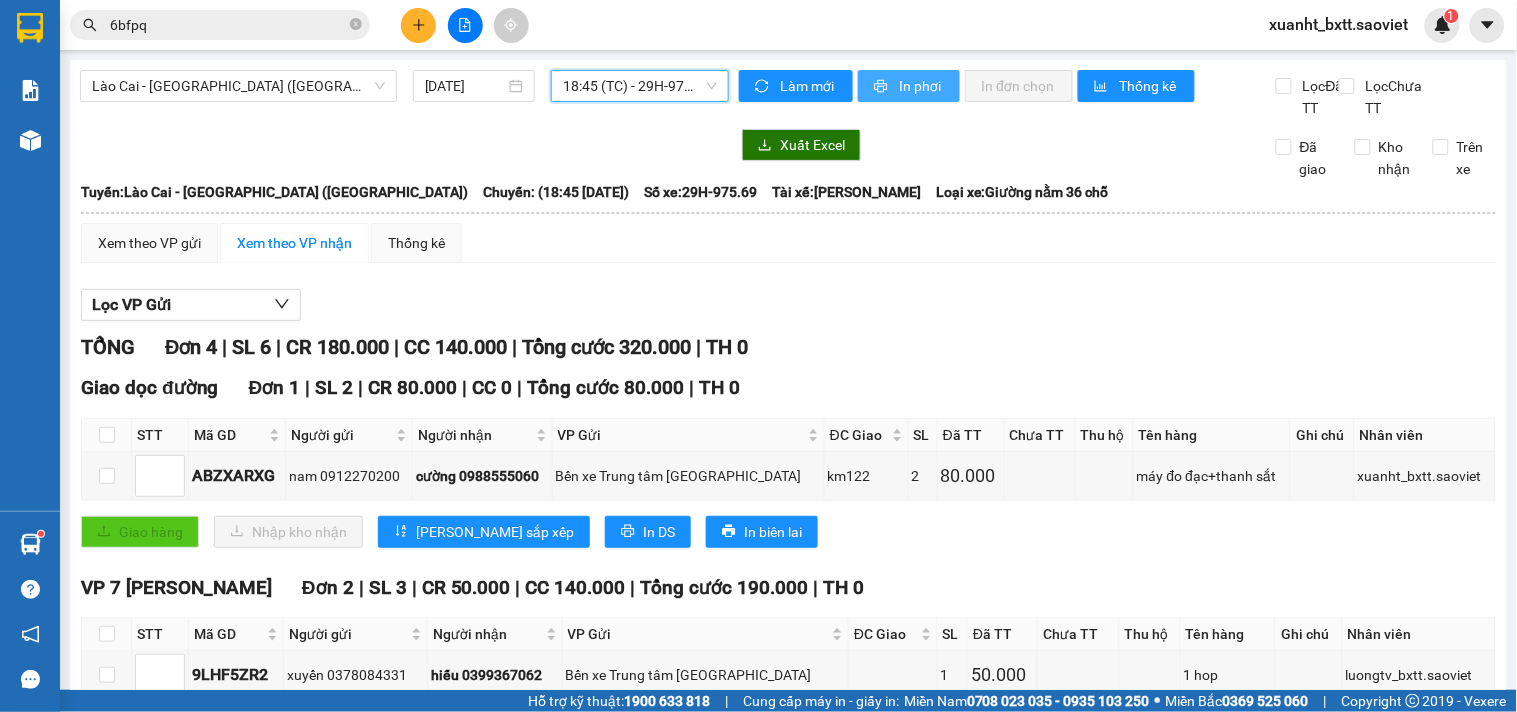 click on "In phơi" at bounding box center [921, 86] 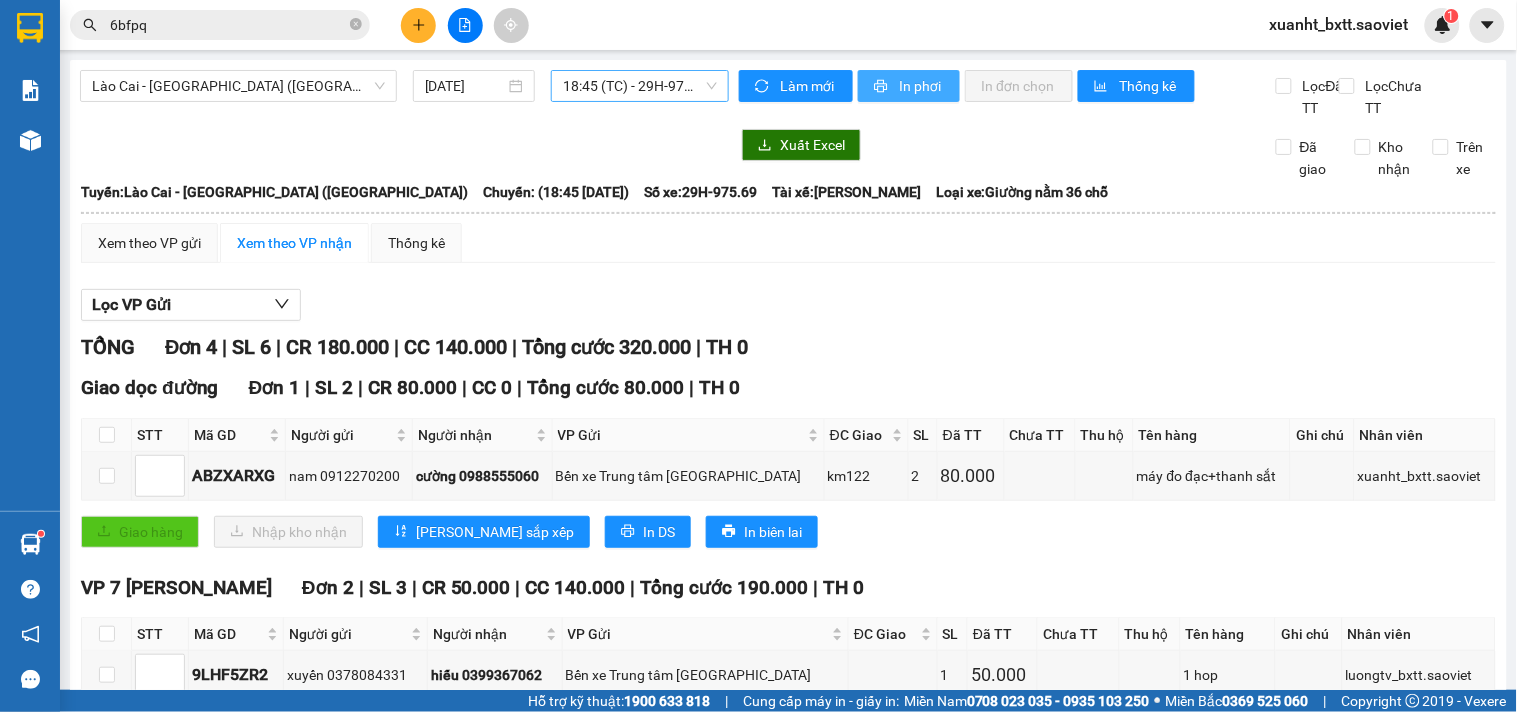 scroll, scrollTop: 0, scrollLeft: 0, axis: both 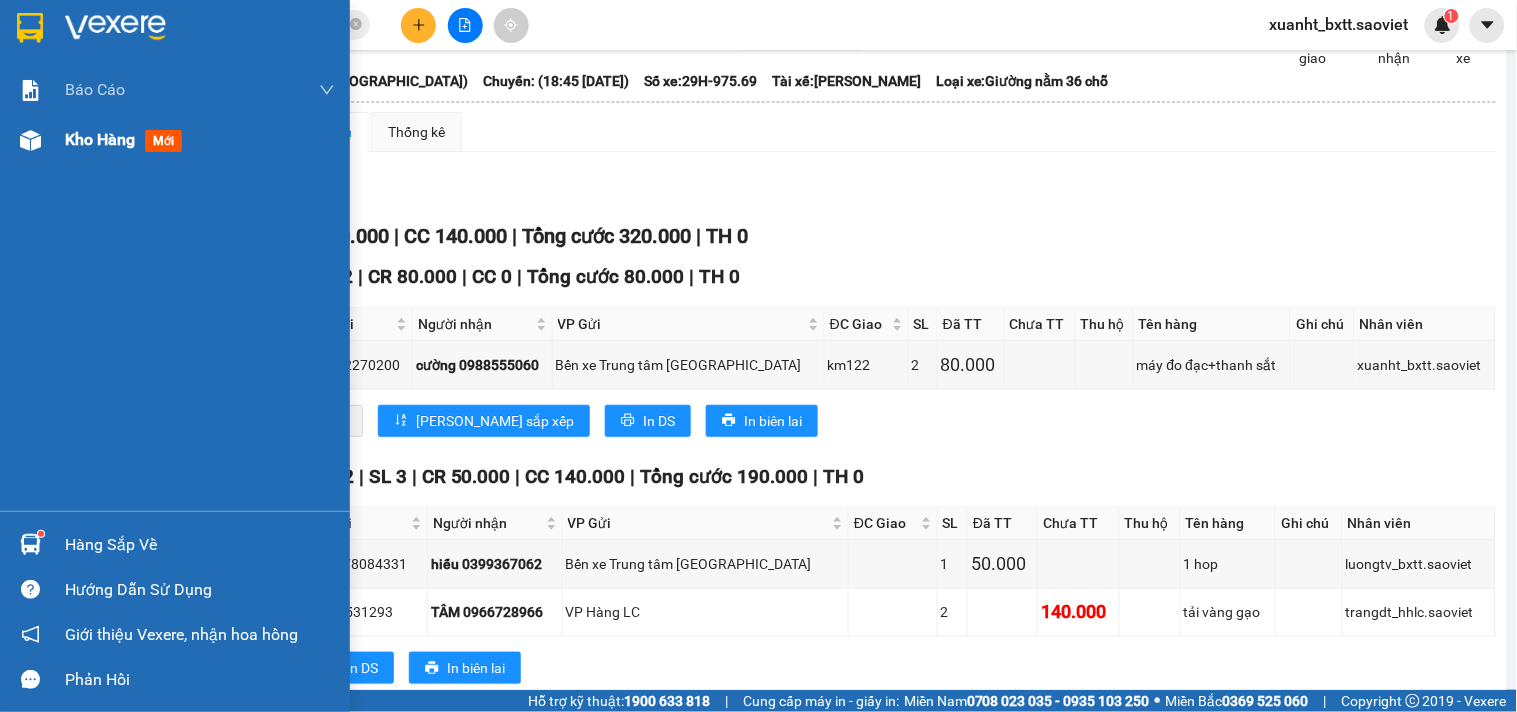 click on "Kho hàng" at bounding box center (100, 139) 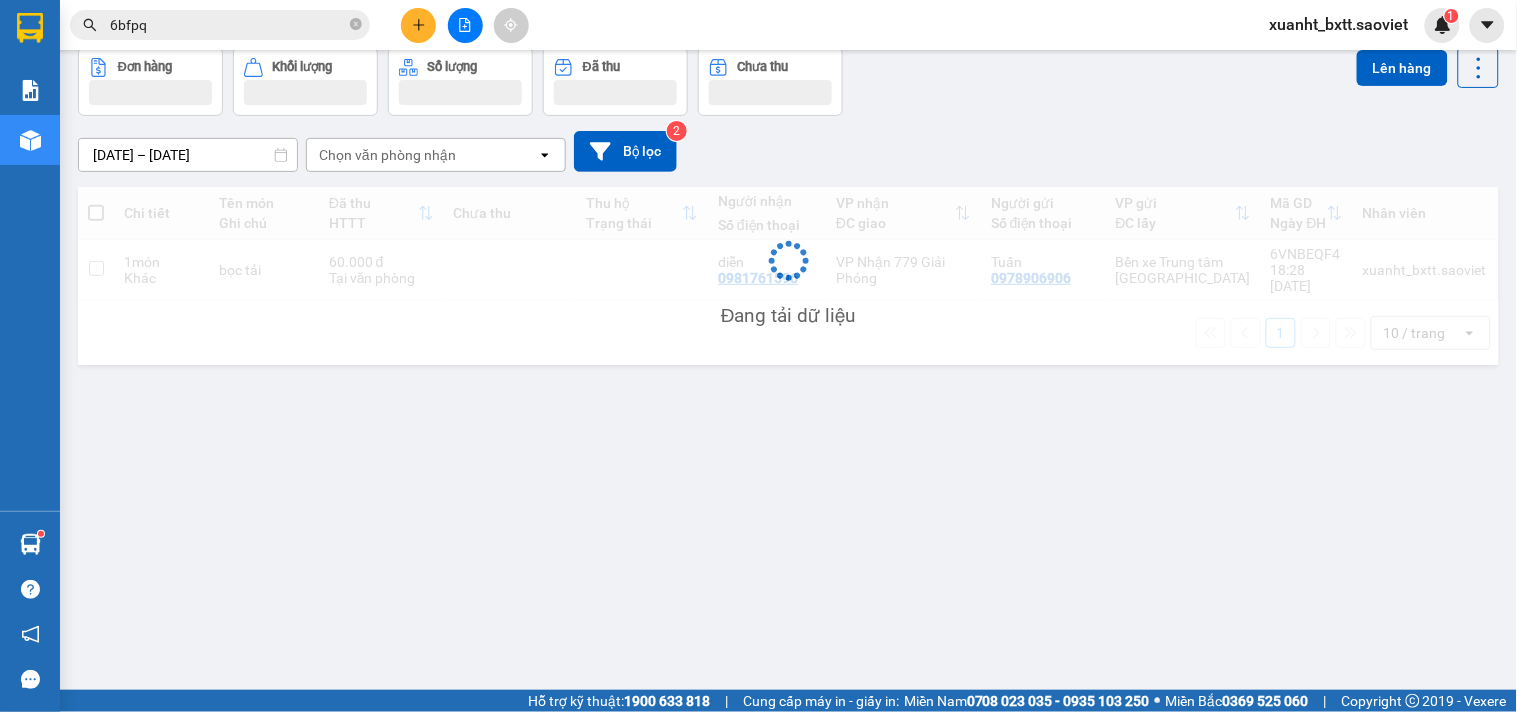 scroll, scrollTop: 0, scrollLeft: 0, axis: both 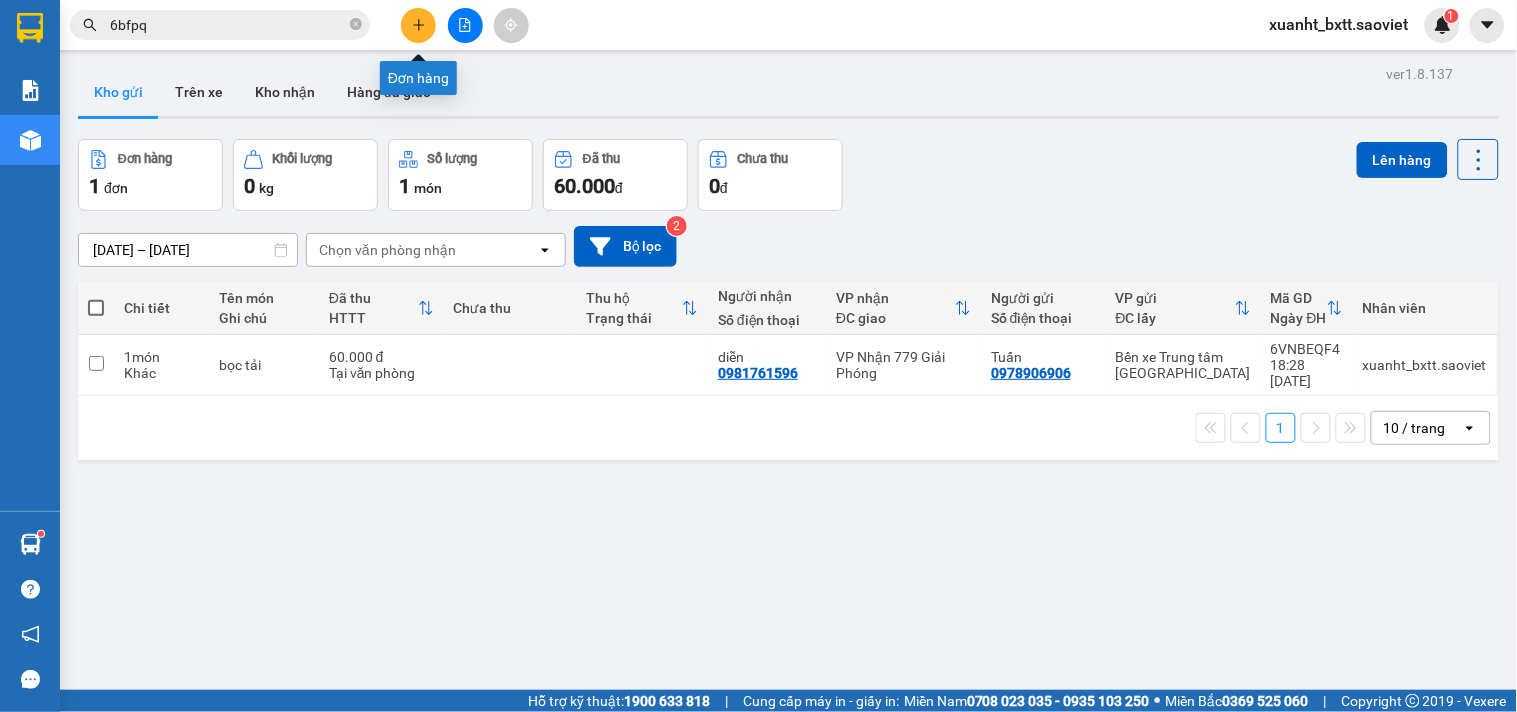 click at bounding box center (418, 25) 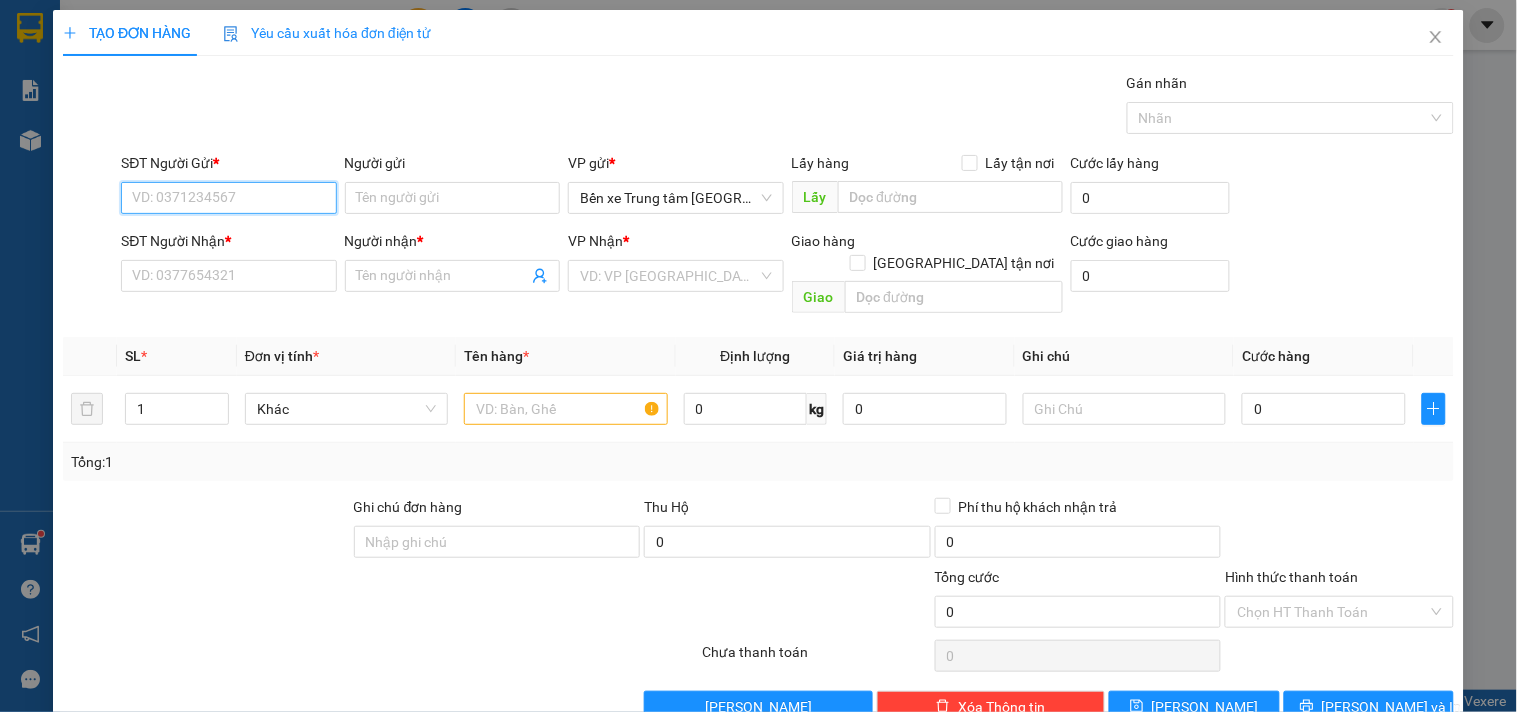 click on "SĐT Người Gửi  *" at bounding box center [228, 198] 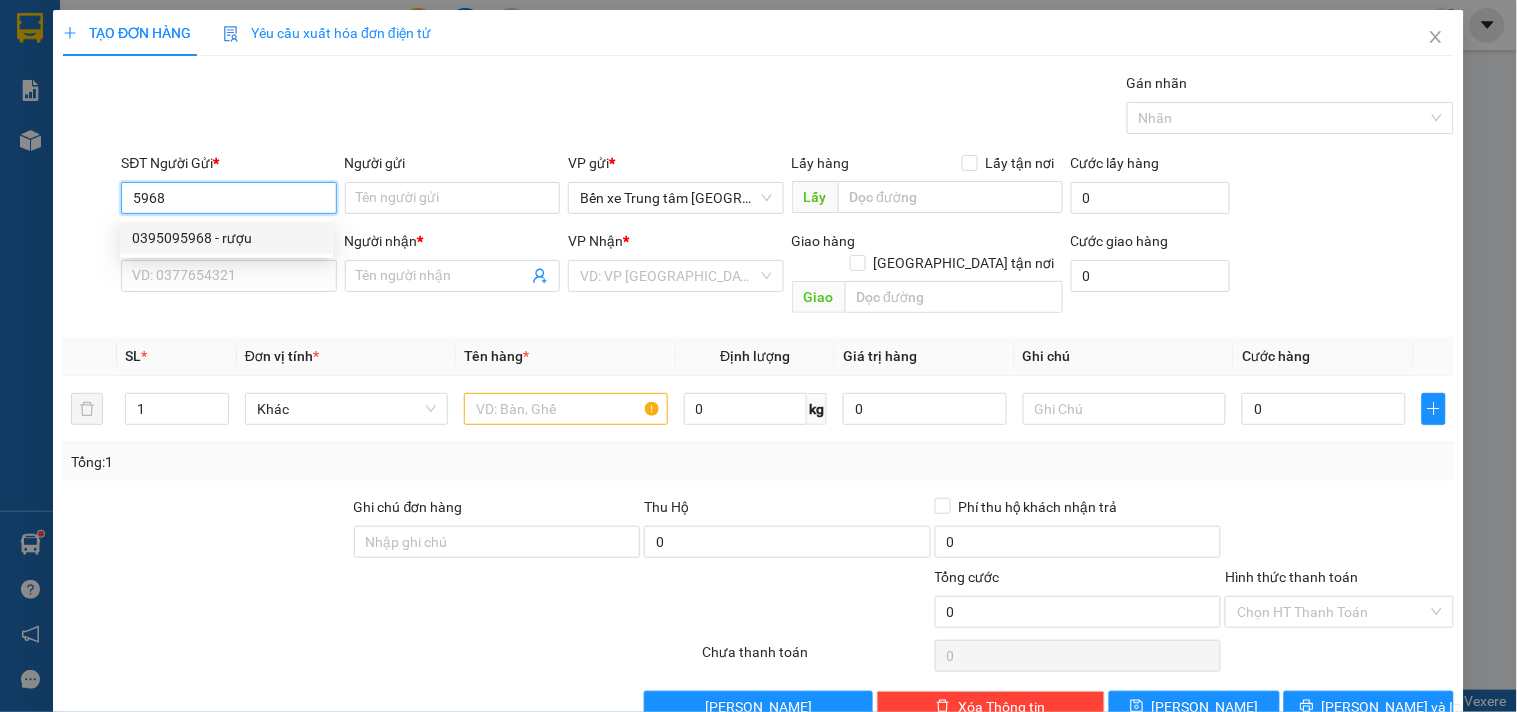 click on "0395095968 - rượu" at bounding box center (226, 238) 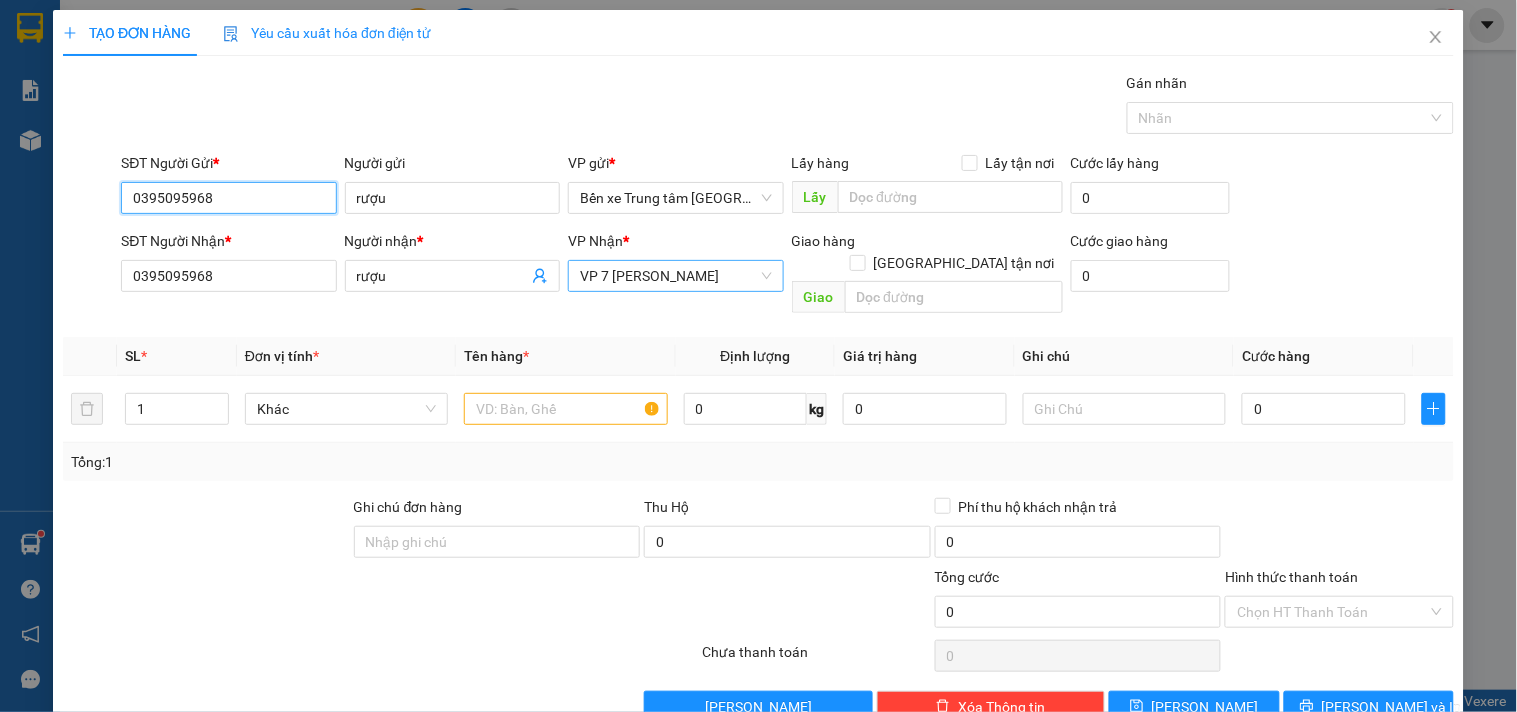 click on "VP 7 [PERSON_NAME]" at bounding box center (675, 276) 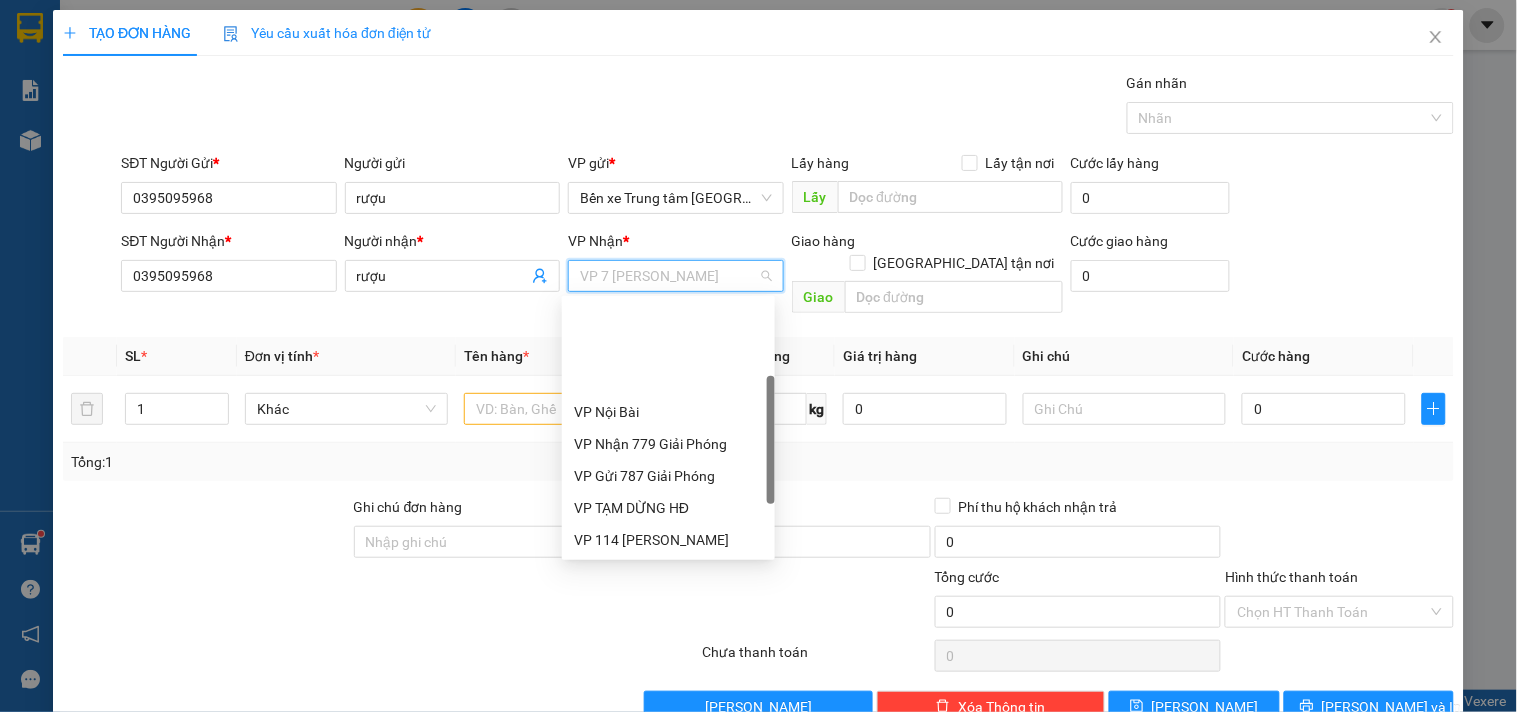 scroll, scrollTop: 127, scrollLeft: 0, axis: vertical 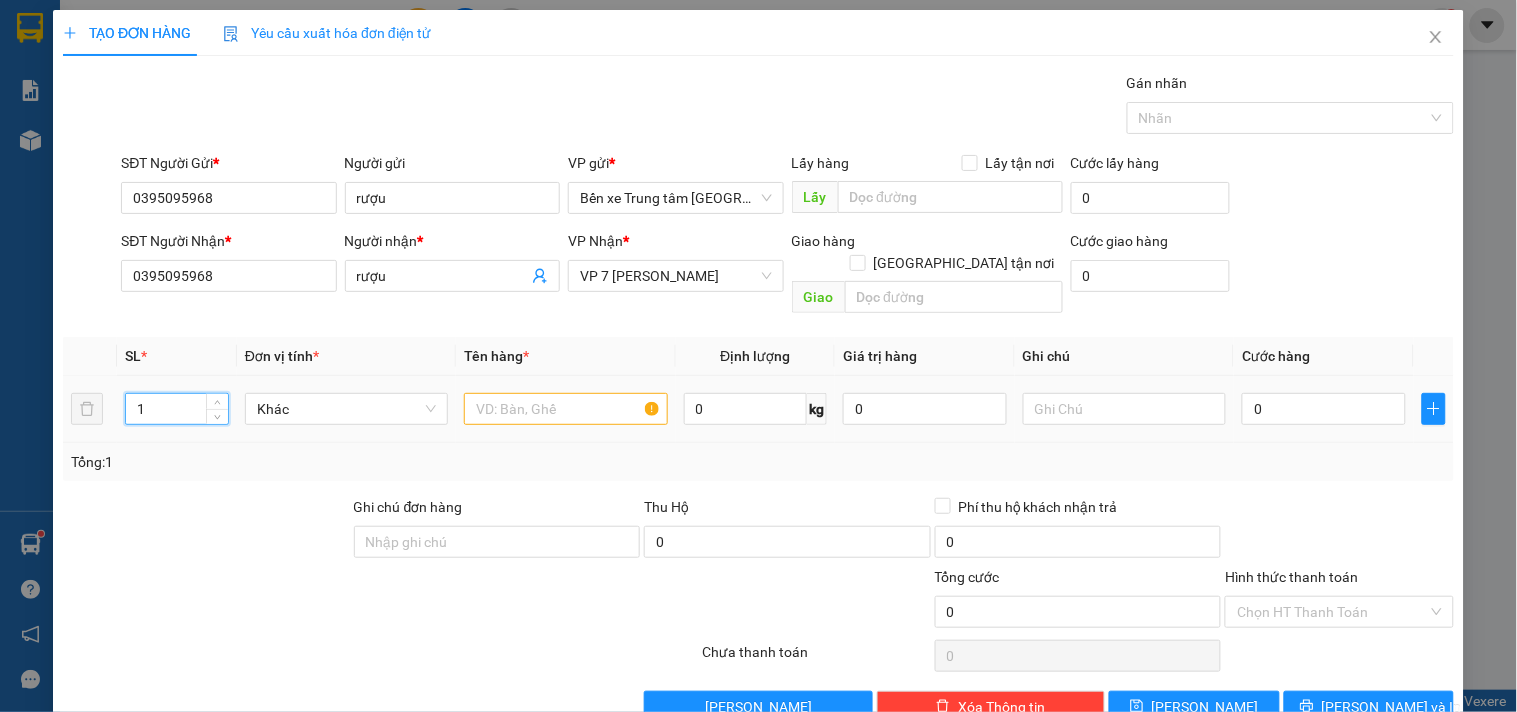 click on "1 Khác 0 kg 0 0" at bounding box center [758, 409] 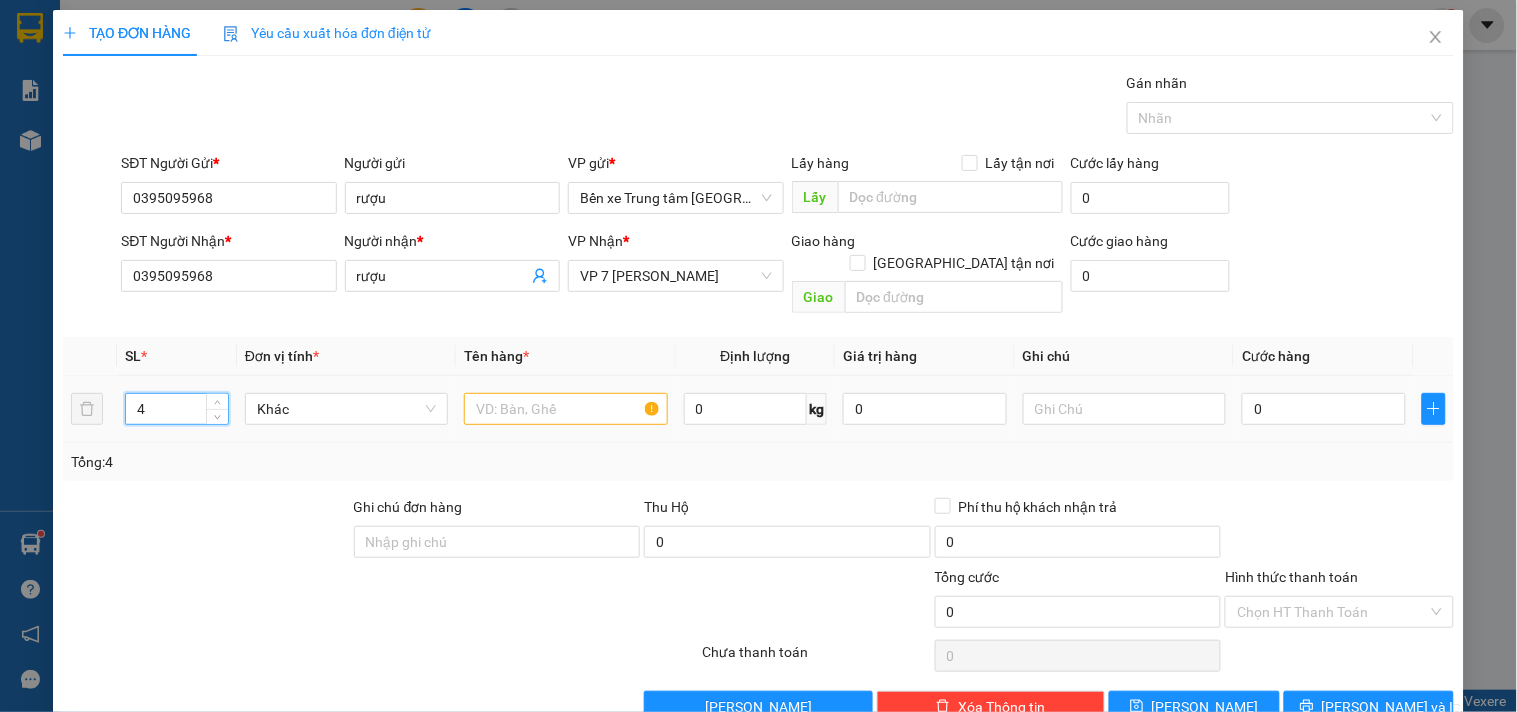 type on "4" 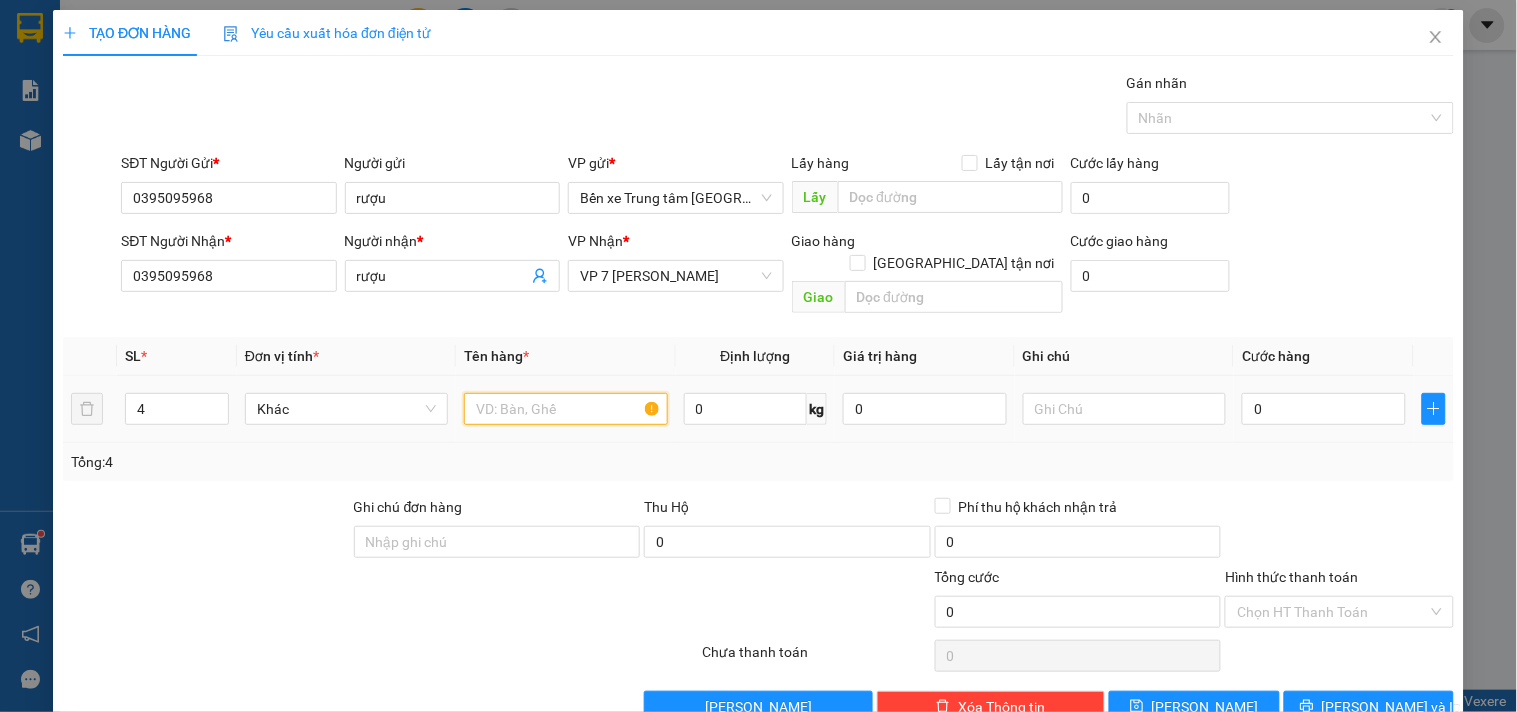 click at bounding box center (565, 409) 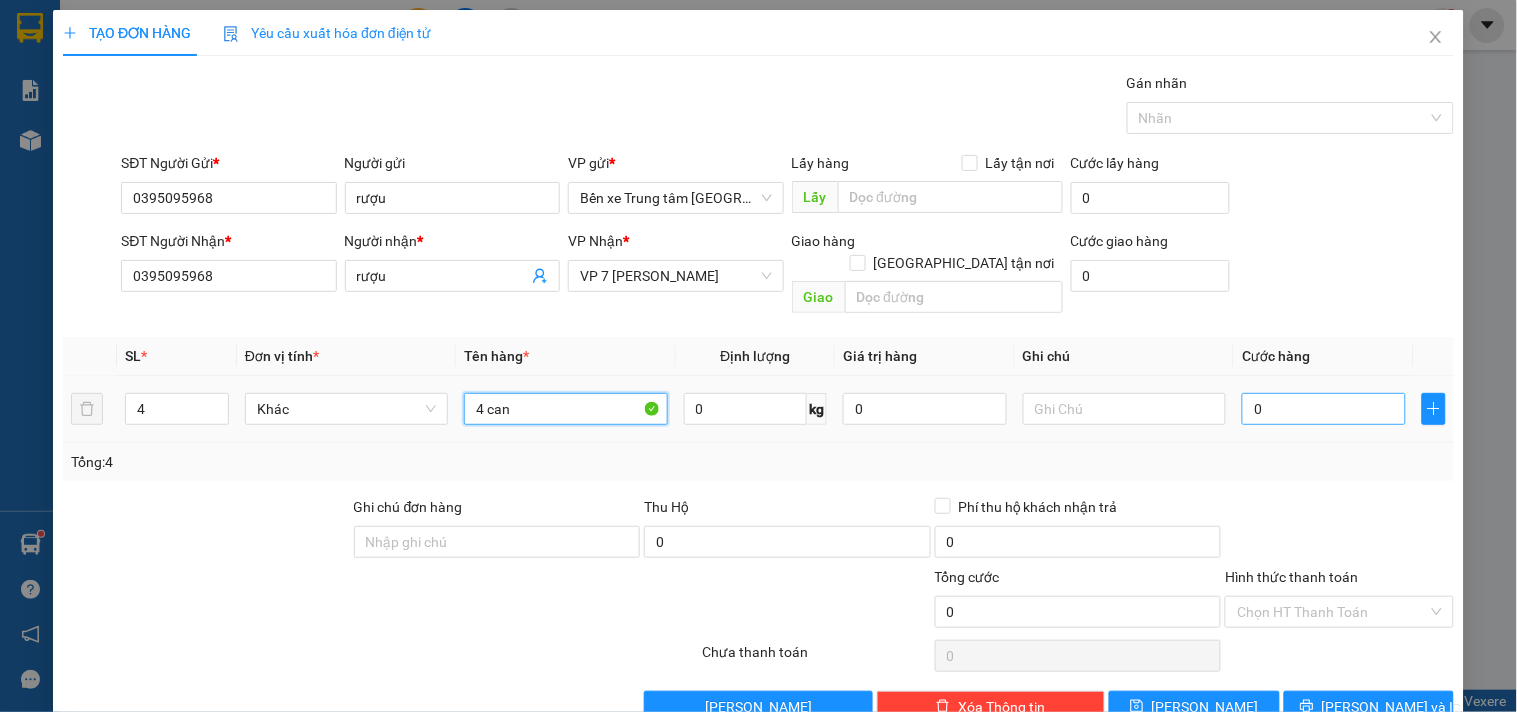 type on "4 can" 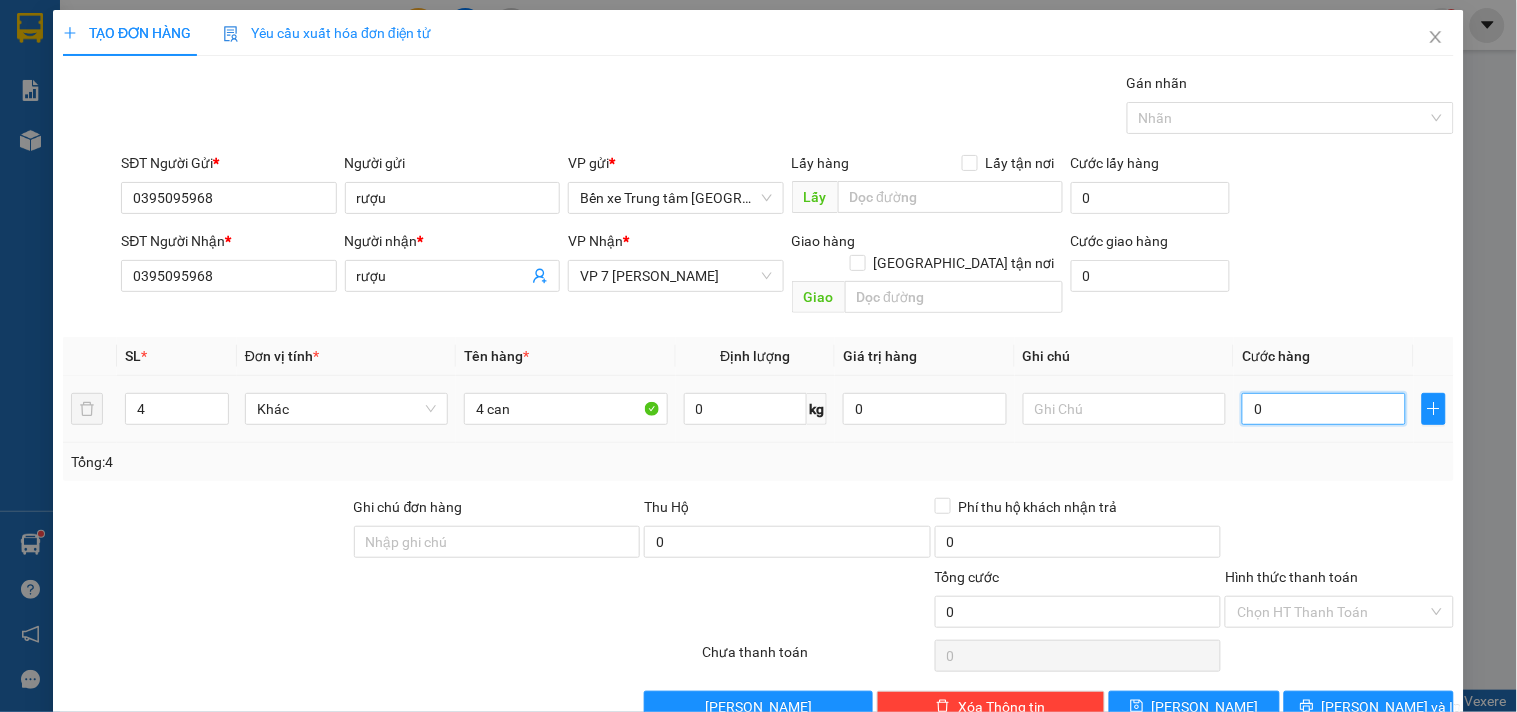click on "0" at bounding box center [1324, 409] 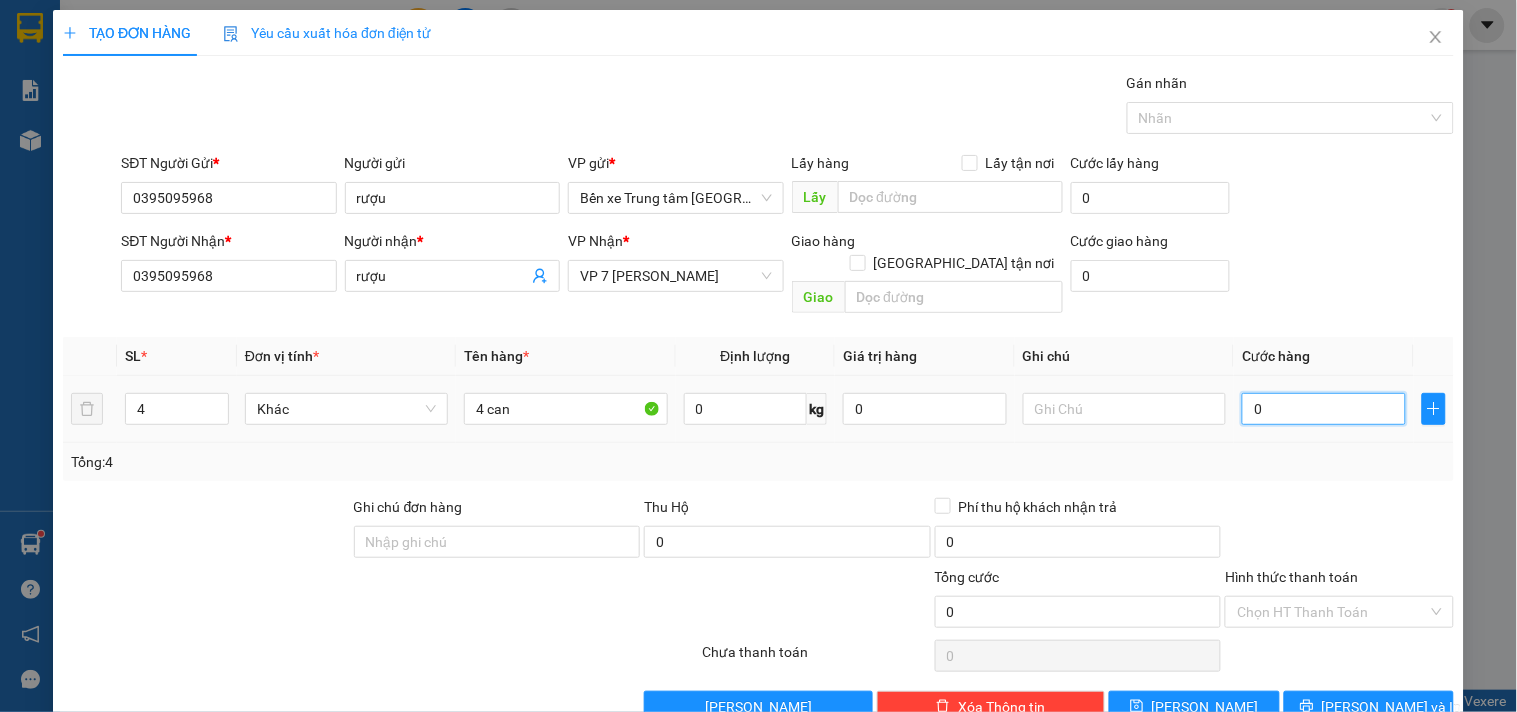 type on "2" 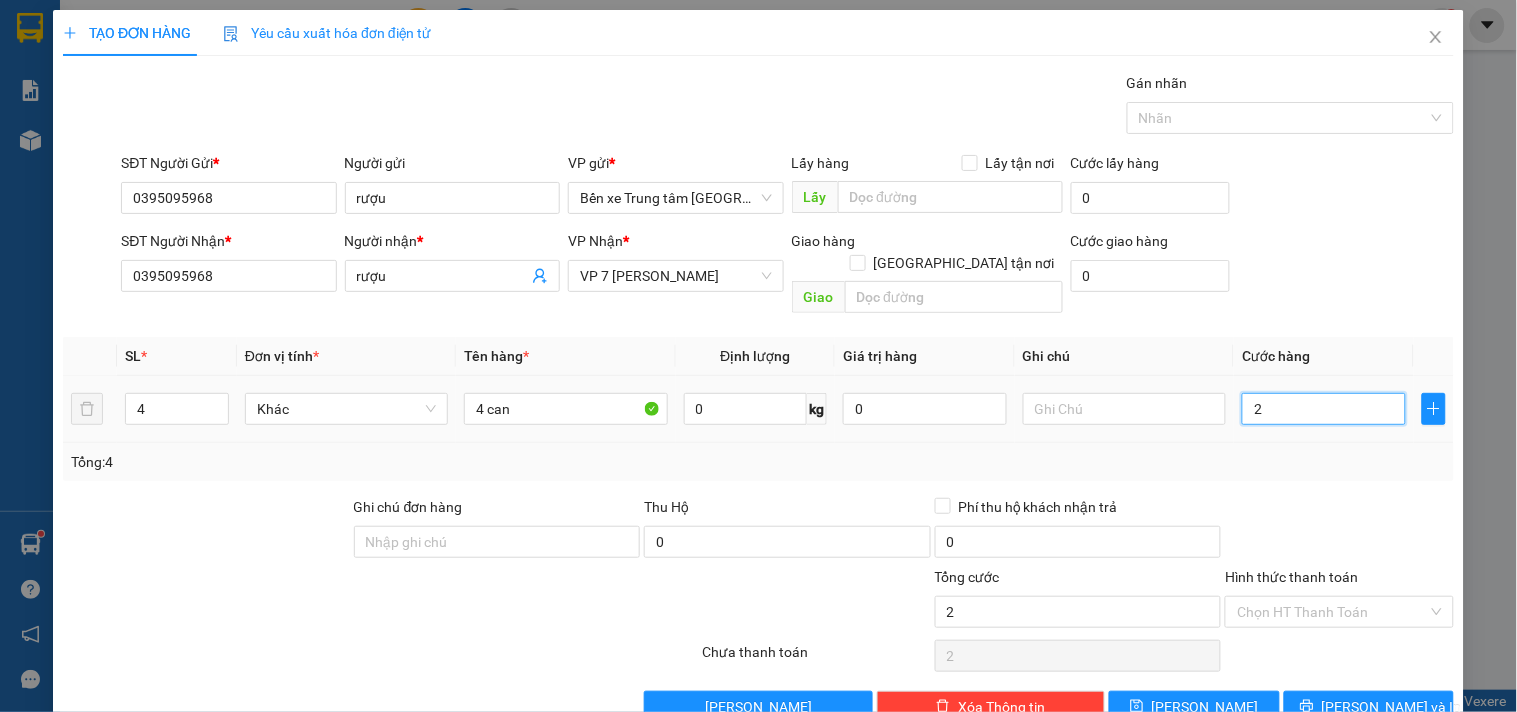 type on "20" 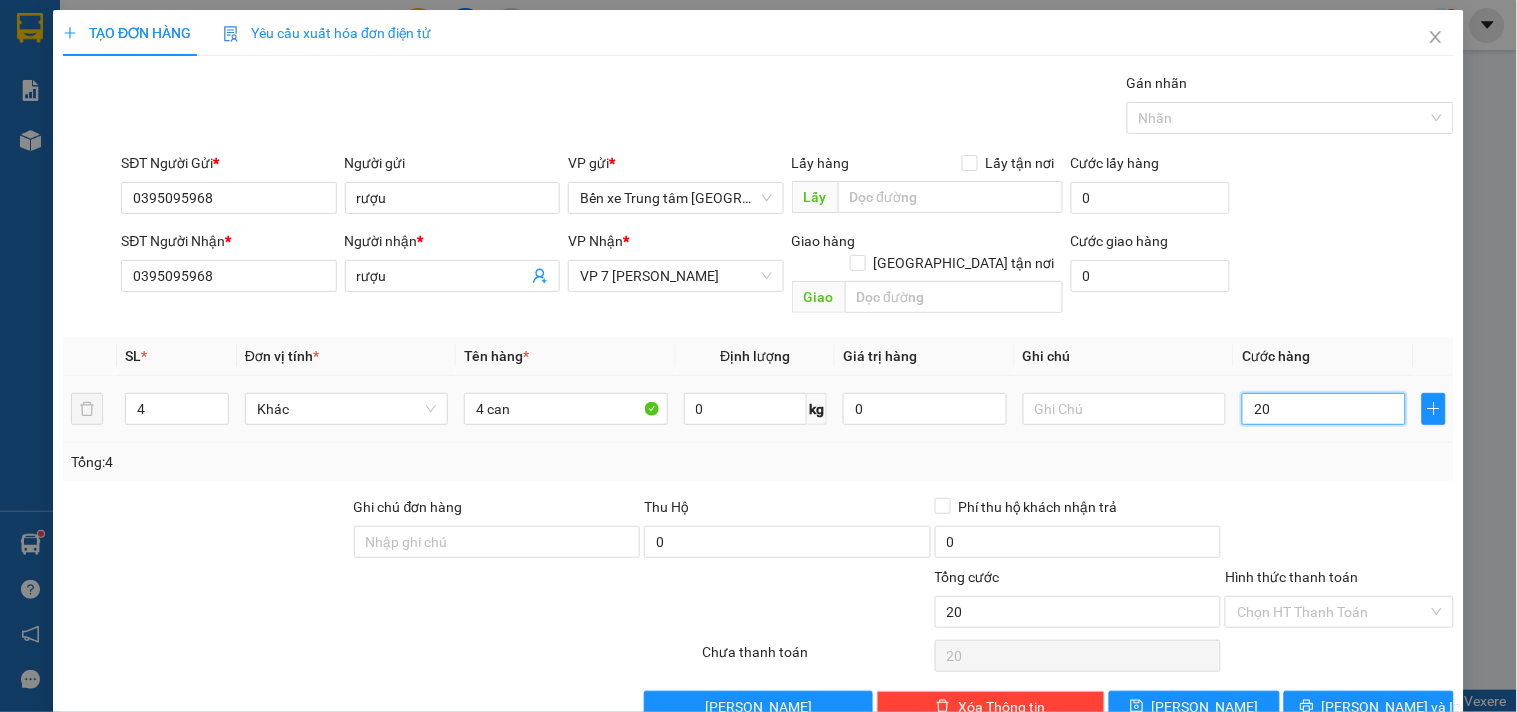 type on "200" 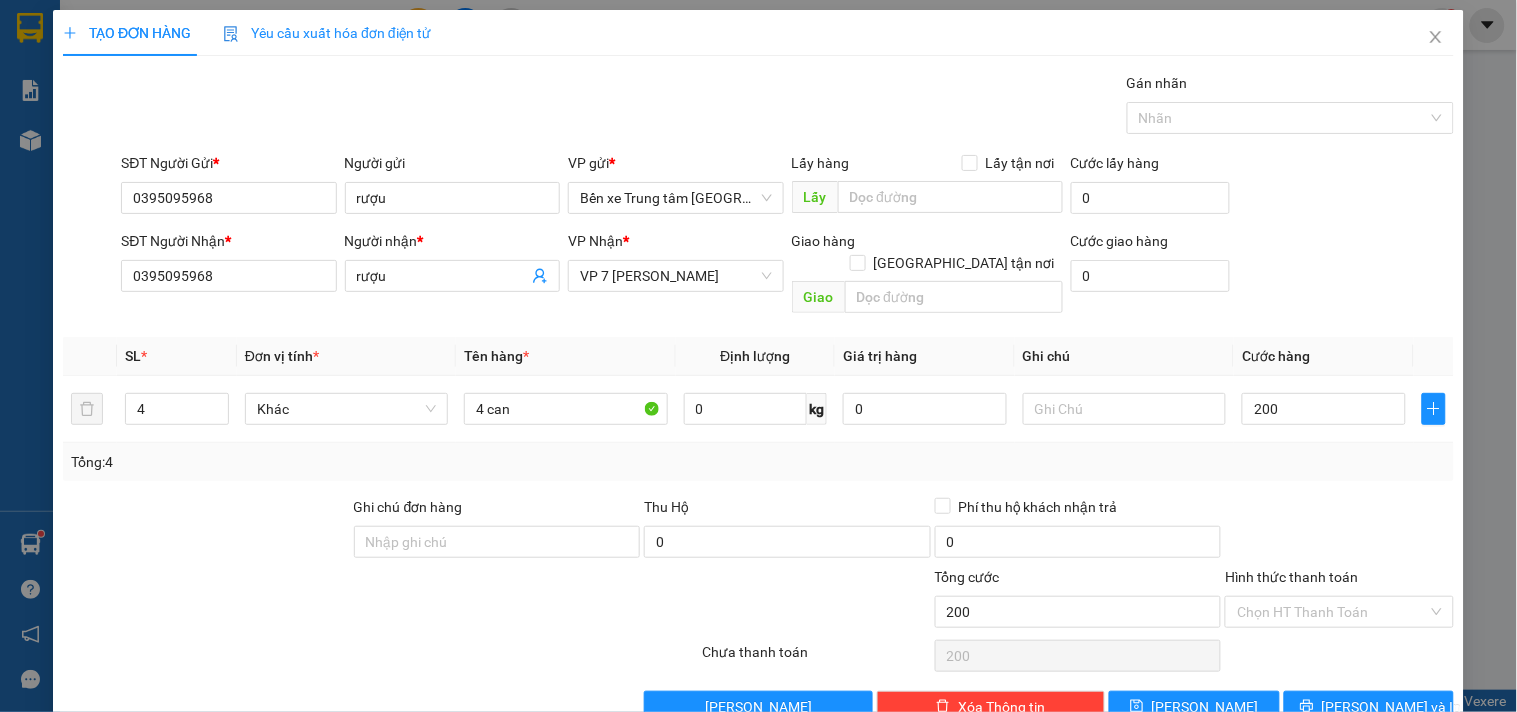 click on "Tổng:  4" at bounding box center [758, 462] 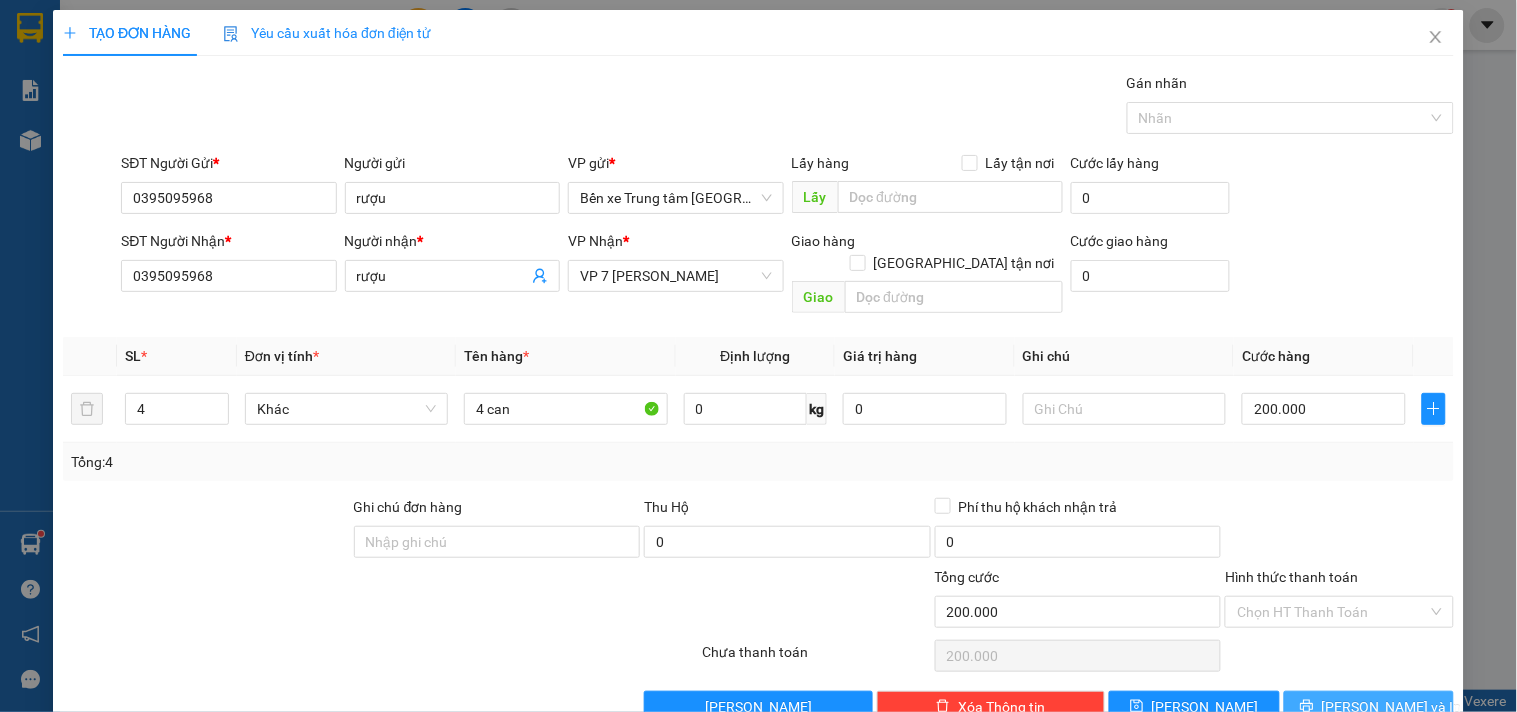 click on "Lưu và In" at bounding box center [1392, 707] 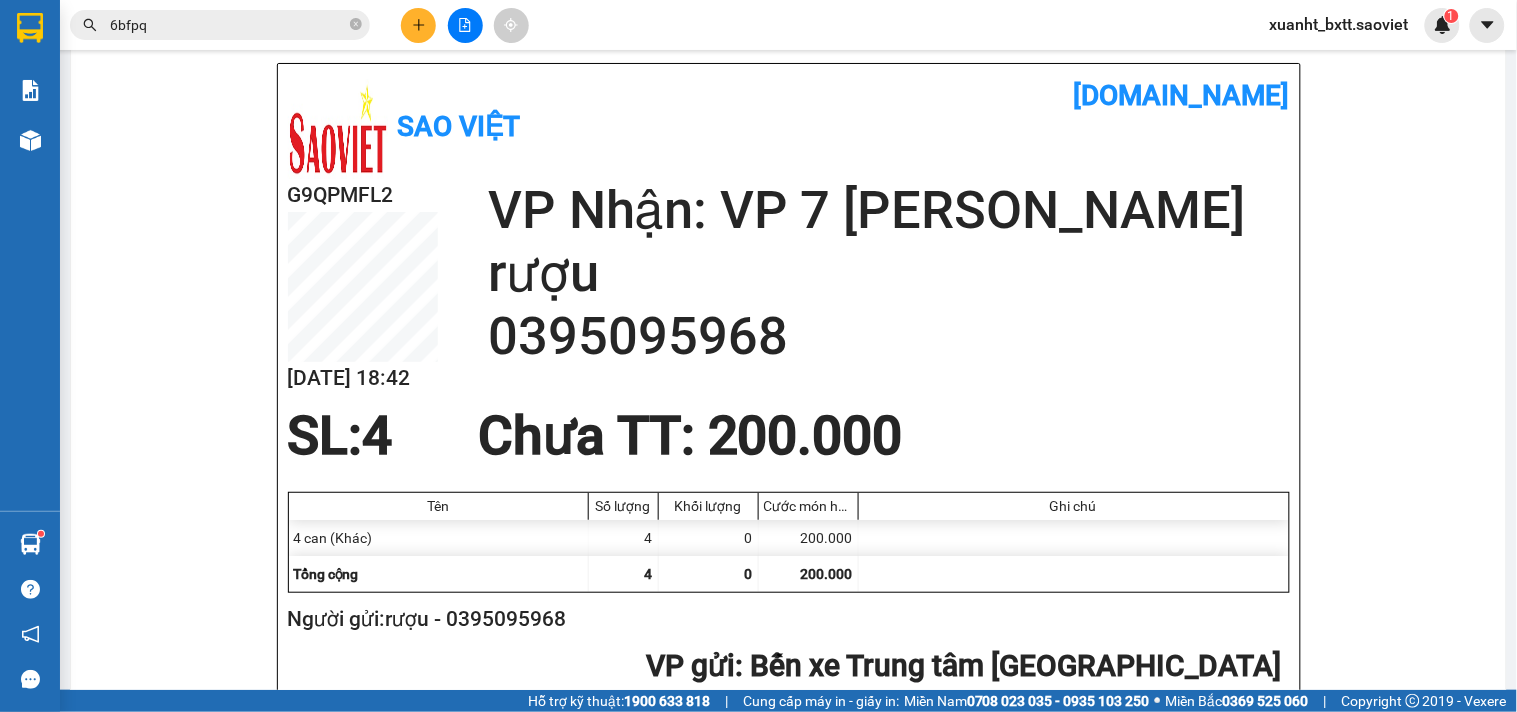 scroll, scrollTop: 0, scrollLeft: 0, axis: both 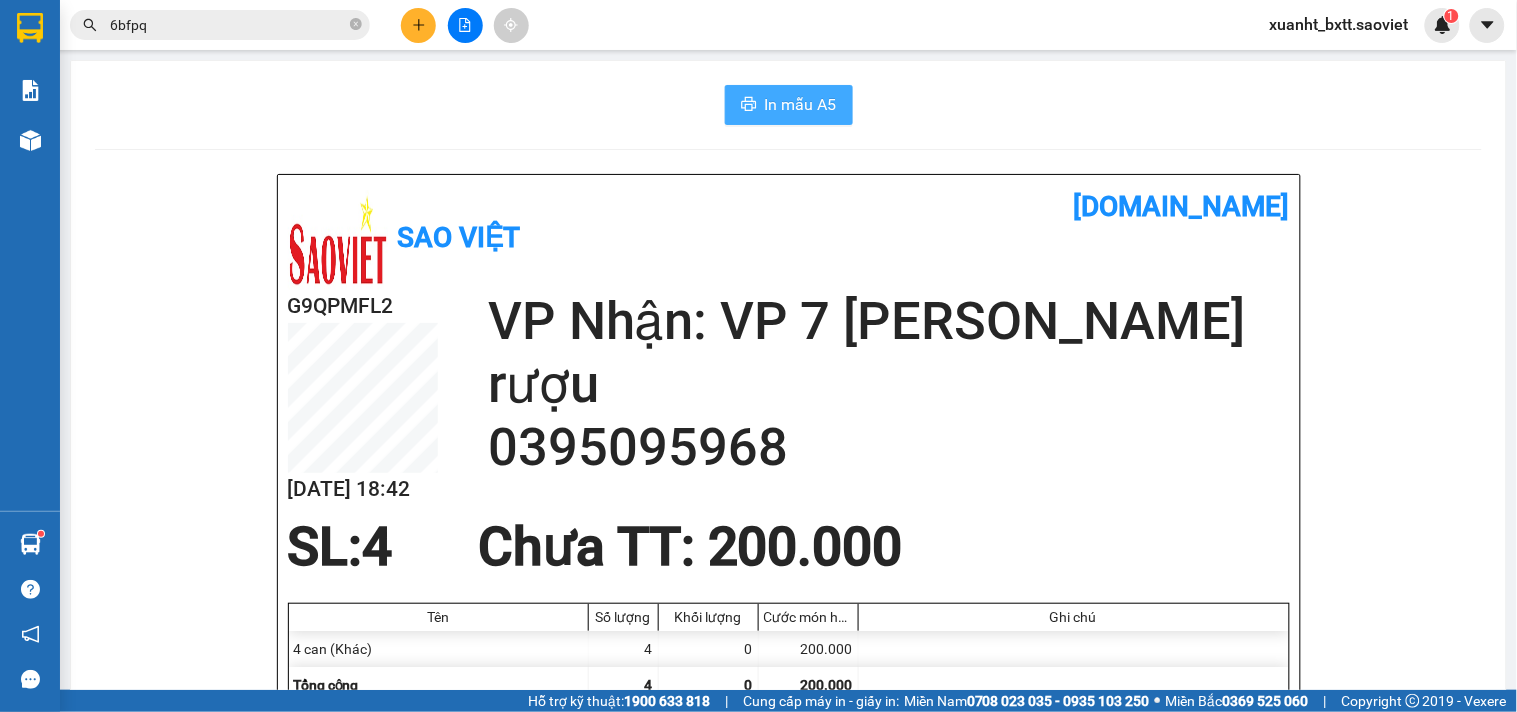 click on "In mẫu A5" at bounding box center [801, 104] 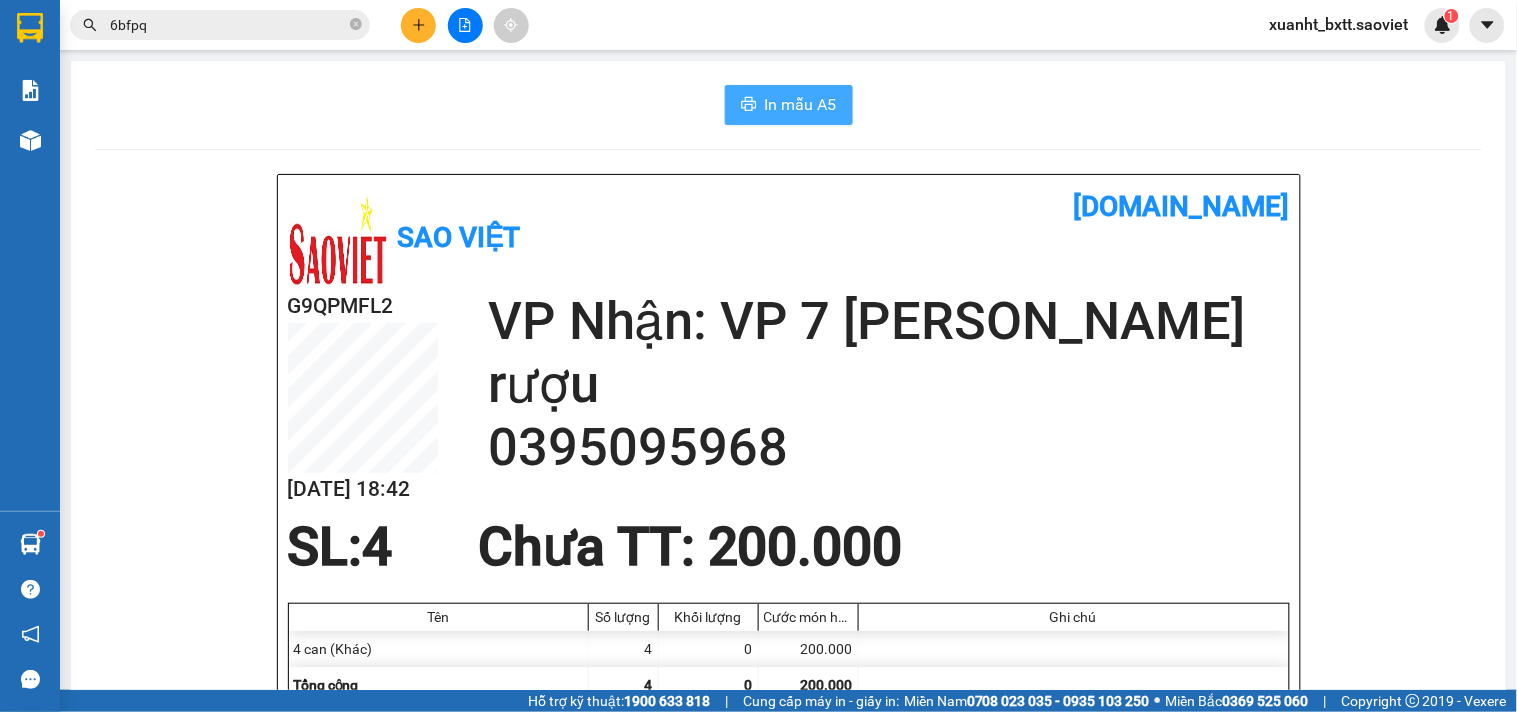 scroll, scrollTop: 0, scrollLeft: 0, axis: both 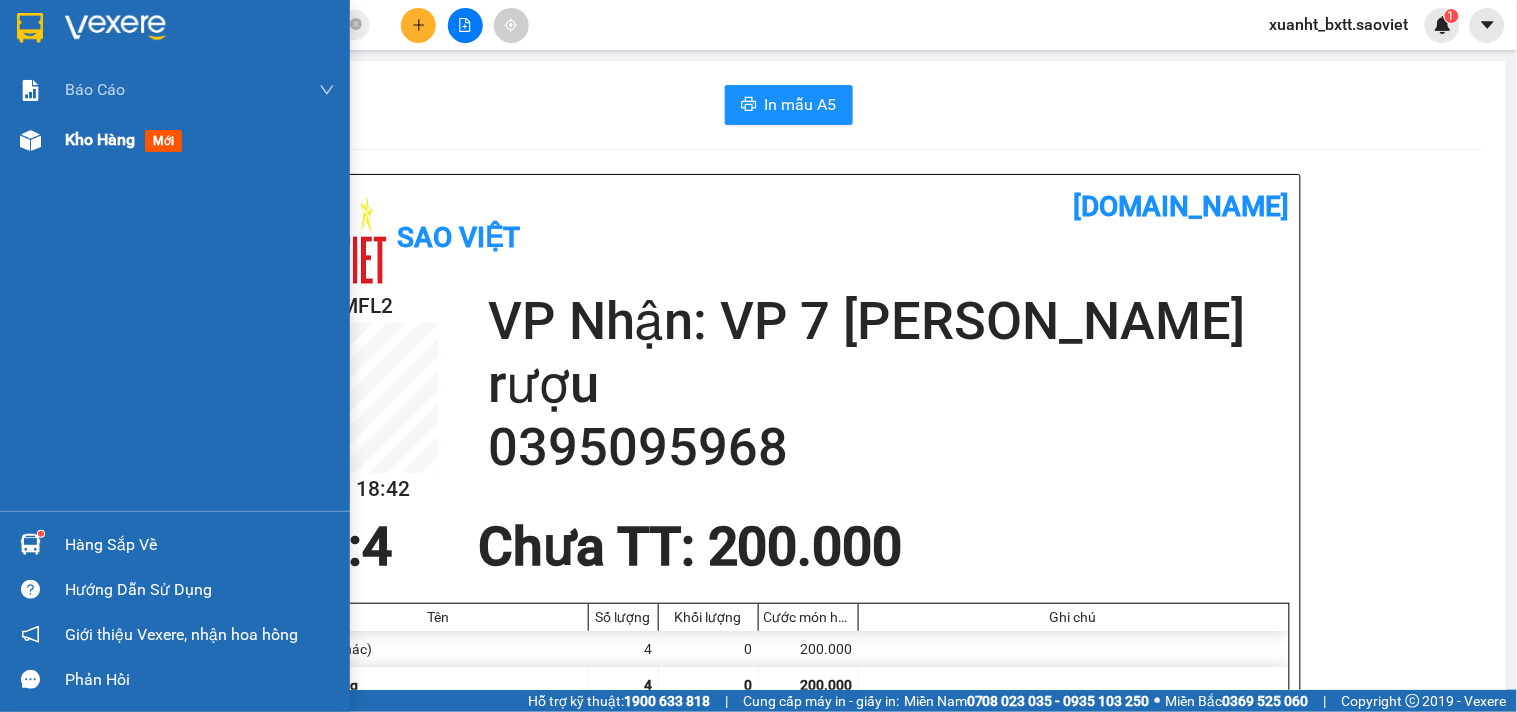 click on "Kho hàng" at bounding box center [100, 139] 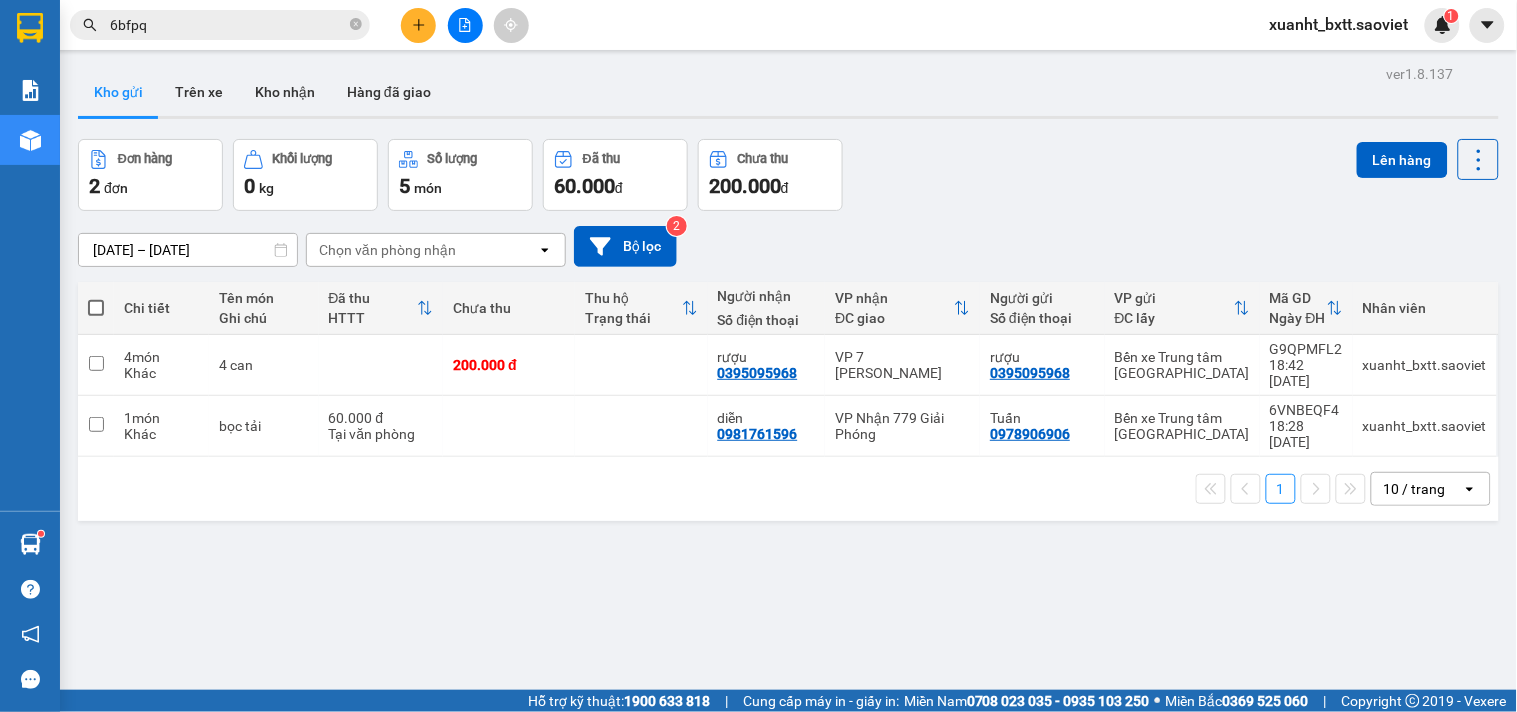 scroll, scrollTop: 92, scrollLeft: 0, axis: vertical 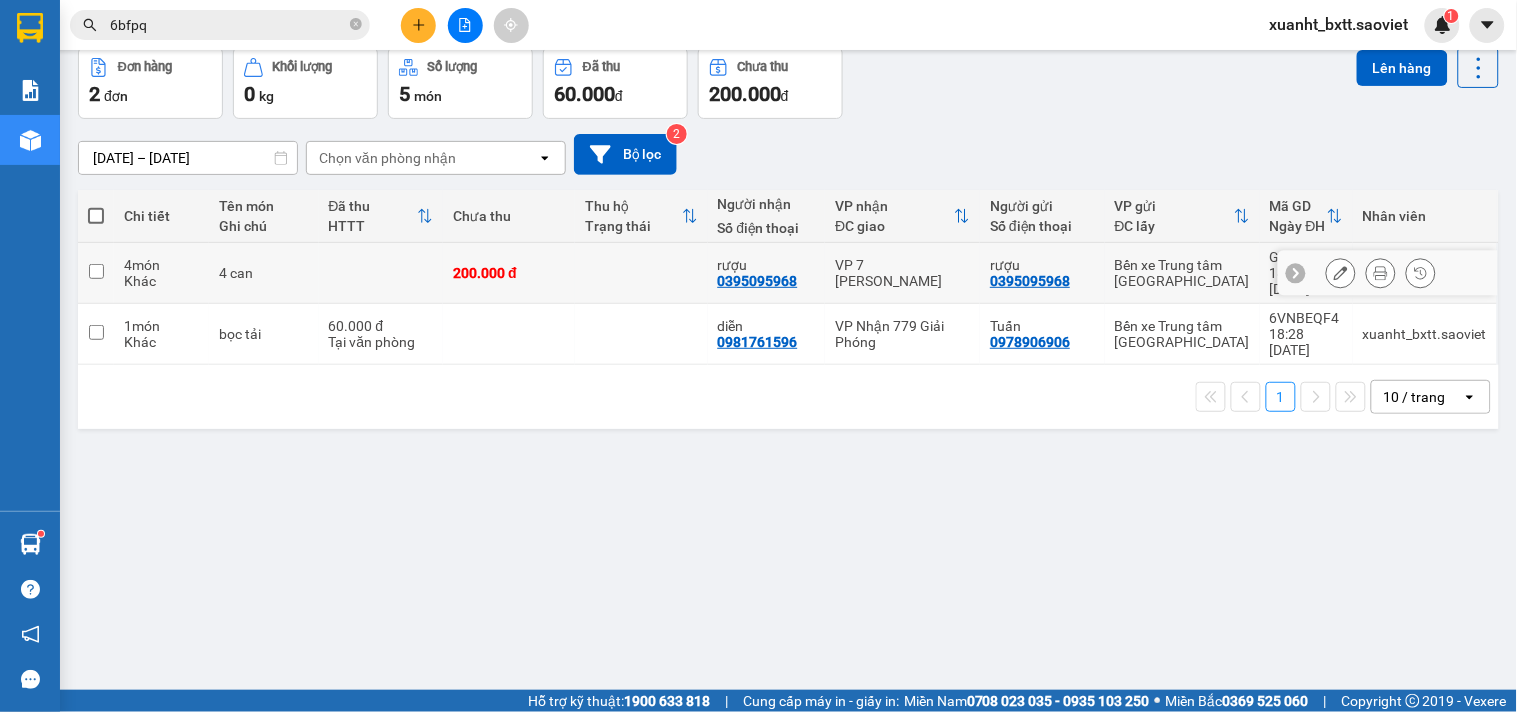 click at bounding box center [96, 271] 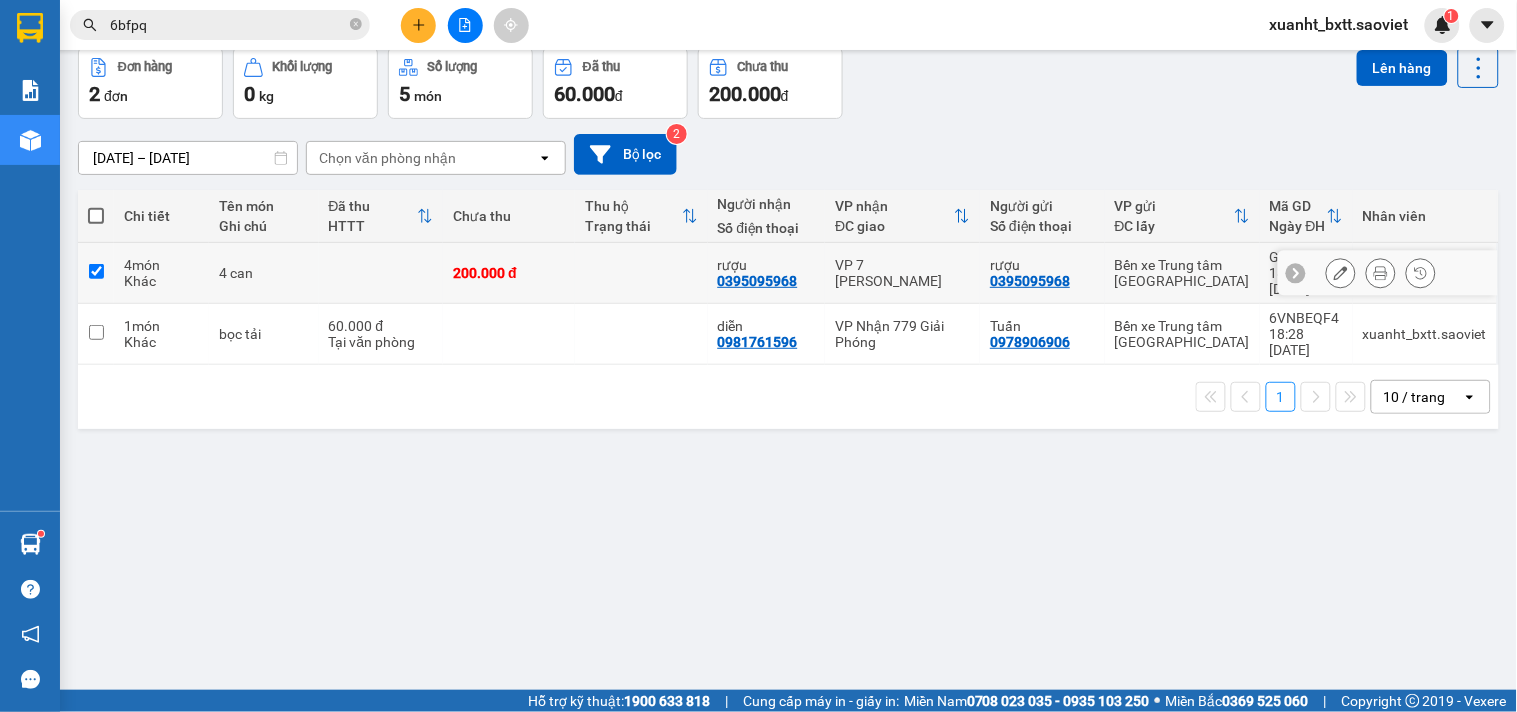 checkbox on "true" 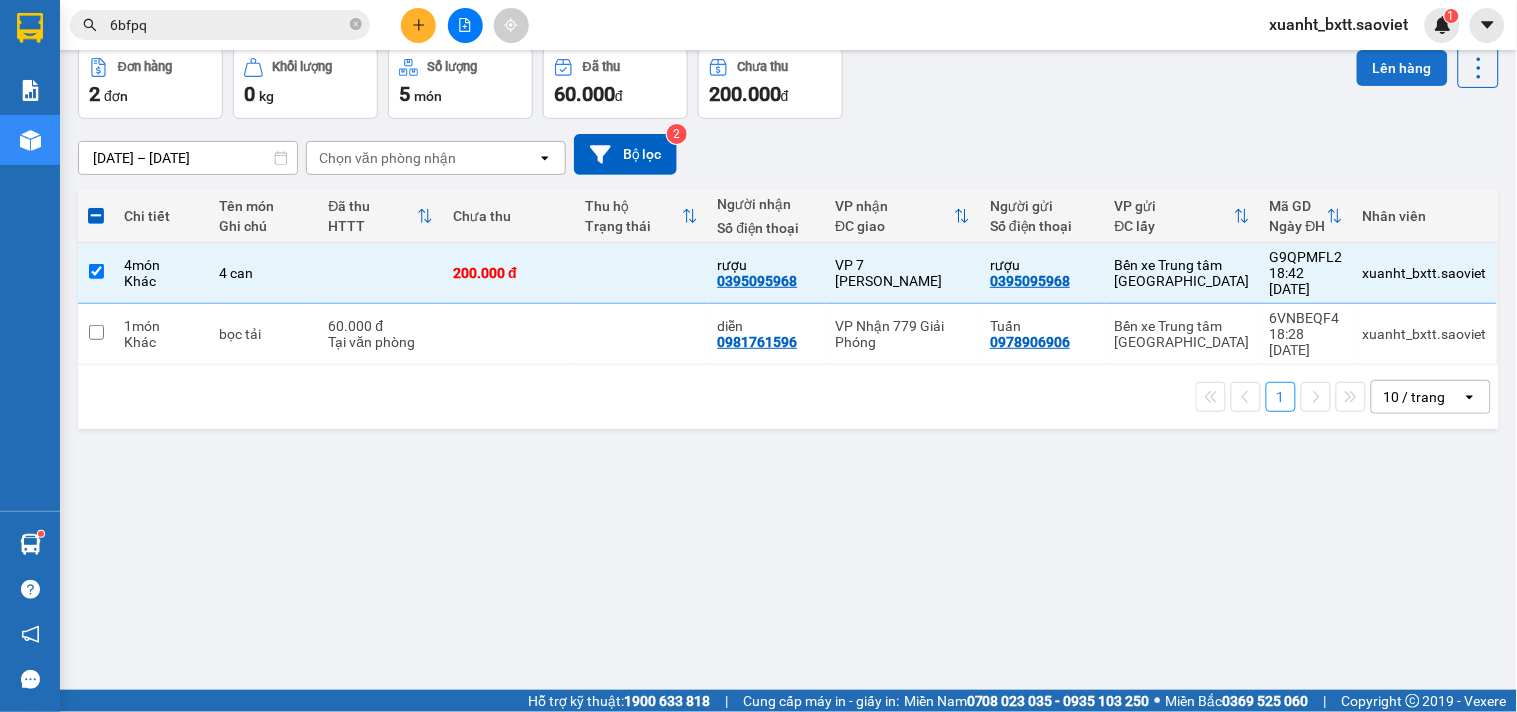 click on "Lên hàng" at bounding box center (1402, 68) 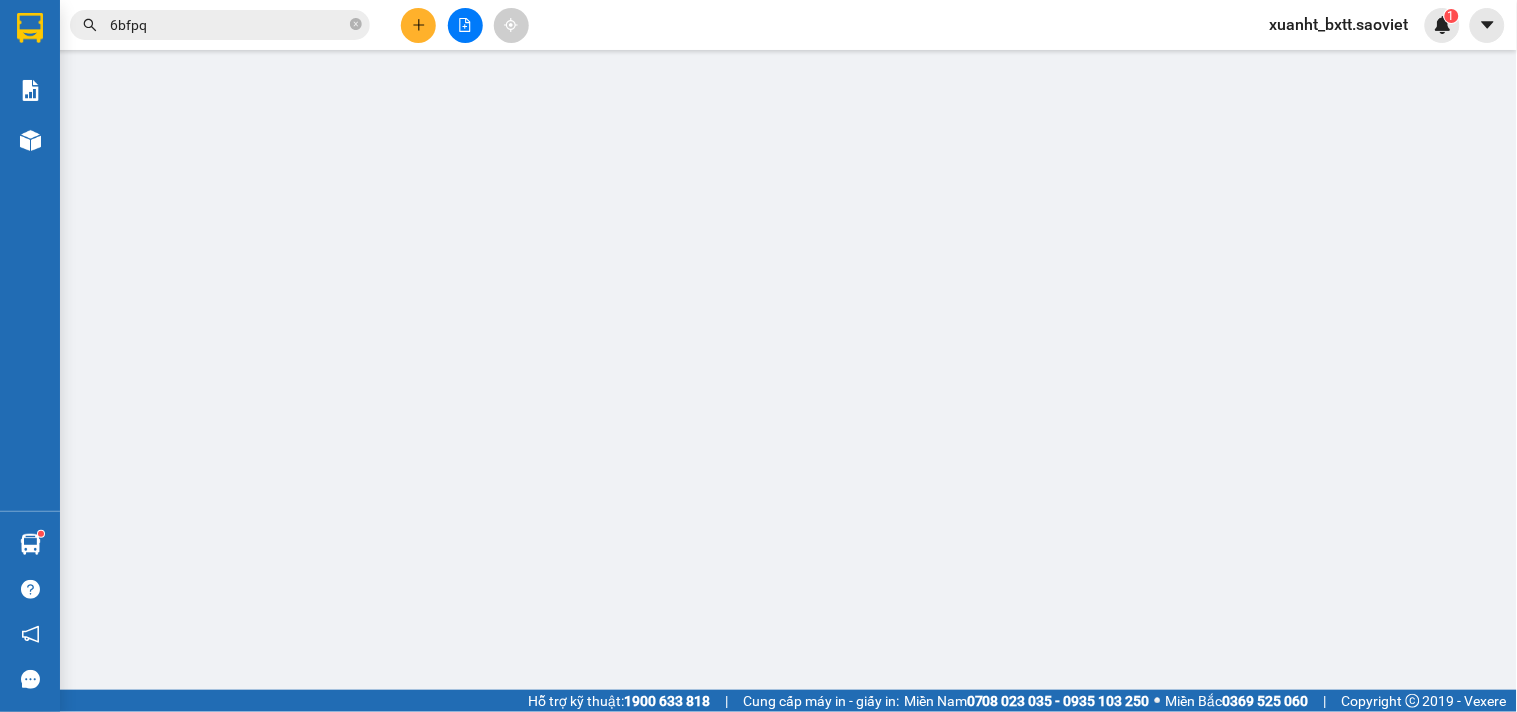 scroll, scrollTop: 0, scrollLeft: 0, axis: both 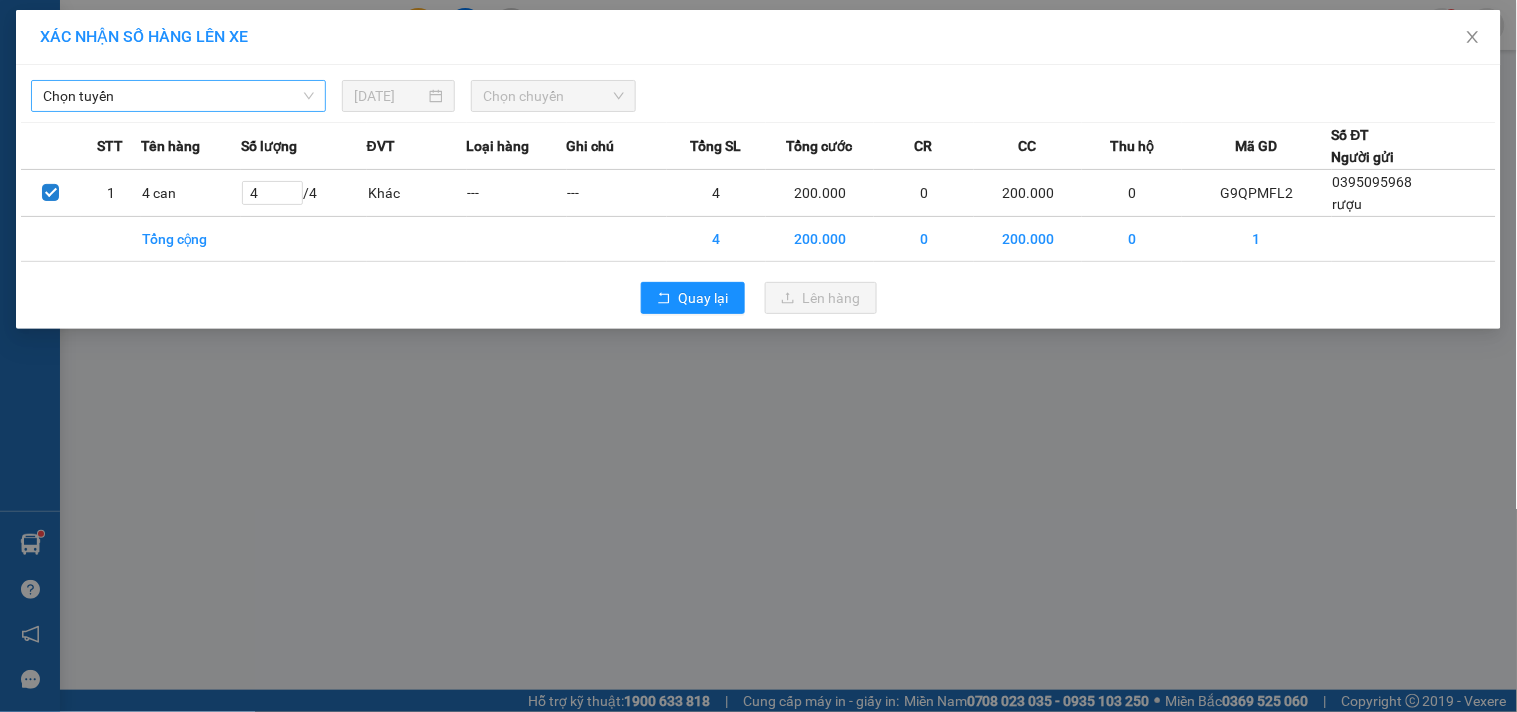 click on "Chọn tuyến" at bounding box center [178, 96] 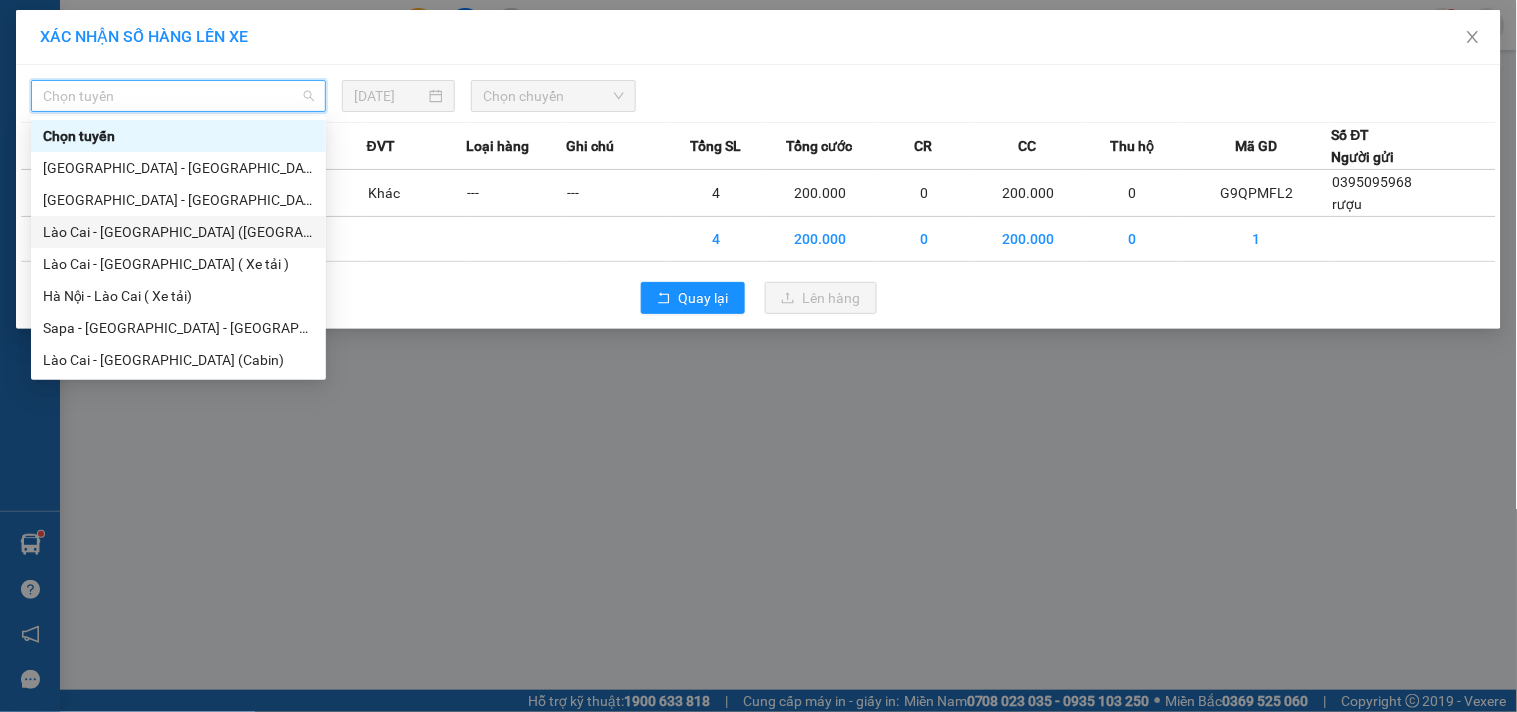 click on "Lào Cai - [GEOGRAPHIC_DATA] ([GEOGRAPHIC_DATA])" at bounding box center (178, 232) 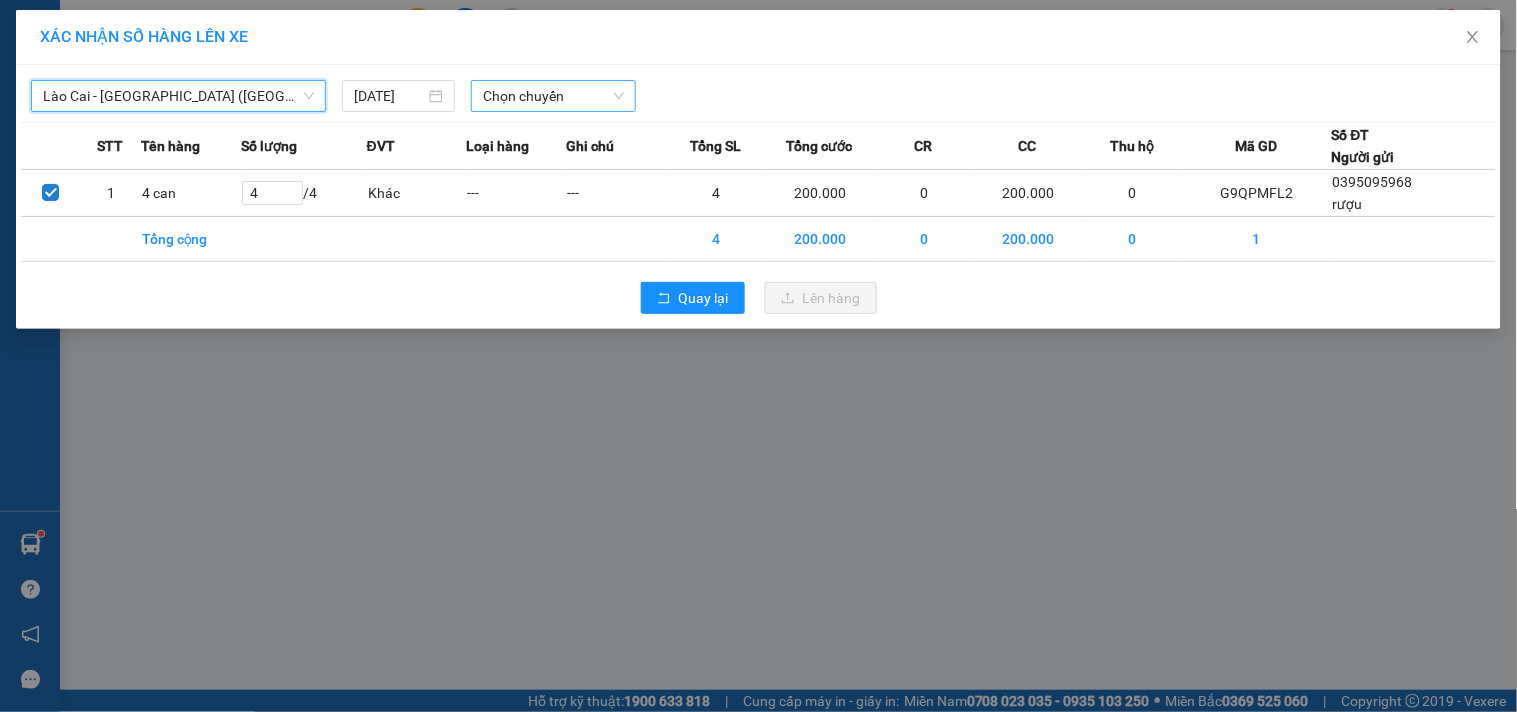 click on "Chọn chuyến" at bounding box center [553, 96] 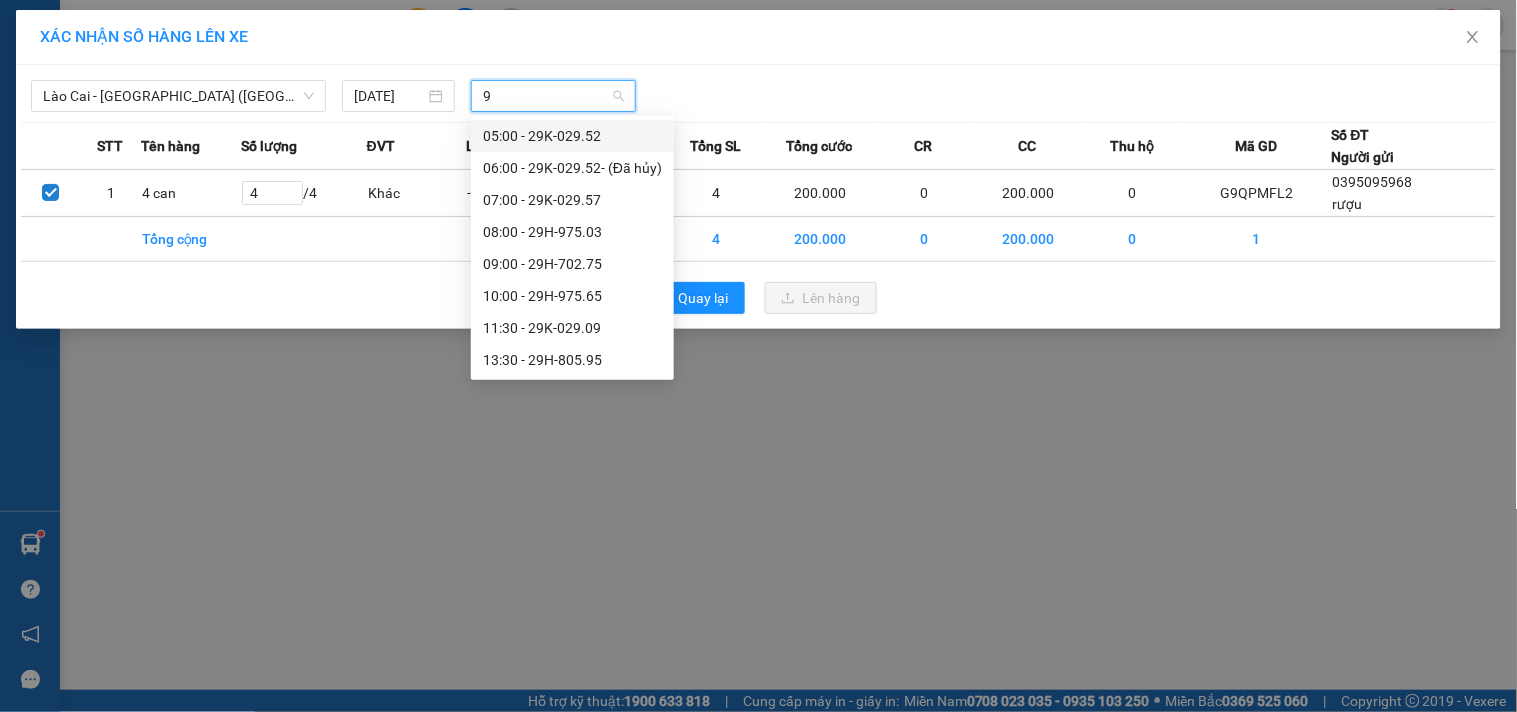 type on "97" 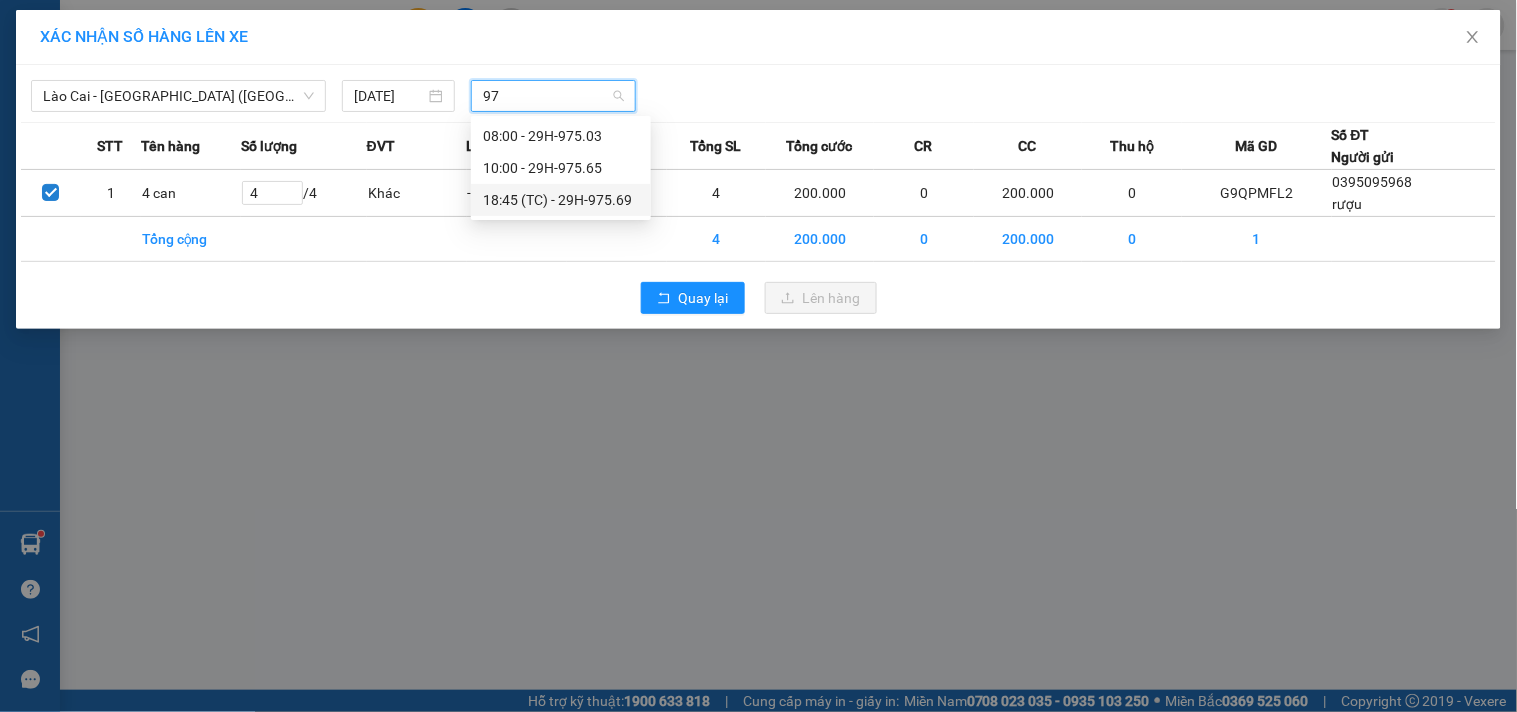 click on "18:45   (TC)   - 29H-975.69" at bounding box center (561, 200) 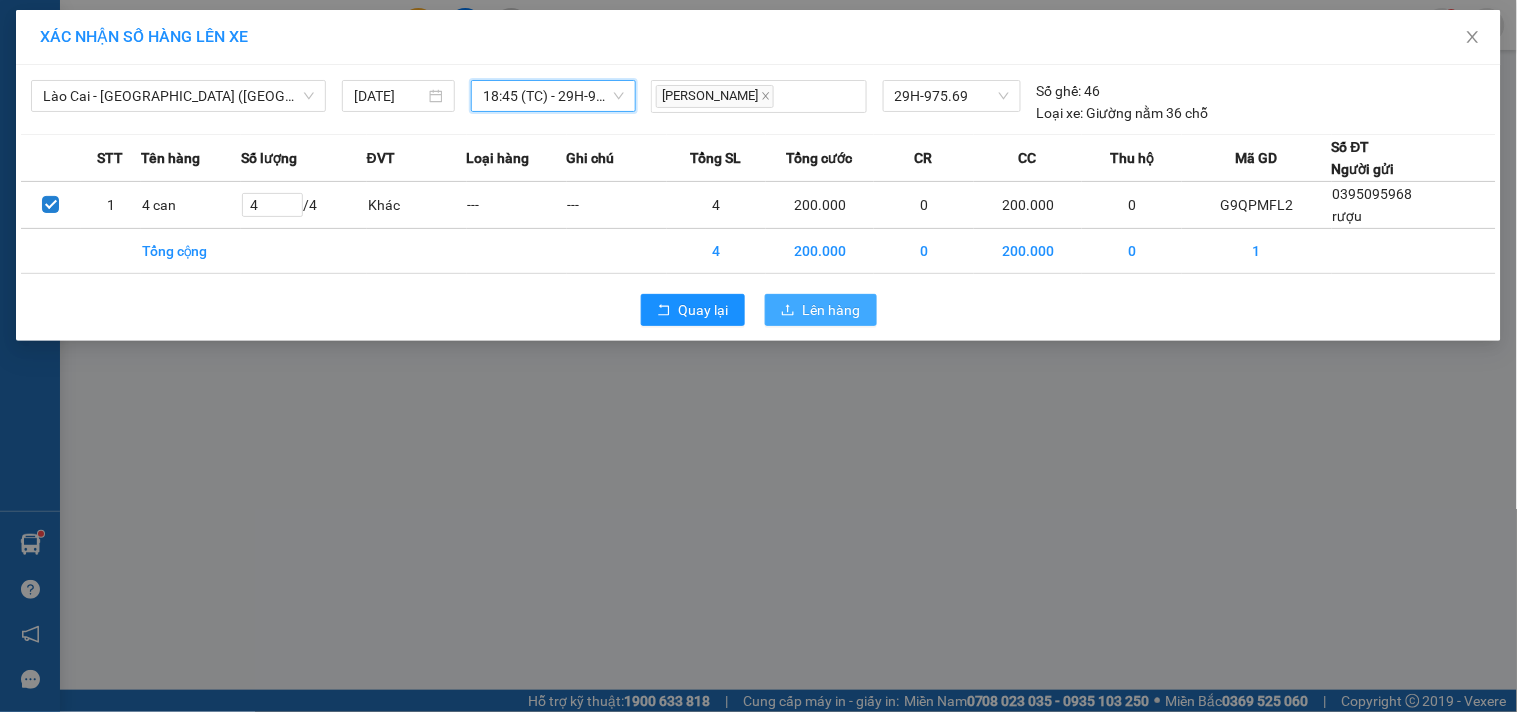 click on "Lên hàng" at bounding box center [832, 310] 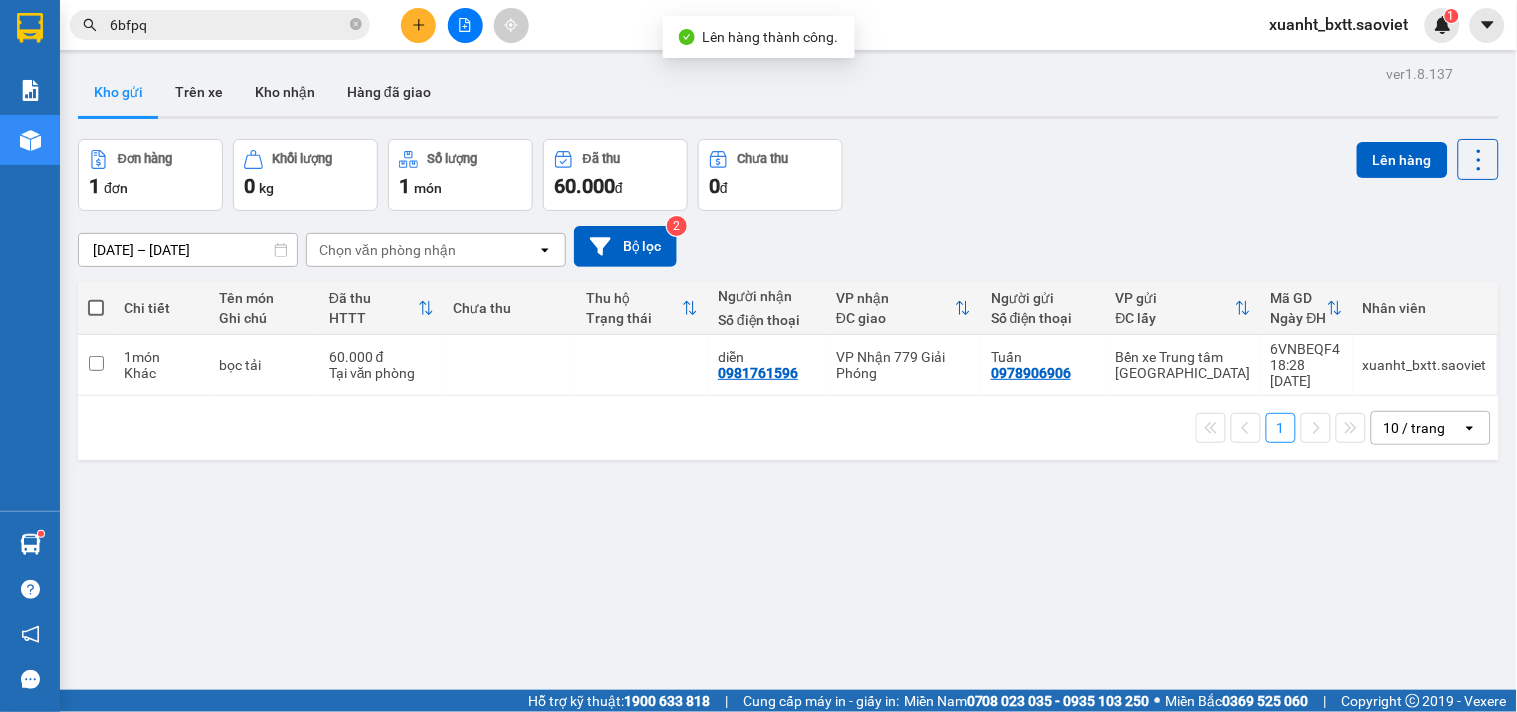 click 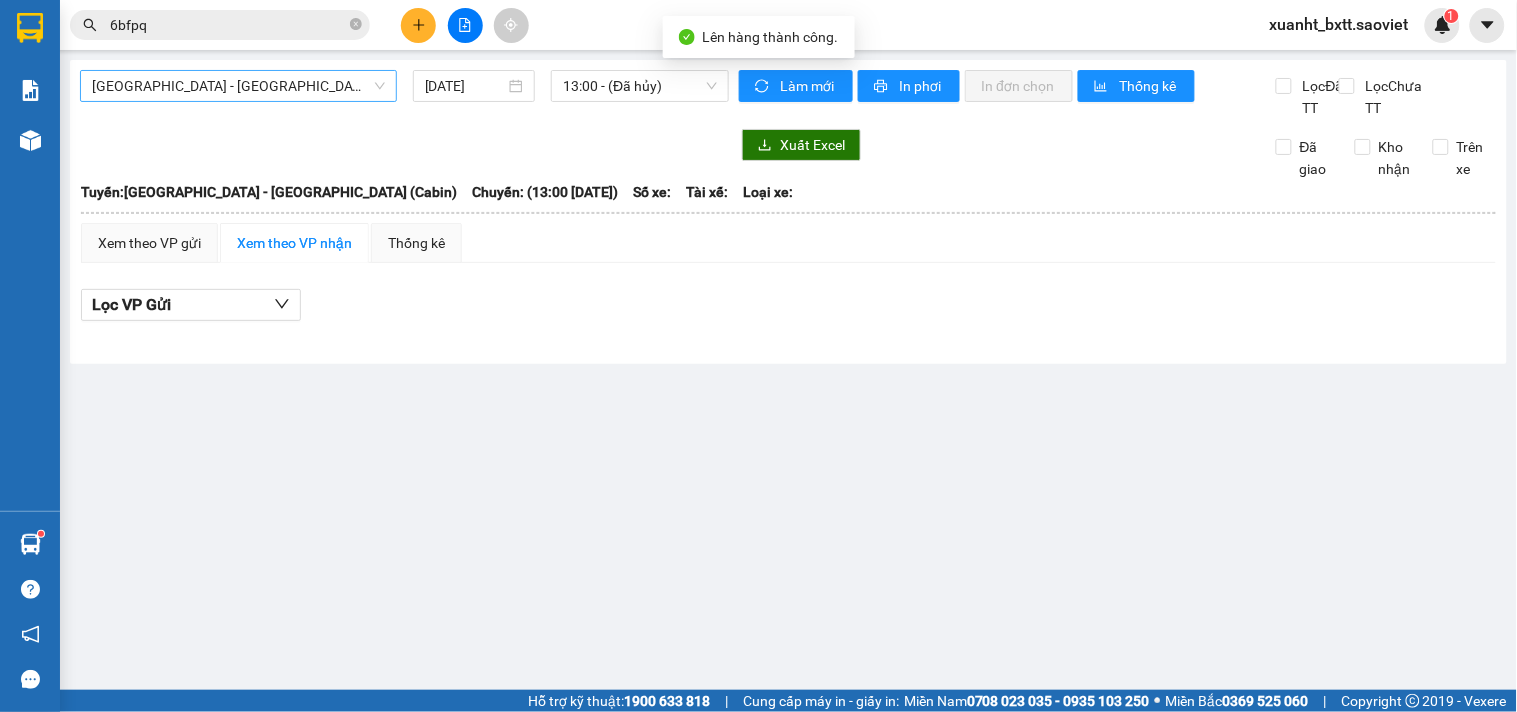 click on "Hà Nội - Lào Cai (Cabin)" at bounding box center (238, 86) 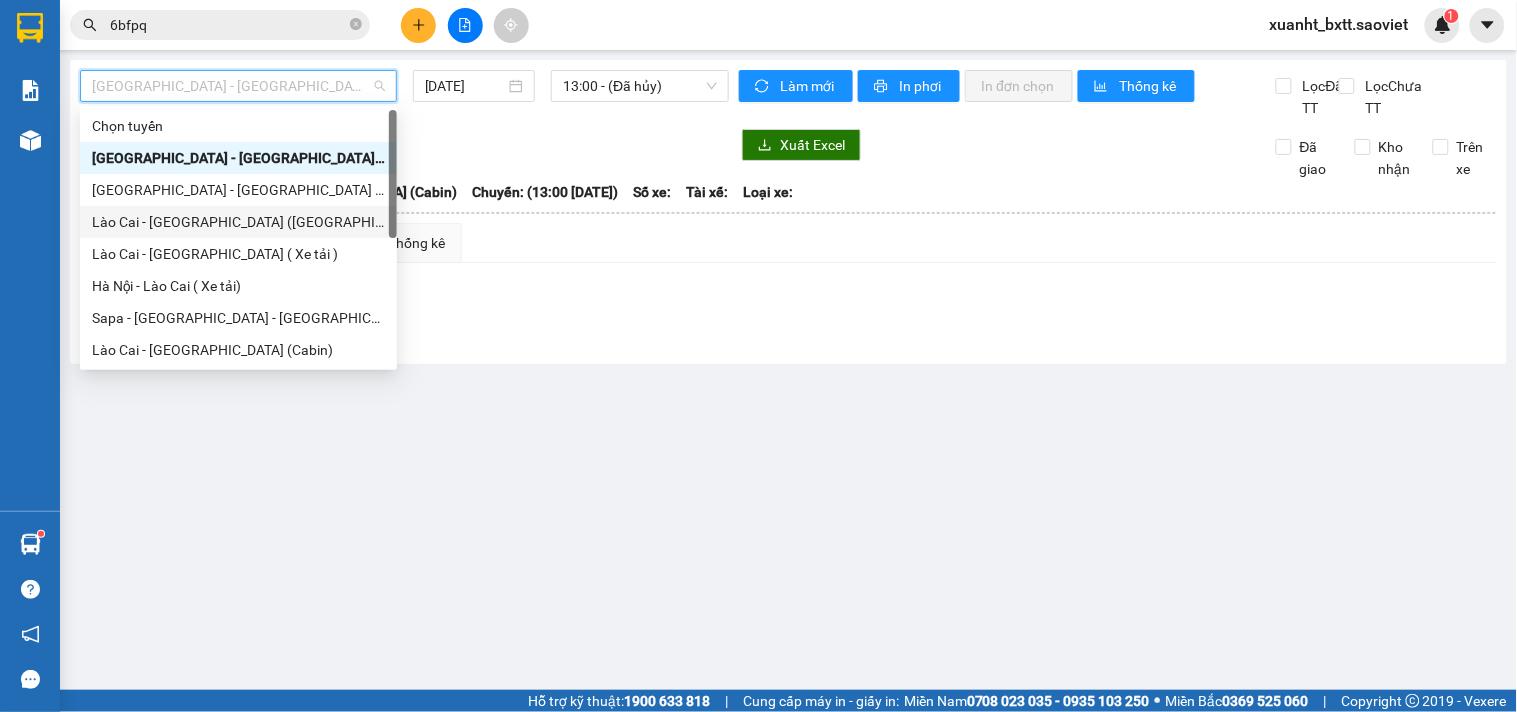 drag, startPoint x: 205, startPoint y: 215, endPoint x: 372, endPoint y: 114, distance: 195.1666 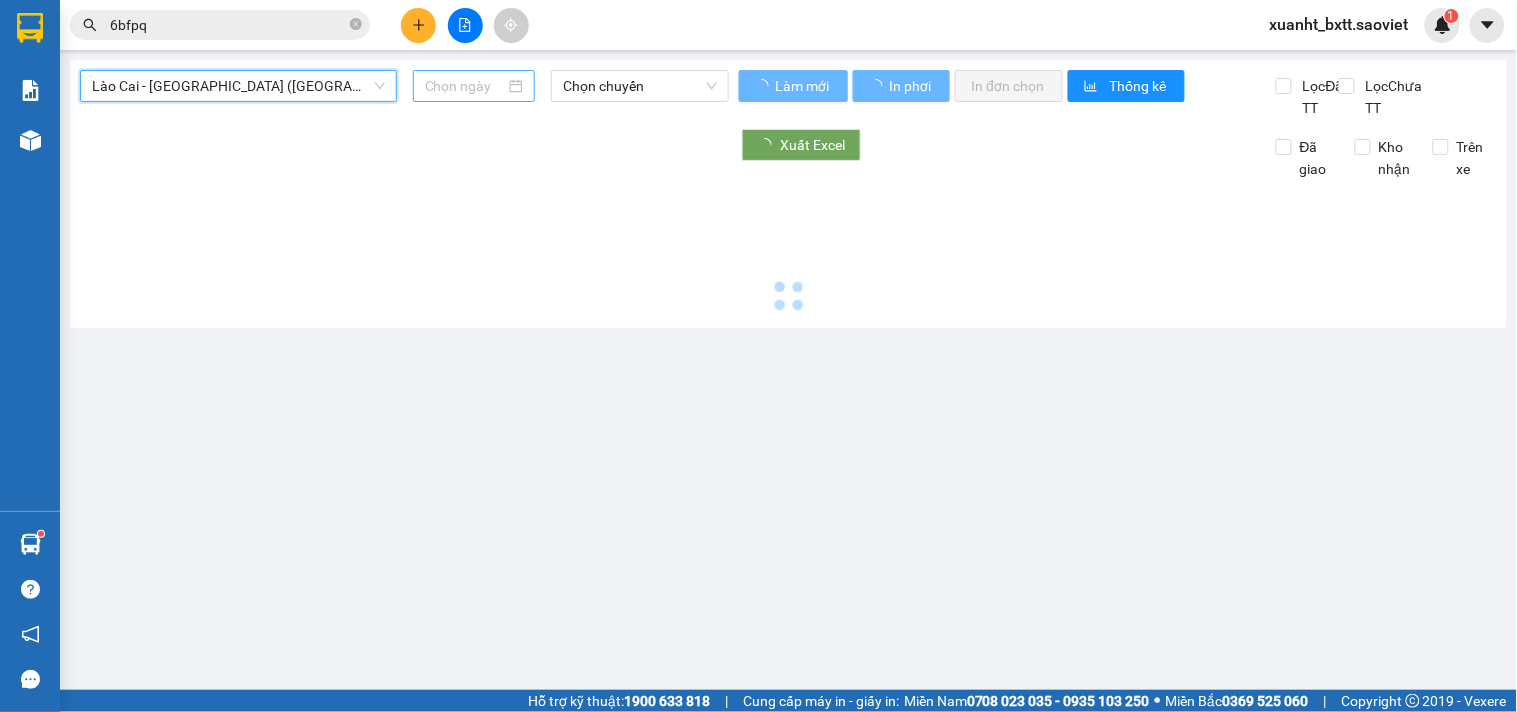 type on "11/07/2025" 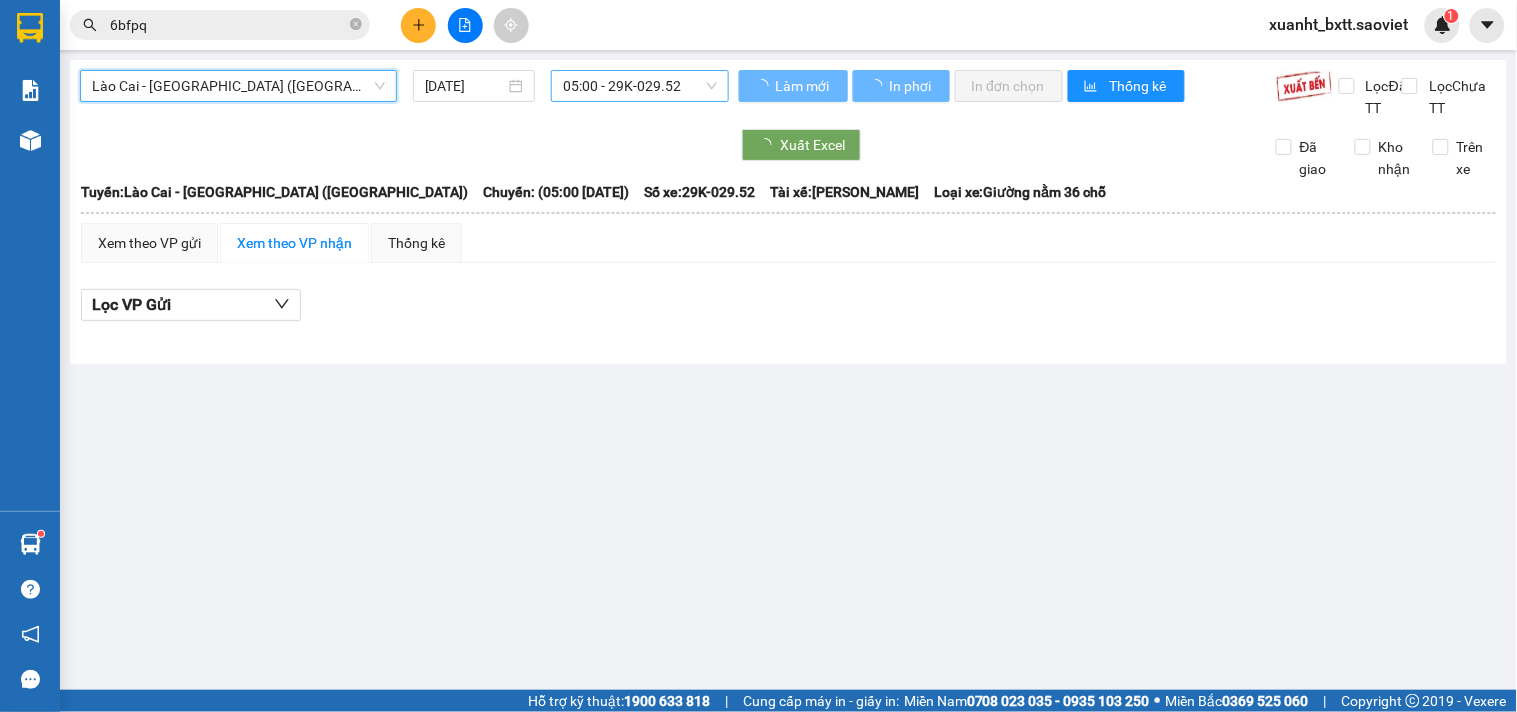 click on "05:00     - 29K-029.52" at bounding box center [640, 86] 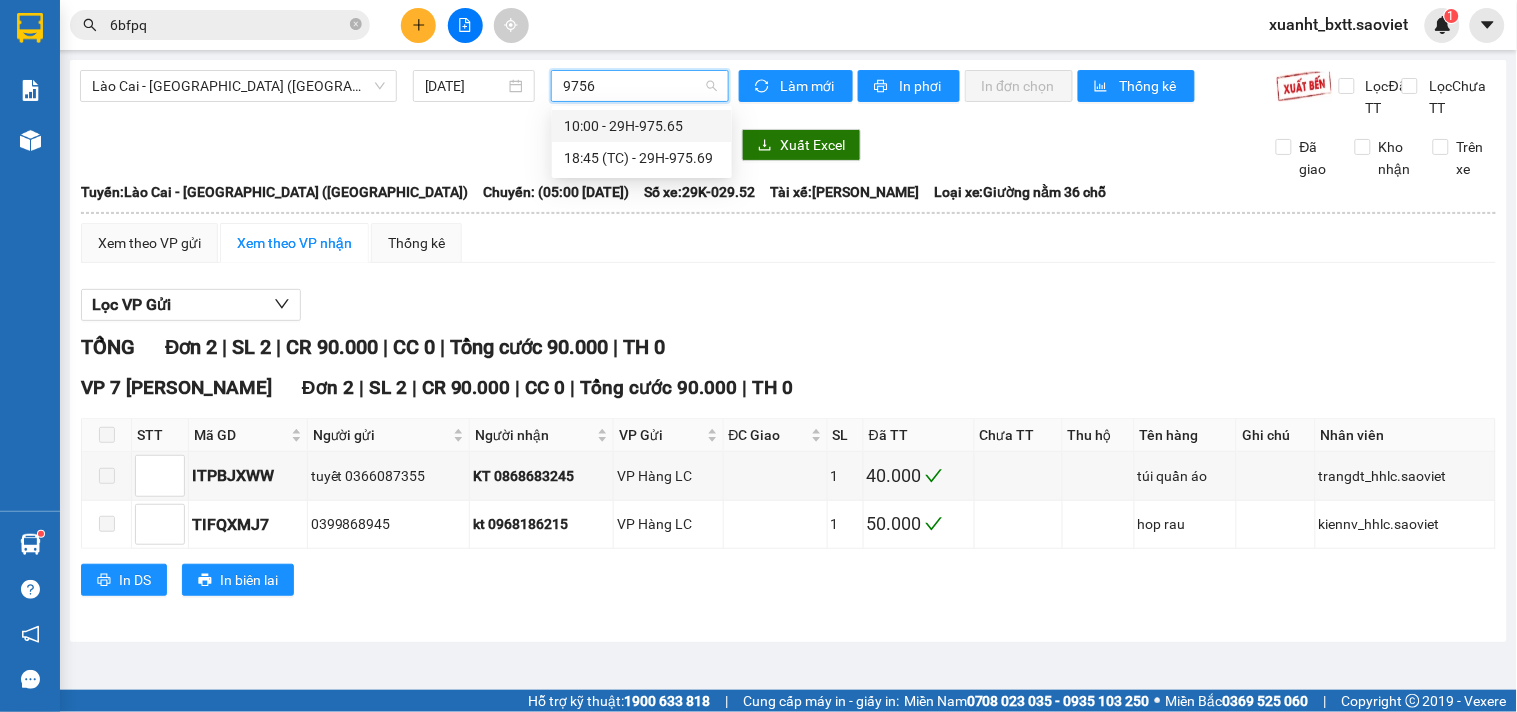 type on "97569" 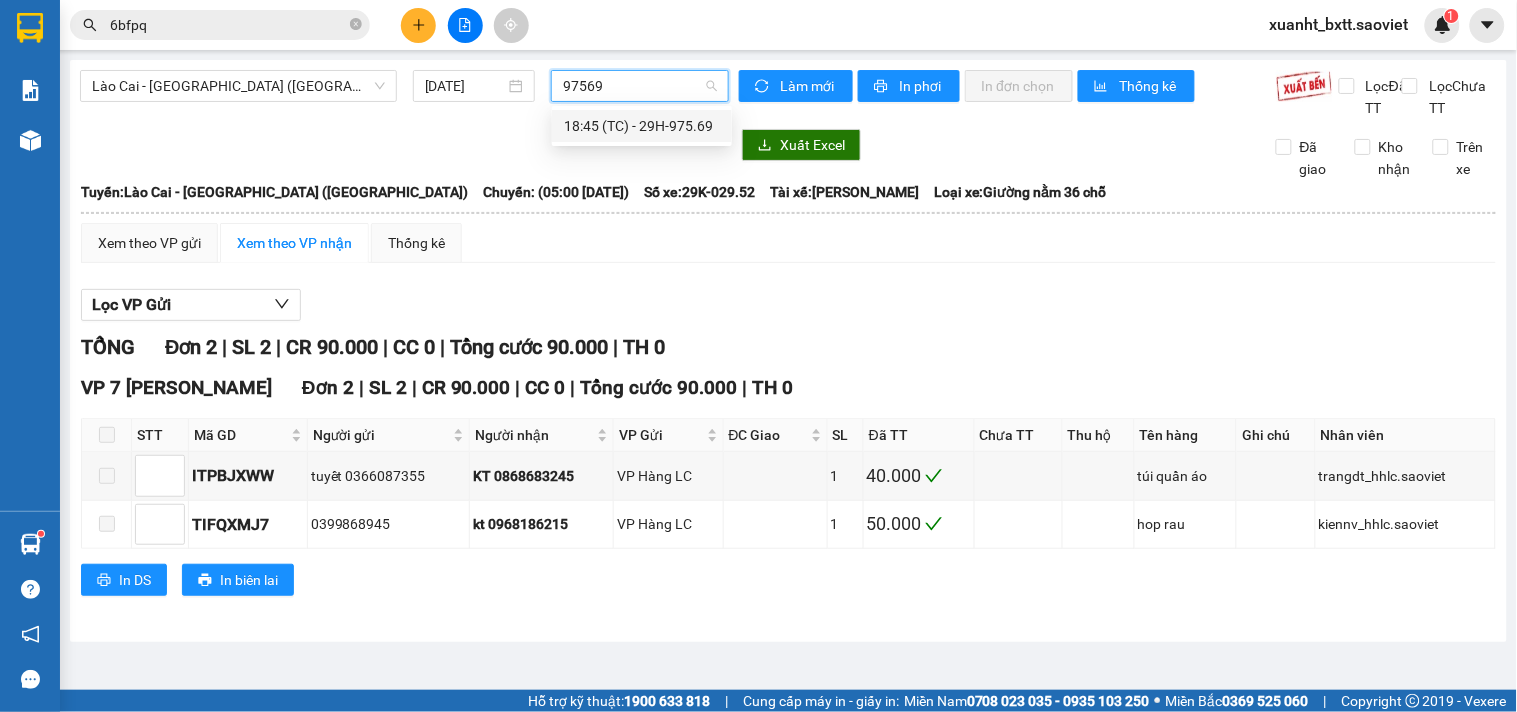 click on "18:45   (TC)   - 29H-975.69" at bounding box center (642, 126) 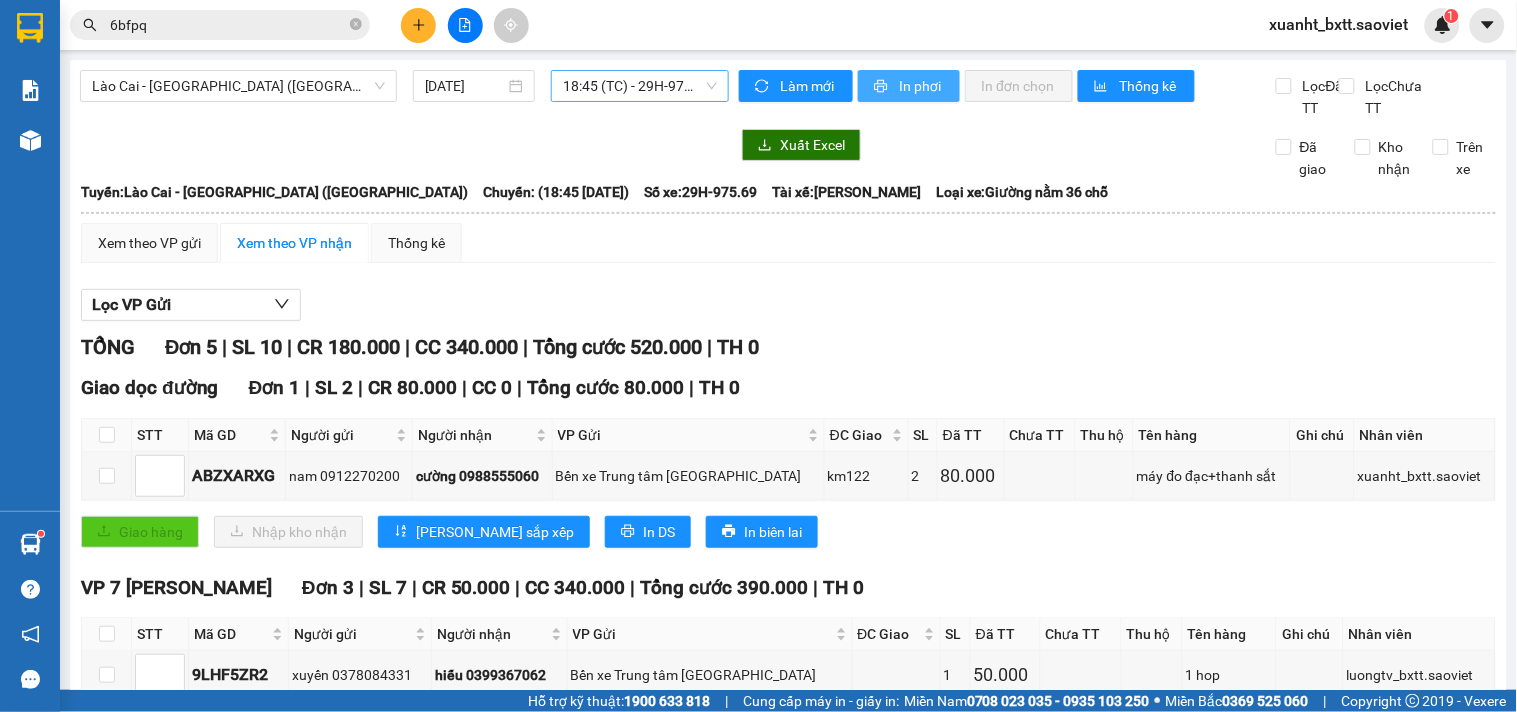 click on "In phơi" at bounding box center [921, 86] 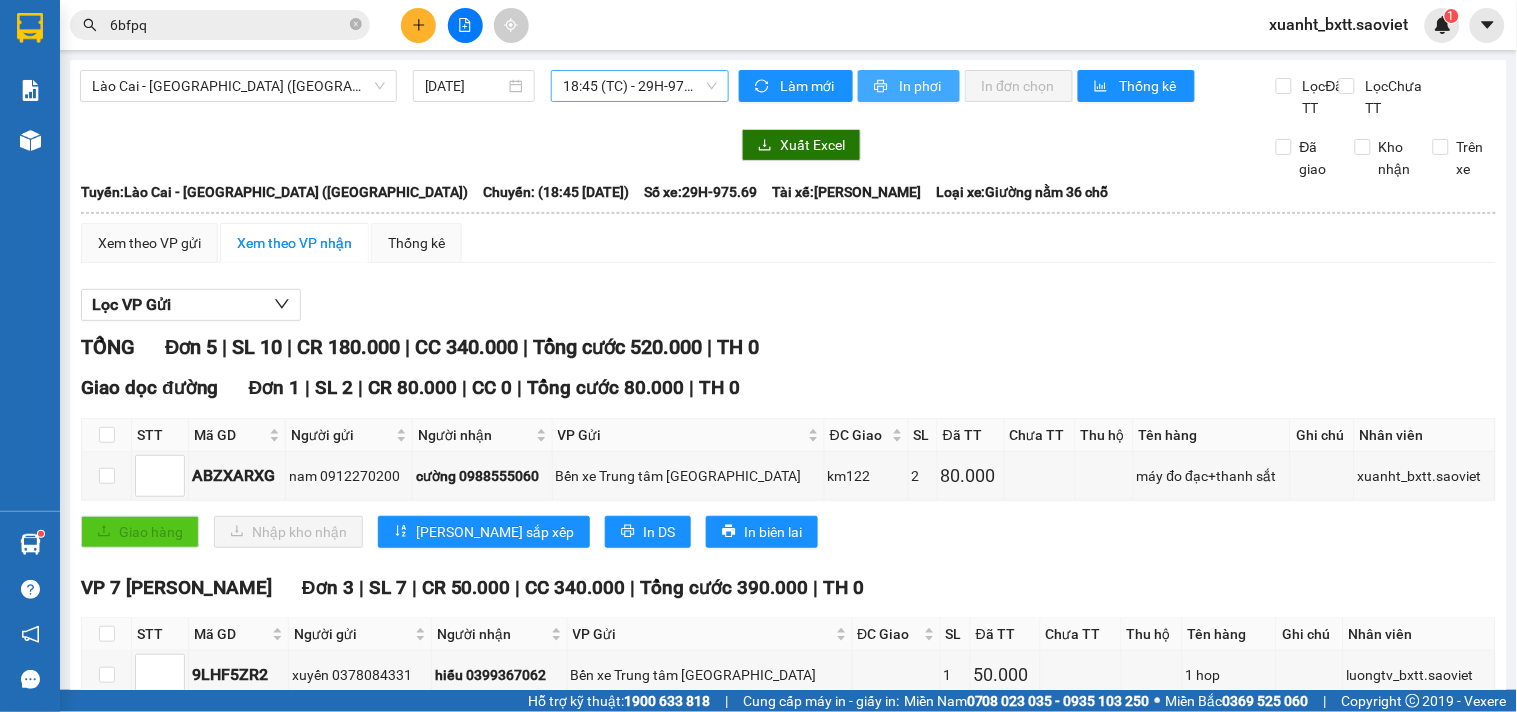 scroll, scrollTop: 0, scrollLeft: 0, axis: both 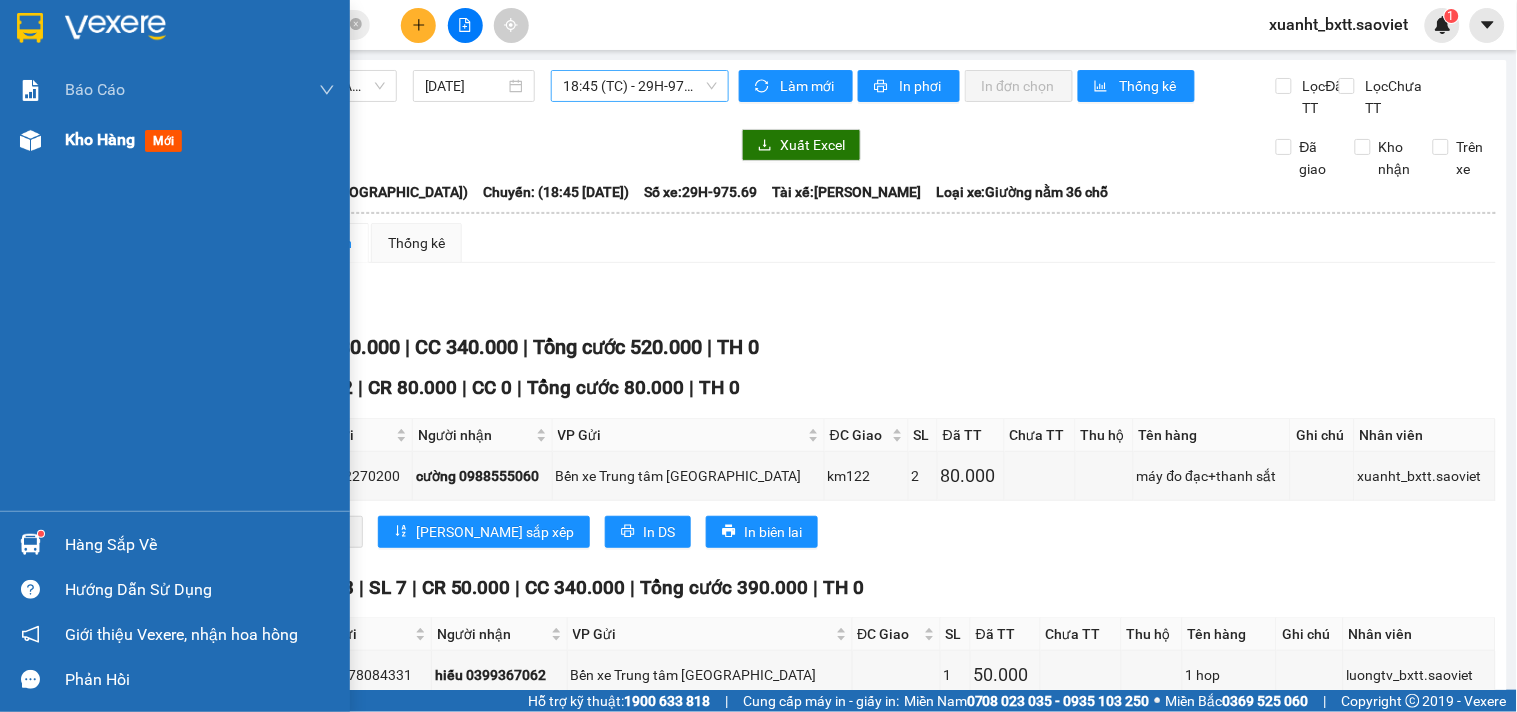 click on "Kho hàng" at bounding box center (100, 139) 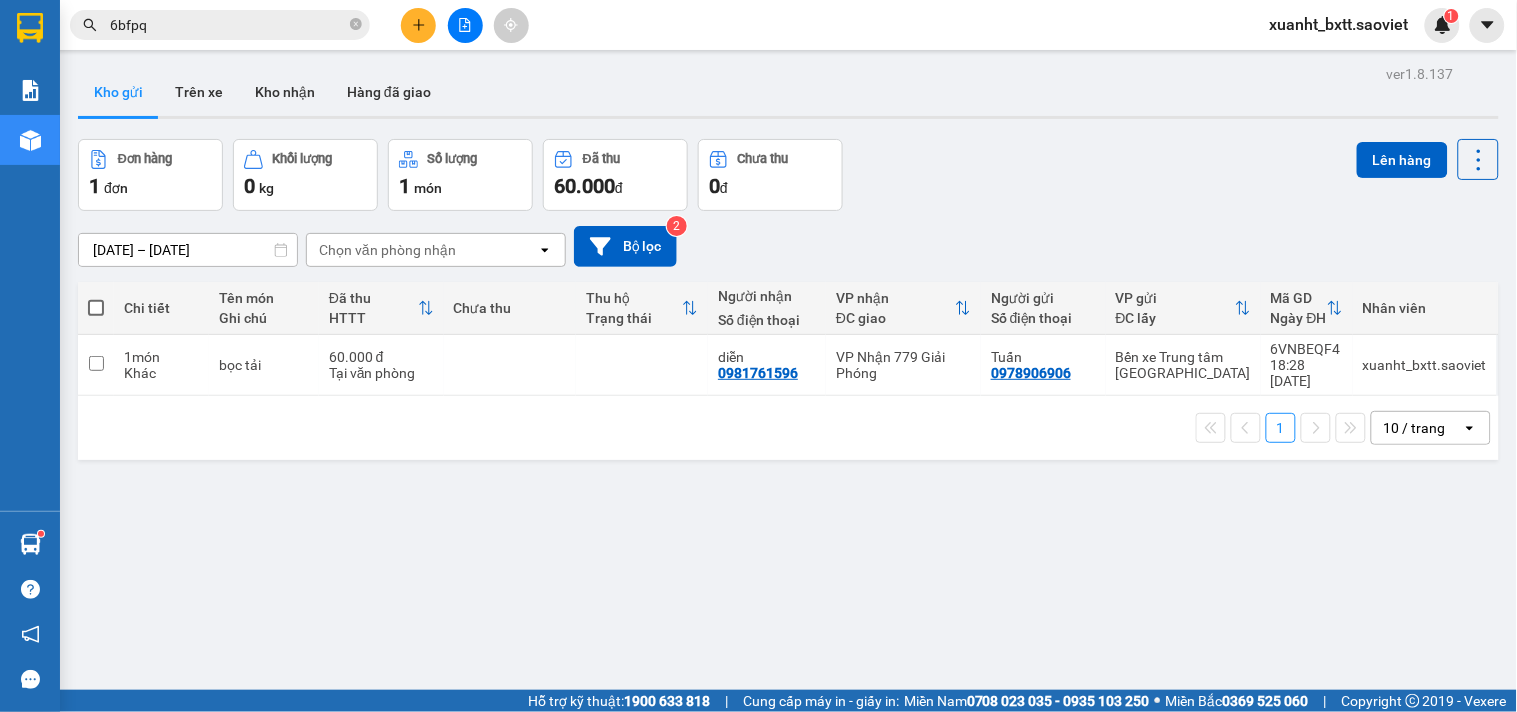 click on "ver  1.8.137 Kho gửi Trên xe Kho nhận Hàng đã giao Đơn hàng 1 đơn Khối lượng 0 kg Số lượng 1 món Đã thu 60.000  đ Chưa thu 0  đ Lên hàng 09/07/2025 – 11/07/2025 Press the down arrow key to interact with the calendar and select a date. Press the escape button to close the calendar. Selected date range is from 09/07/2025 to 11/07/2025. Chọn văn phòng nhận open Bộ lọc 2 Chi tiết Tên món Ghi chú Đã thu HTTT Chưa thu Thu hộ Trạng thái Người nhận Số điện thoại VP nhận ĐC giao Người gửi Số điện thoại VP gửi ĐC lấy Mã GD Ngày ĐH Nhân viên 1  món Khác bọc tải 60.000 đ Tại văn phòng diễn  0981761596 VP Nhận 779 Giải Phóng Tuấn 0978906906 Bến xe Trung tâm Lào Cai 6VNBEQF4 18:28 11/07 xuanht_bxtt.saoviet 1 10 / trang open Đang tải dữ liệu" at bounding box center (788, 416) 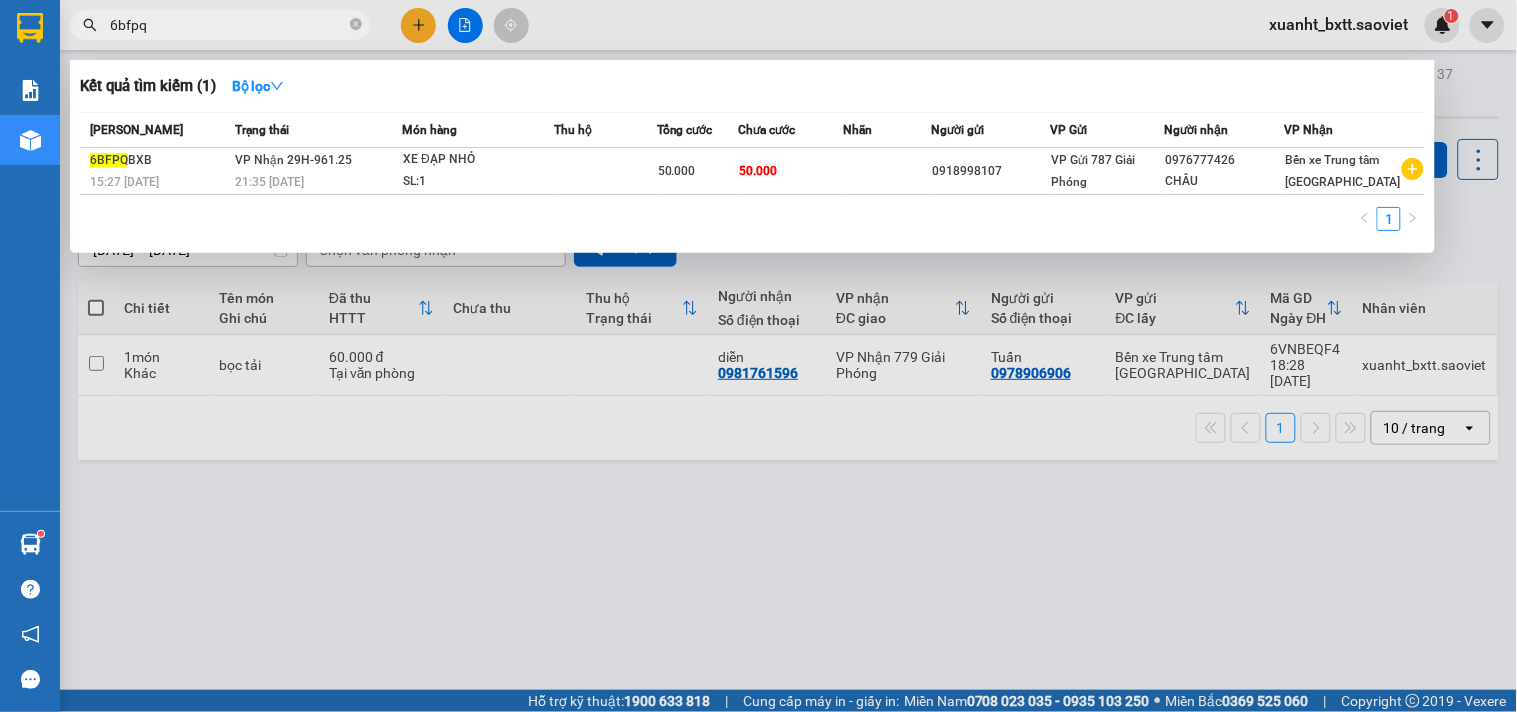 drag, startPoint x: 302, startPoint y: 26, endPoint x: 68, endPoint y: 42, distance: 234.54637 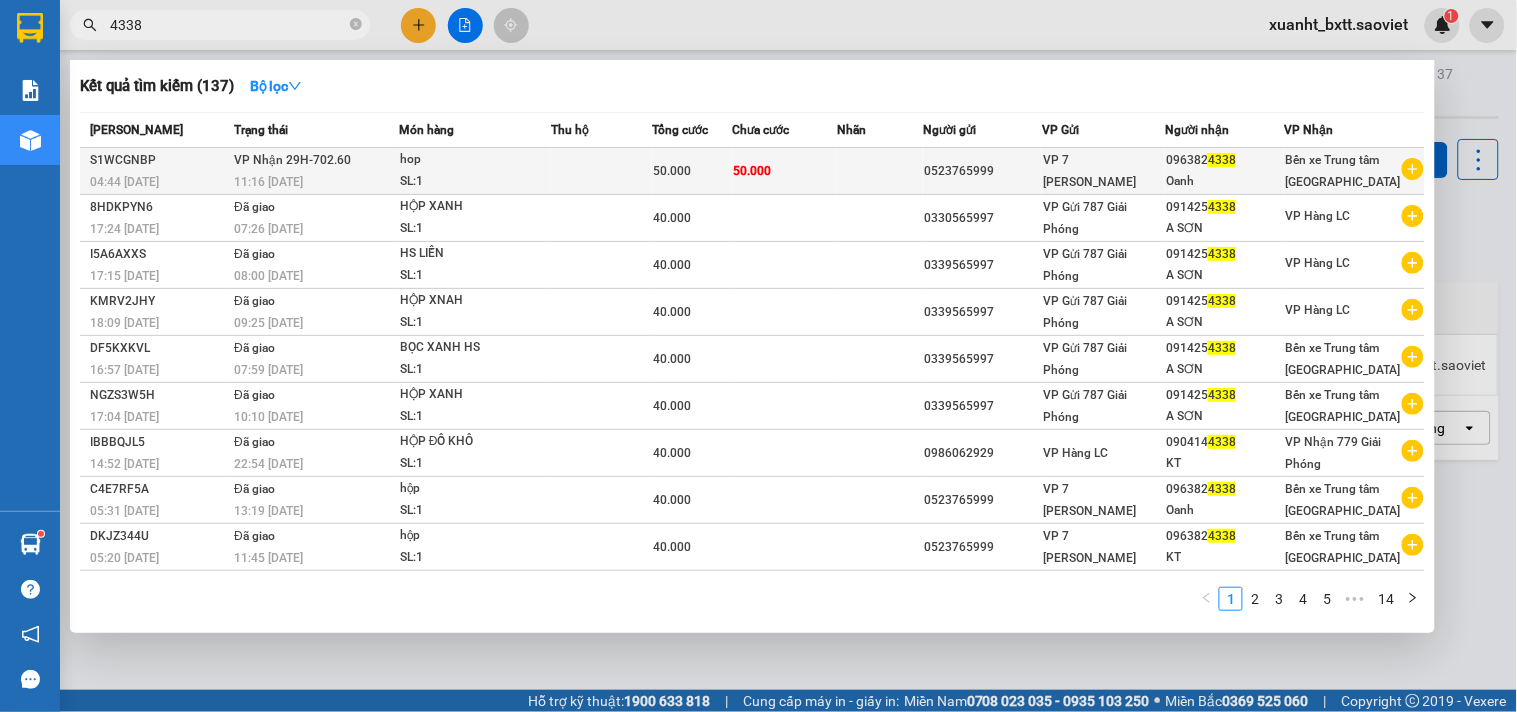 type on "4338" 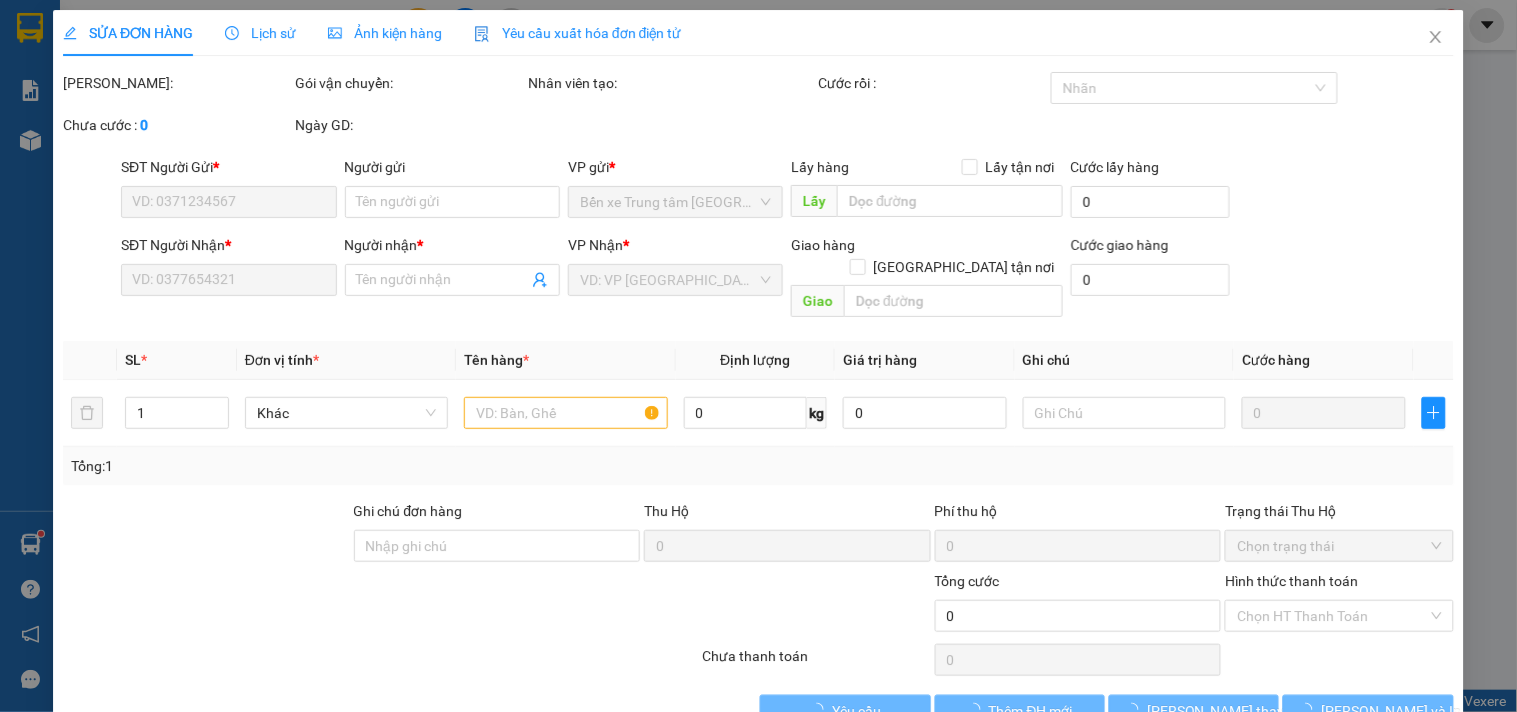 type on "0523765999" 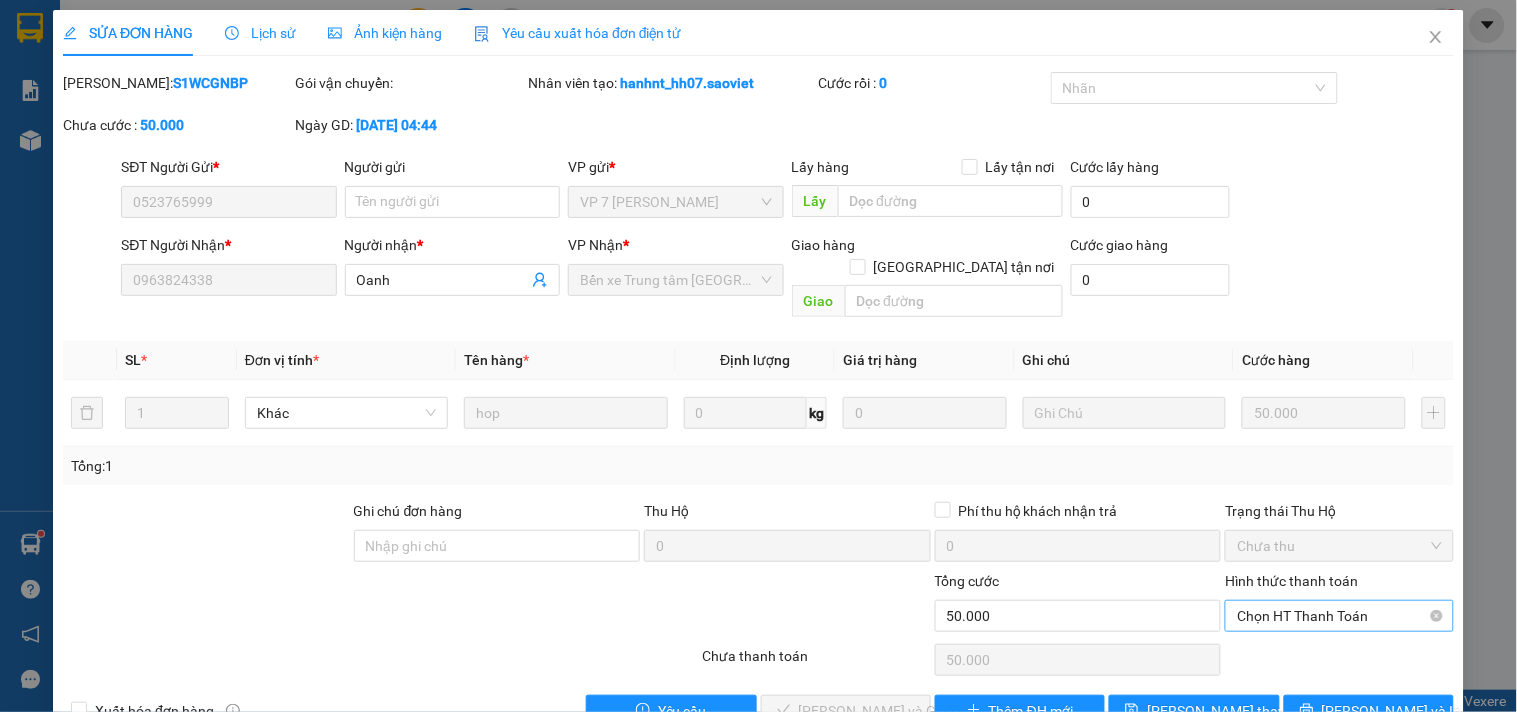click on "Chọn HT Thanh Toán" at bounding box center [1339, 616] 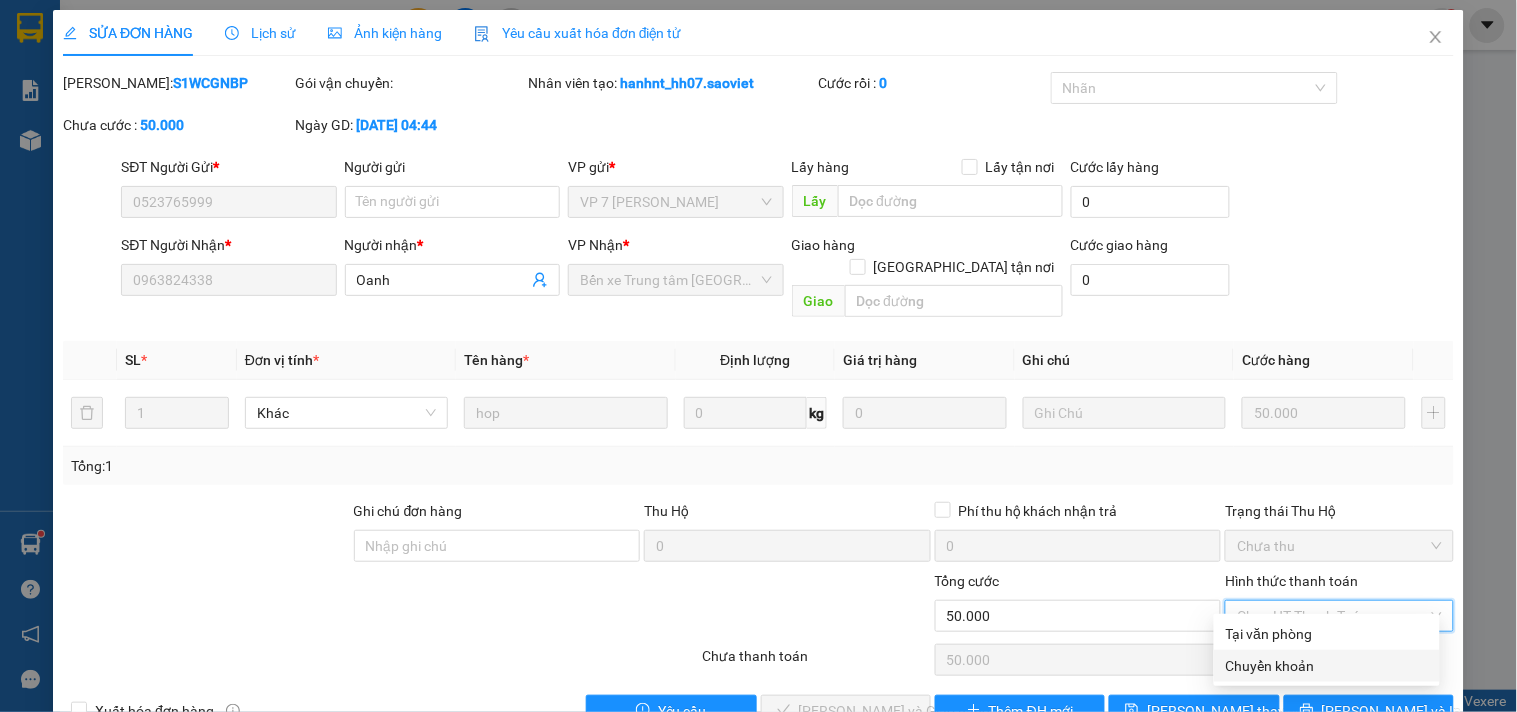 click on "Chuyển khoản" at bounding box center (1327, 666) 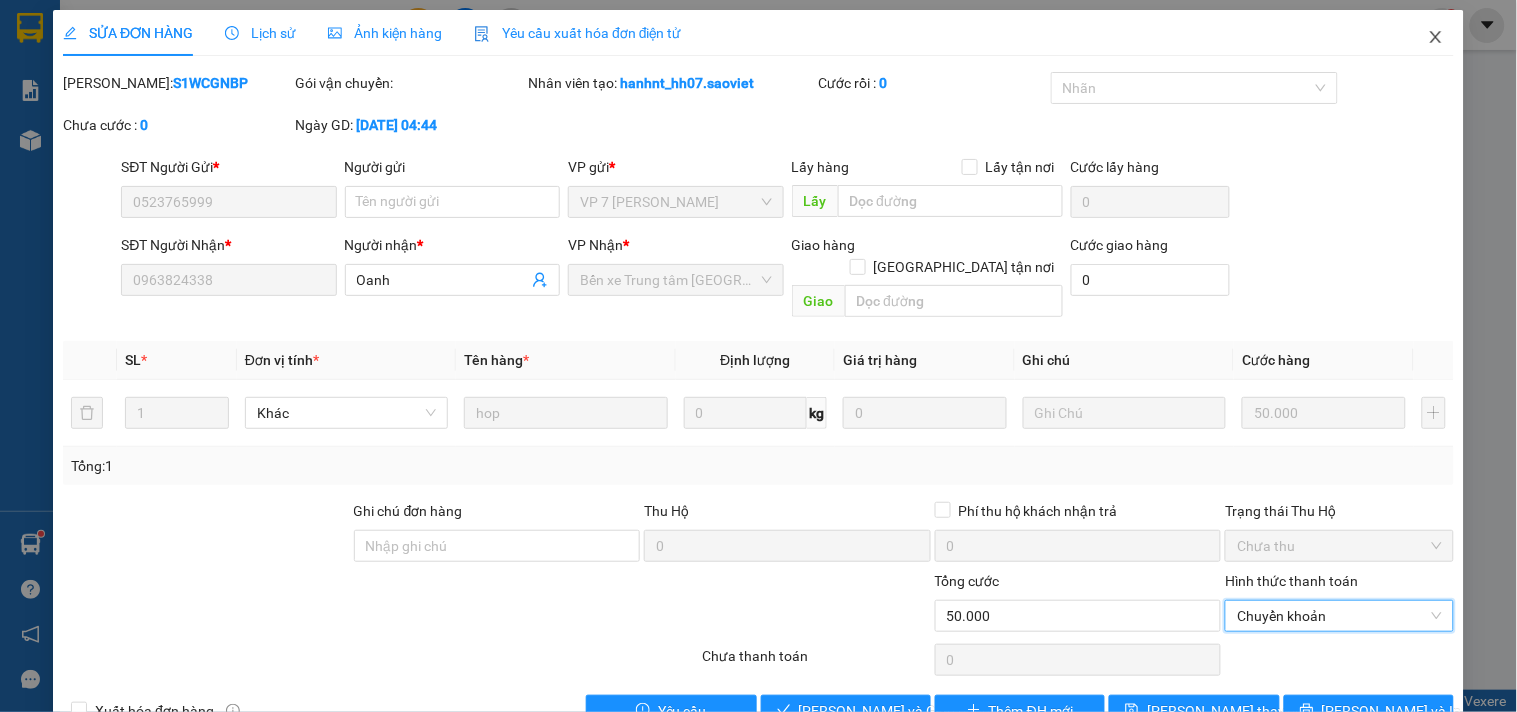 click at bounding box center (1436, 38) 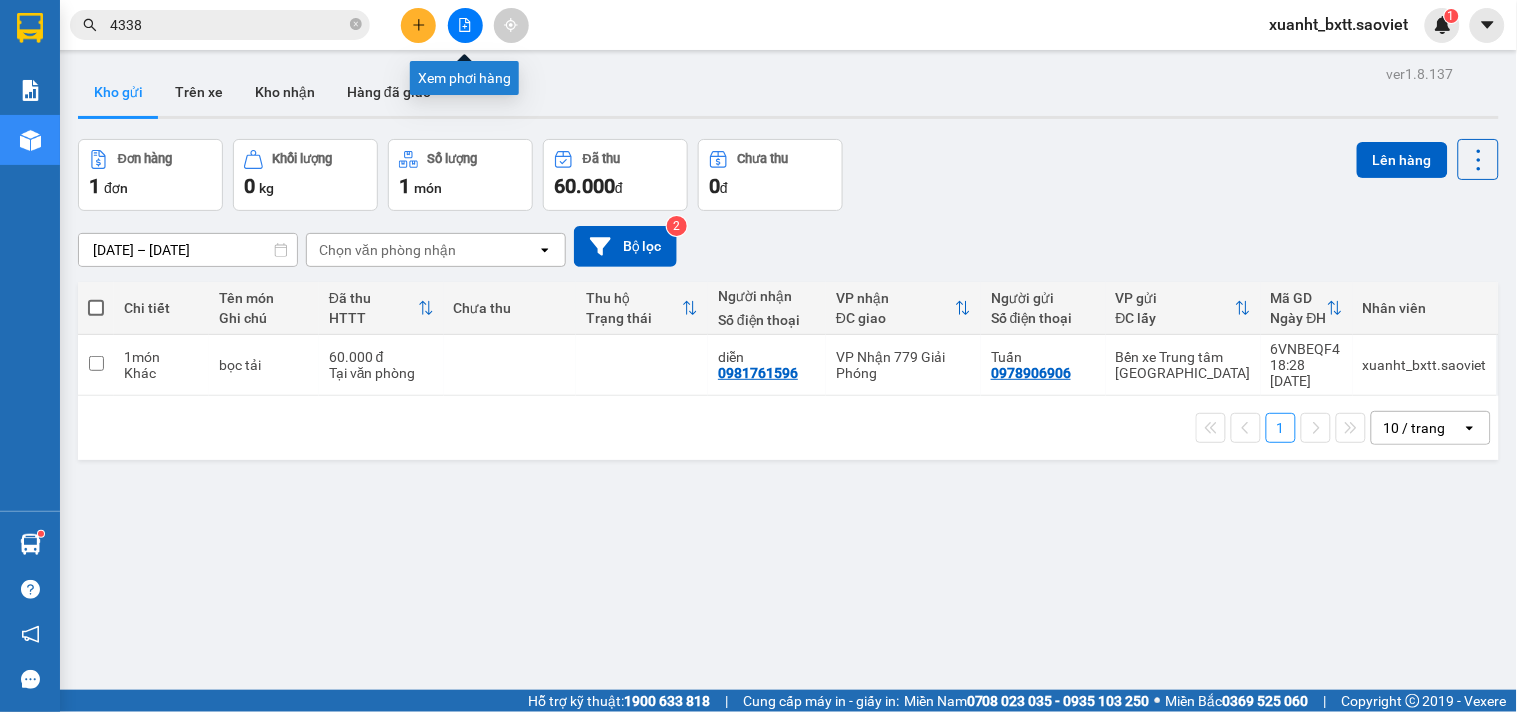 click 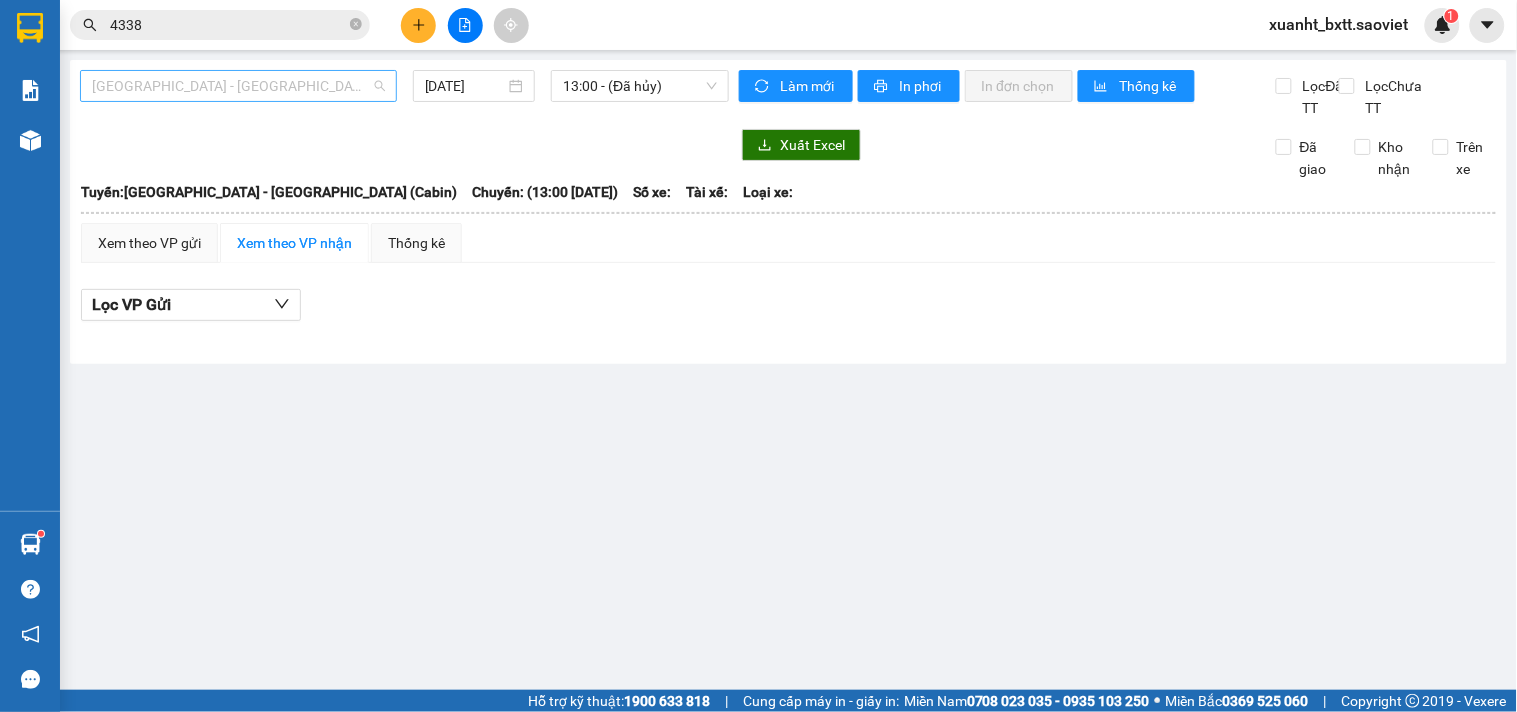 click on "Hà Nội - Lào Cai (Cabin)" at bounding box center (238, 86) 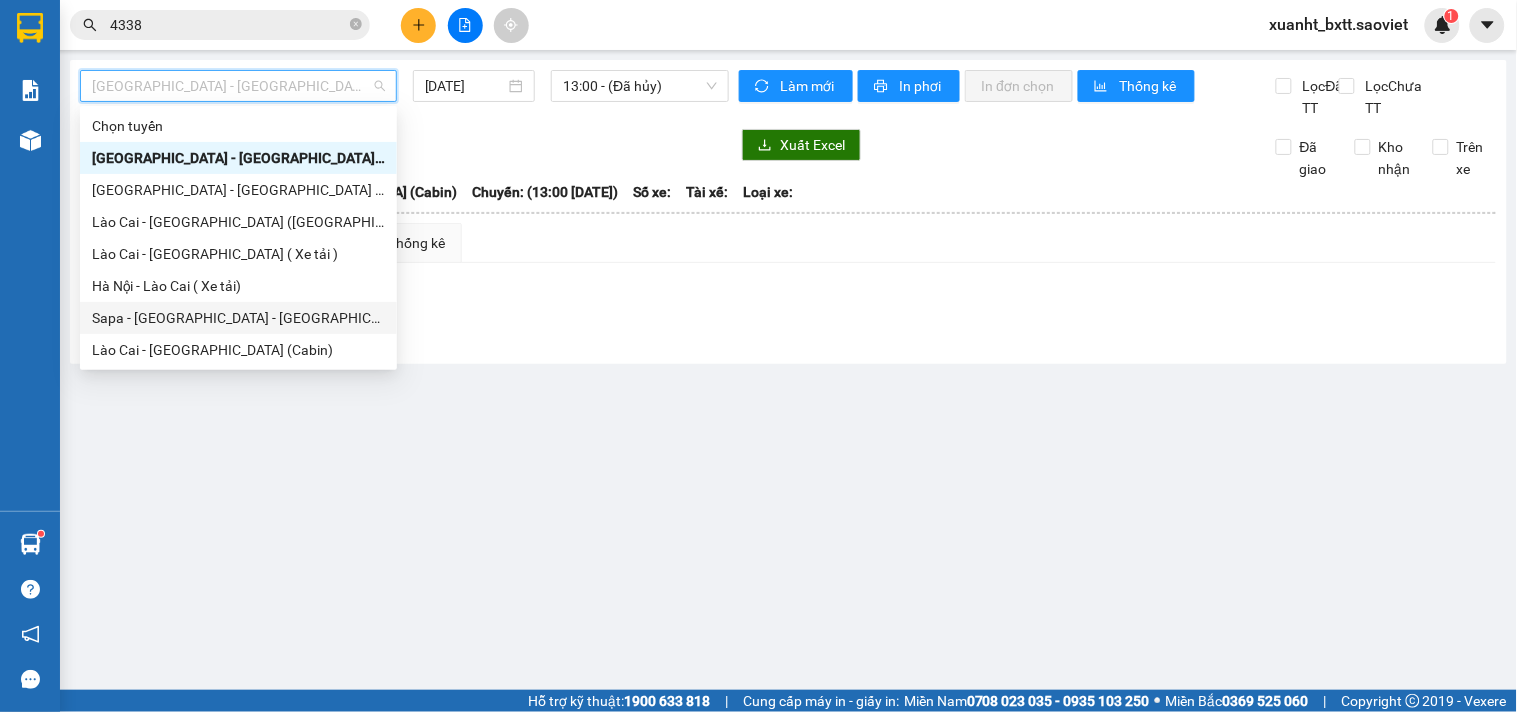 scroll, scrollTop: 160, scrollLeft: 0, axis: vertical 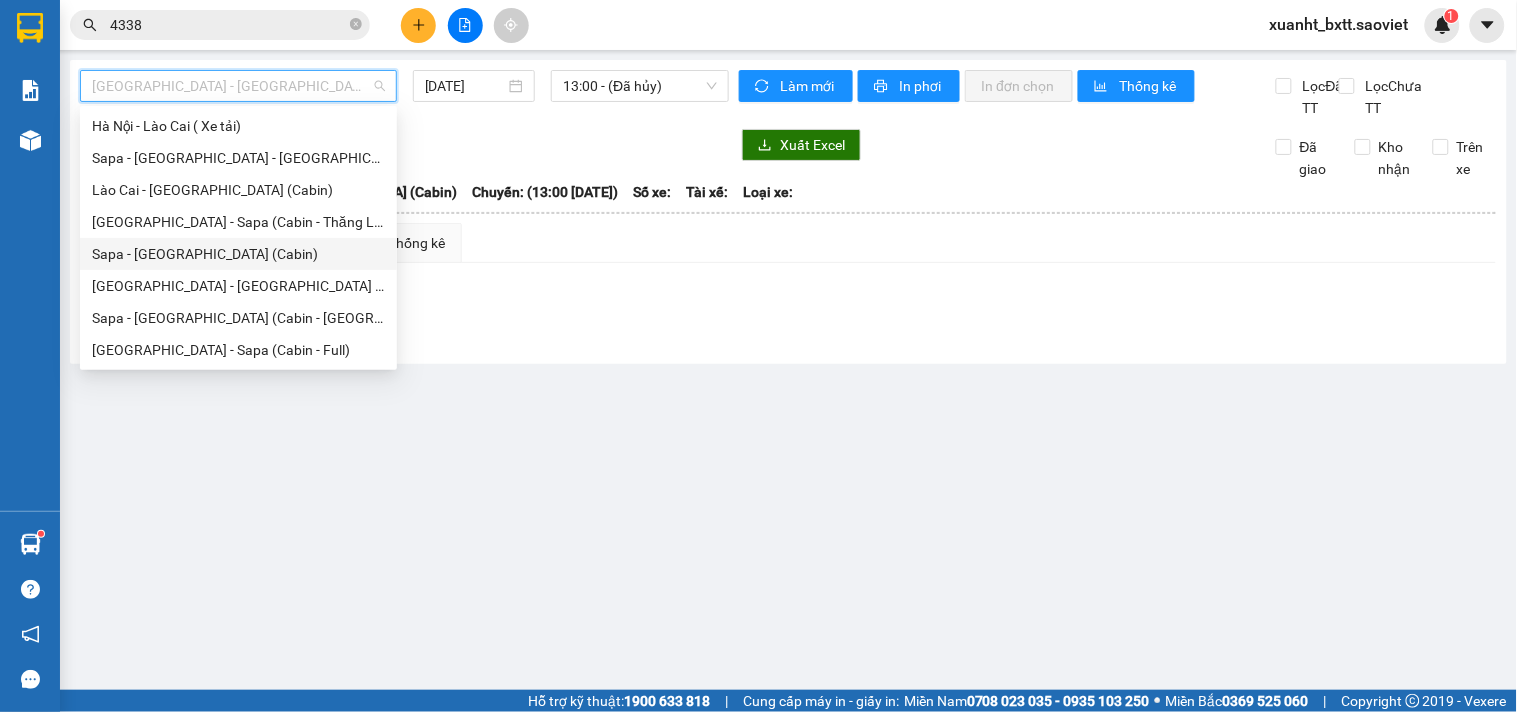 click on "Sapa - Hà Nội (Cabin)" at bounding box center (238, 254) 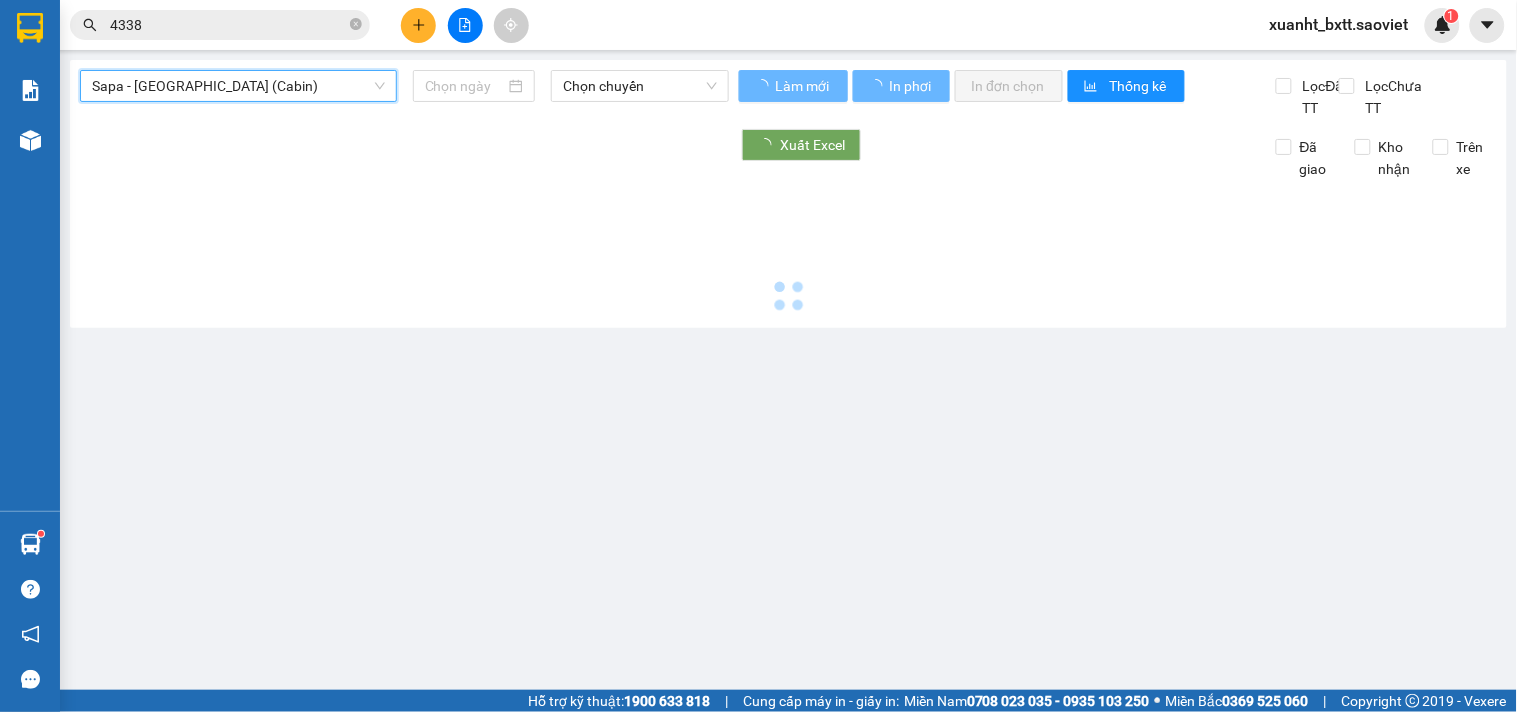 type on "11/07/2025" 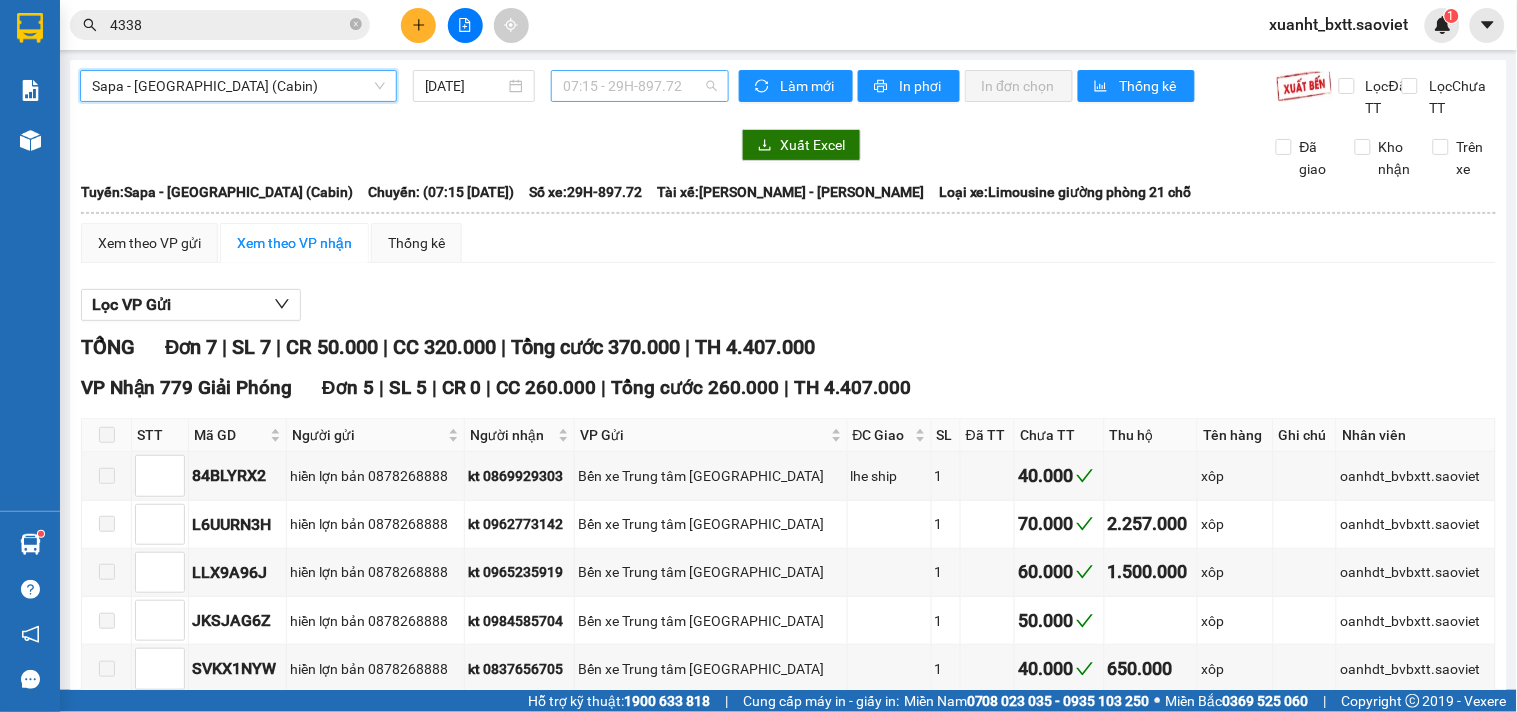 click on "07:15     - 29H-897.72" at bounding box center (640, 86) 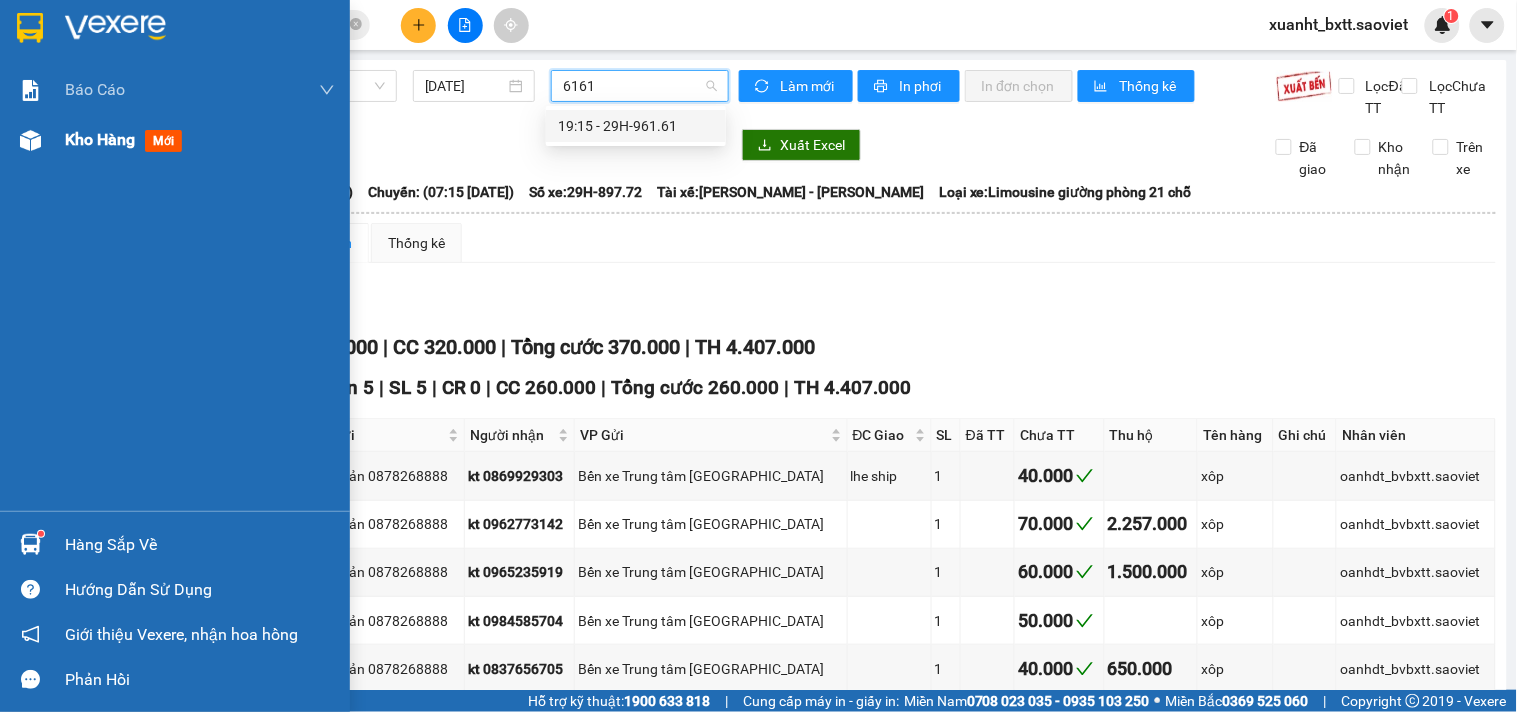 type on "6161" 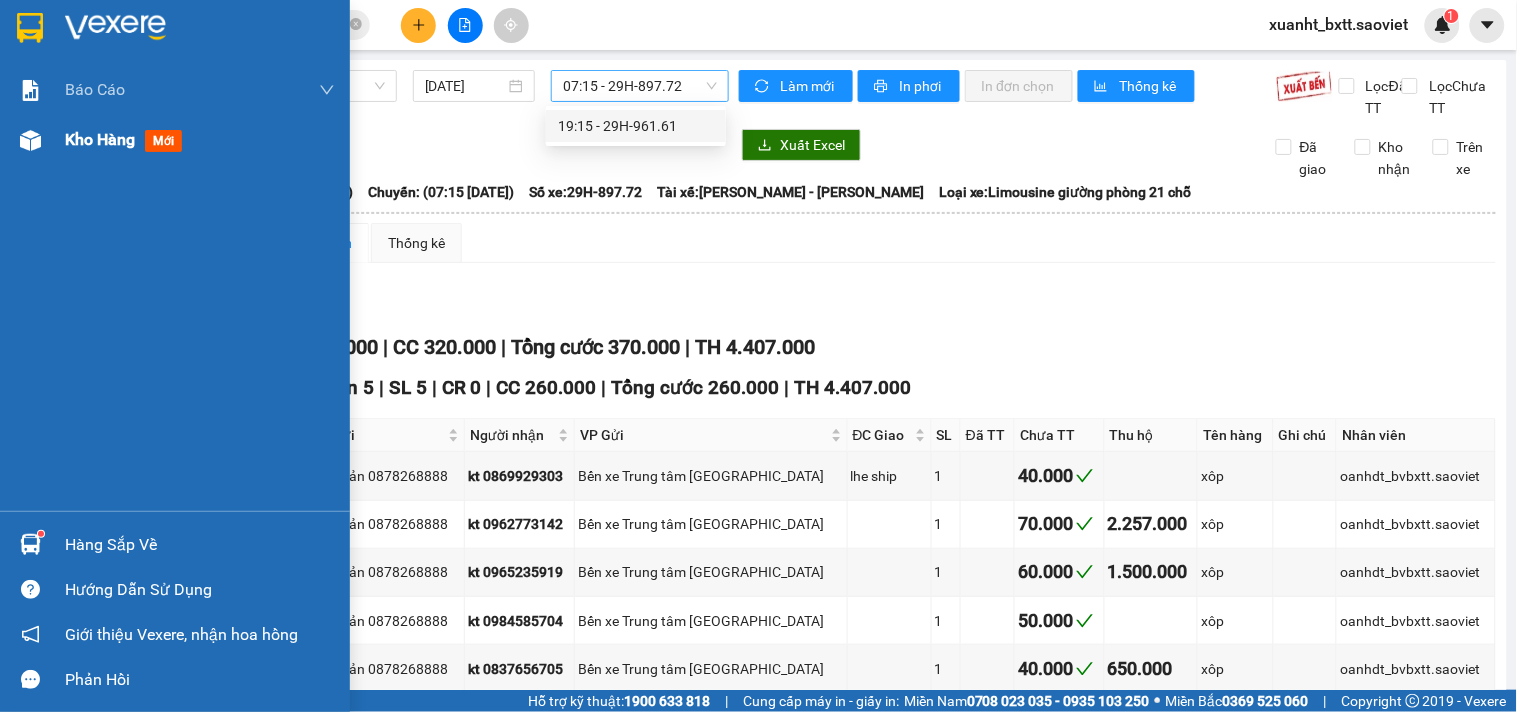 click on "Kho hàng" at bounding box center [100, 139] 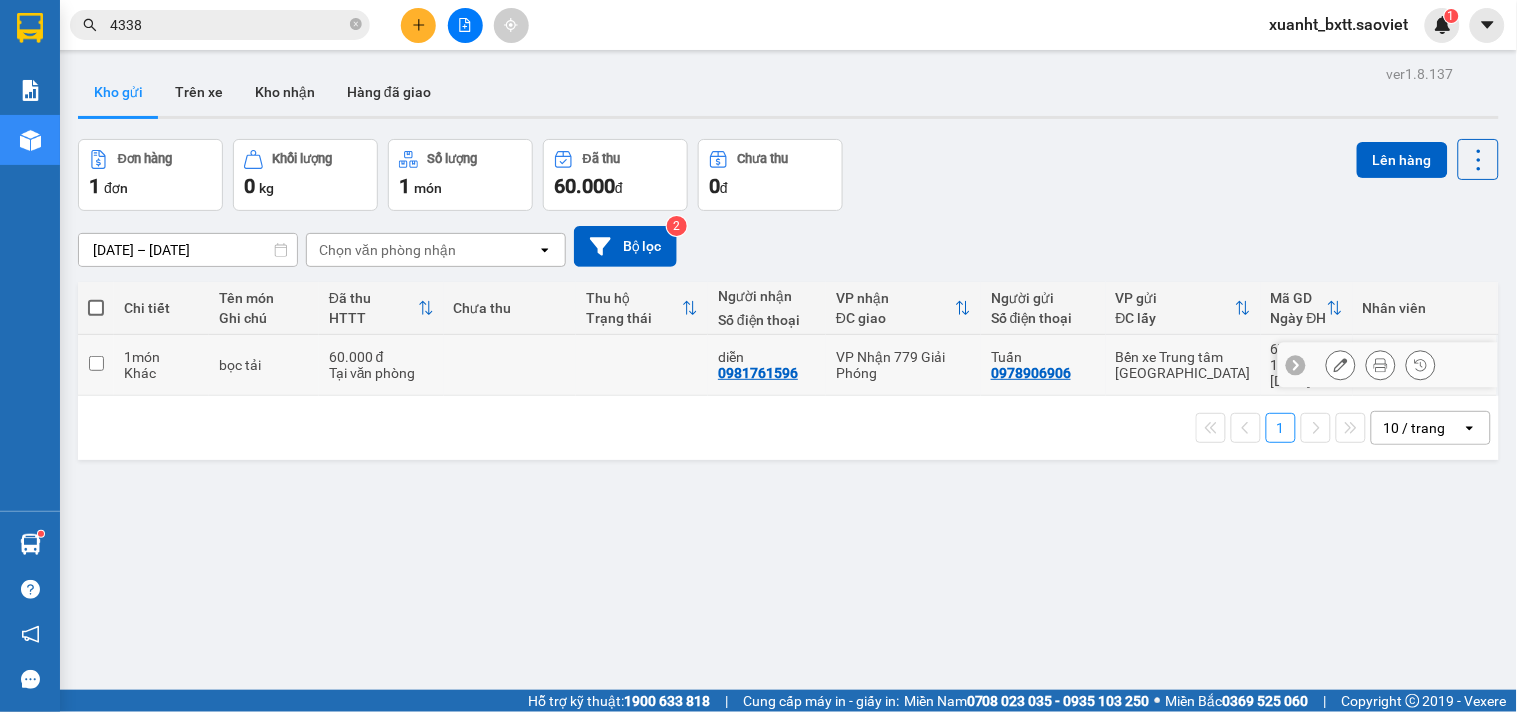 click on "60.000 đ Tại văn phòng" at bounding box center [381, 365] 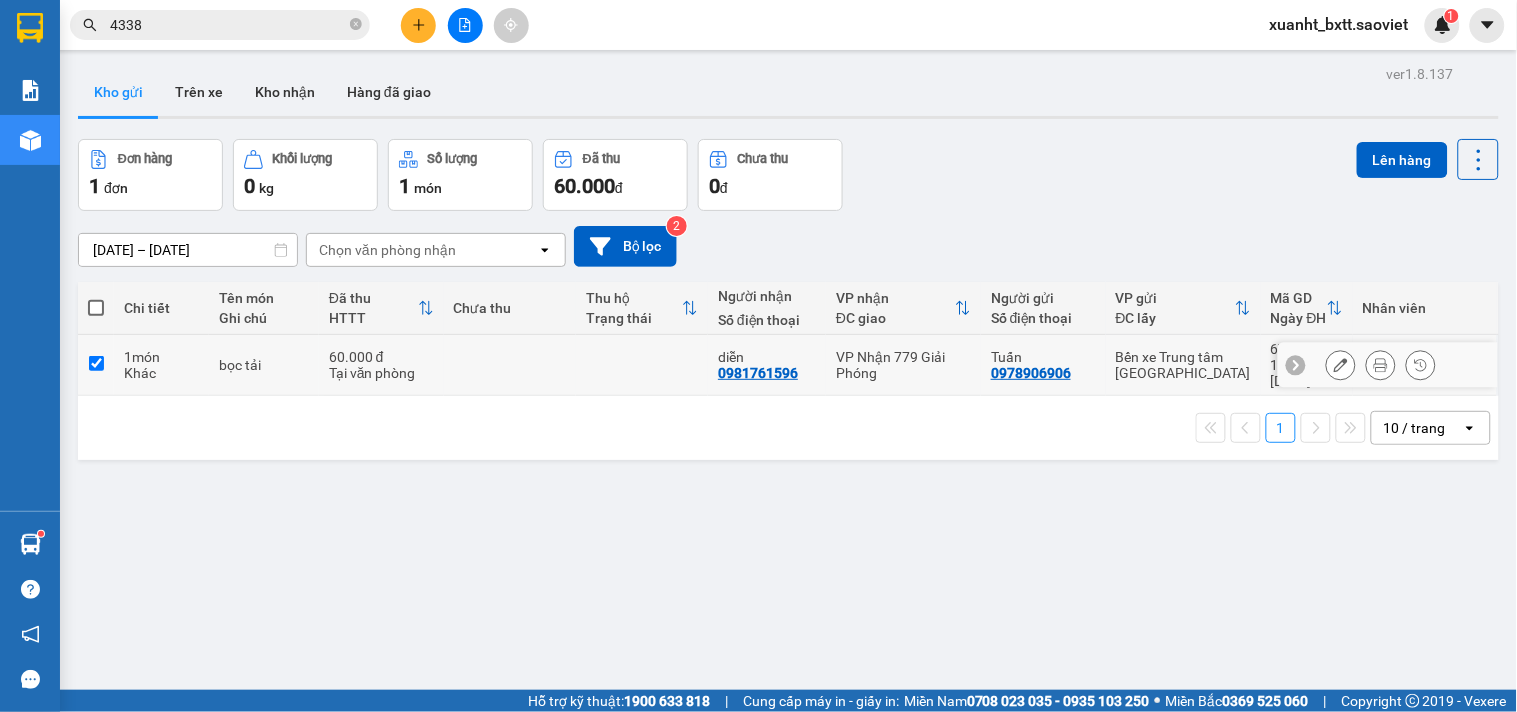 checkbox on "true" 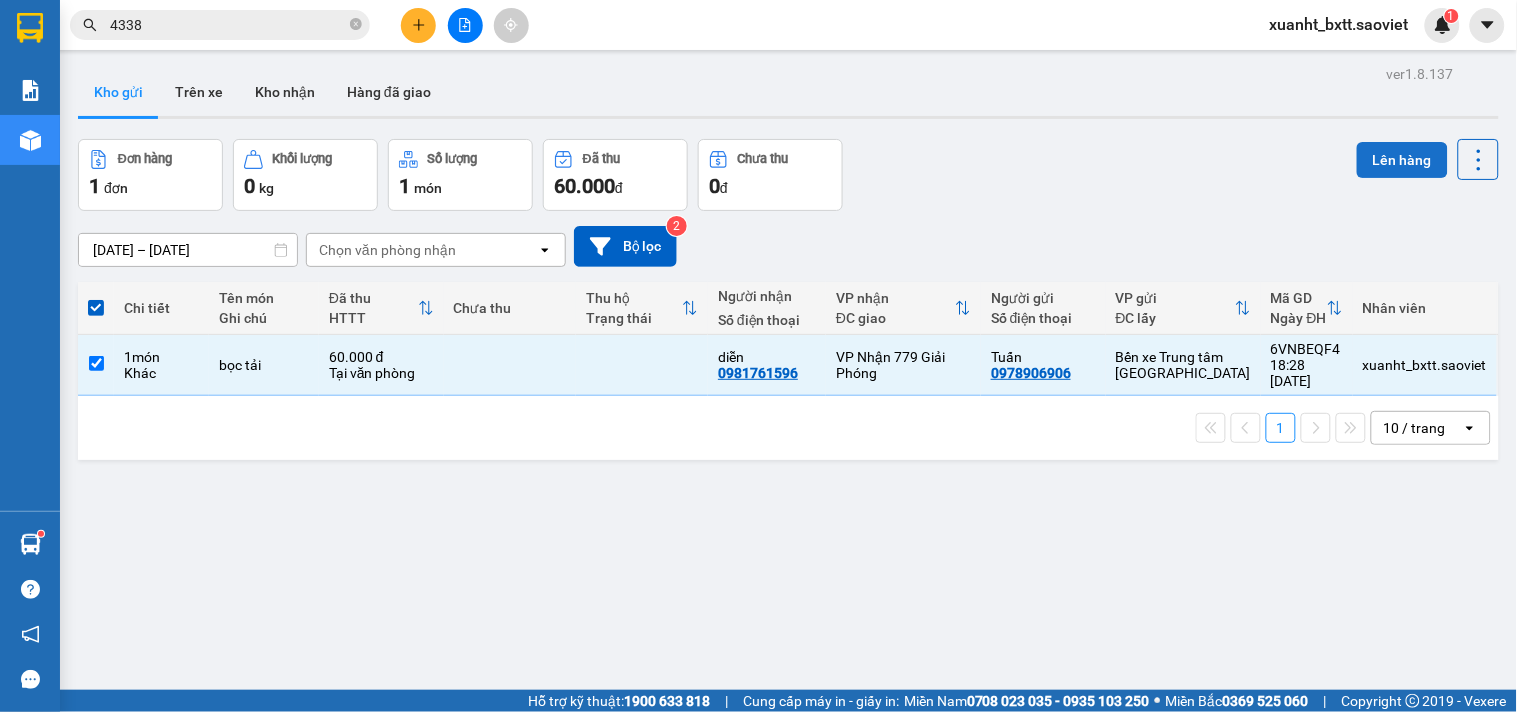 click on "Lên hàng" at bounding box center [1402, 160] 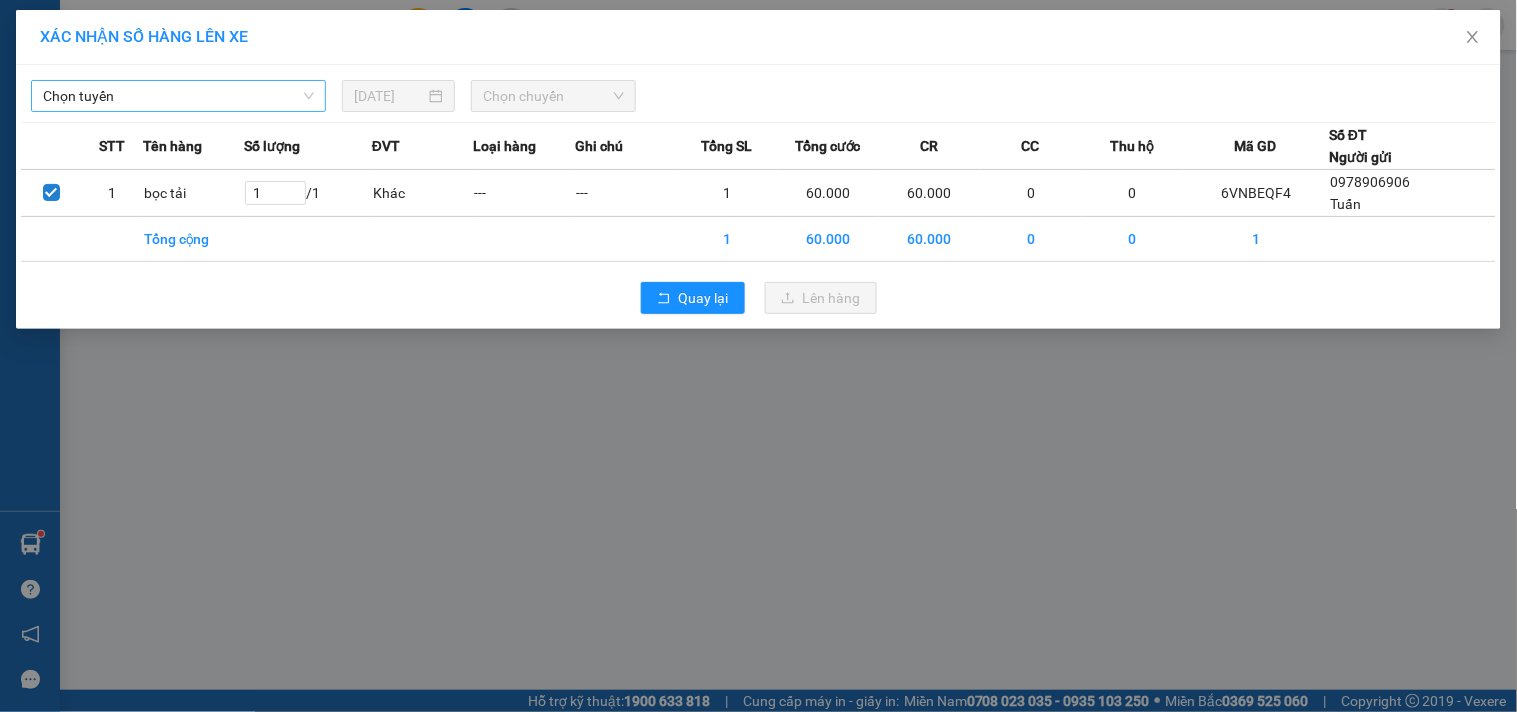 click on "Chọn tuyến" at bounding box center [178, 96] 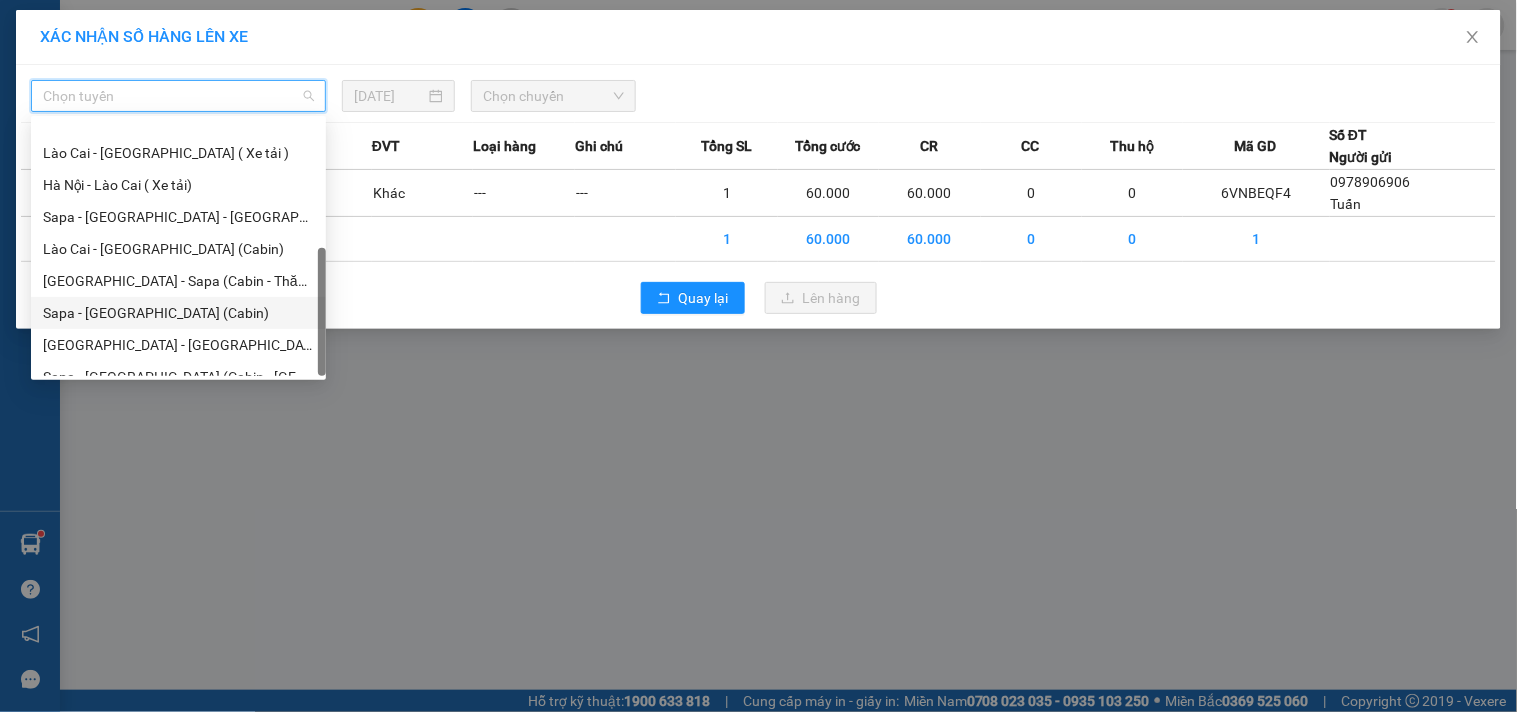scroll, scrollTop: 160, scrollLeft: 0, axis: vertical 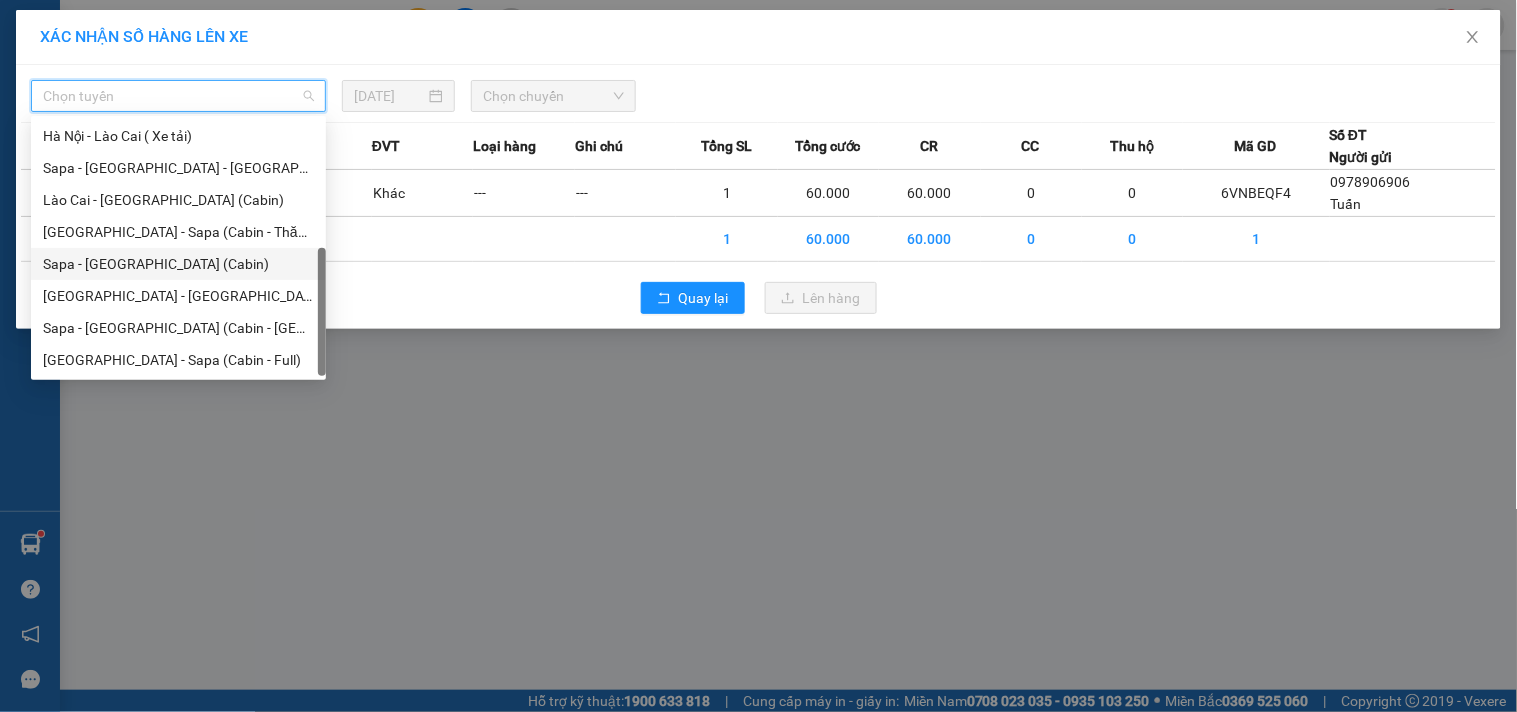 click on "Sapa - Hà Nội (Cabin)" at bounding box center [178, 264] 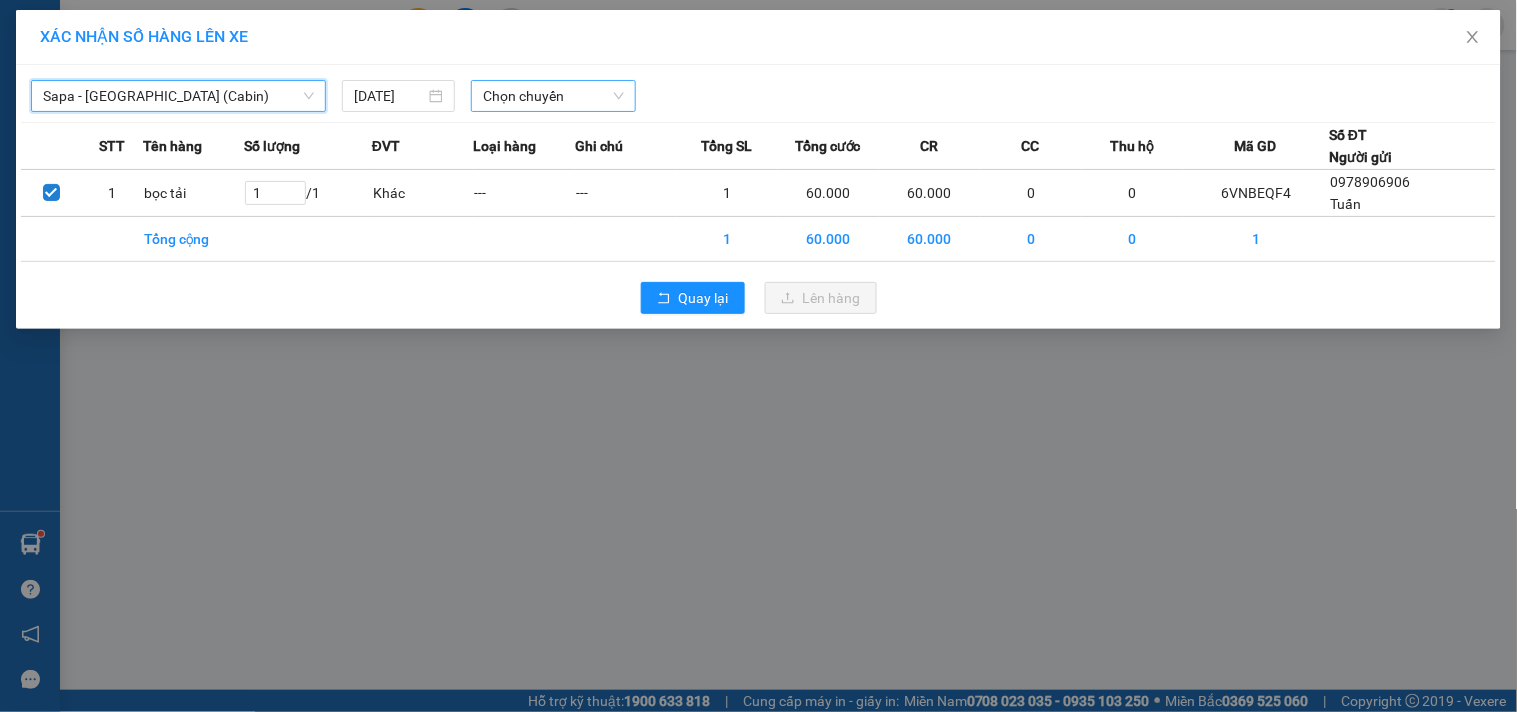 click on "Chọn chuyến" at bounding box center (553, 96) 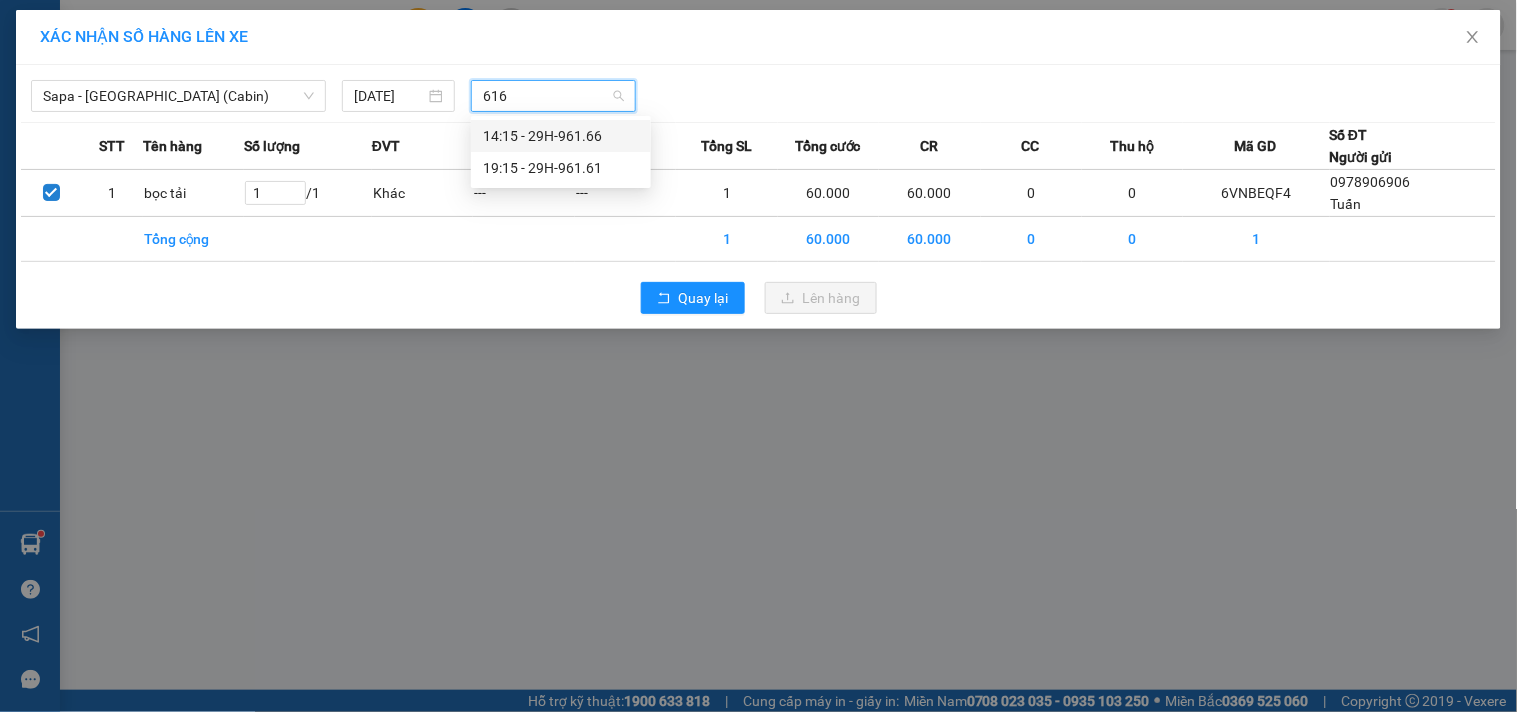 type on "6161" 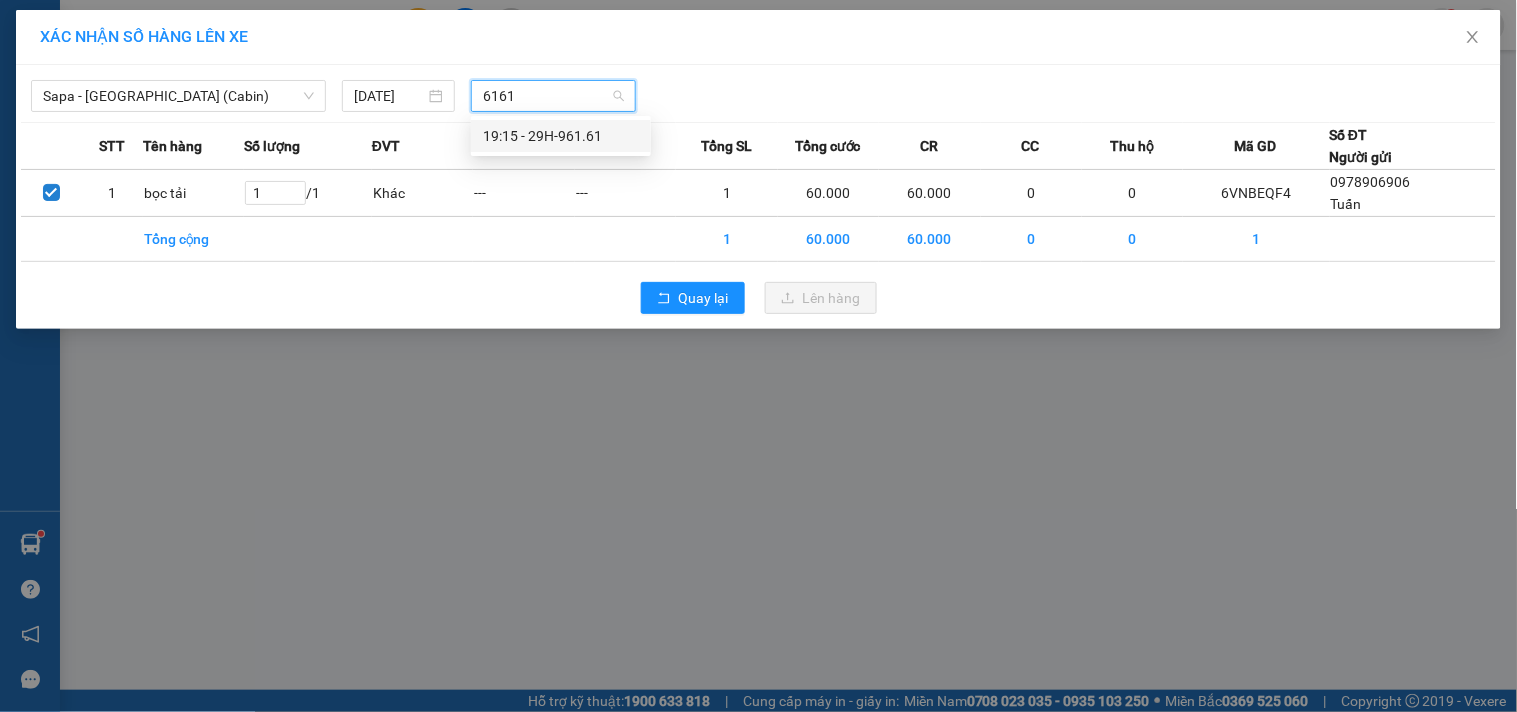 click on "19:15     - 29H-961.61" at bounding box center (561, 136) 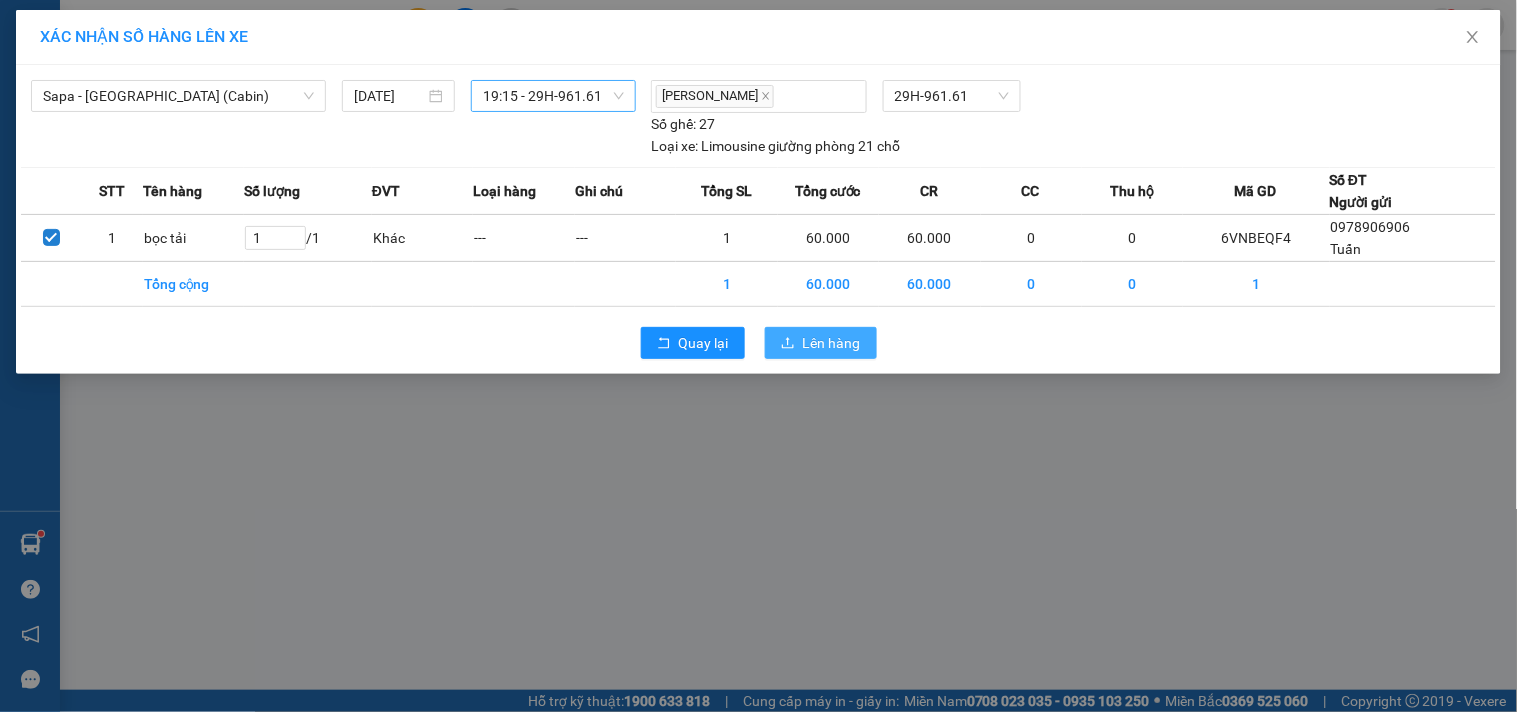 click on "Lên hàng" at bounding box center [832, 343] 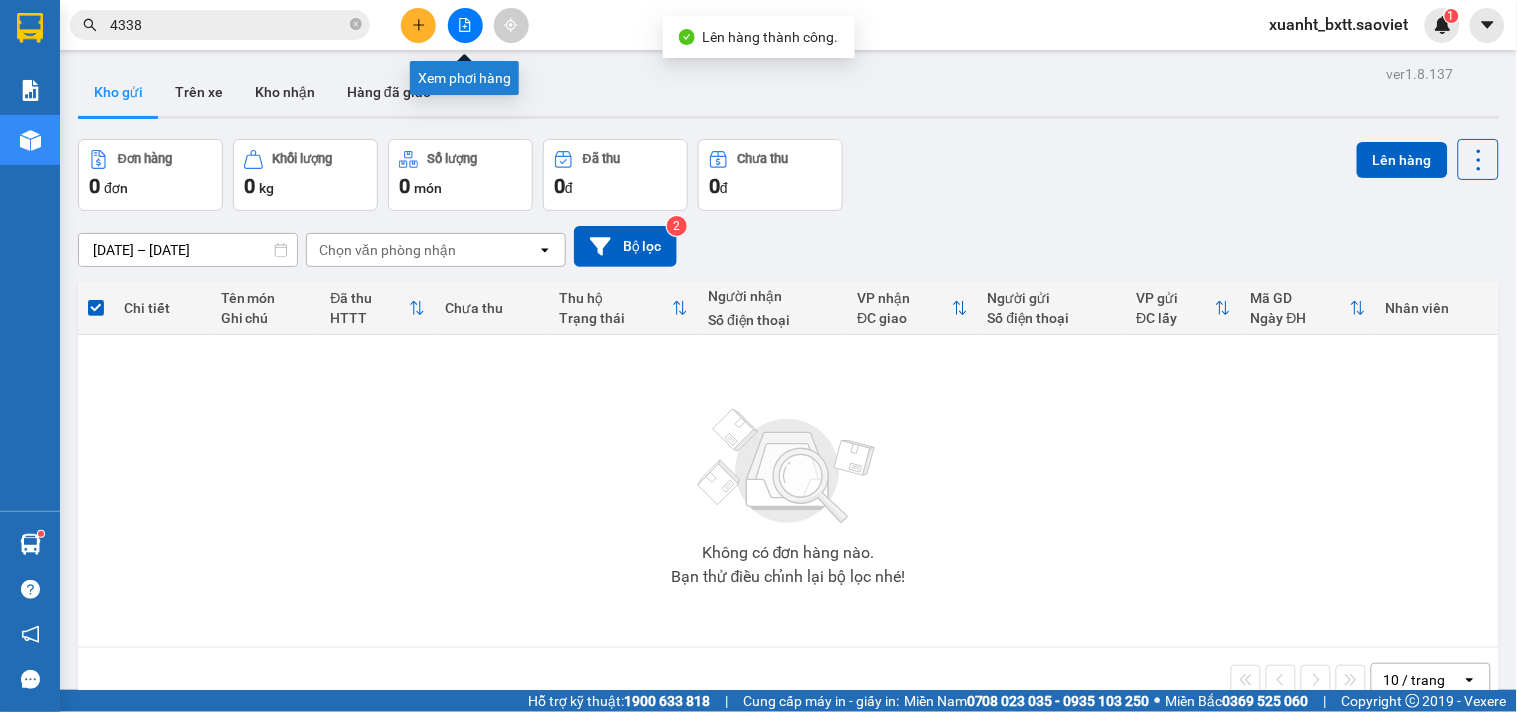 click 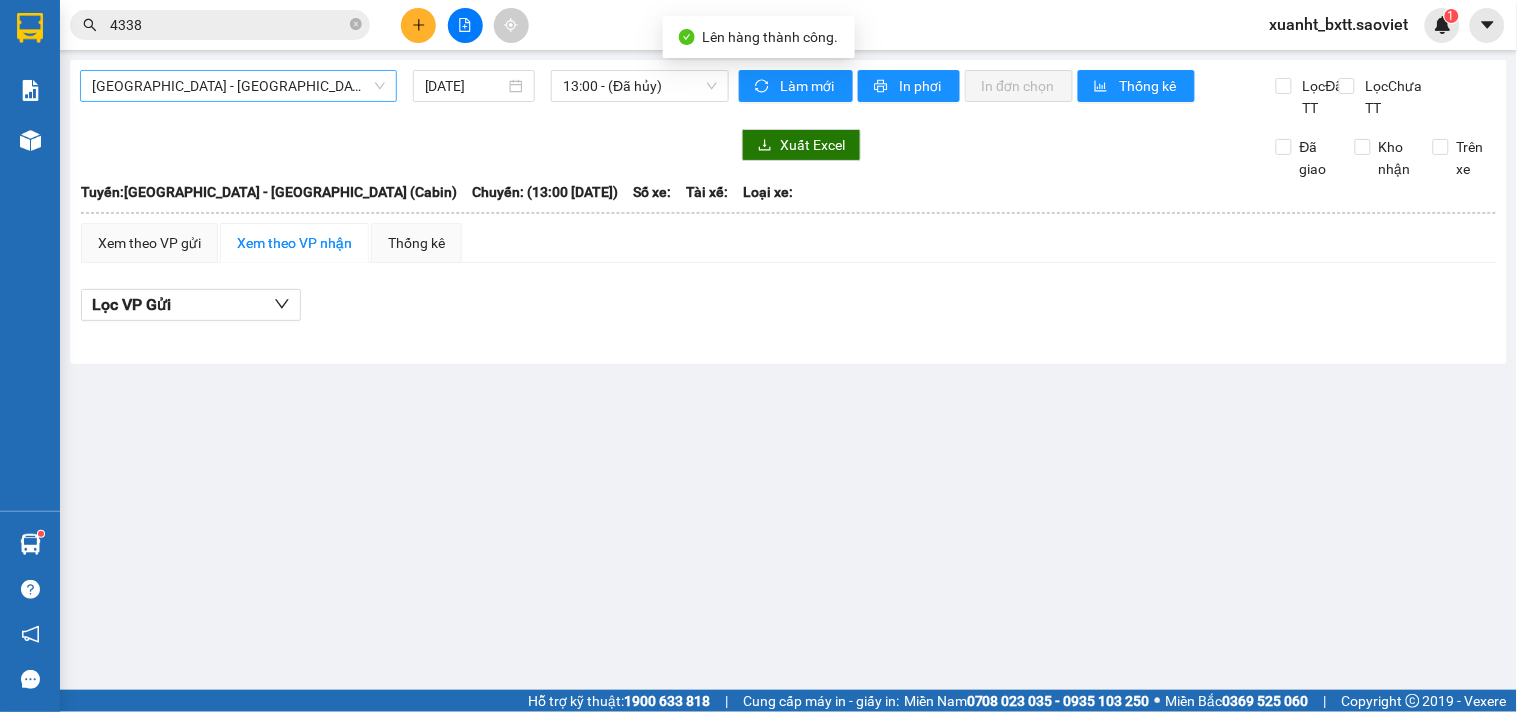 click on "Hà Nội - Lào Cai (Cabin)" at bounding box center [238, 86] 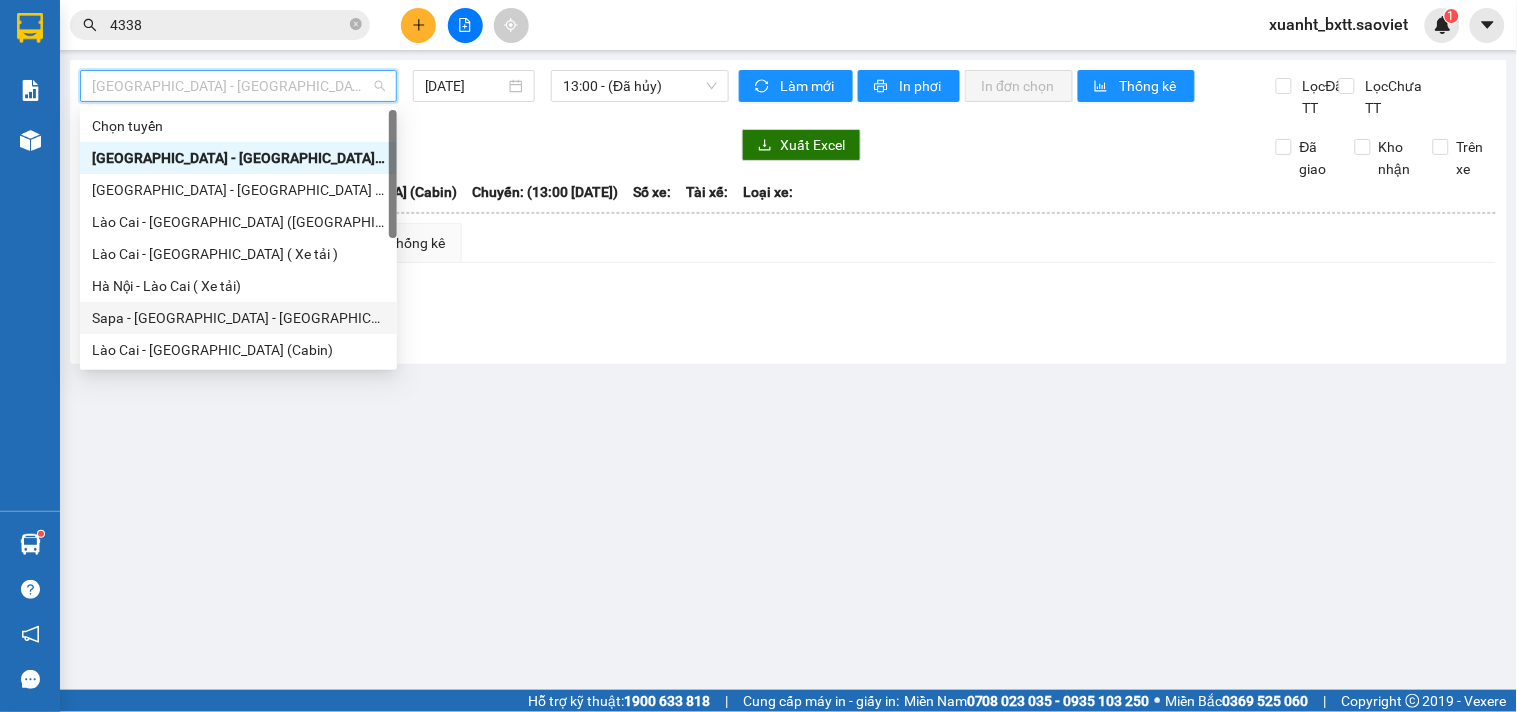 scroll, scrollTop: 111, scrollLeft: 0, axis: vertical 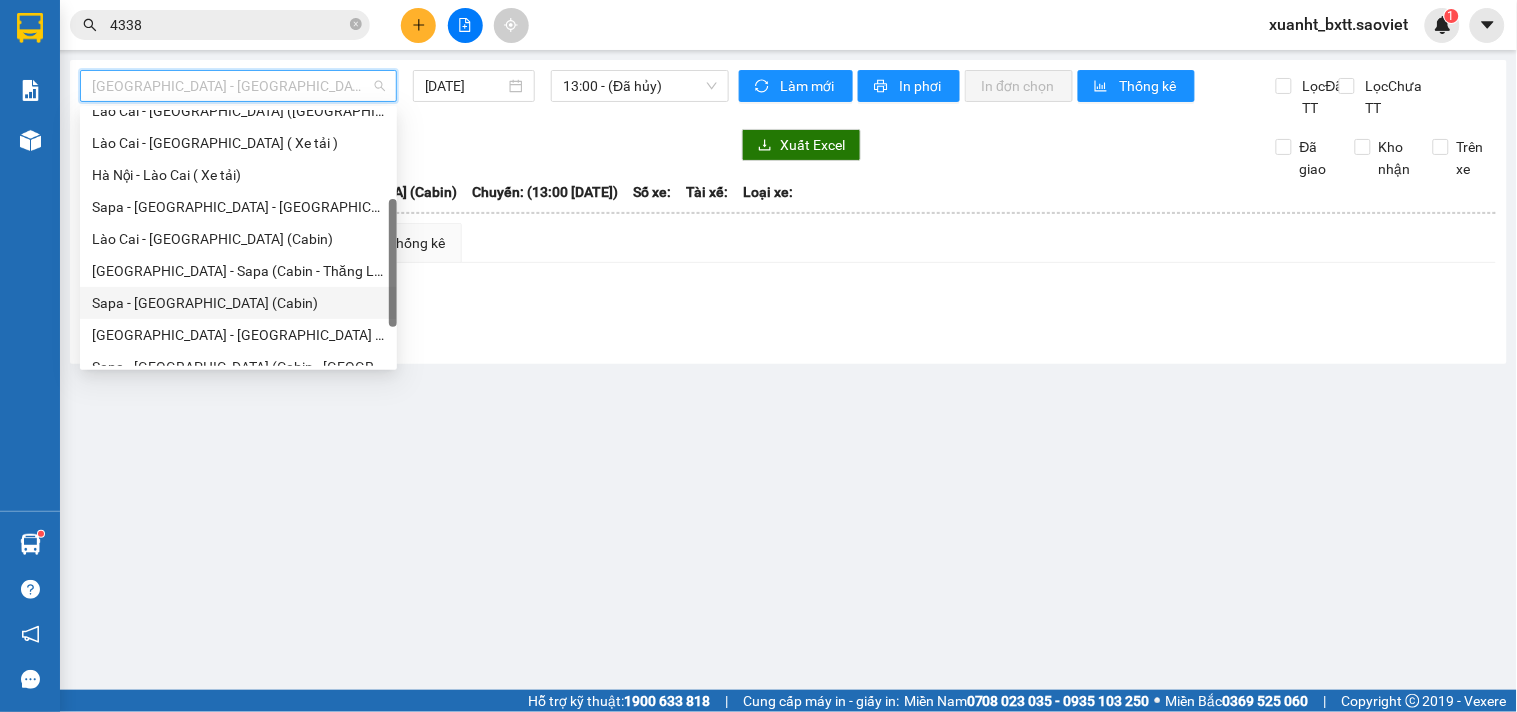 click on "Sapa - Hà Nội (Cabin)" at bounding box center [238, 303] 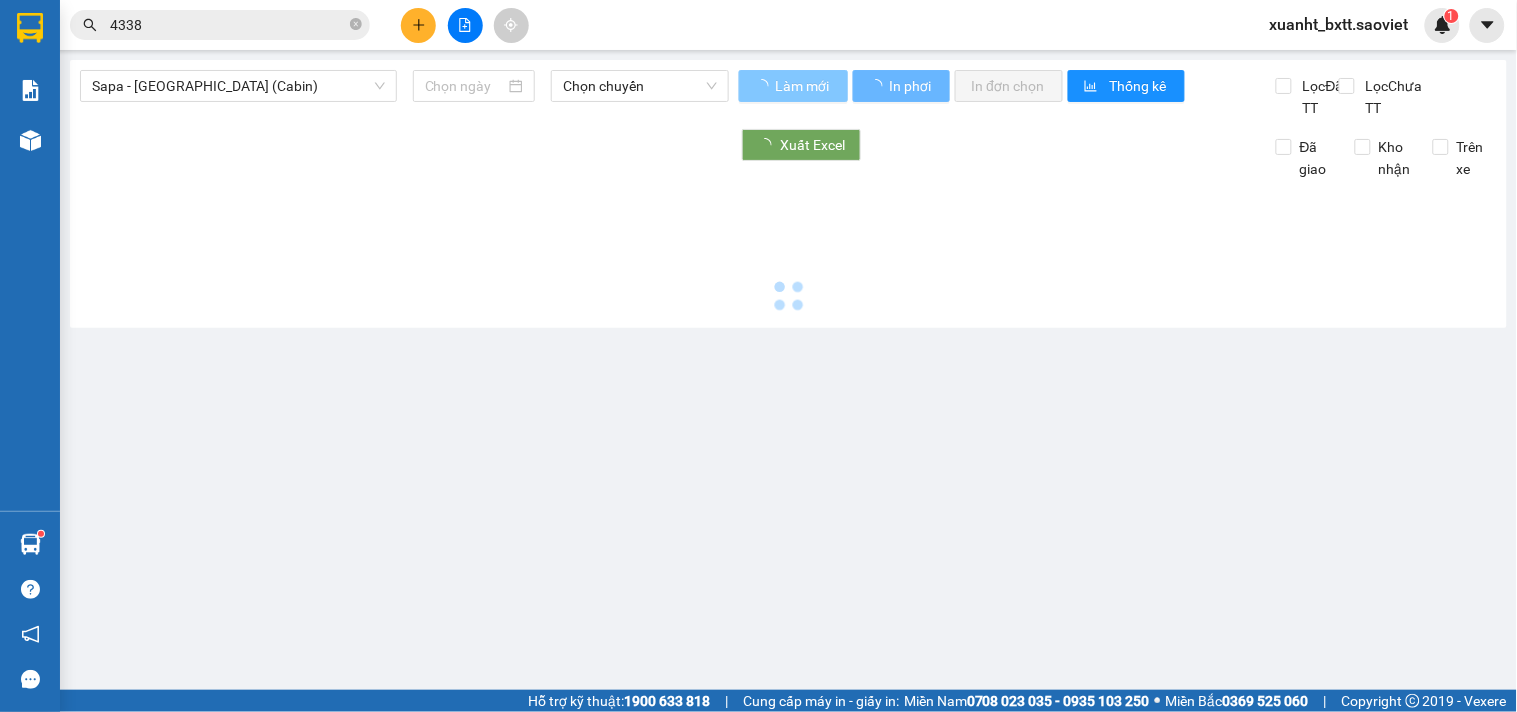 type on "11/07/2025" 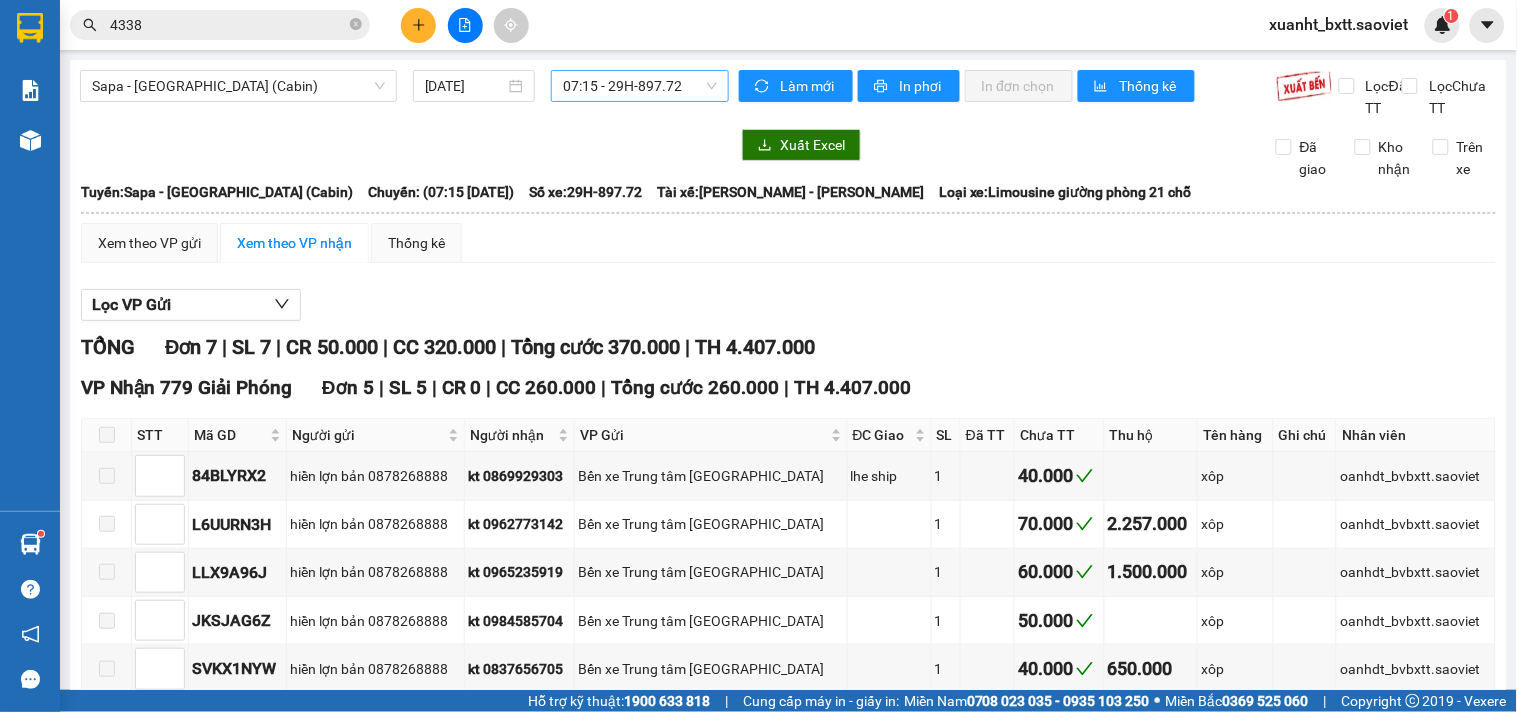 click on "07:15     - 29H-897.72" at bounding box center [640, 86] 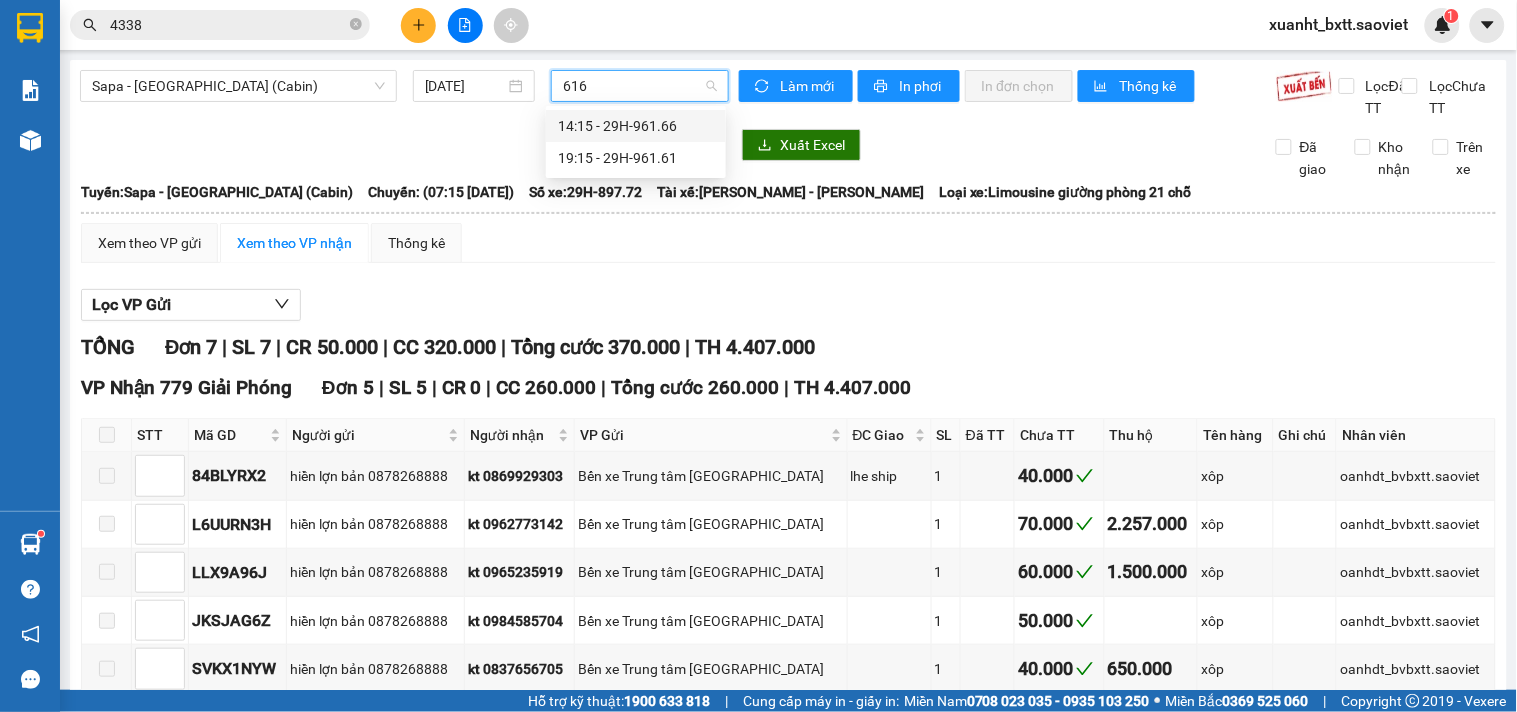type on "6161" 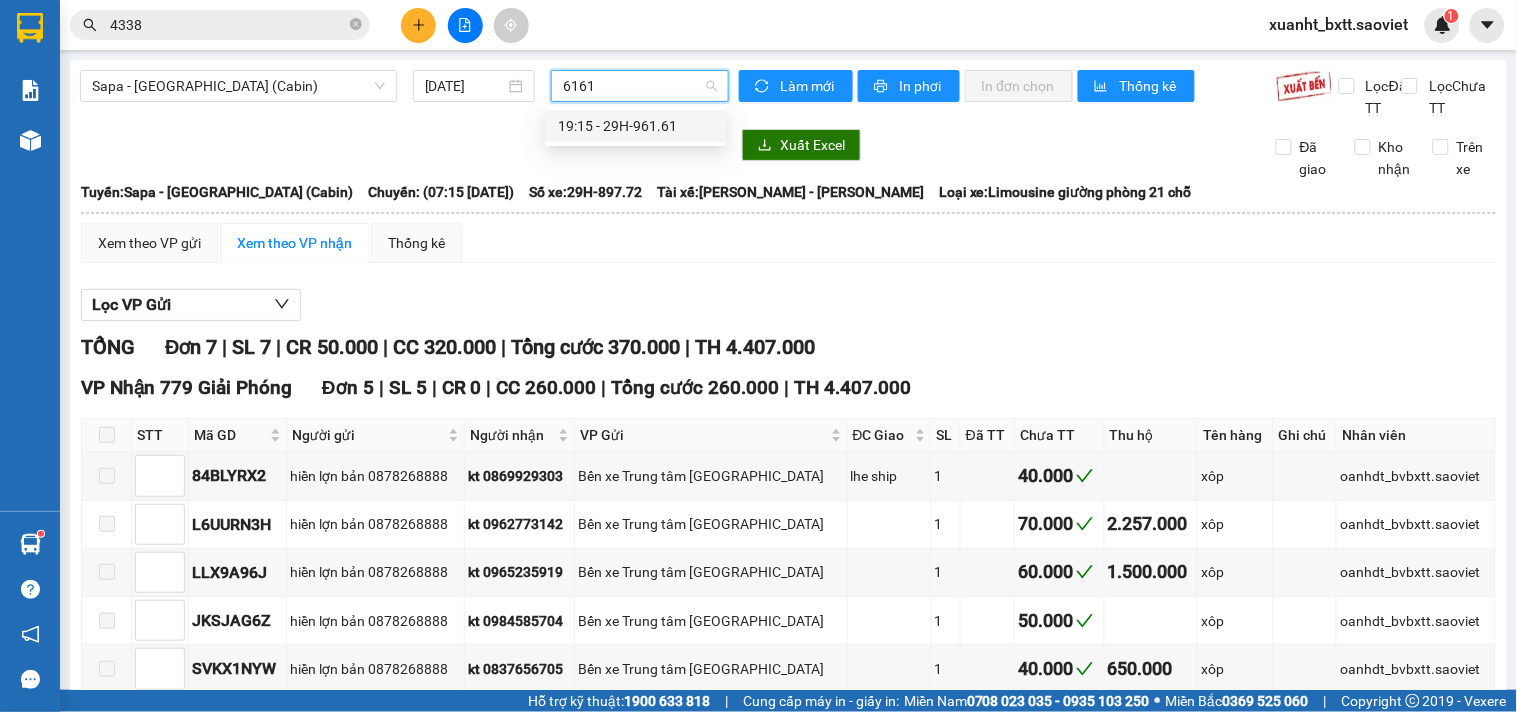 click on "19:15     - 29H-961.61" at bounding box center [636, 126] 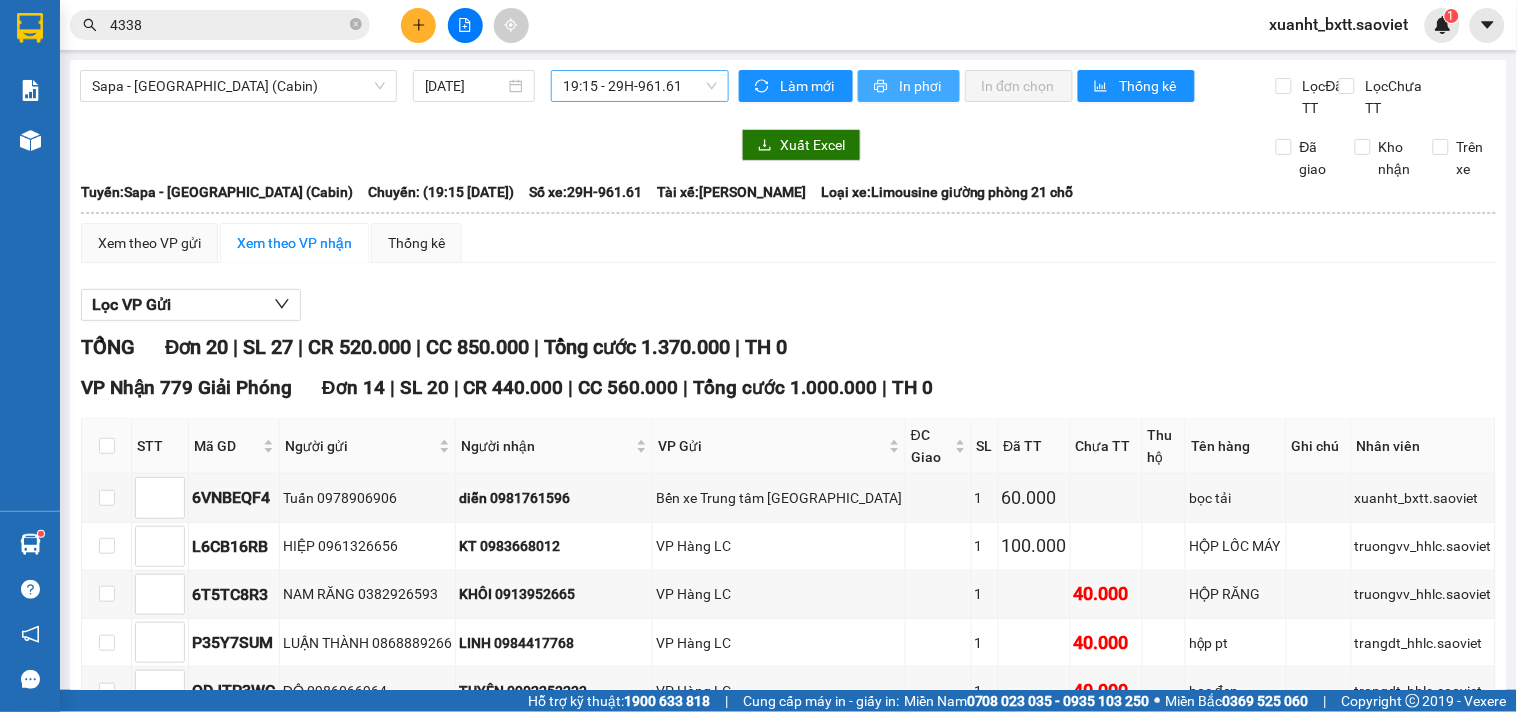 click on "In phơi" at bounding box center [921, 86] 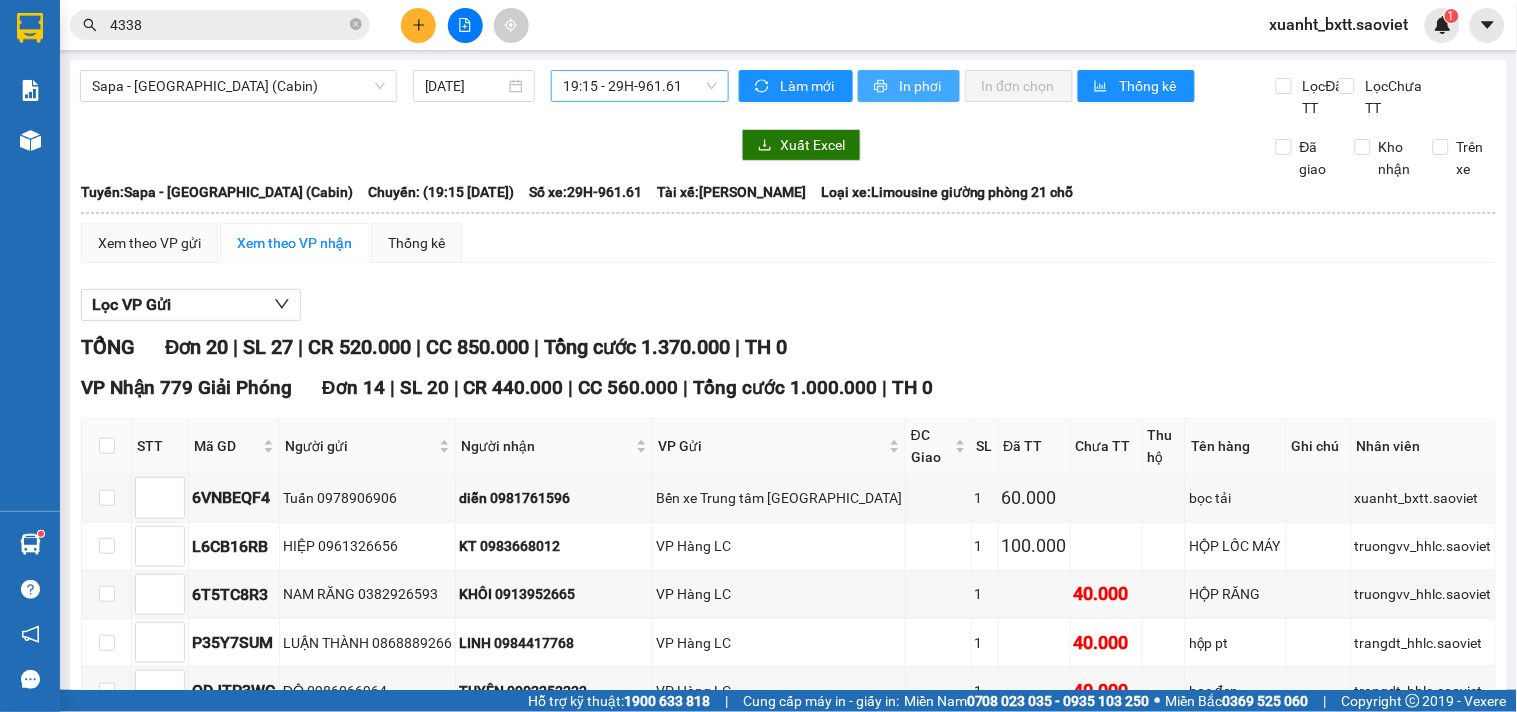 scroll, scrollTop: 0, scrollLeft: 0, axis: both 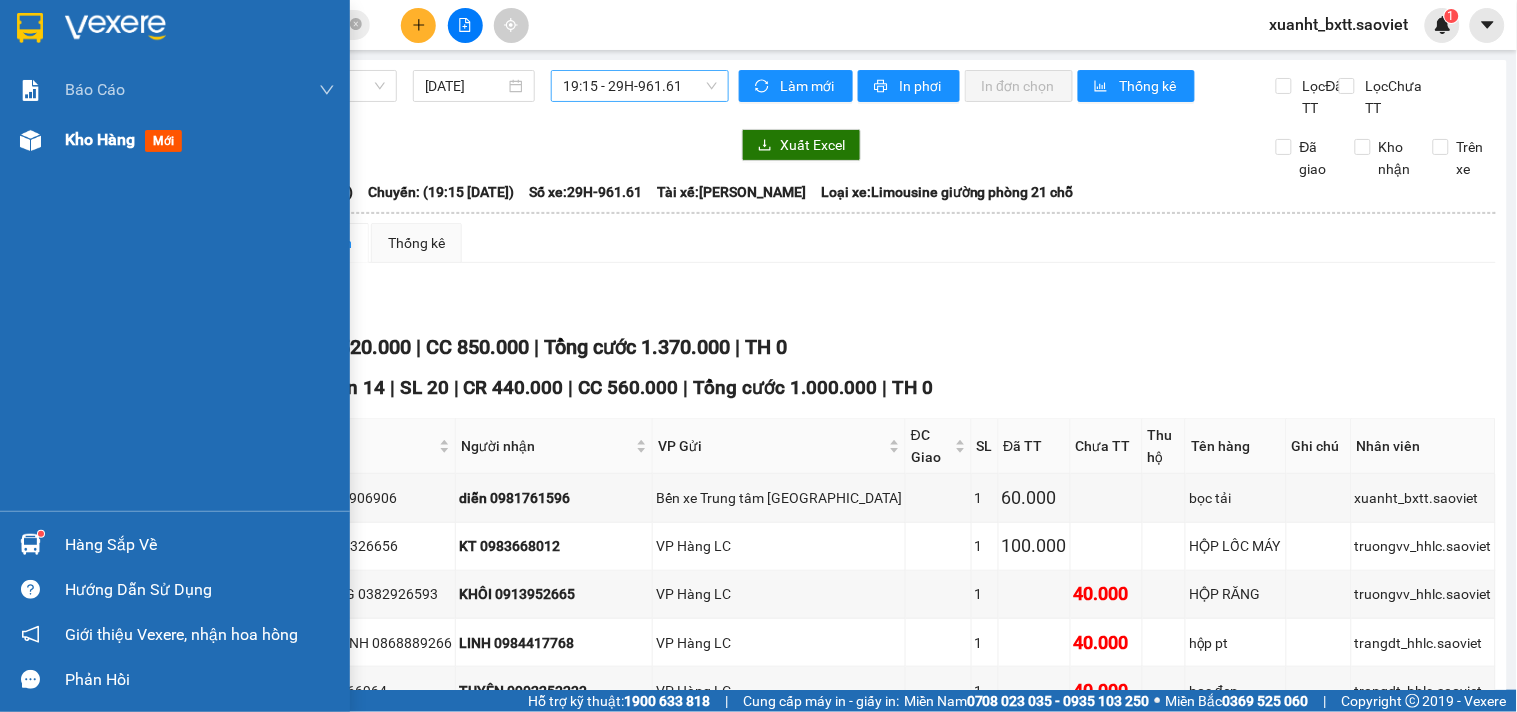 click on "Kho hàng" at bounding box center (100, 139) 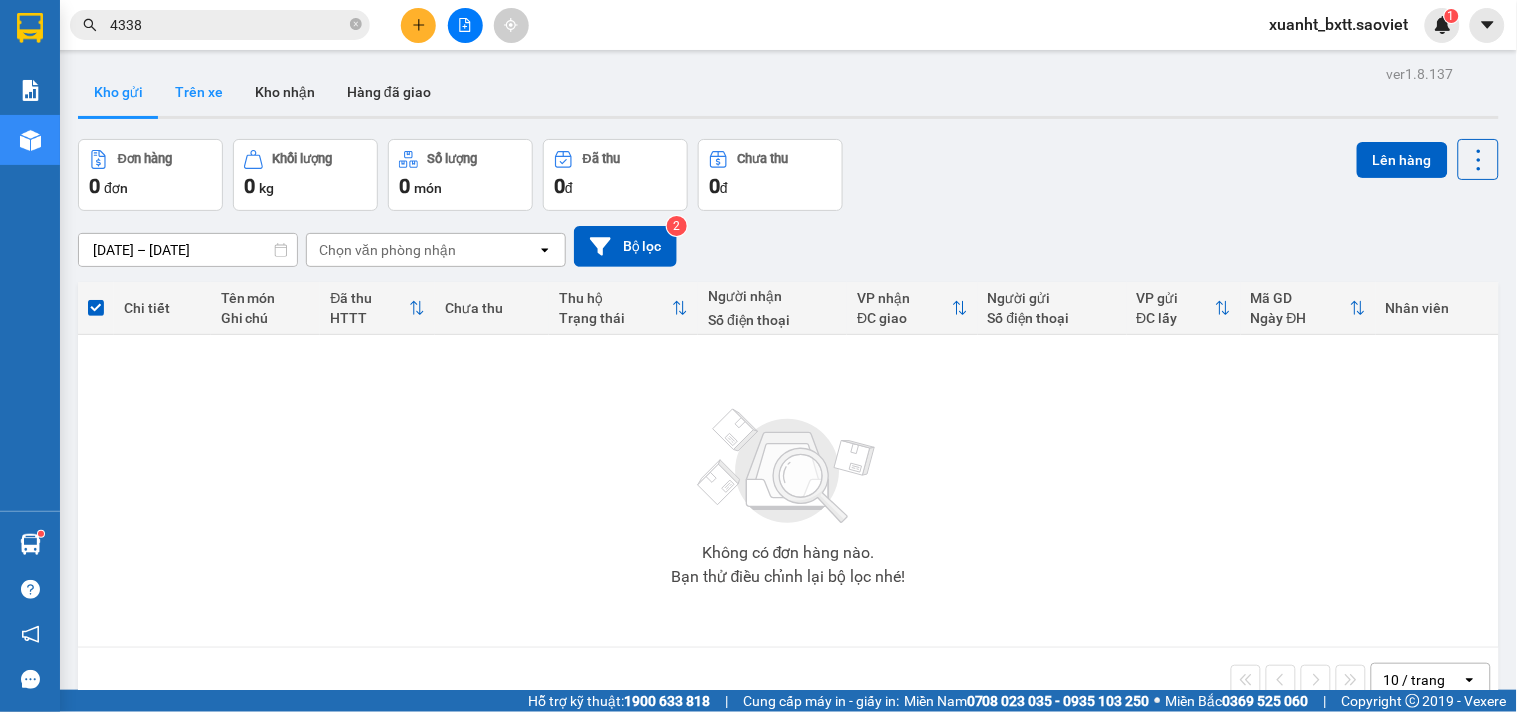 click on "Trên xe" at bounding box center [199, 92] 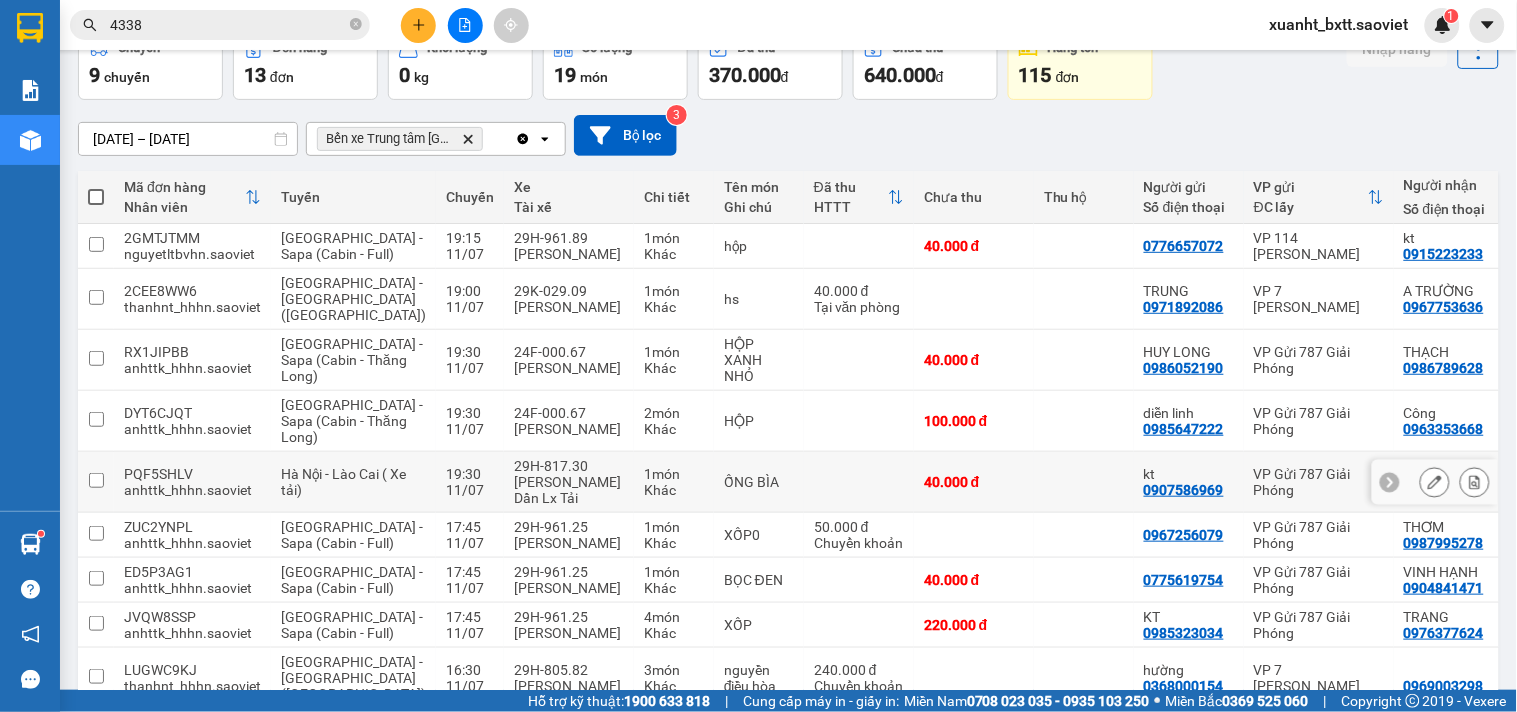 scroll, scrollTop: 222, scrollLeft: 0, axis: vertical 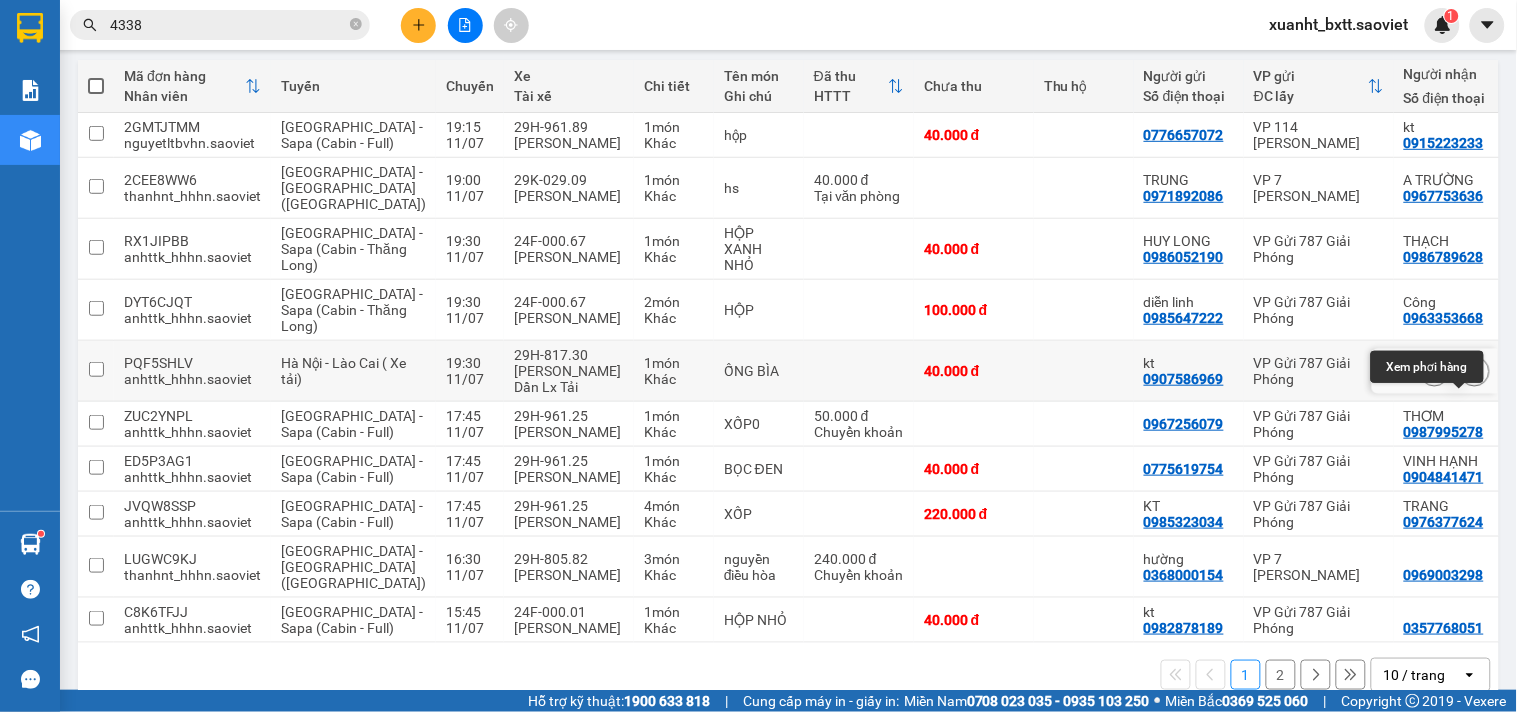 click 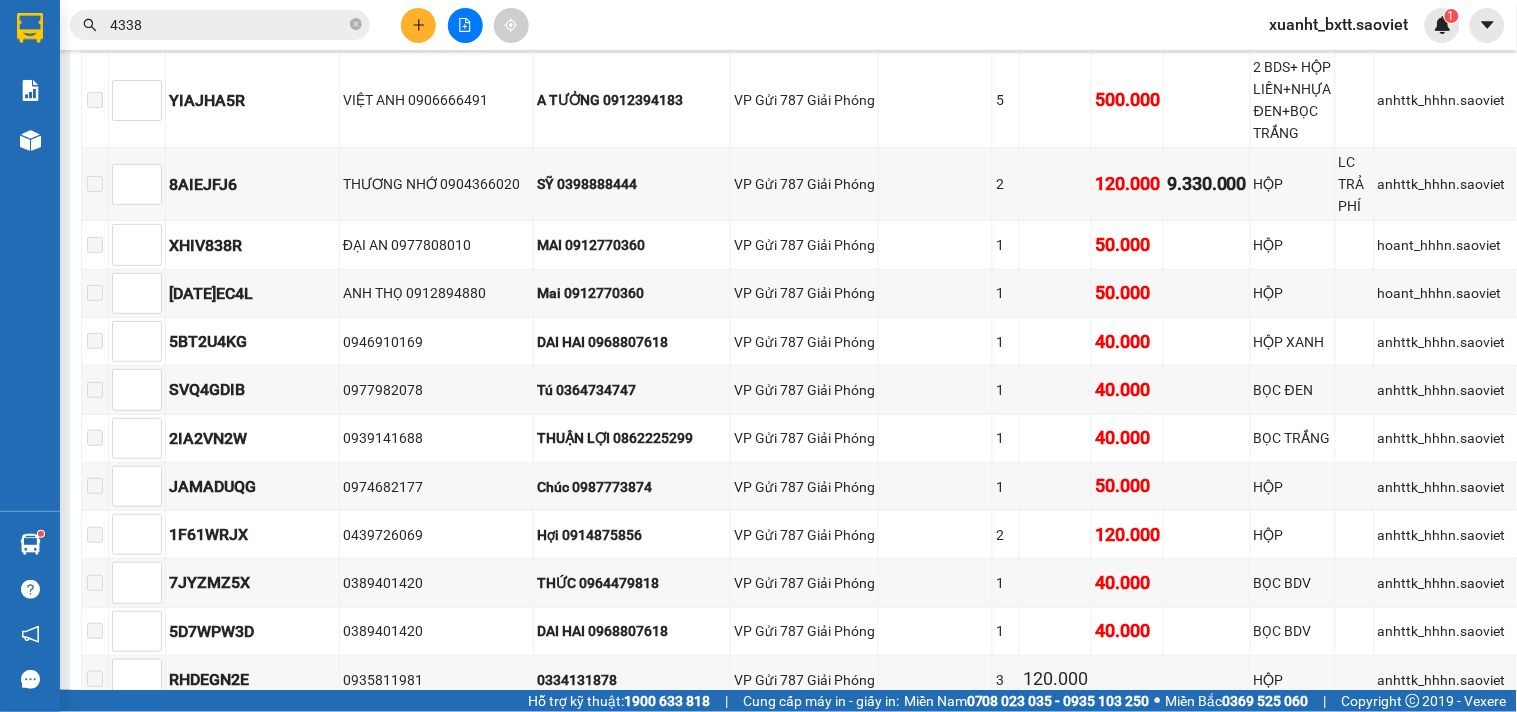 scroll, scrollTop: 2548, scrollLeft: 0, axis: vertical 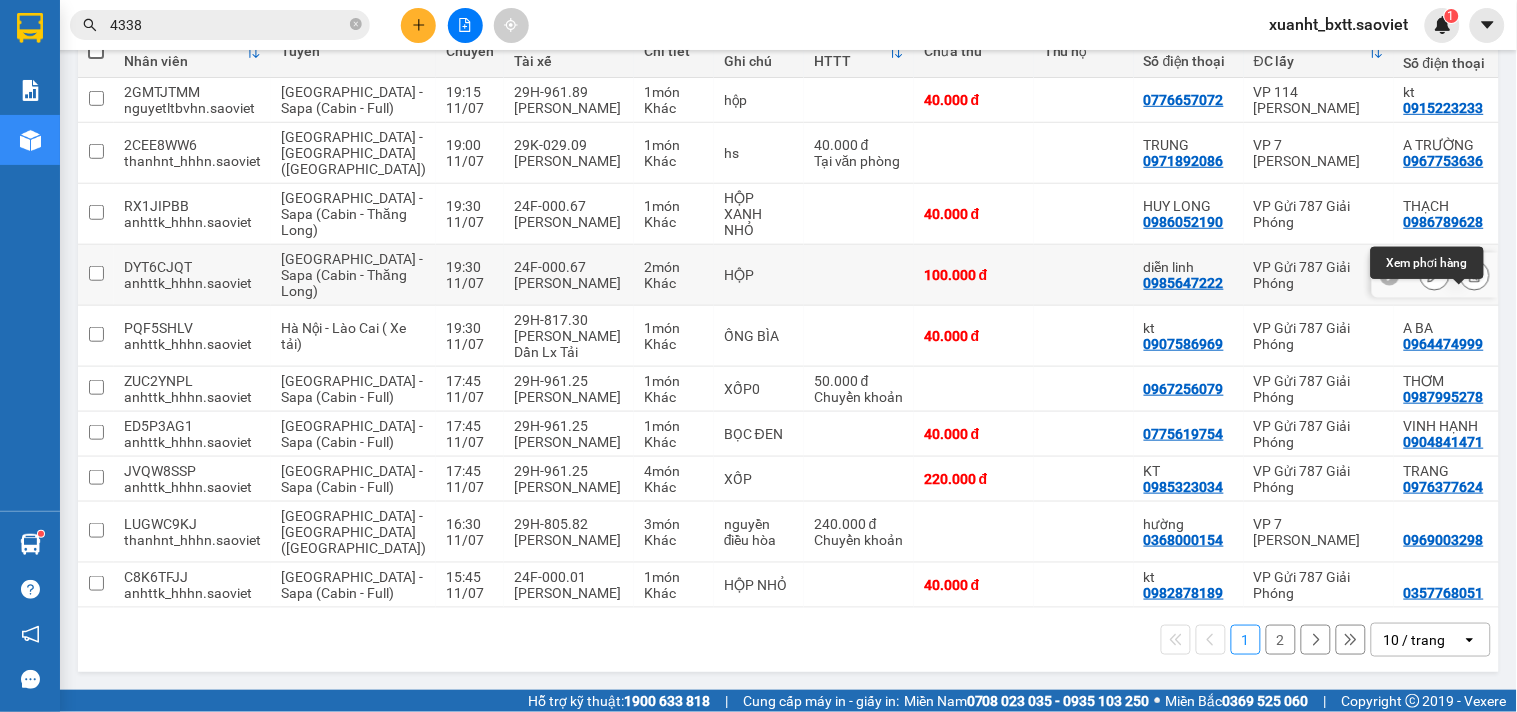 click 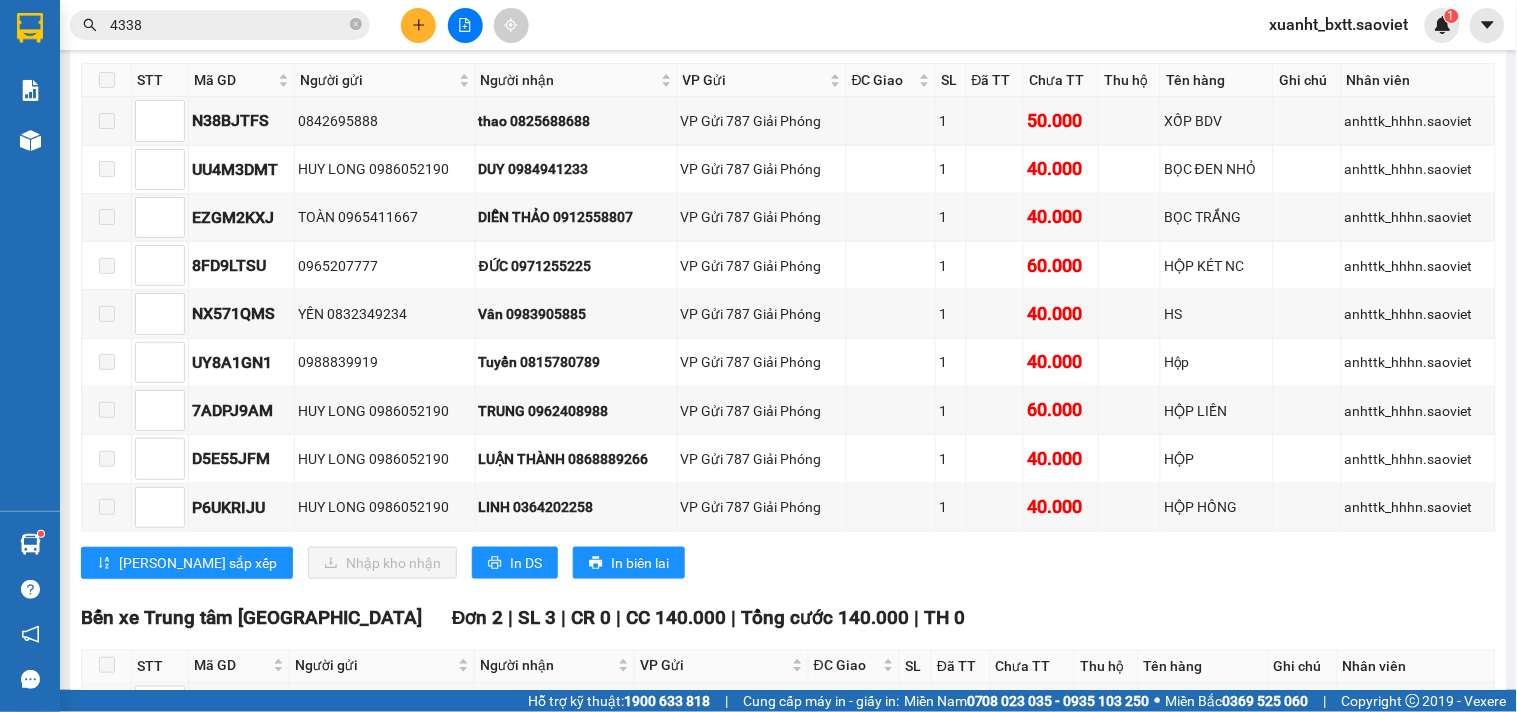 scroll, scrollTop: 573, scrollLeft: 0, axis: vertical 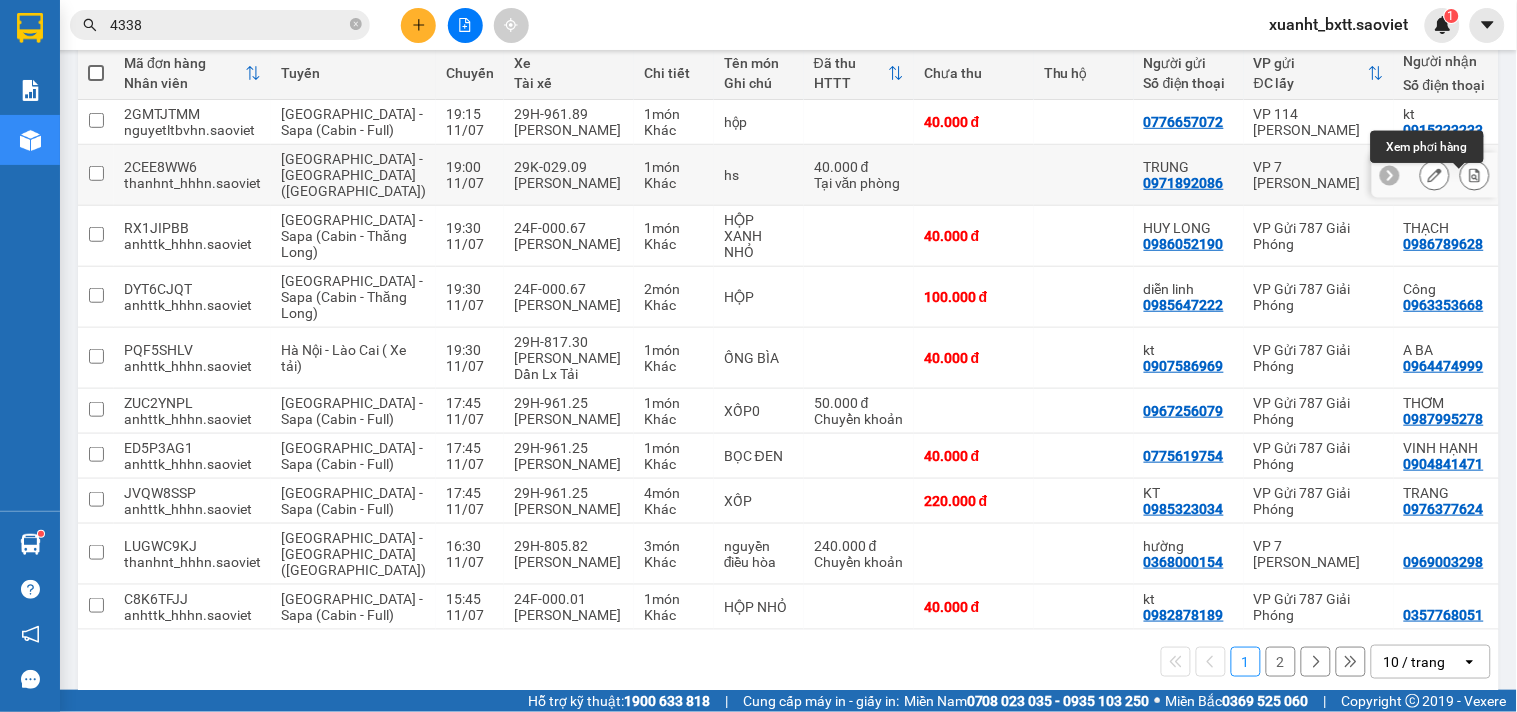 click 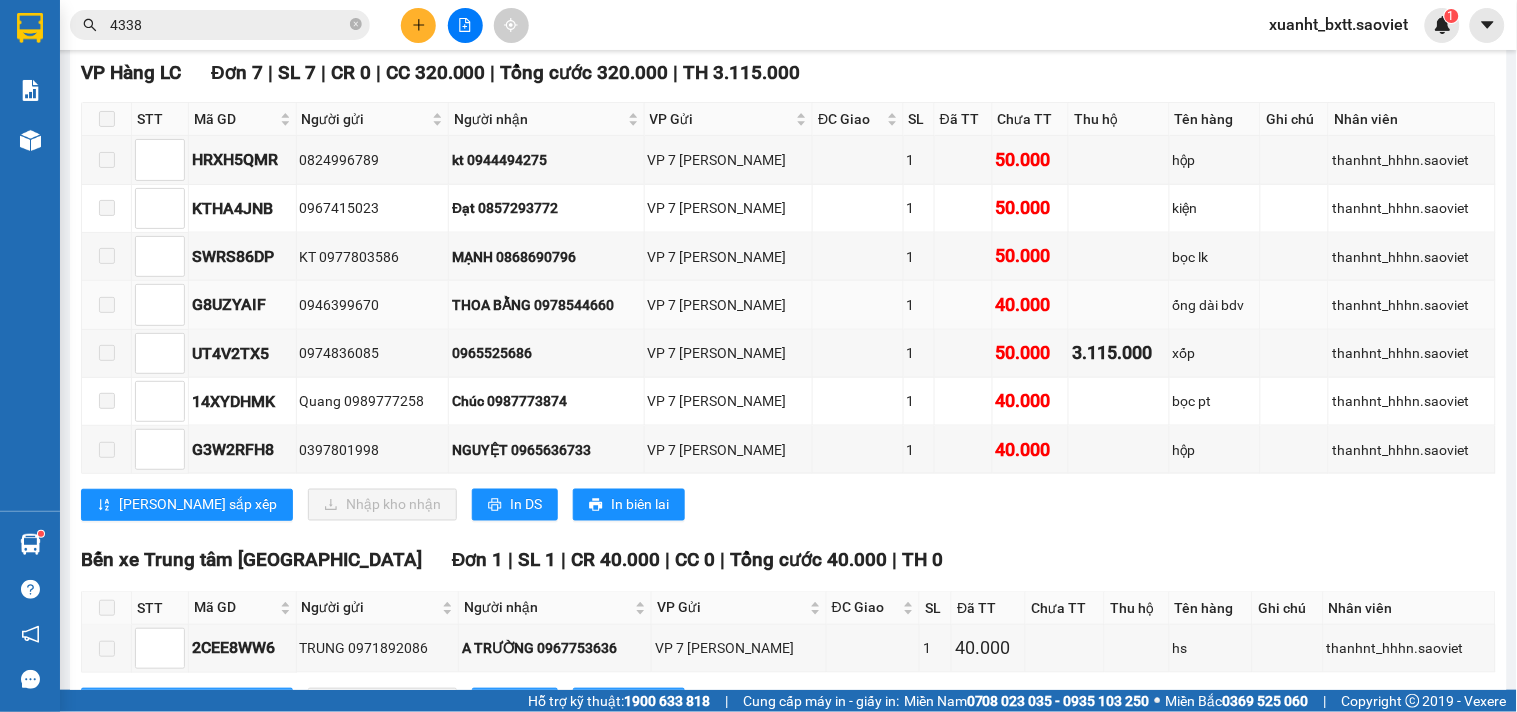 scroll, scrollTop: 626, scrollLeft: 0, axis: vertical 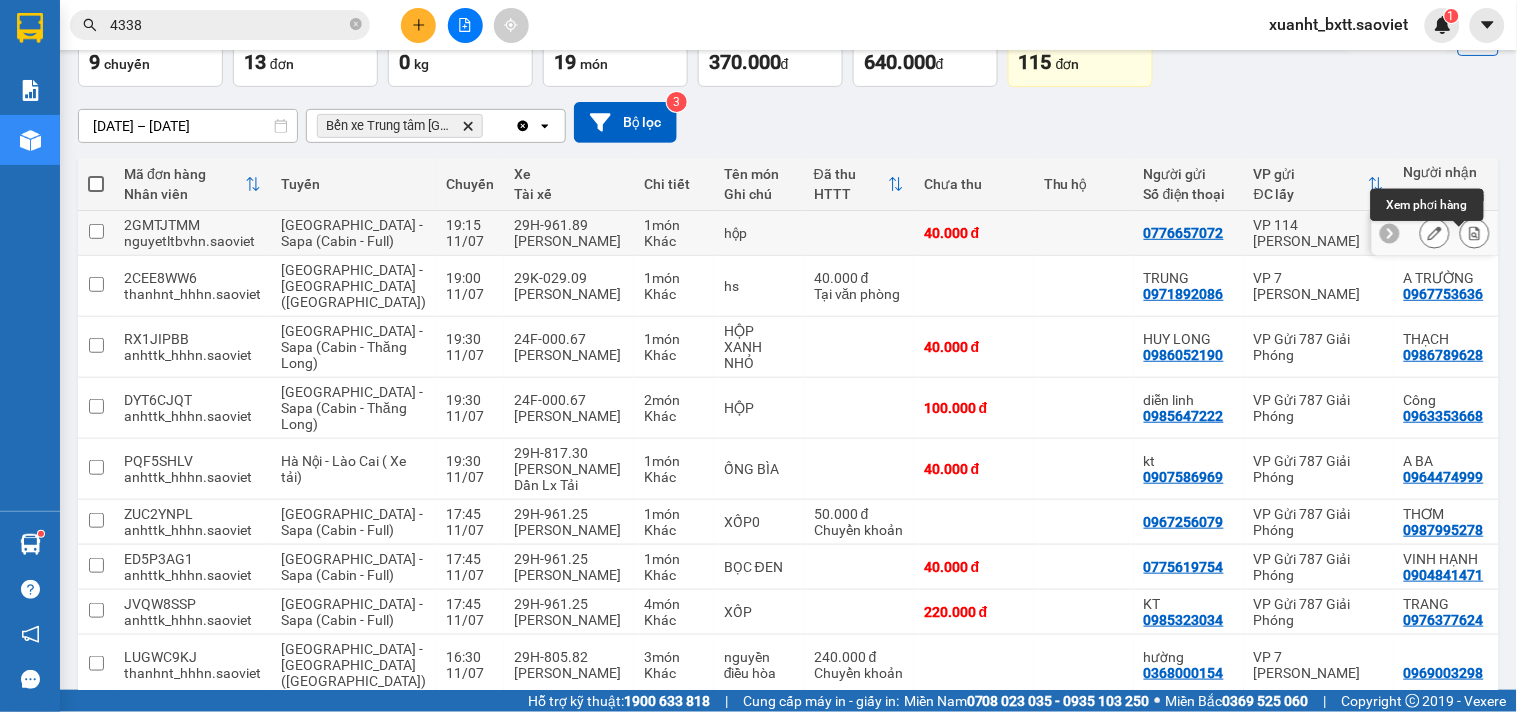 click 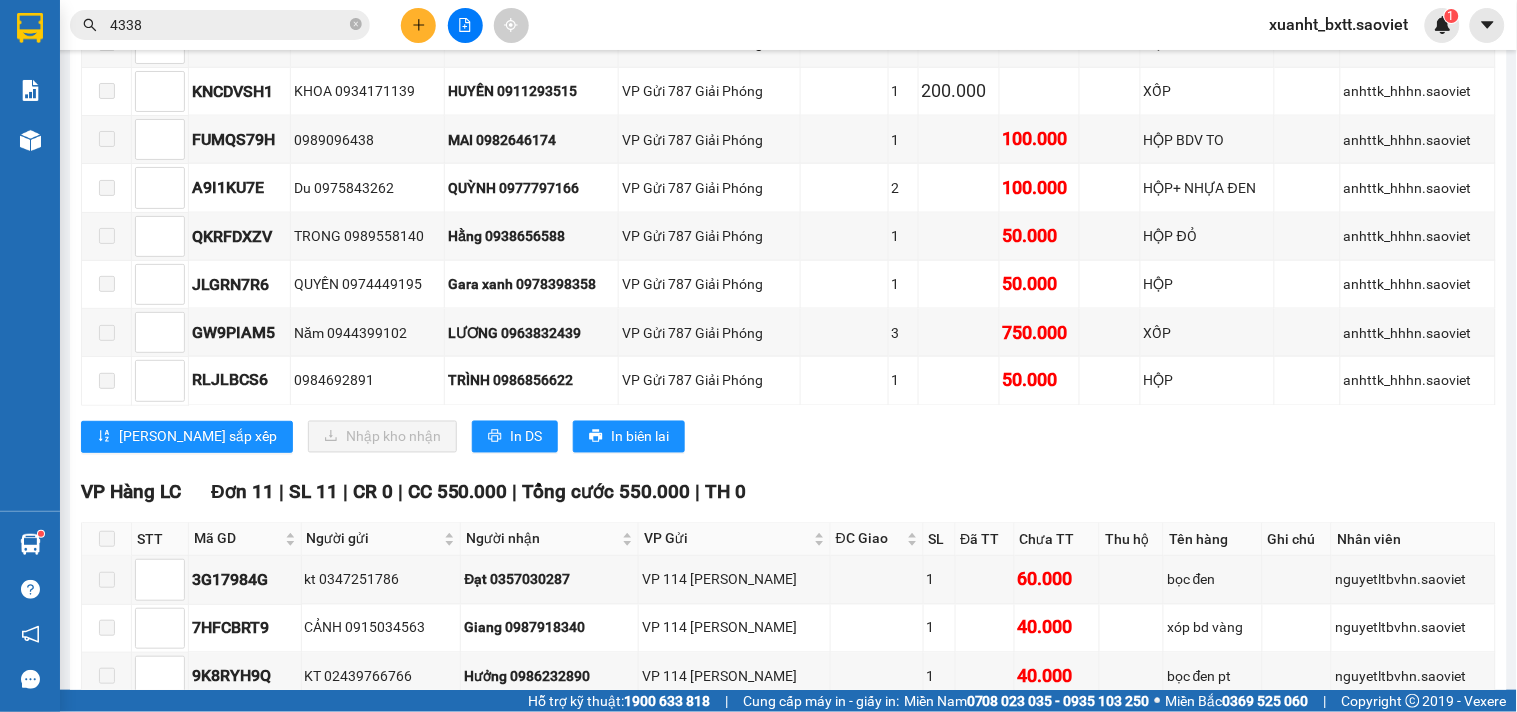 scroll, scrollTop: 1354, scrollLeft: 0, axis: vertical 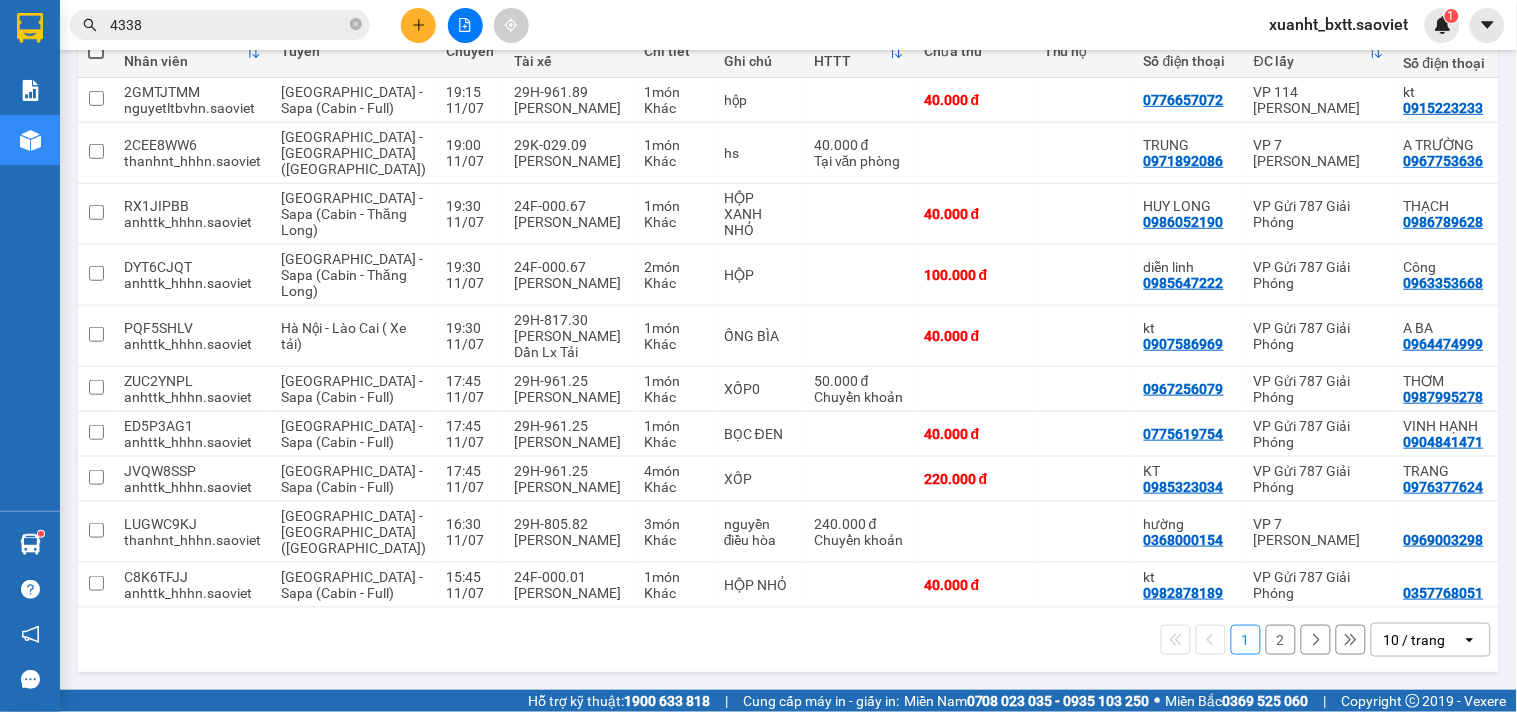 click on "2" at bounding box center [1281, 640] 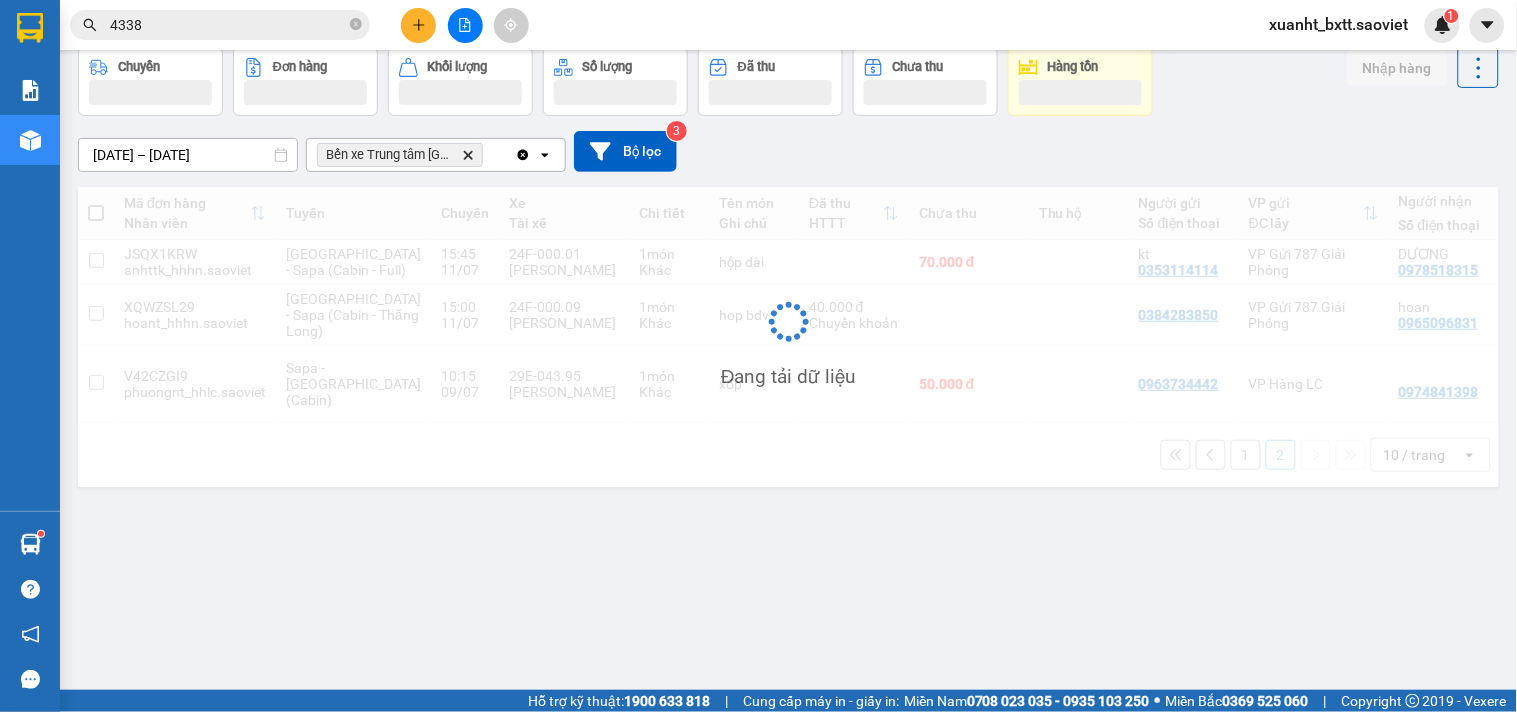 scroll, scrollTop: 92, scrollLeft: 0, axis: vertical 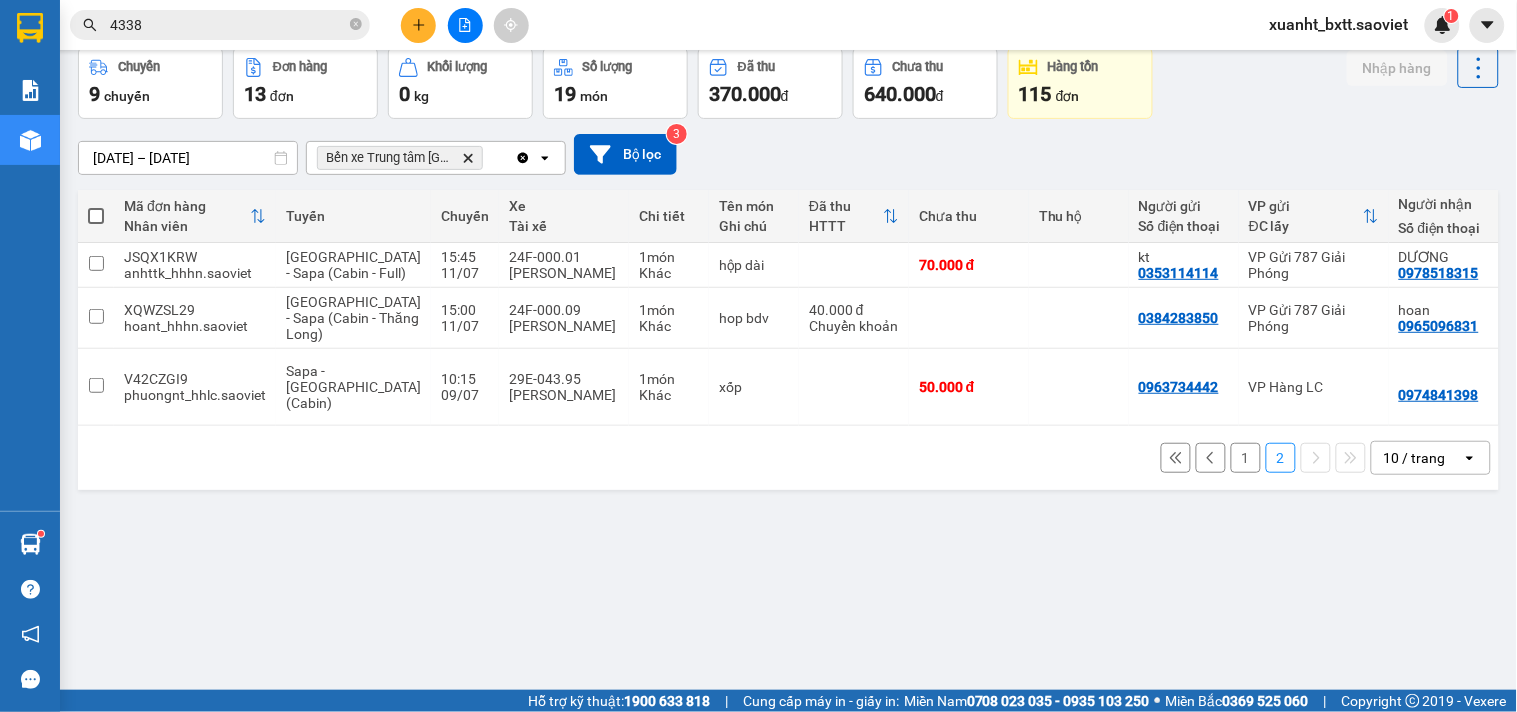 click on "1" at bounding box center (1246, 458) 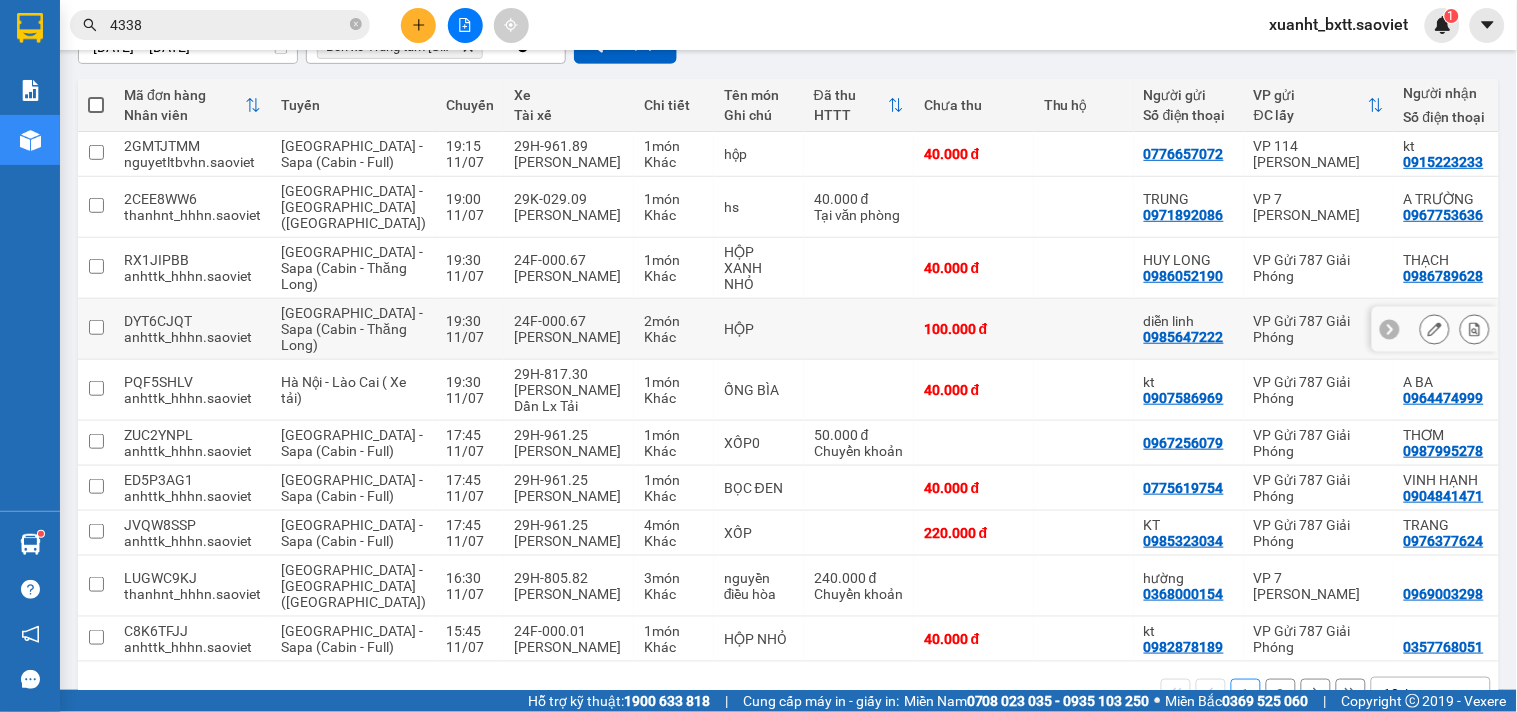 scroll, scrollTop: 314, scrollLeft: 0, axis: vertical 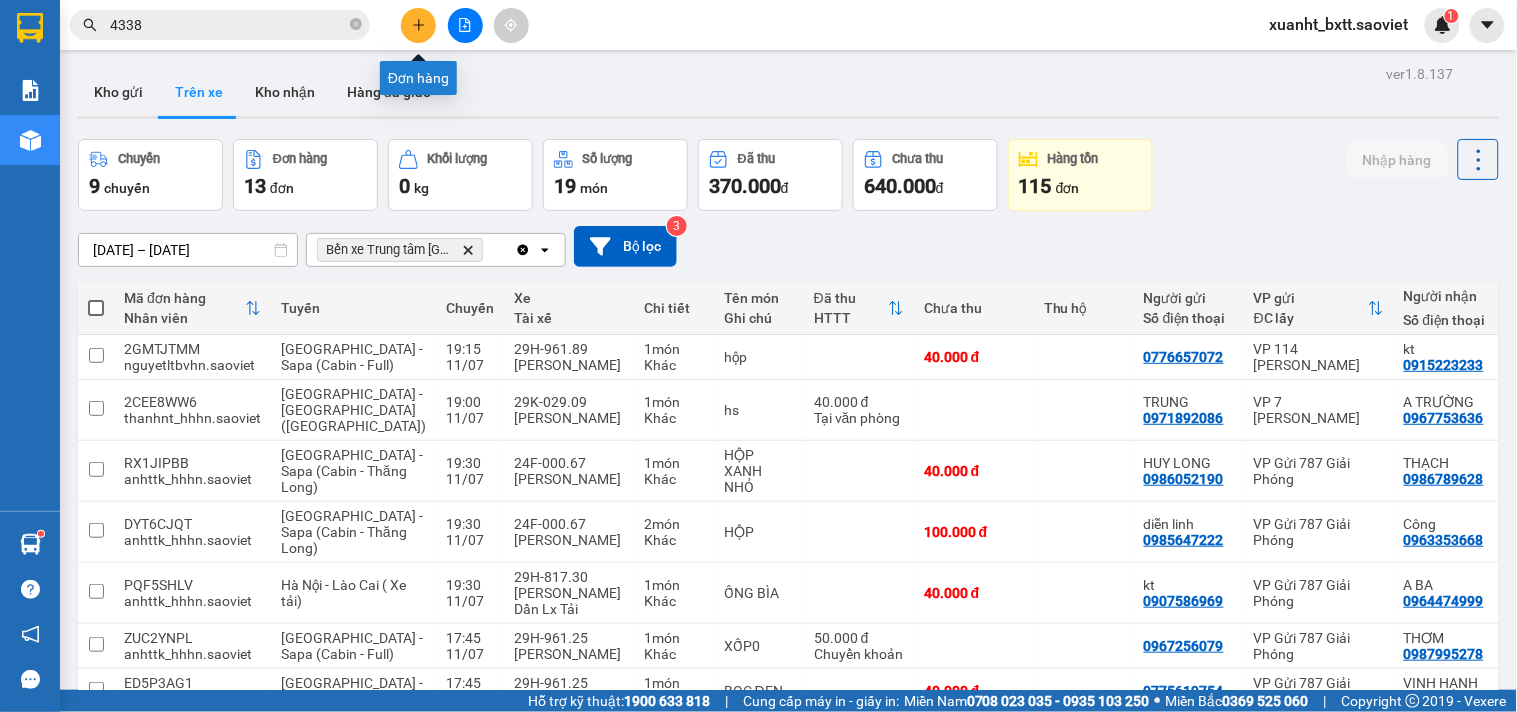 click 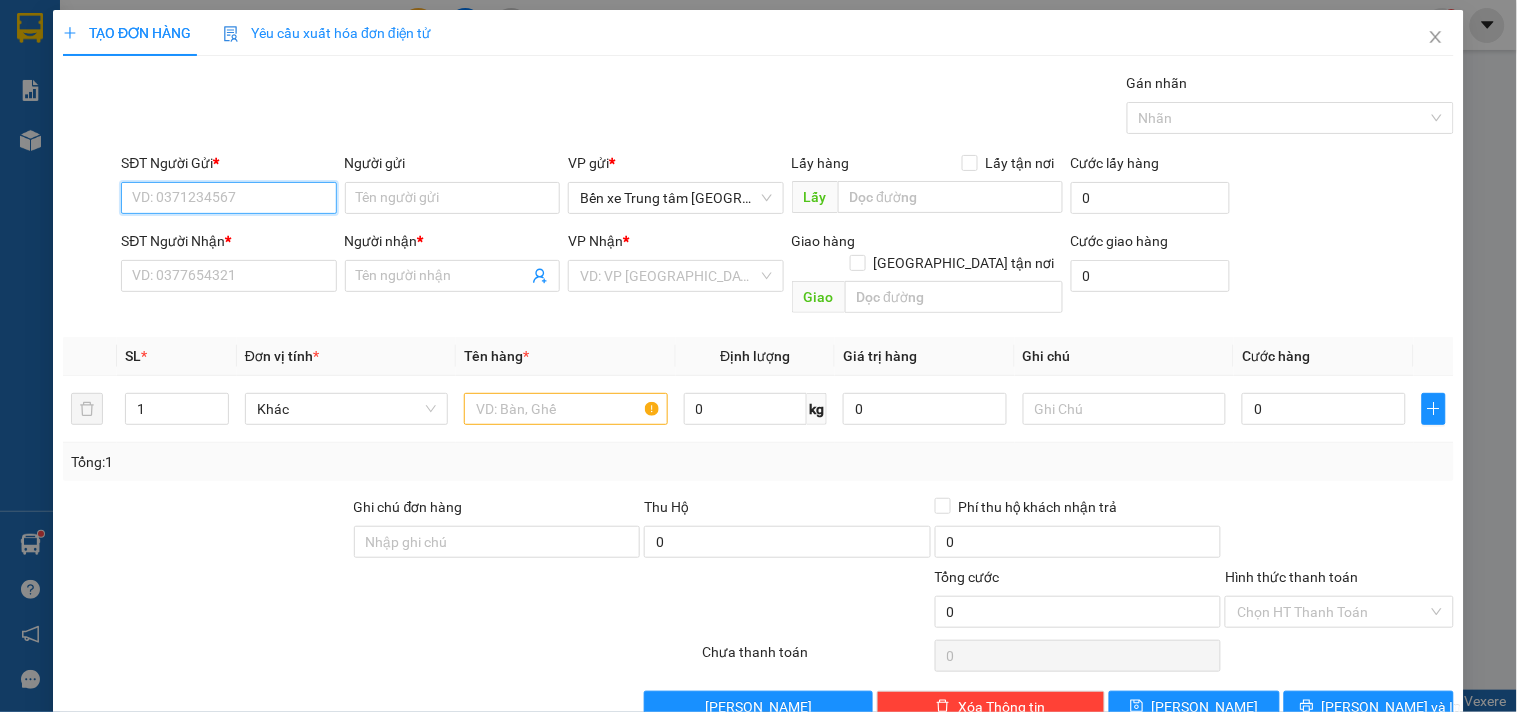 click on "SĐT Người Gửi  *" at bounding box center [228, 198] 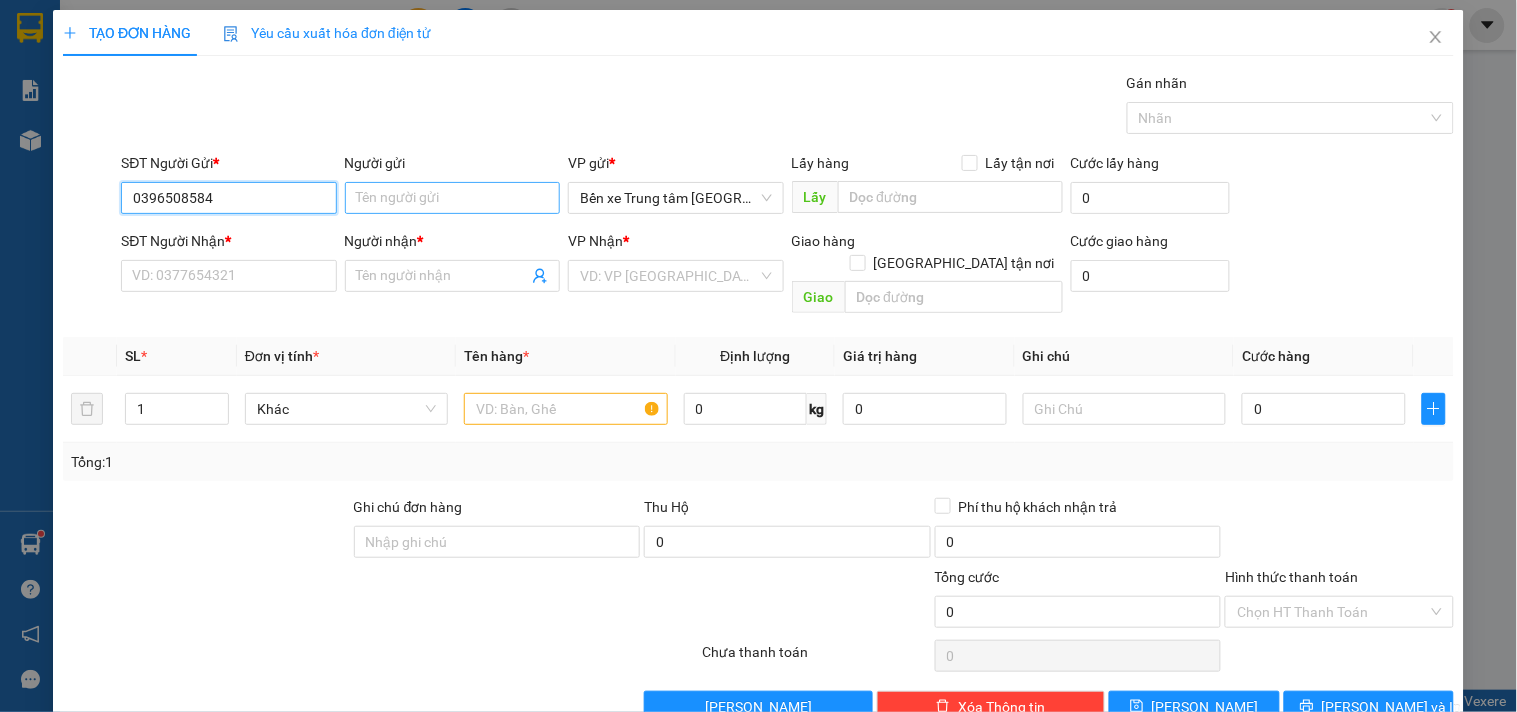 type on "0396508584" 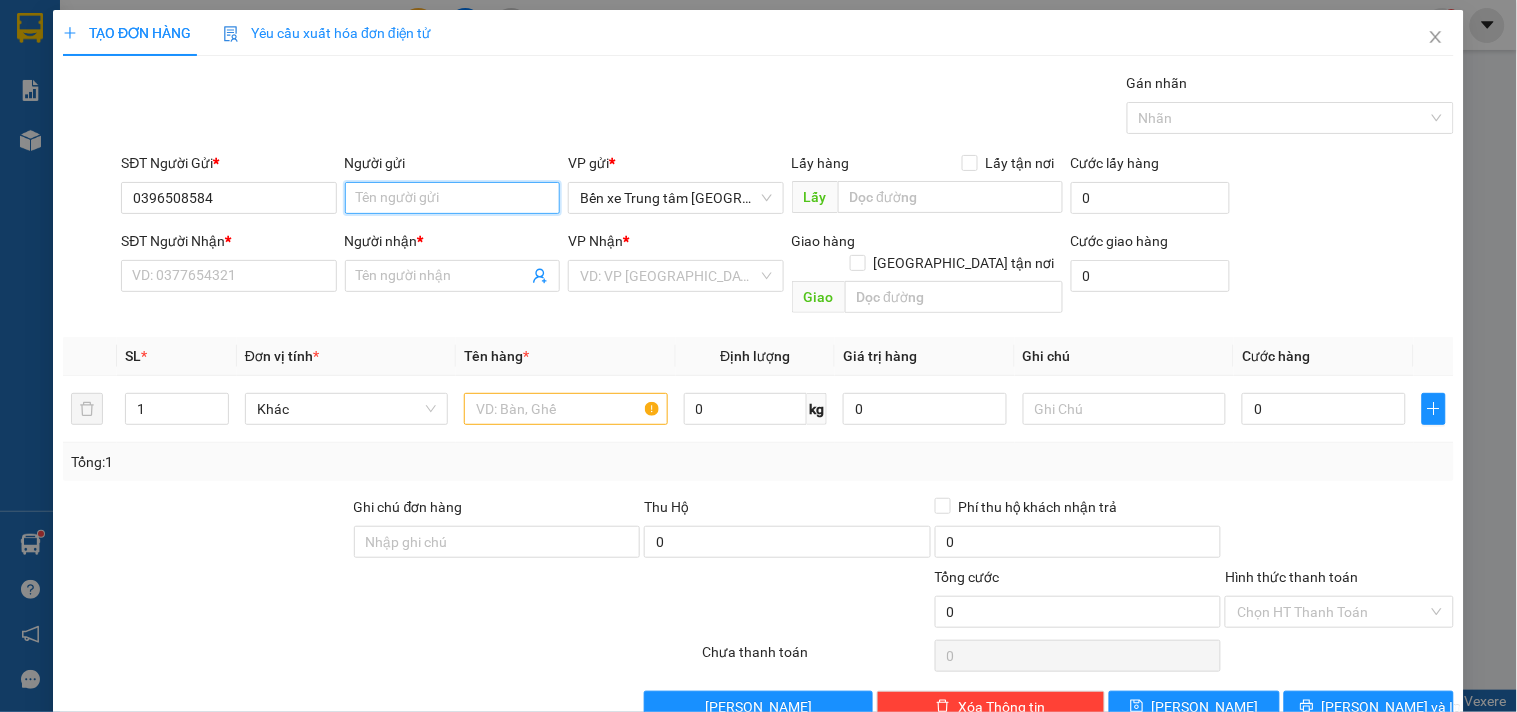 click on "Người gửi" at bounding box center (452, 198) 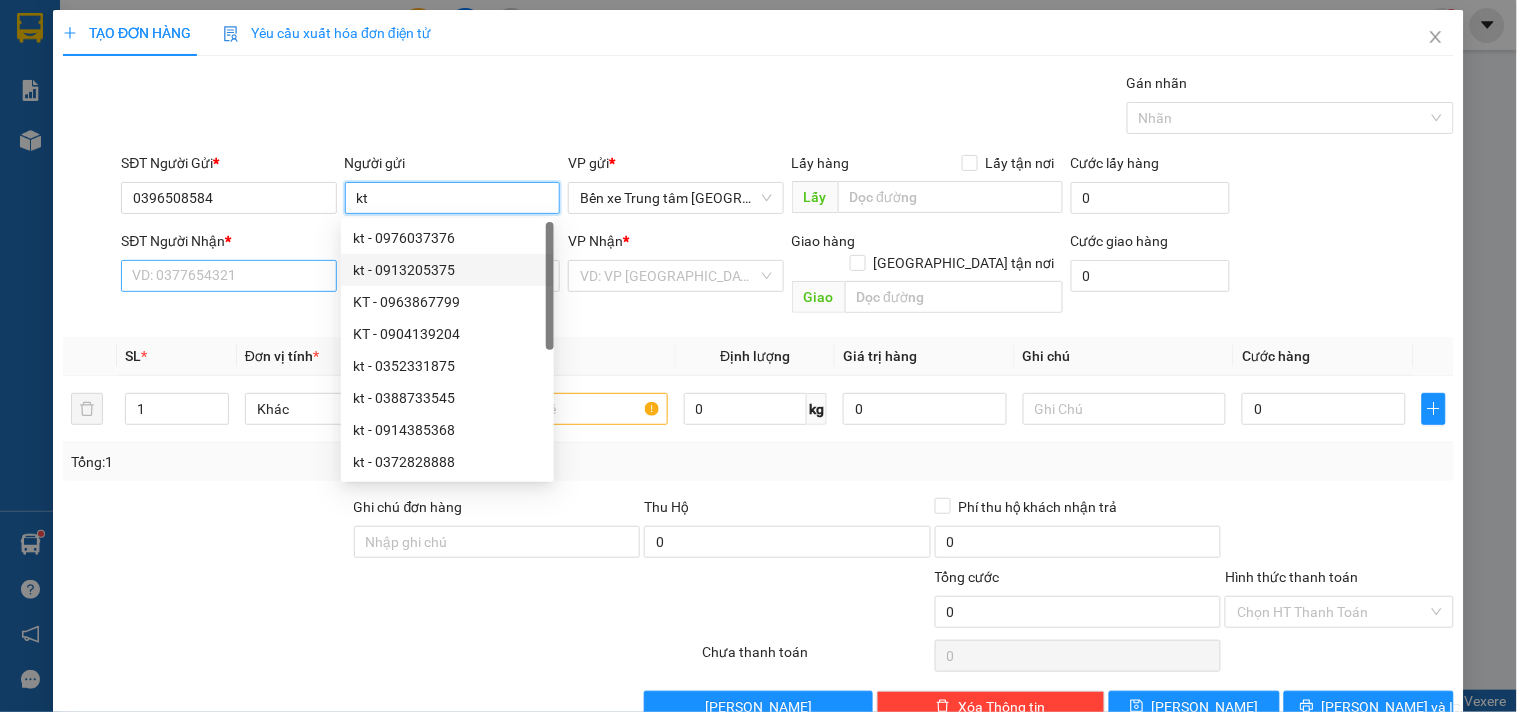 type on "kt" 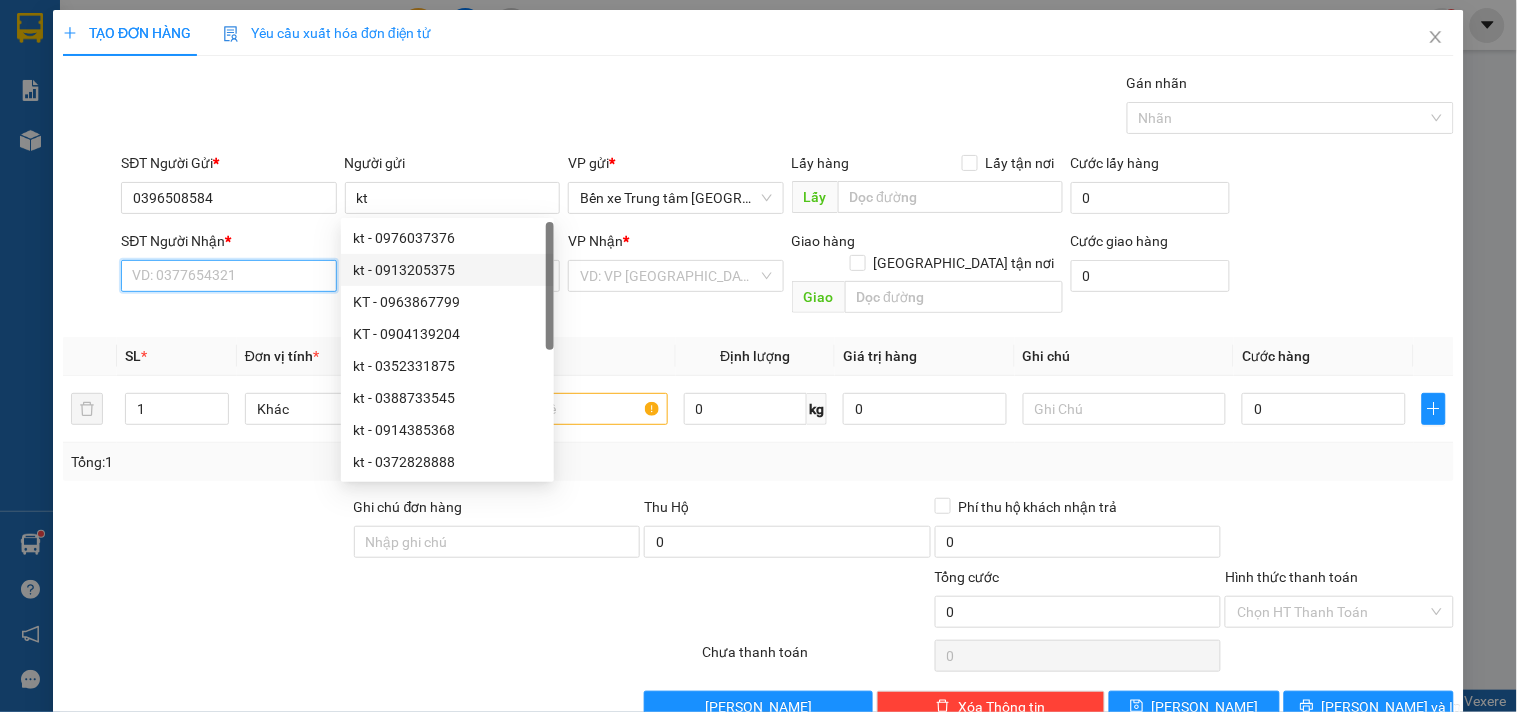 click on "SĐT Người Nhận  *" at bounding box center [228, 276] 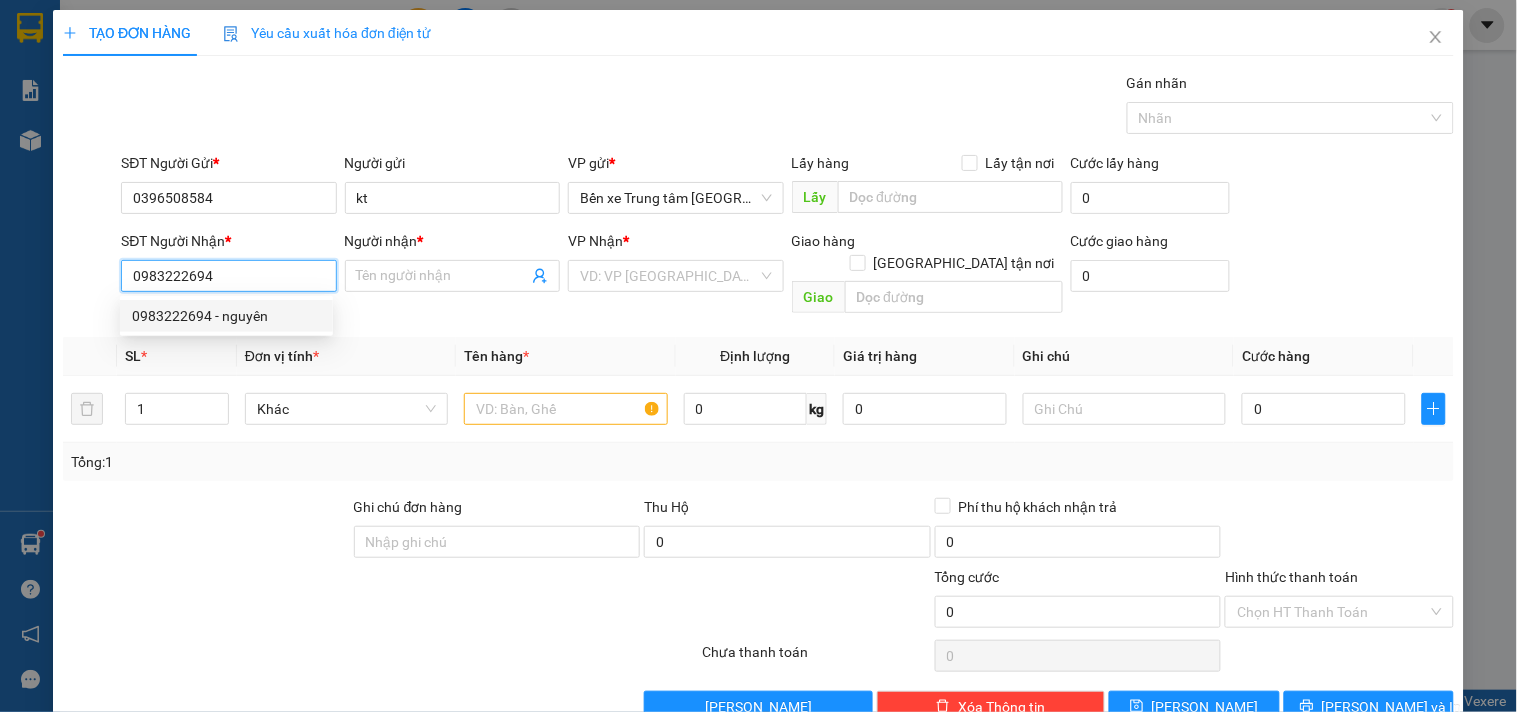 type on "0983222694" 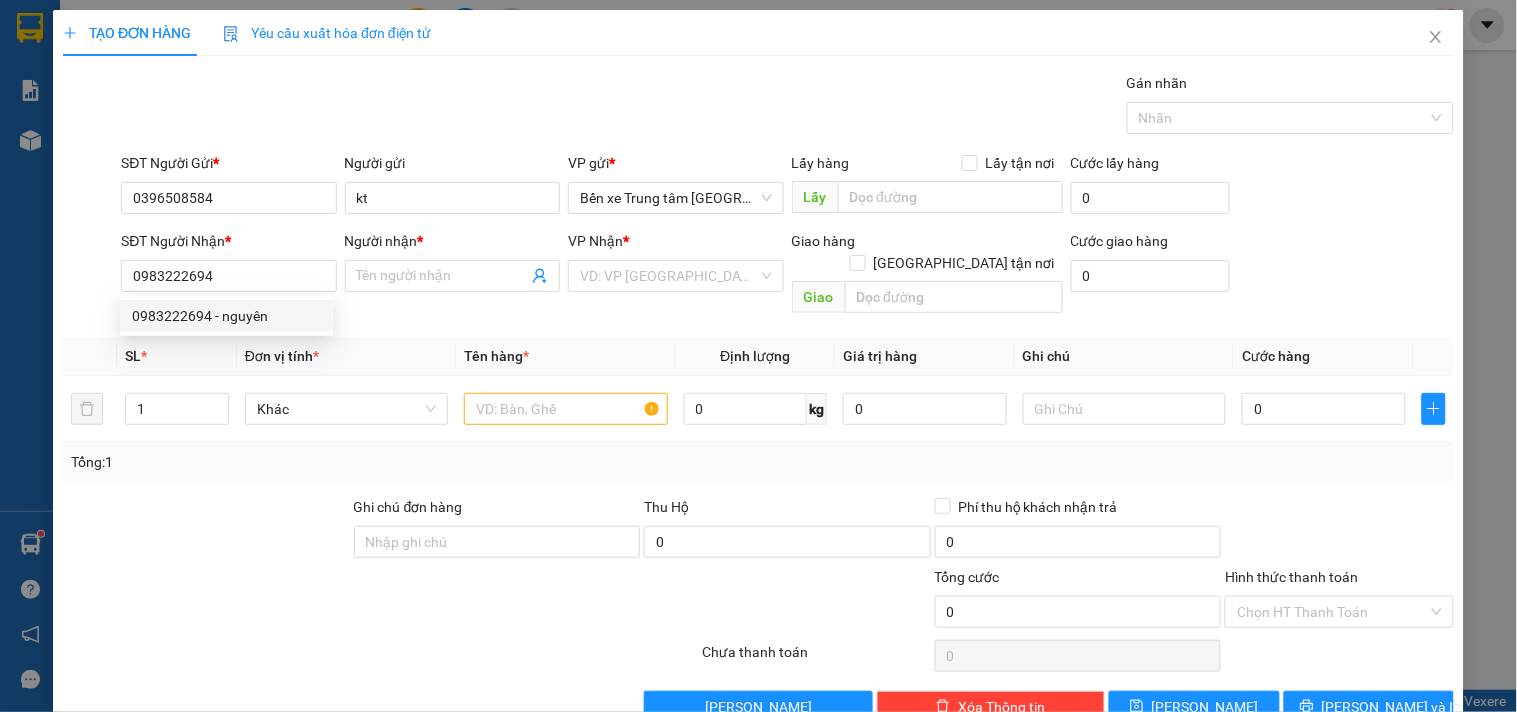 click on "Đơn vị tính  *" at bounding box center (346, 356) 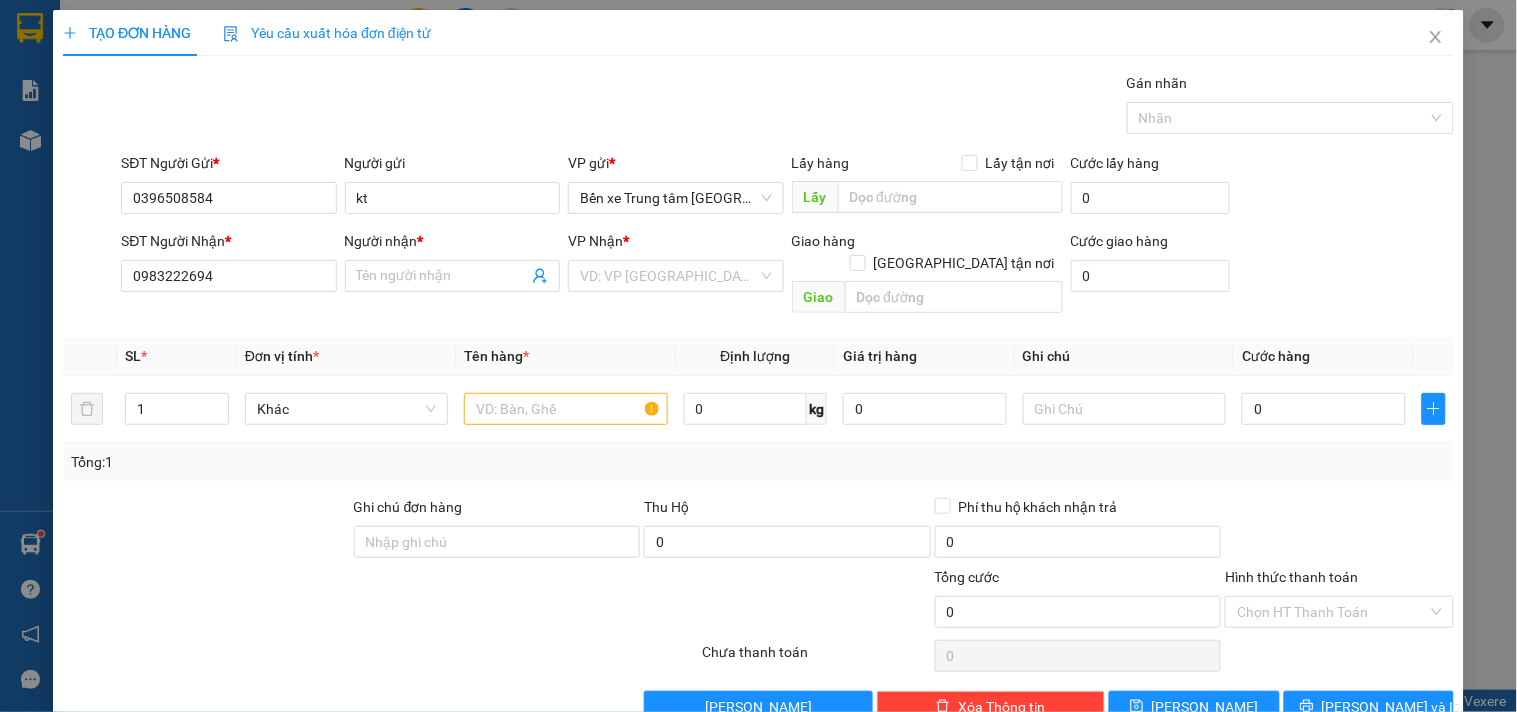 click on "Transit Pickup Surcharge Ids Transit Deliver Surcharge Ids Transit Deliver Surcharge Transit Deliver Surcharge Gán nhãn   Nhãn SĐT Người Gửi  * 0396508584 Người gửi kt VP gửi  * Bến xe Trung tâm Lào Cai Lấy hàng Lấy tận nơi Lấy Cước lấy hàng 0 SĐT Người Nhận  * 0983222694 Người nhận  * Tên người nhận VP Nhận  * VD: VP Sài Gòn Giao hàng Giao tận nơi Giao Cước giao hàng 0 SL  * Đơn vị tính  * Tên hàng  * Định lượng Giá trị hàng Ghi chú Cước hàng                   1 Khác 0 kg 0 0 Tổng:  1 Ghi chú đơn hàng Thu Hộ 0 Phí thu hộ khách nhận trả 0 Tổng cước 0 Hình thức thanh toán Chọn HT Thanh Toán Số tiền thu trước 0 Chưa thanh toán 0 Chọn HT Thanh Toán Lưu nháp Xóa Thông tin Lưu Lưu và In" at bounding box center [758, 397] 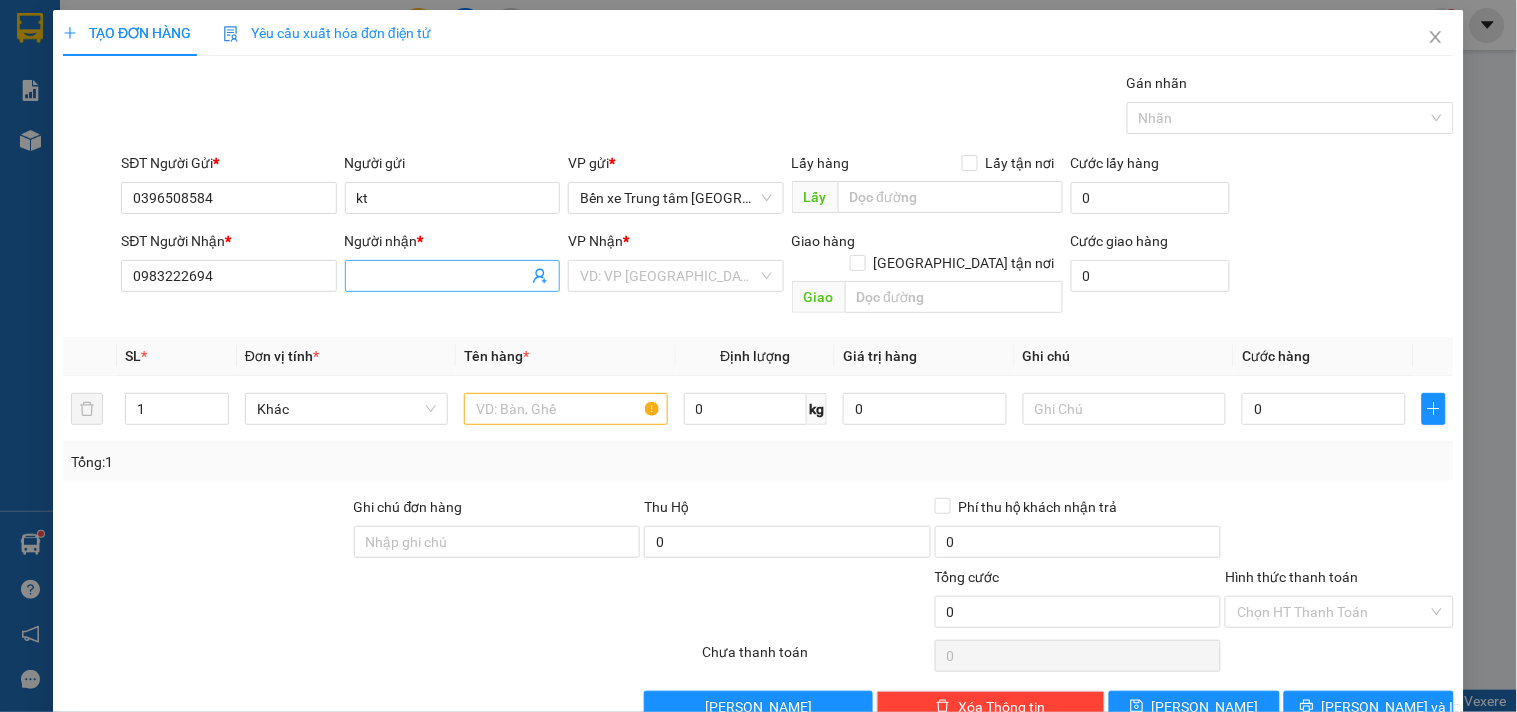 click on "Người nhận  *" at bounding box center [442, 276] 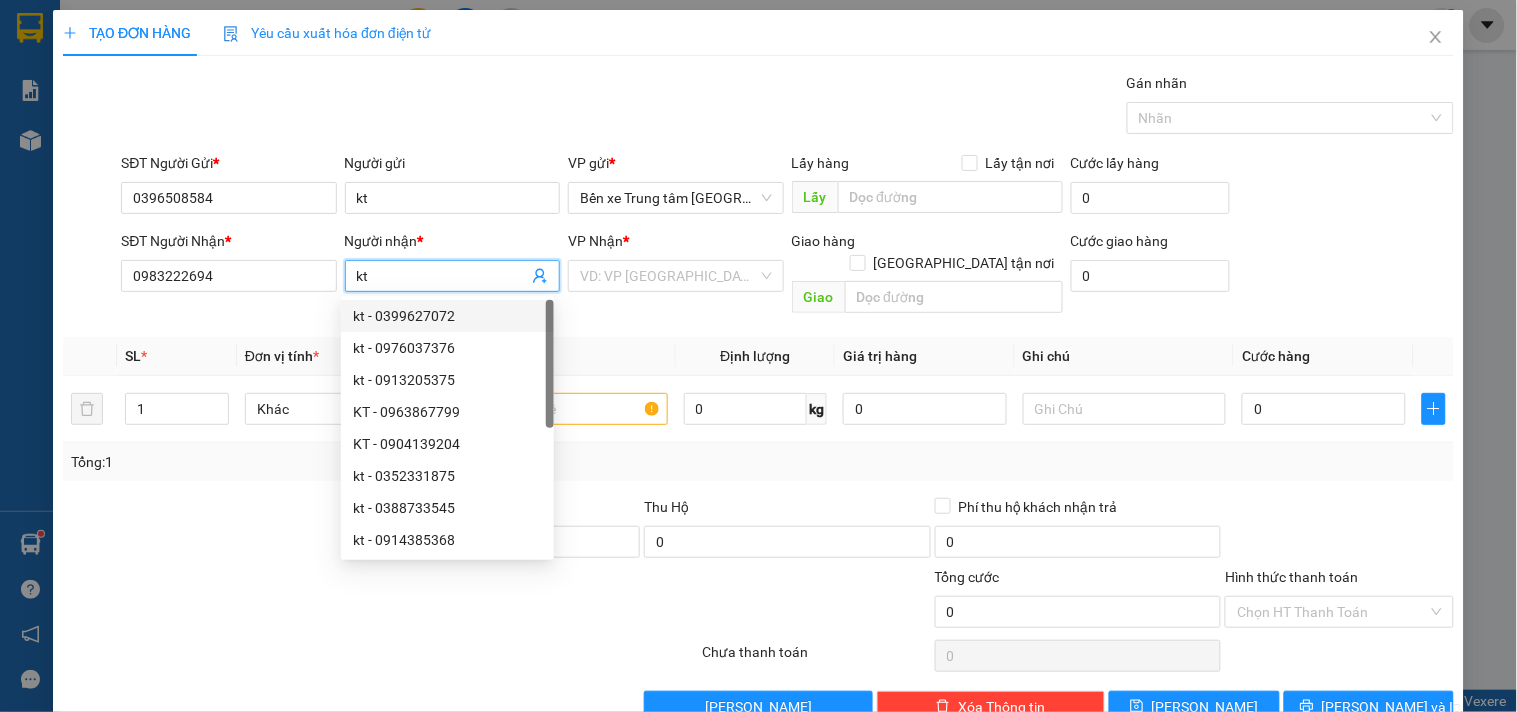 type on "kt" 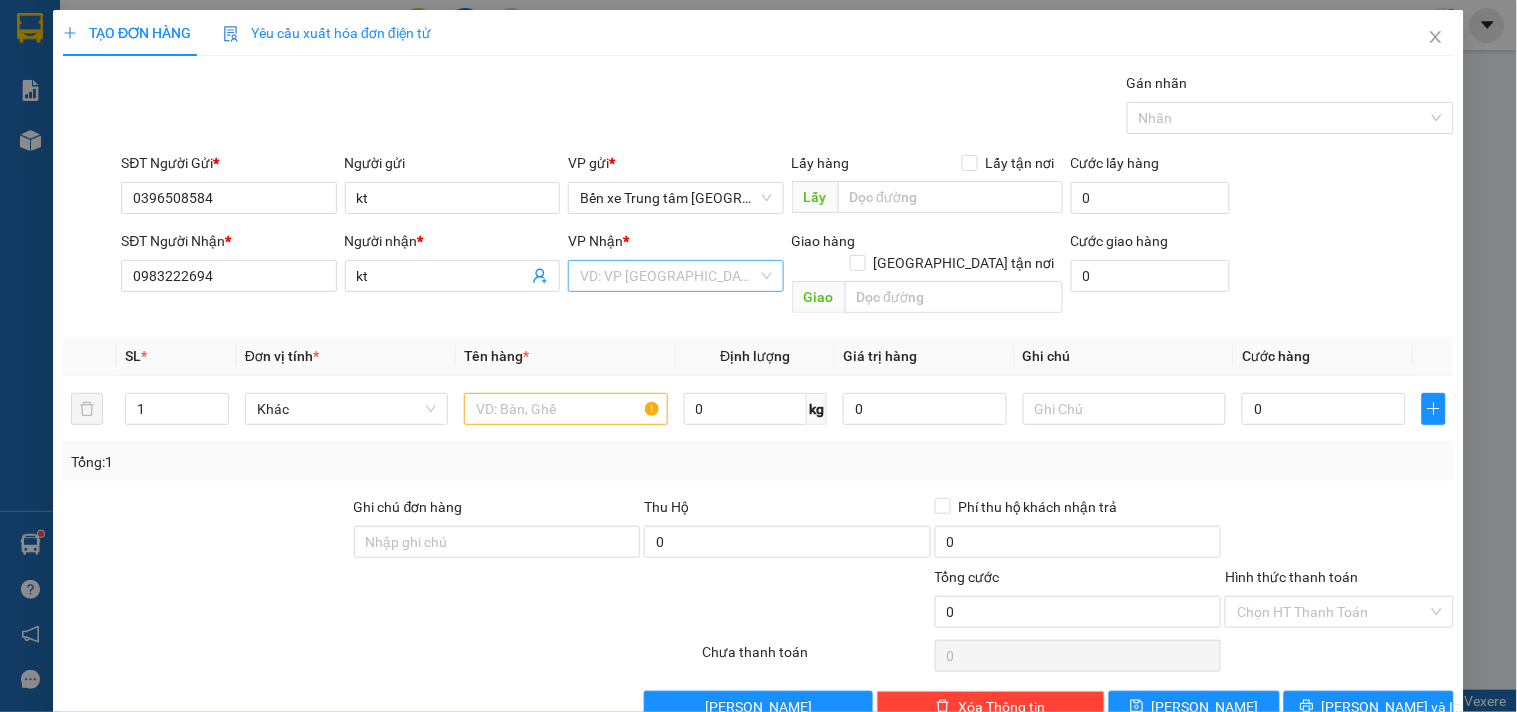 click at bounding box center [668, 276] 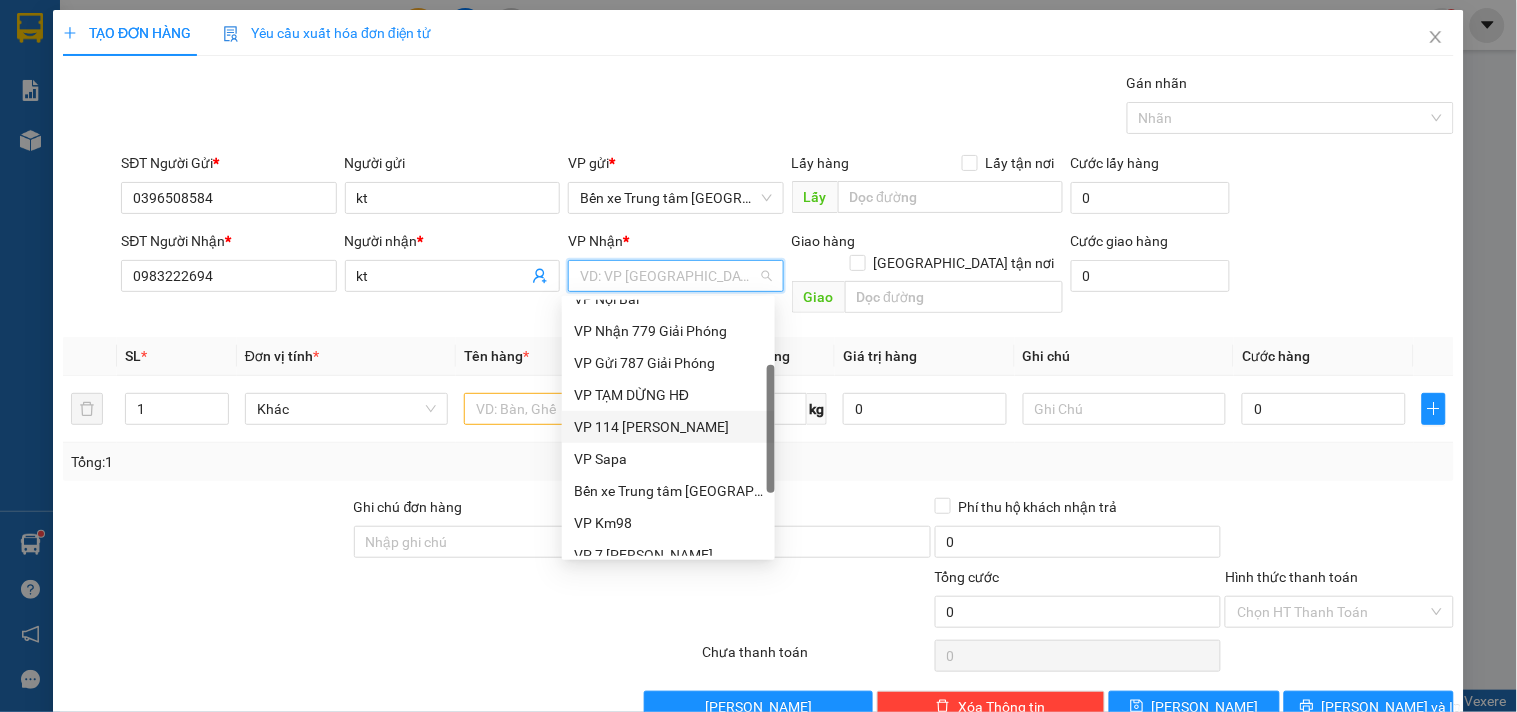 scroll, scrollTop: 0, scrollLeft: 0, axis: both 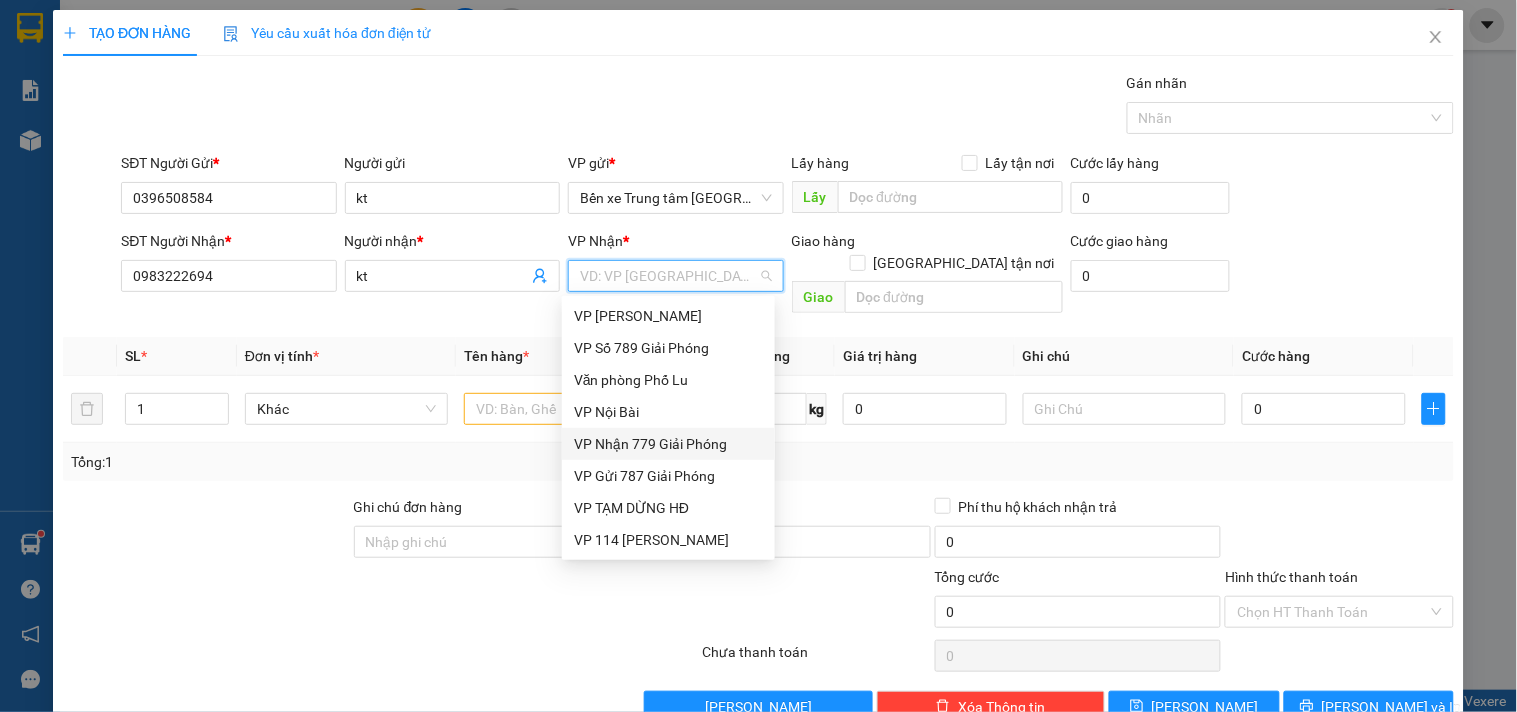click on "VP Nhận 779 Giải Phóng" at bounding box center [668, 444] 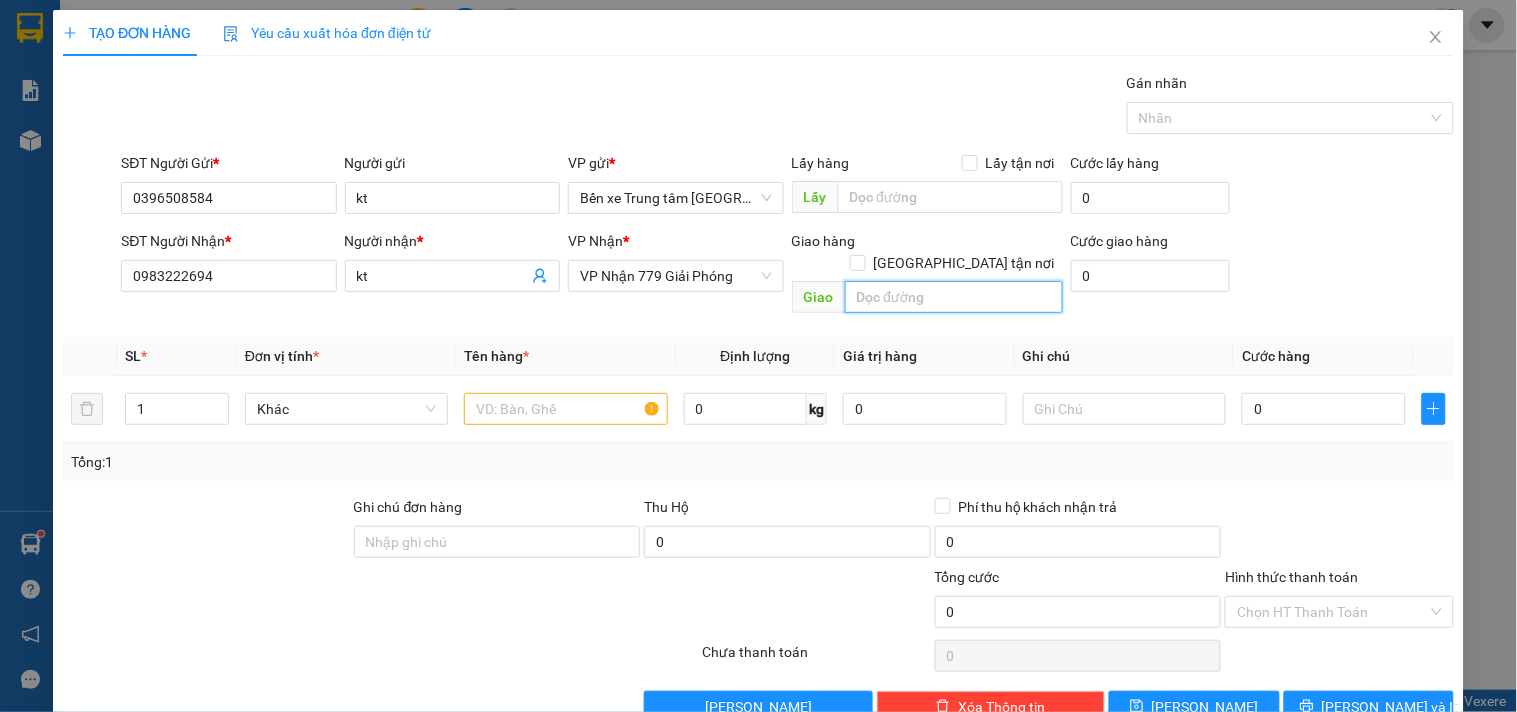 click at bounding box center (954, 297) 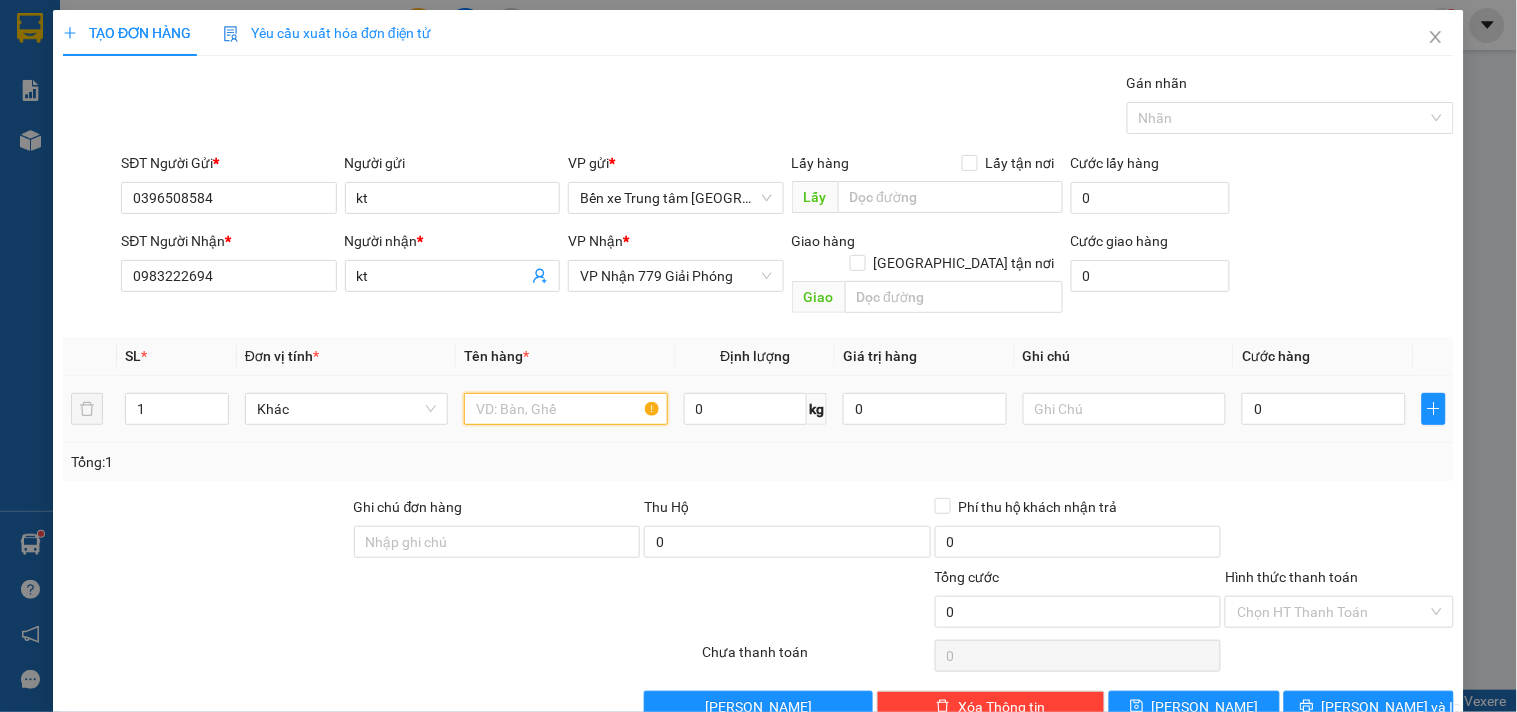click at bounding box center [565, 409] 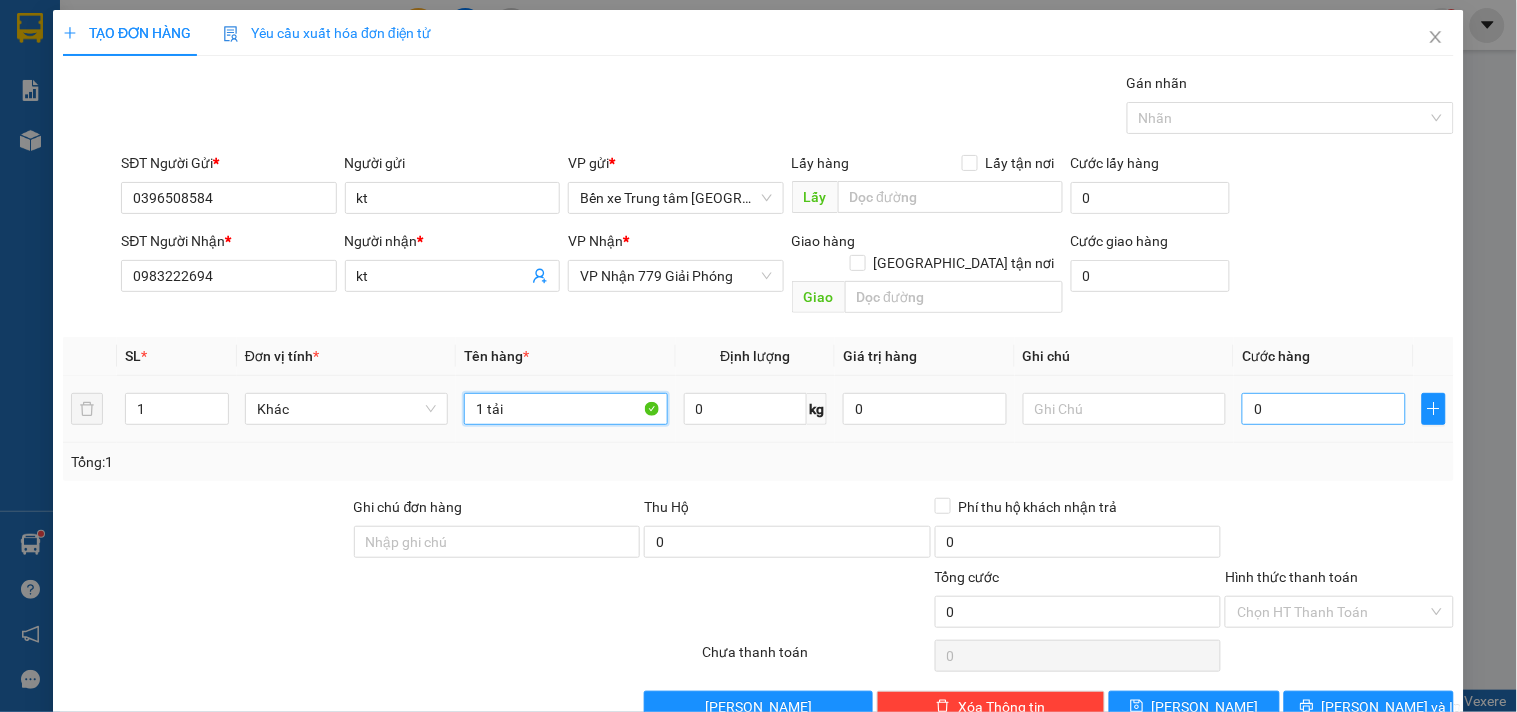 type on "1 tải" 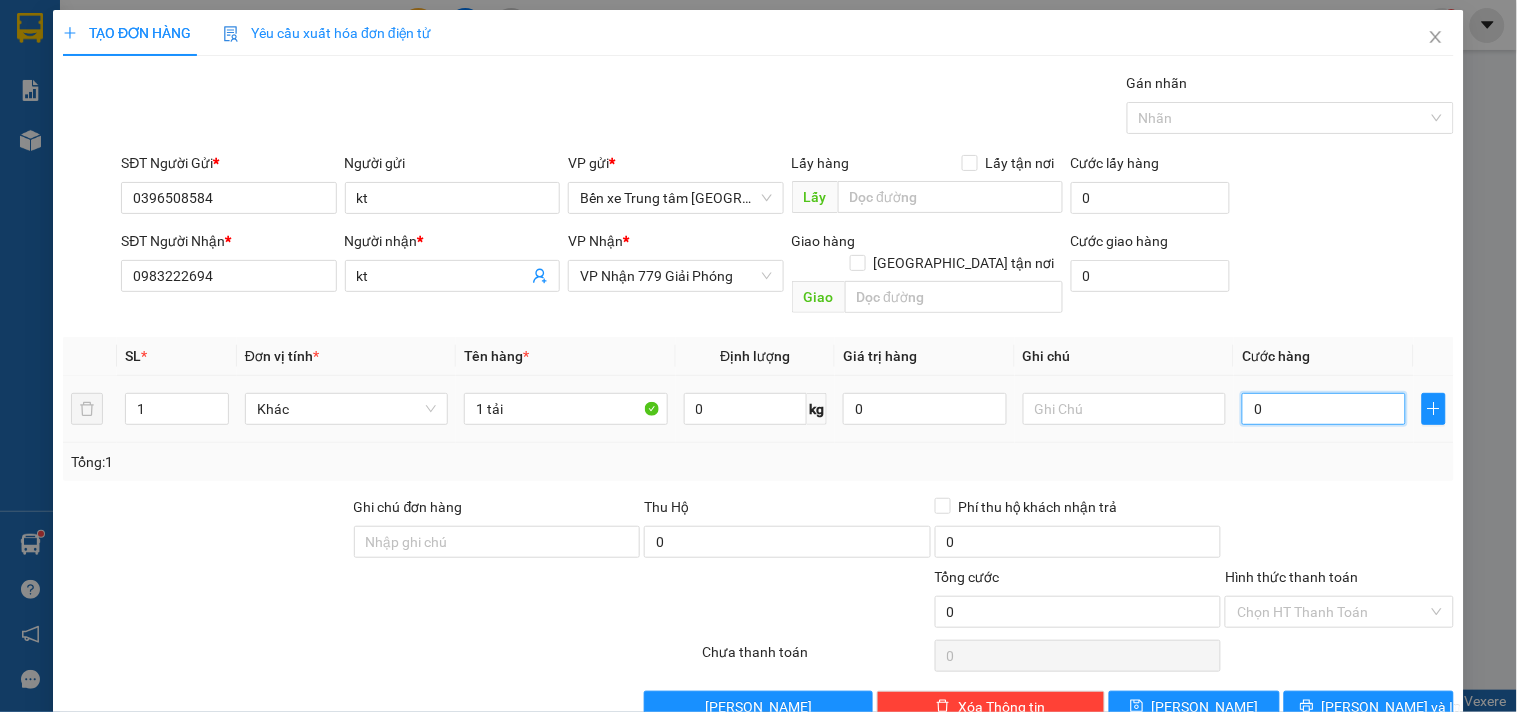 click on "0" at bounding box center (1324, 409) 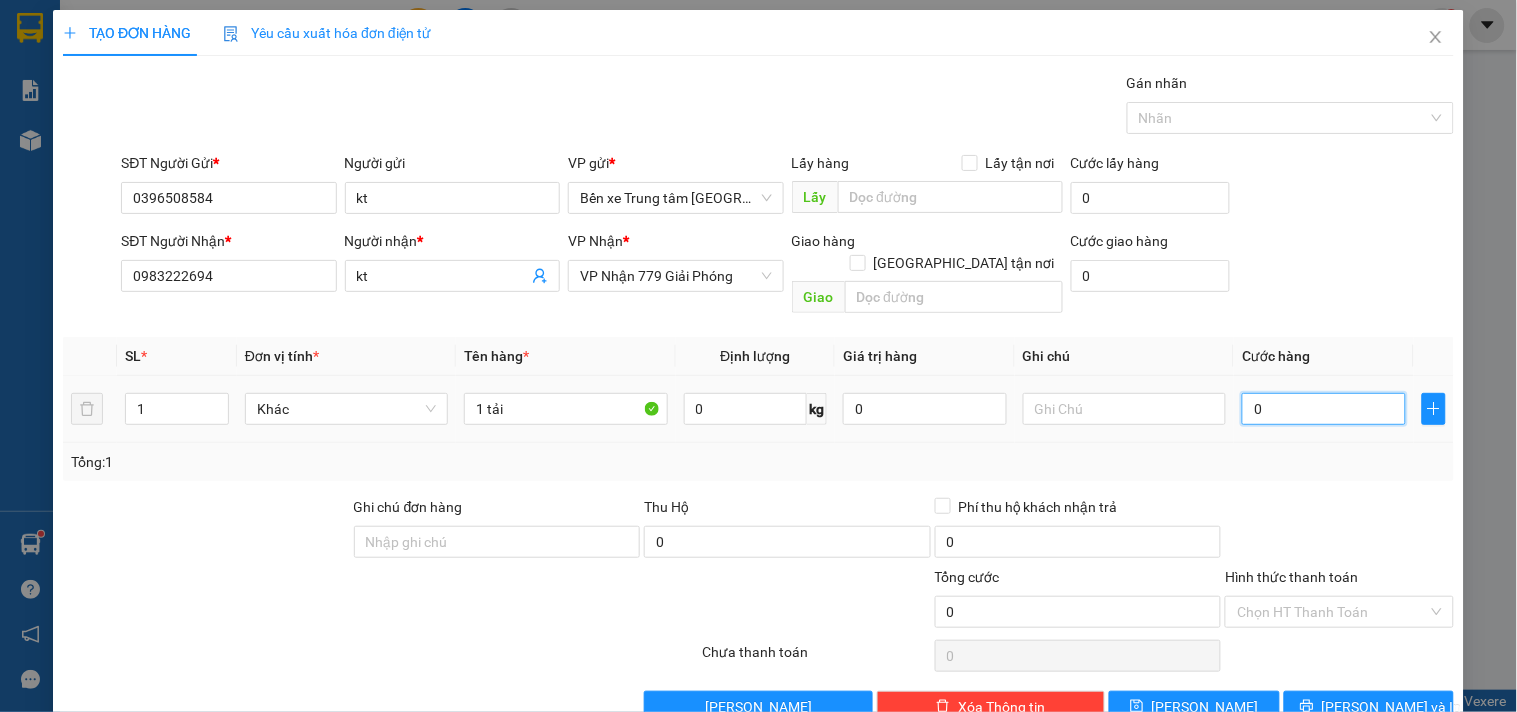 click on "0" at bounding box center [1324, 409] 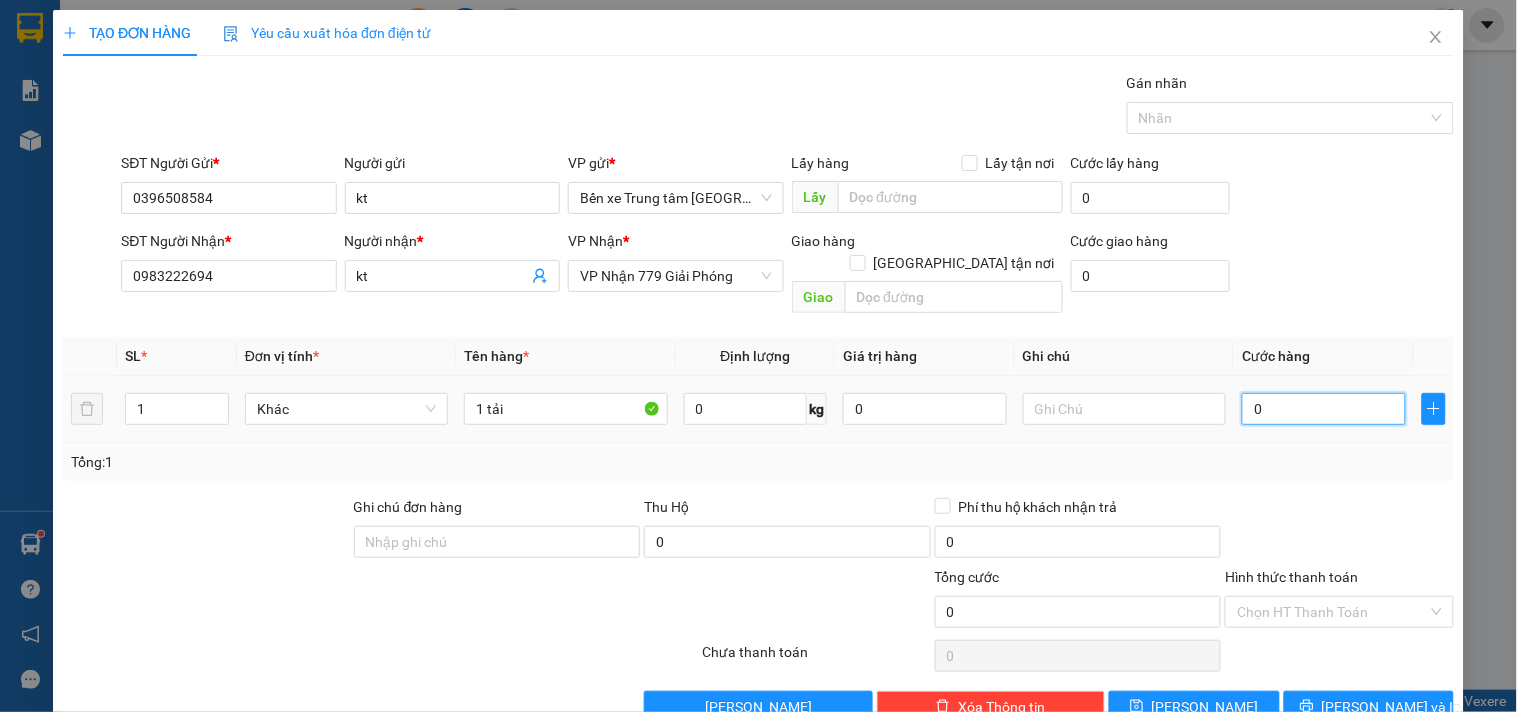 click on "0" at bounding box center (1324, 409) 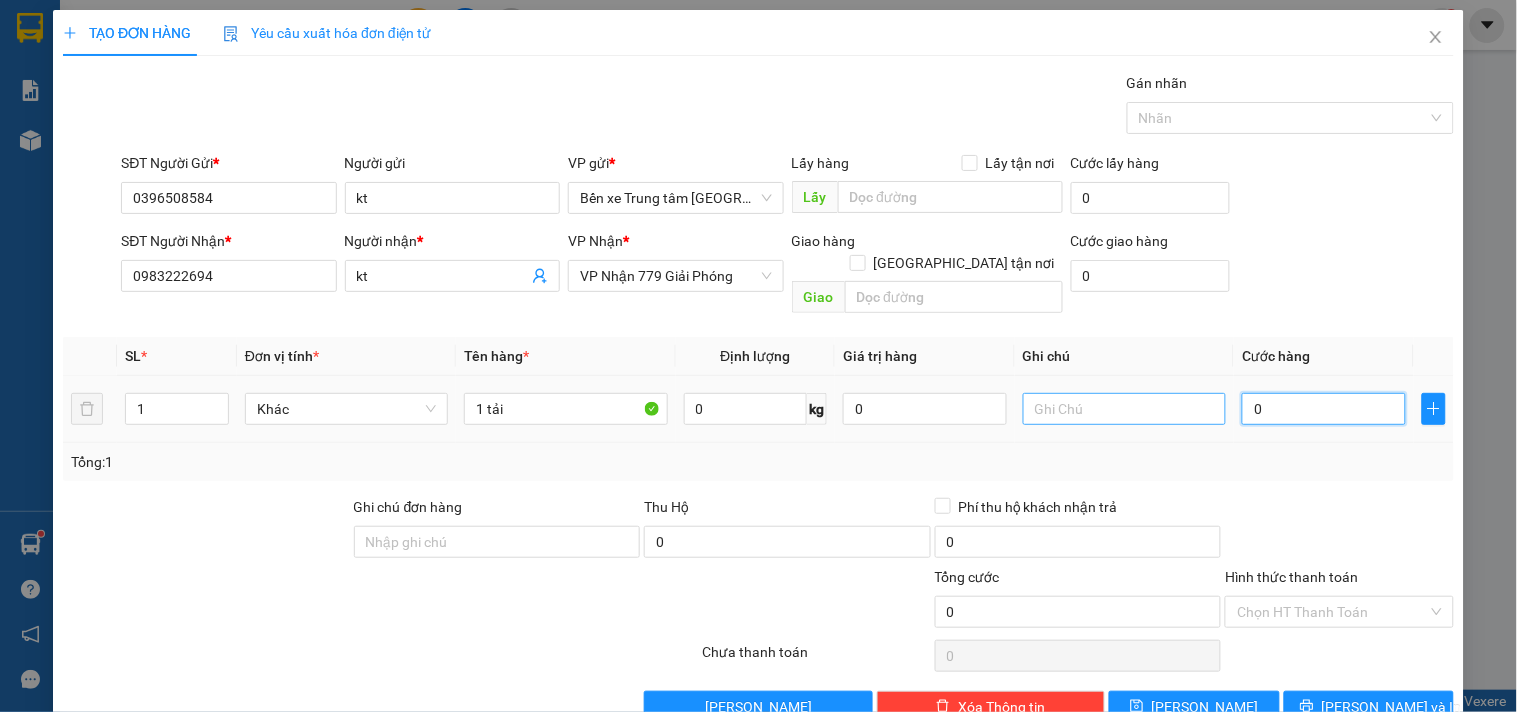 drag, startPoint x: 1267, startPoint y: 394, endPoint x: 1180, endPoint y: 400, distance: 87.20665 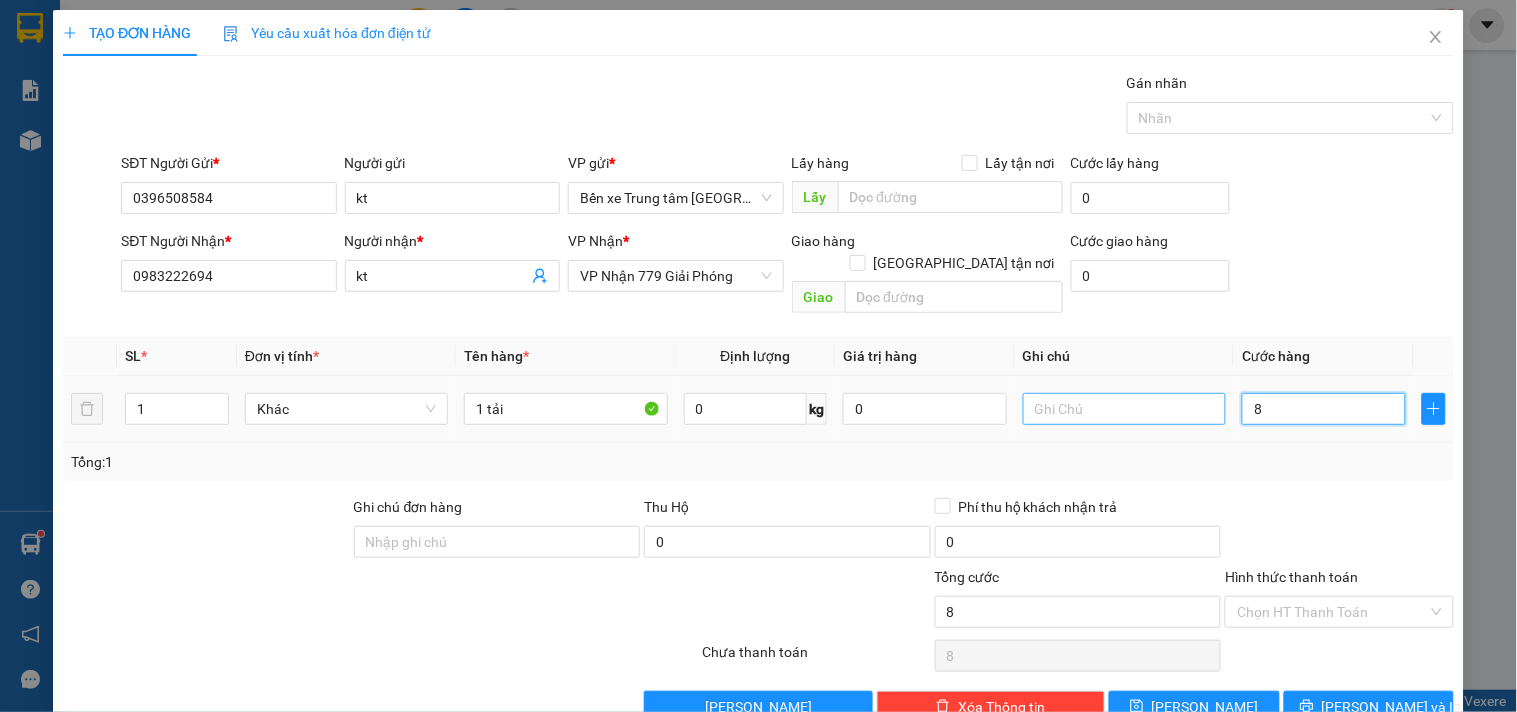 type on "80" 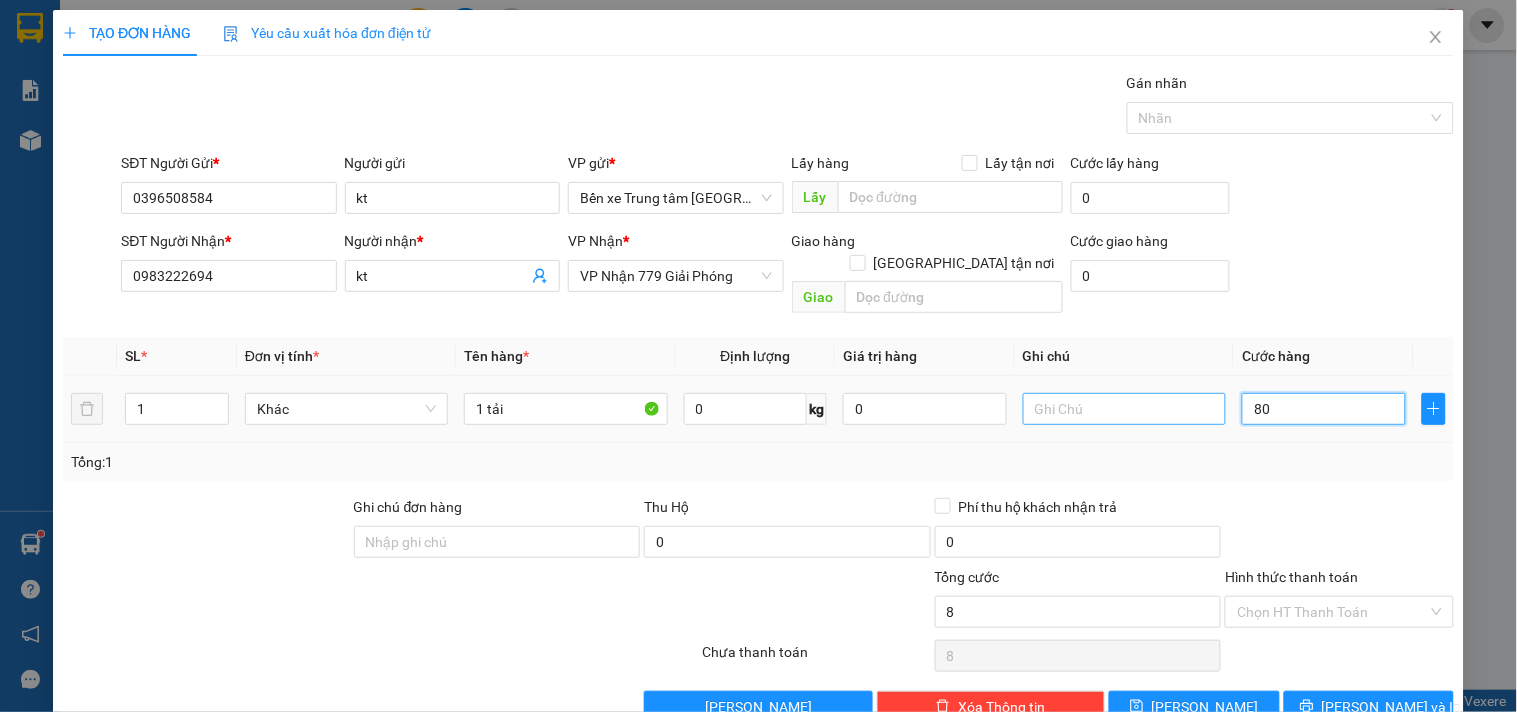 type on "80" 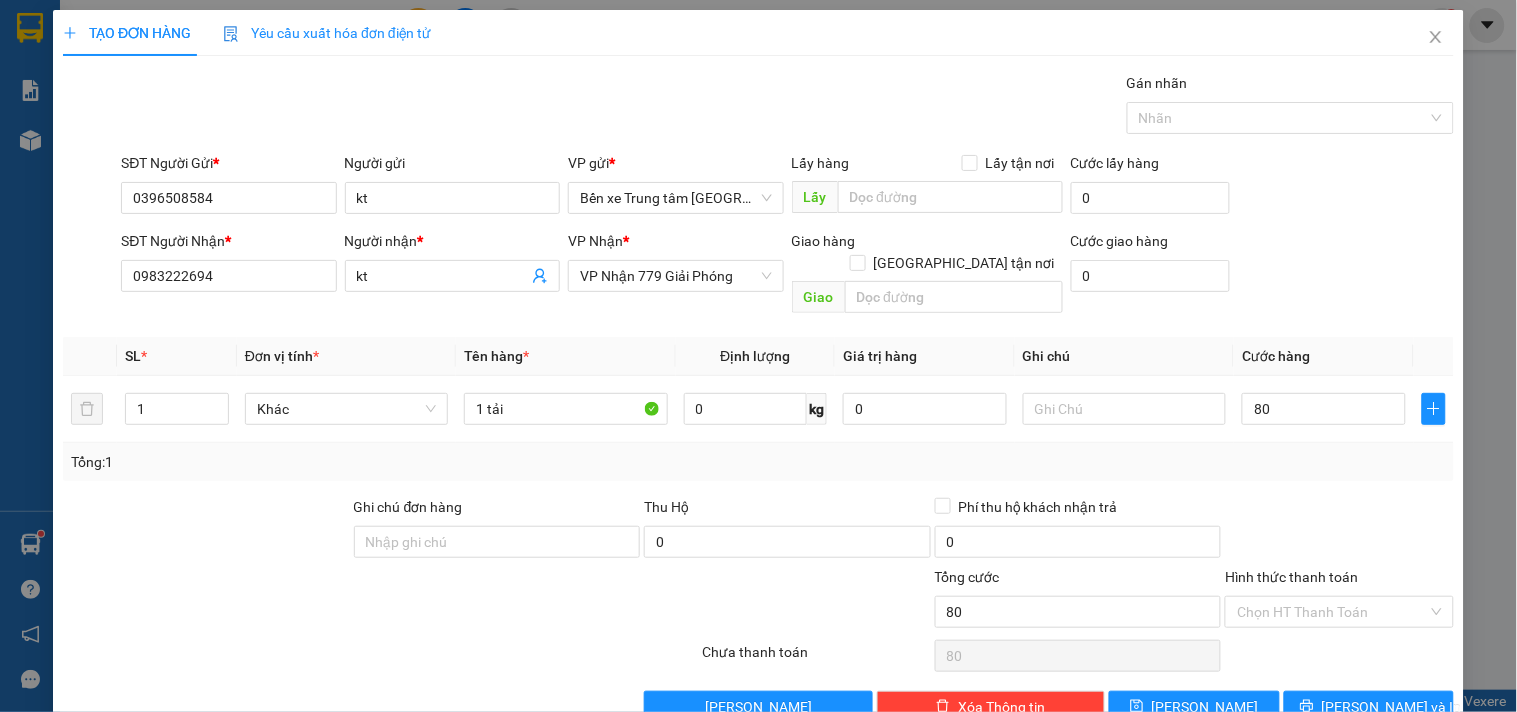 type on "80.000" 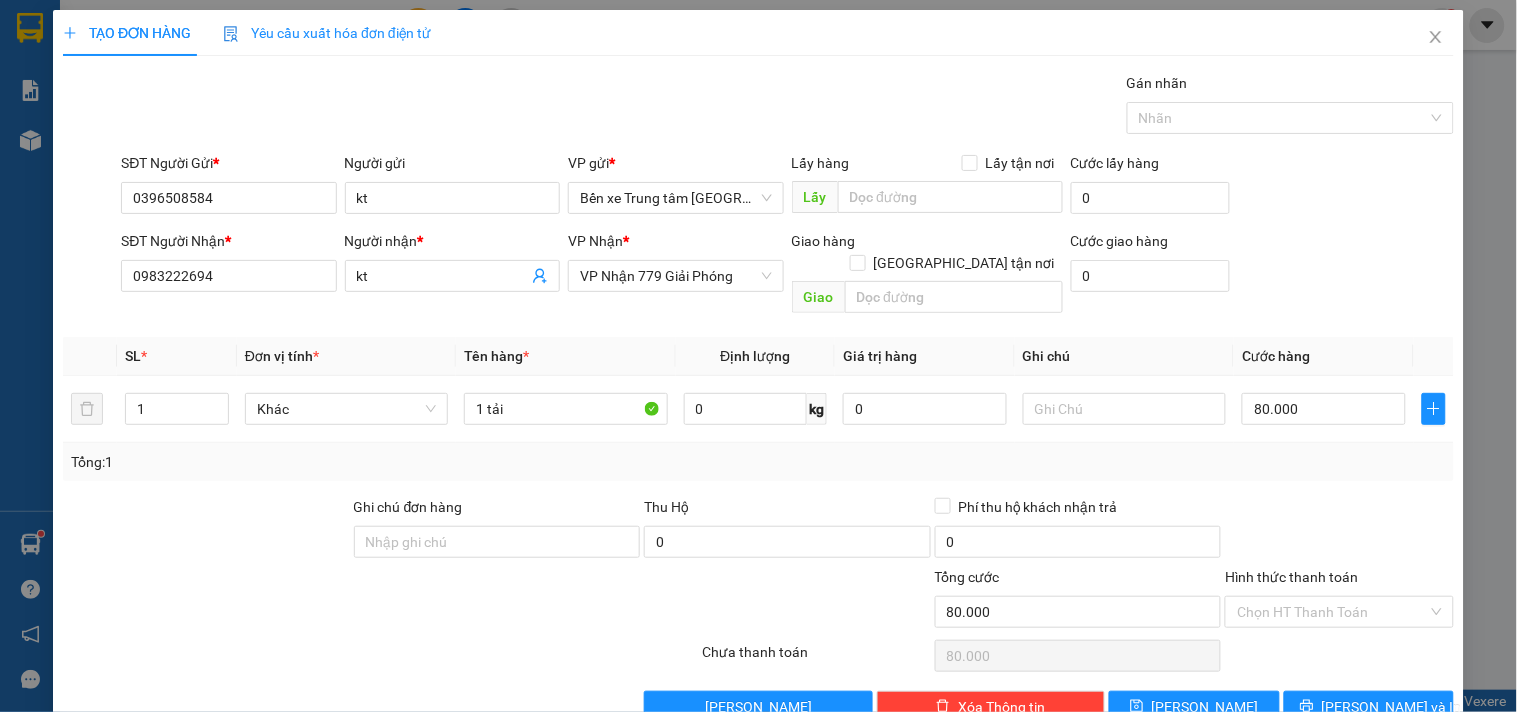 click at bounding box center [1339, 531] 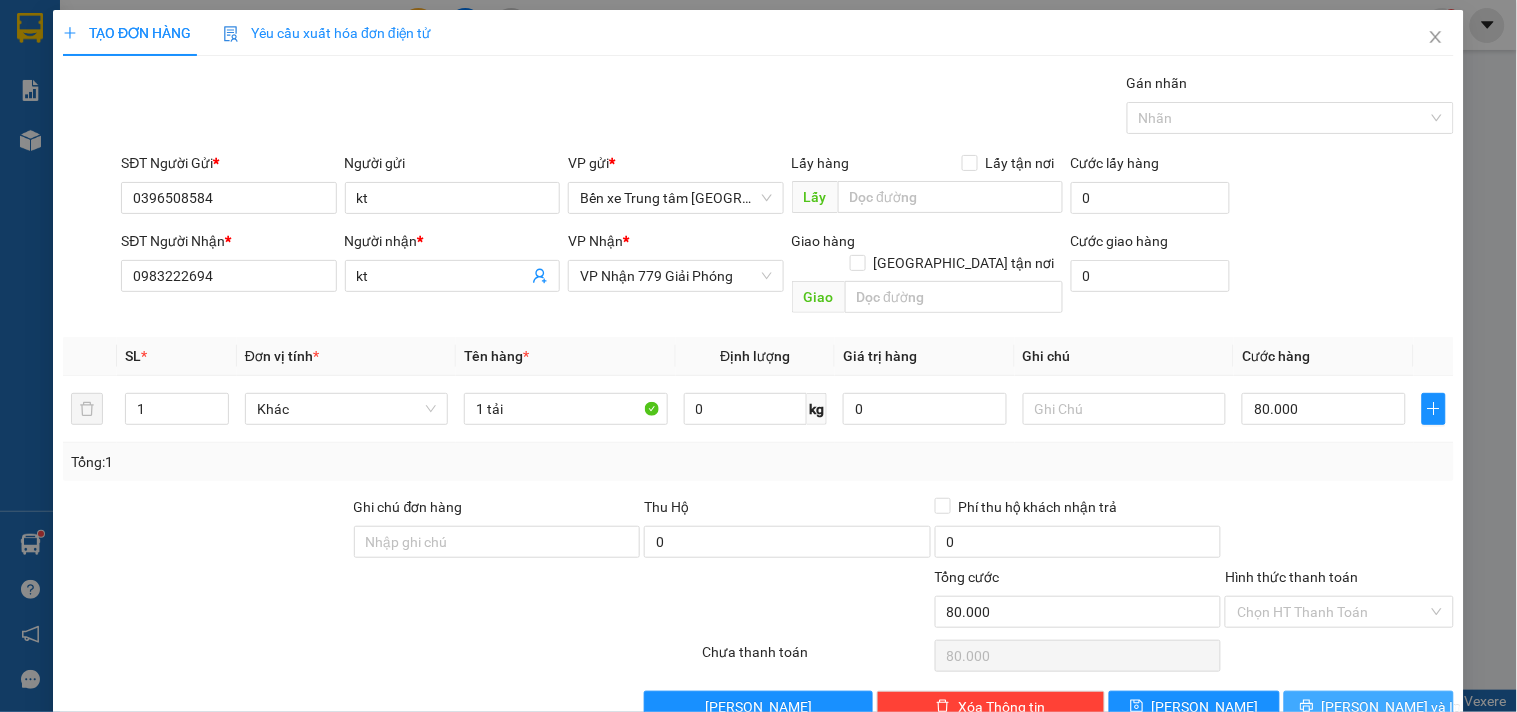 click on "Lưu và In" at bounding box center [1392, 707] 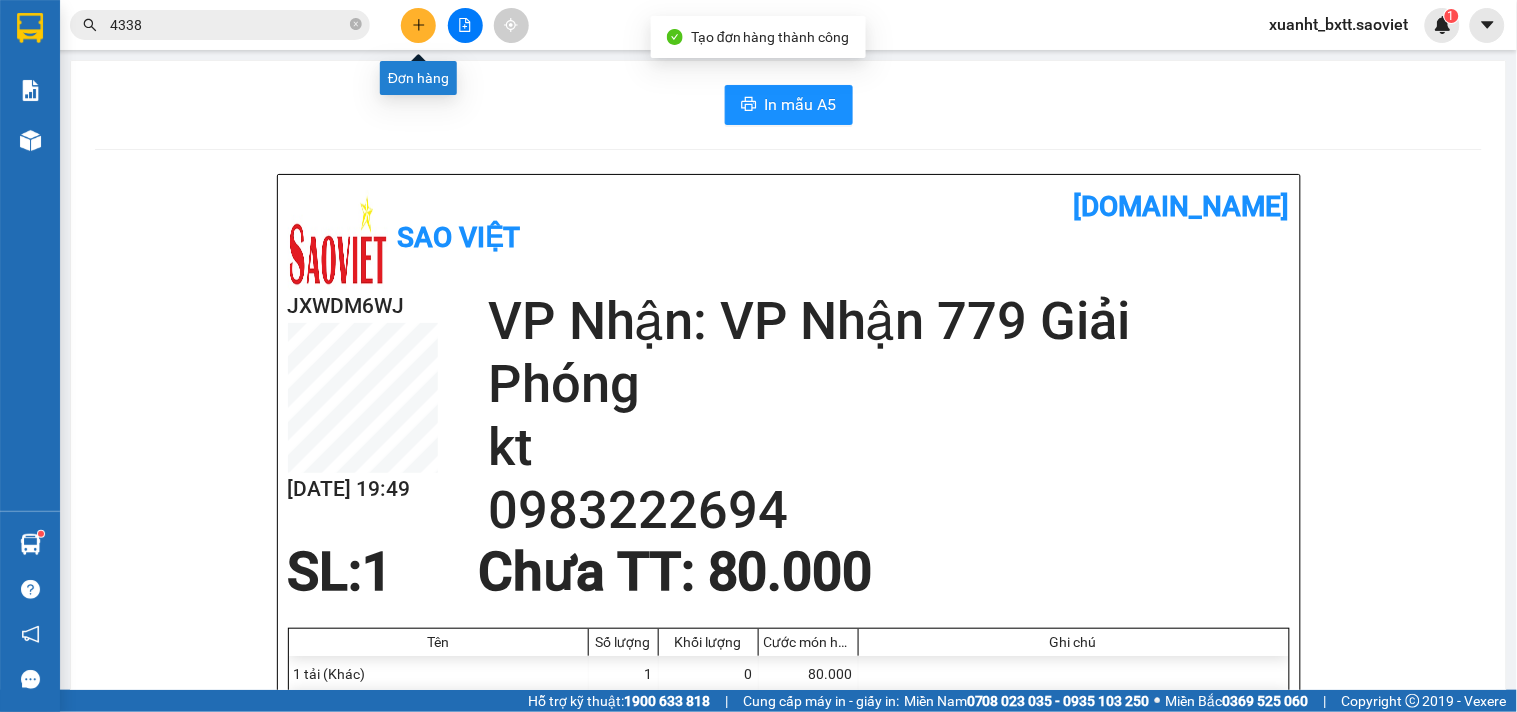 click at bounding box center (418, 25) 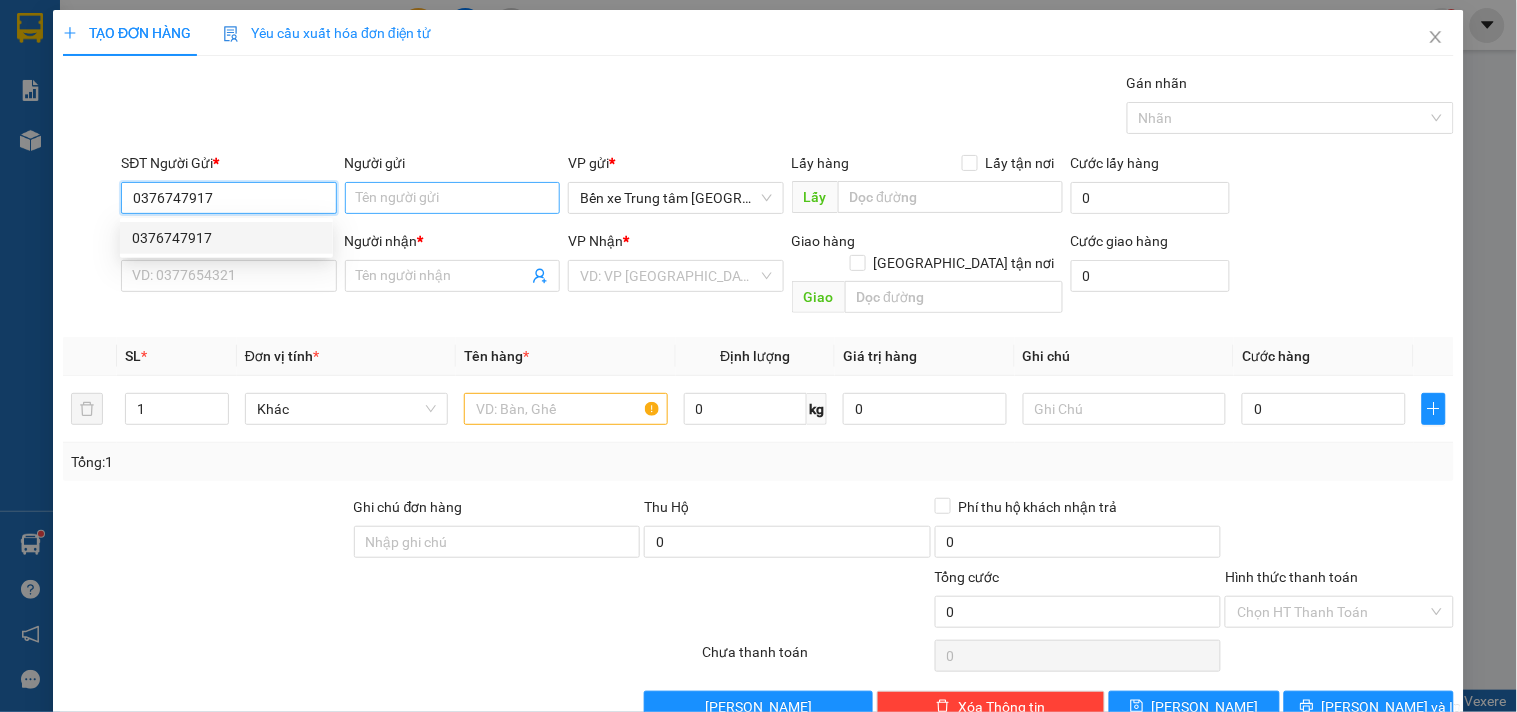 type on "0376747917" 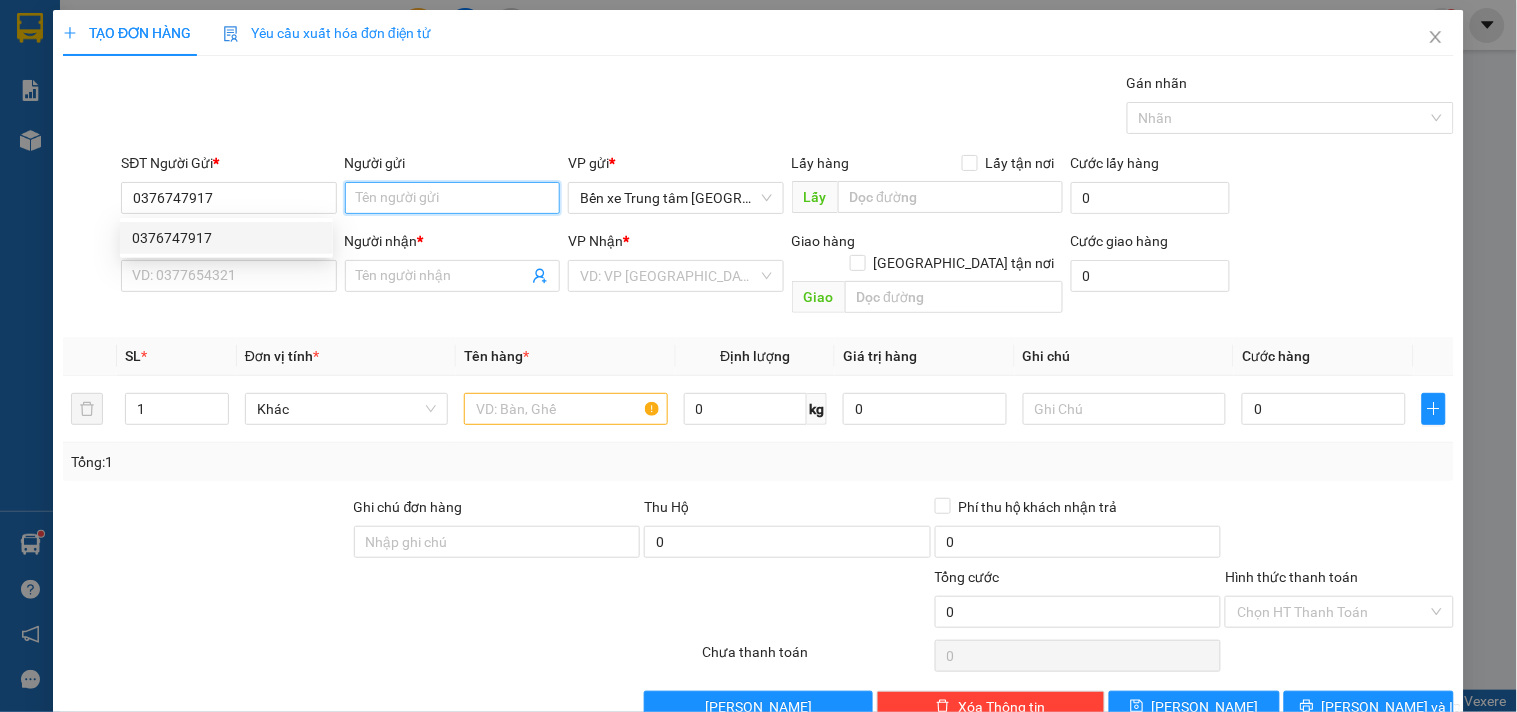 click on "Người gửi" at bounding box center (452, 198) 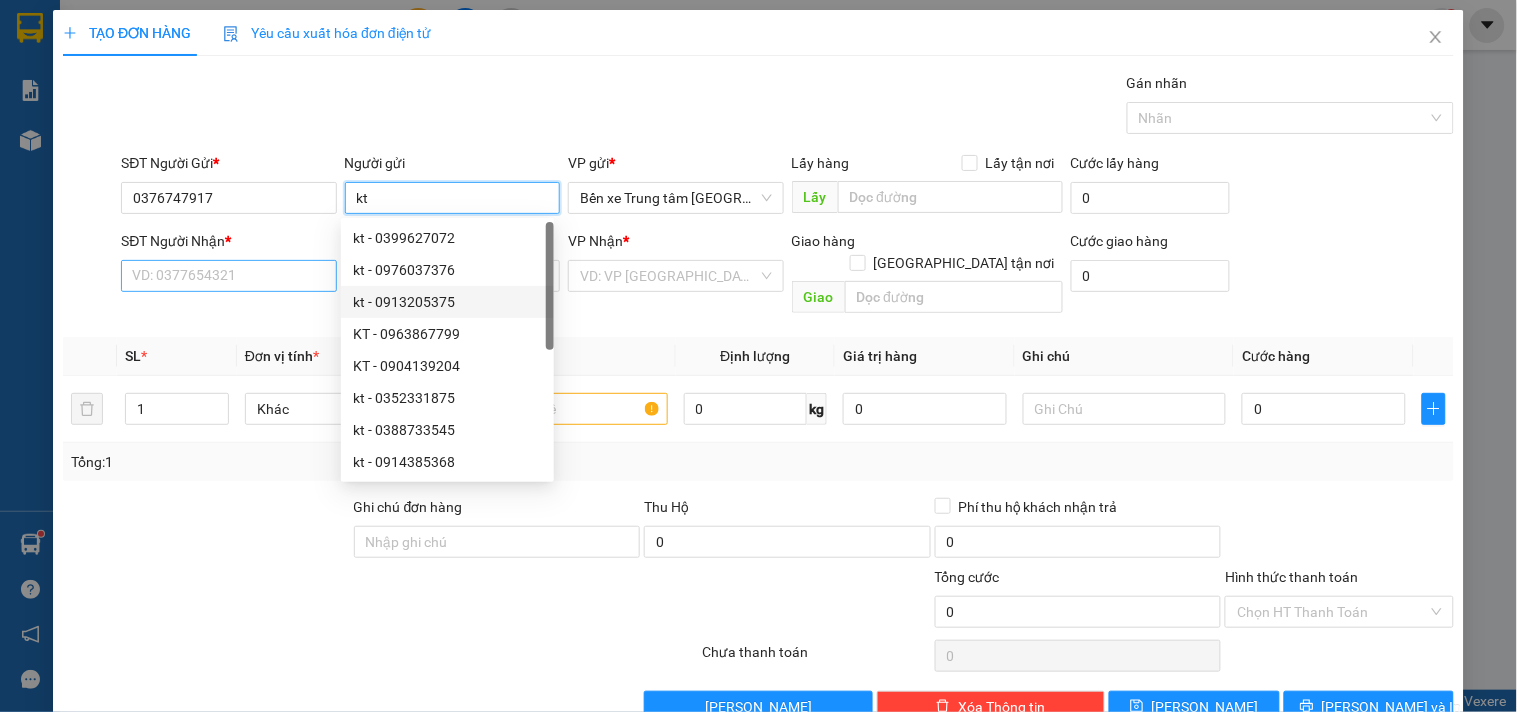 type on "kt" 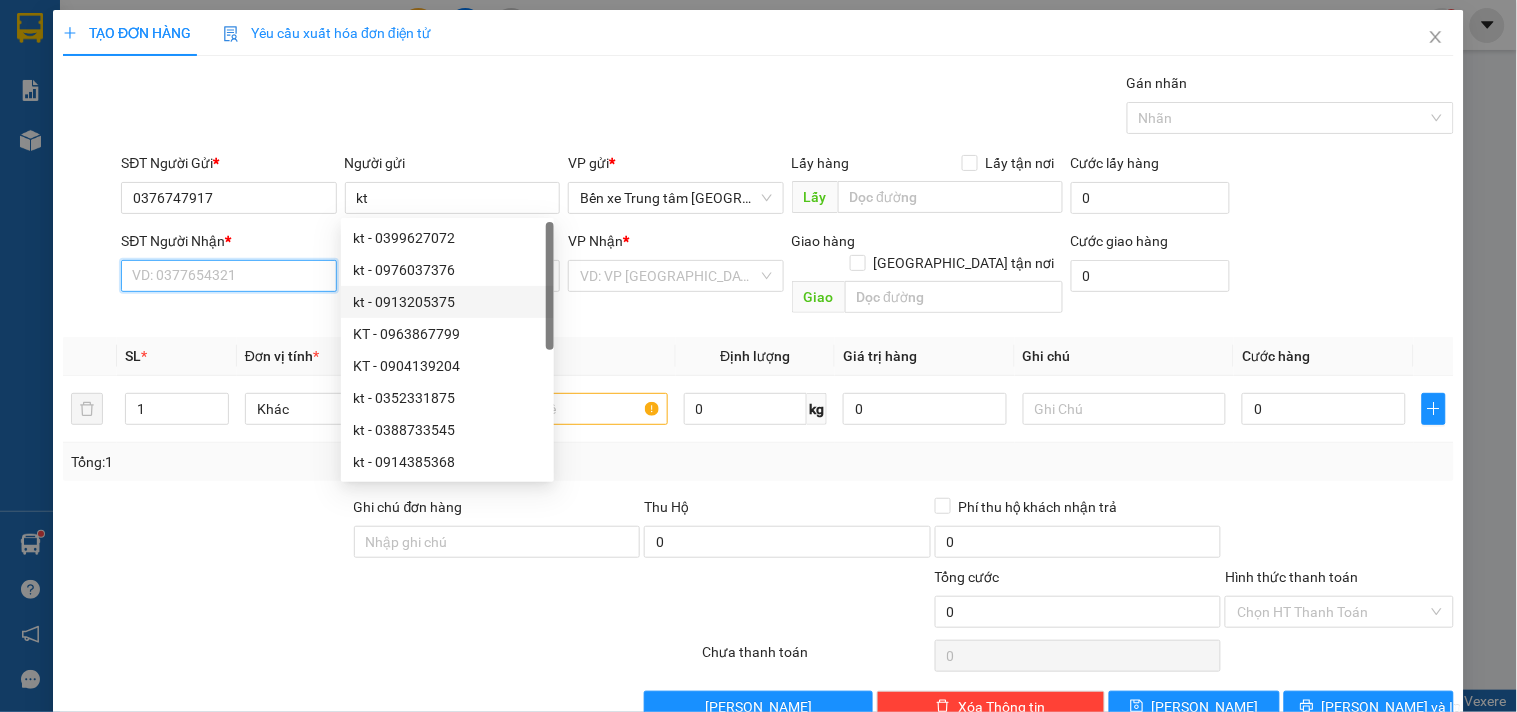 click on "SĐT Người Nhận  *" at bounding box center (228, 276) 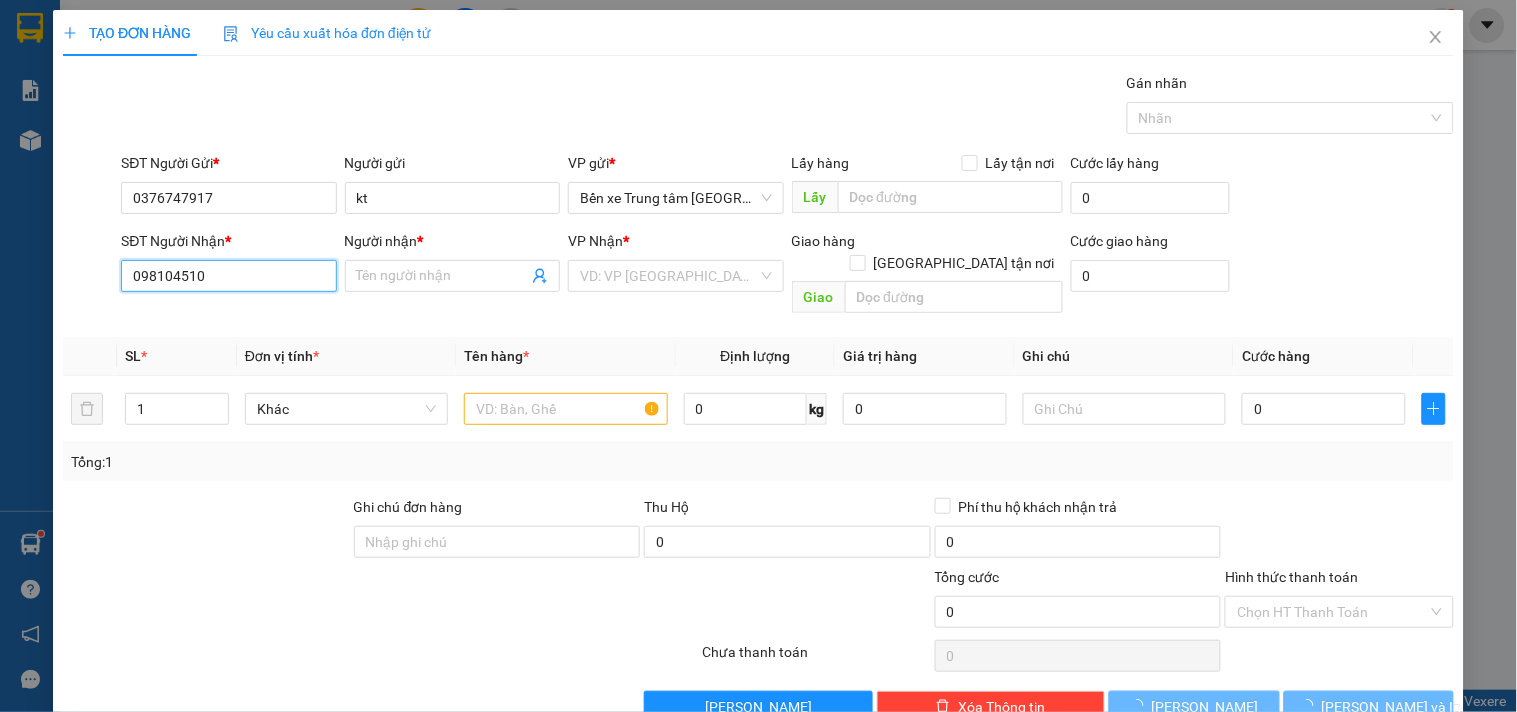 type on "0981045103" 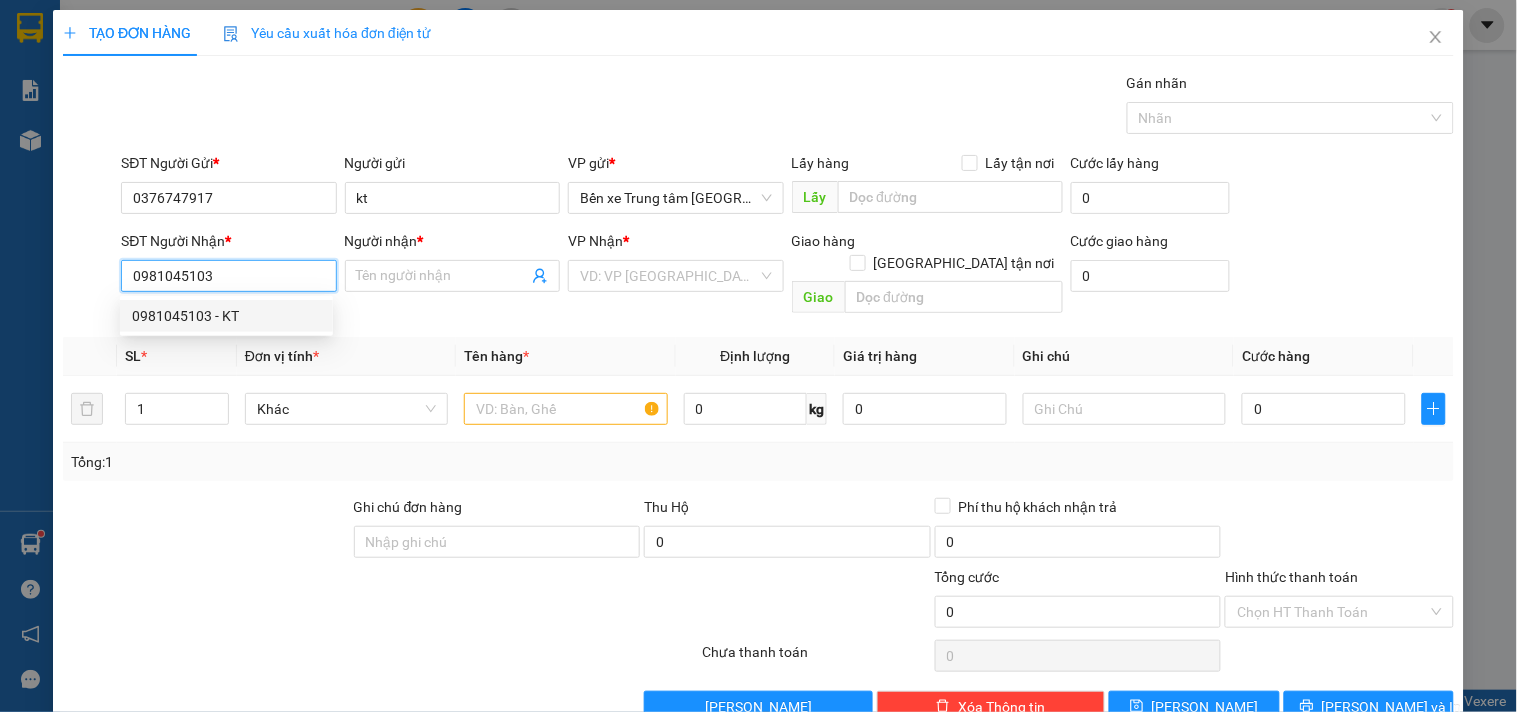 click on "0981045103 - KT" at bounding box center (226, 316) 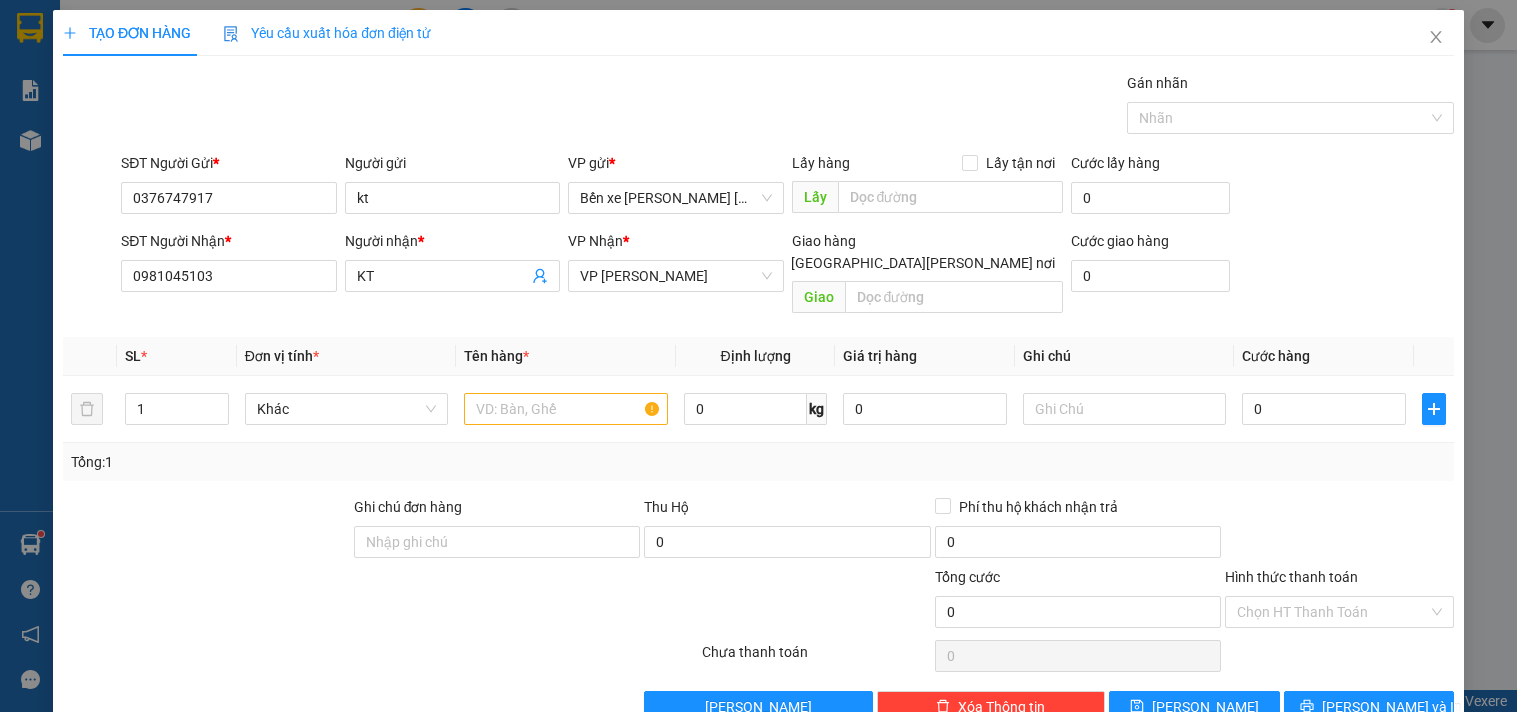 scroll, scrollTop: 0, scrollLeft: 0, axis: both 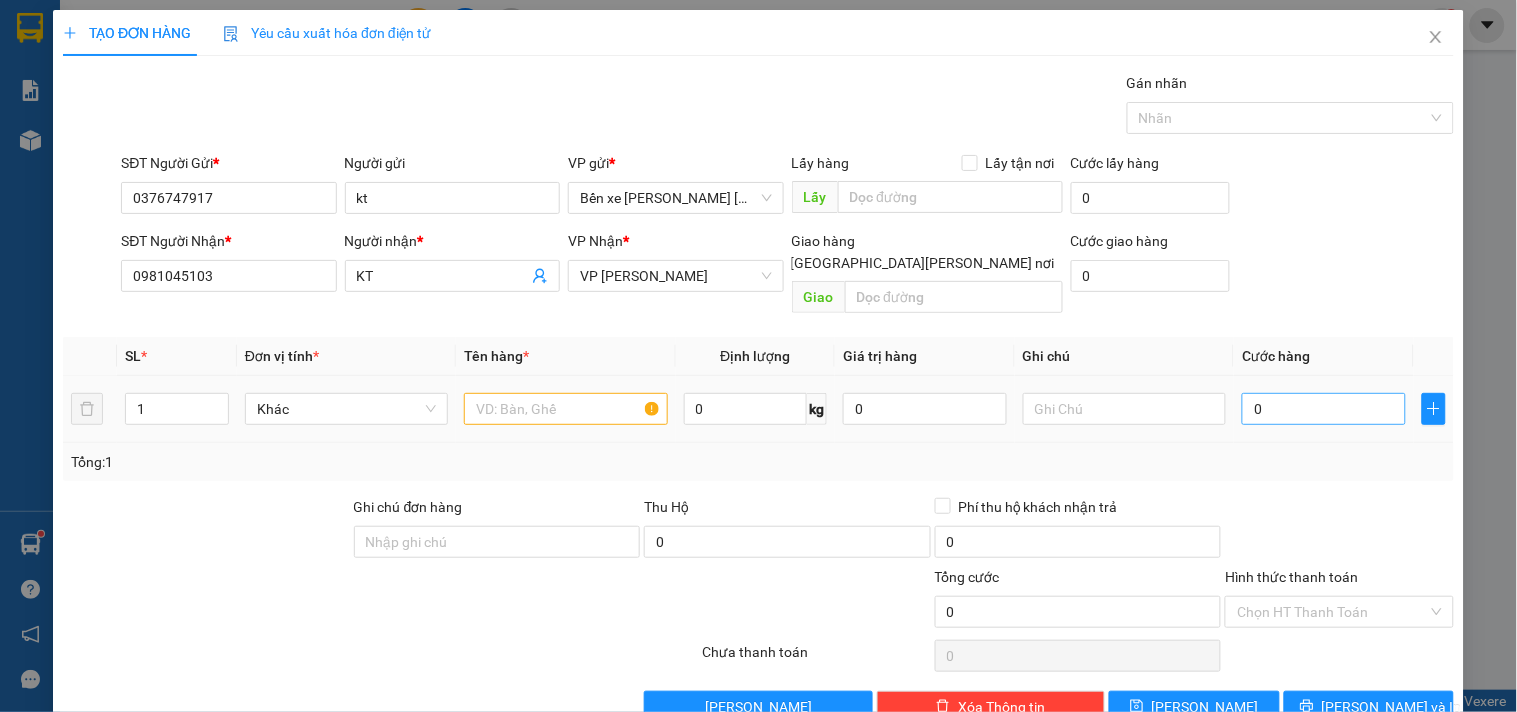 type on "0981045103" 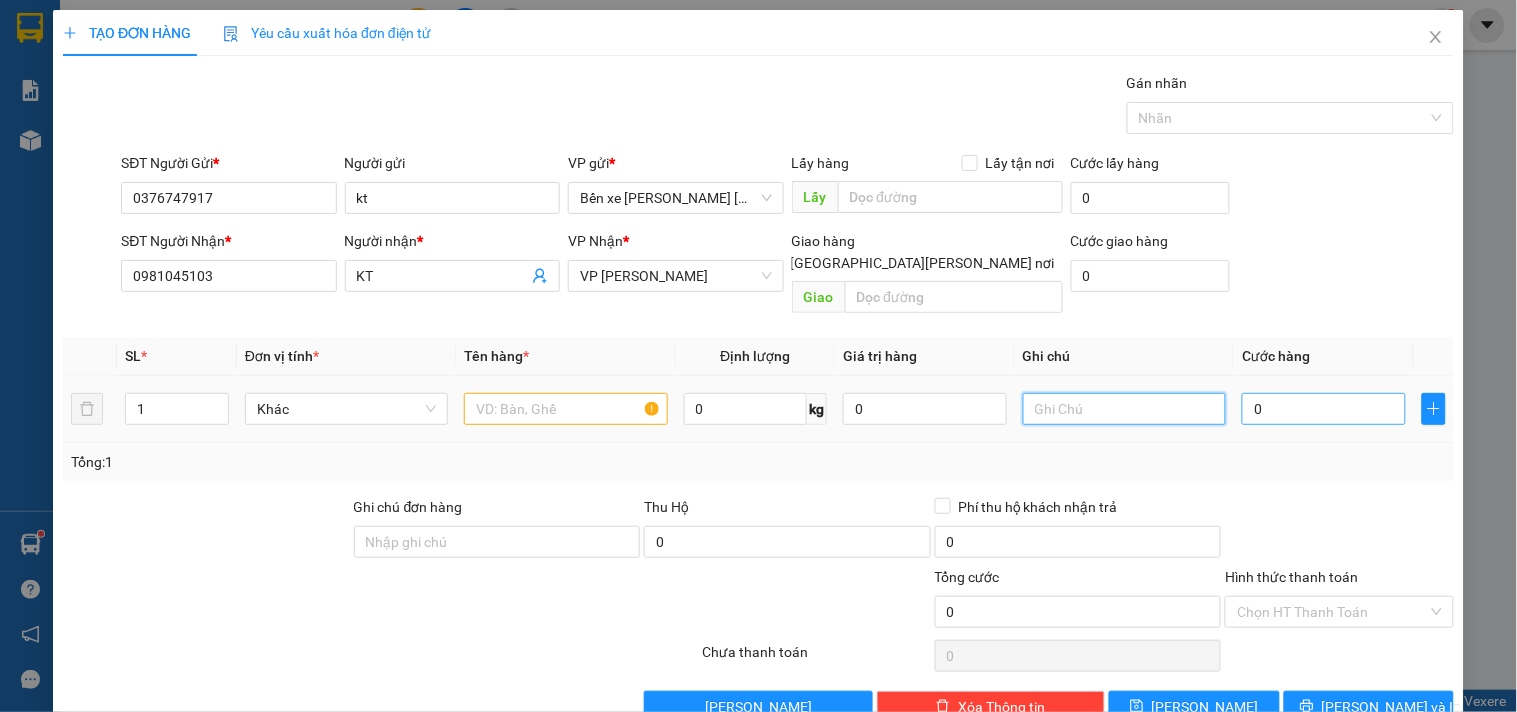 type on "0" 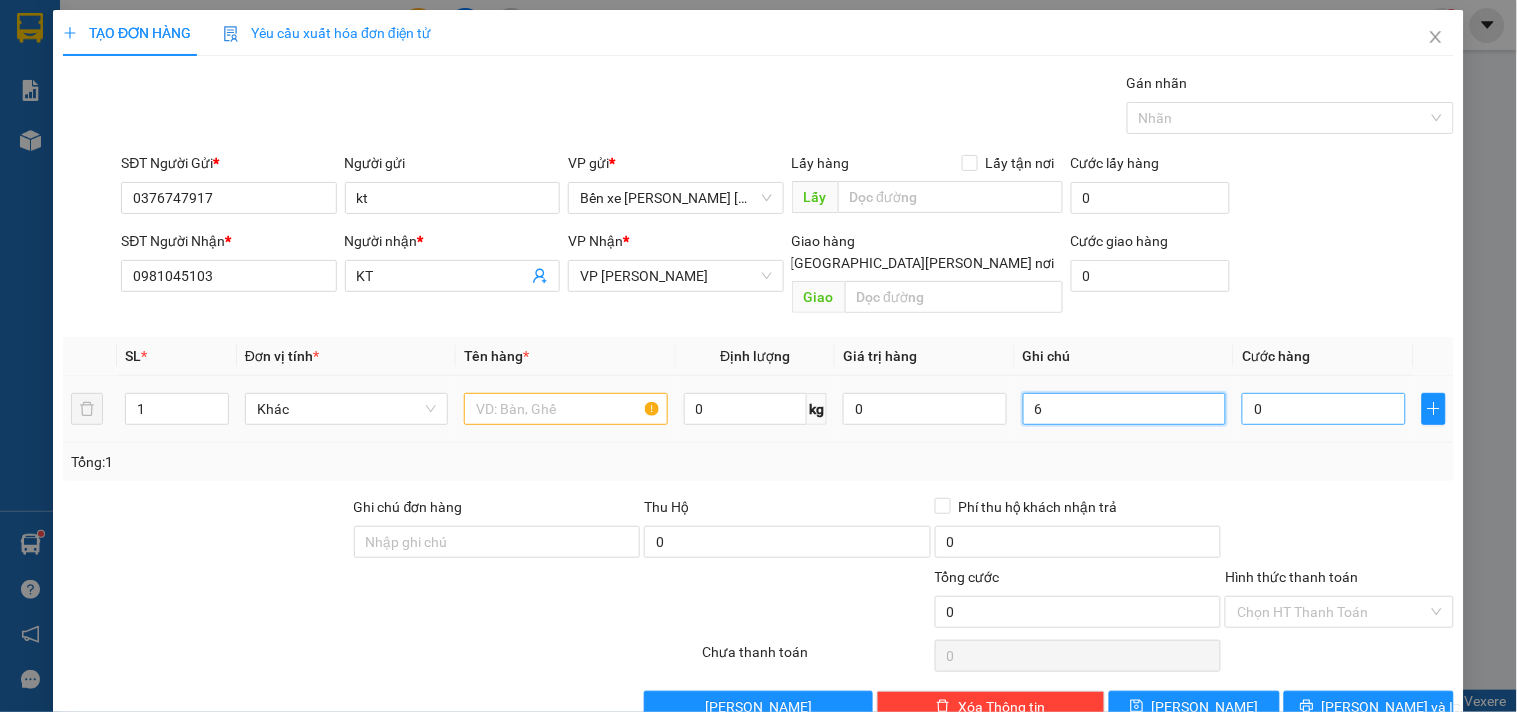 type on "60" 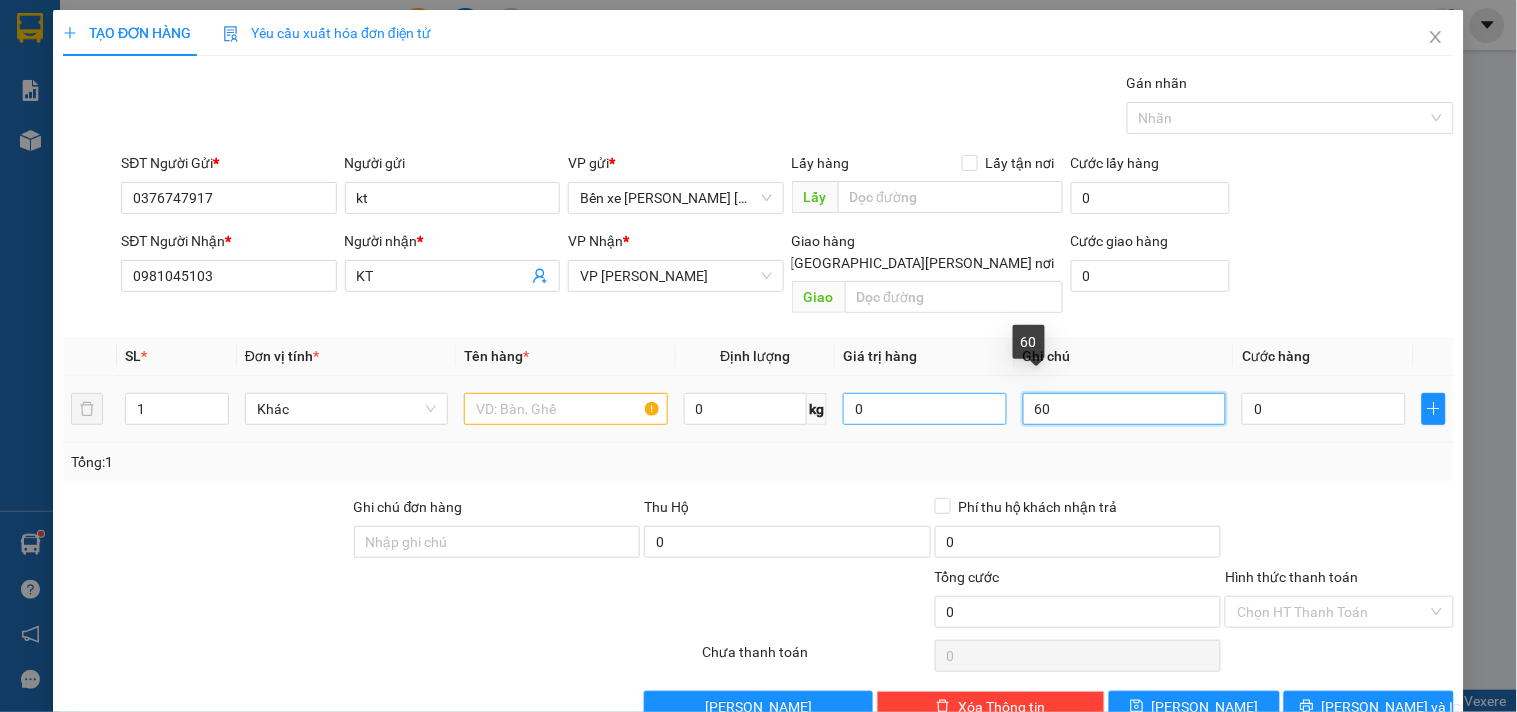drag, startPoint x: 1106, startPoint y: 392, endPoint x: 915, endPoint y: 398, distance: 191.09422 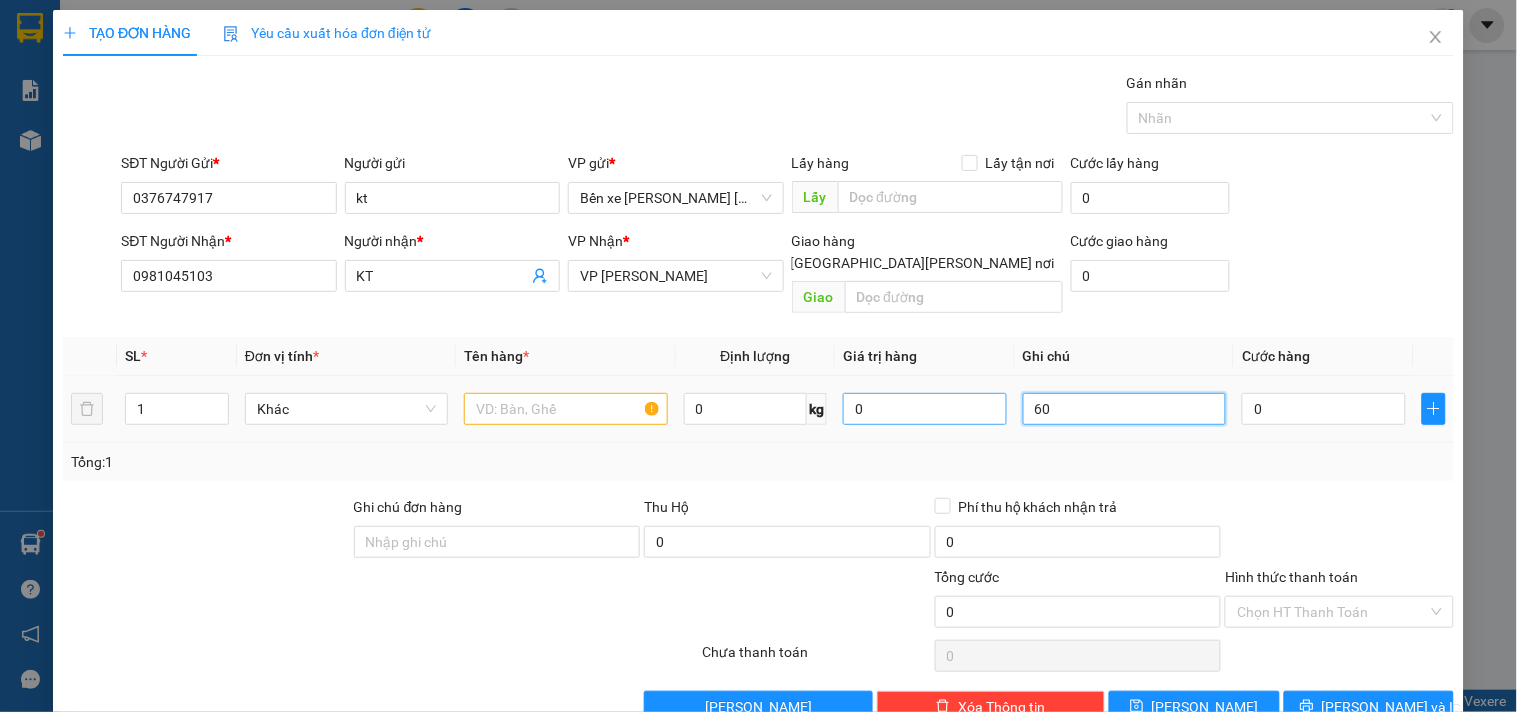 type 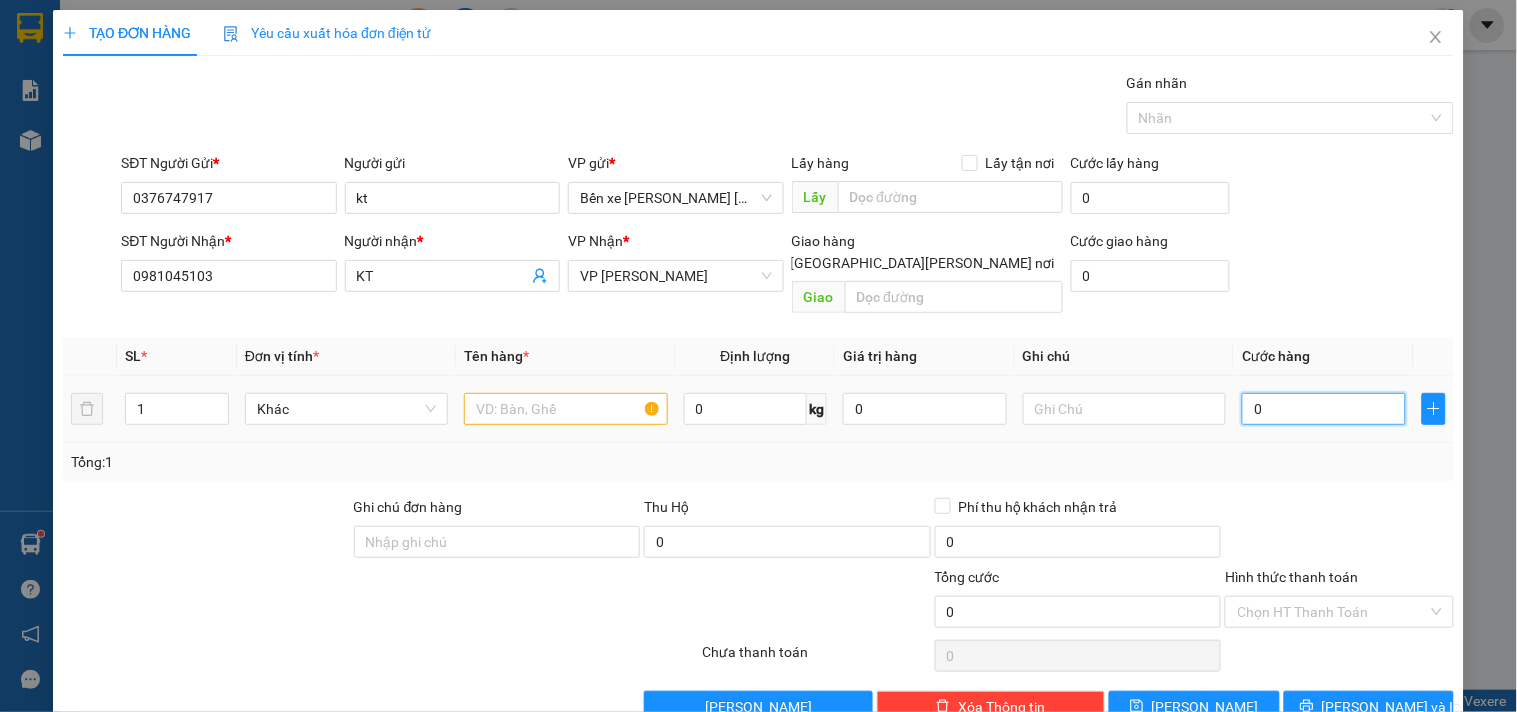 type on "6" 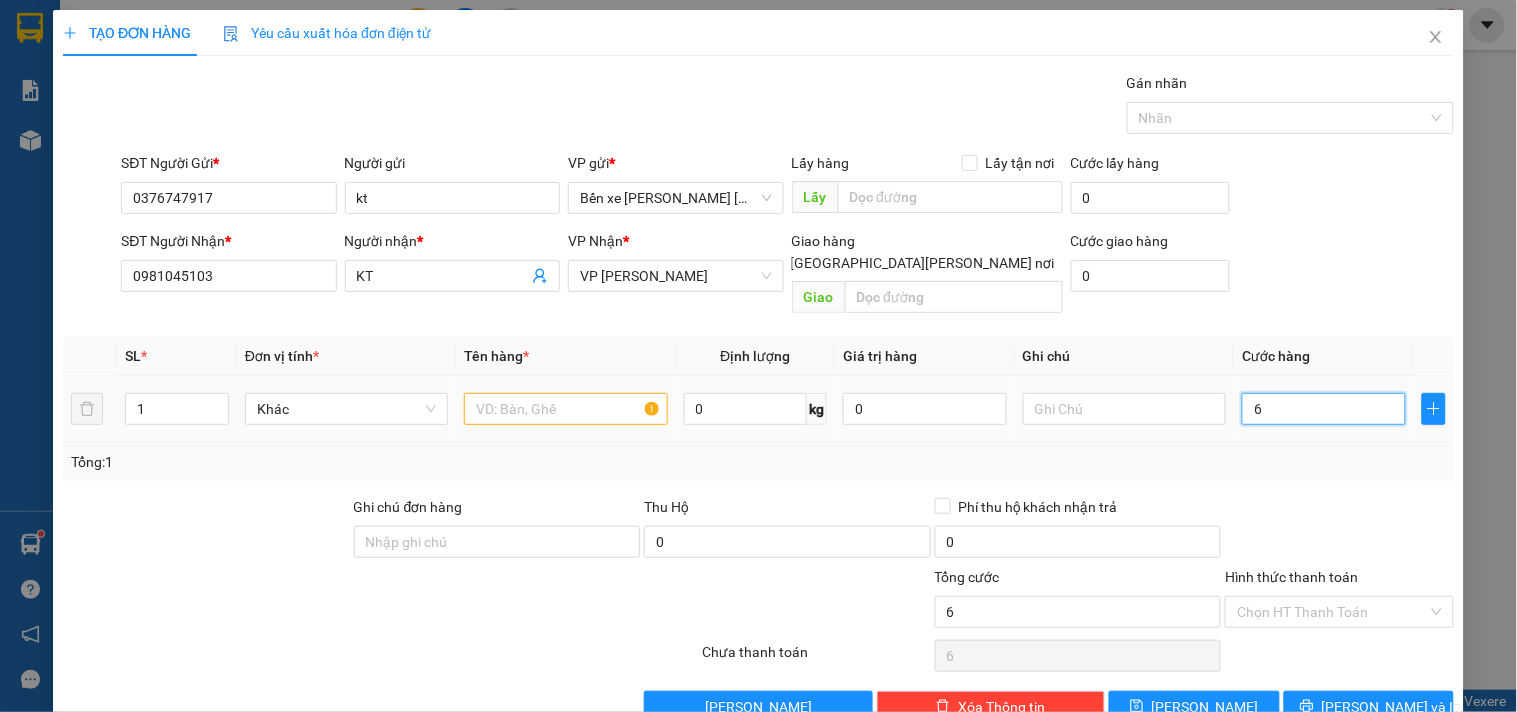 type on "60" 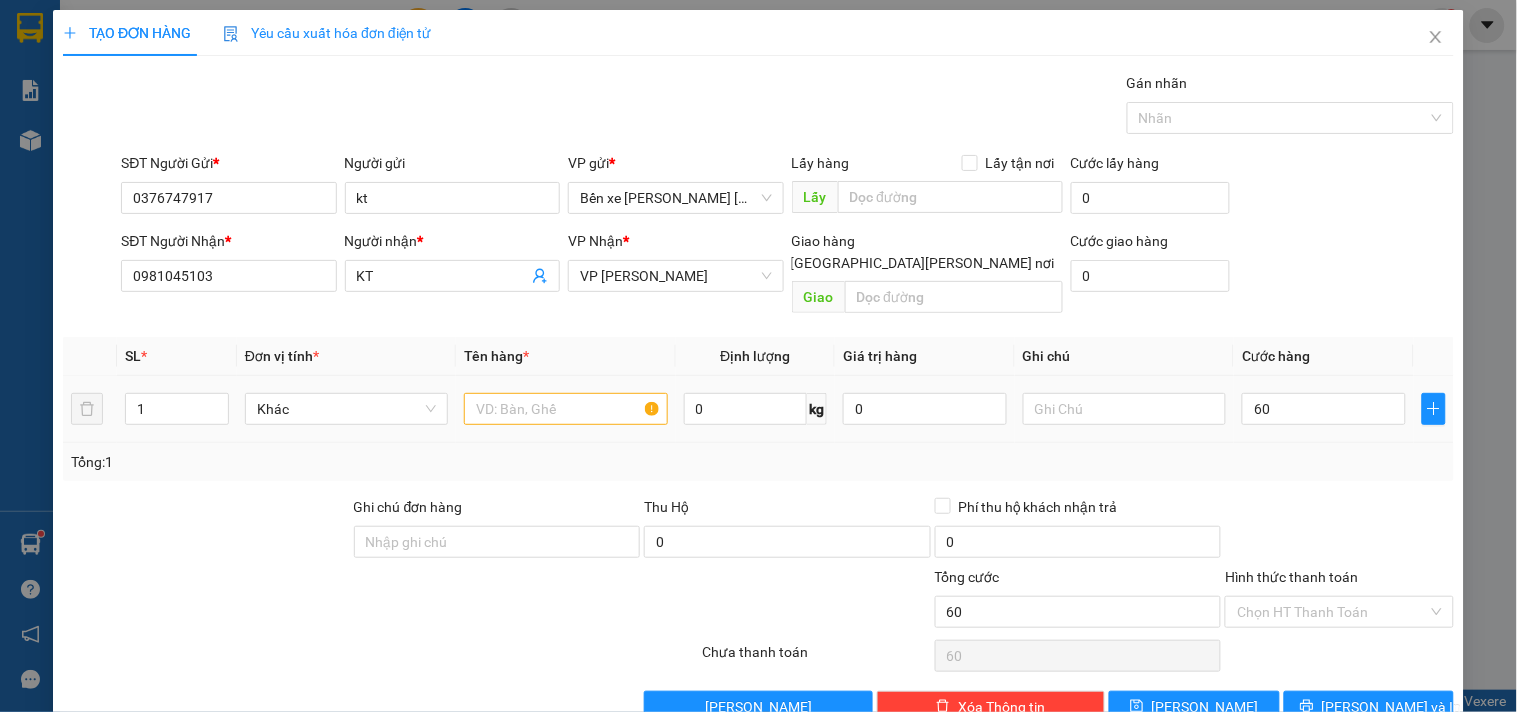 click at bounding box center [1124, 409] 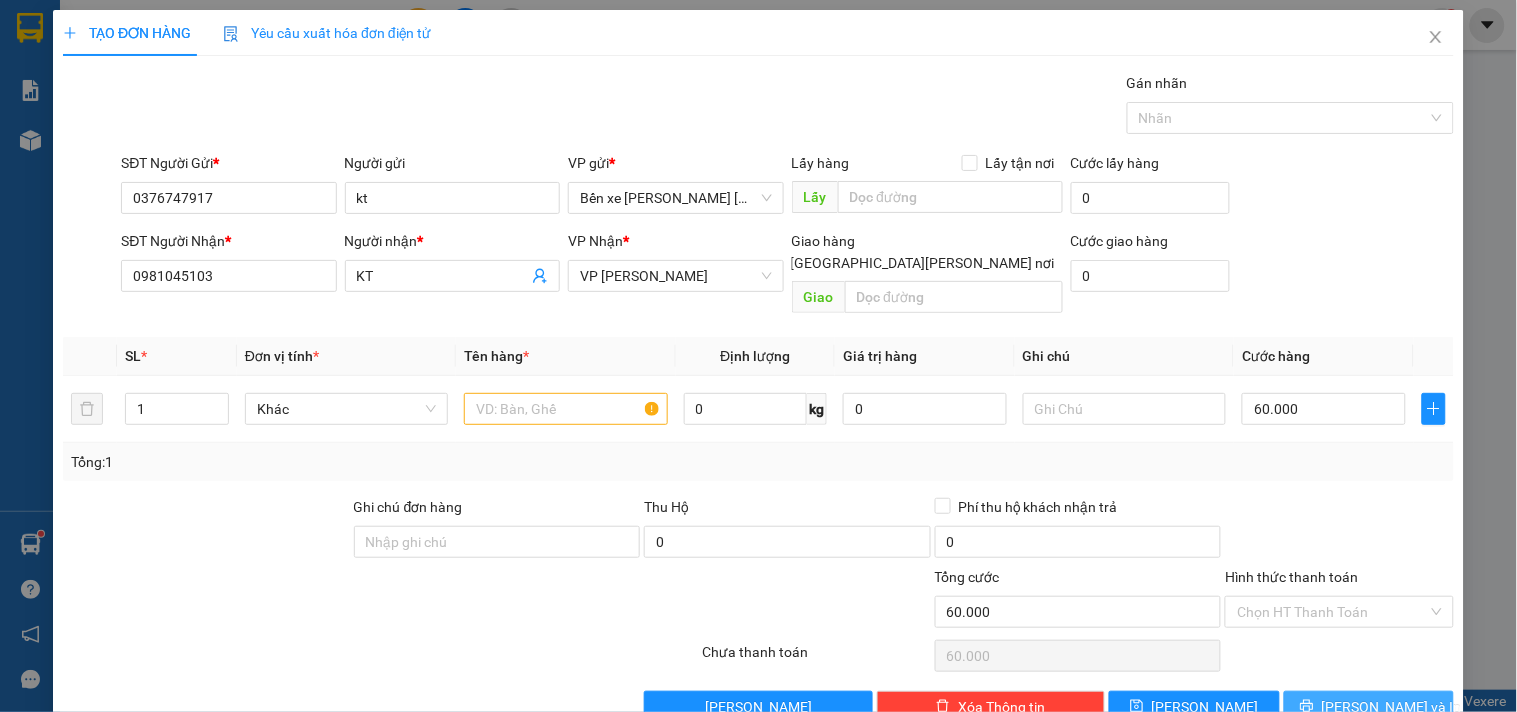 click on "[PERSON_NAME] và In" at bounding box center (1392, 707) 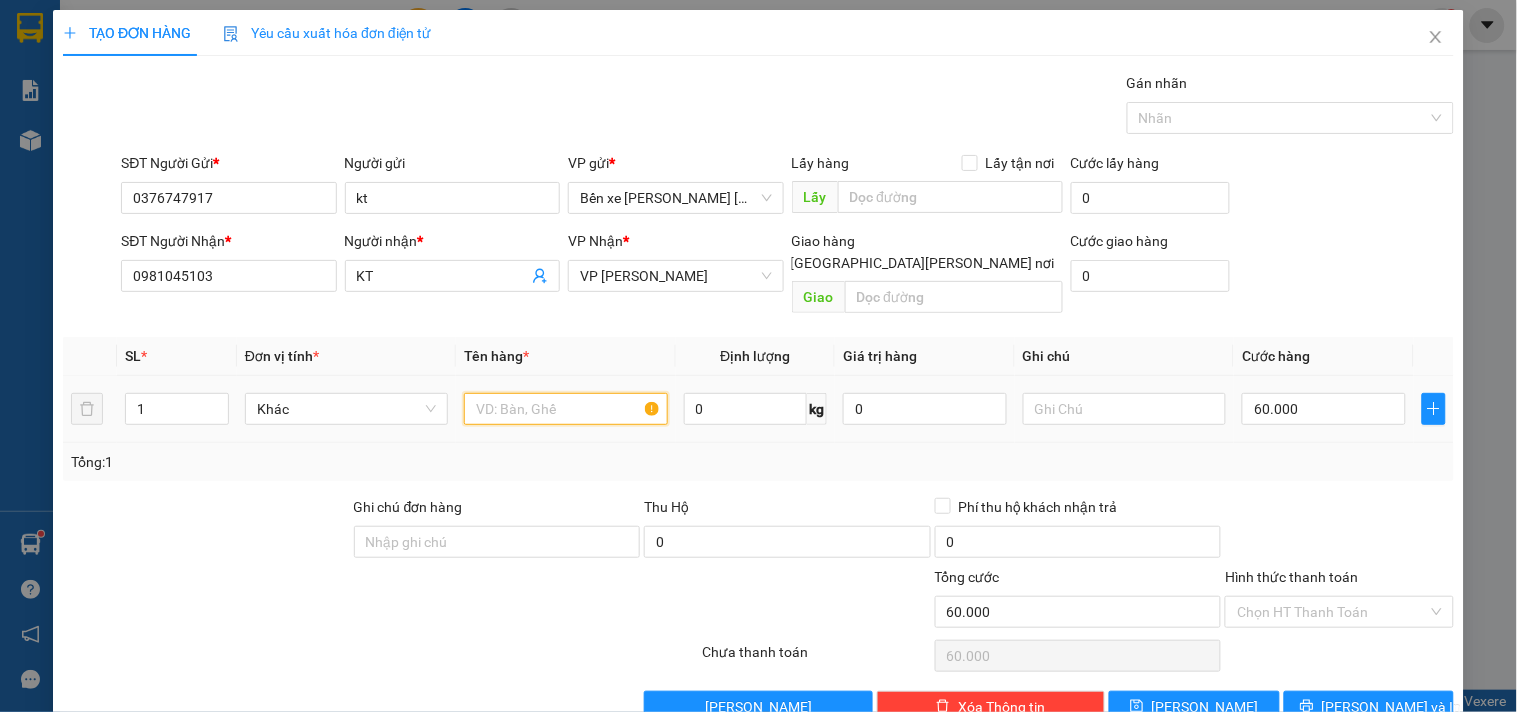 click at bounding box center (565, 409) 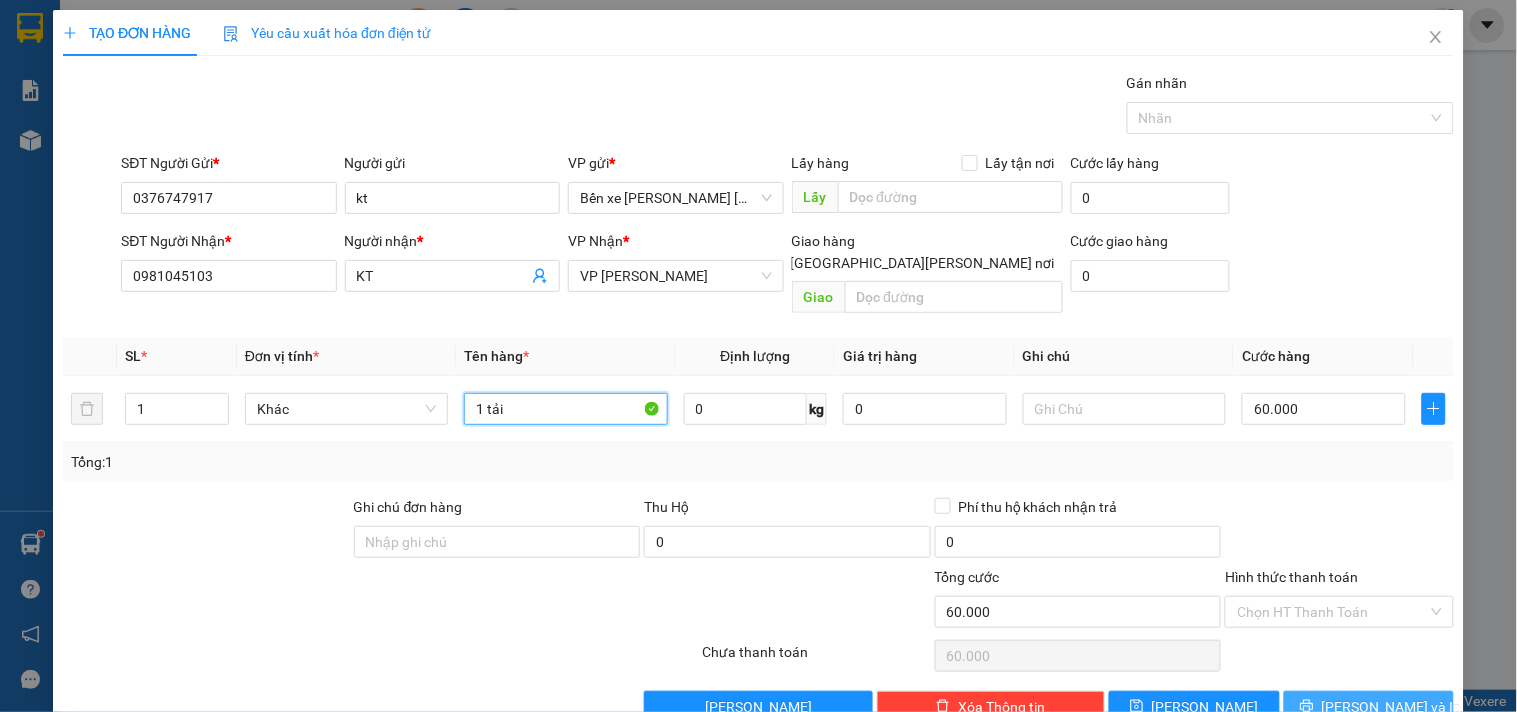 type on "1 tải" 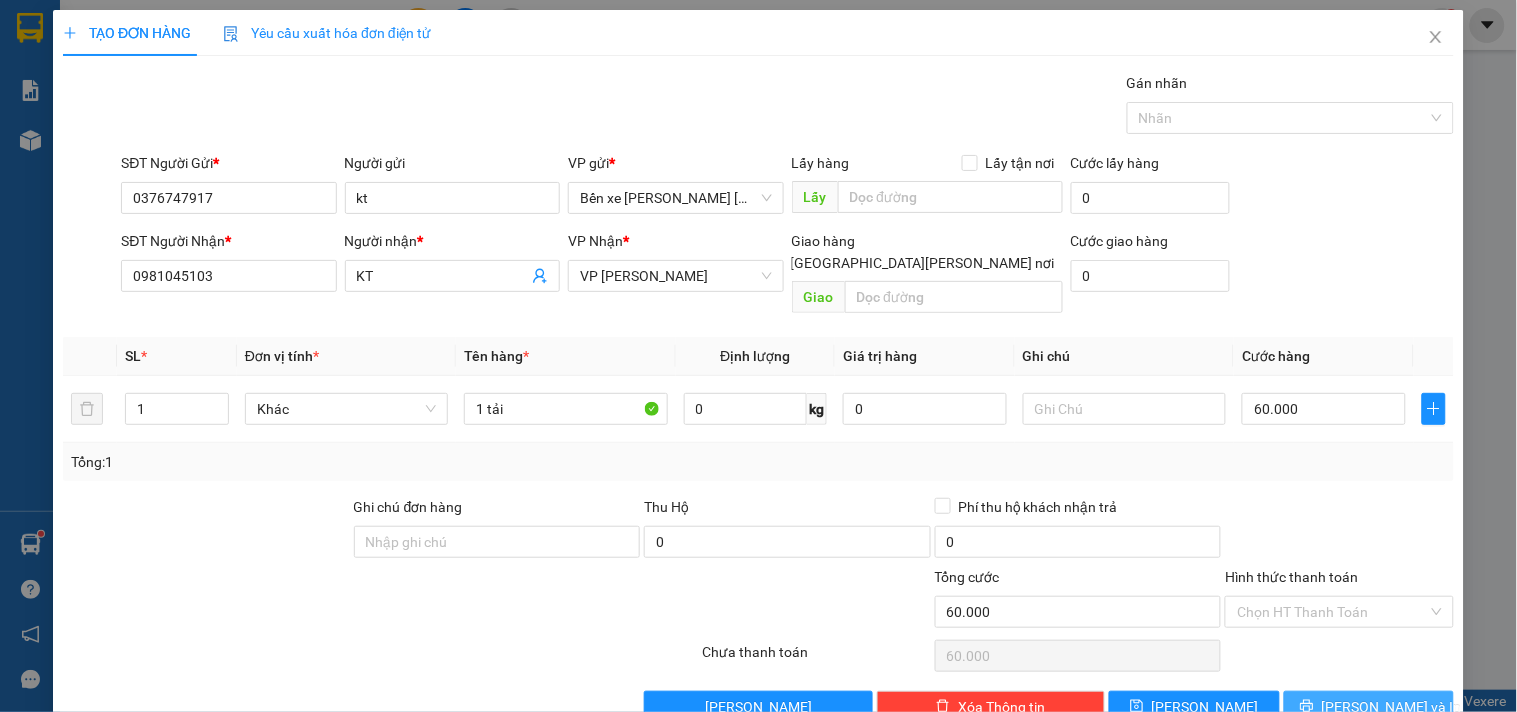 click 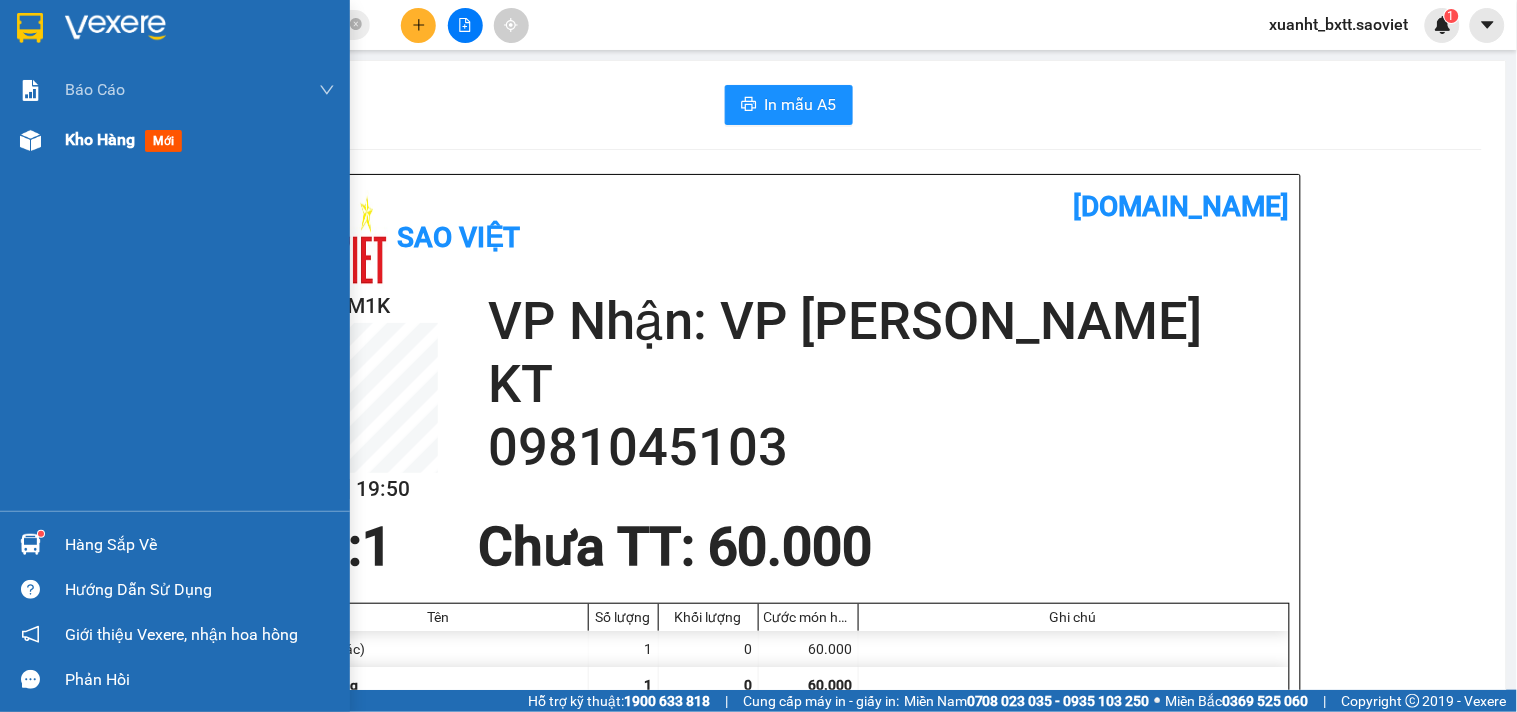 click on "Kho hàng mới" at bounding box center [127, 139] 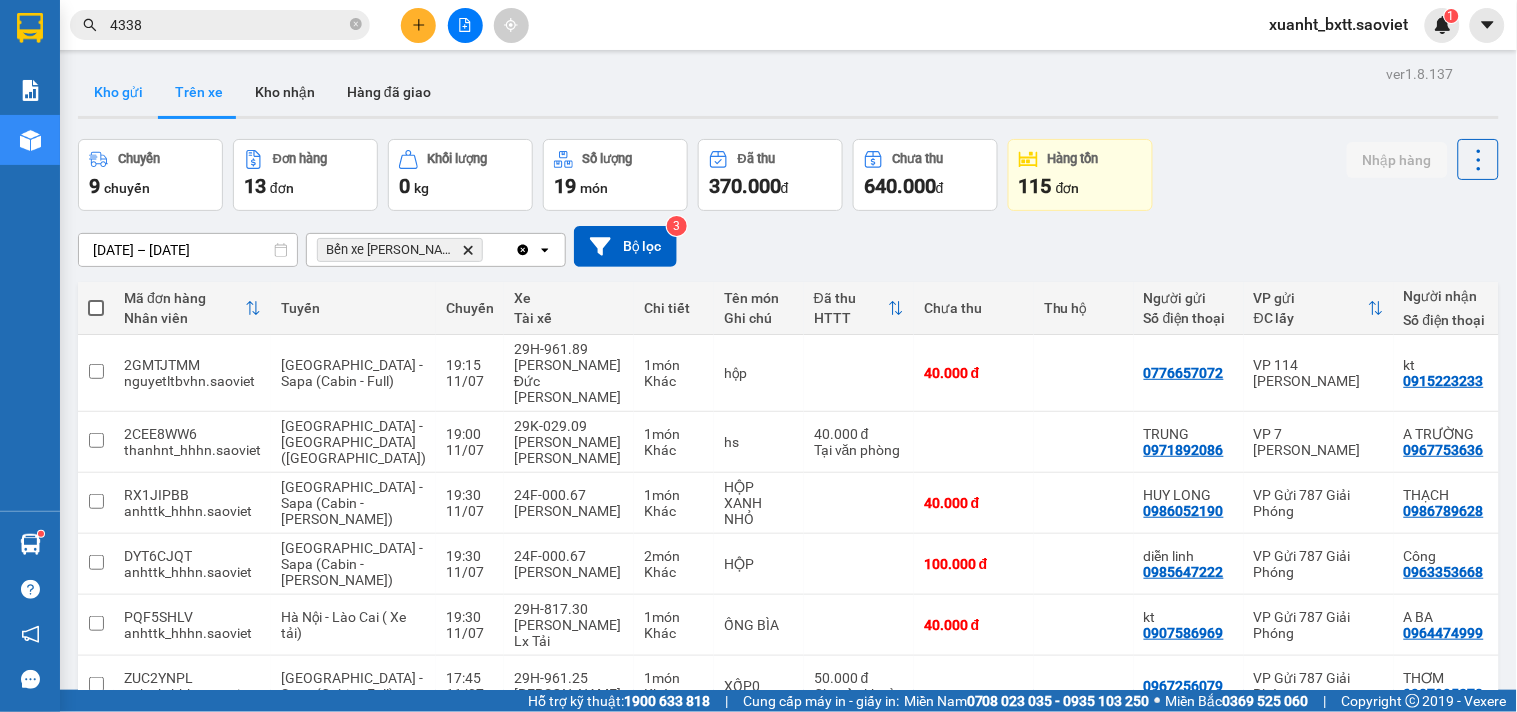 click on "Kho gửi" at bounding box center [118, 92] 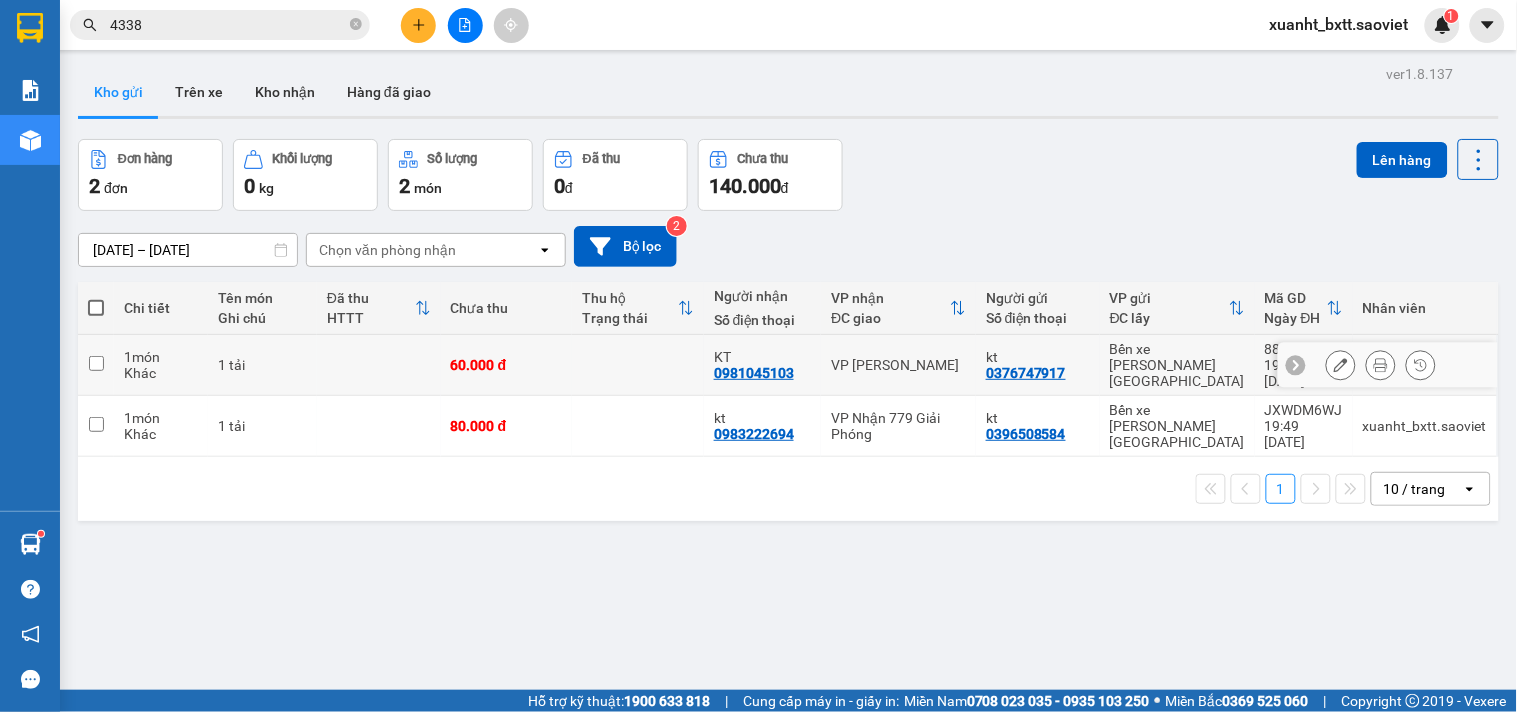 click at bounding box center [96, 365] 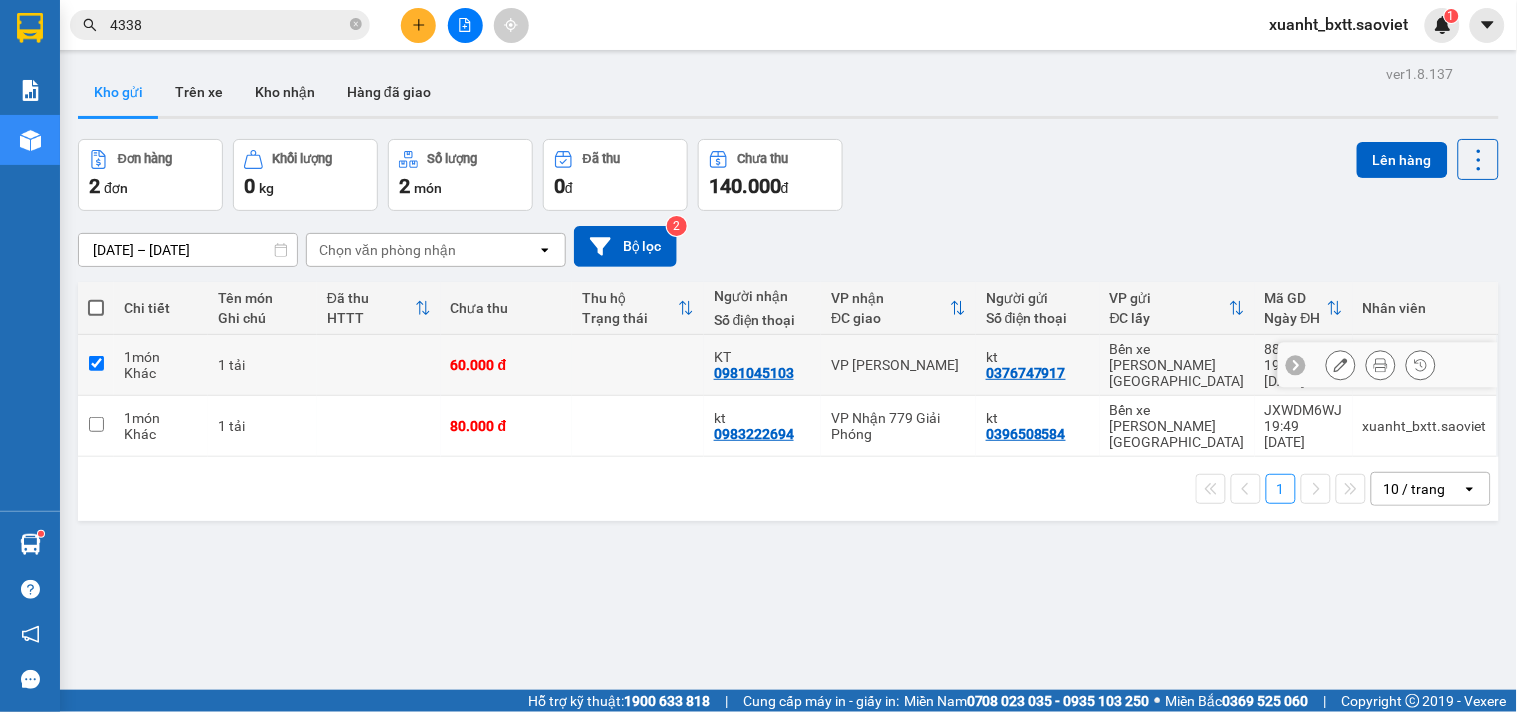 checkbox on "true" 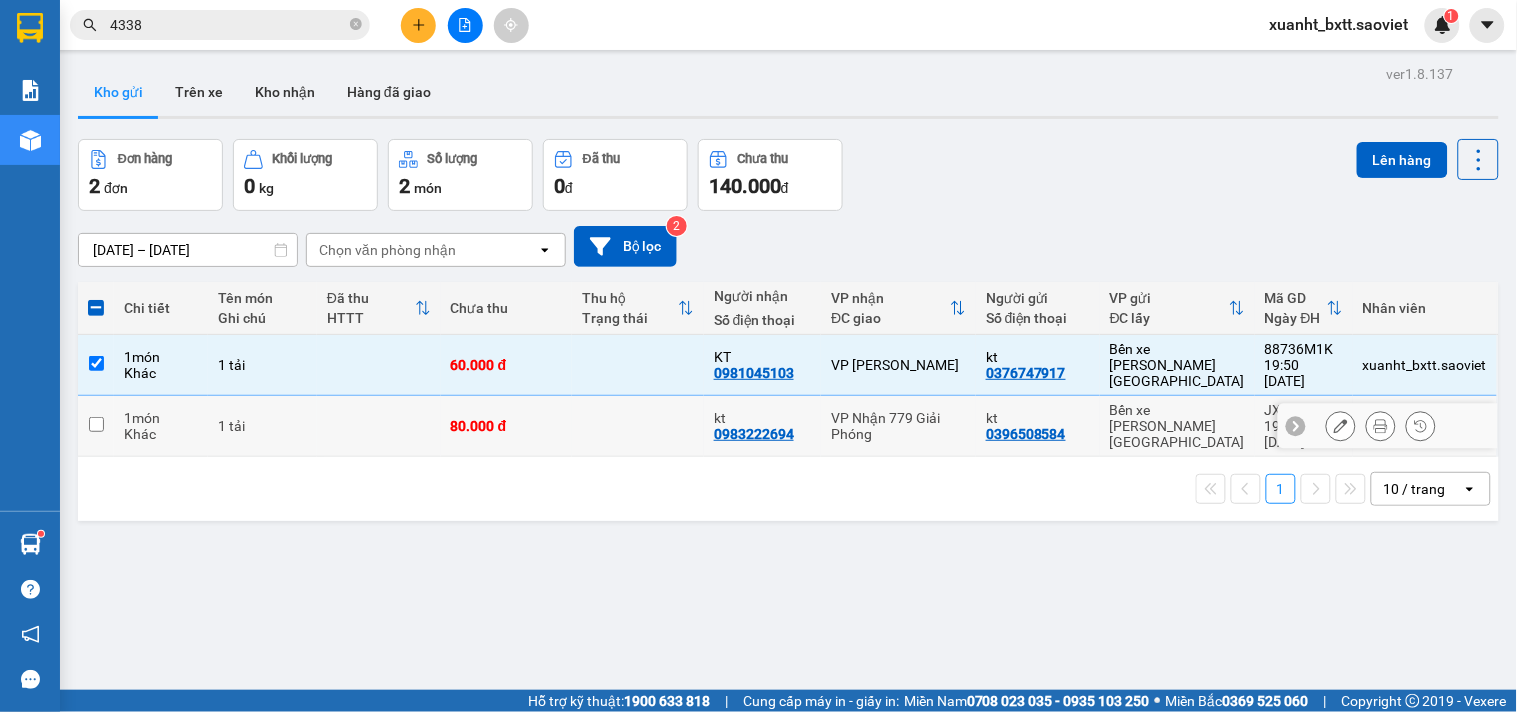 click at bounding box center (96, 424) 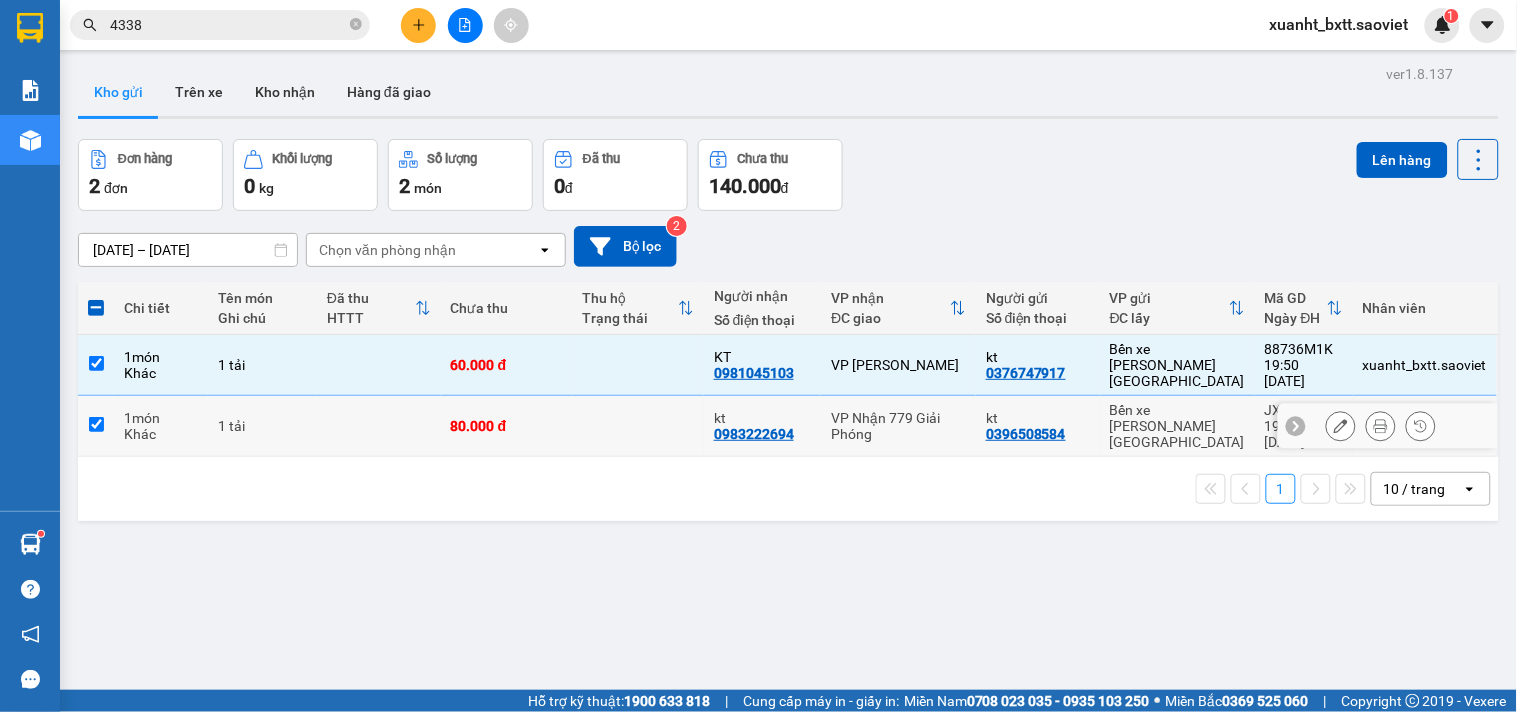 checkbox on "true" 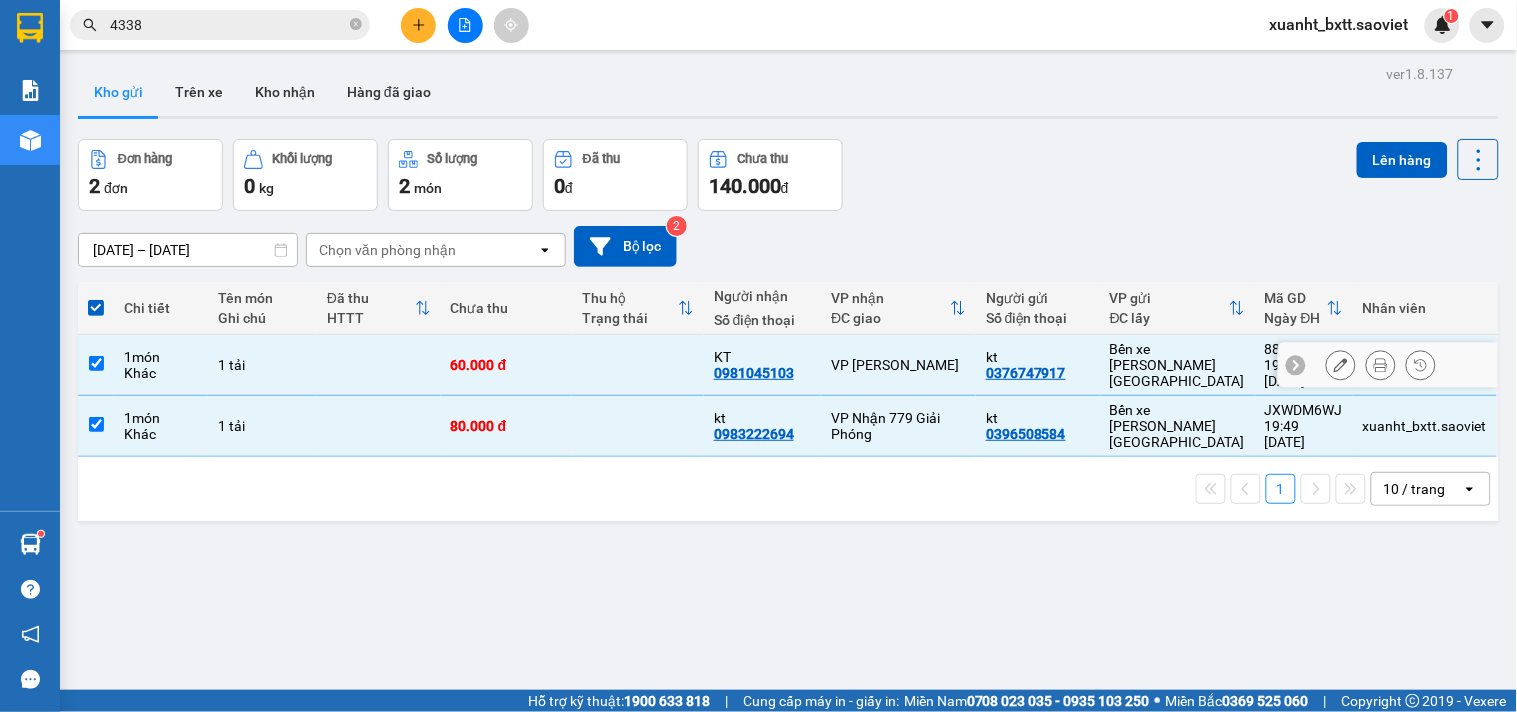 click at bounding box center [96, 363] 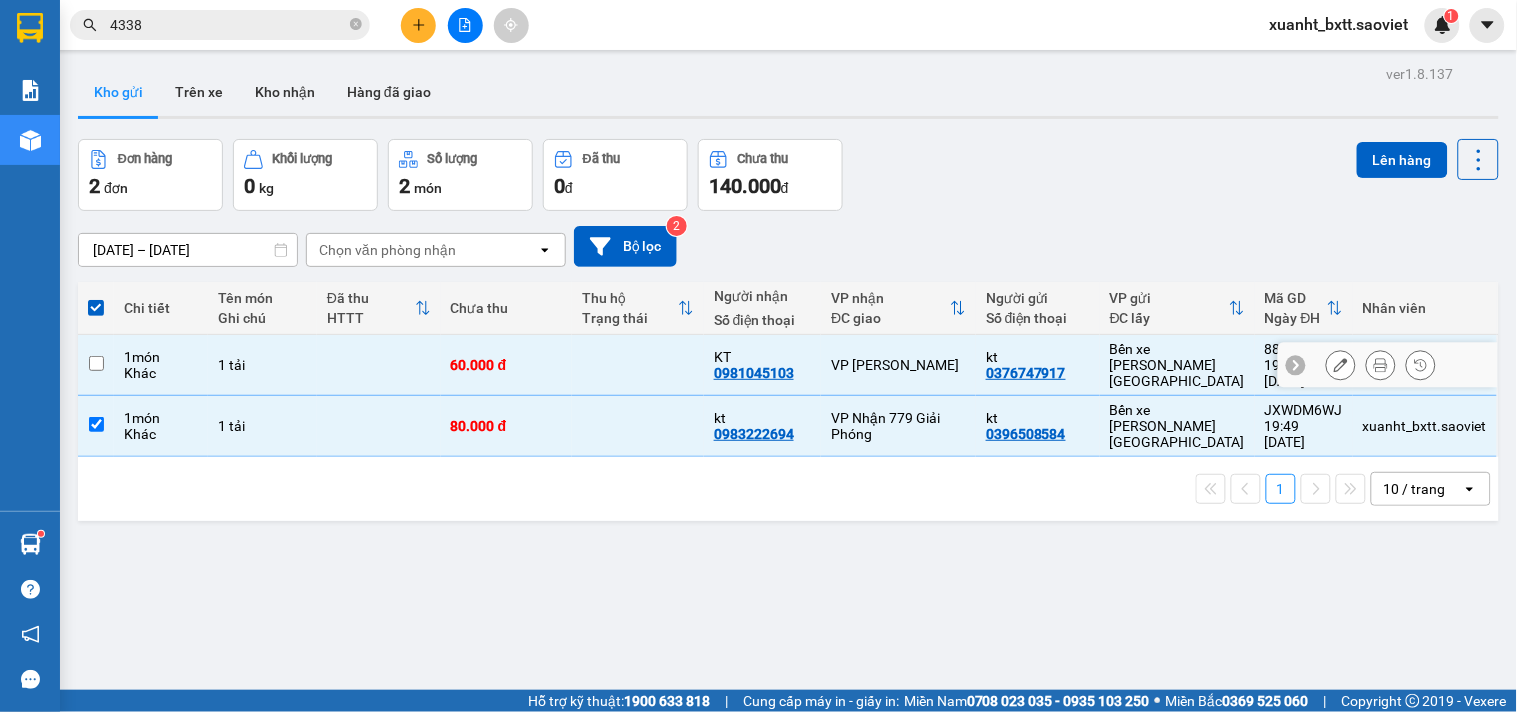 checkbox on "false" 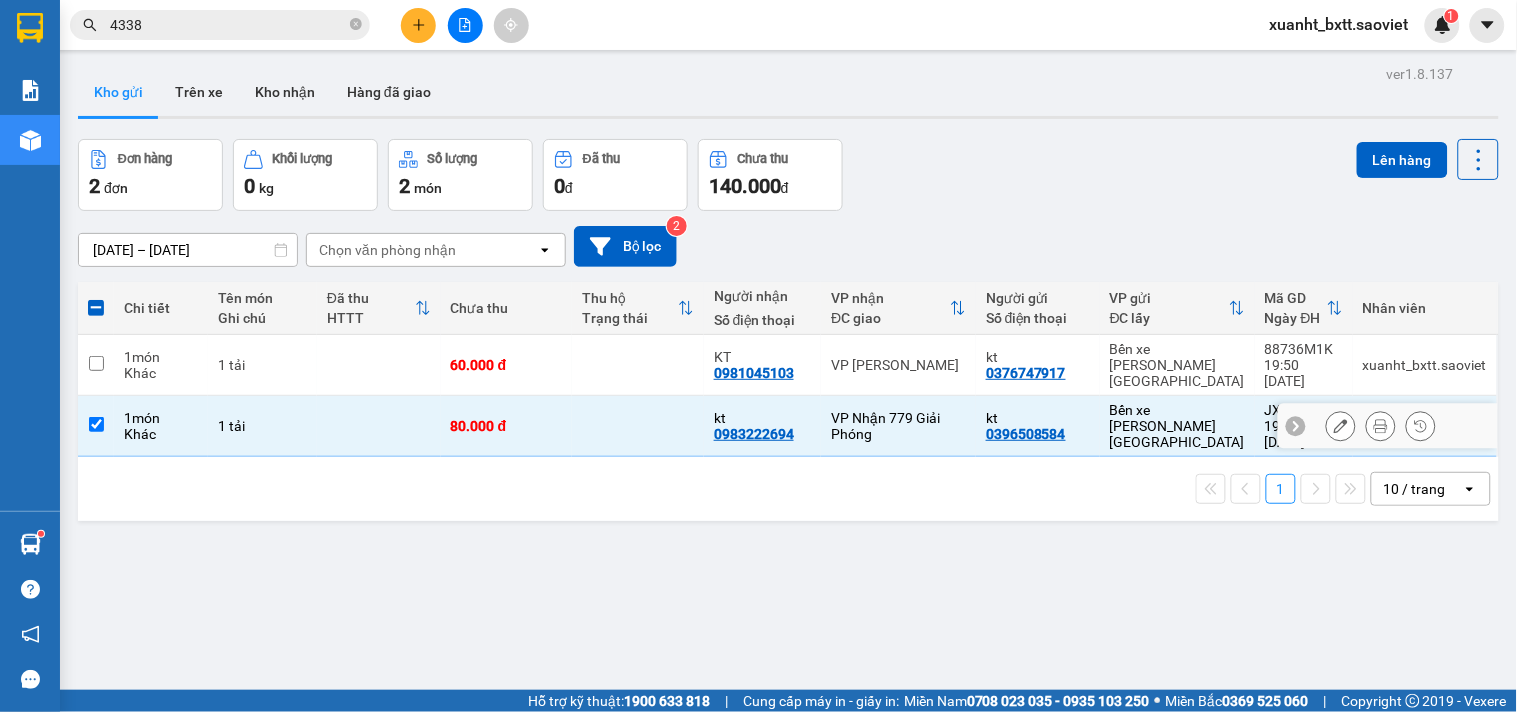 click at bounding box center (96, 424) 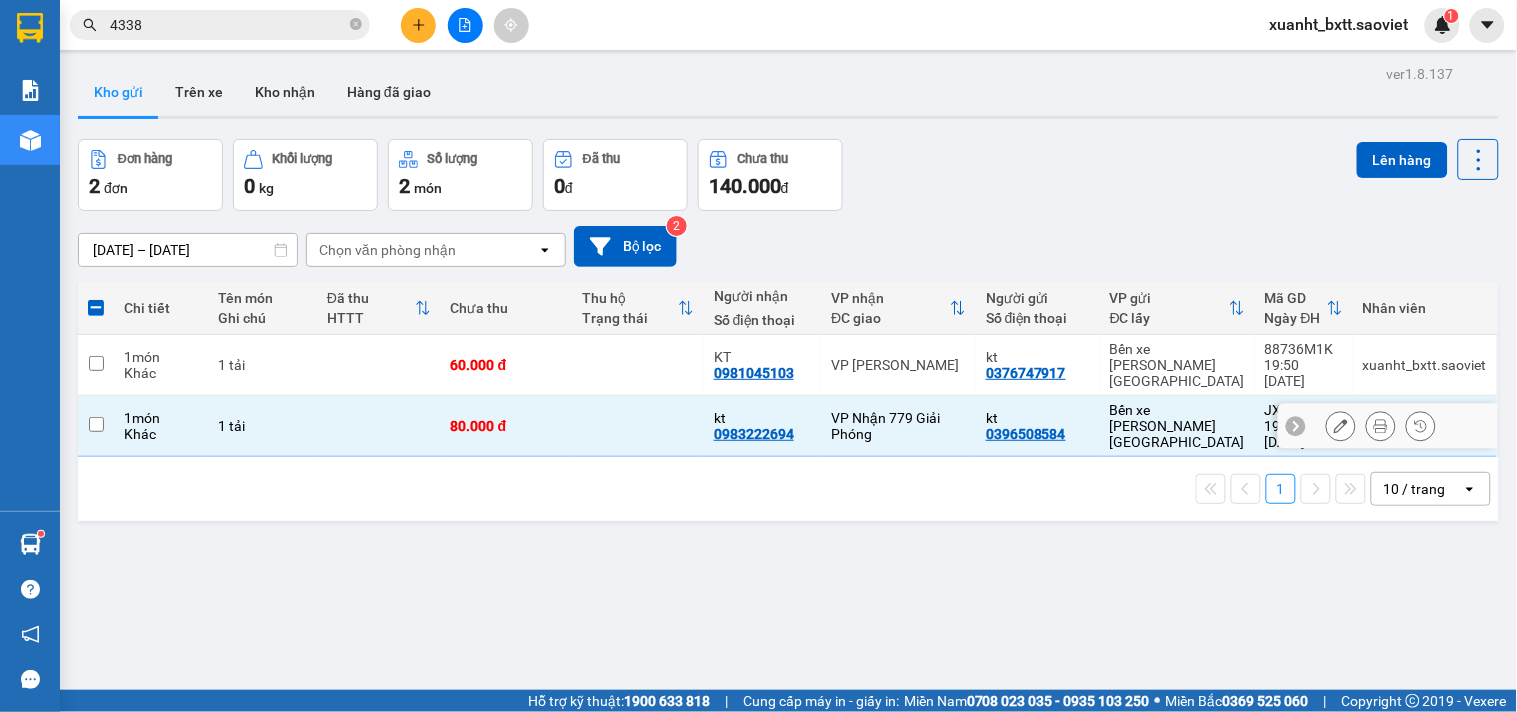 checkbox on "false" 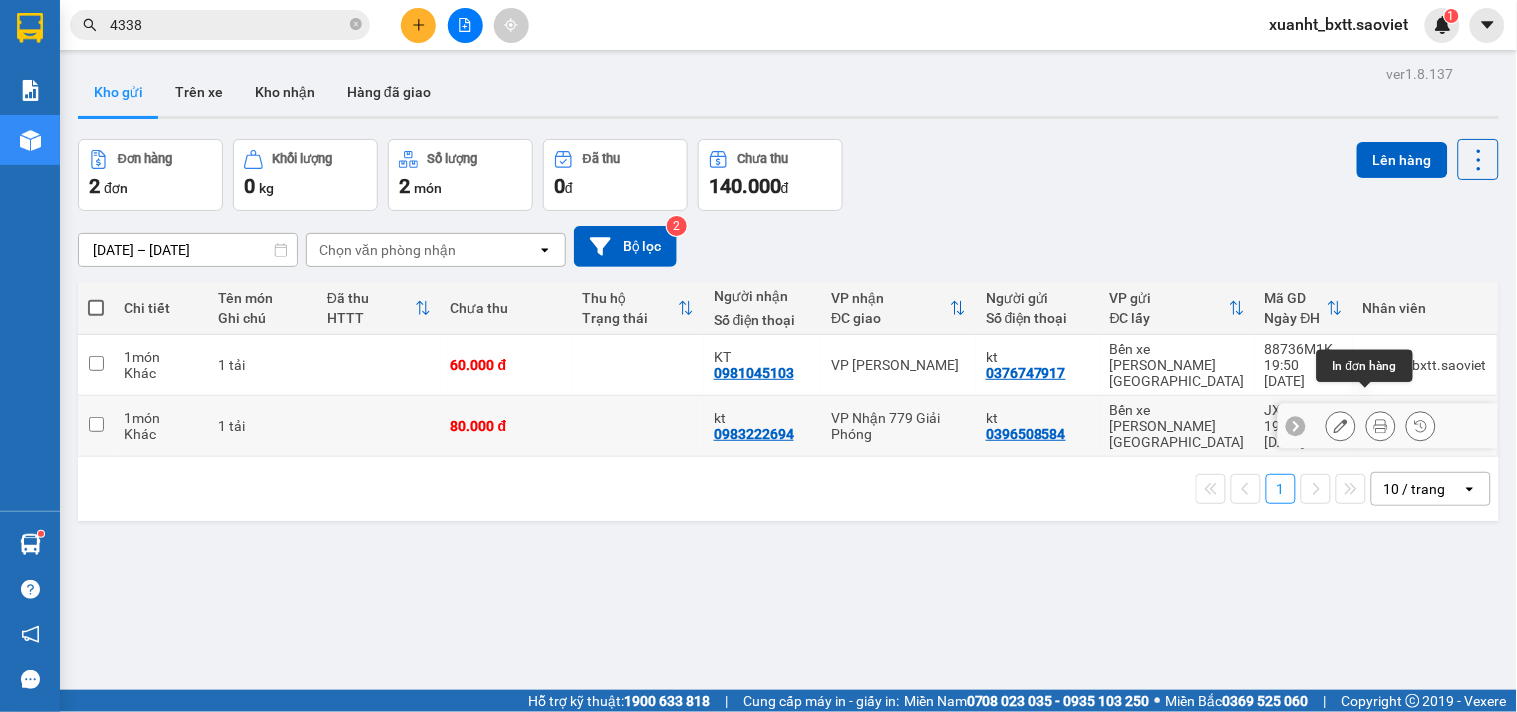 click at bounding box center (1381, 426) 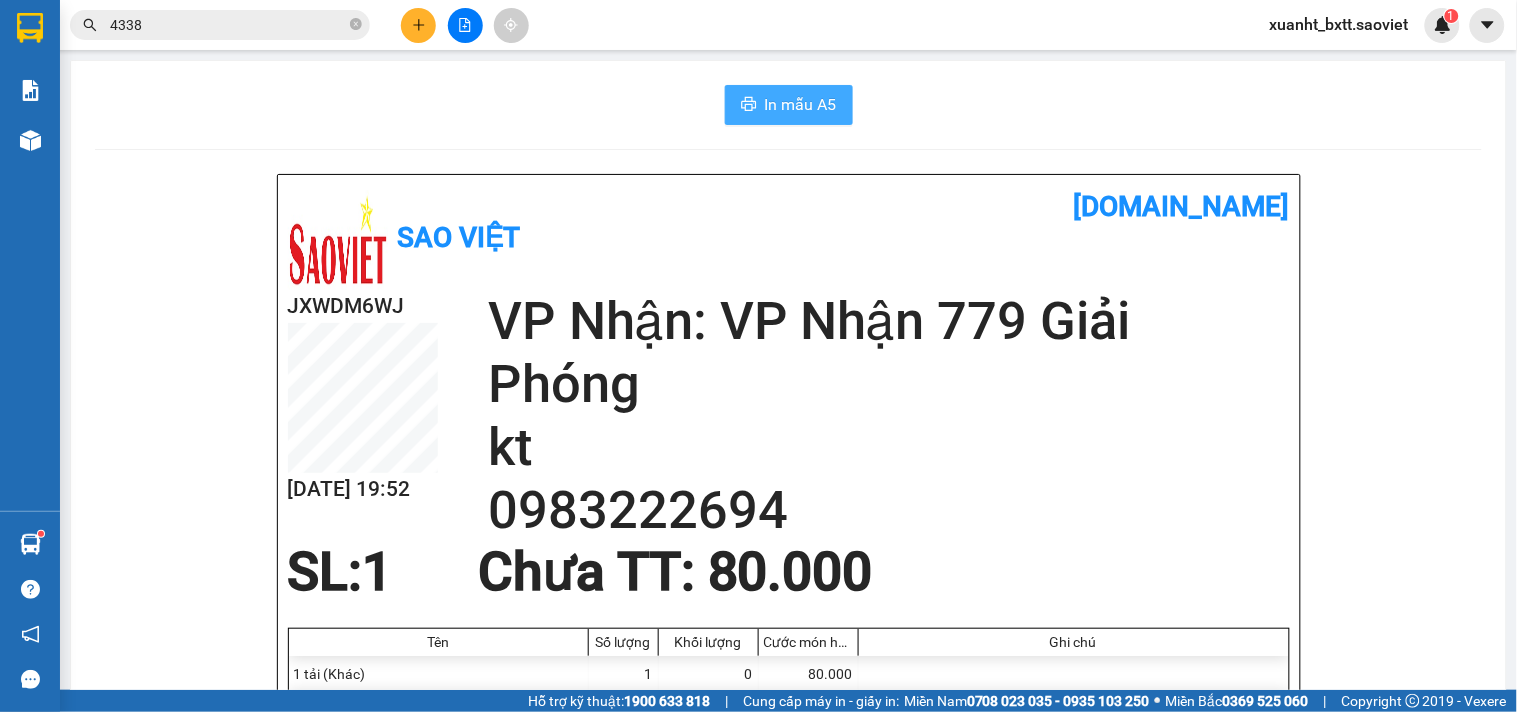 click on "In mẫu A5" at bounding box center (801, 104) 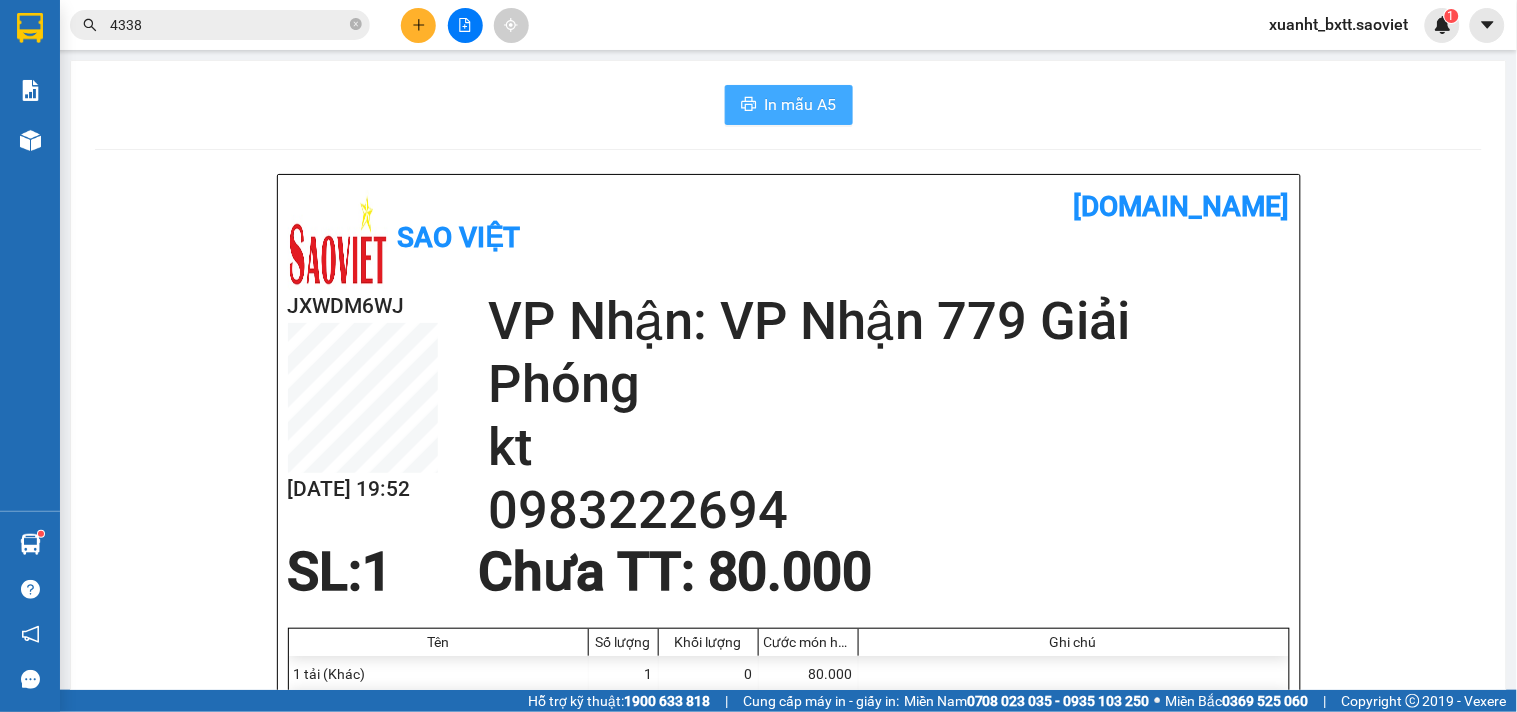 scroll, scrollTop: 0, scrollLeft: 0, axis: both 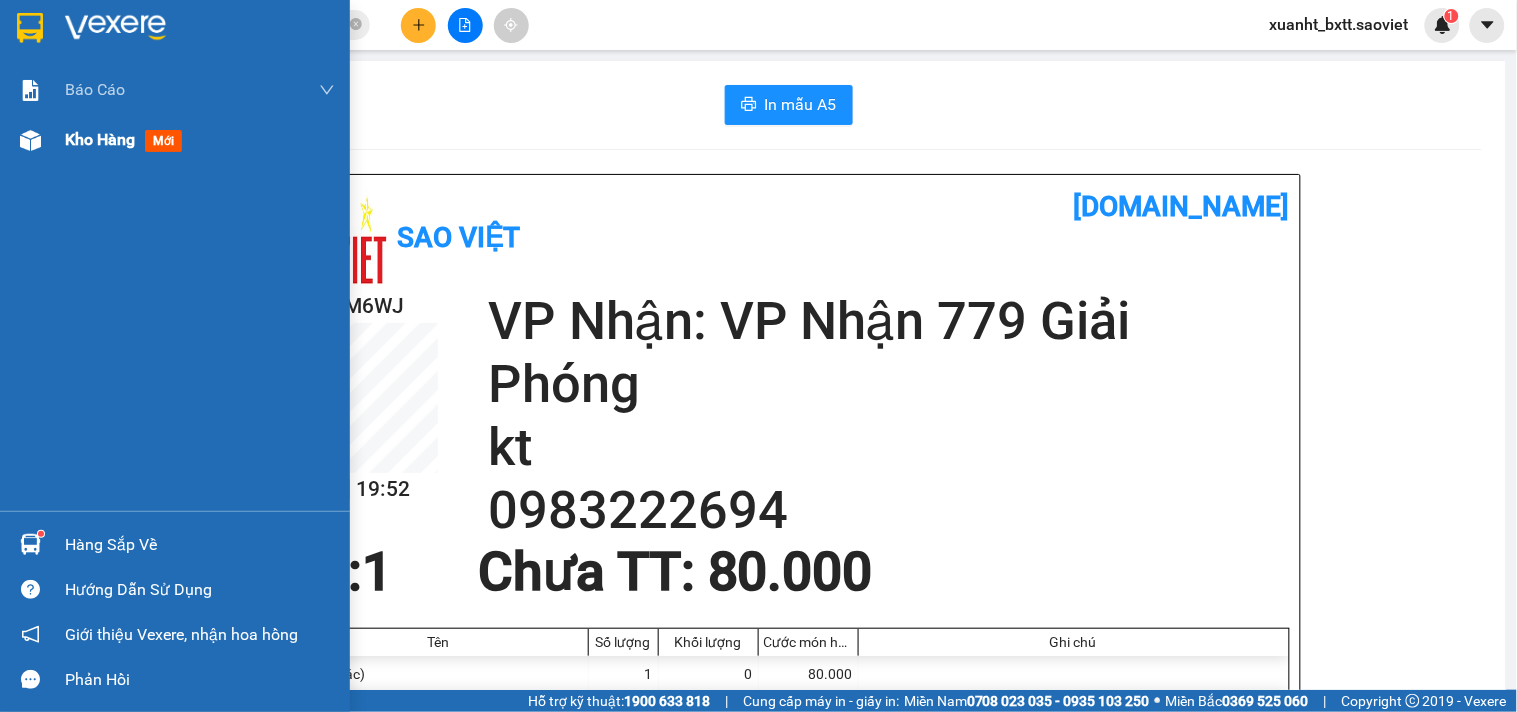 click on "Kho hàng mới" at bounding box center (127, 139) 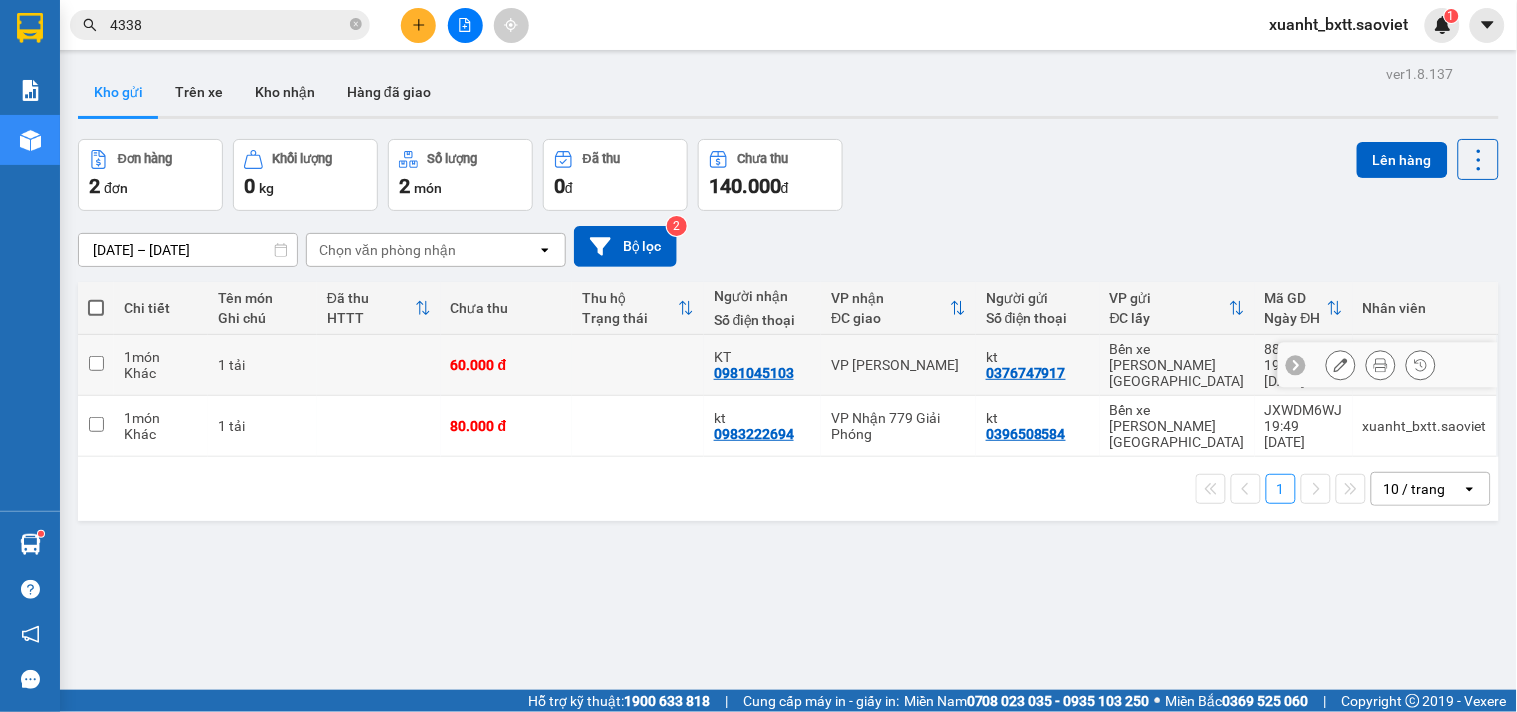 click 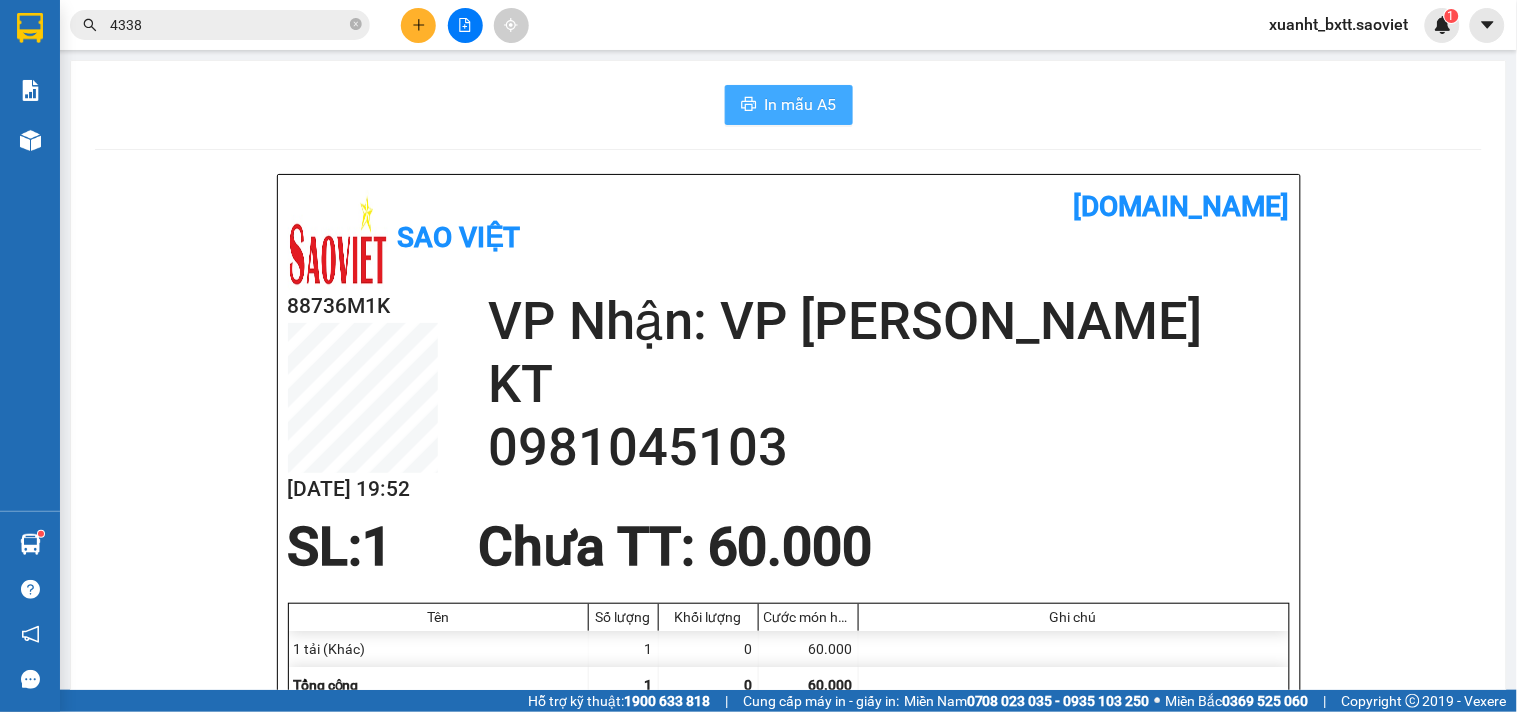 click on "In mẫu A5" at bounding box center (801, 104) 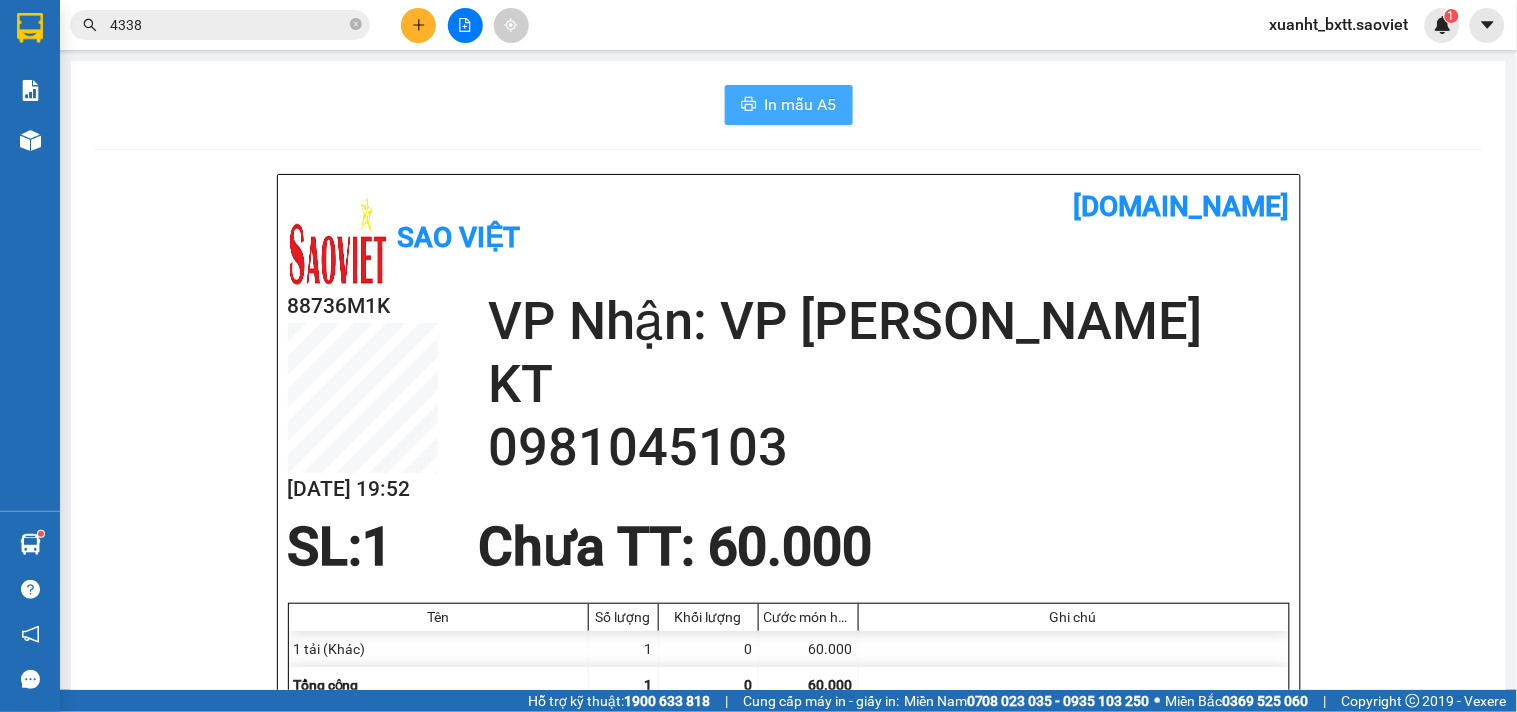 scroll, scrollTop: 0, scrollLeft: 0, axis: both 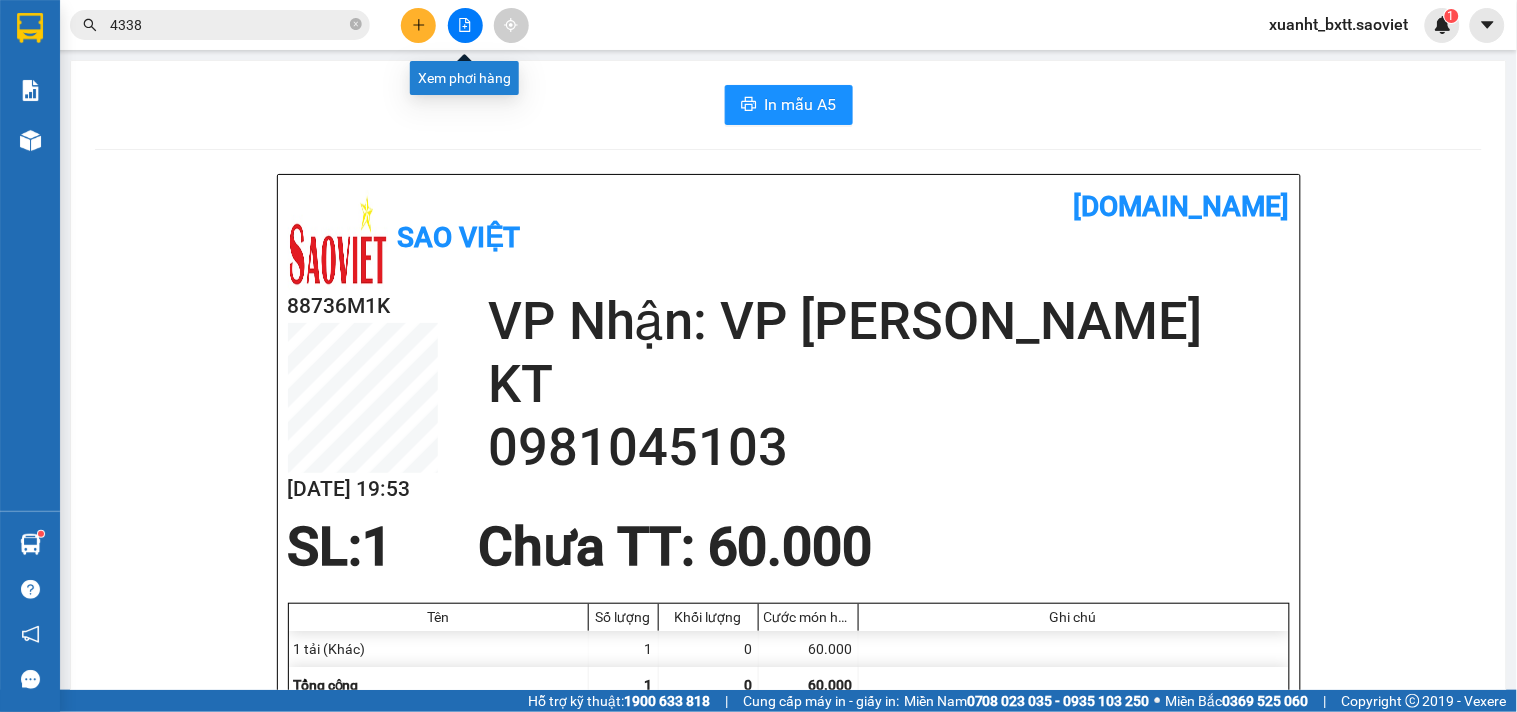 click at bounding box center (465, 25) 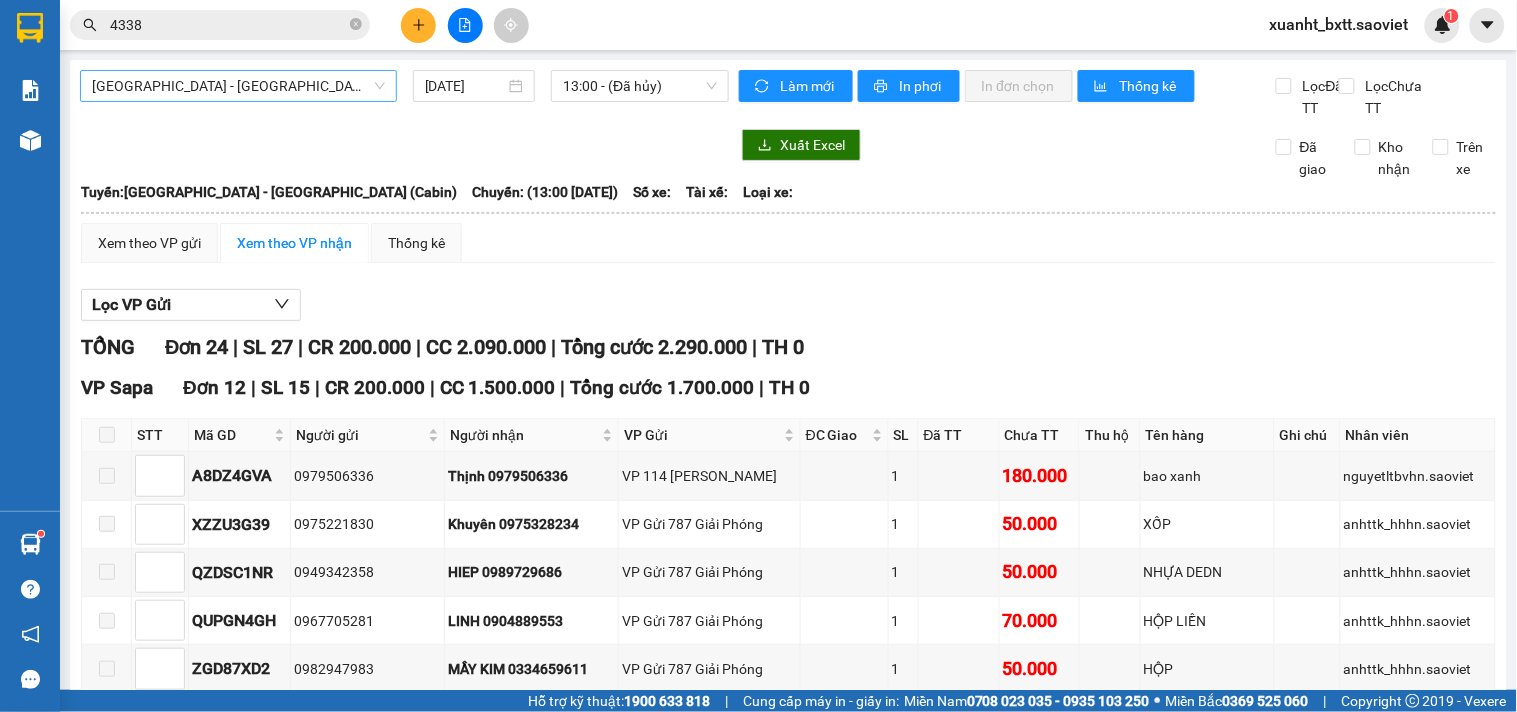click on "[GEOGRAPHIC_DATA] - [GEOGRAPHIC_DATA] (Cabin)" at bounding box center [238, 86] 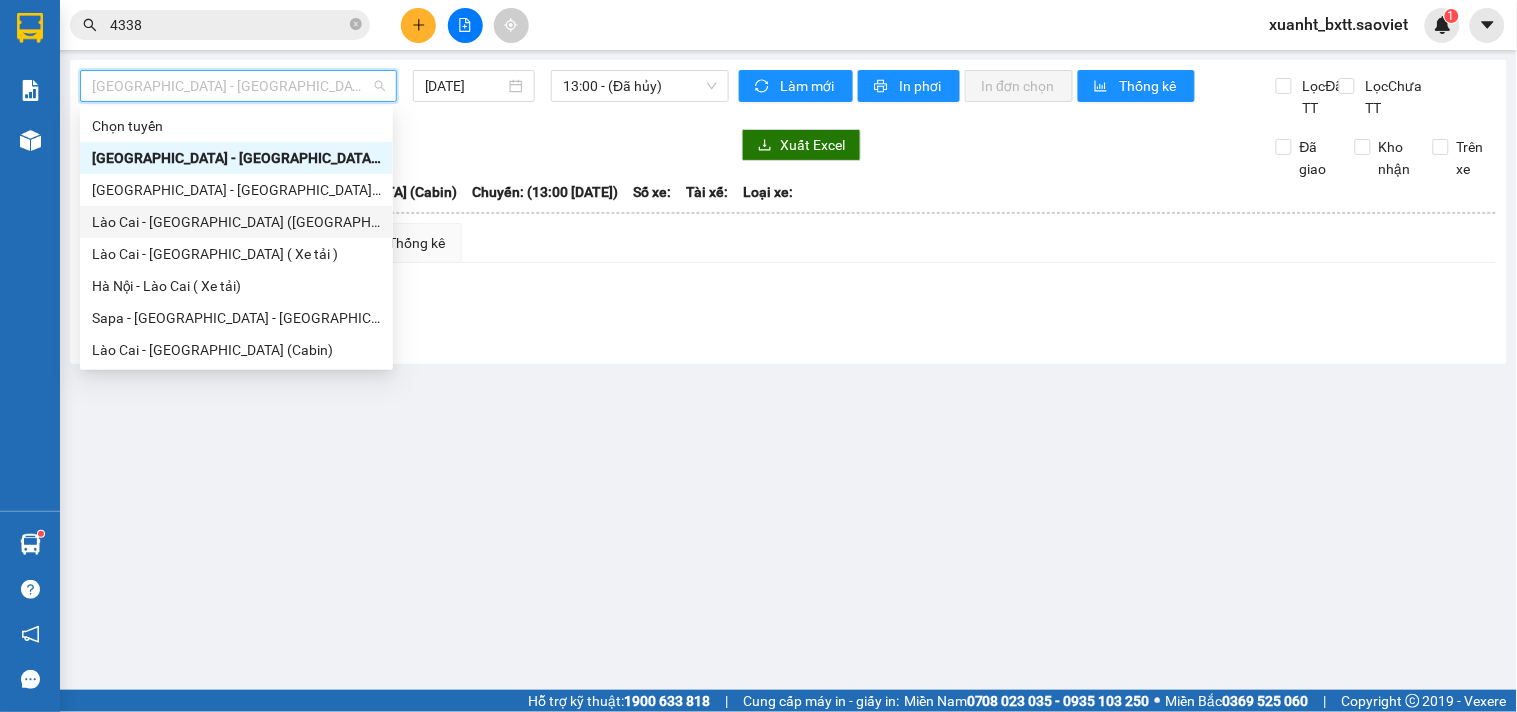 click on "Lào Cai - [GEOGRAPHIC_DATA] ([GEOGRAPHIC_DATA])" at bounding box center (236, 222) 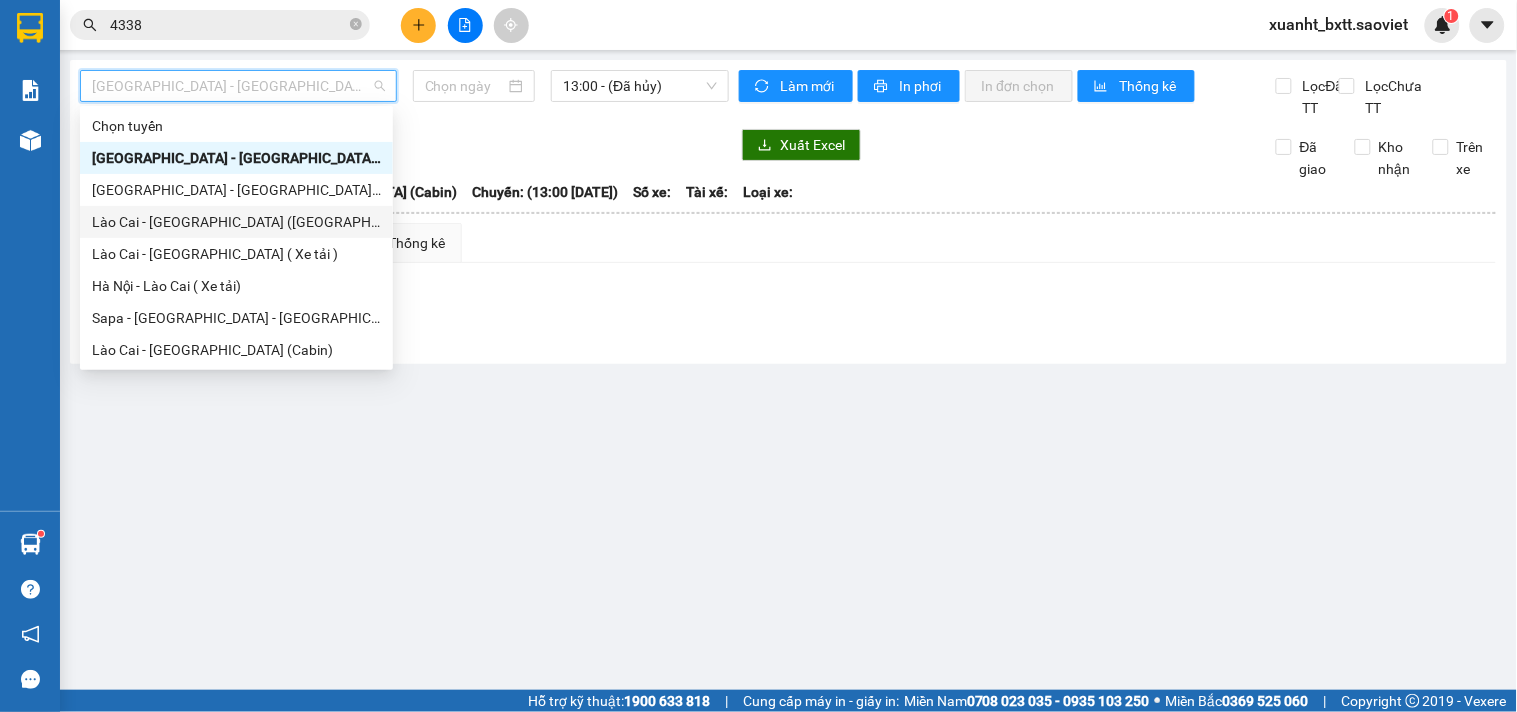 type on "[DATE]" 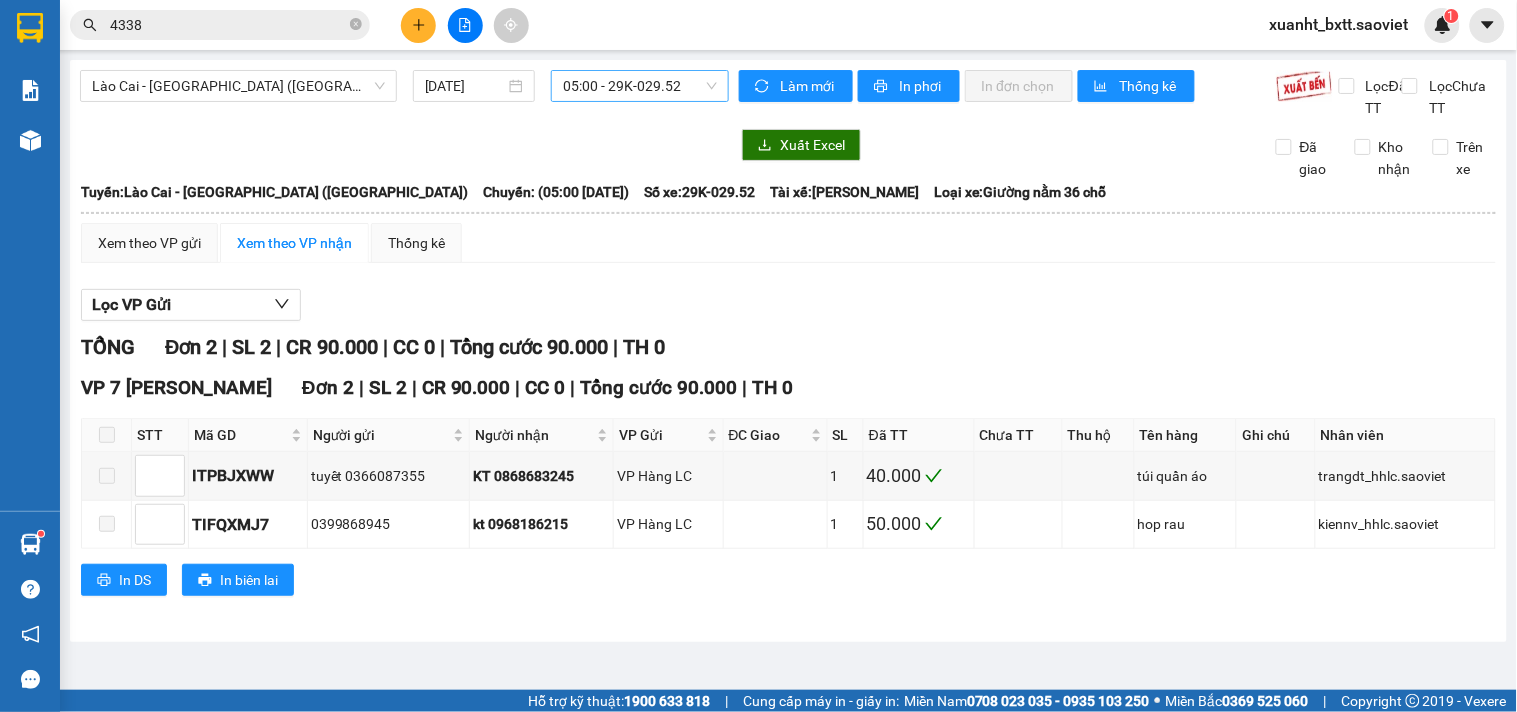 click on "05:00     - 29K-029.52" at bounding box center (640, 86) 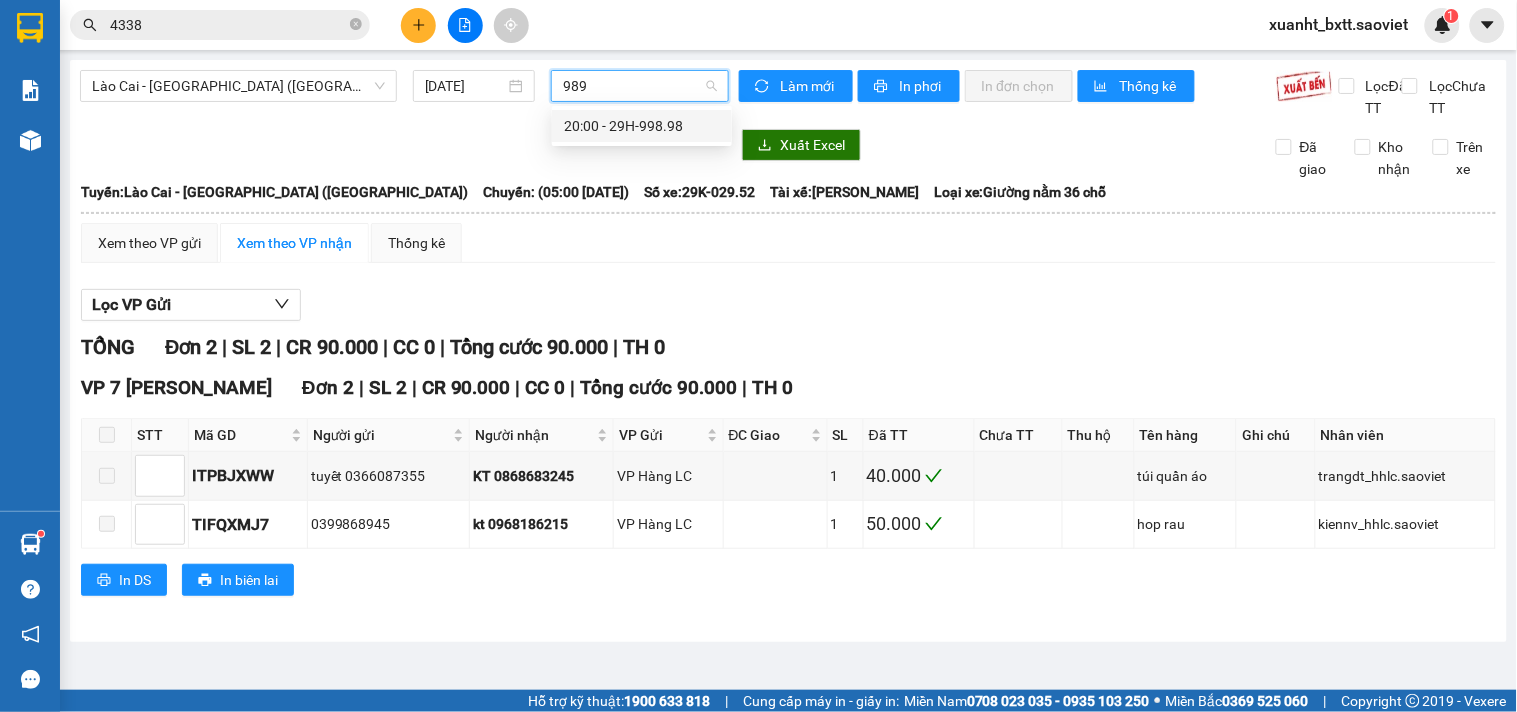 type on "9898" 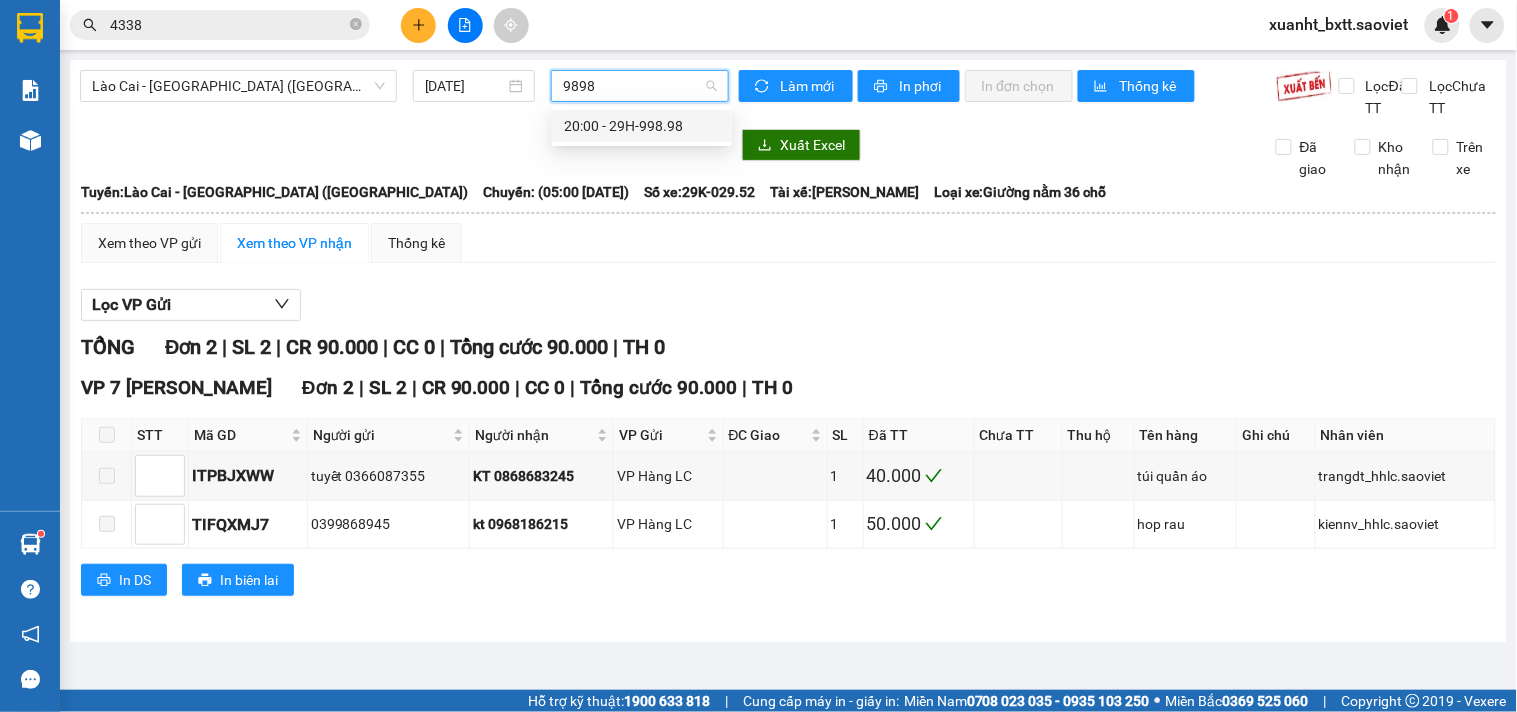 click on "20:00     - 29H-998.98" at bounding box center (642, 126) 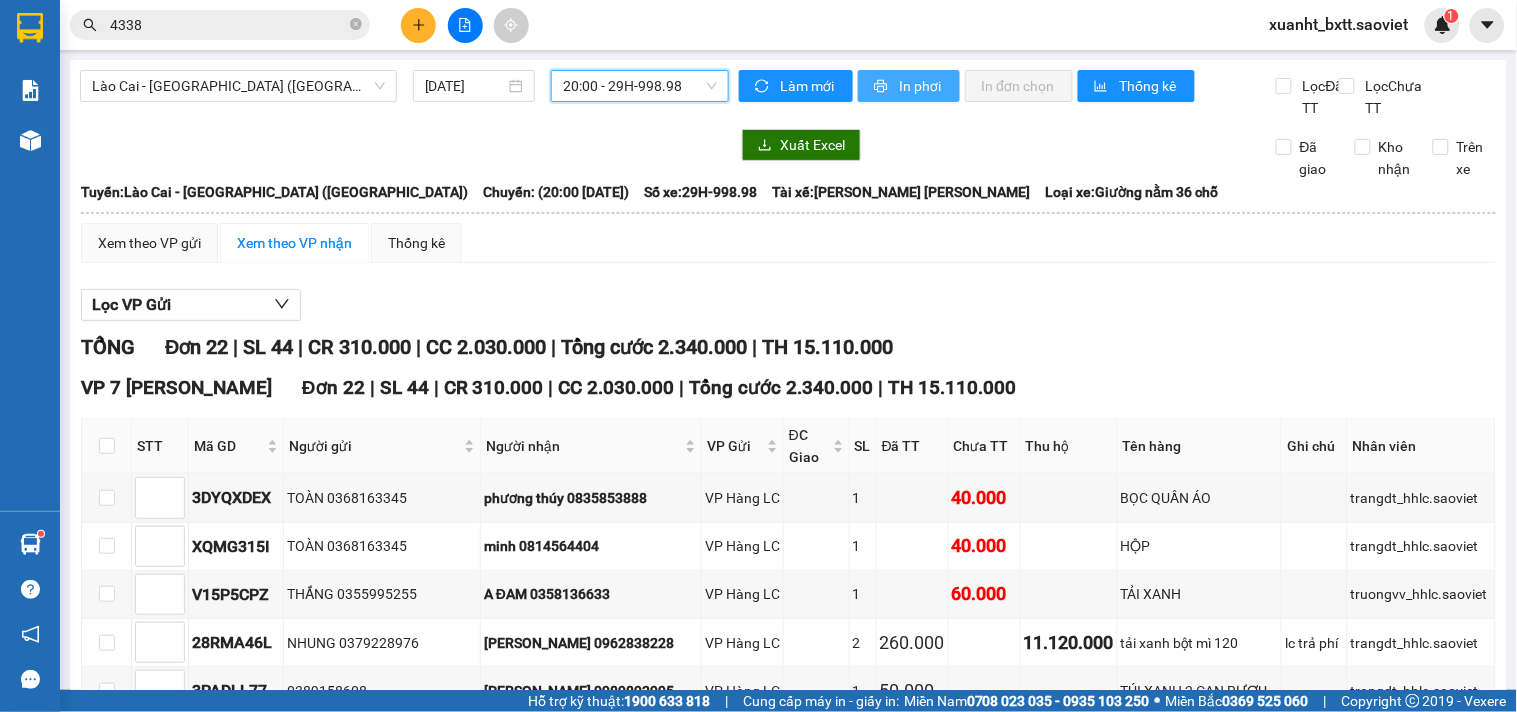 click on "In phơi" at bounding box center (921, 86) 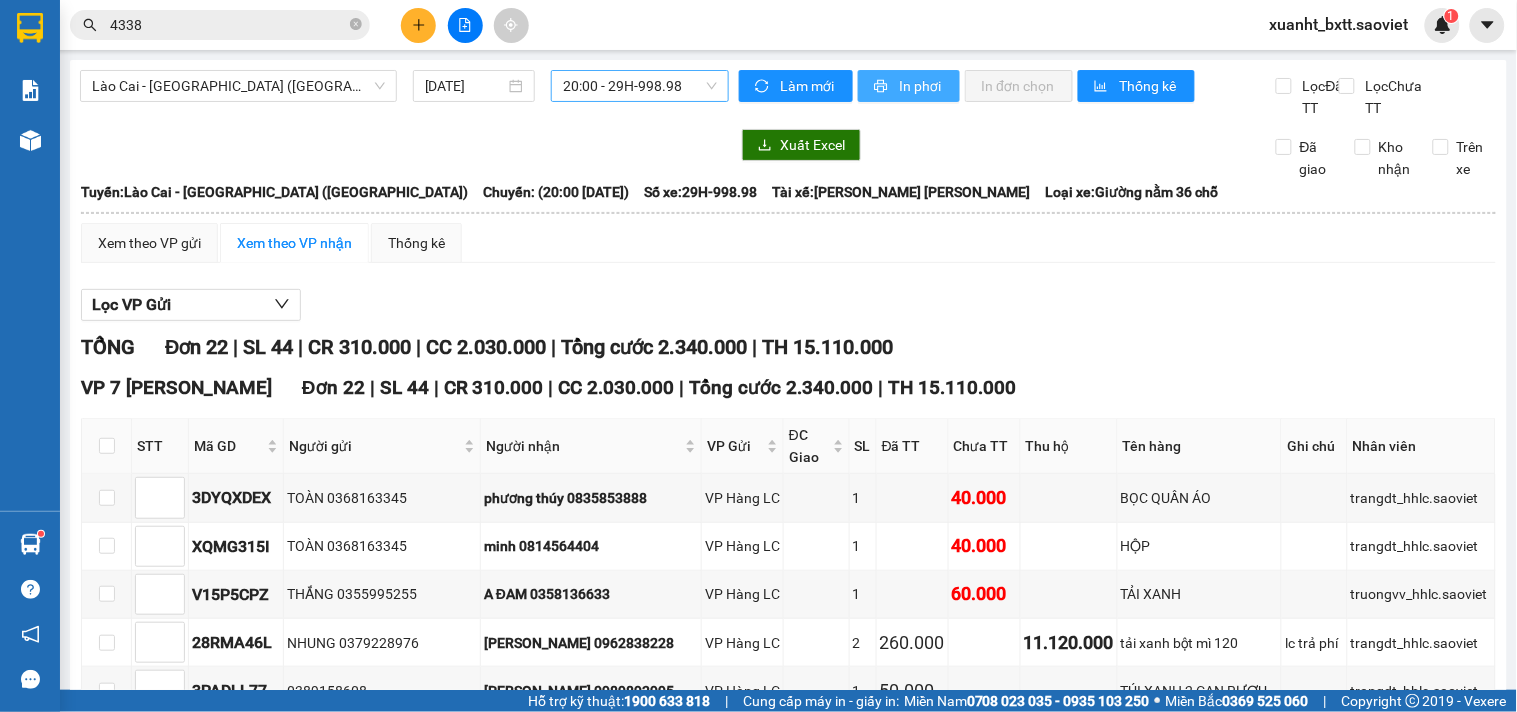 scroll, scrollTop: 0, scrollLeft: 0, axis: both 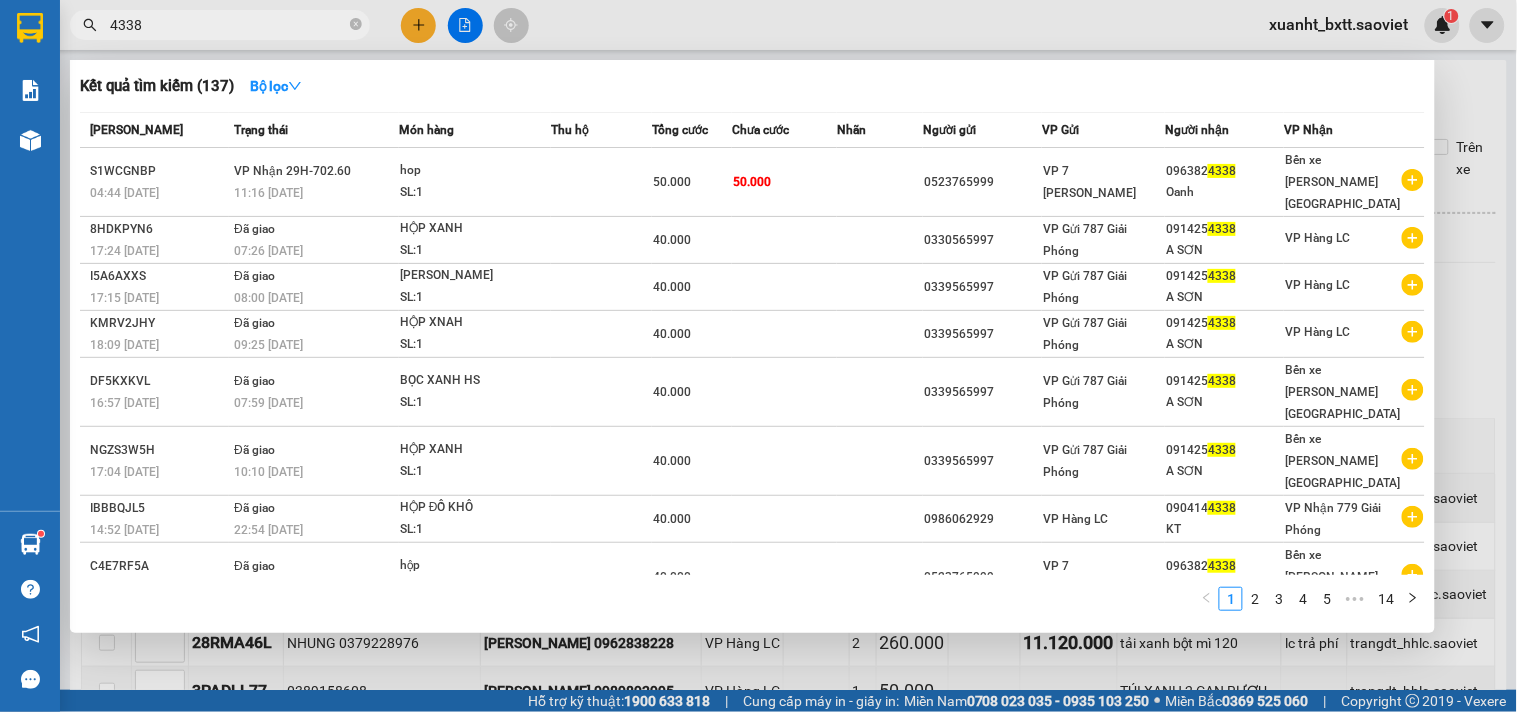 drag, startPoint x: 256, startPoint y: 15, endPoint x: 75, endPoint y: 27, distance: 181.39735 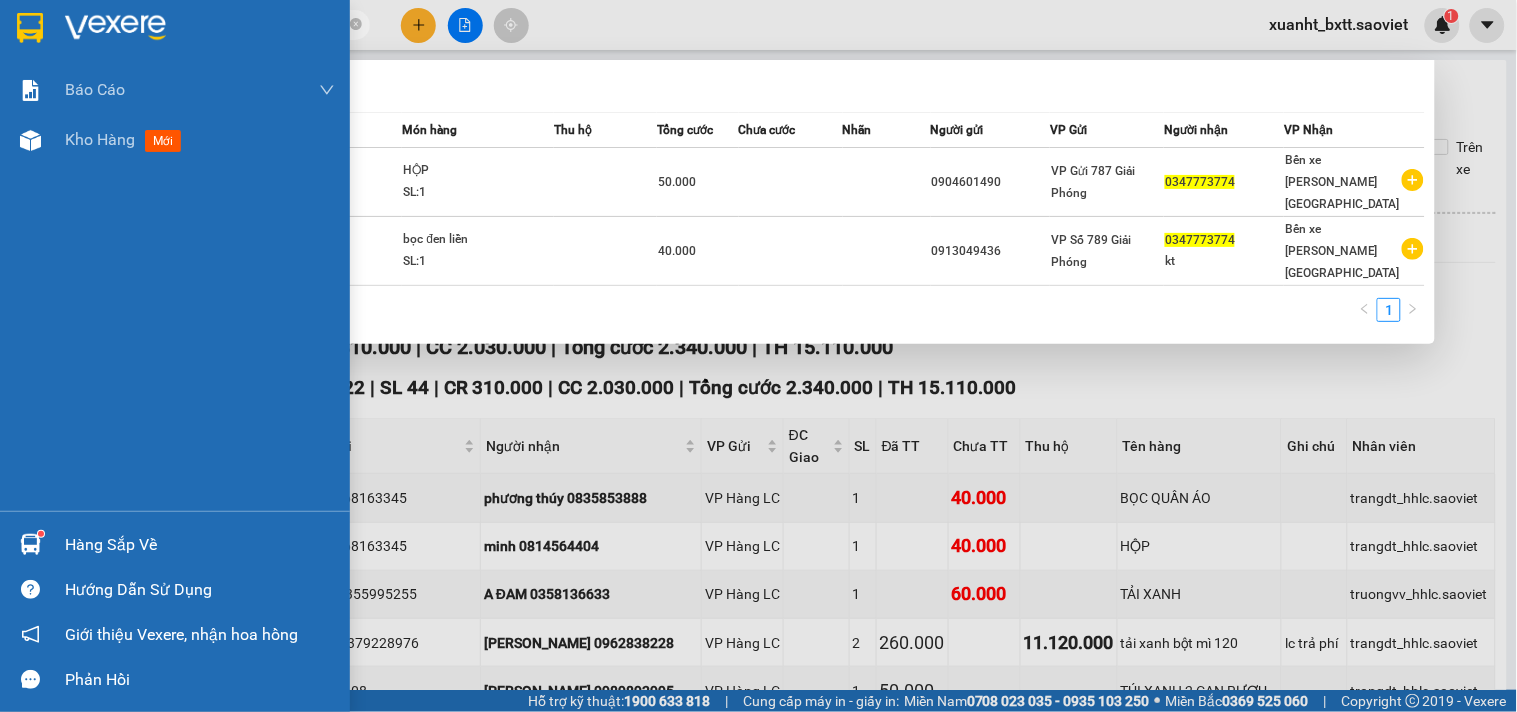 drag, startPoint x: 247, startPoint y: 35, endPoint x: 23, endPoint y: 24, distance: 224.26993 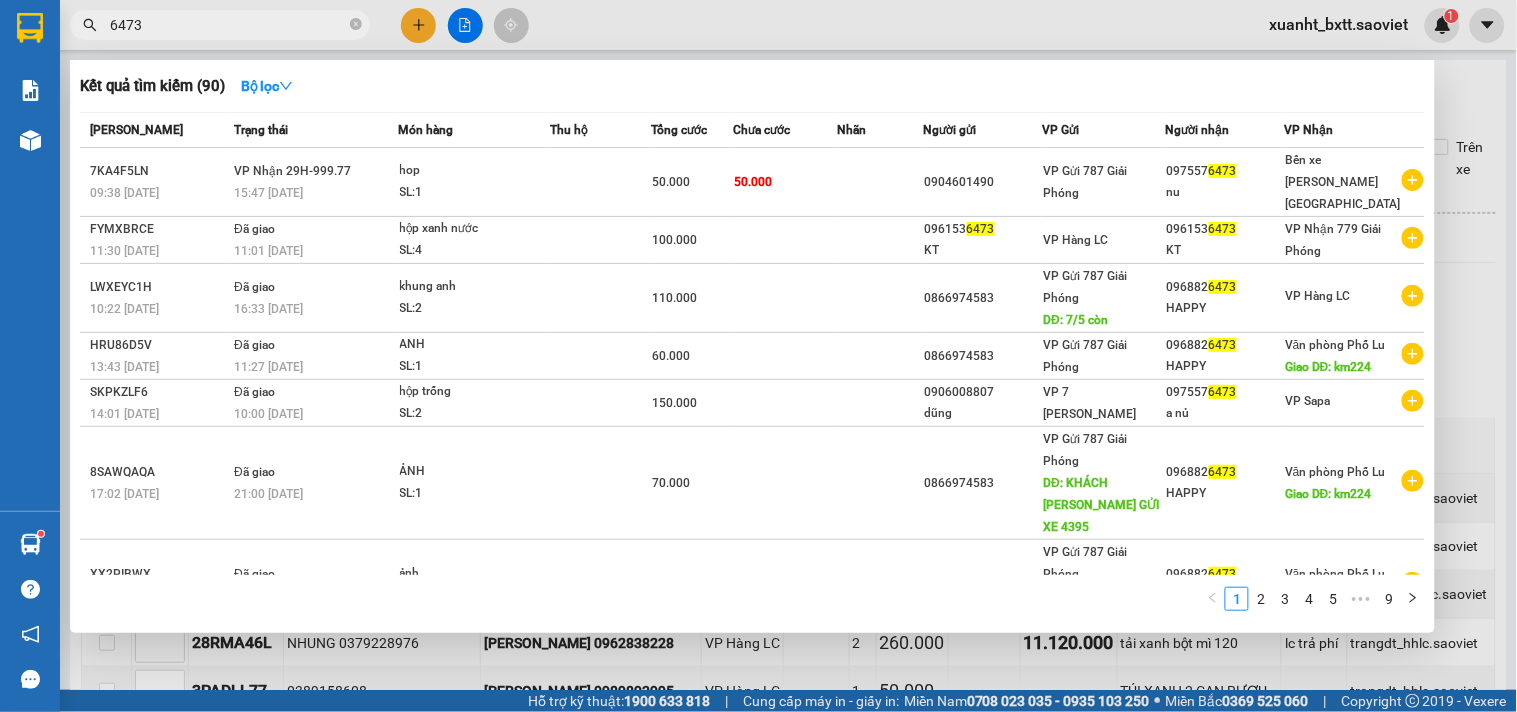 type on "6473" 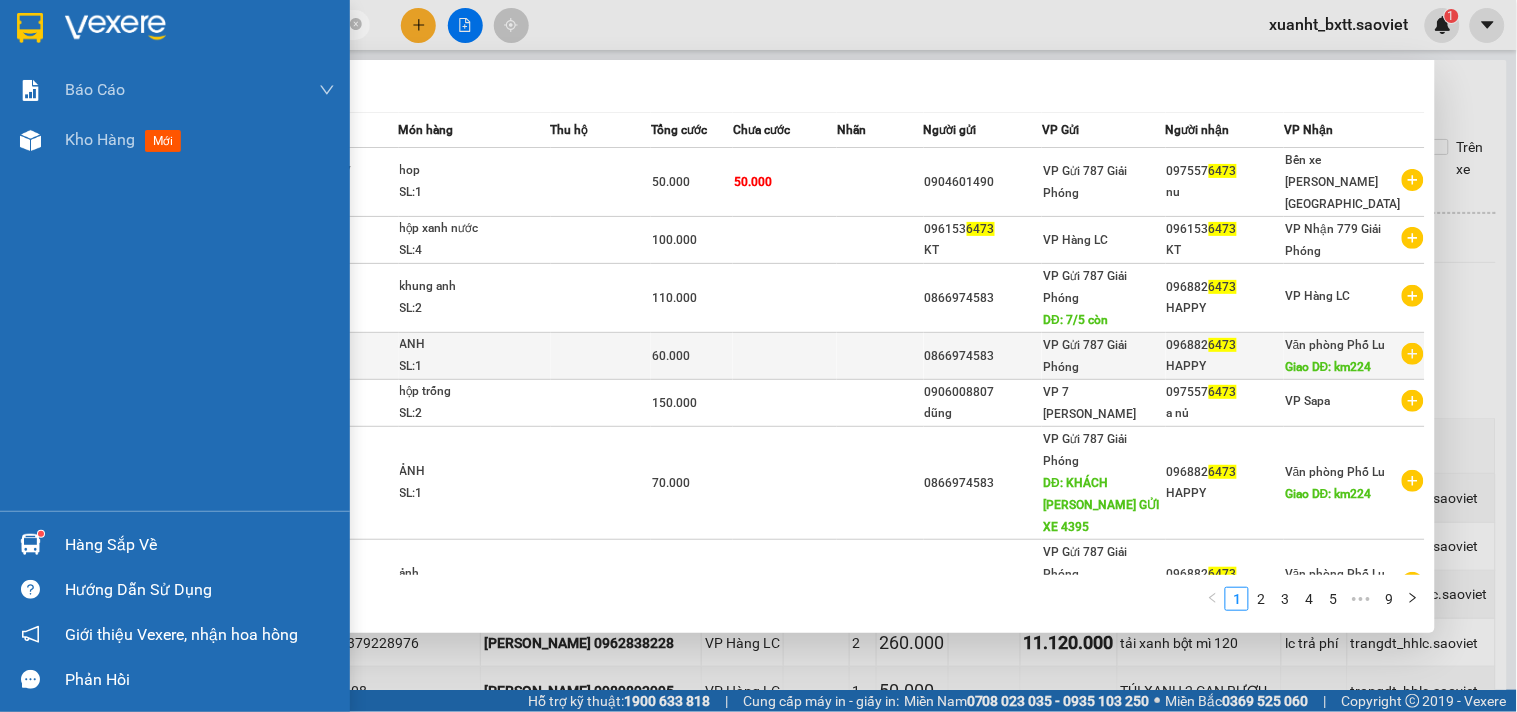 drag, startPoint x: 87, startPoint y: 131, endPoint x: 584, endPoint y: 340, distance: 539.15674 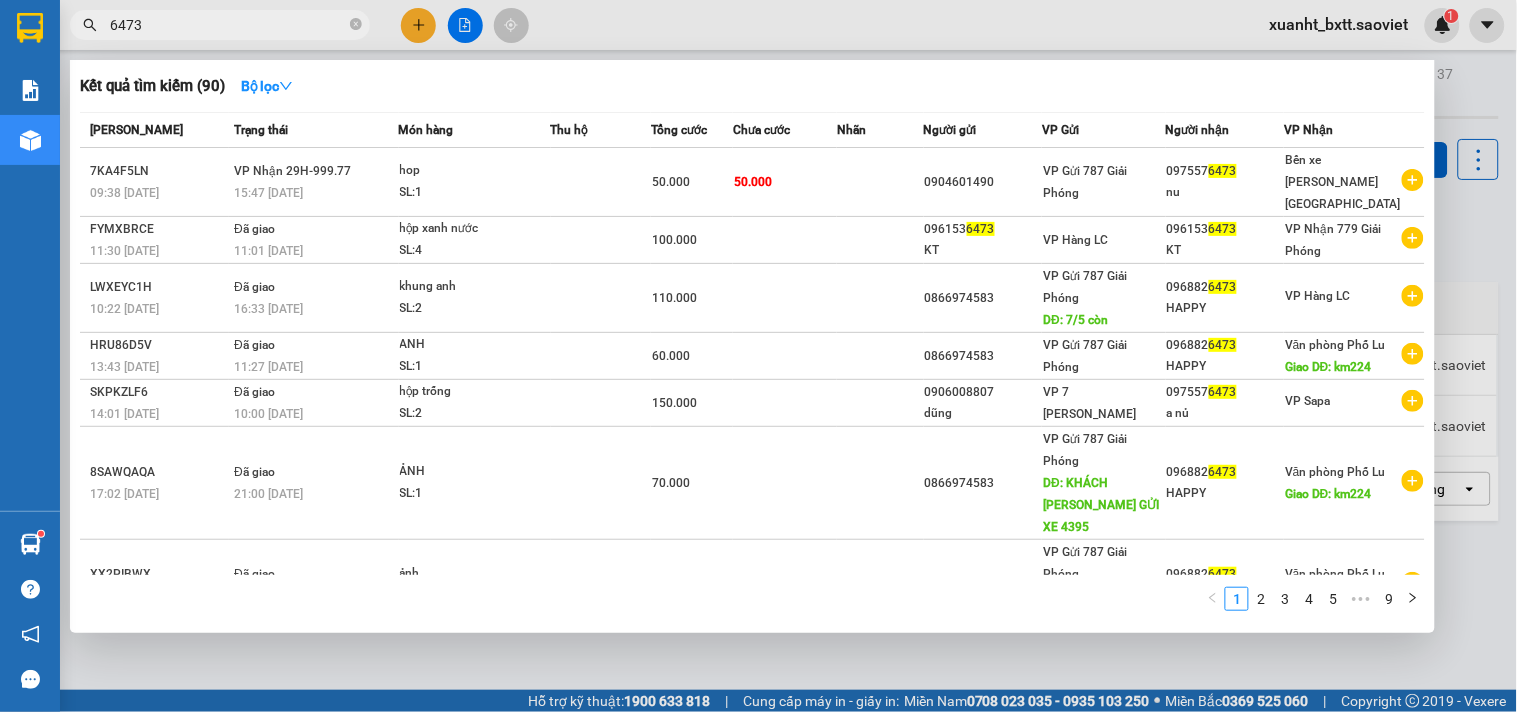click at bounding box center [758, 356] 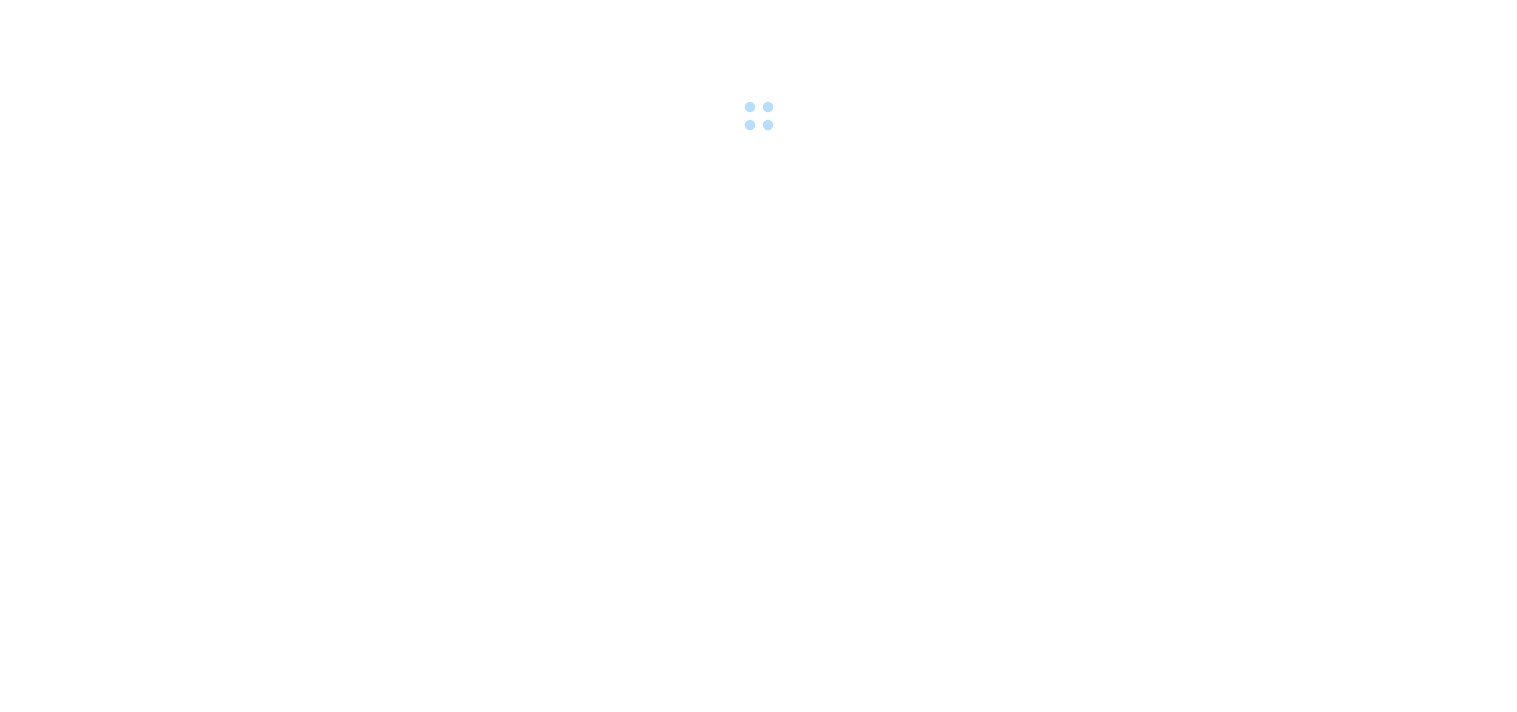 scroll, scrollTop: 0, scrollLeft: 0, axis: both 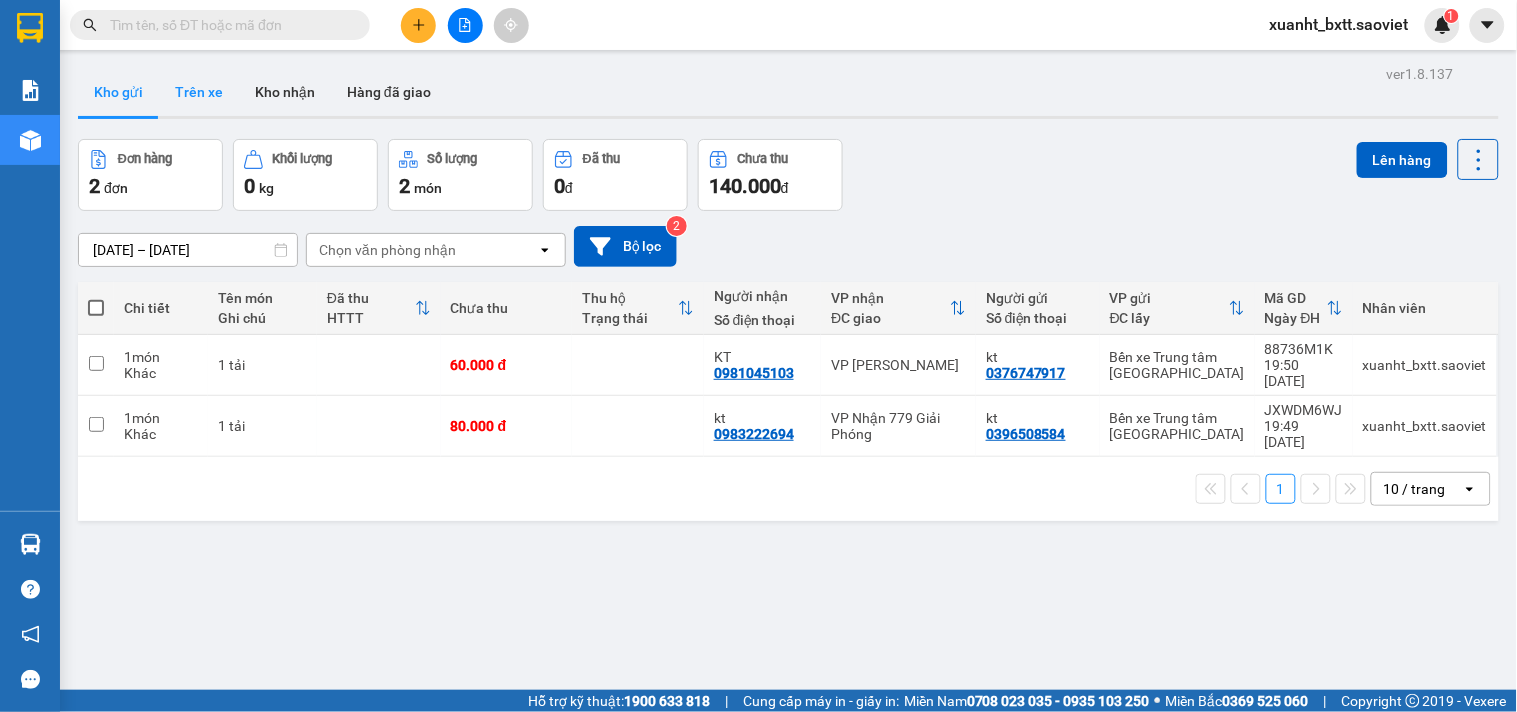 click on "Trên xe" at bounding box center (199, 92) 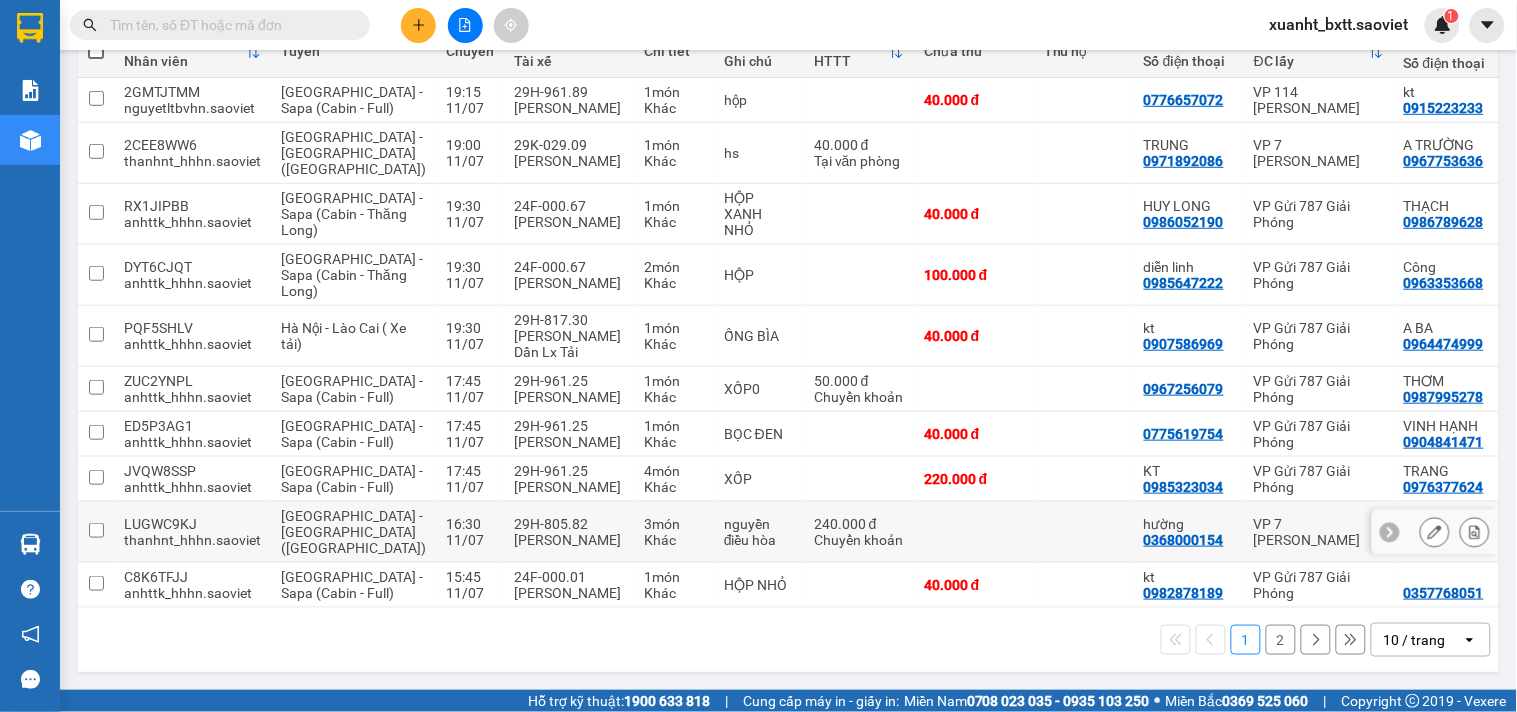scroll, scrollTop: 235, scrollLeft: 0, axis: vertical 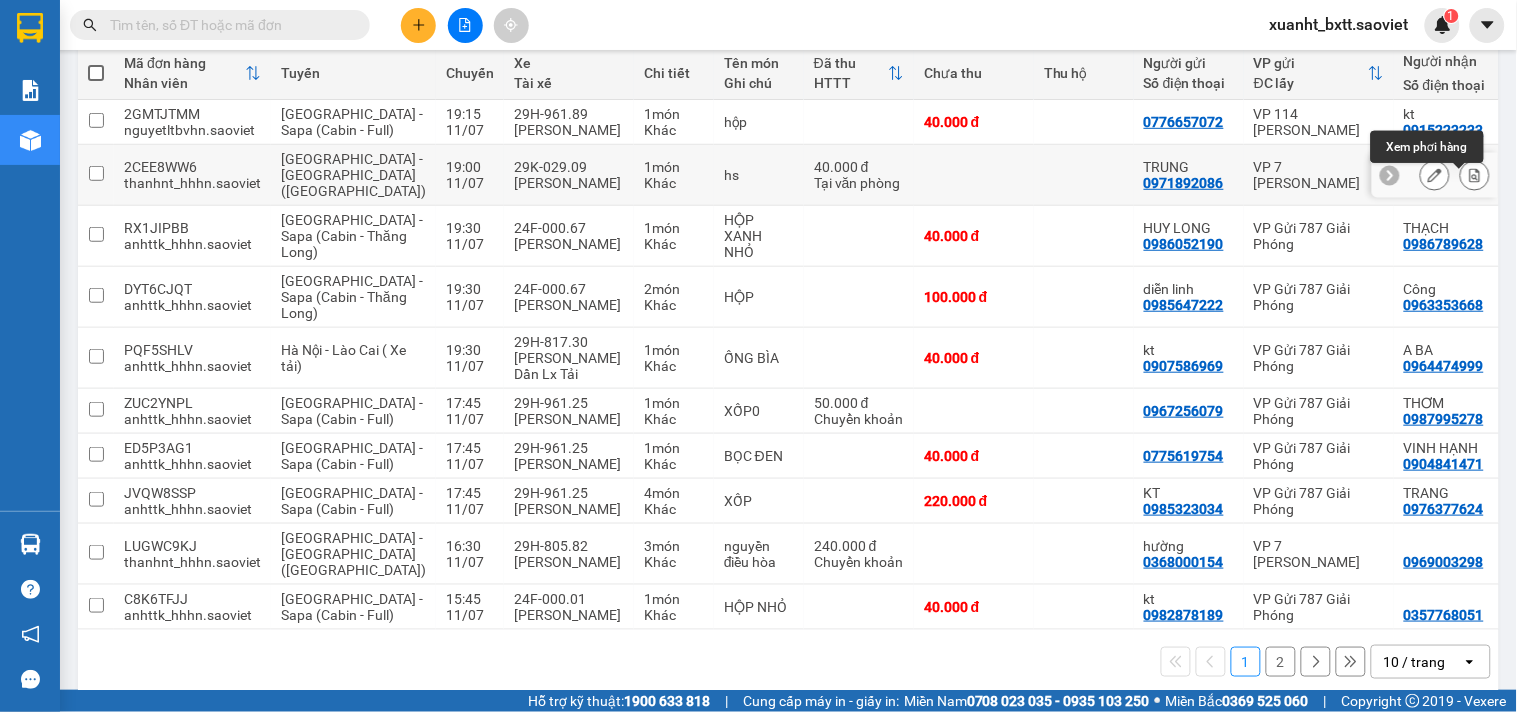 click 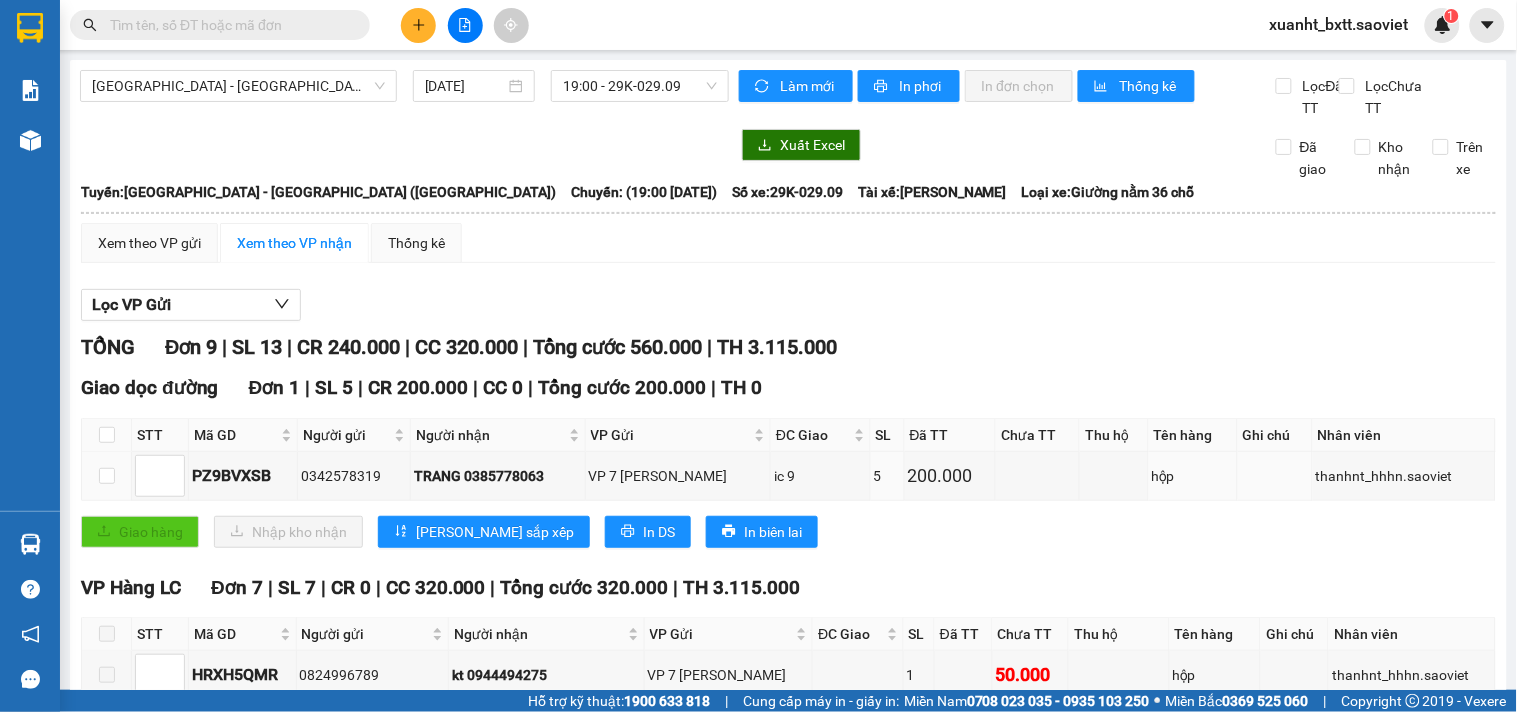 scroll, scrollTop: 626, scrollLeft: 0, axis: vertical 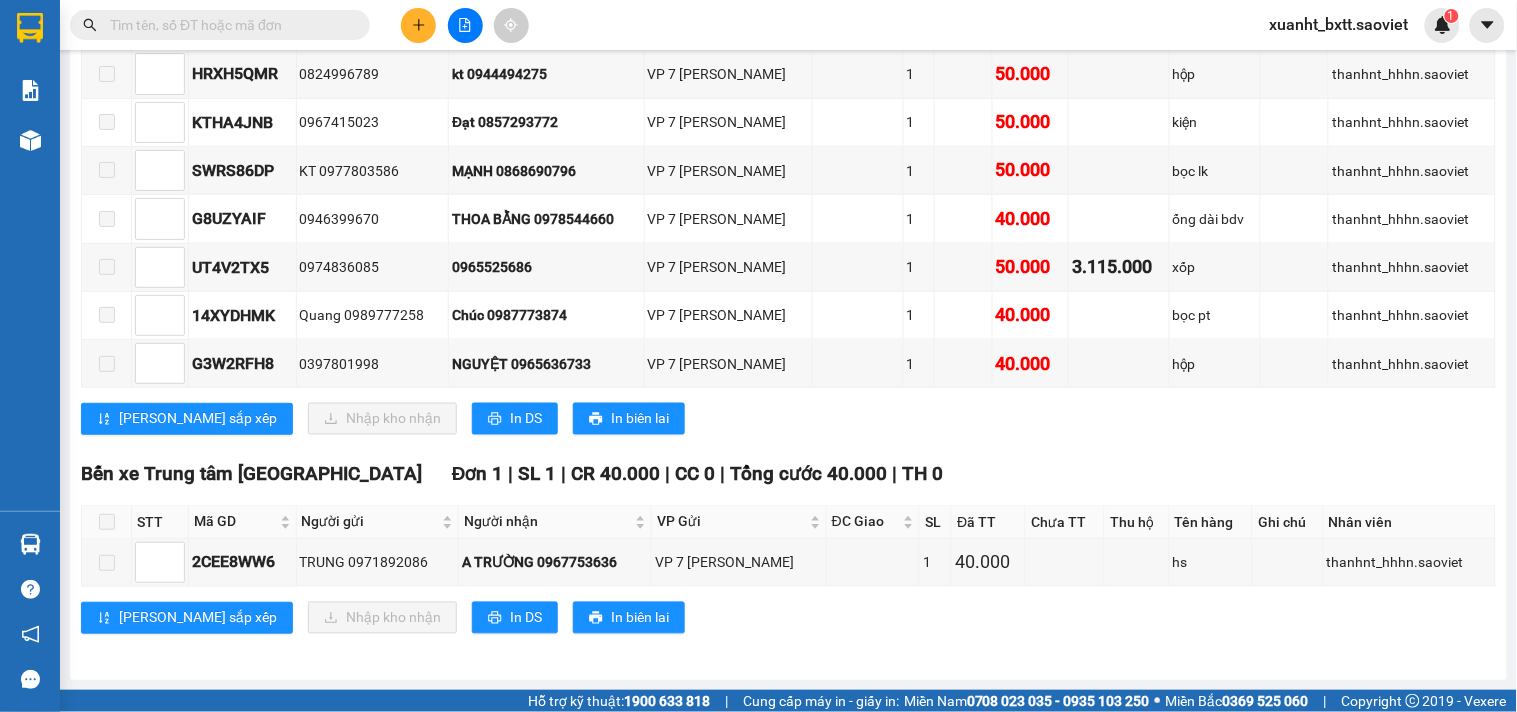 click at bounding box center [107, 522] 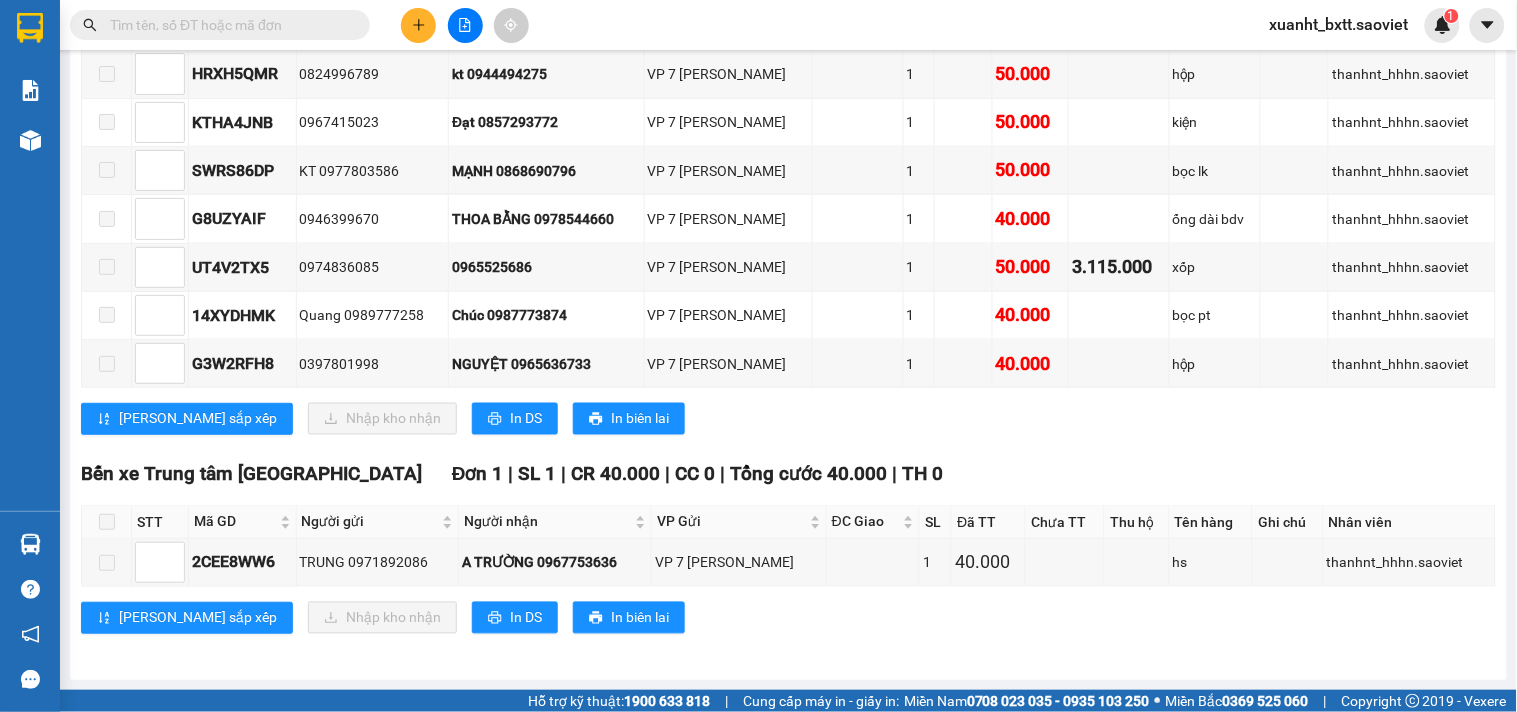 click at bounding box center [107, 522] 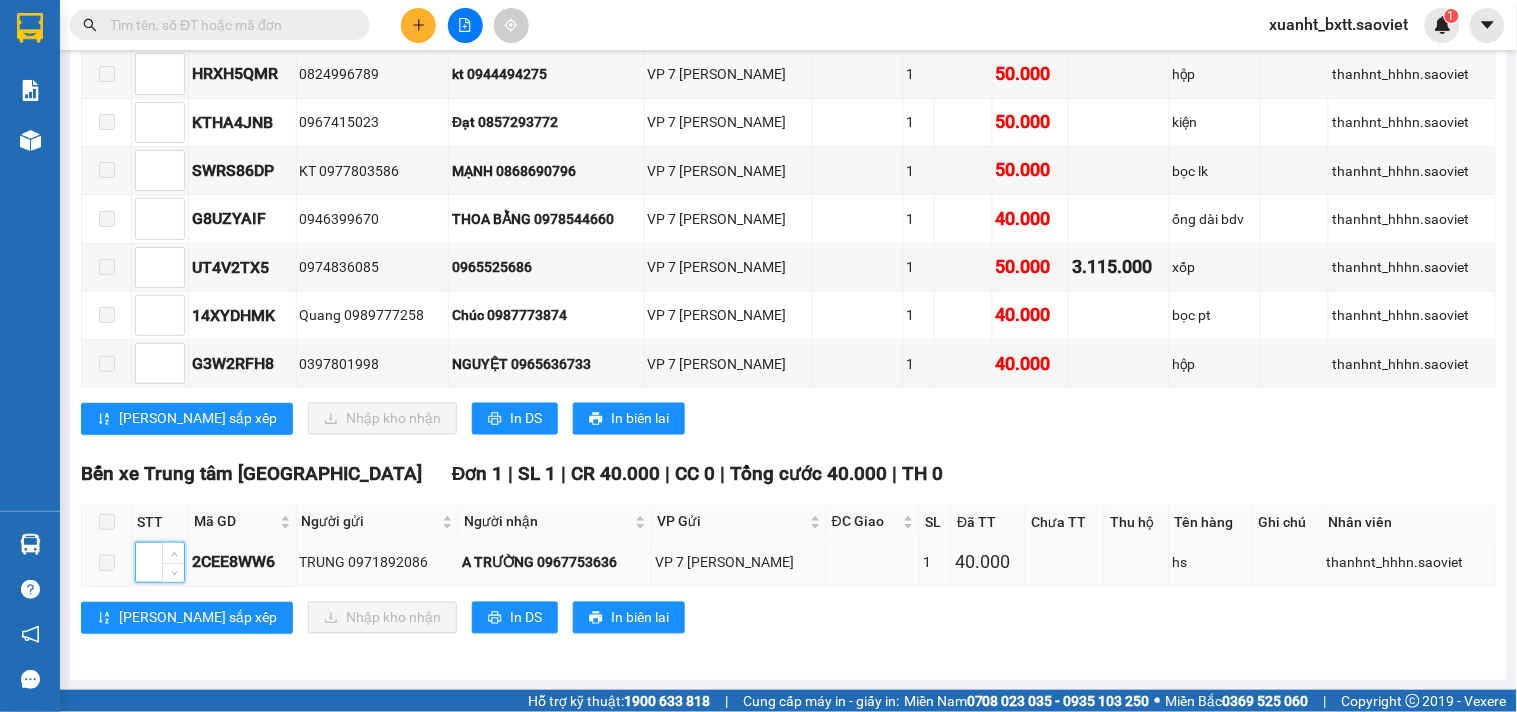 click at bounding box center [160, 563] 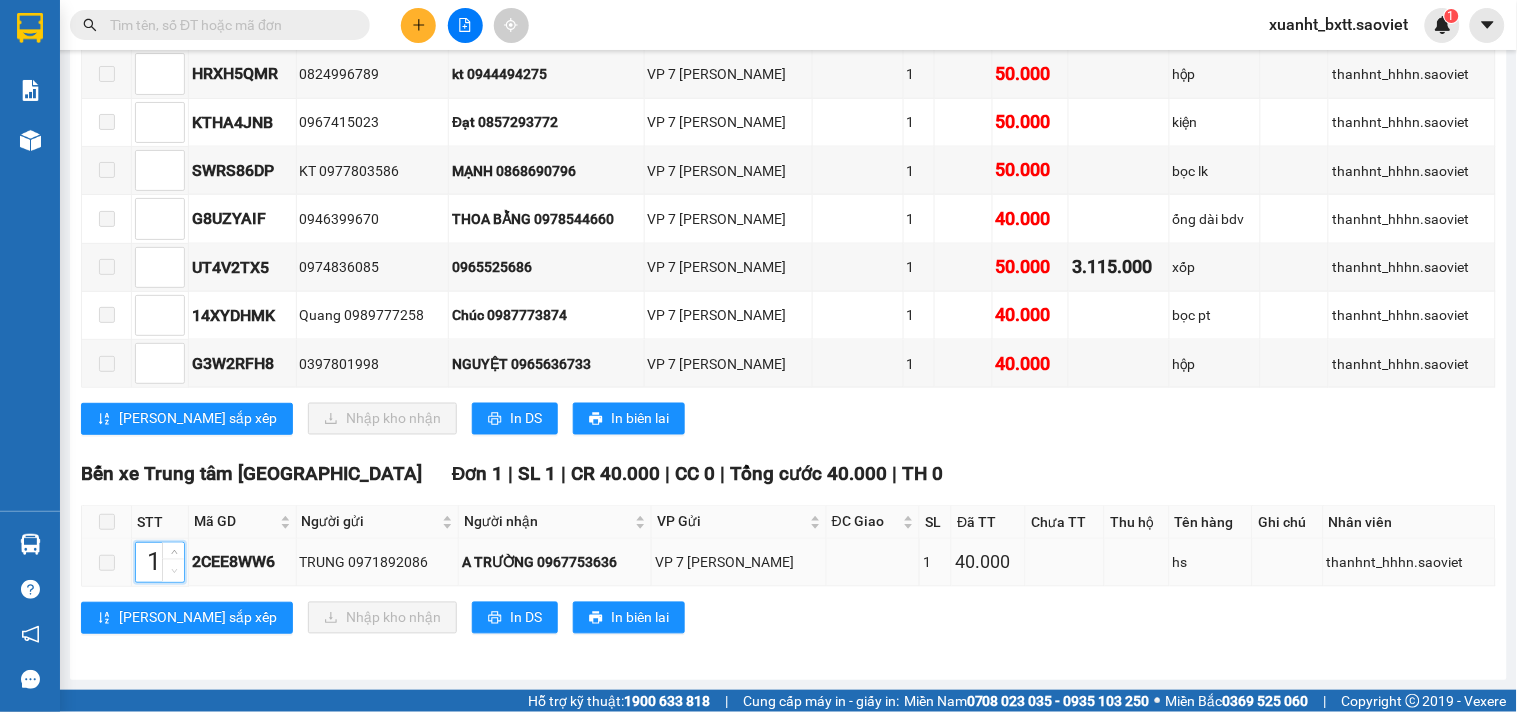 type on "1" 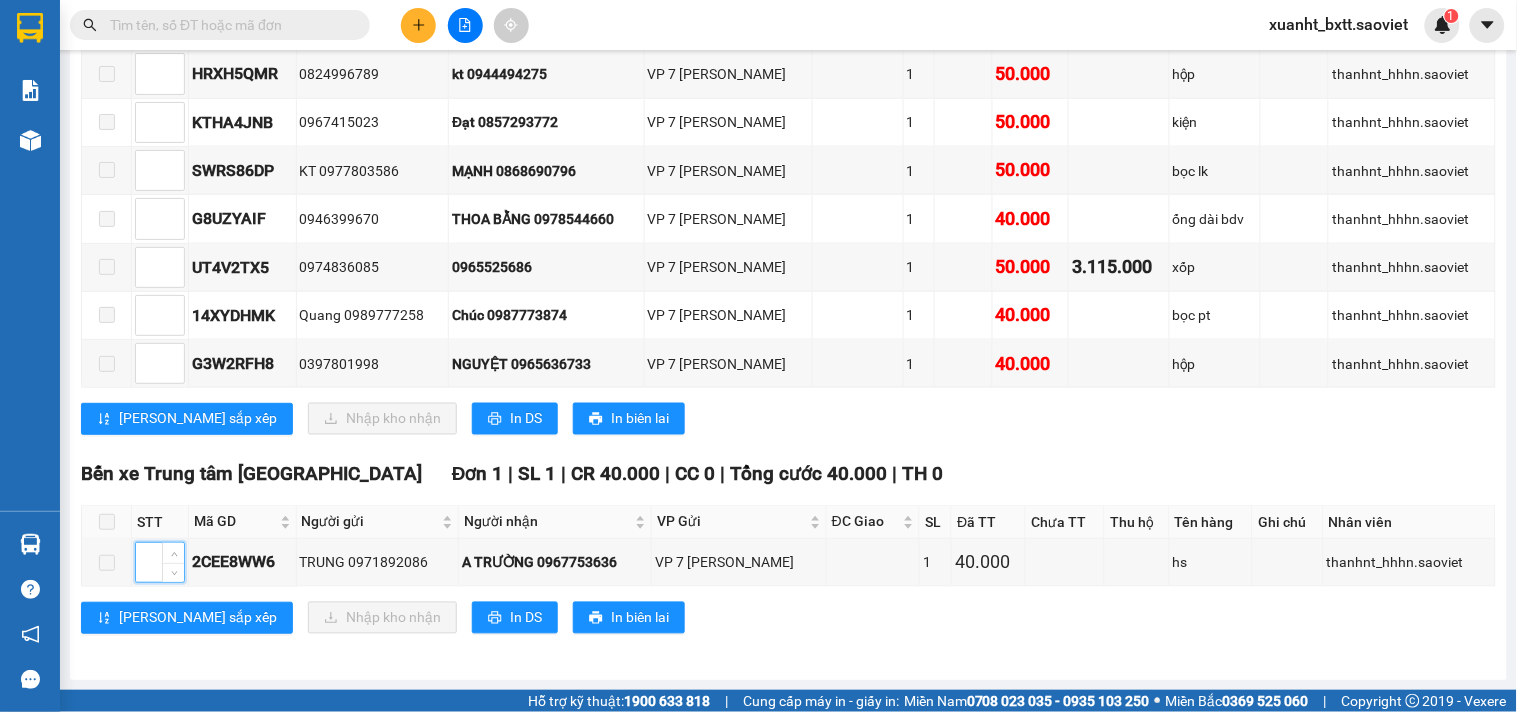type 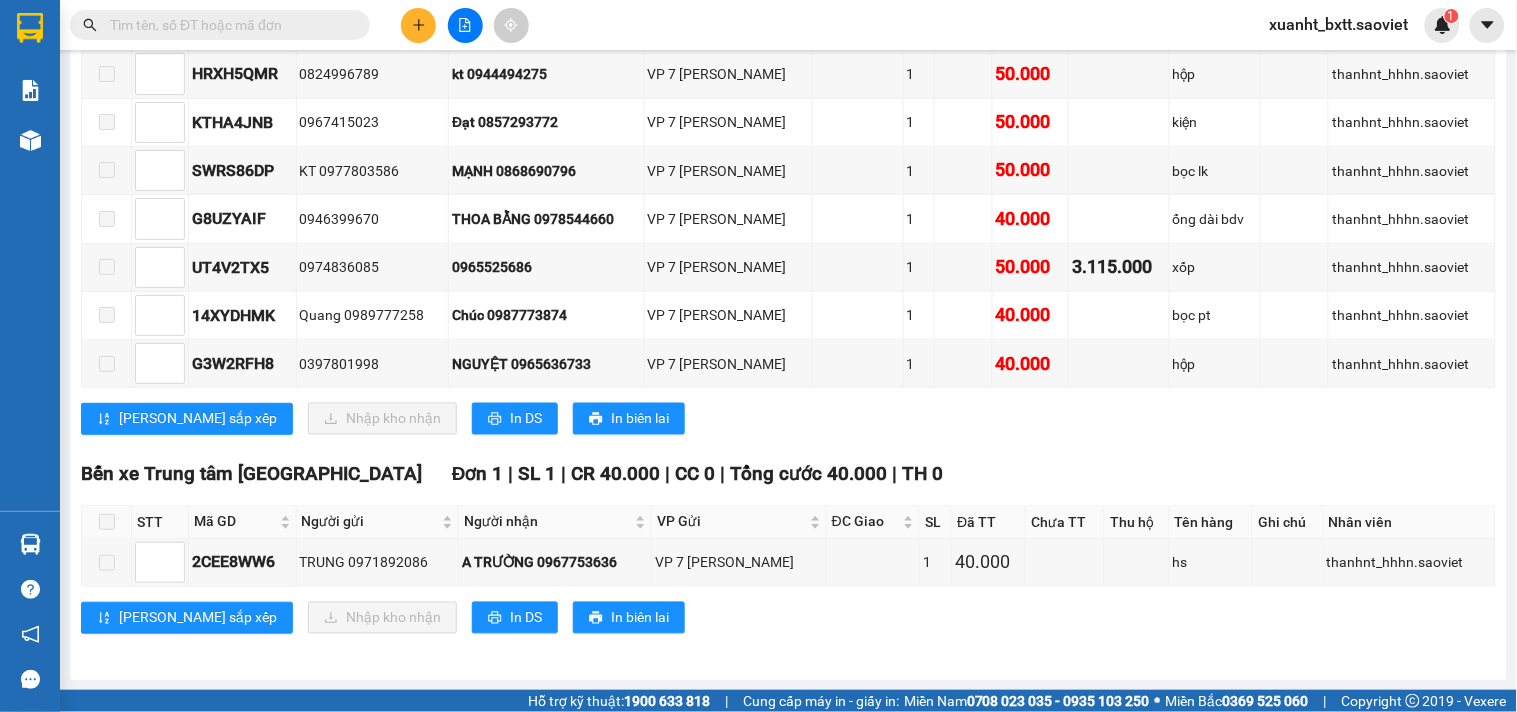 click at bounding box center (107, 522) 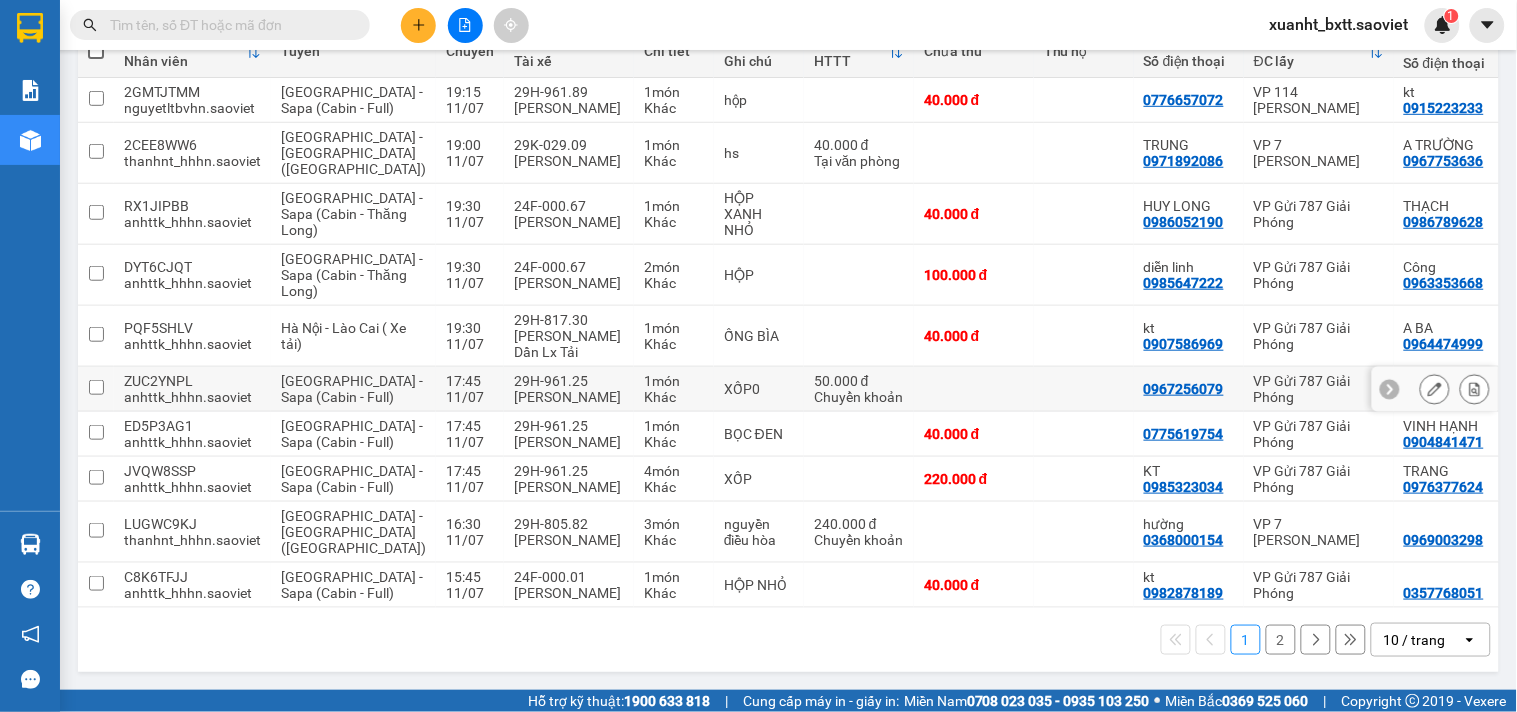 scroll, scrollTop: 222, scrollLeft: 0, axis: vertical 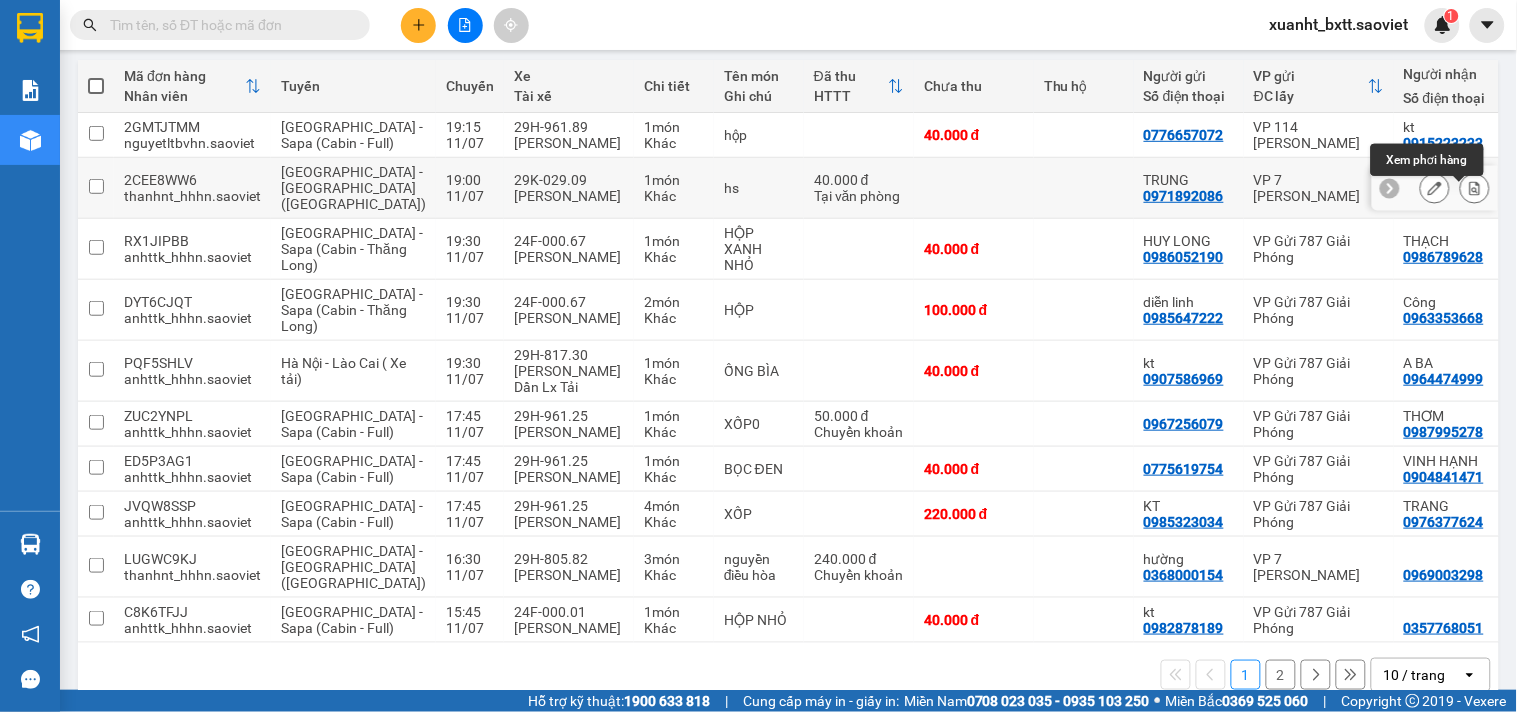 click 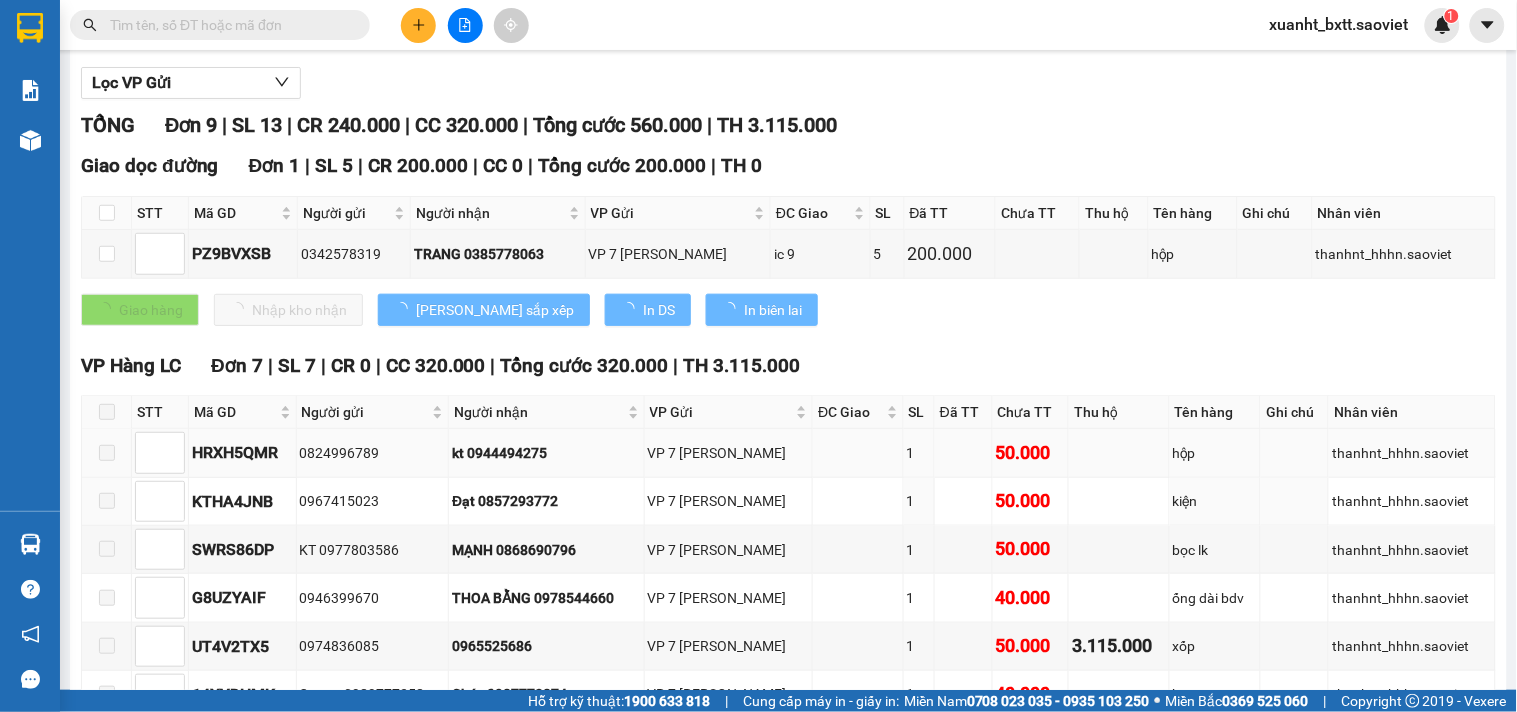 scroll, scrollTop: 626, scrollLeft: 0, axis: vertical 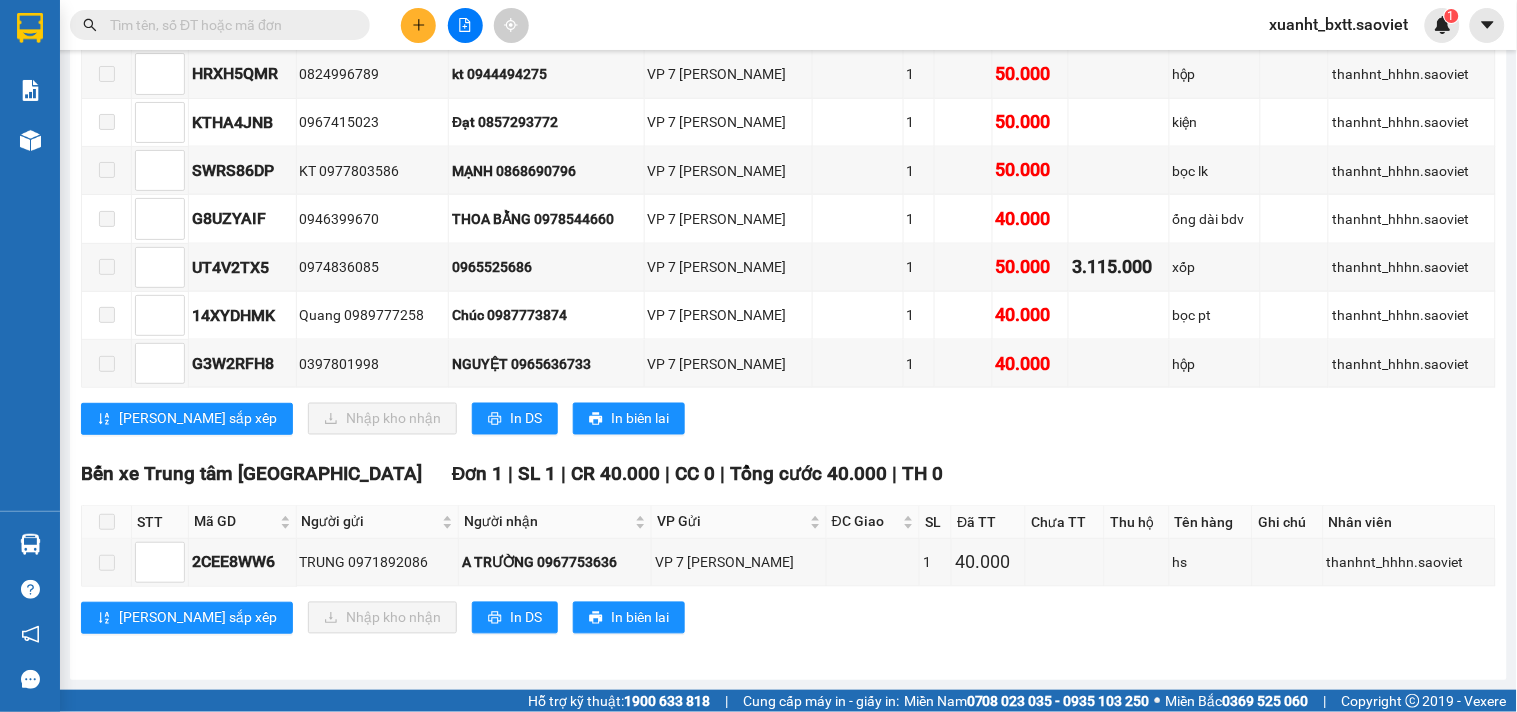 click at bounding box center (107, 522) 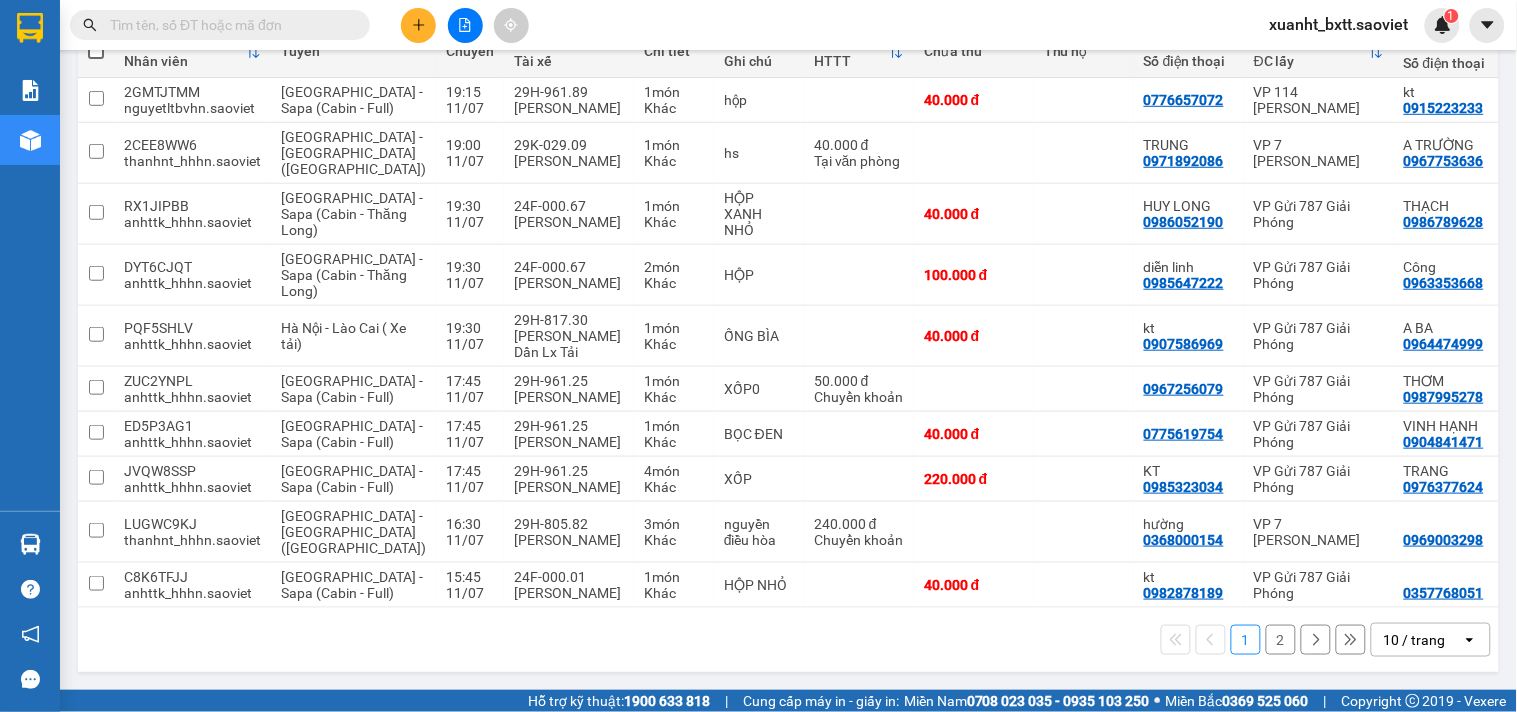scroll, scrollTop: 0, scrollLeft: 0, axis: both 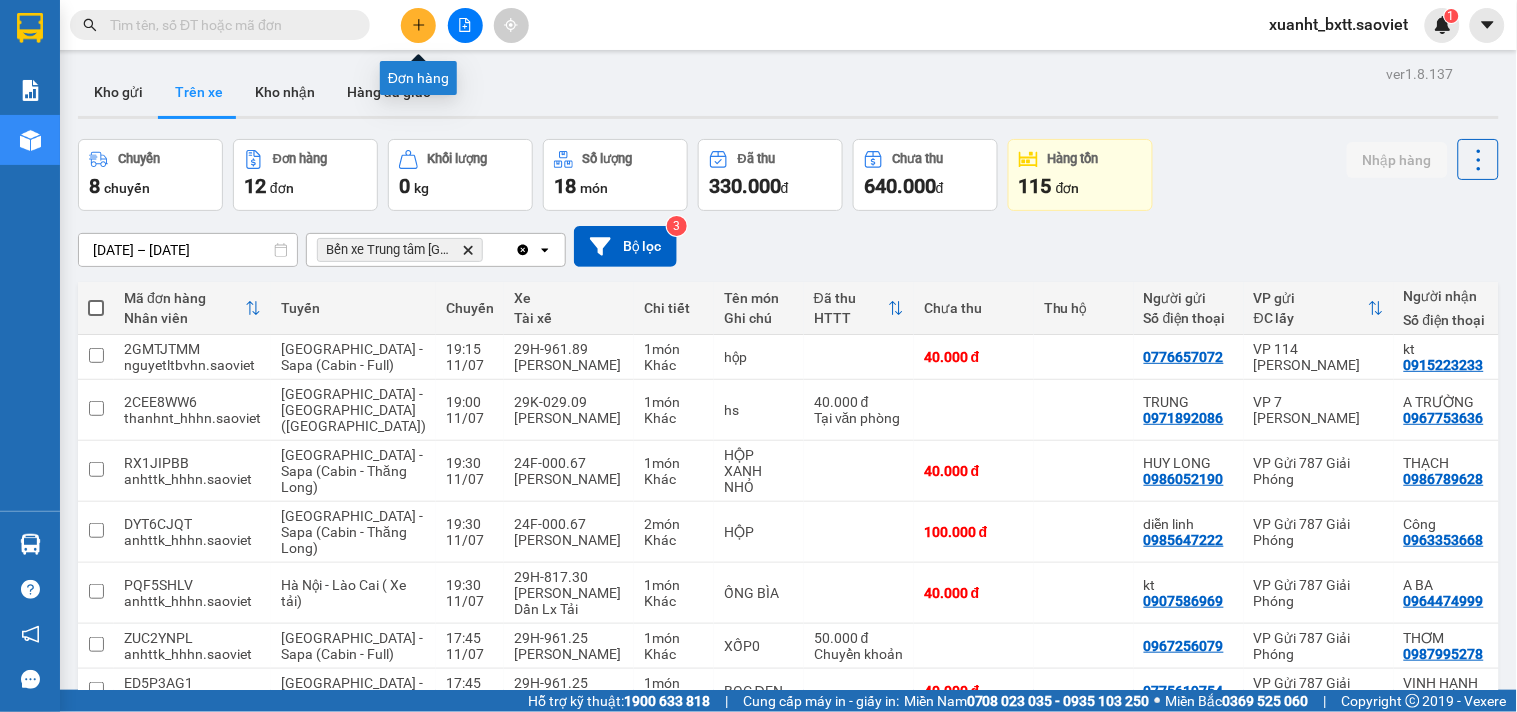 click 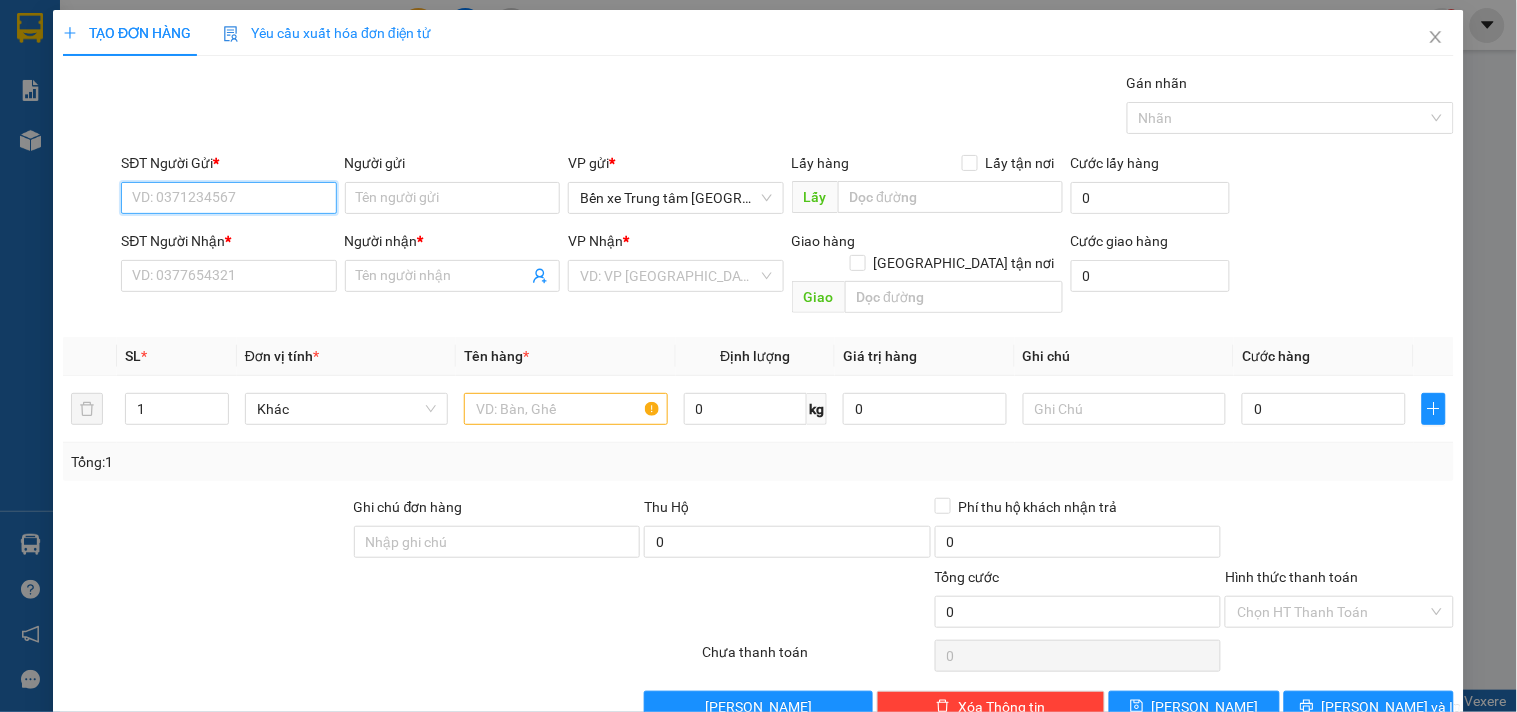 click on "SĐT Người Gửi  *" at bounding box center [228, 198] 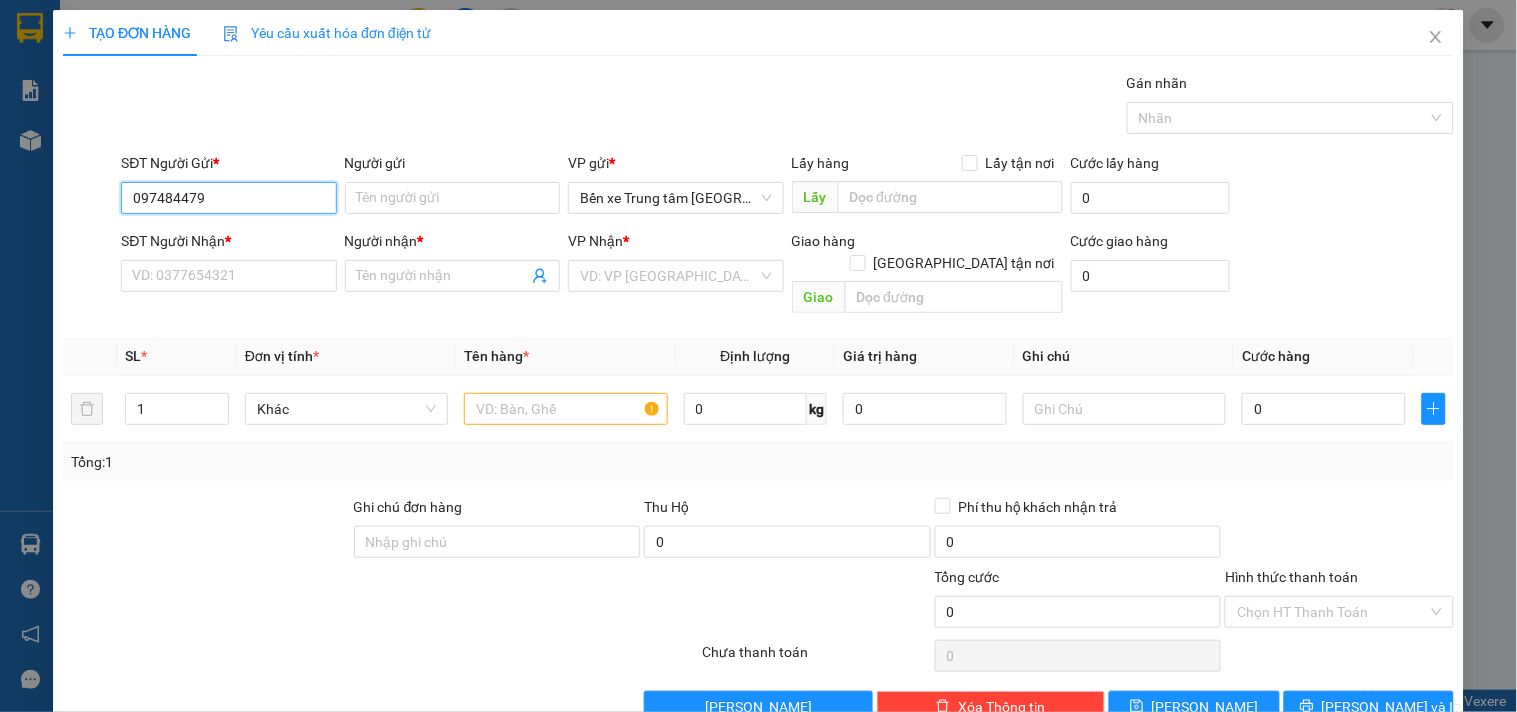 type on "0974844794" 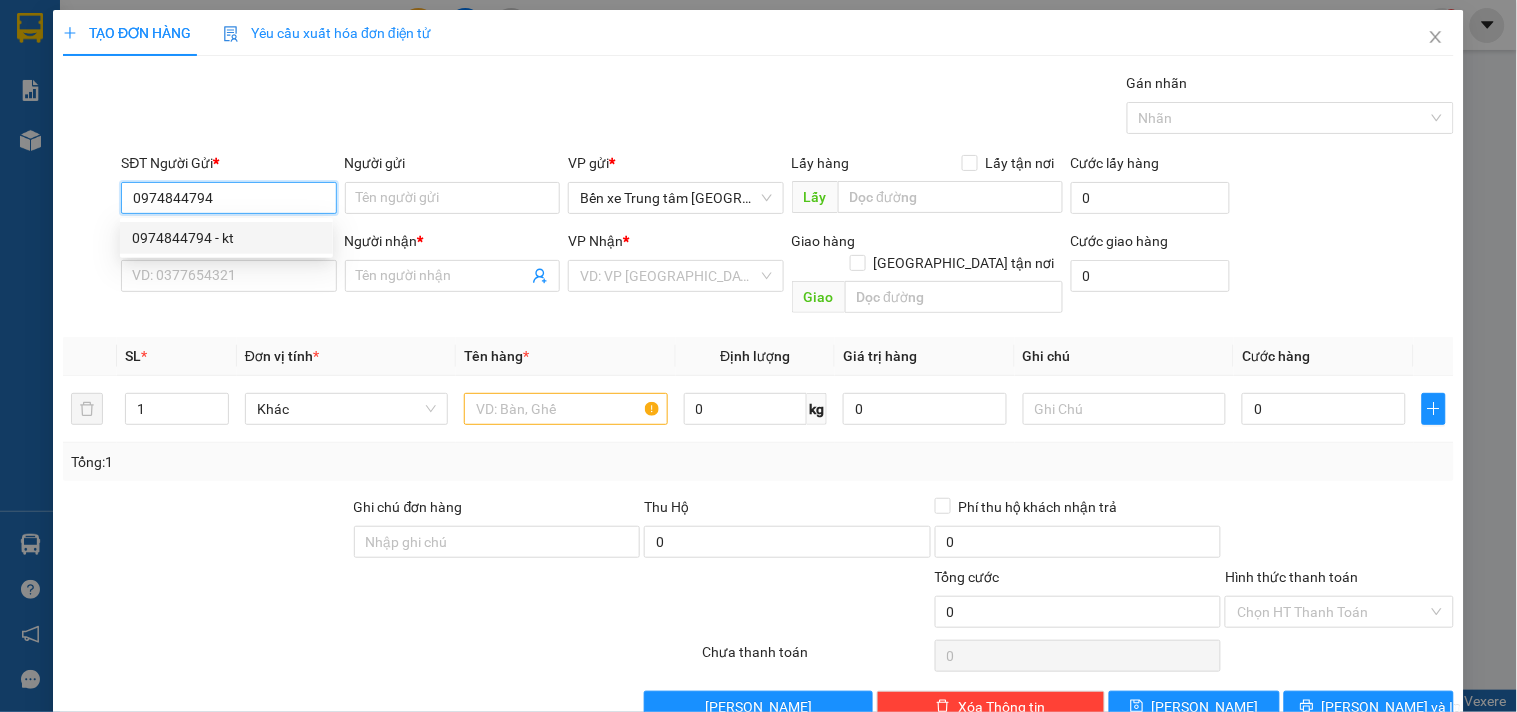 click on "0974844794 - kt" at bounding box center (226, 238) 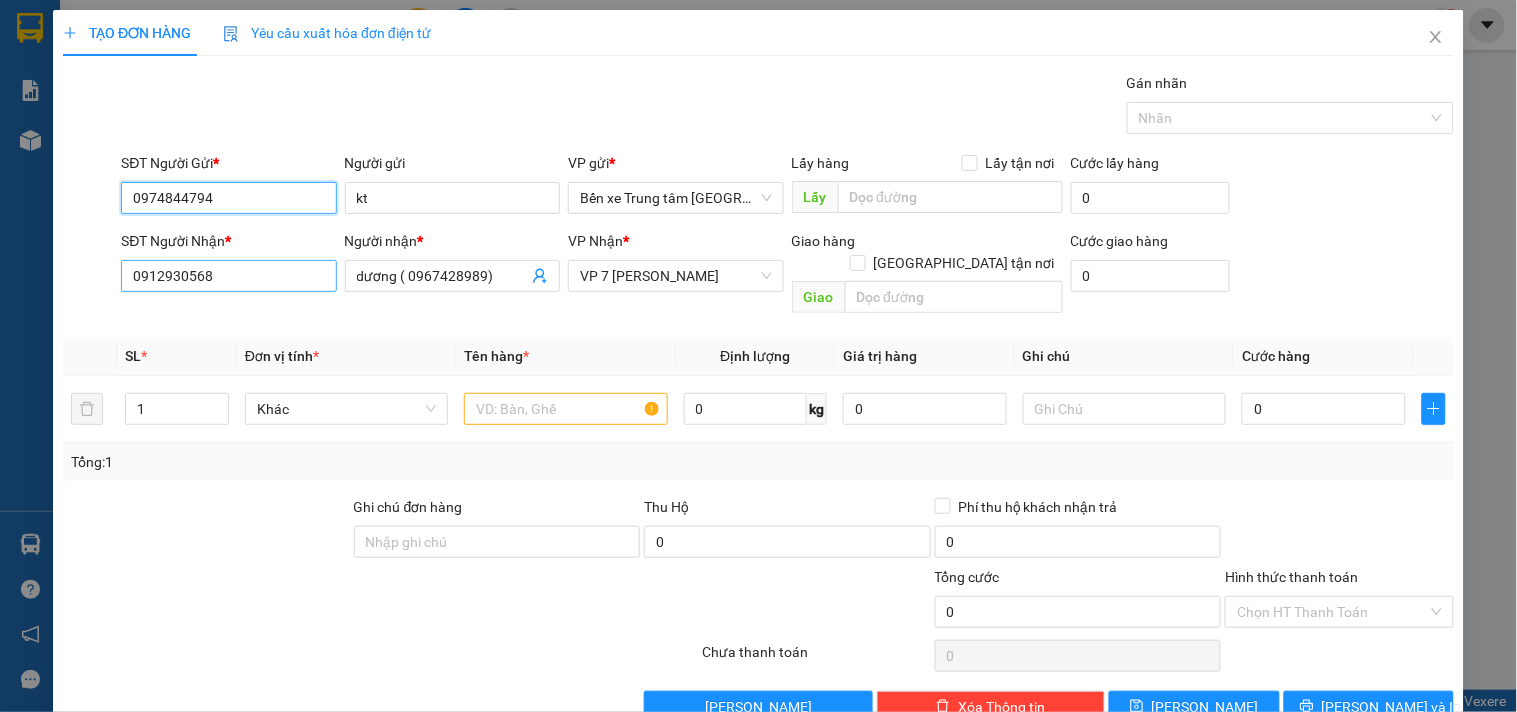 type on "0974844794" 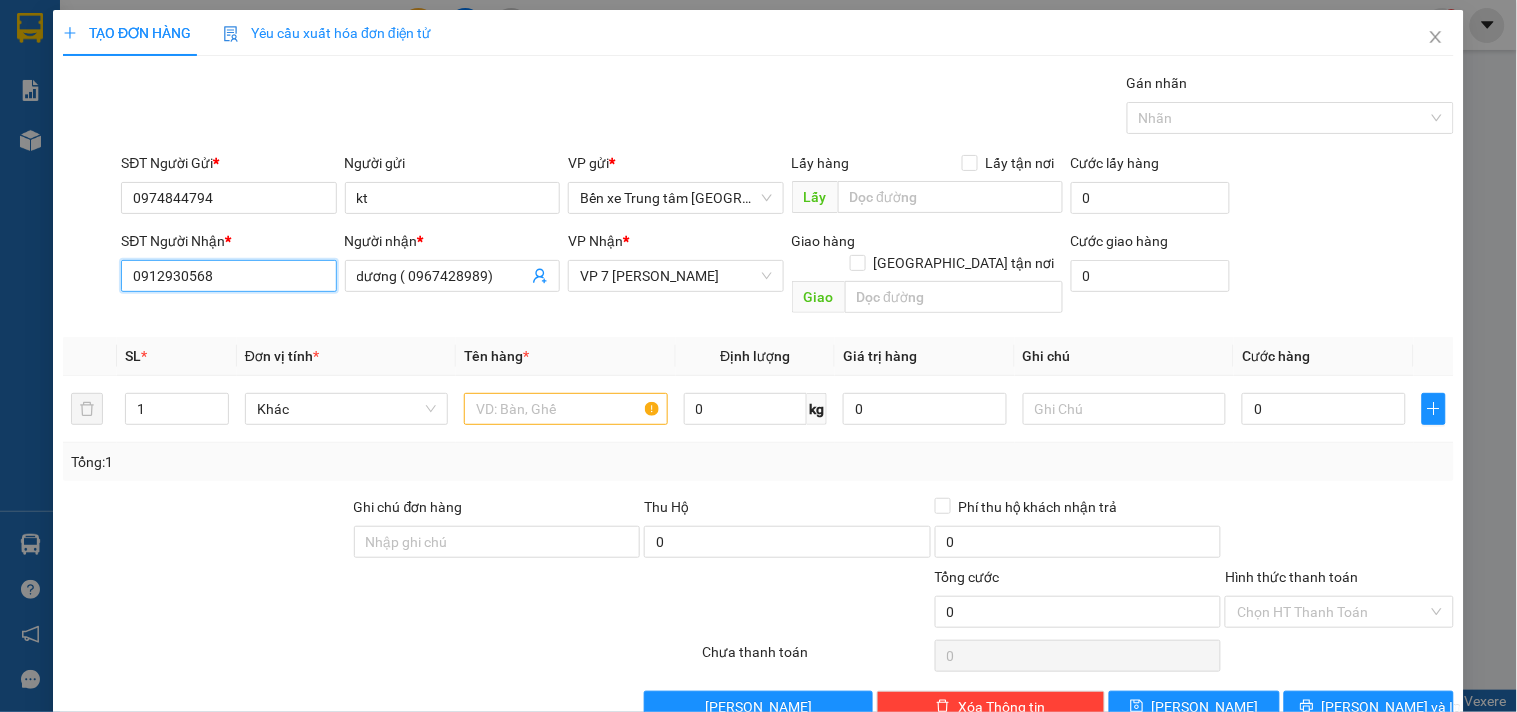 click on "0912930568" at bounding box center (228, 276) 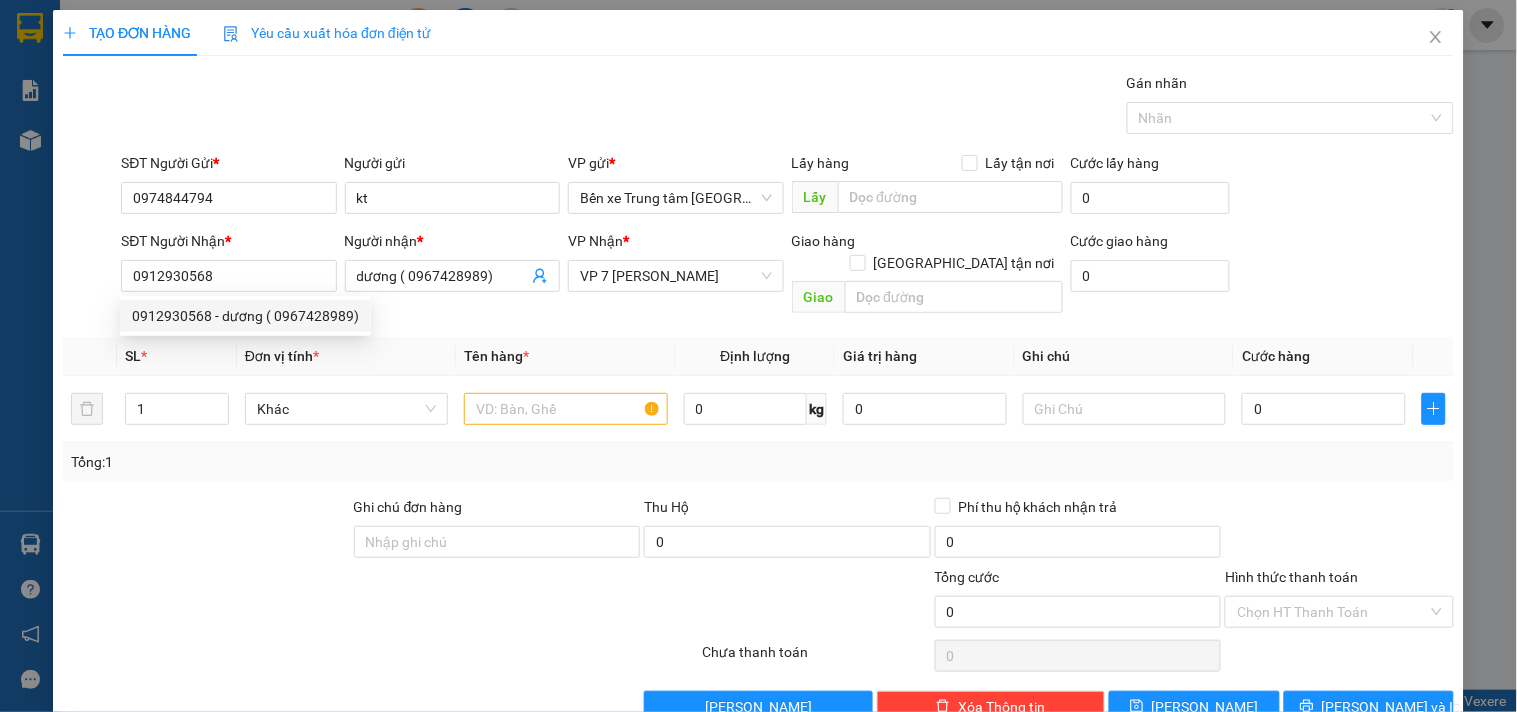 click on "Đơn vị tính  *" at bounding box center (346, 356) 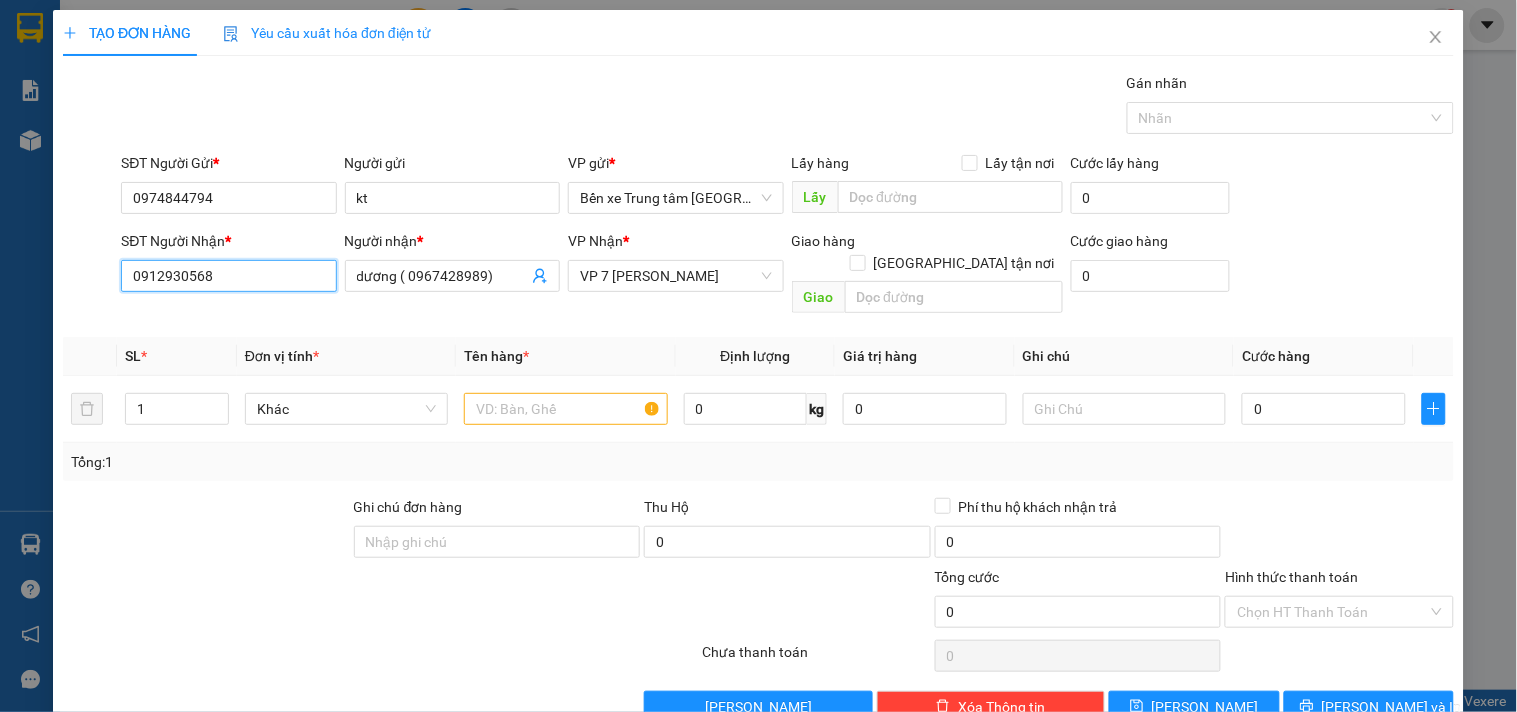drag, startPoint x: 286, startPoint y: 281, endPoint x: 0, endPoint y: 281, distance: 286 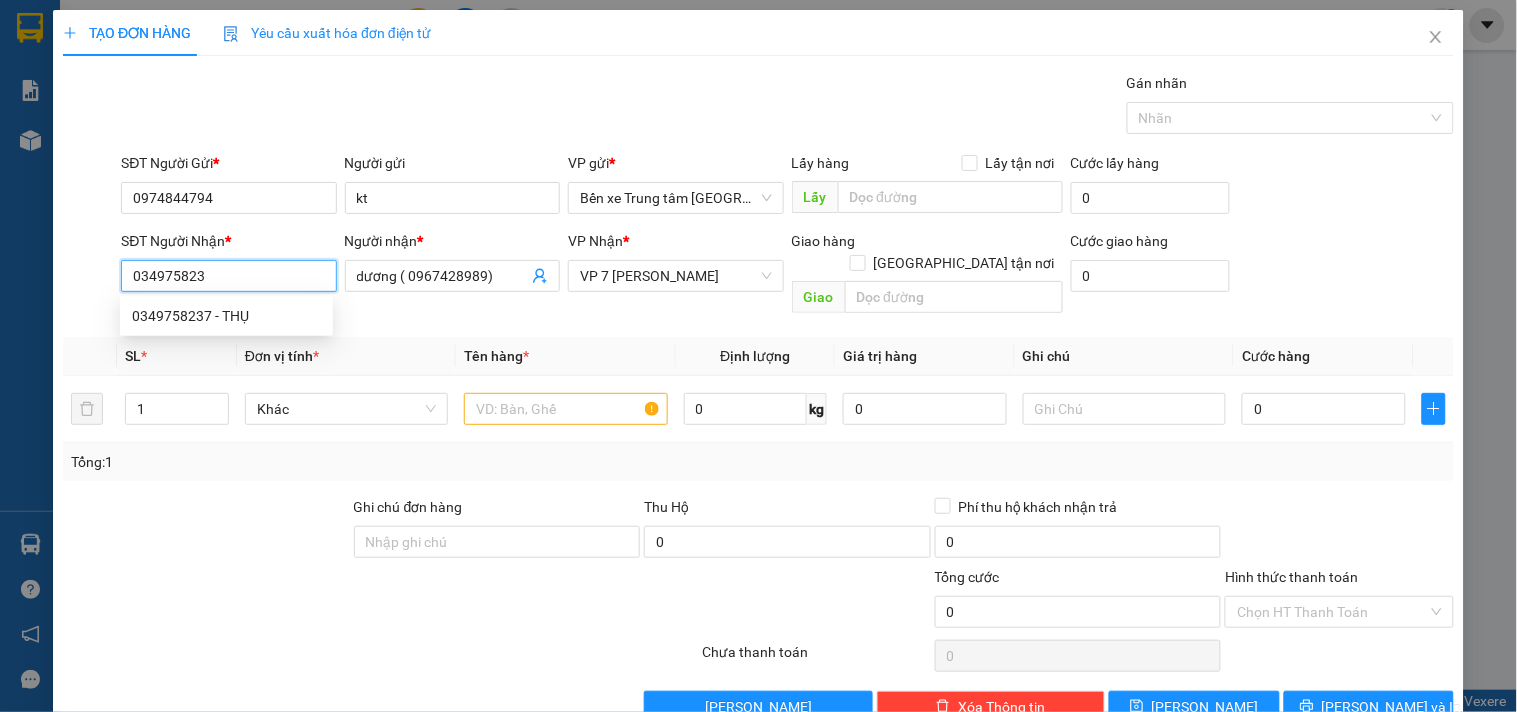 type on "0349758237" 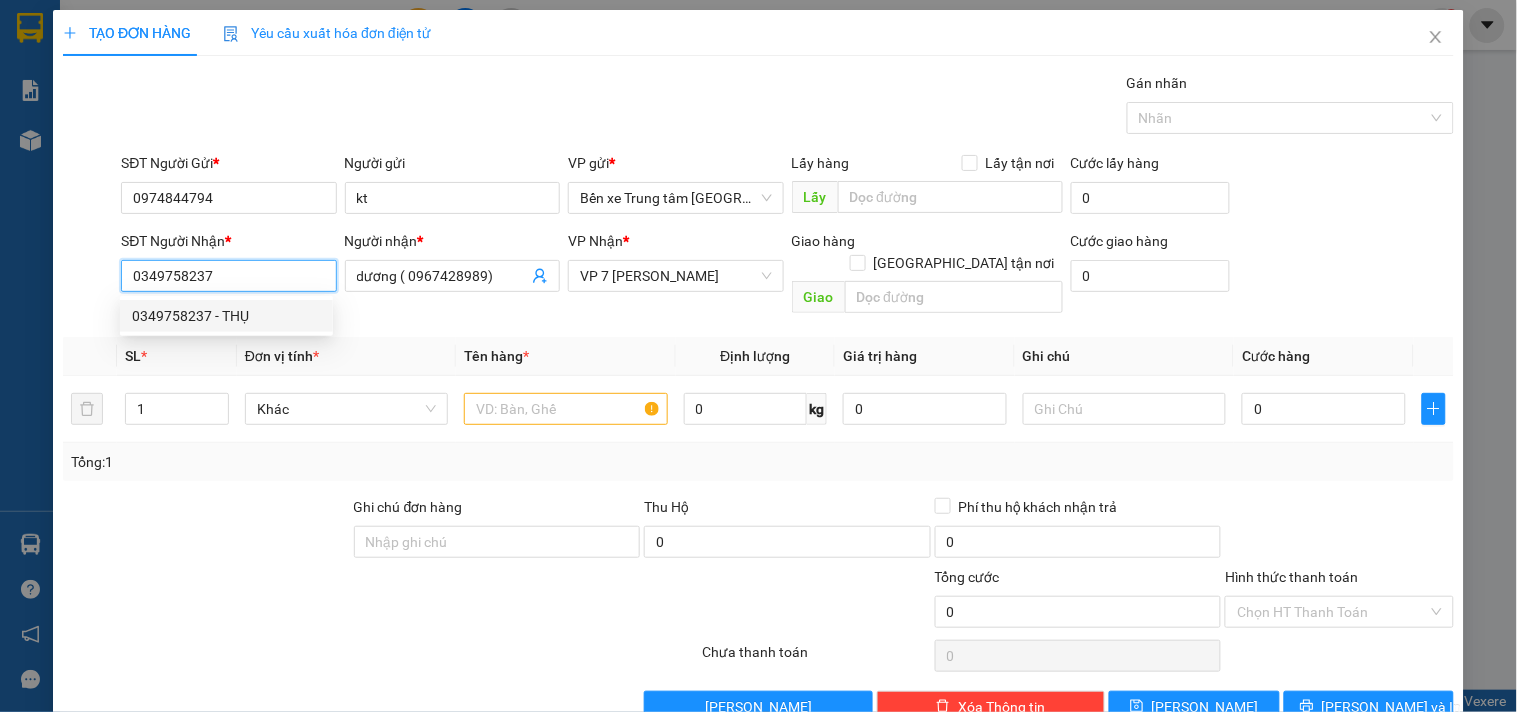 click on "0349758237 - THỤ" at bounding box center (226, 316) 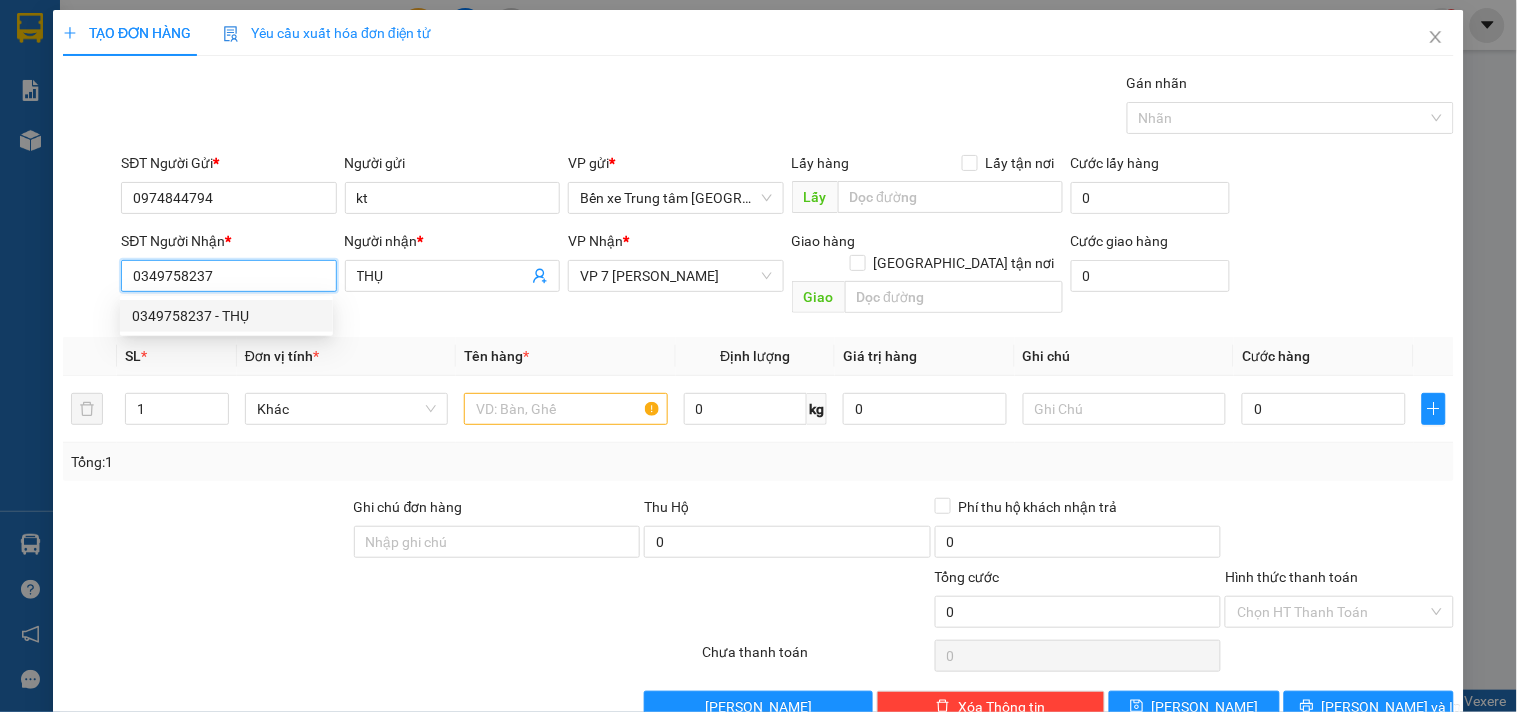click on "0349758237 - THỤ" at bounding box center [226, 316] 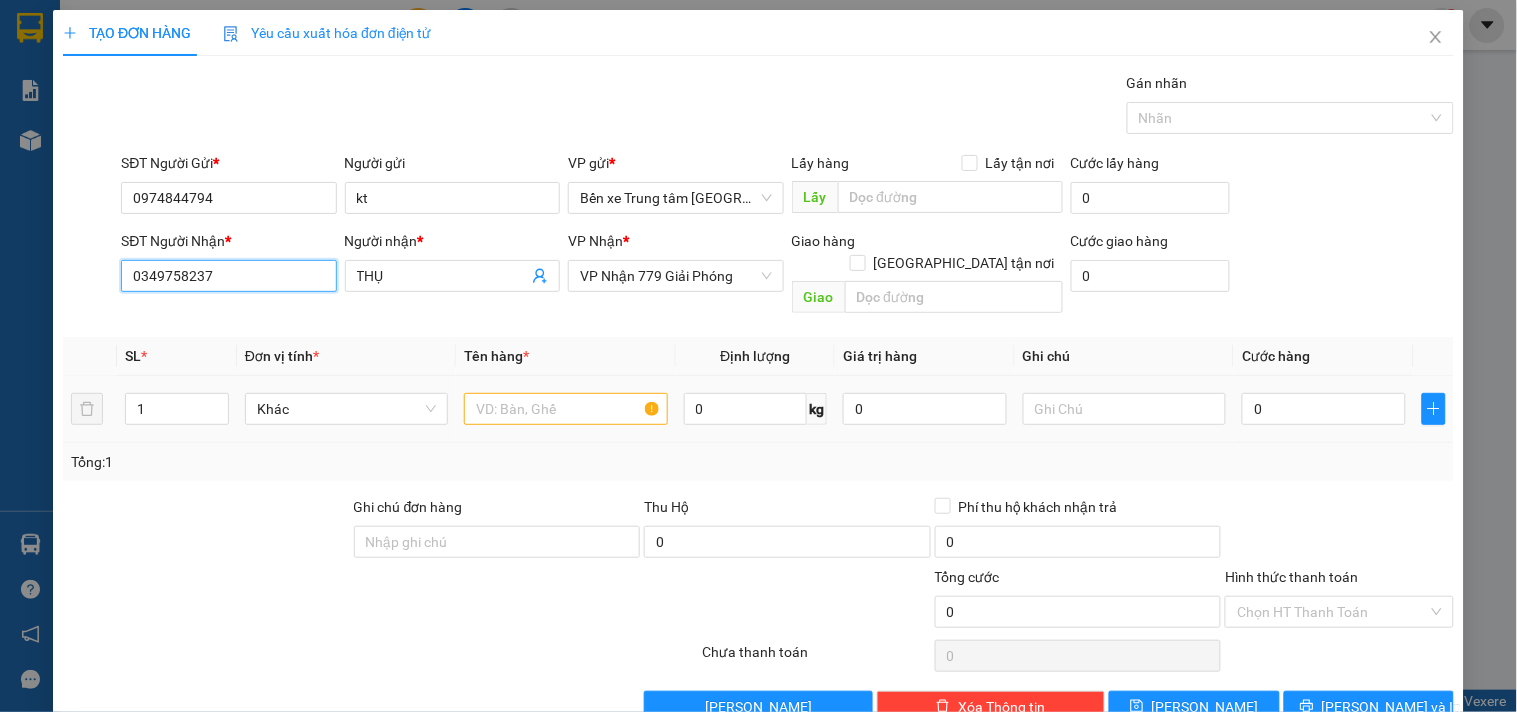 type on "0349758237" 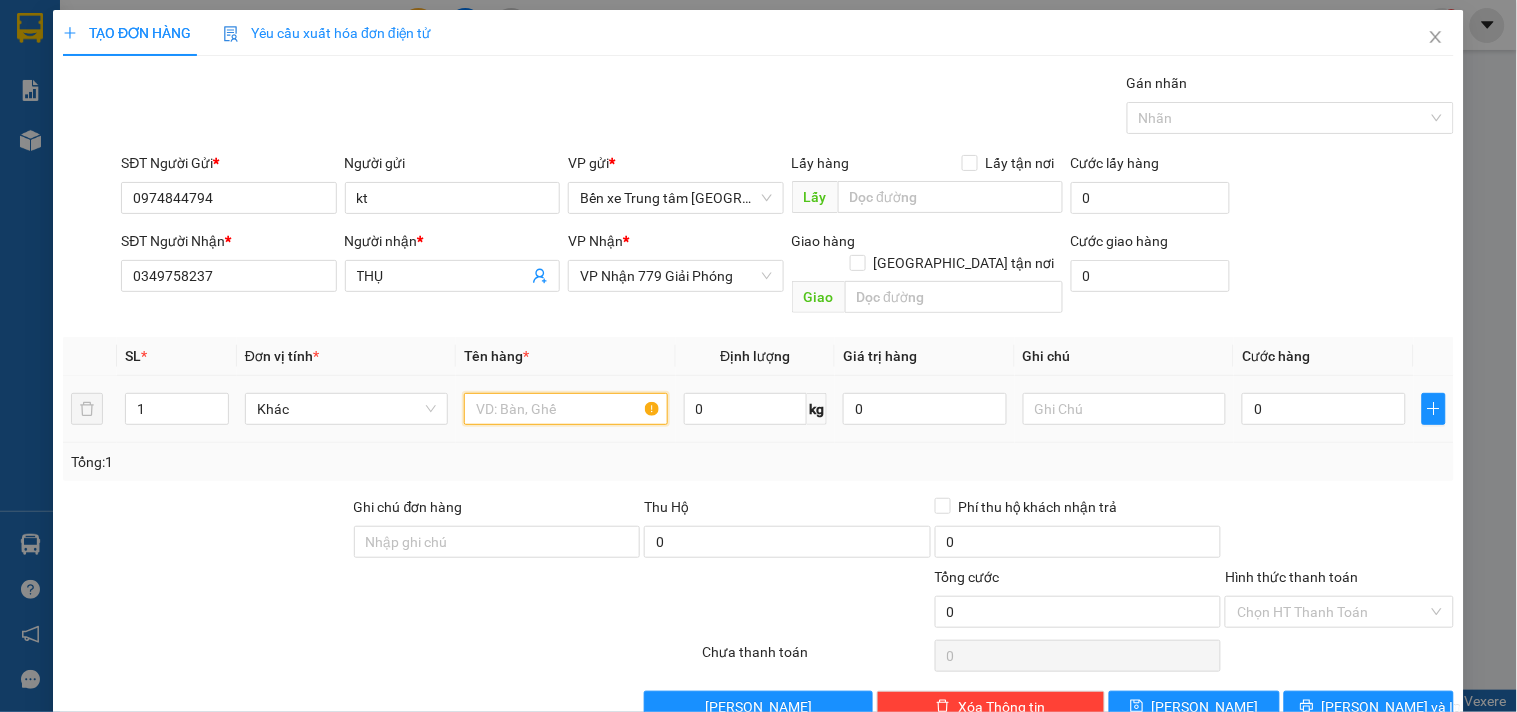 click at bounding box center (565, 409) 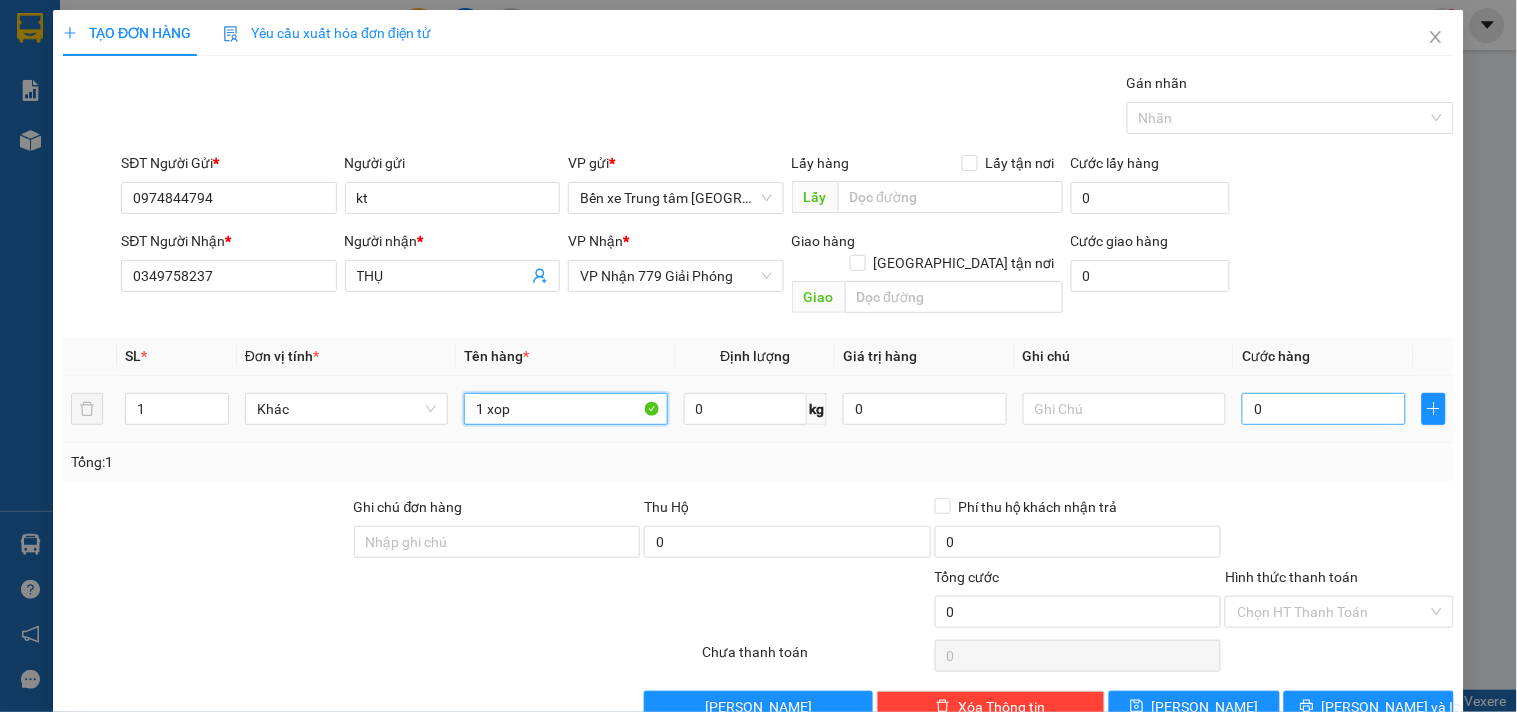 type on "1 xop" 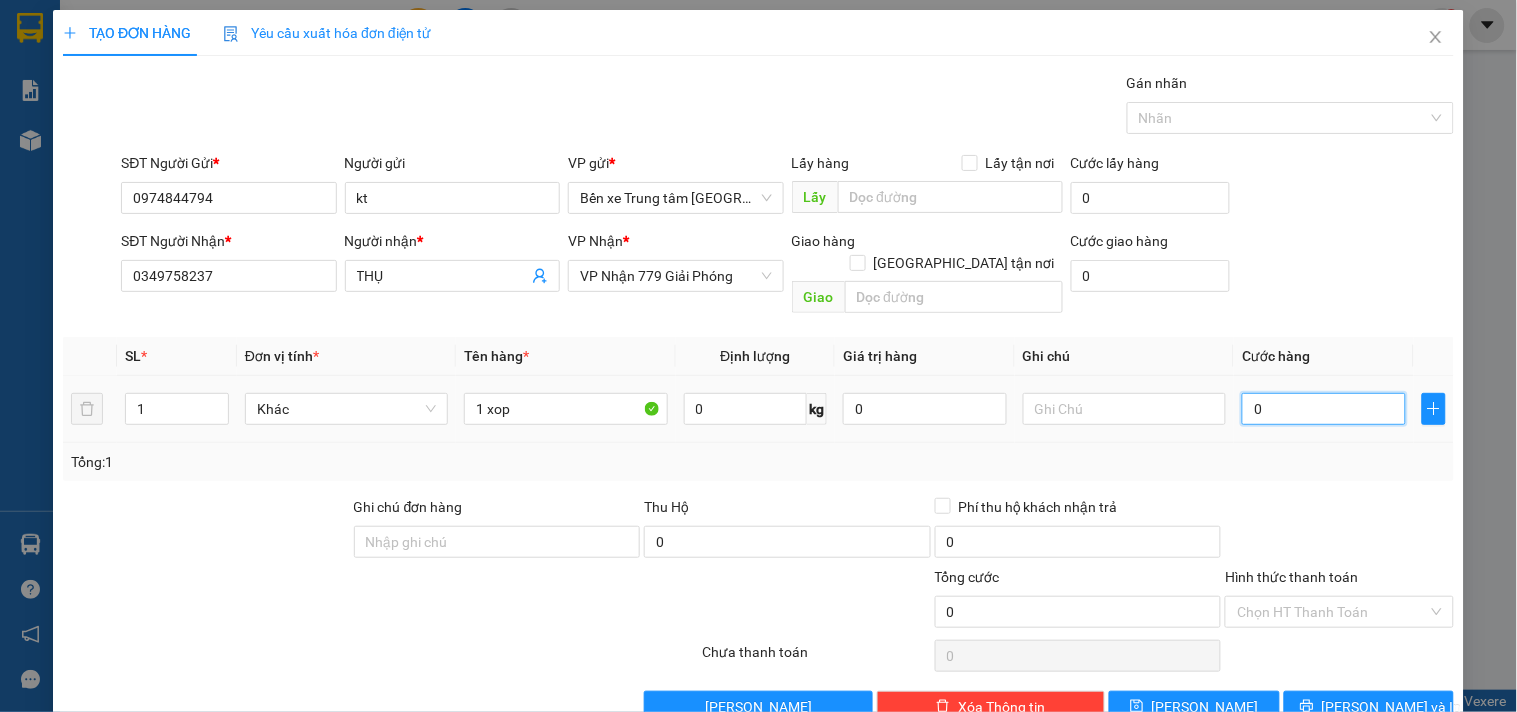 click on "0" at bounding box center (1324, 409) 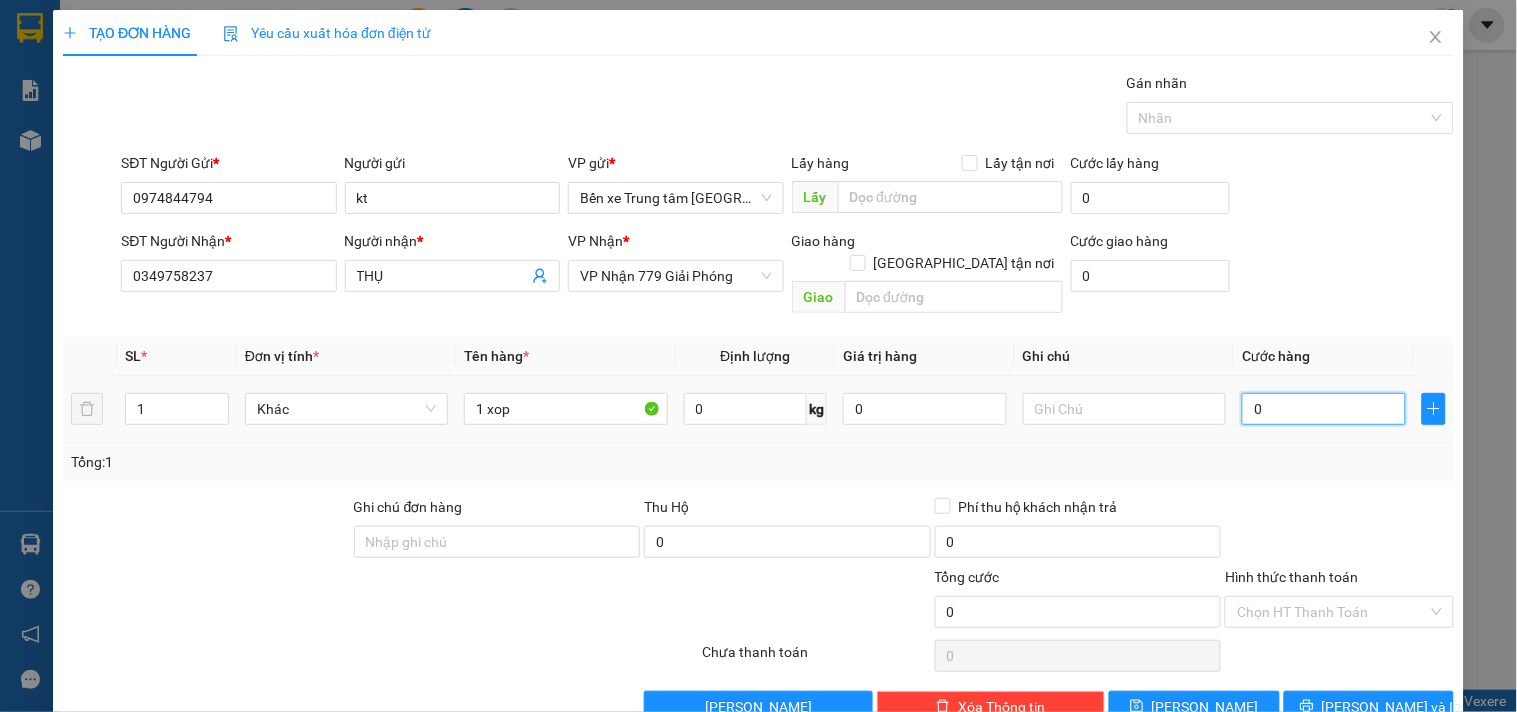type on "5" 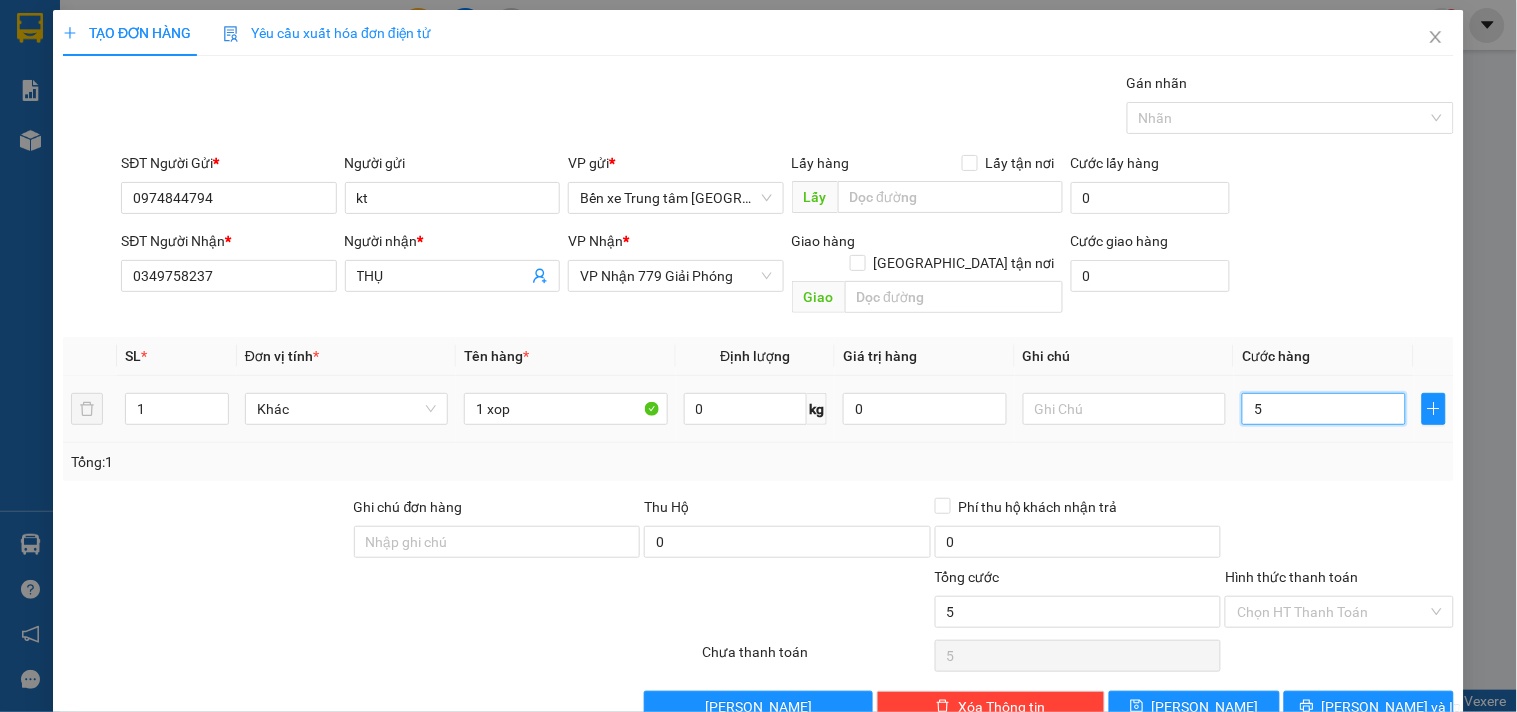 type on "50" 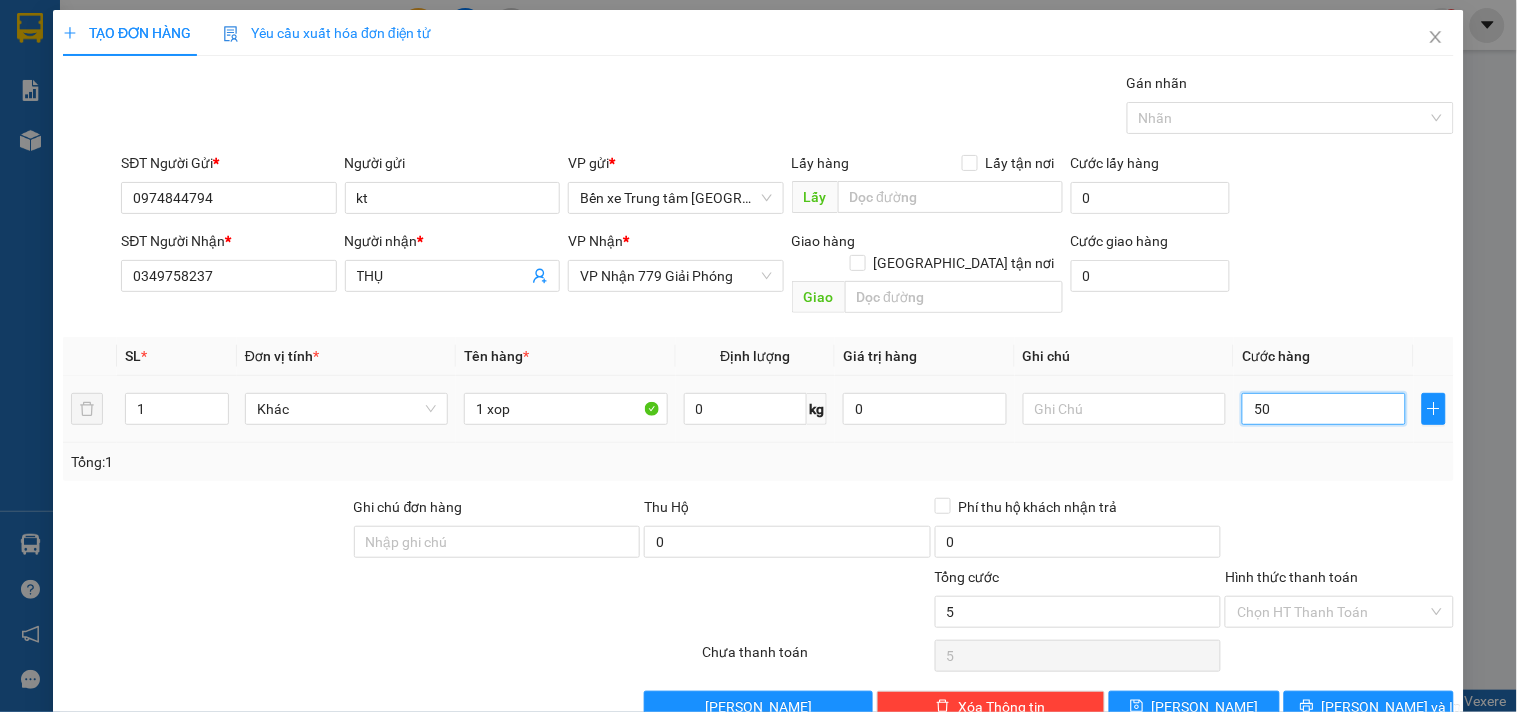 type on "50" 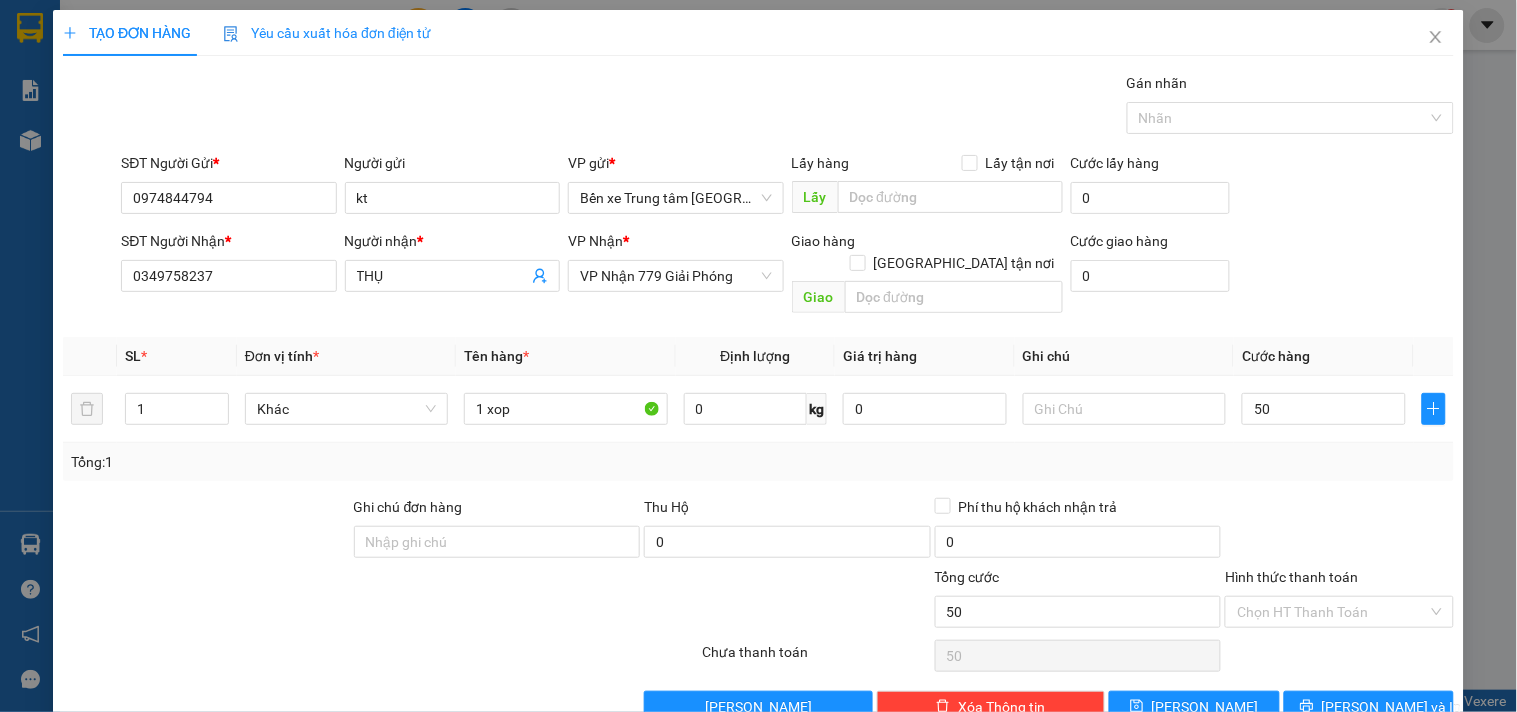 type on "50.000" 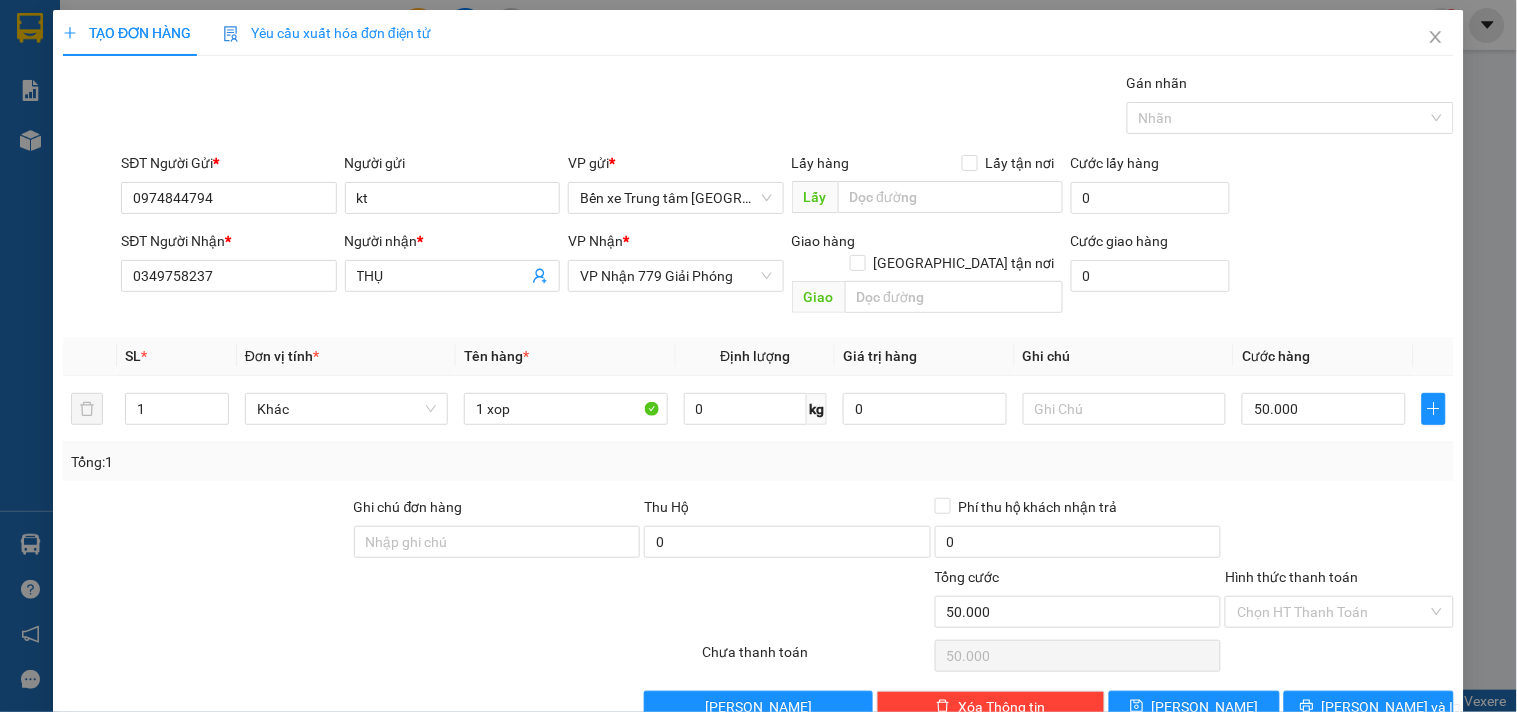 click on "Tổng:  1" at bounding box center (758, 462) 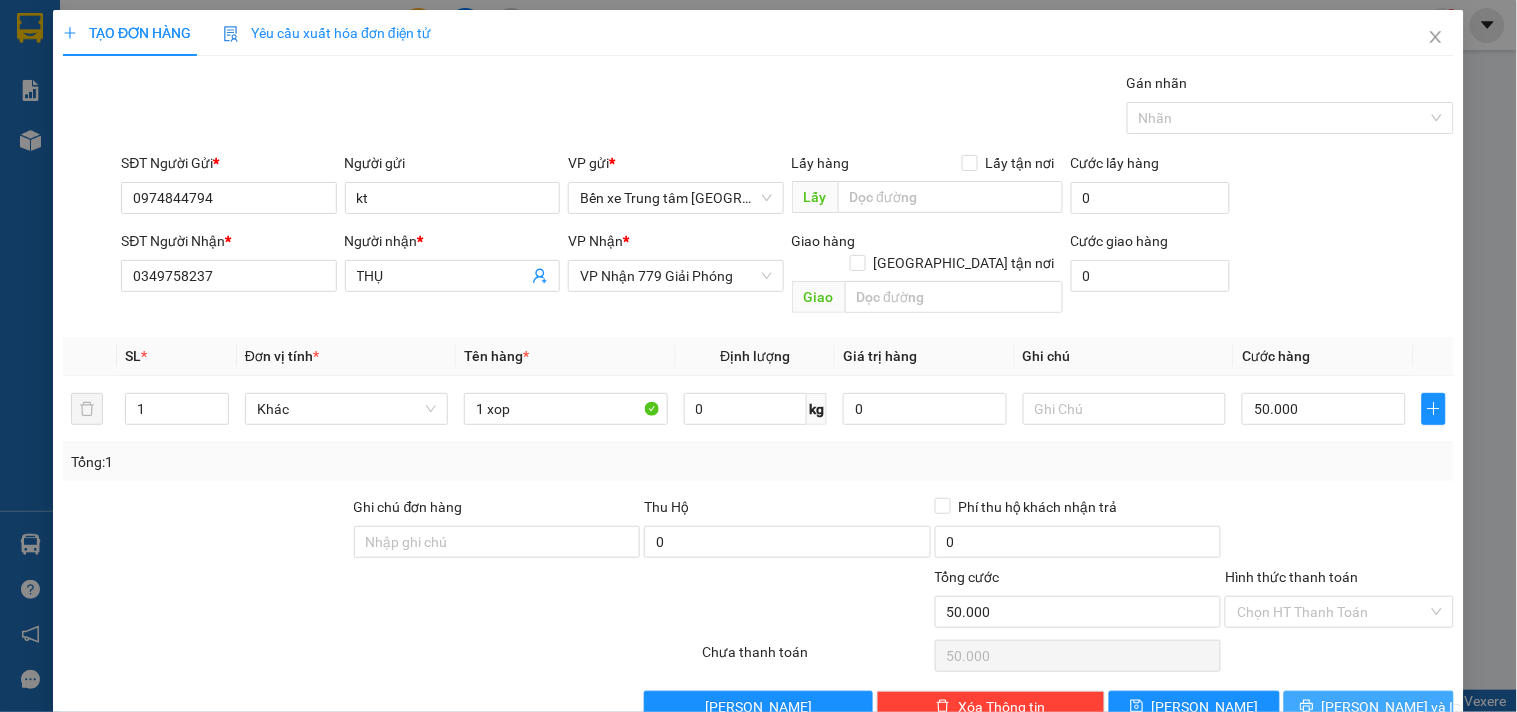 click on "[PERSON_NAME] và In" at bounding box center (1392, 707) 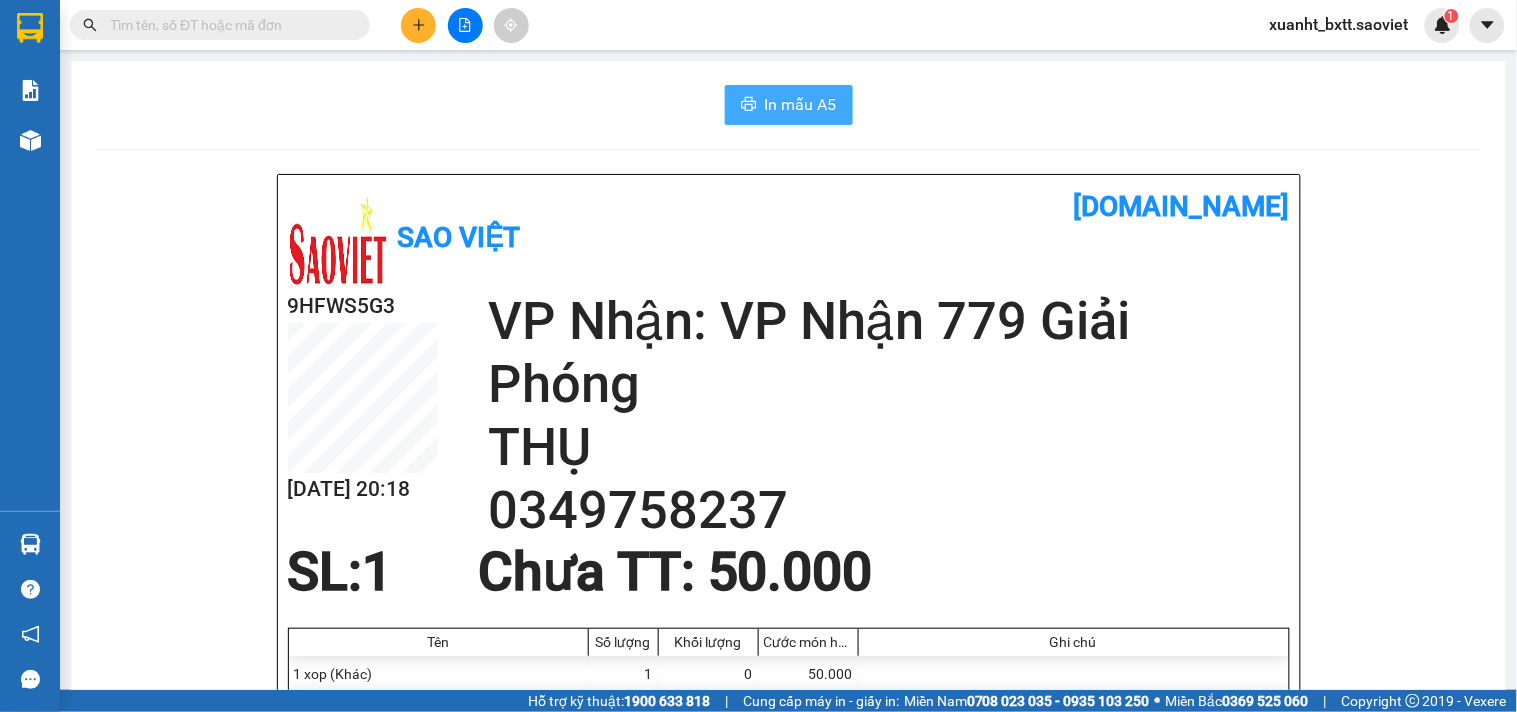 click on "In mẫu A5" at bounding box center (801, 104) 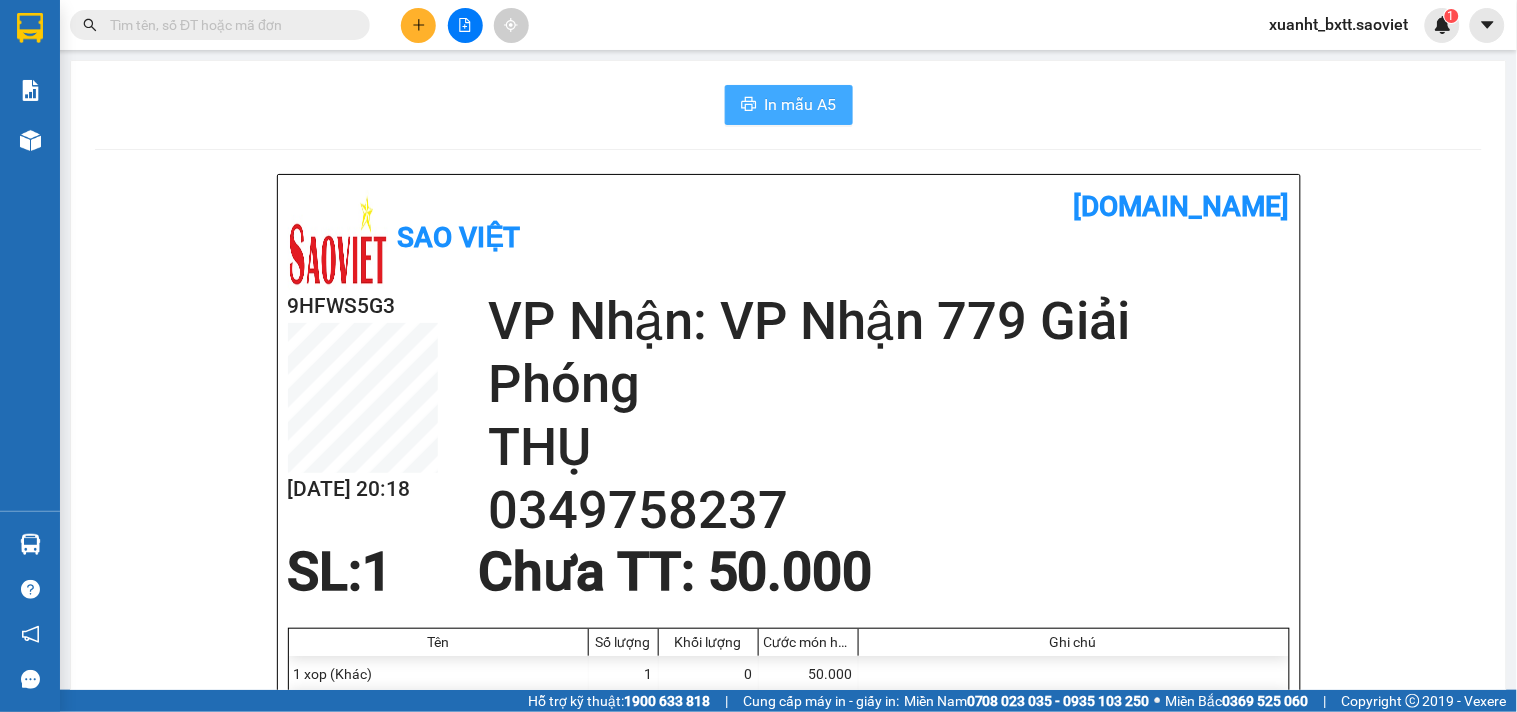 scroll, scrollTop: 0, scrollLeft: 0, axis: both 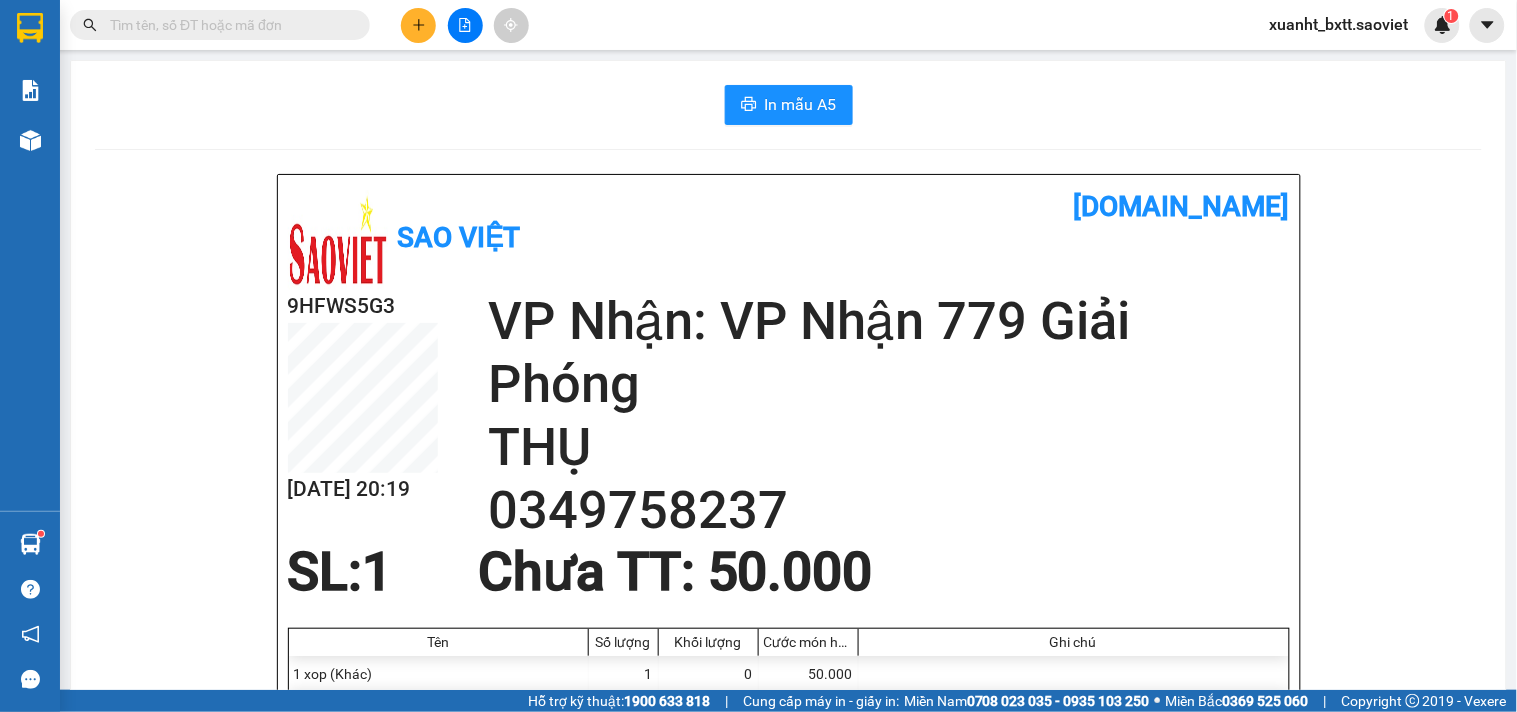 click at bounding box center [220, 25] 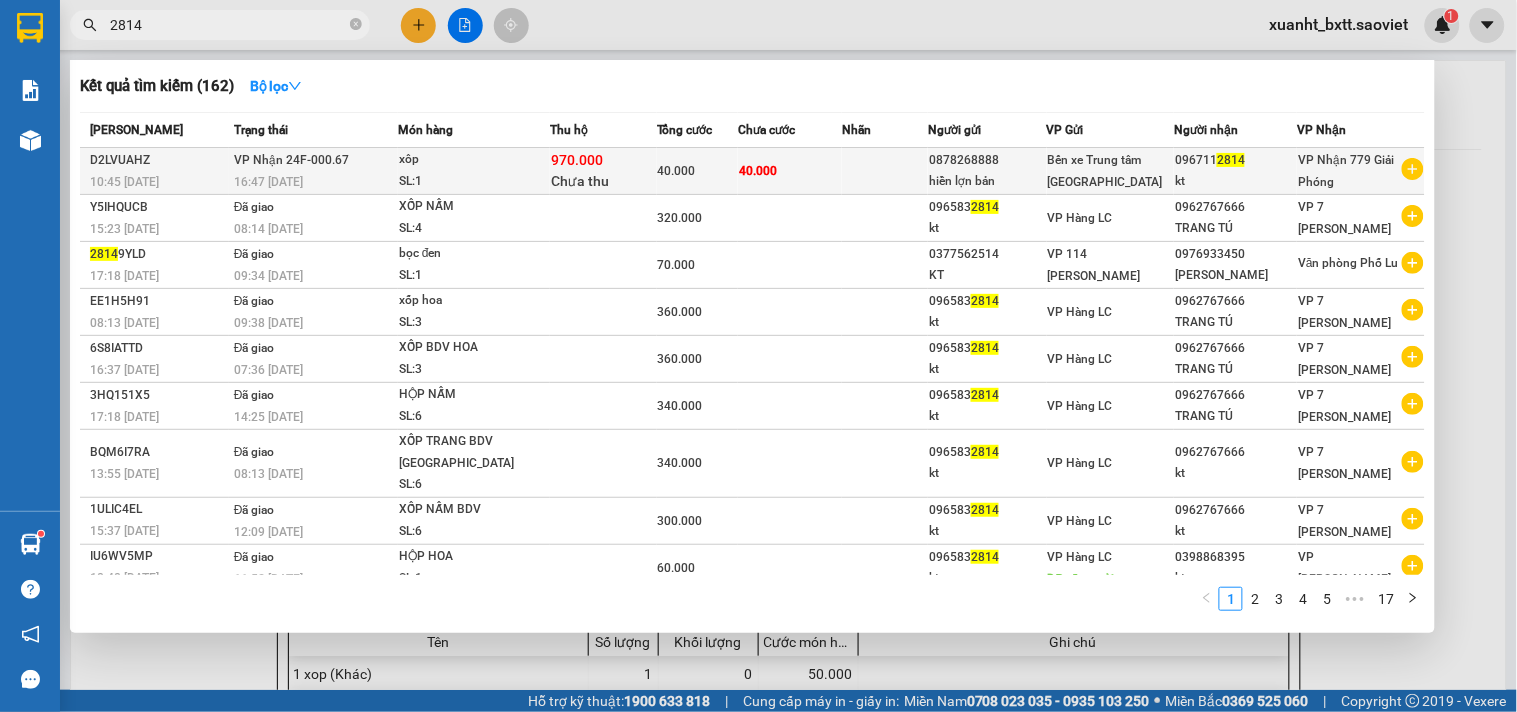 type on "2814" 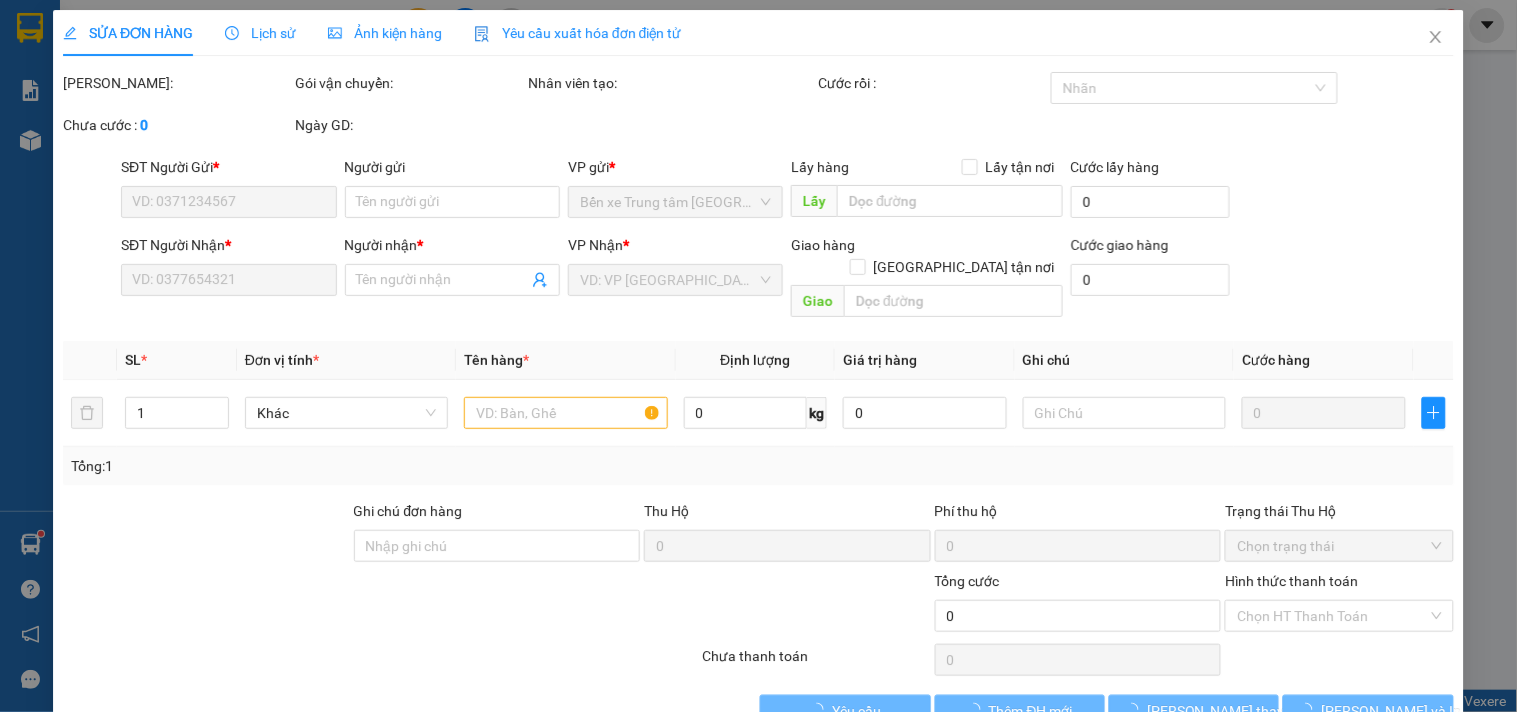 type on "0878268888" 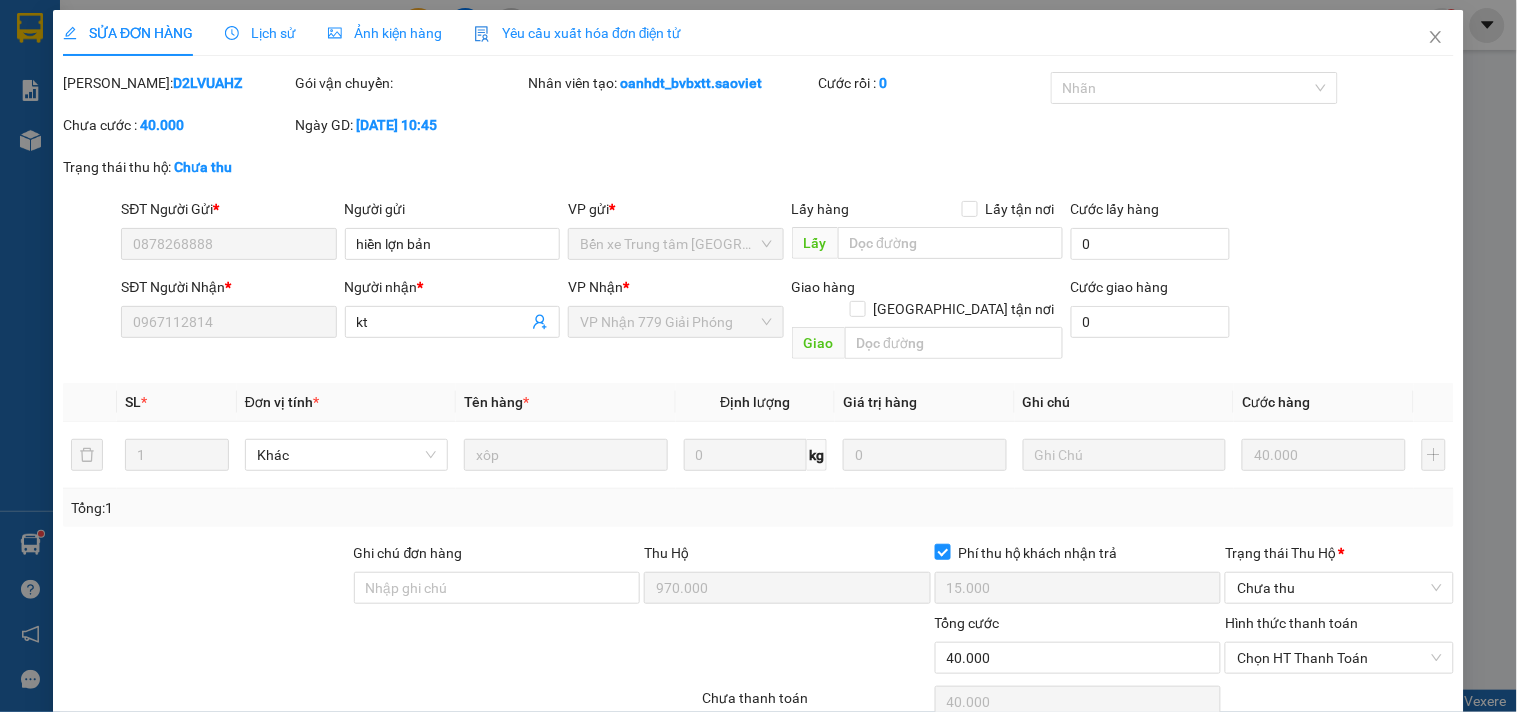click on "Lịch sử" at bounding box center [260, 33] 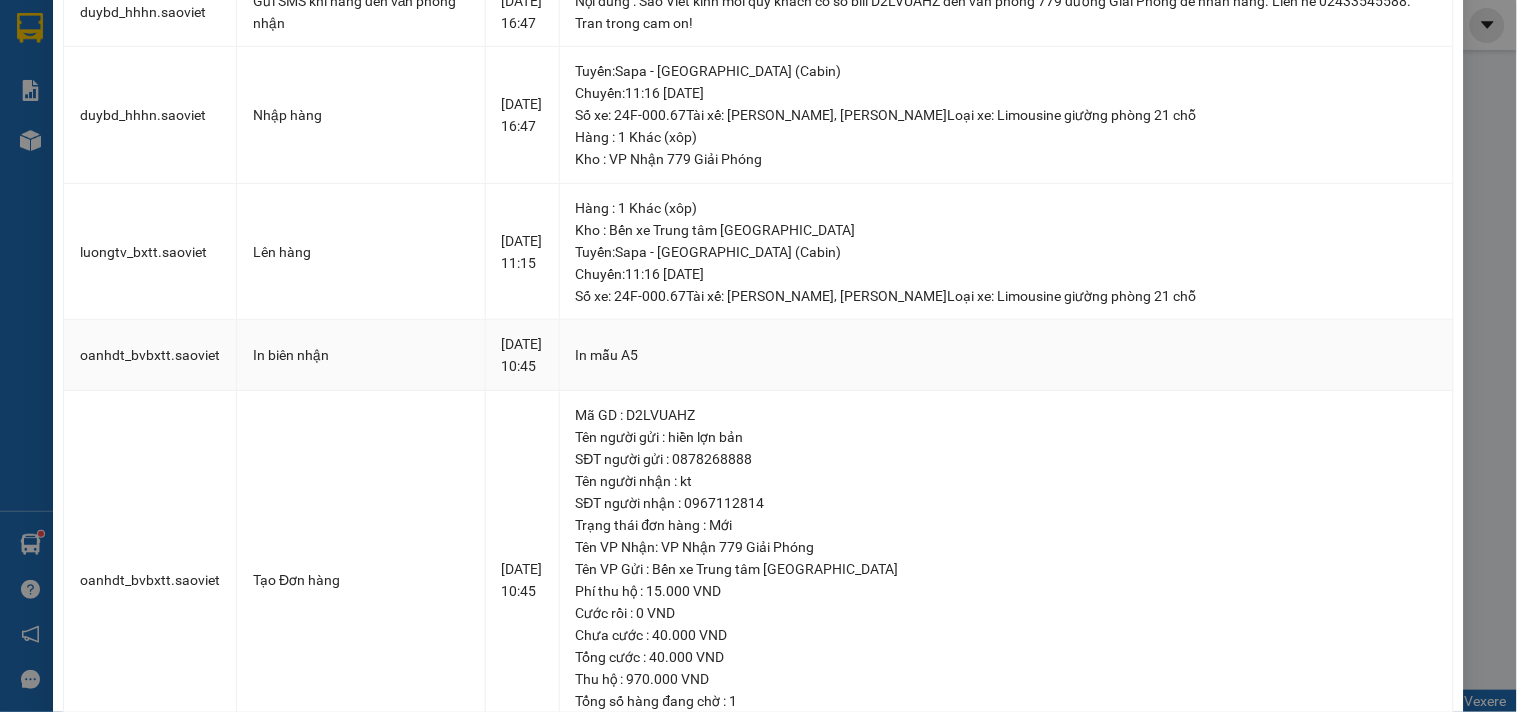 scroll, scrollTop: 0, scrollLeft: 0, axis: both 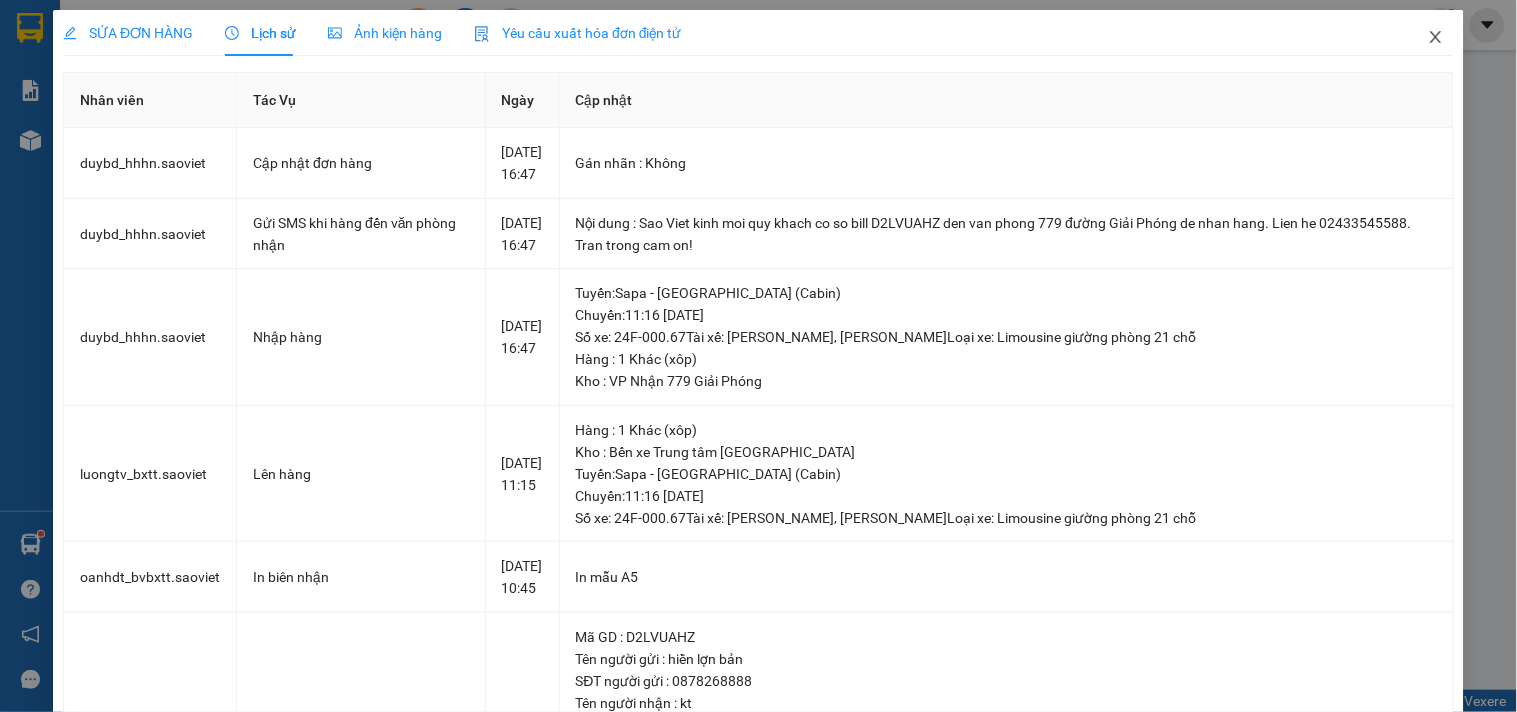 click 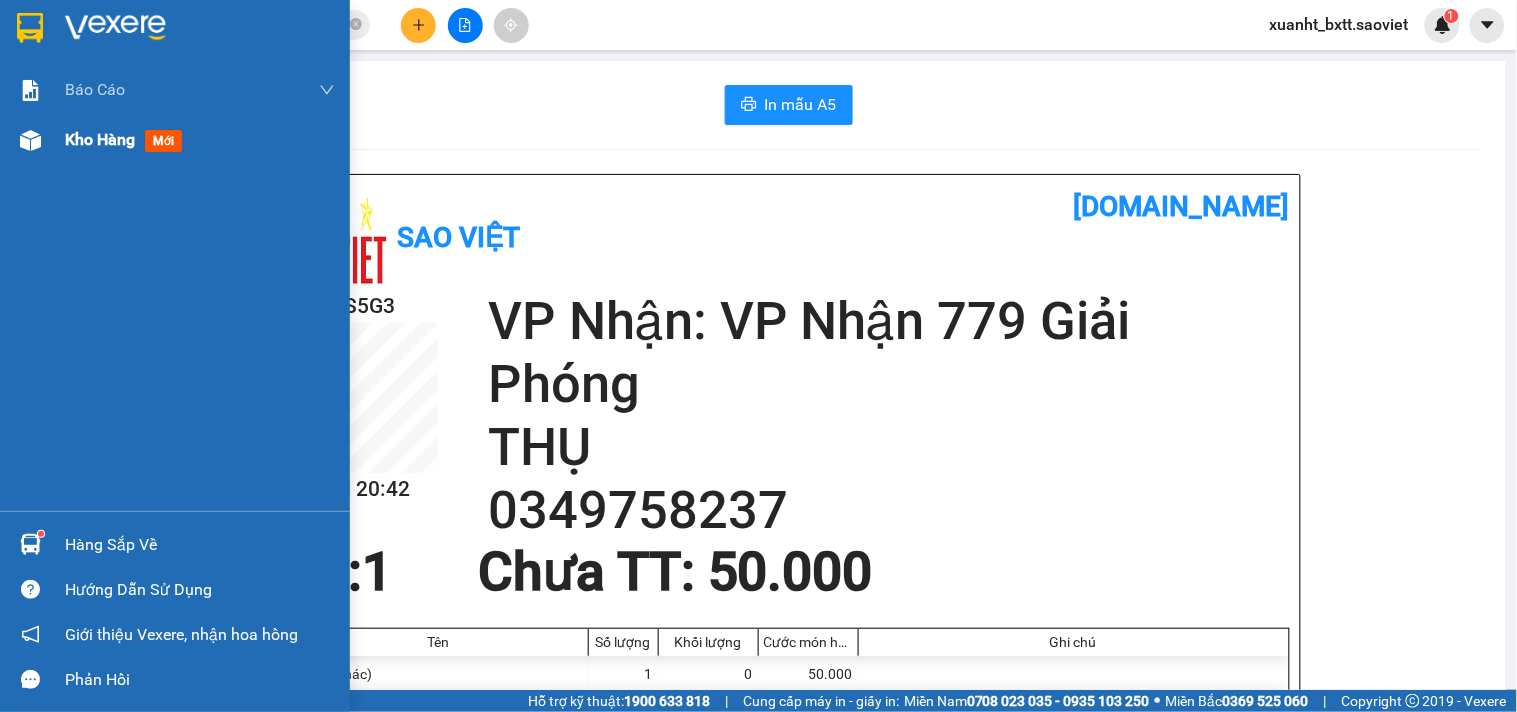click on "Kho hàng" at bounding box center (100, 139) 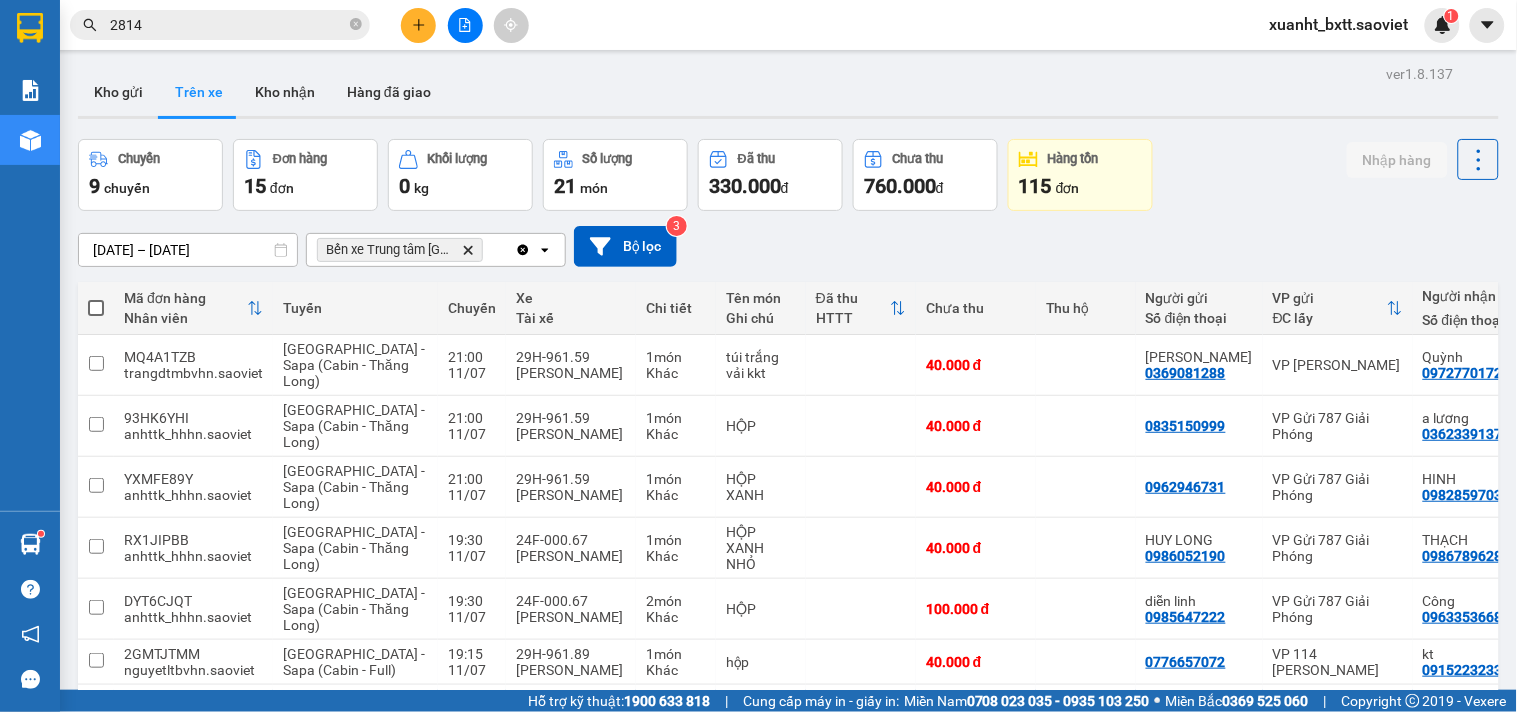 click on "2814" at bounding box center (228, 25) 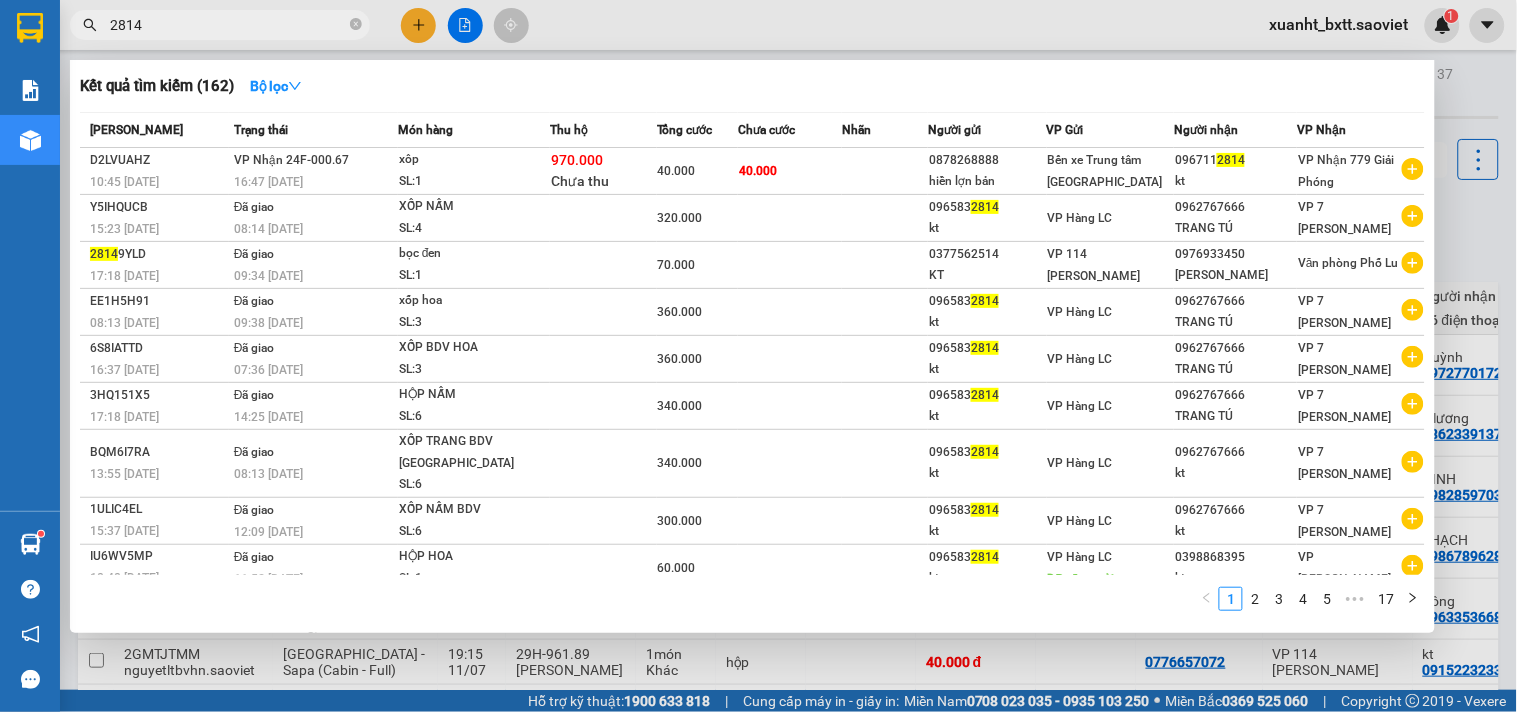click at bounding box center (758, 356) 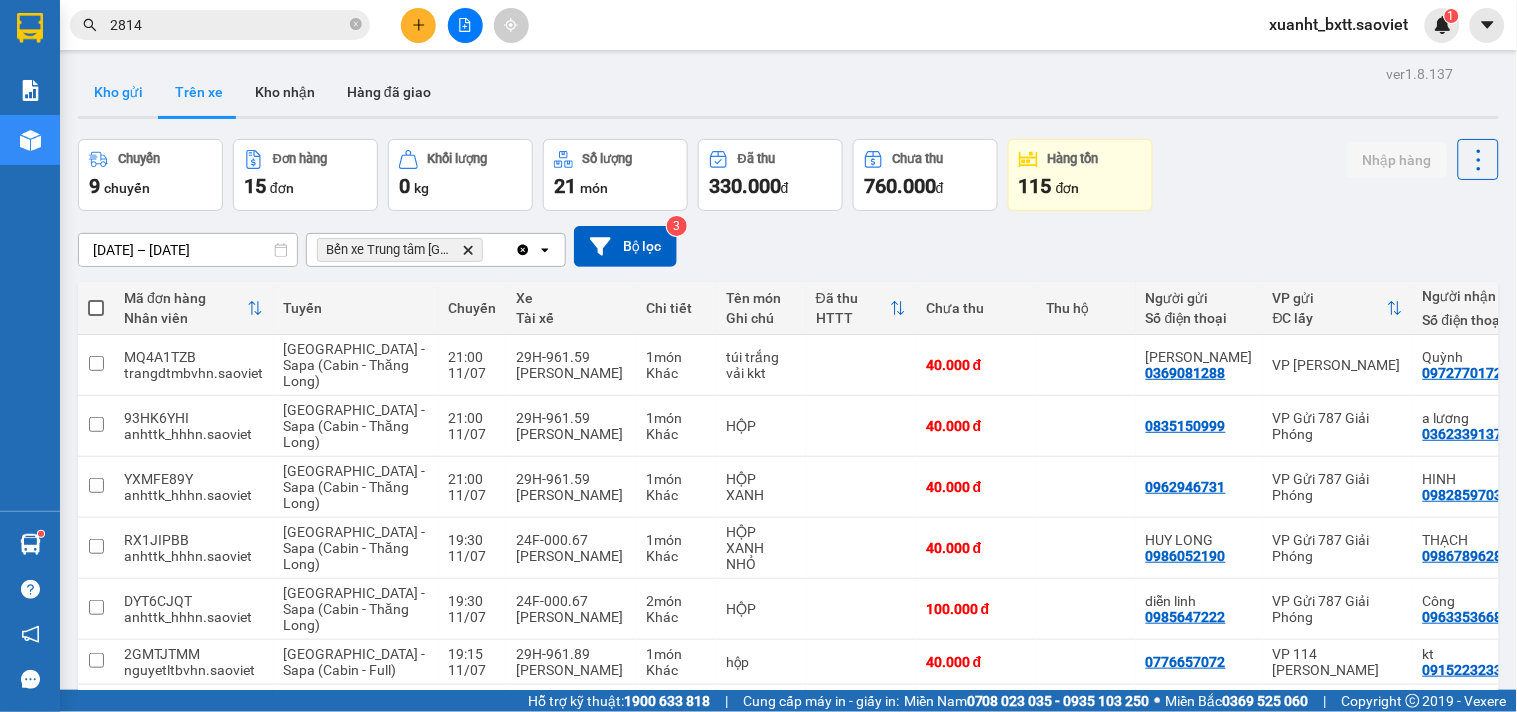 click on "Kho gửi" at bounding box center (118, 92) 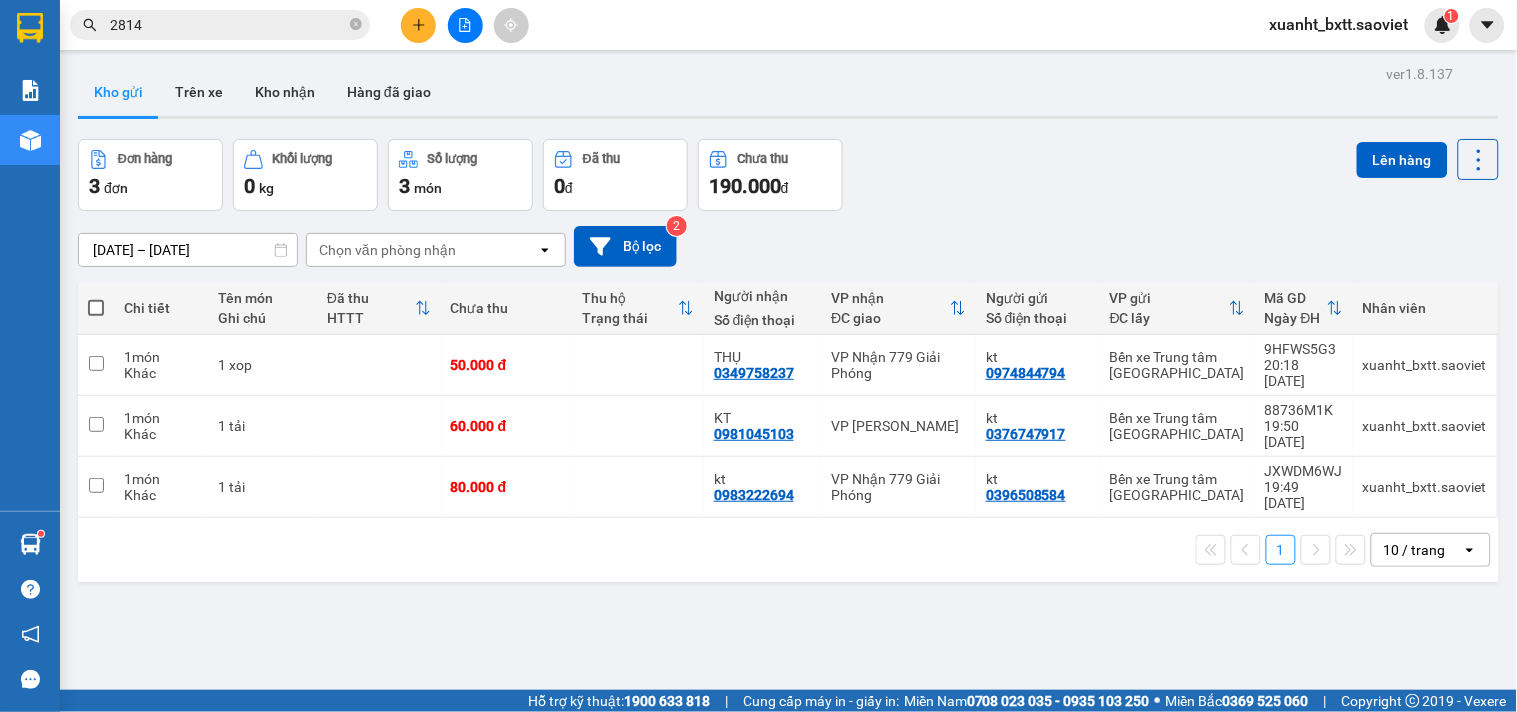click 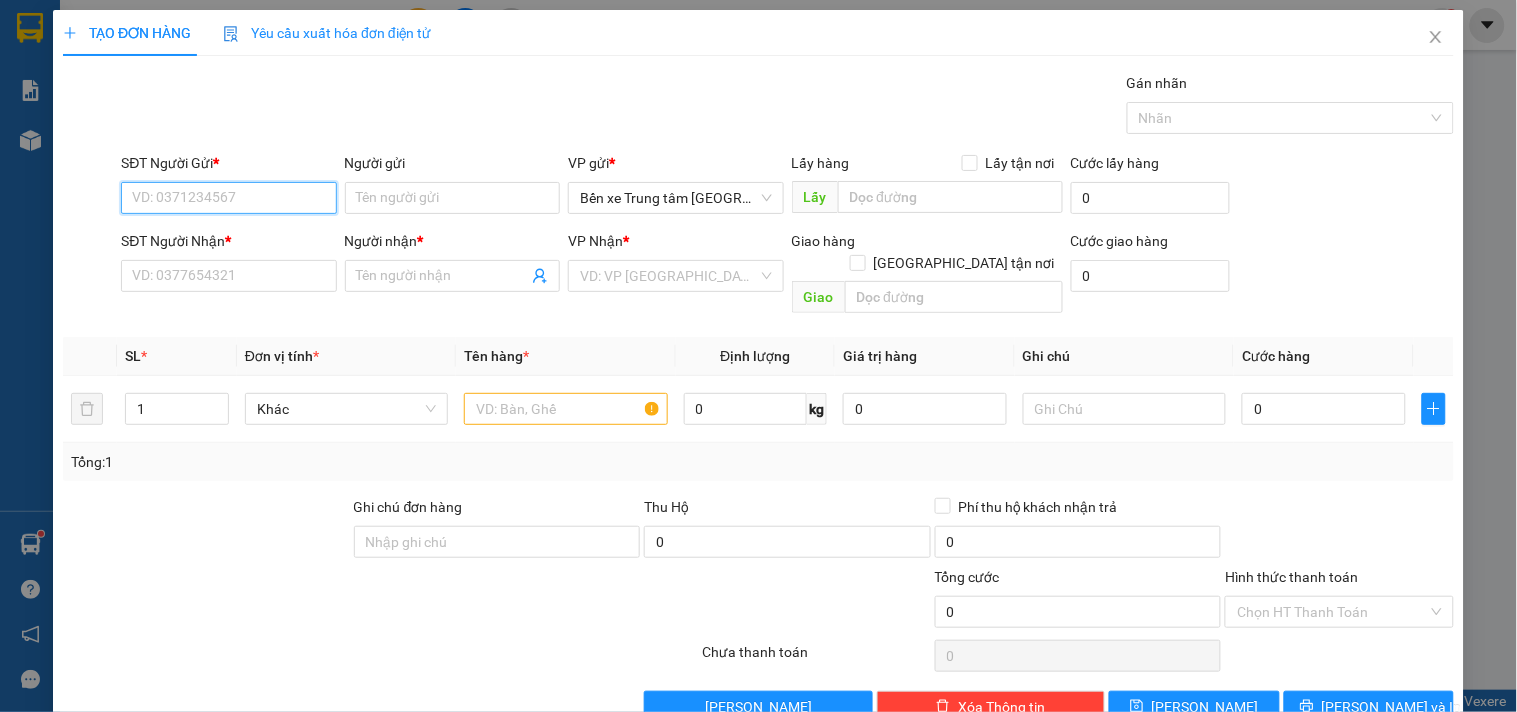 click on "SĐT Người Gửi  *" at bounding box center [228, 198] 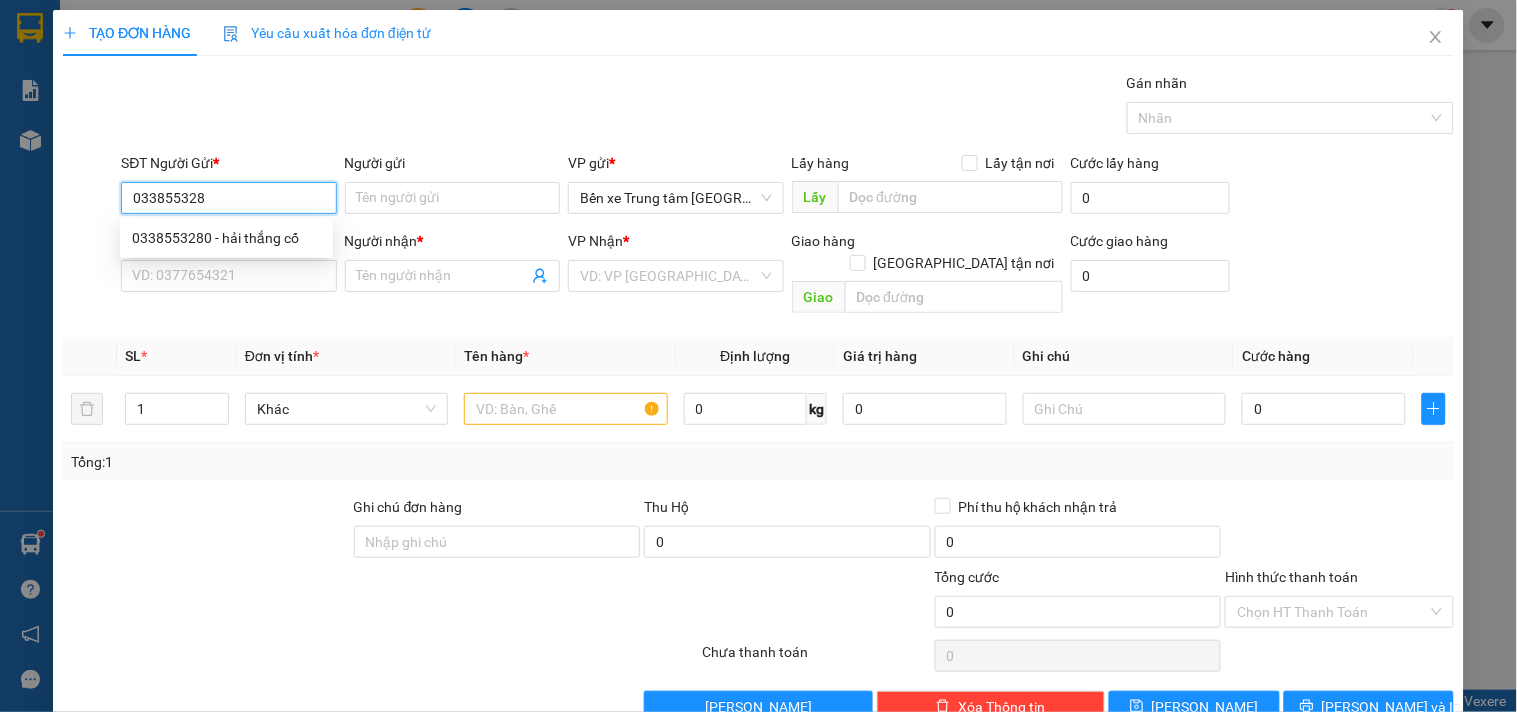 type on "0338553280" 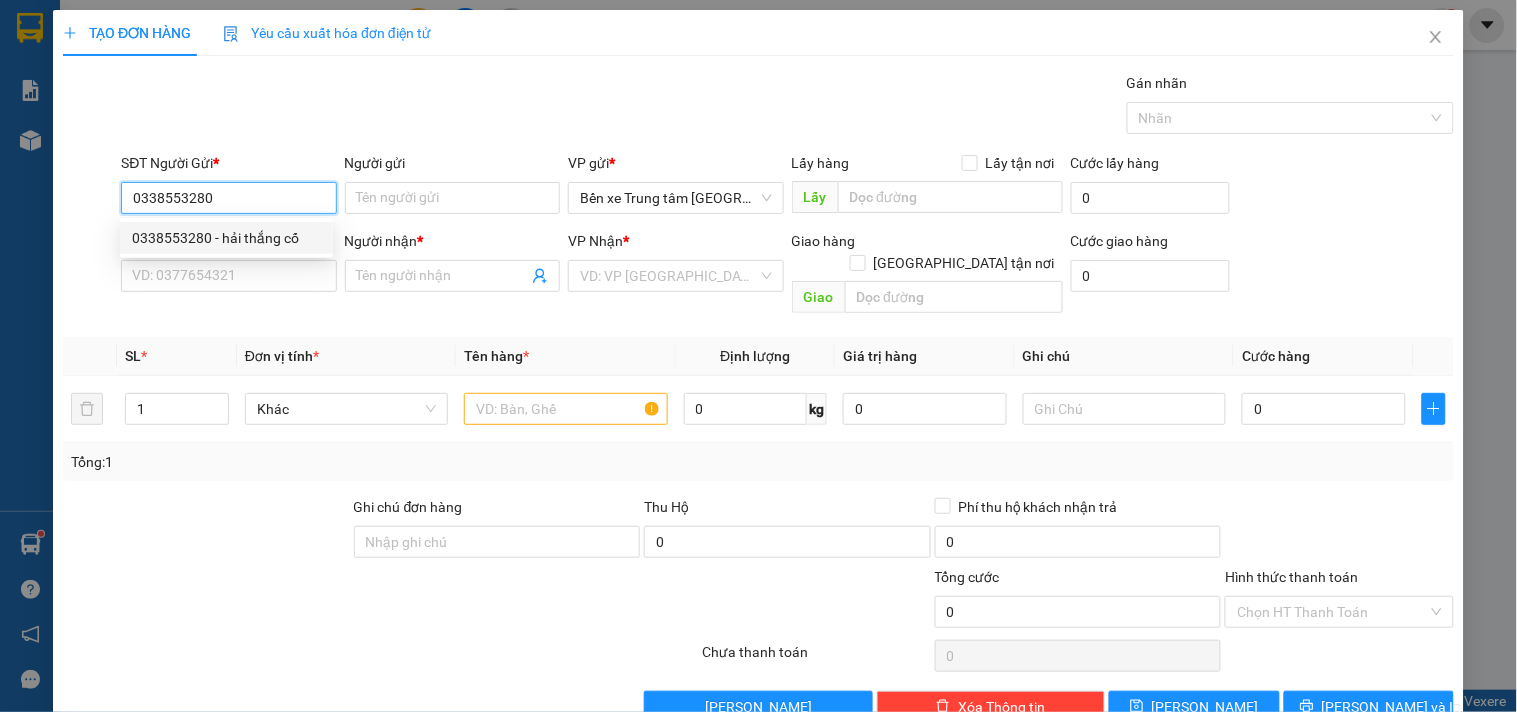 click on "0338553280 - hải thắng cố" at bounding box center (226, 238) 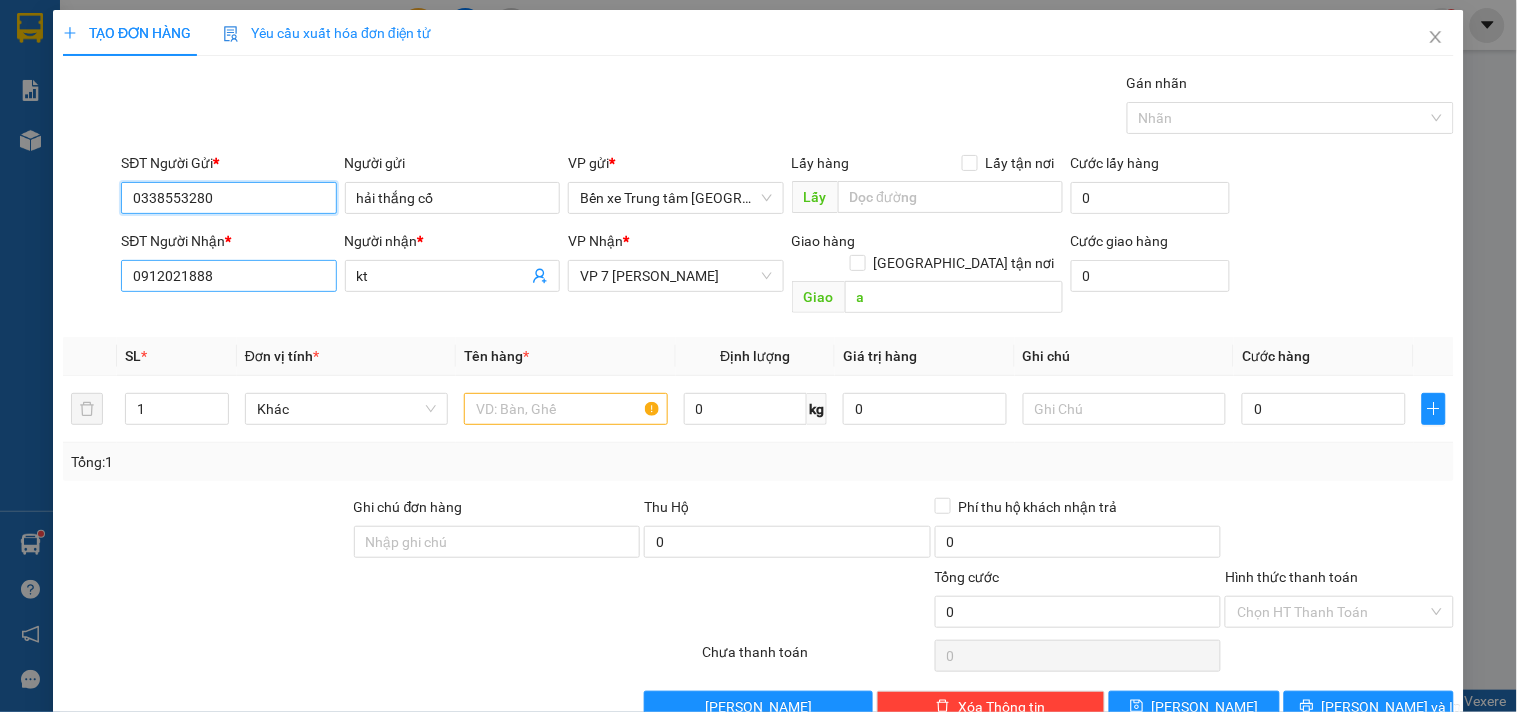 type on "0338553280" 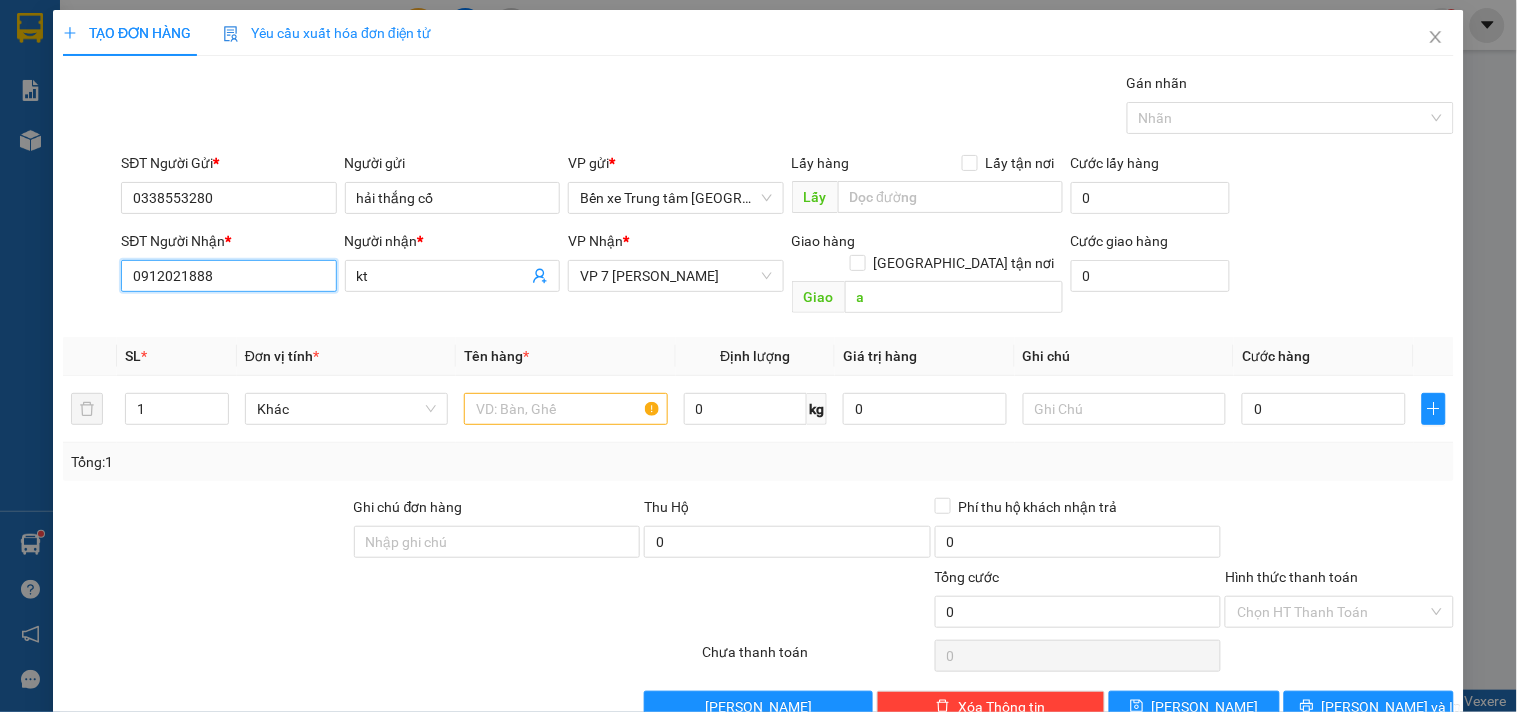 drag, startPoint x: 255, startPoint y: 268, endPoint x: 77, endPoint y: 287, distance: 179.01117 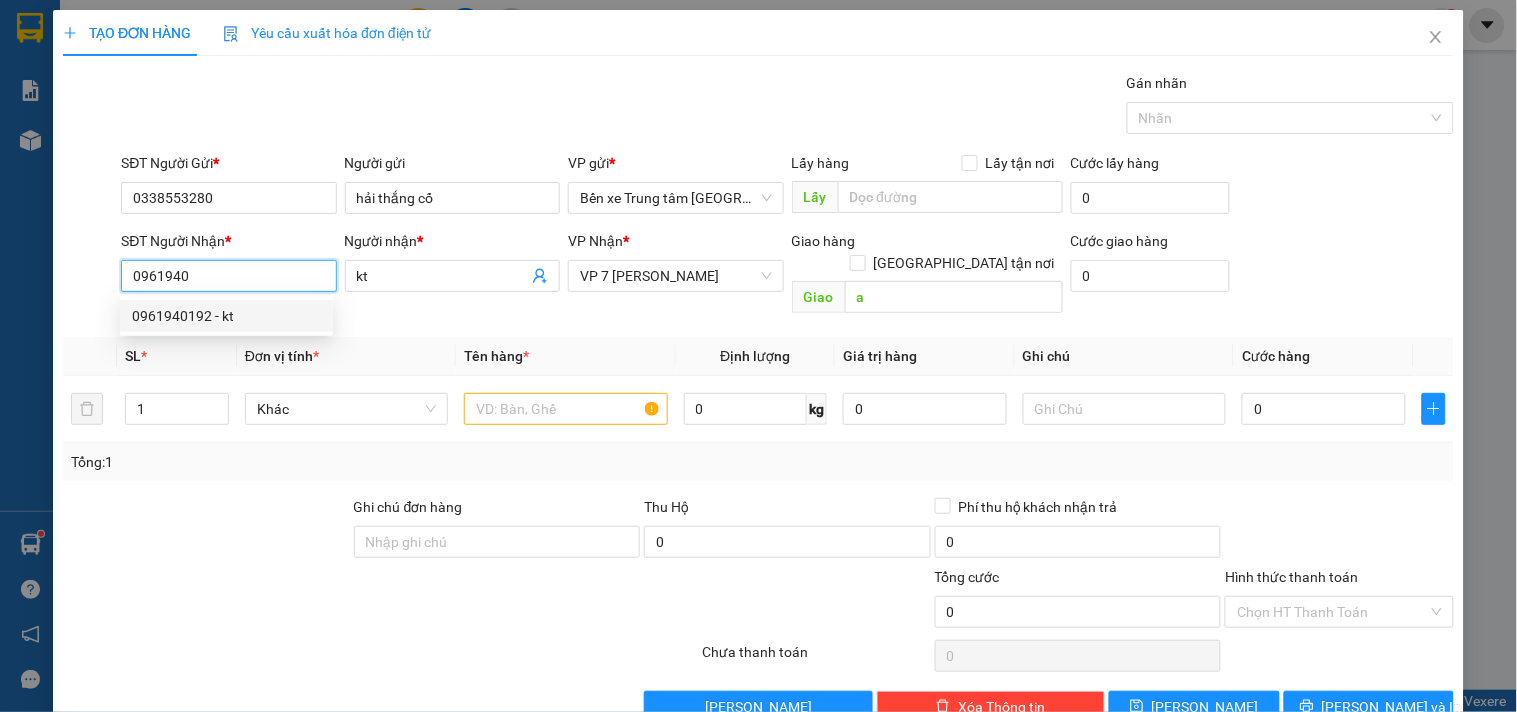 click on "0961940192 - kt" at bounding box center [226, 316] 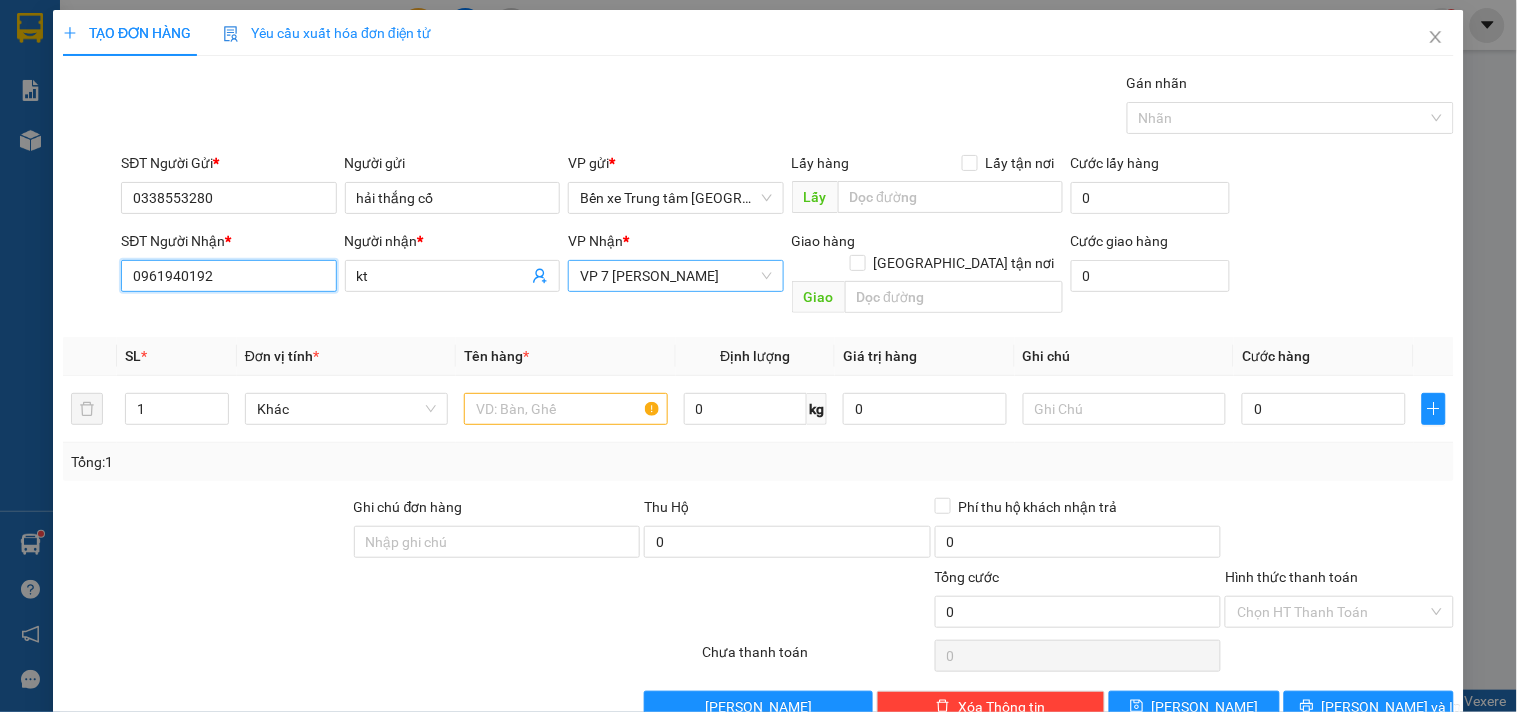 click on "VP 7 [PERSON_NAME]" at bounding box center [675, 276] 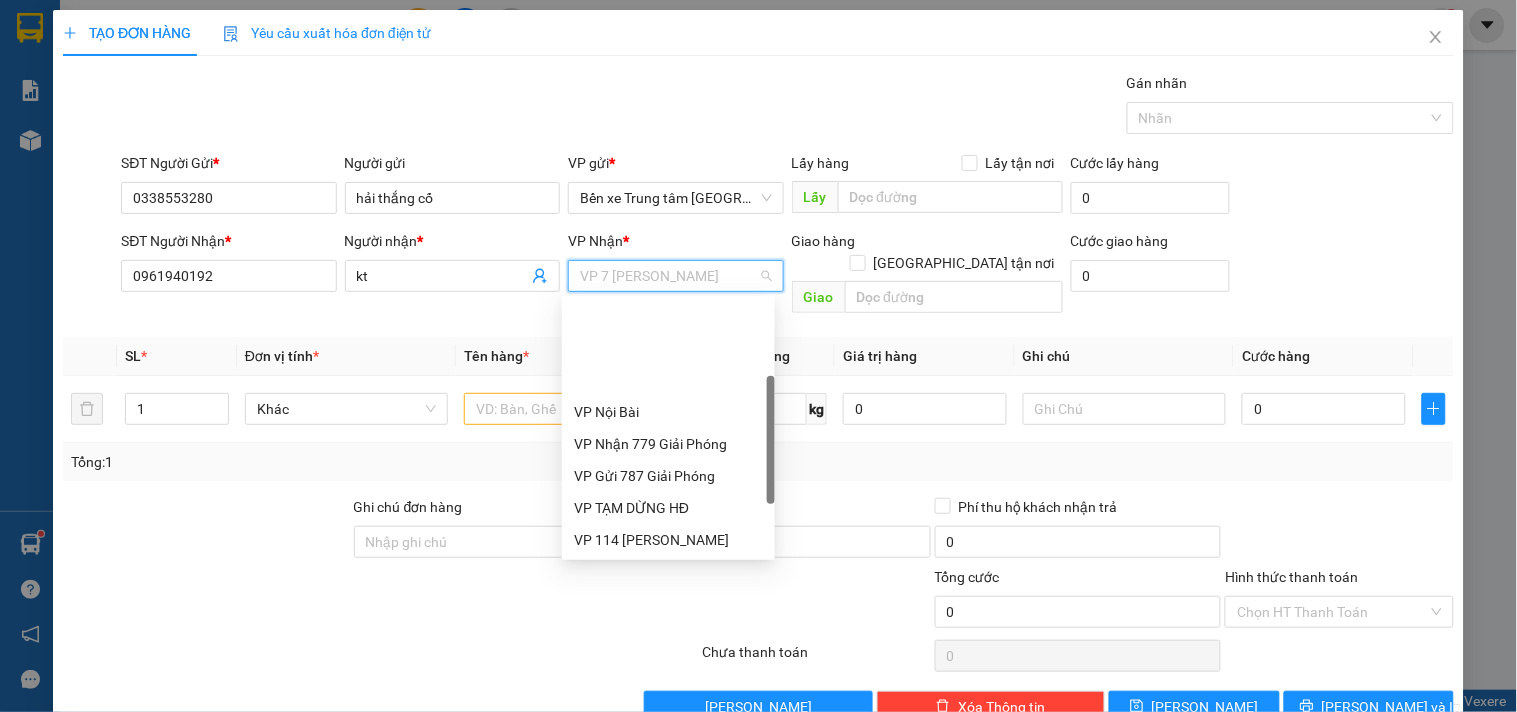 scroll, scrollTop: 127, scrollLeft: 0, axis: vertical 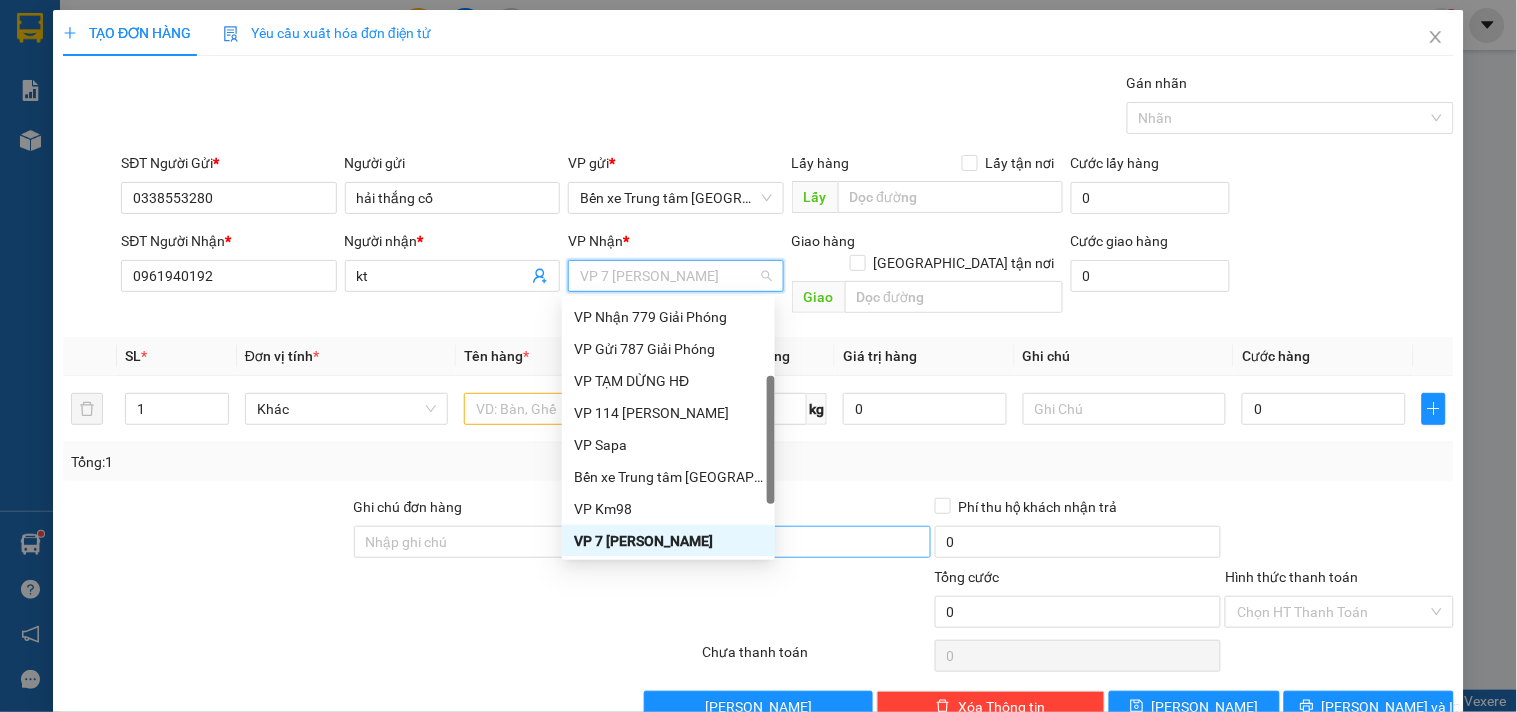 drag, startPoint x: 692, startPoint y: 535, endPoint x: 698, endPoint y: 510, distance: 25.70992 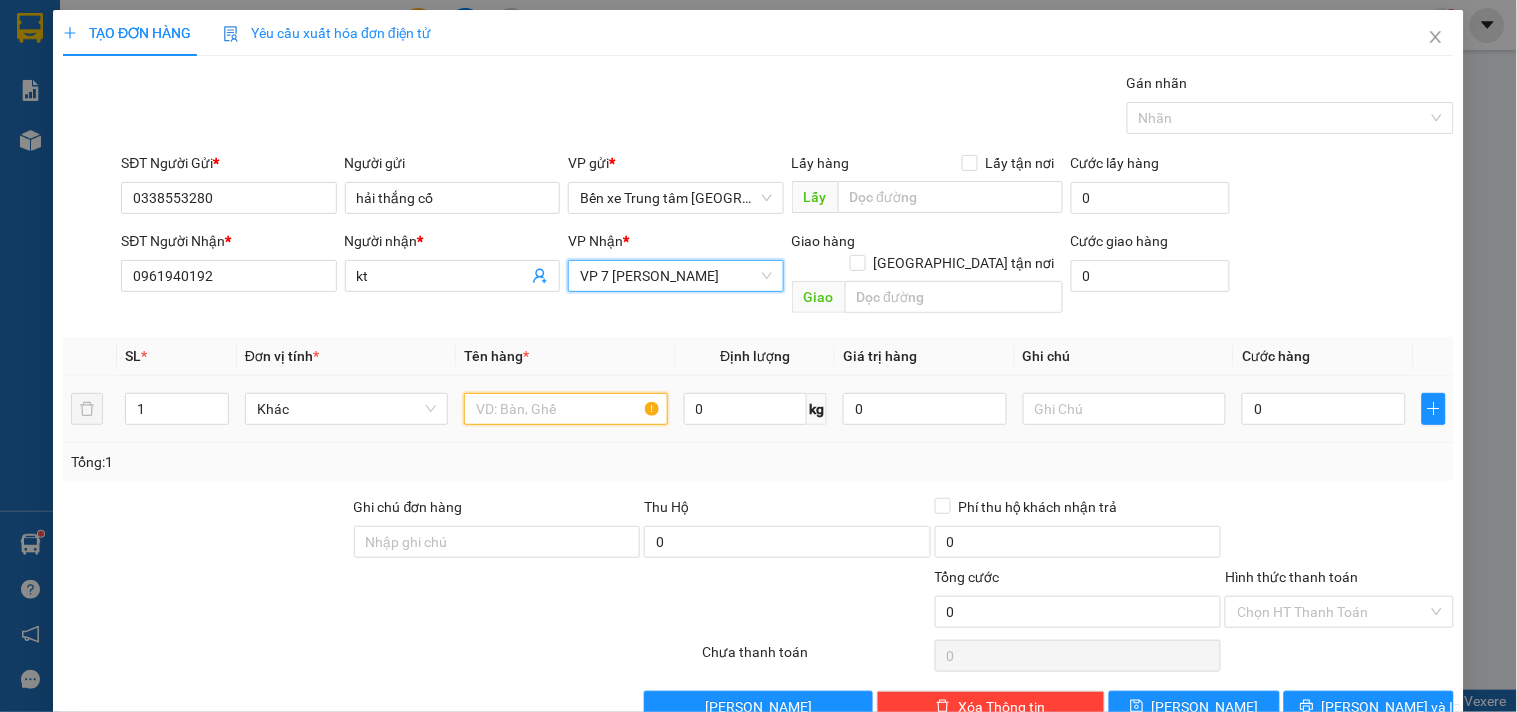 click at bounding box center (565, 409) 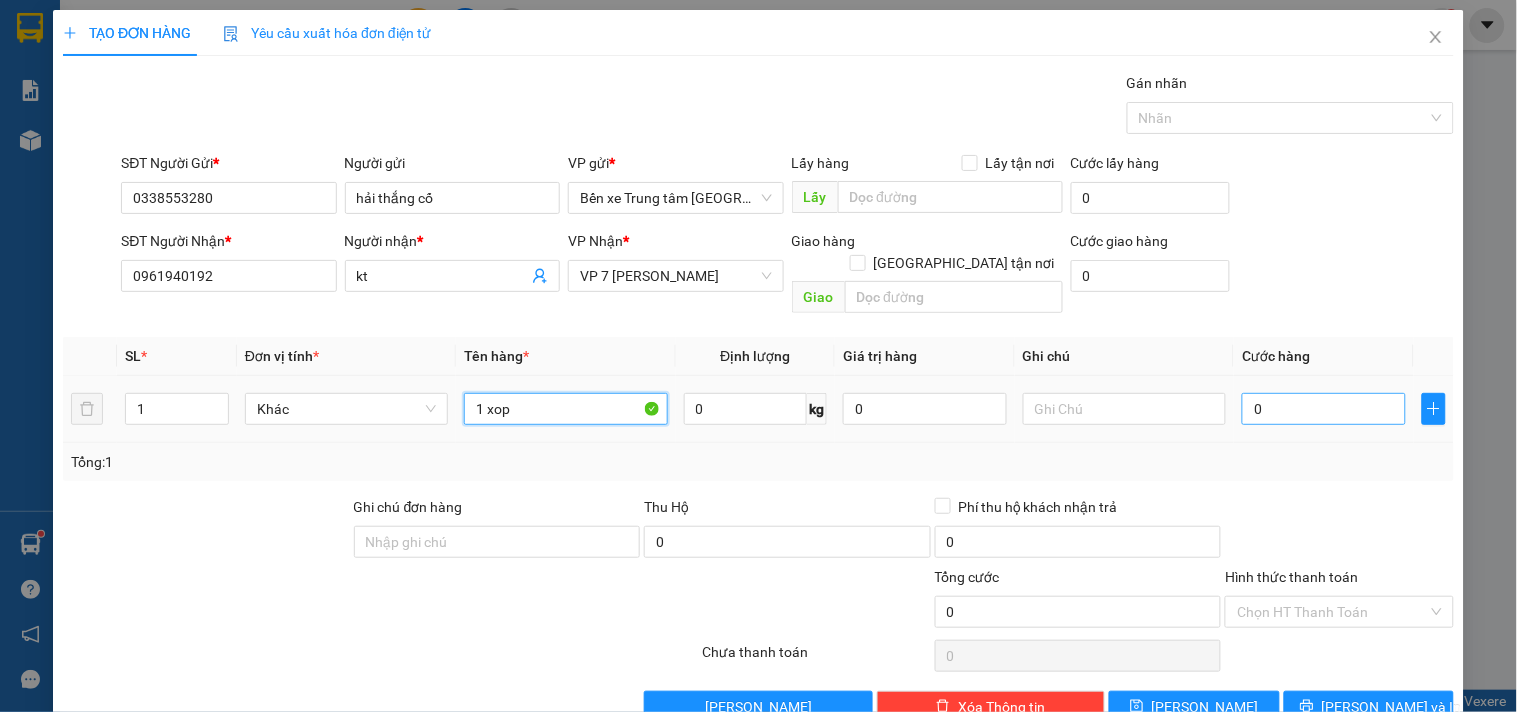type on "1 xop" 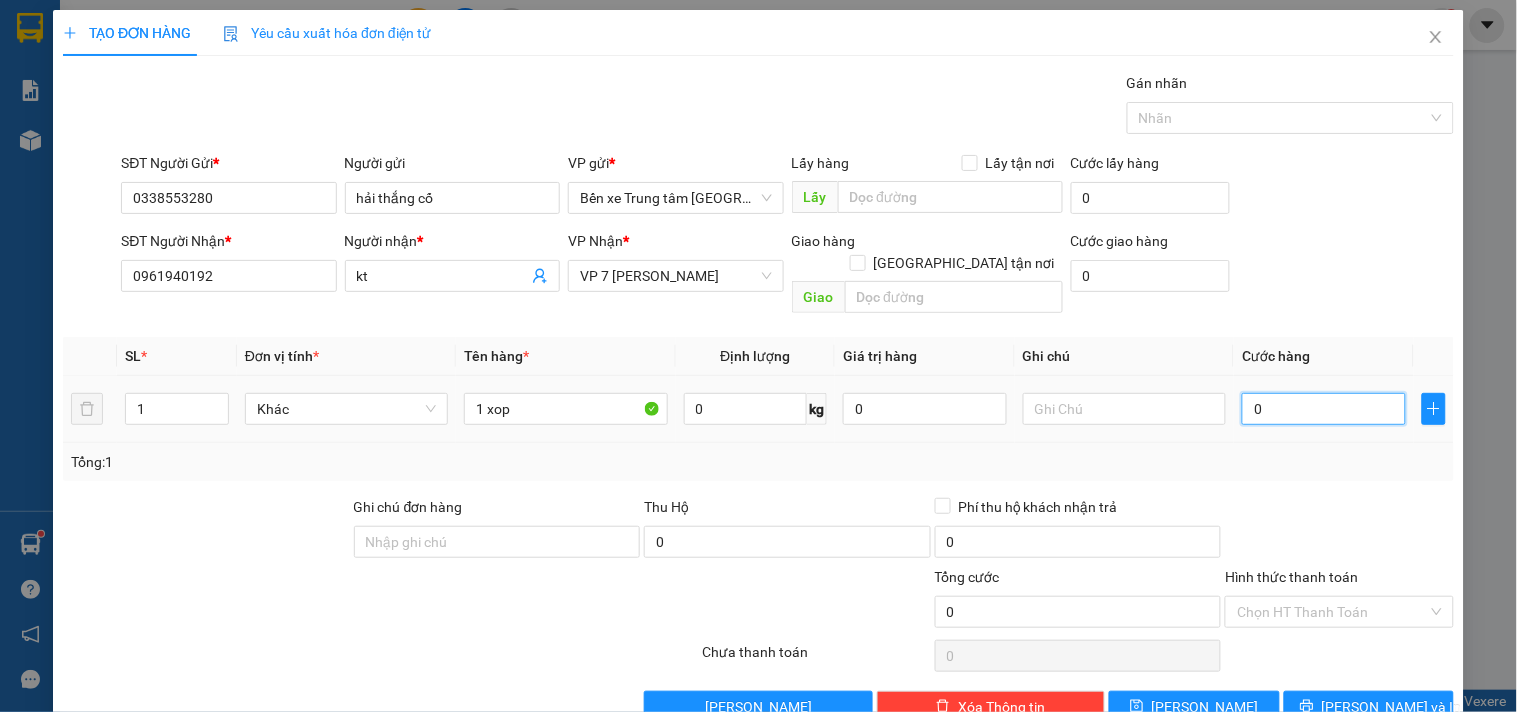 click on "0" at bounding box center (1324, 409) 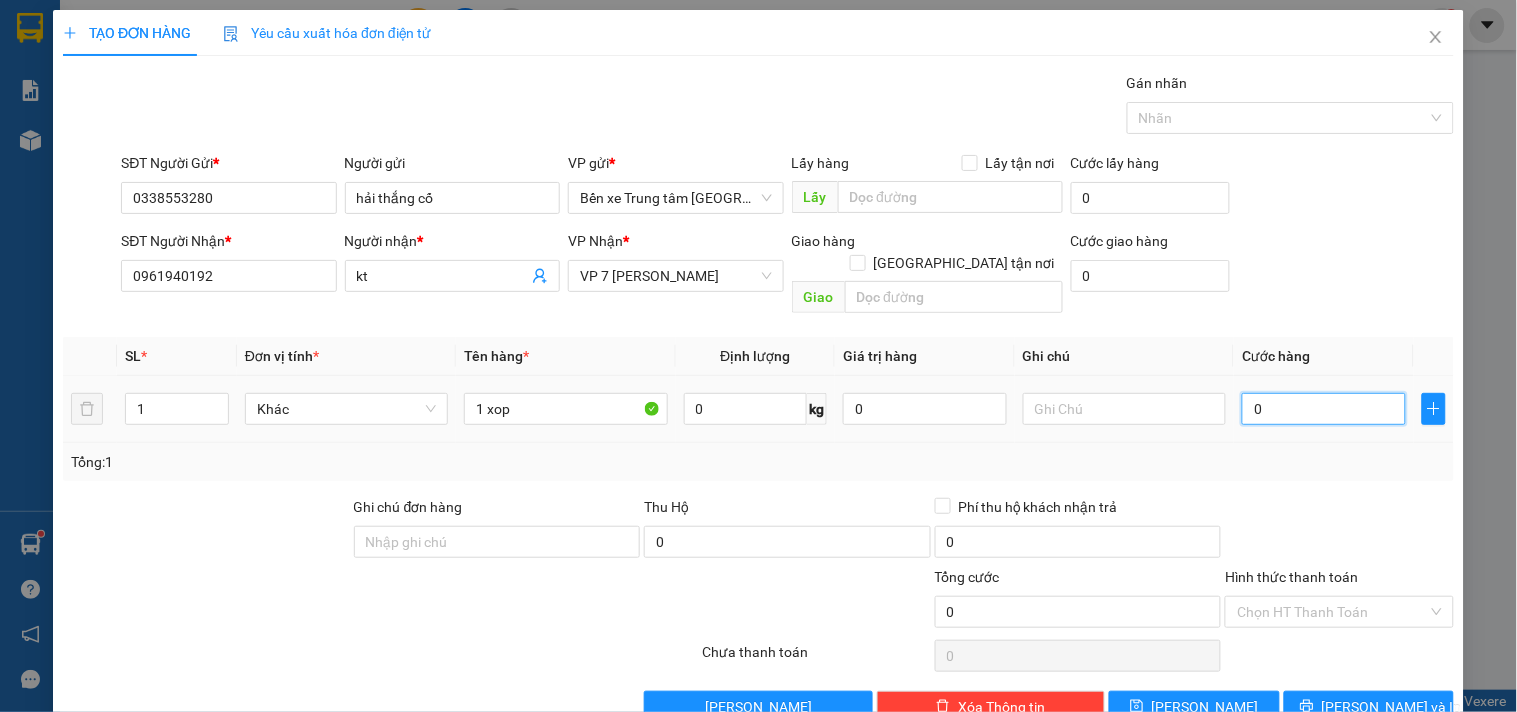 type on "5" 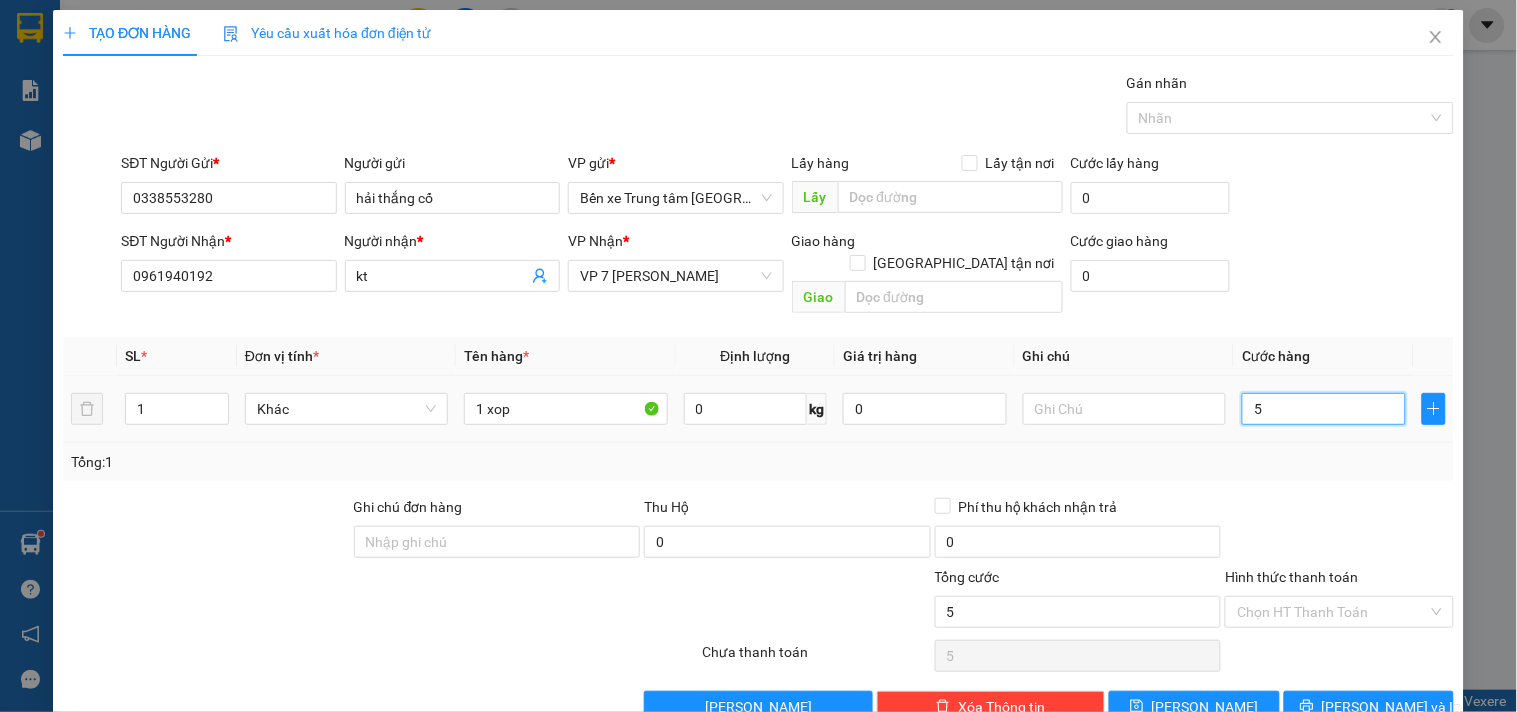 type on "50" 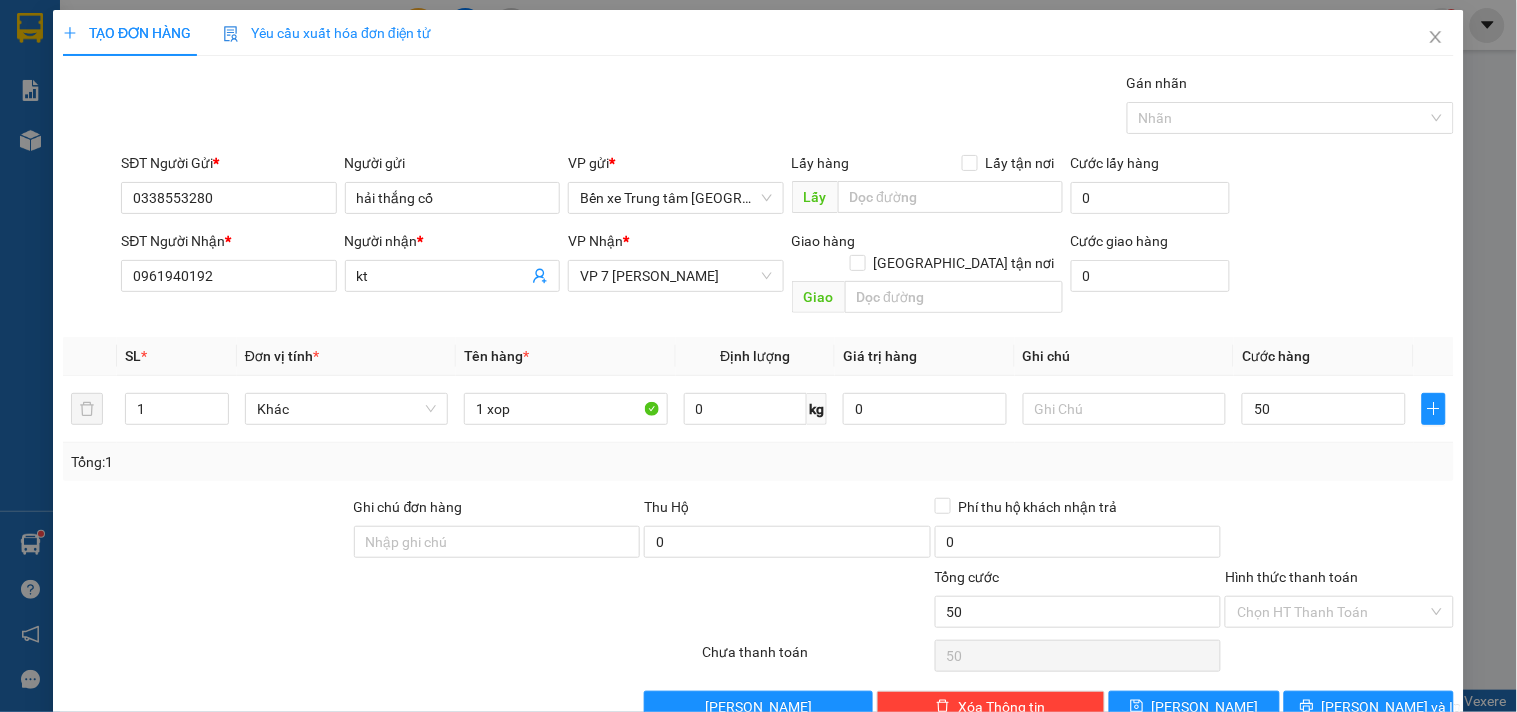 click at bounding box center [1339, 531] 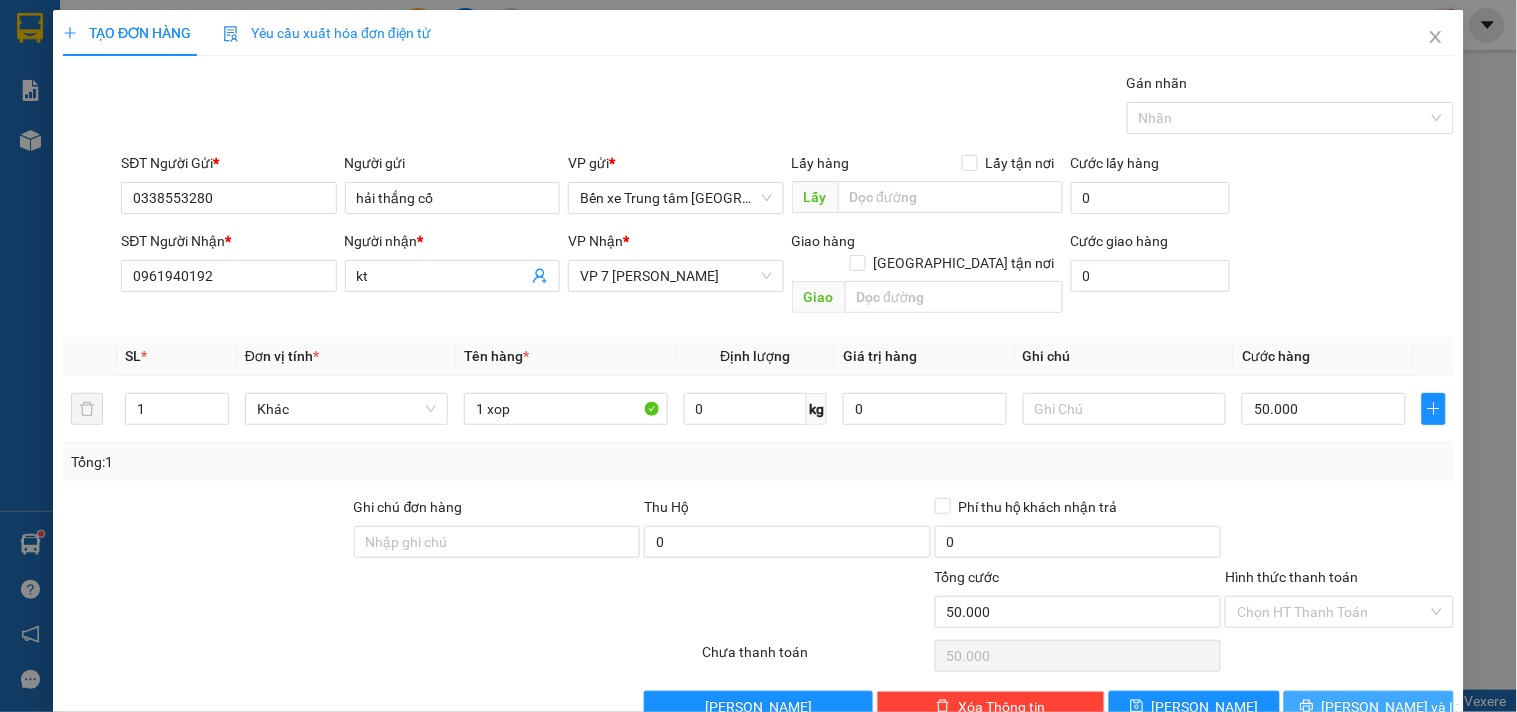 click on "Lưu và In" at bounding box center (1369, 707) 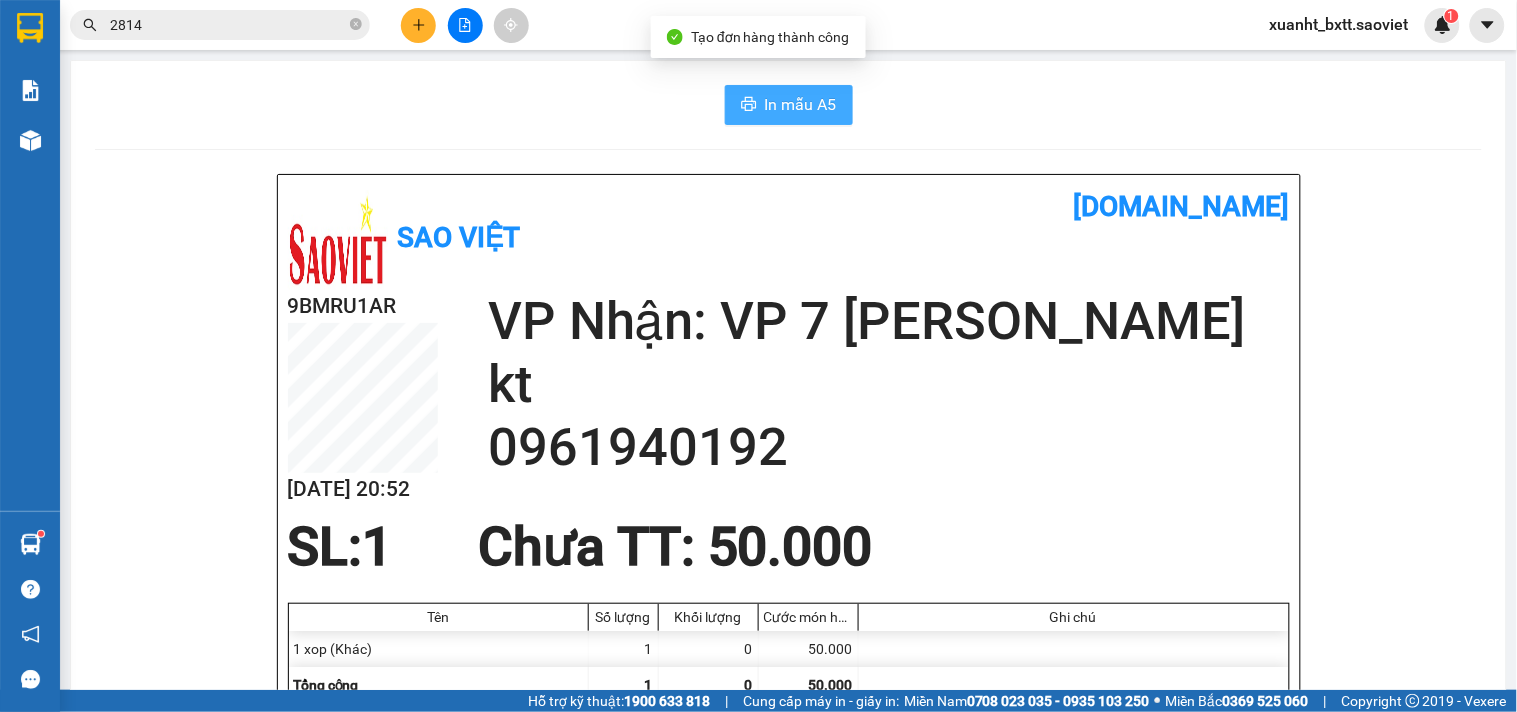 click on "In mẫu A5" at bounding box center (801, 104) 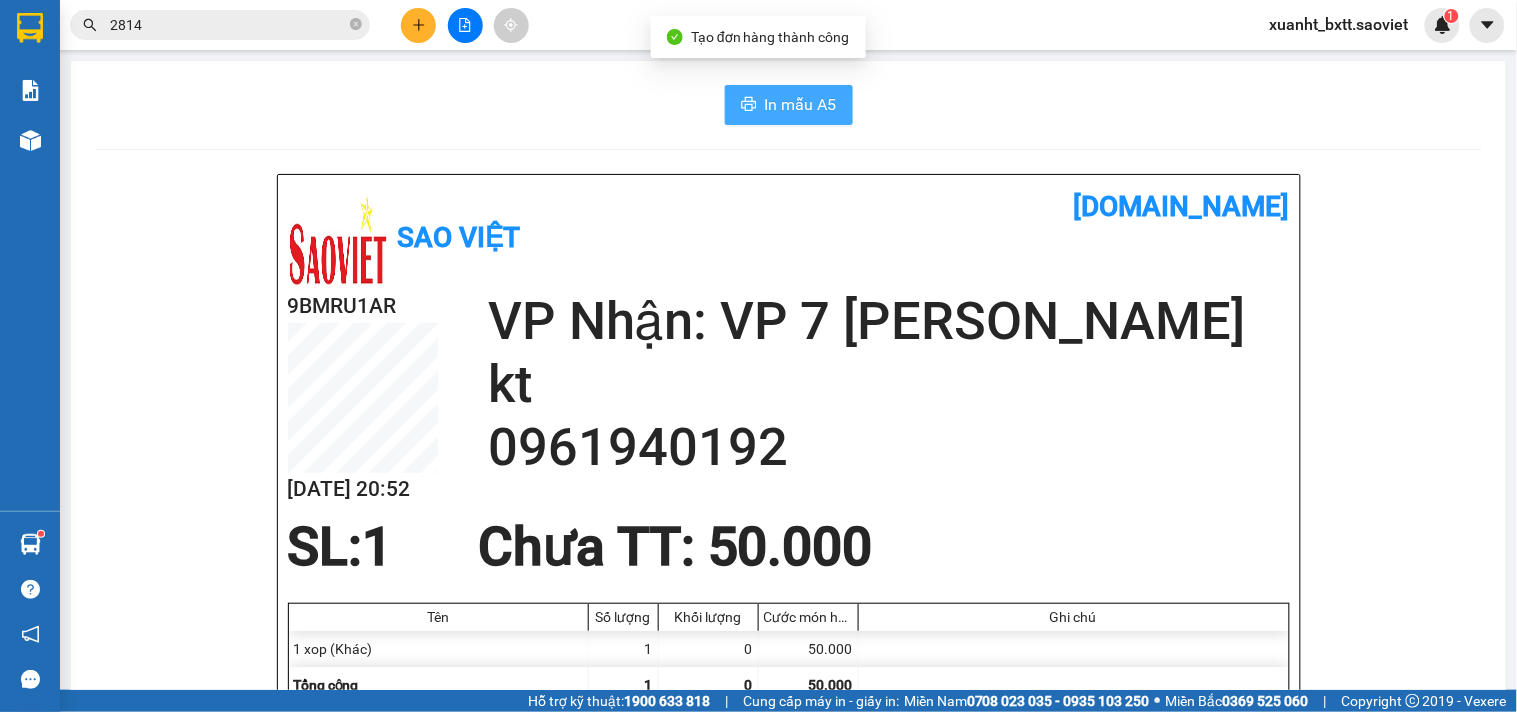 scroll, scrollTop: 0, scrollLeft: 0, axis: both 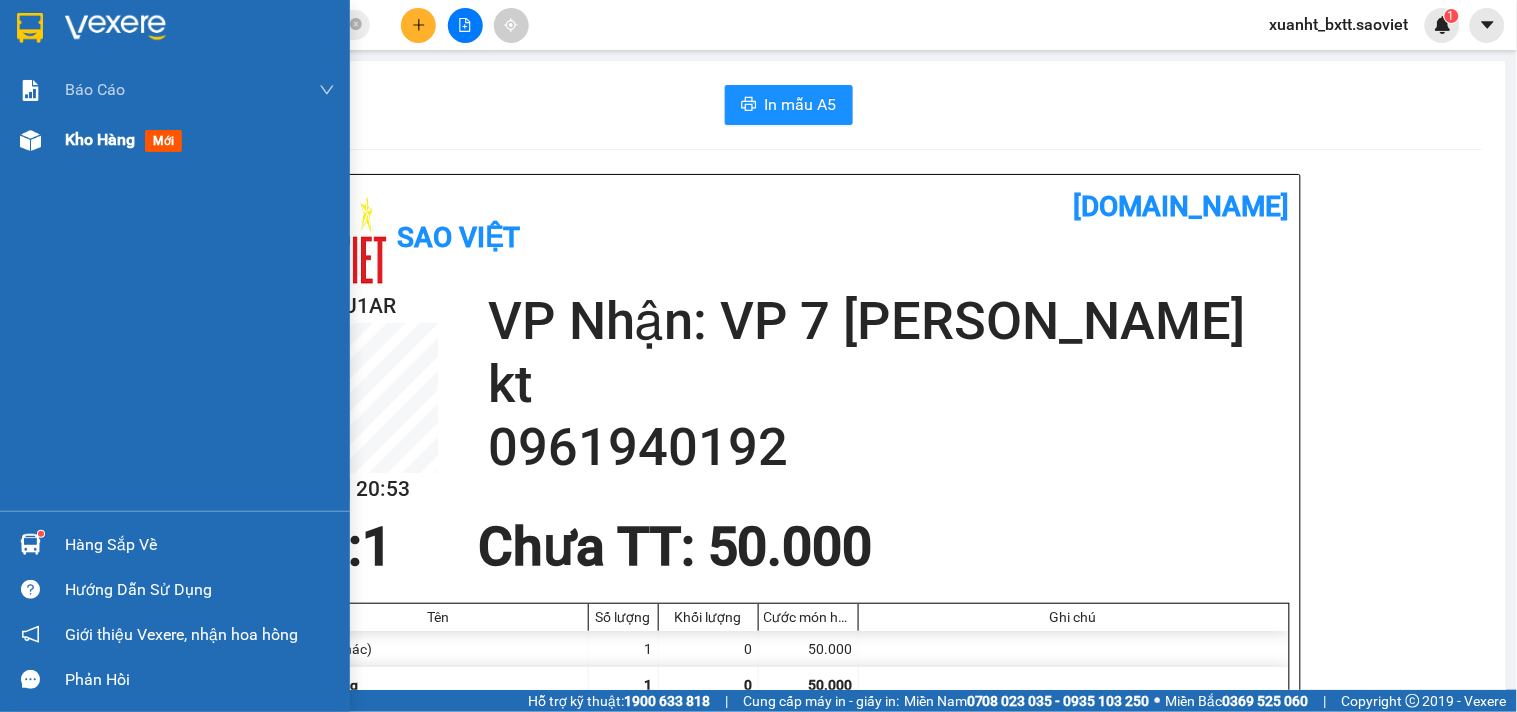 click on "Kho hàng mới" at bounding box center [175, 140] 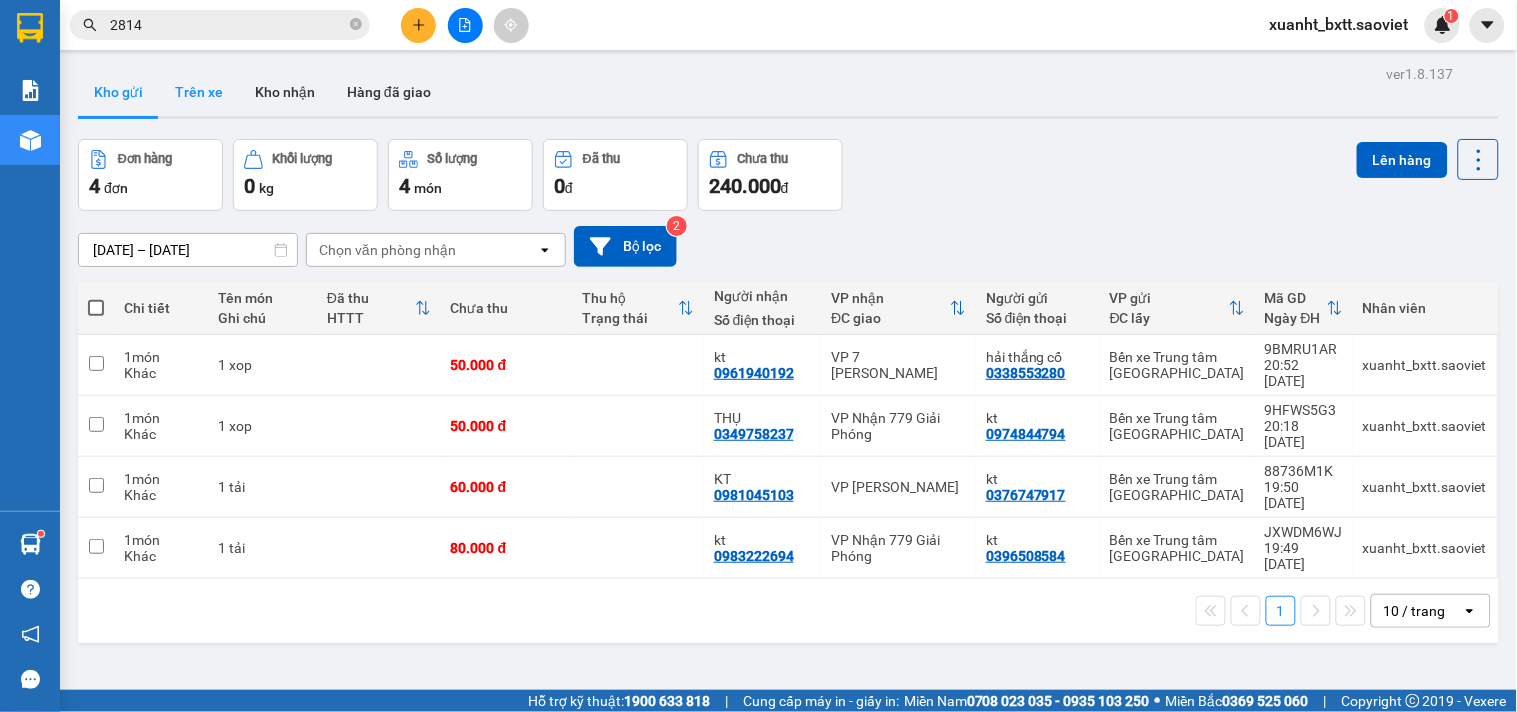 click on "Trên xe" at bounding box center [199, 92] 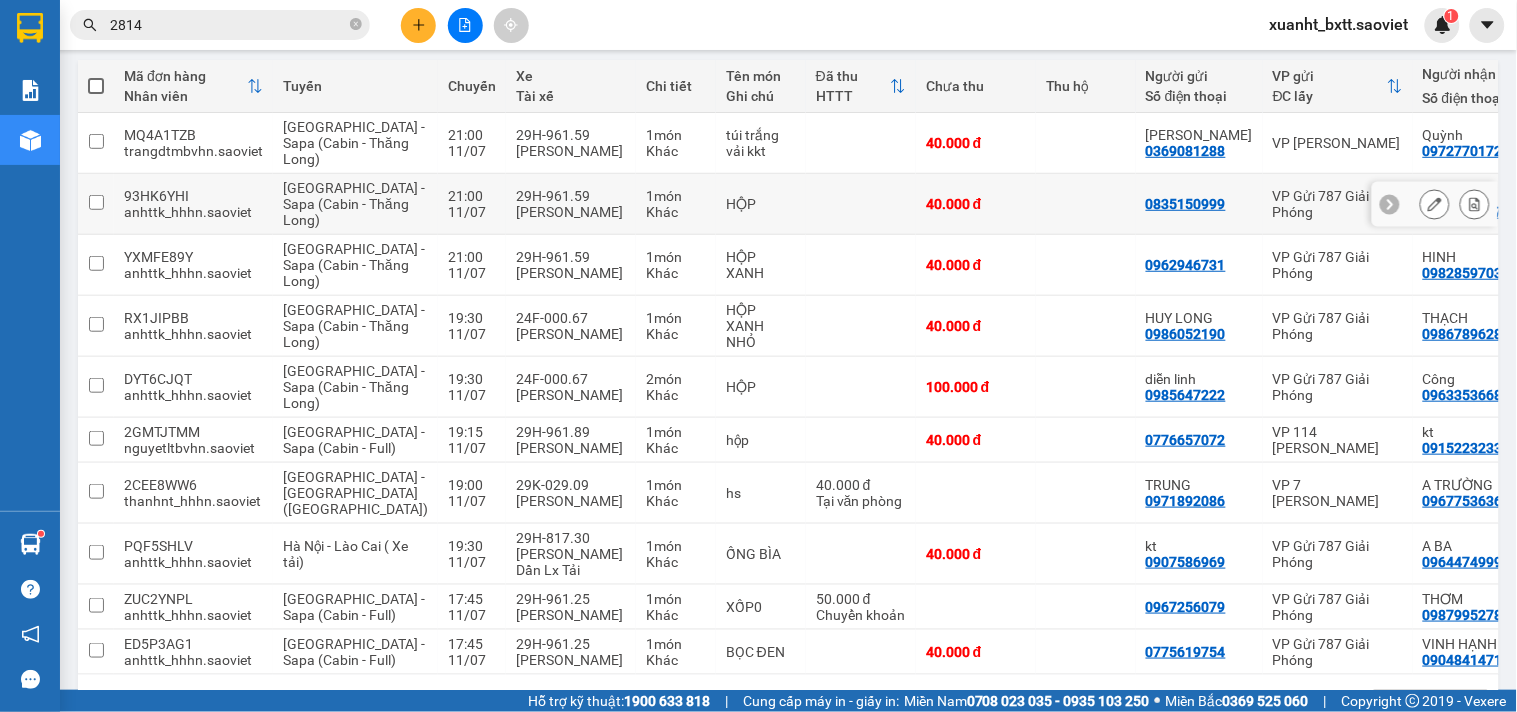 scroll, scrollTop: 411, scrollLeft: 0, axis: vertical 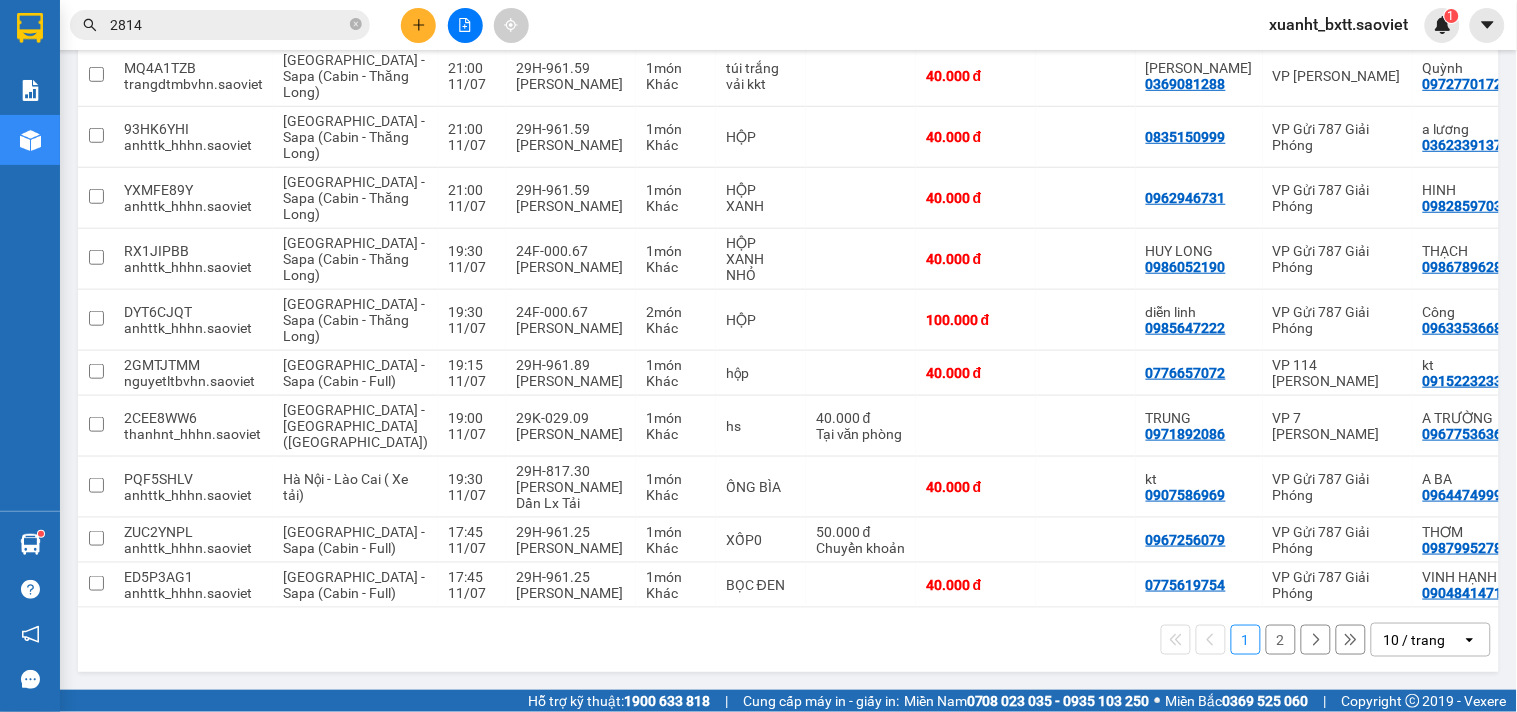click on "2" at bounding box center (1281, 640) 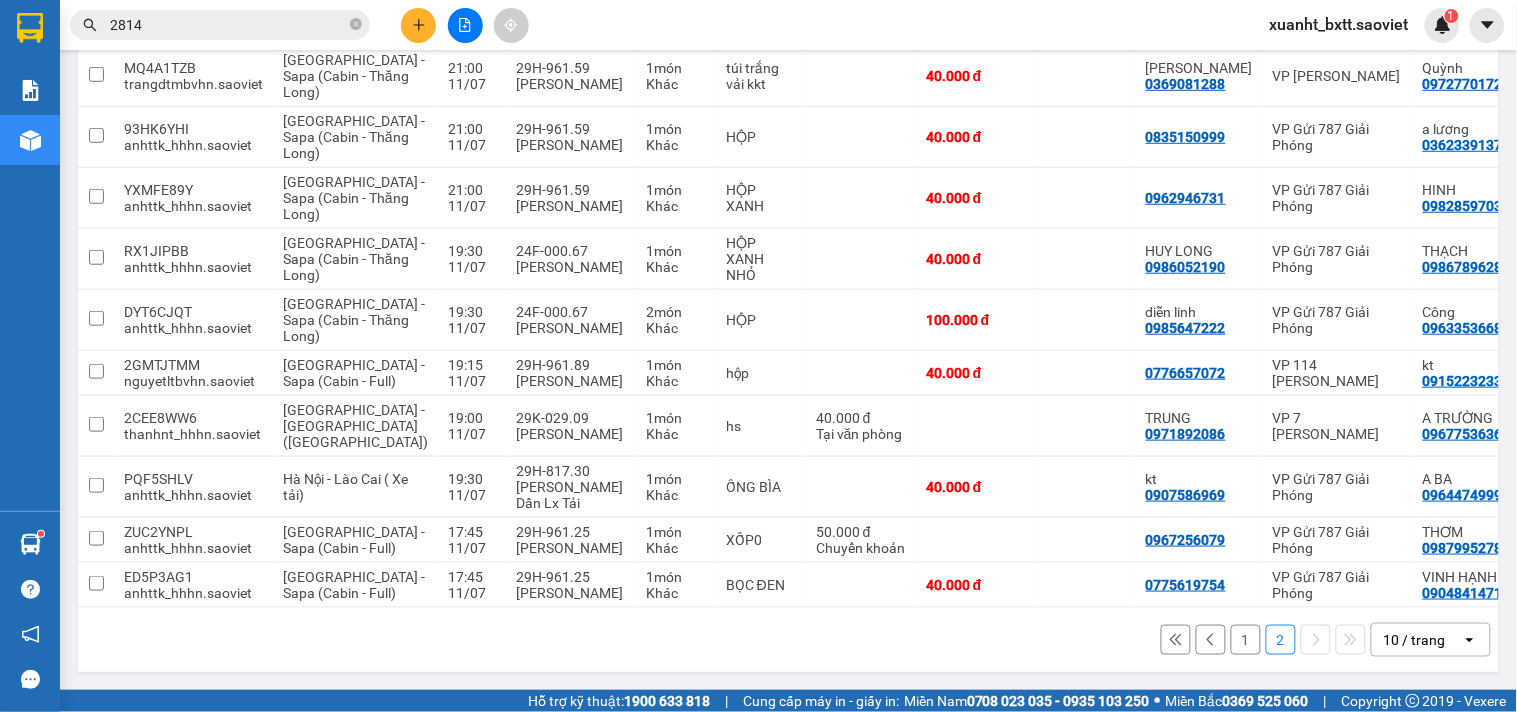 scroll, scrollTop: 92, scrollLeft: 0, axis: vertical 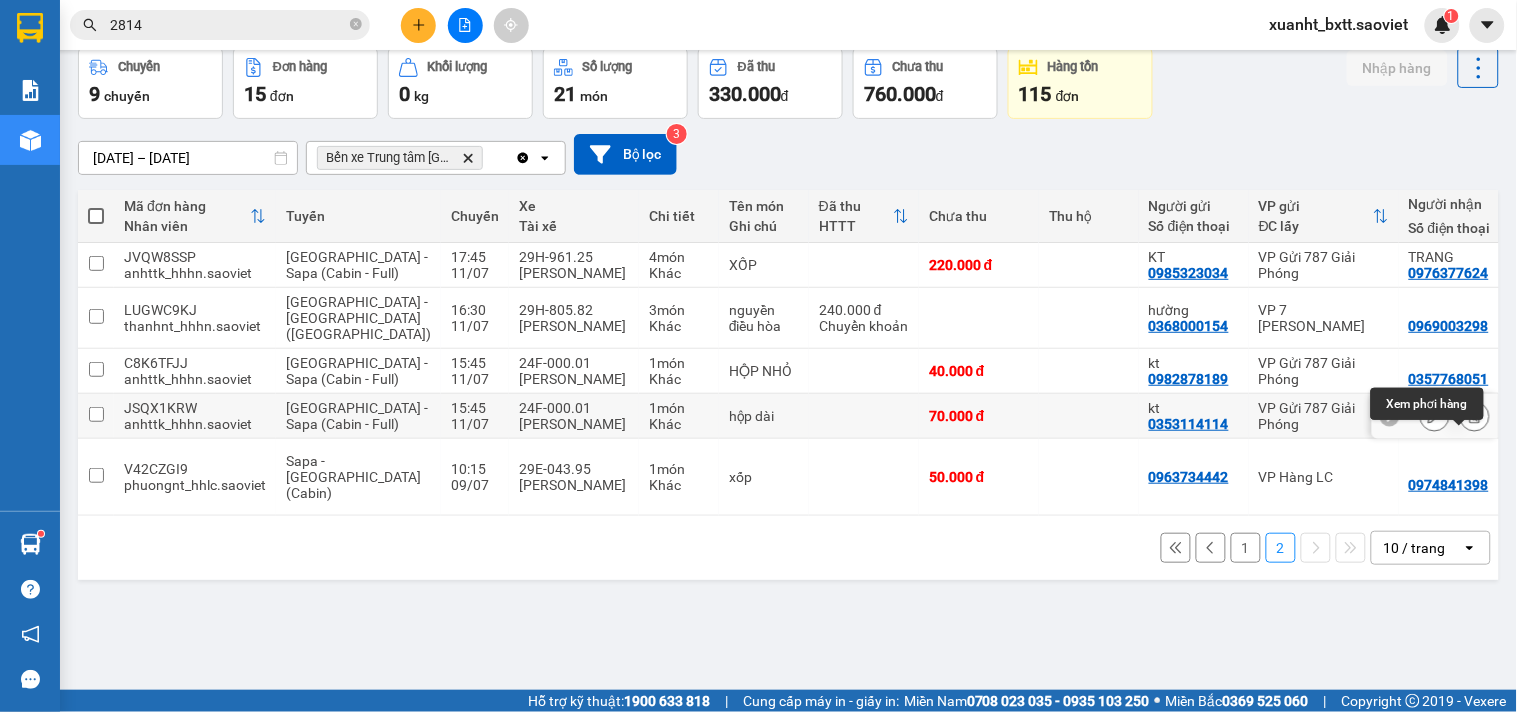 click 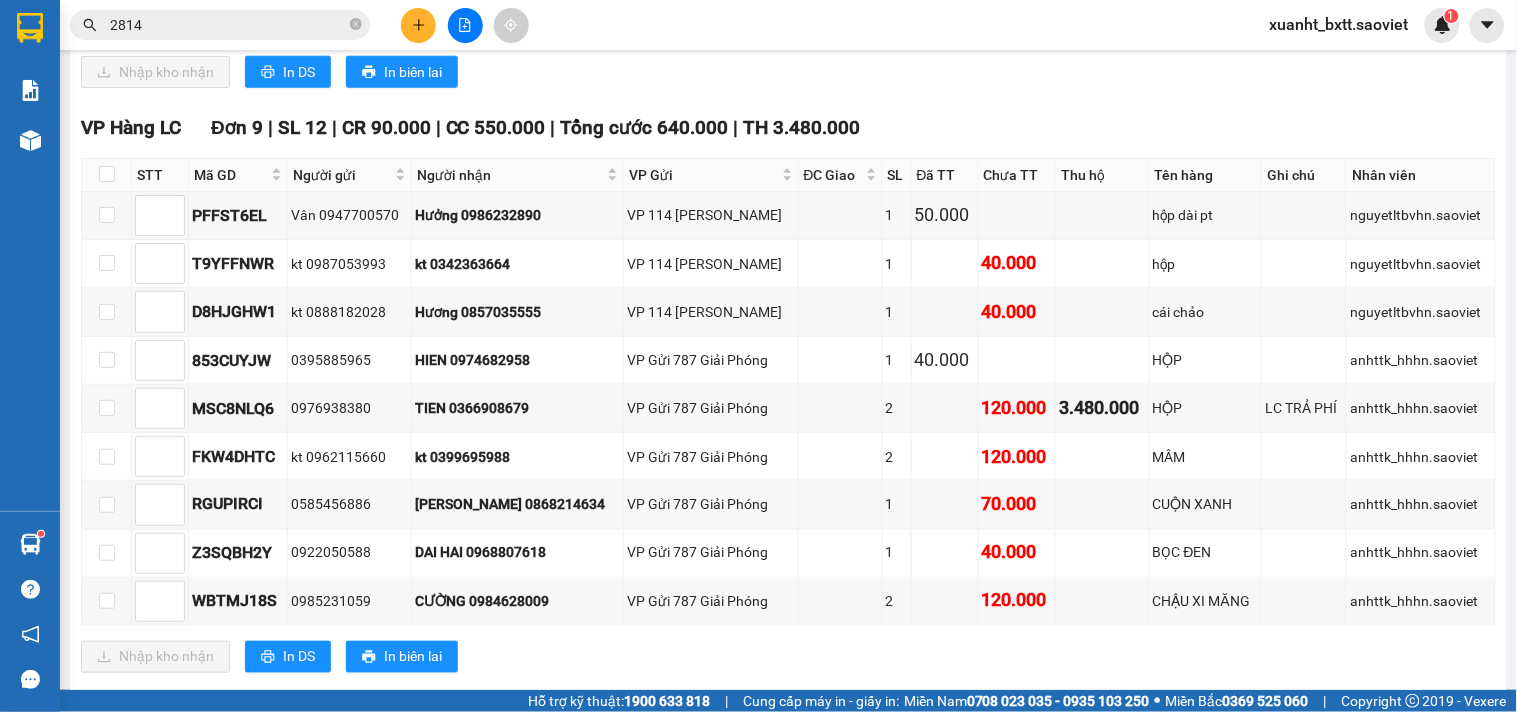 scroll, scrollTop: 175, scrollLeft: 0, axis: vertical 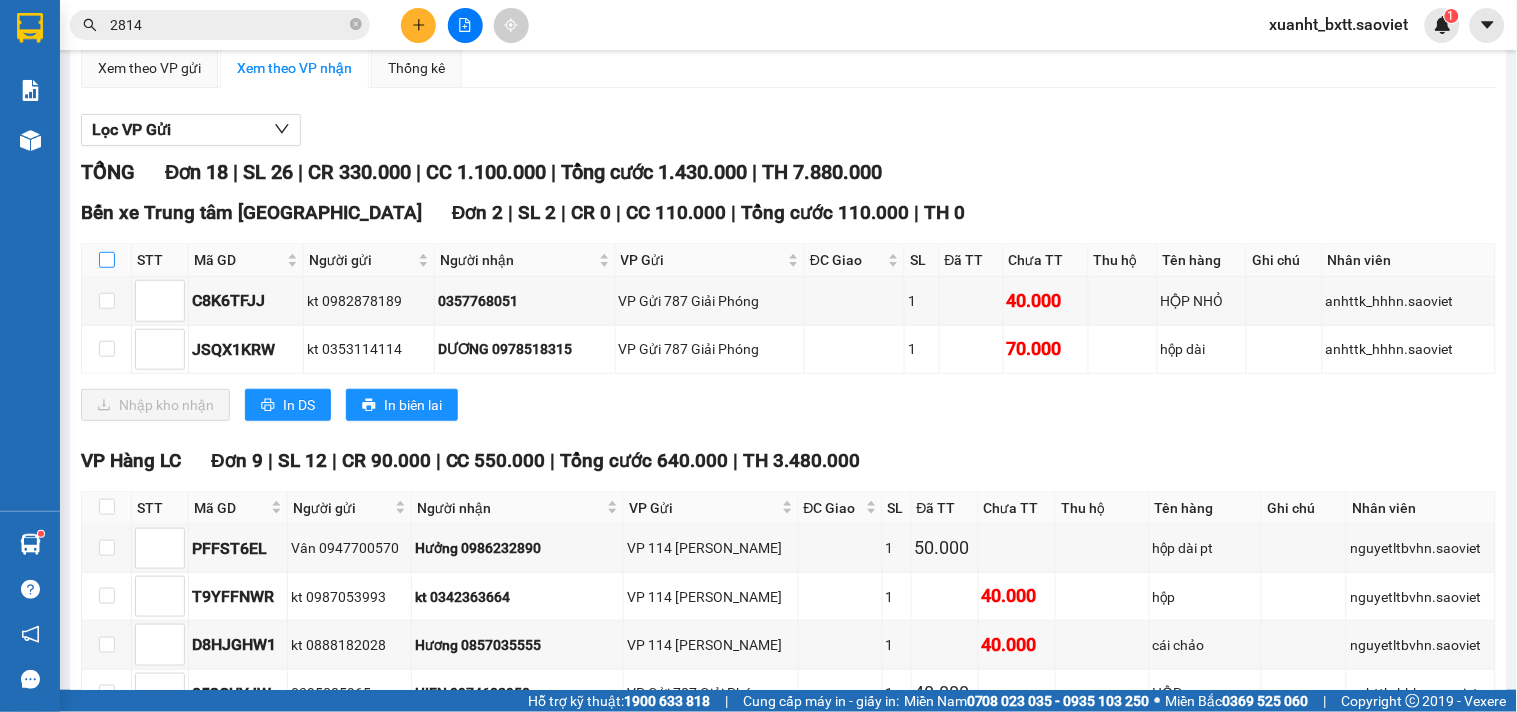 click at bounding box center (107, 260) 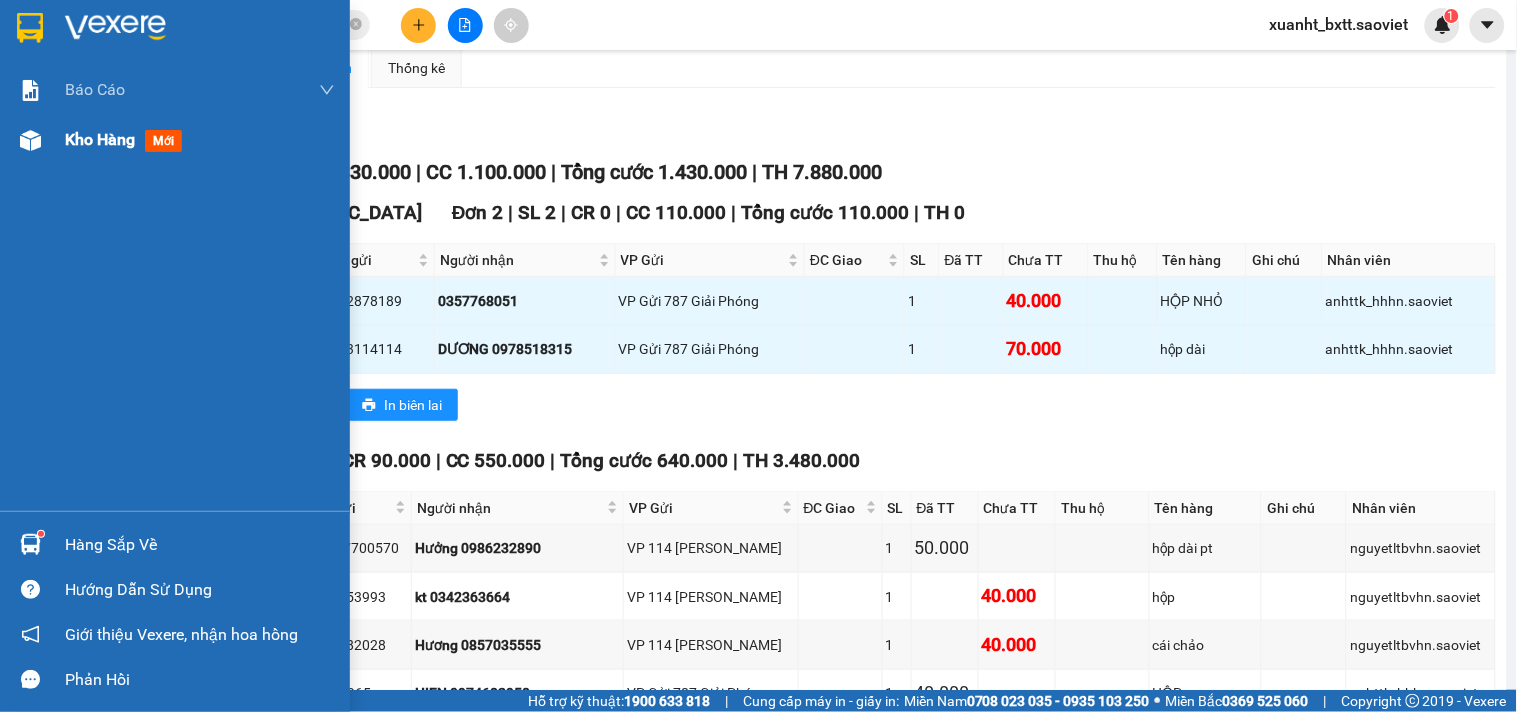 click on "Kho hàng" at bounding box center (100, 139) 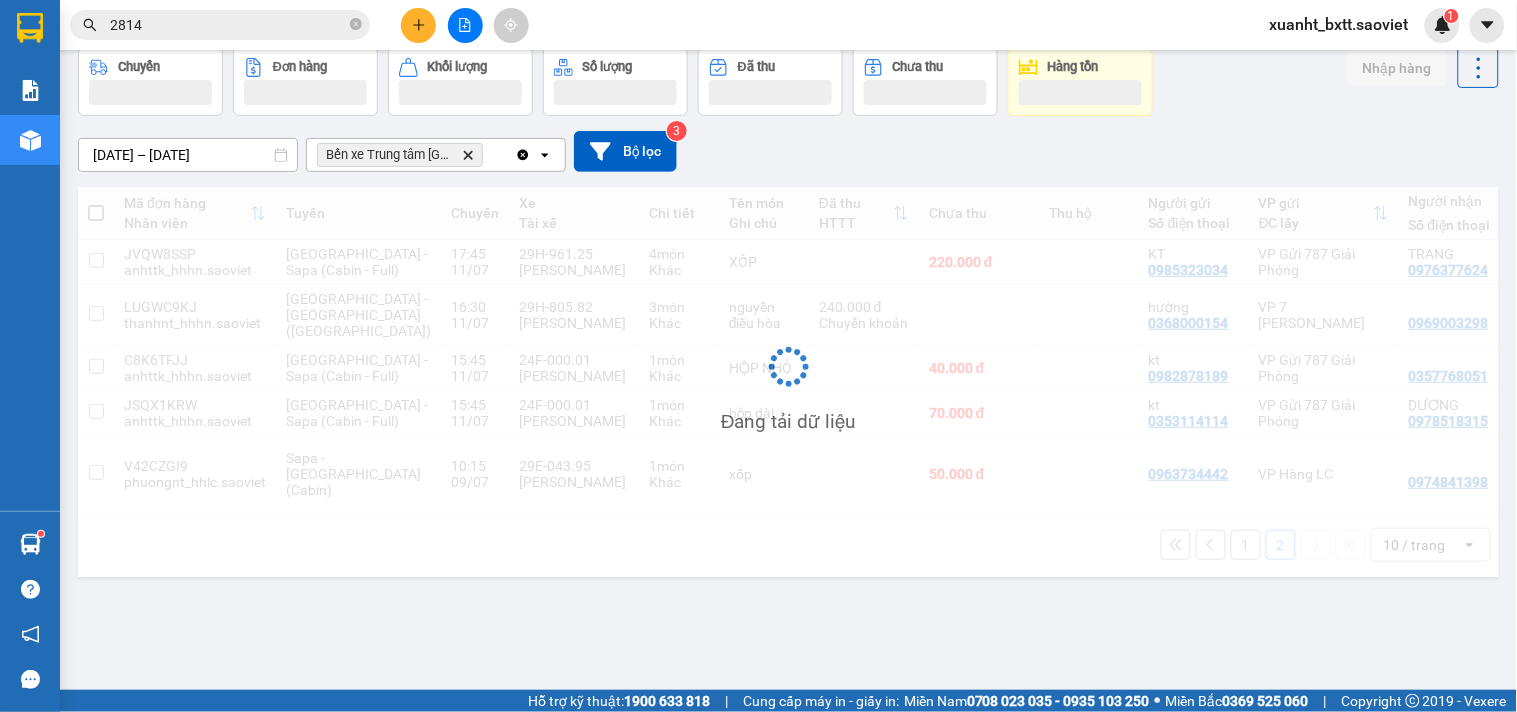 scroll, scrollTop: 92, scrollLeft: 0, axis: vertical 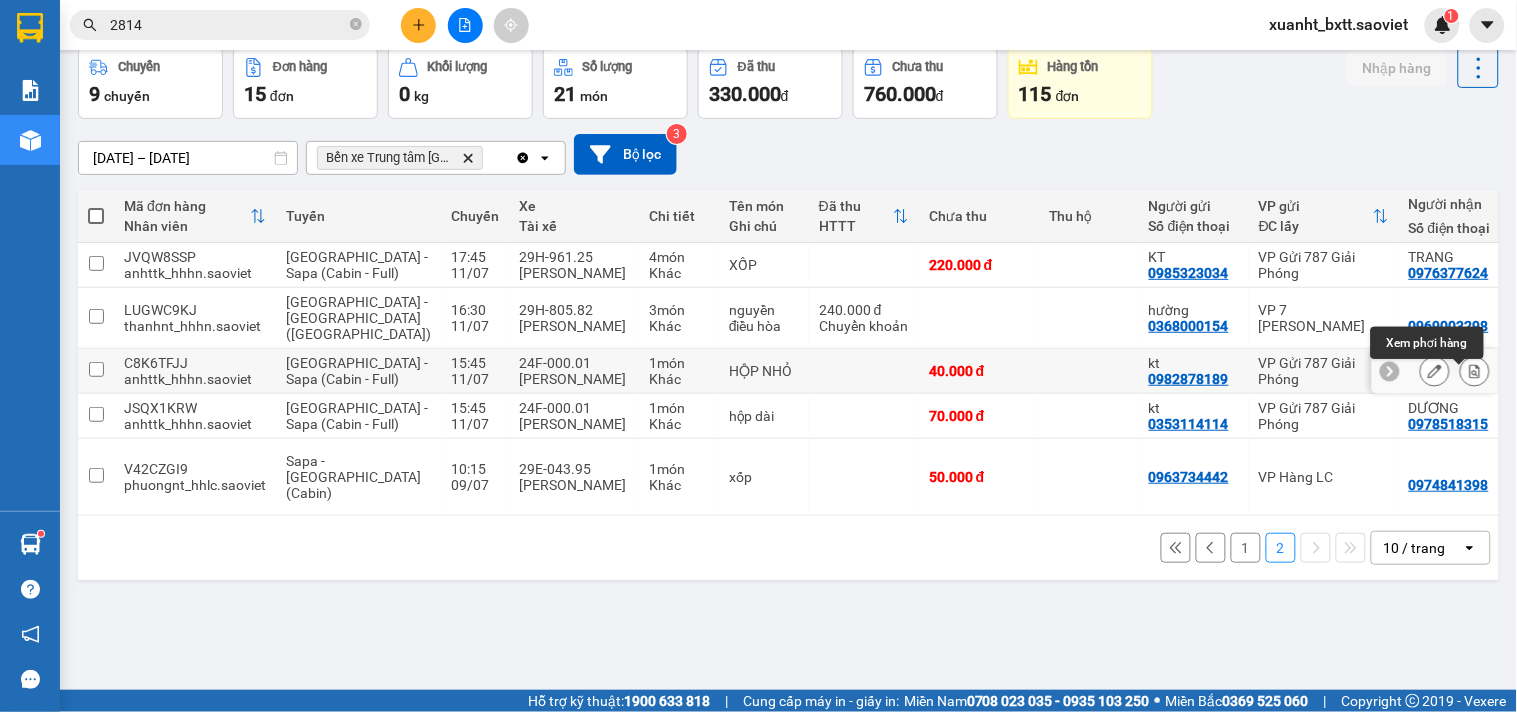 click 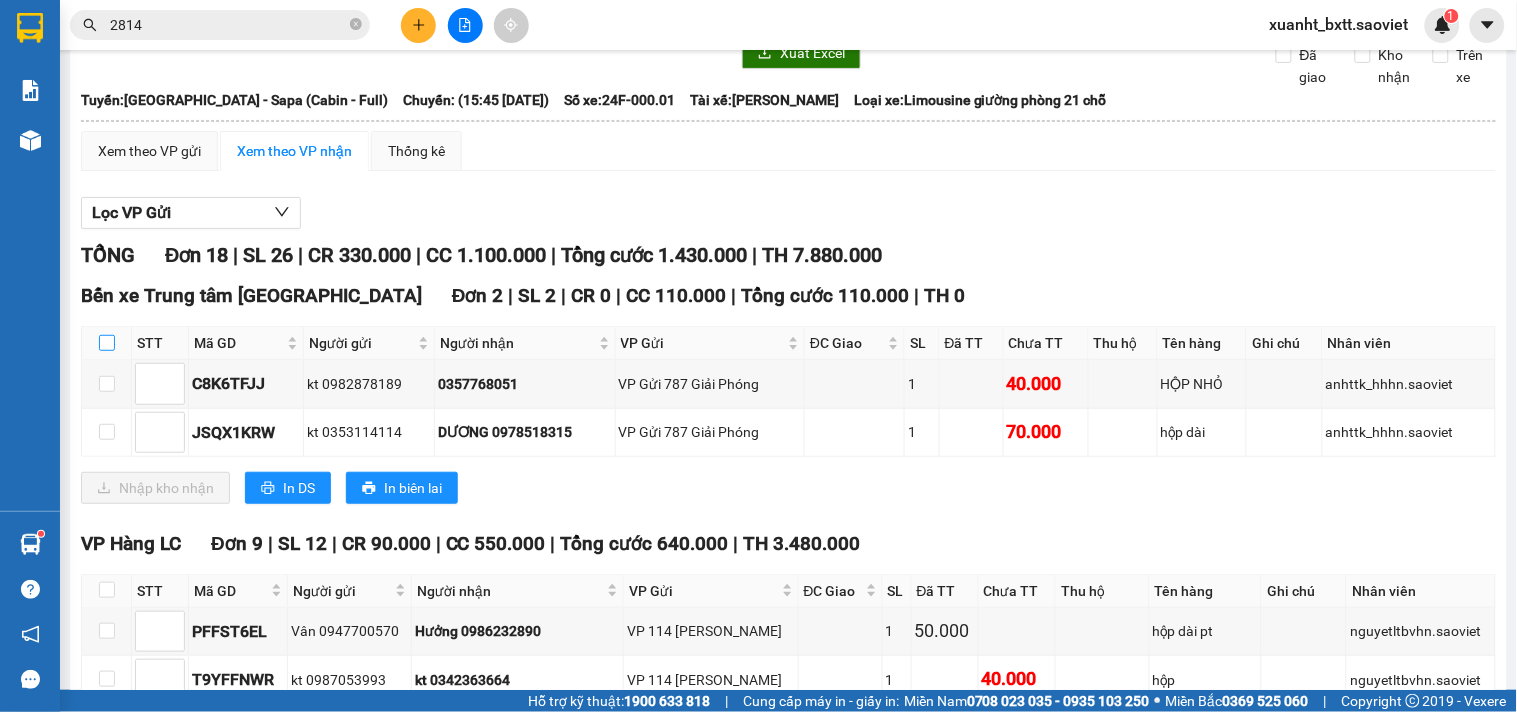 click at bounding box center (107, 343) 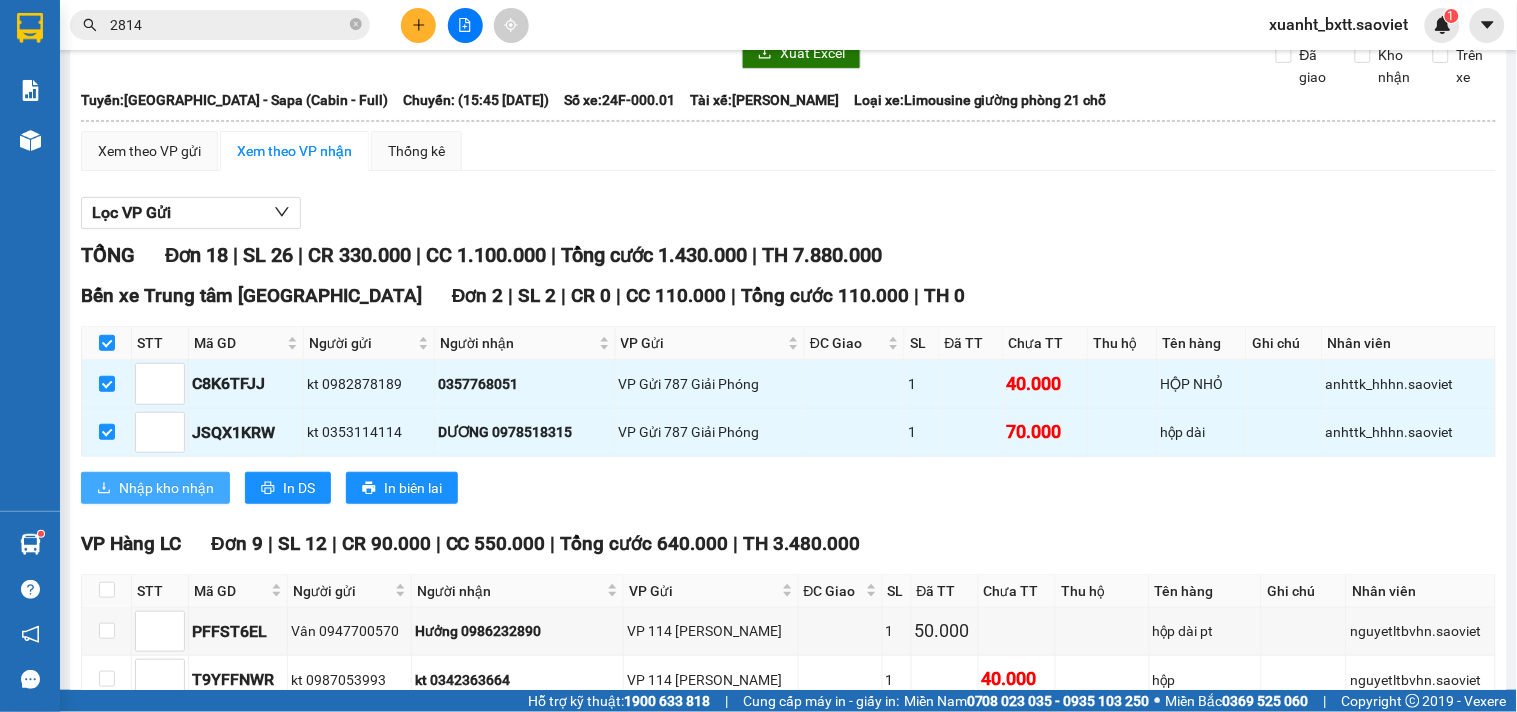 click on "Nhập kho nhận" at bounding box center (166, 488) 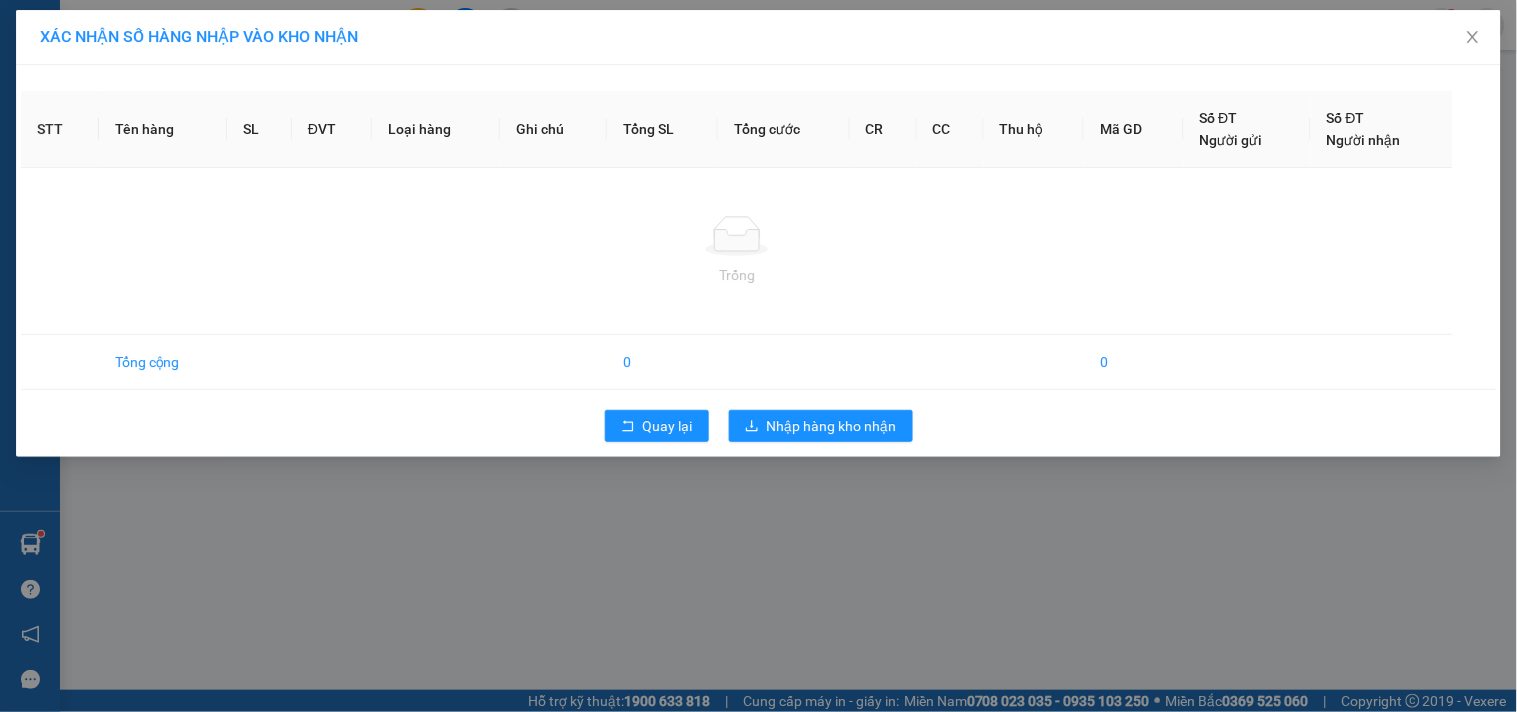 scroll, scrollTop: 0, scrollLeft: 0, axis: both 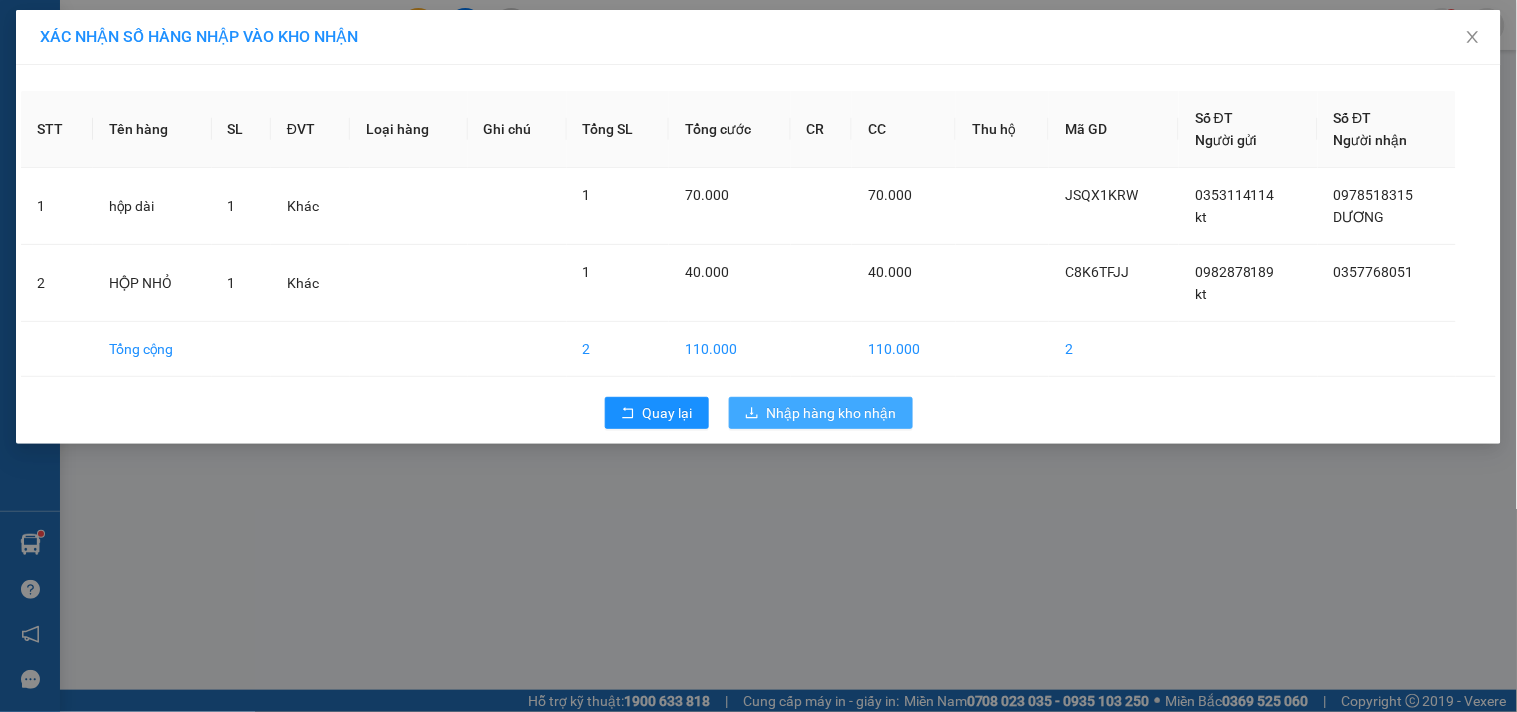 click on "Nhập hàng kho nhận" at bounding box center [832, 413] 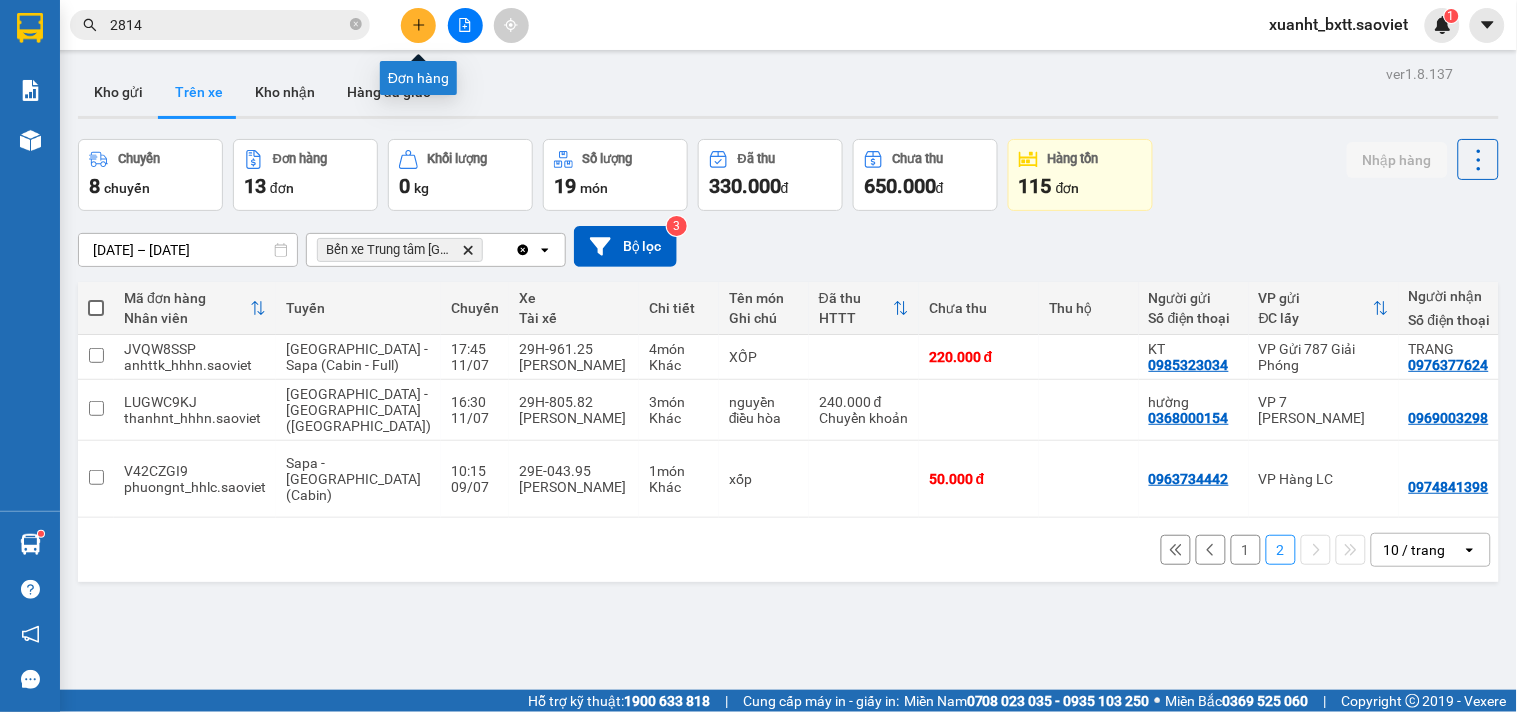click at bounding box center (465, 25) 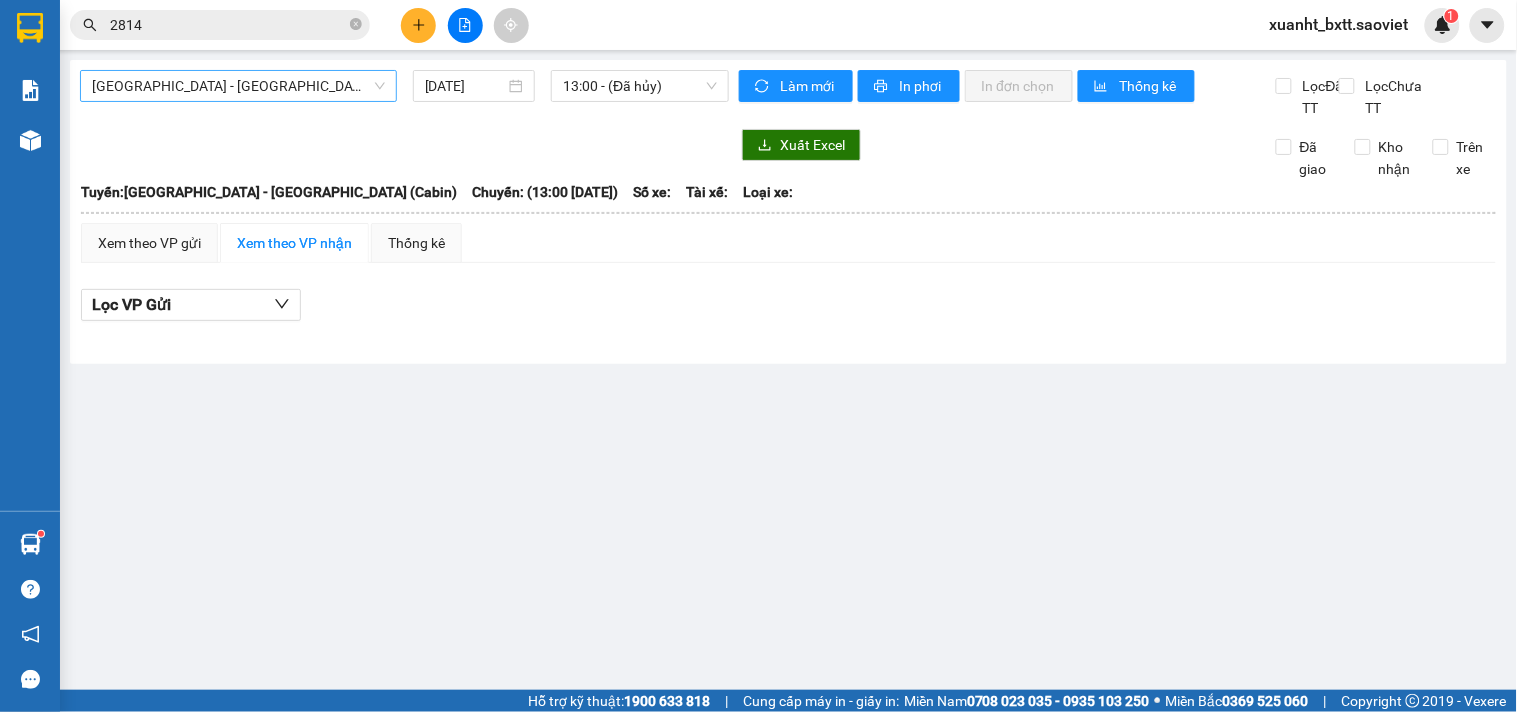 click on "Hà Nội - Lào Cai (Cabin)" at bounding box center [238, 86] 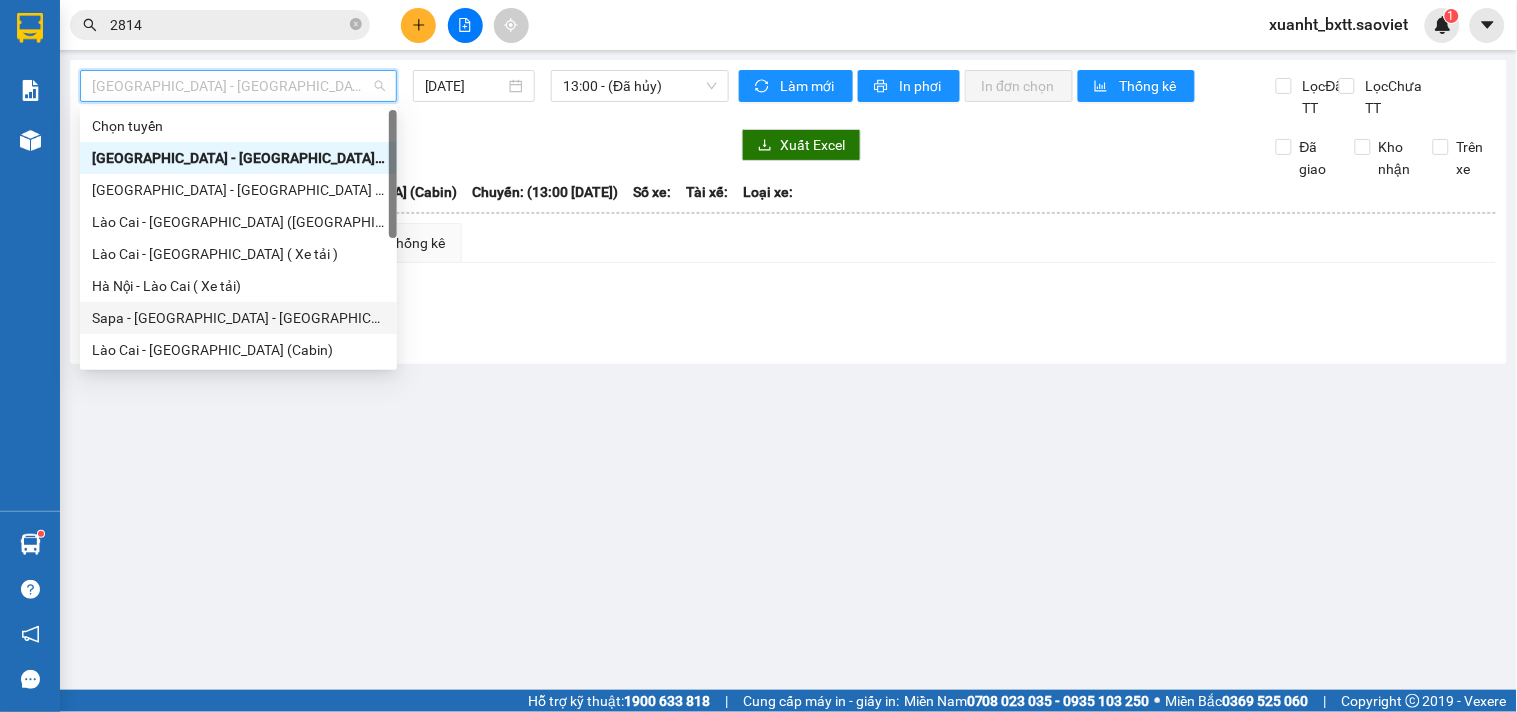 scroll, scrollTop: 160, scrollLeft: 0, axis: vertical 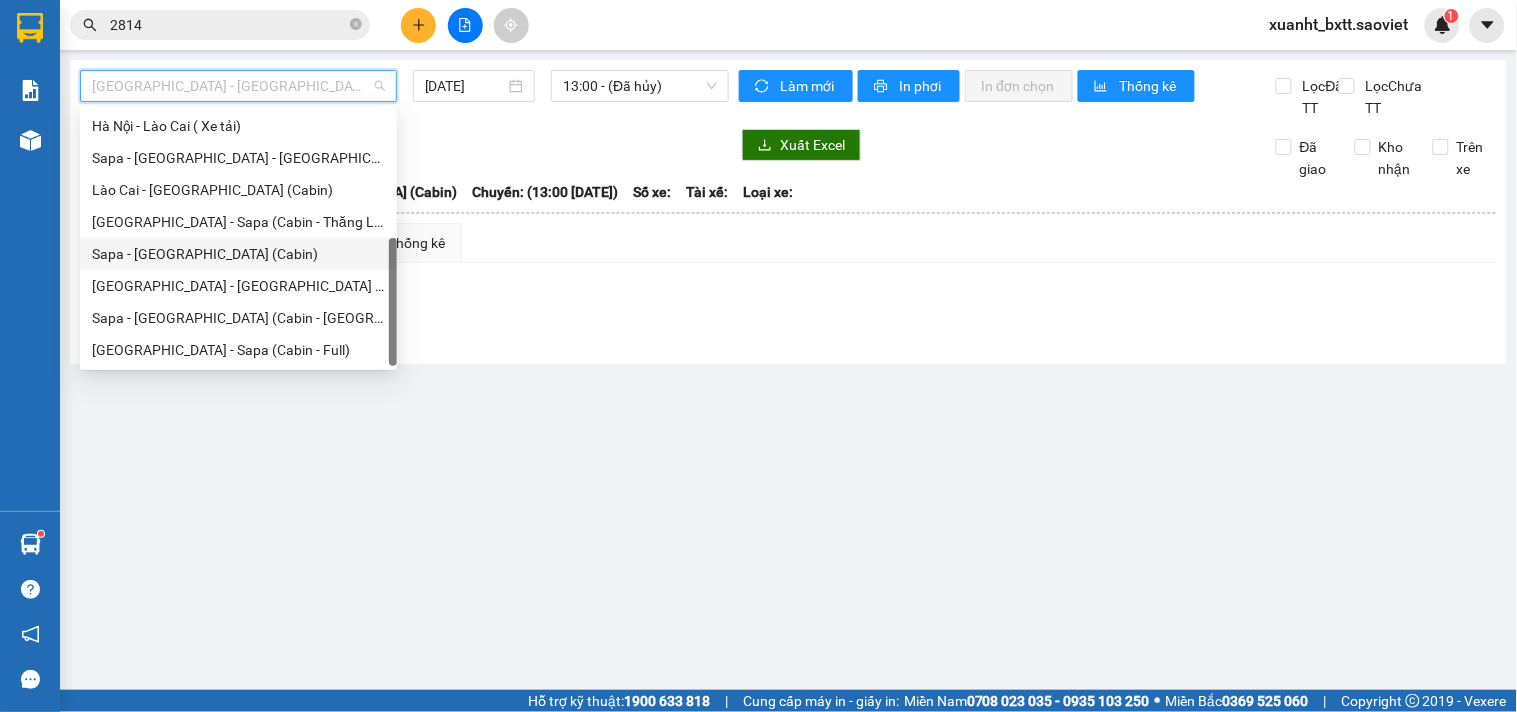 click on "Sapa - Hà Nội (Cabin)" at bounding box center (238, 254) 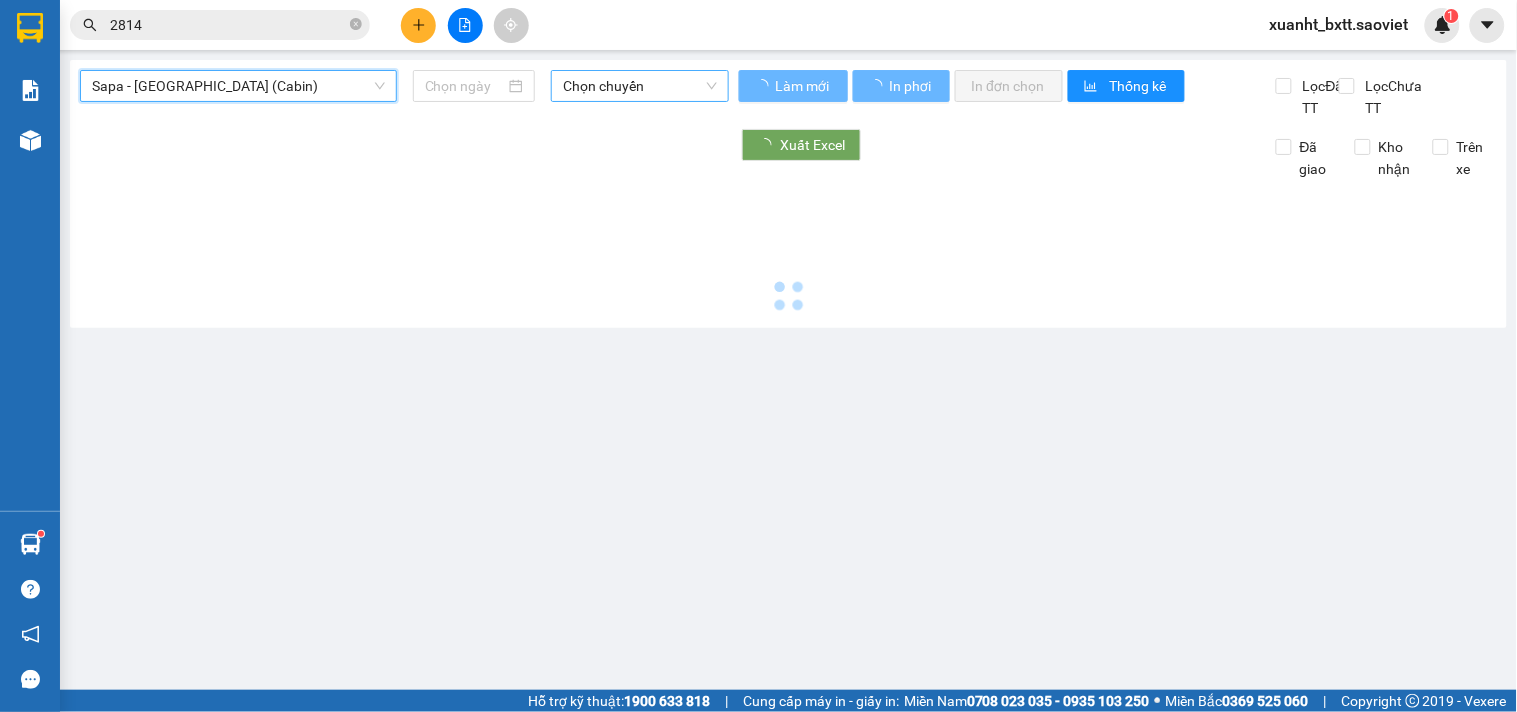 type on "11/07/2025" 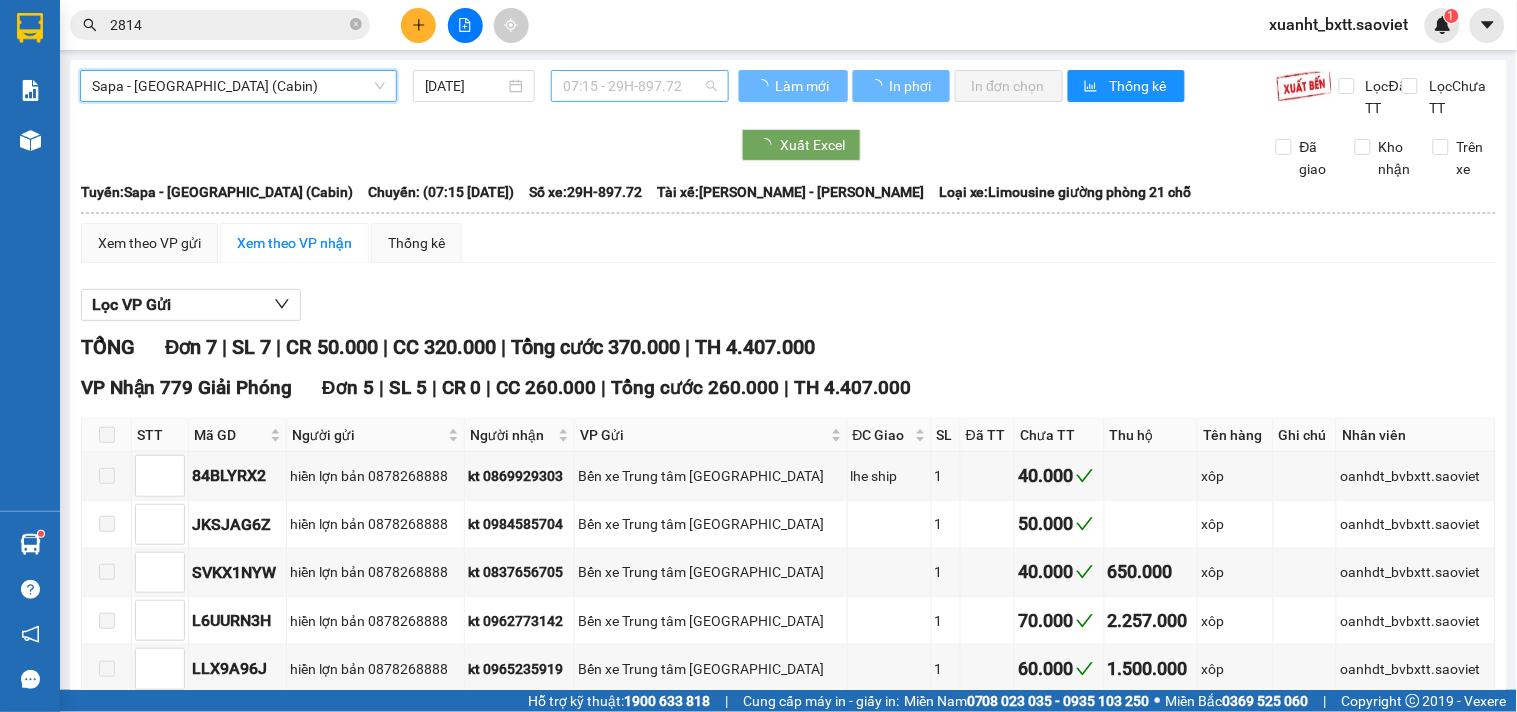 click on "07:15     - 29H-897.72" at bounding box center [640, 86] 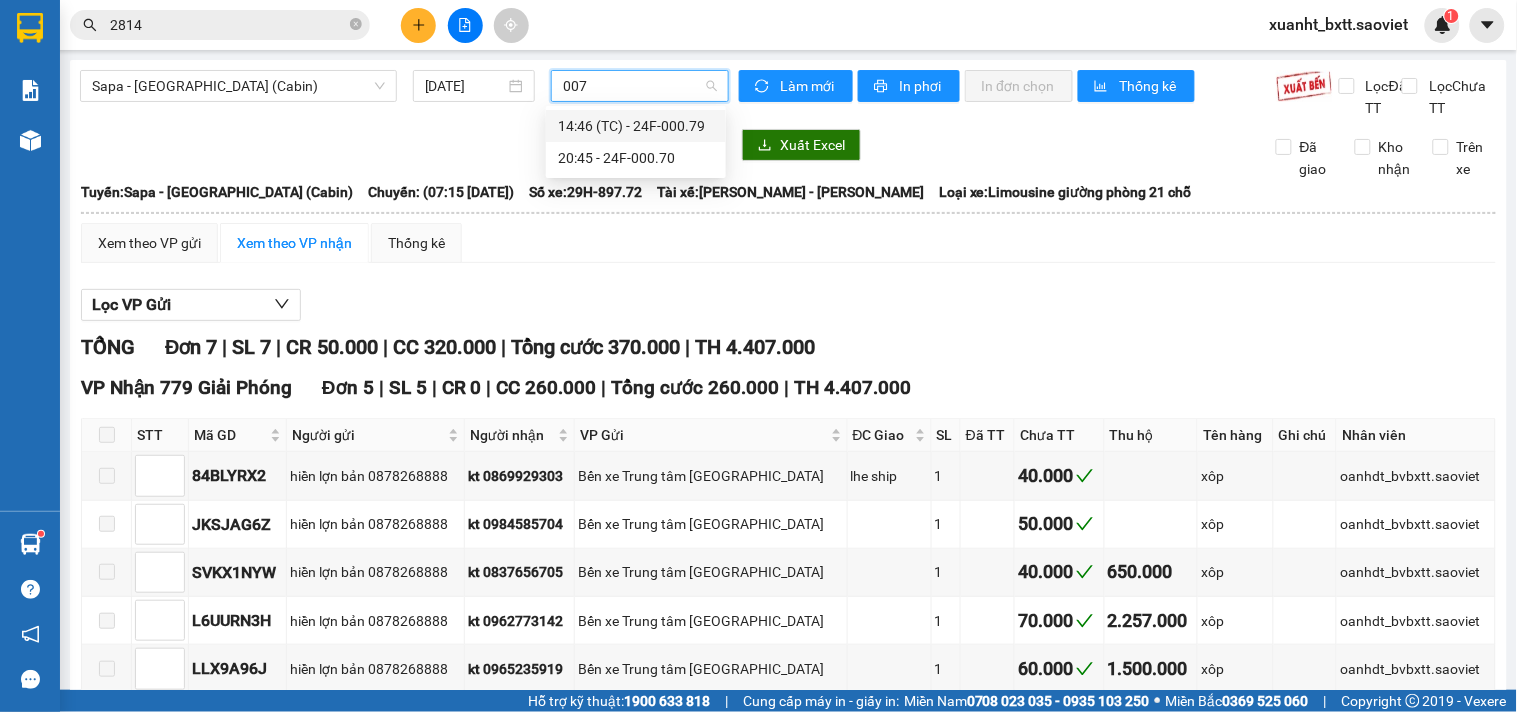 type on "0070" 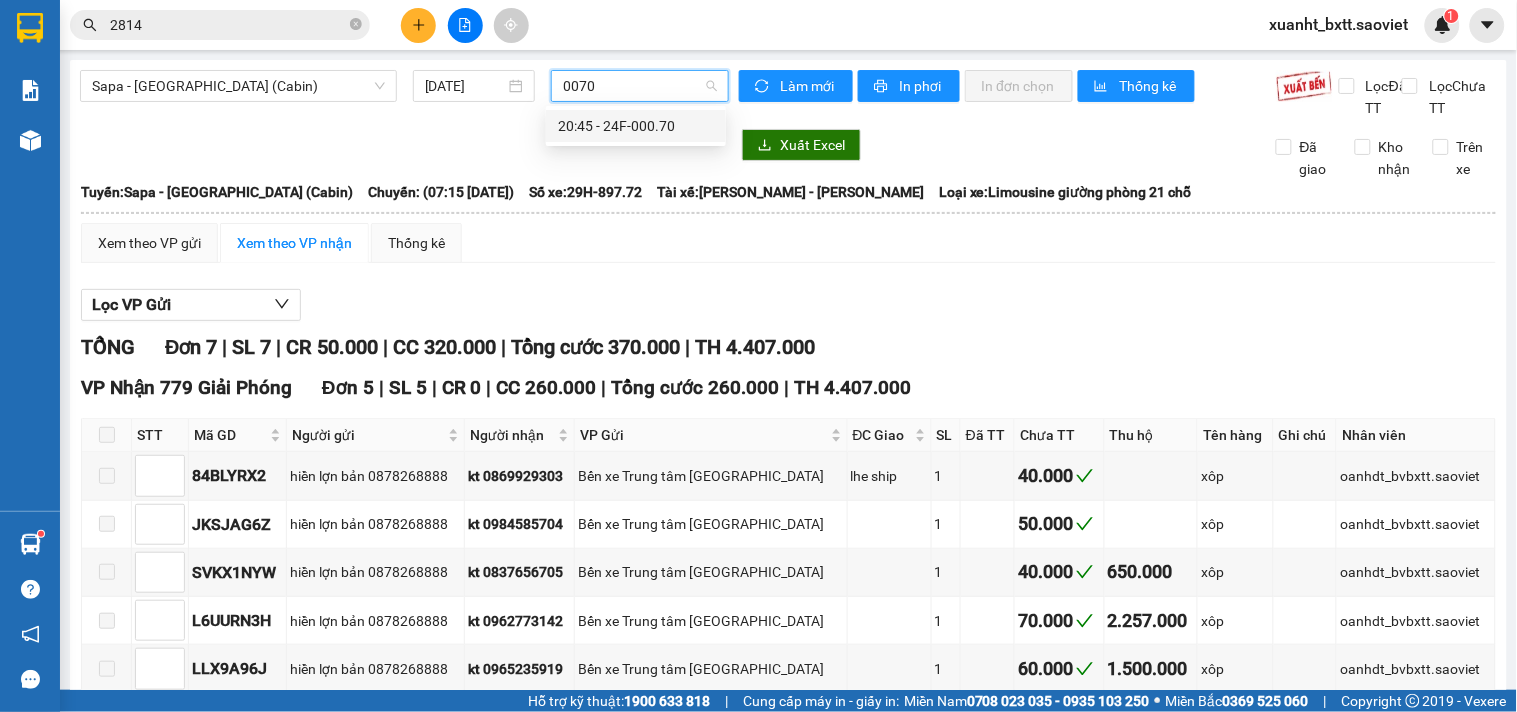 click on "20:45     - 24F-000.70" at bounding box center (636, 126) 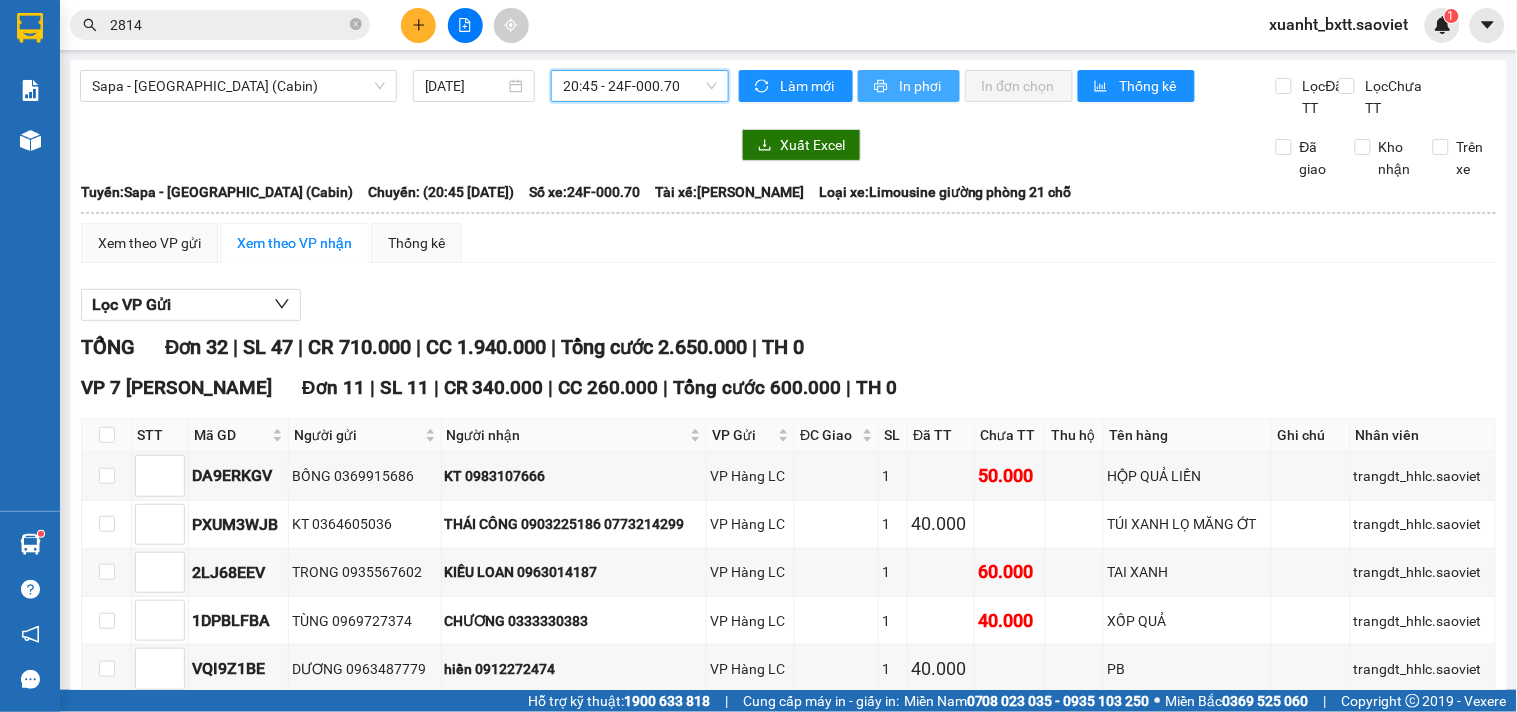 click on "In phơi" at bounding box center [921, 86] 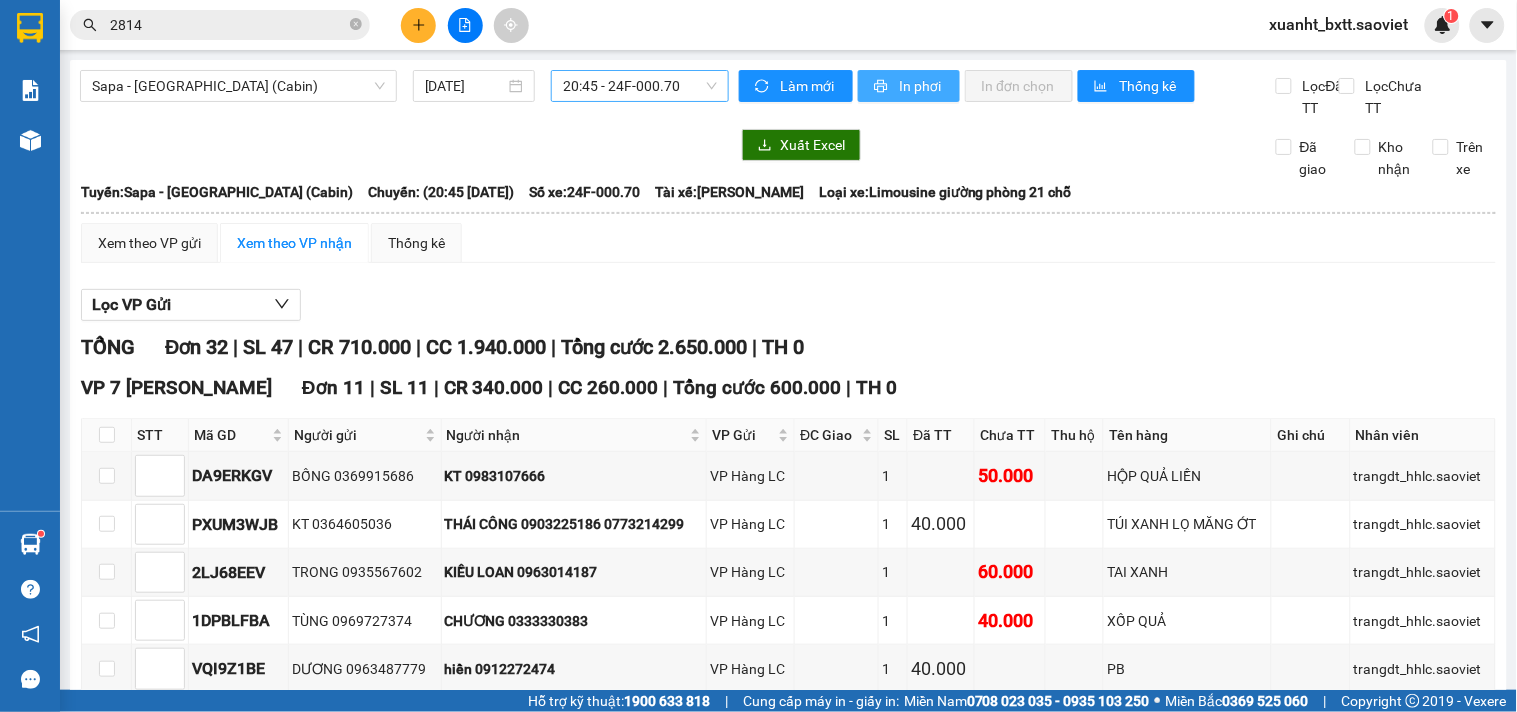 scroll, scrollTop: 0, scrollLeft: 0, axis: both 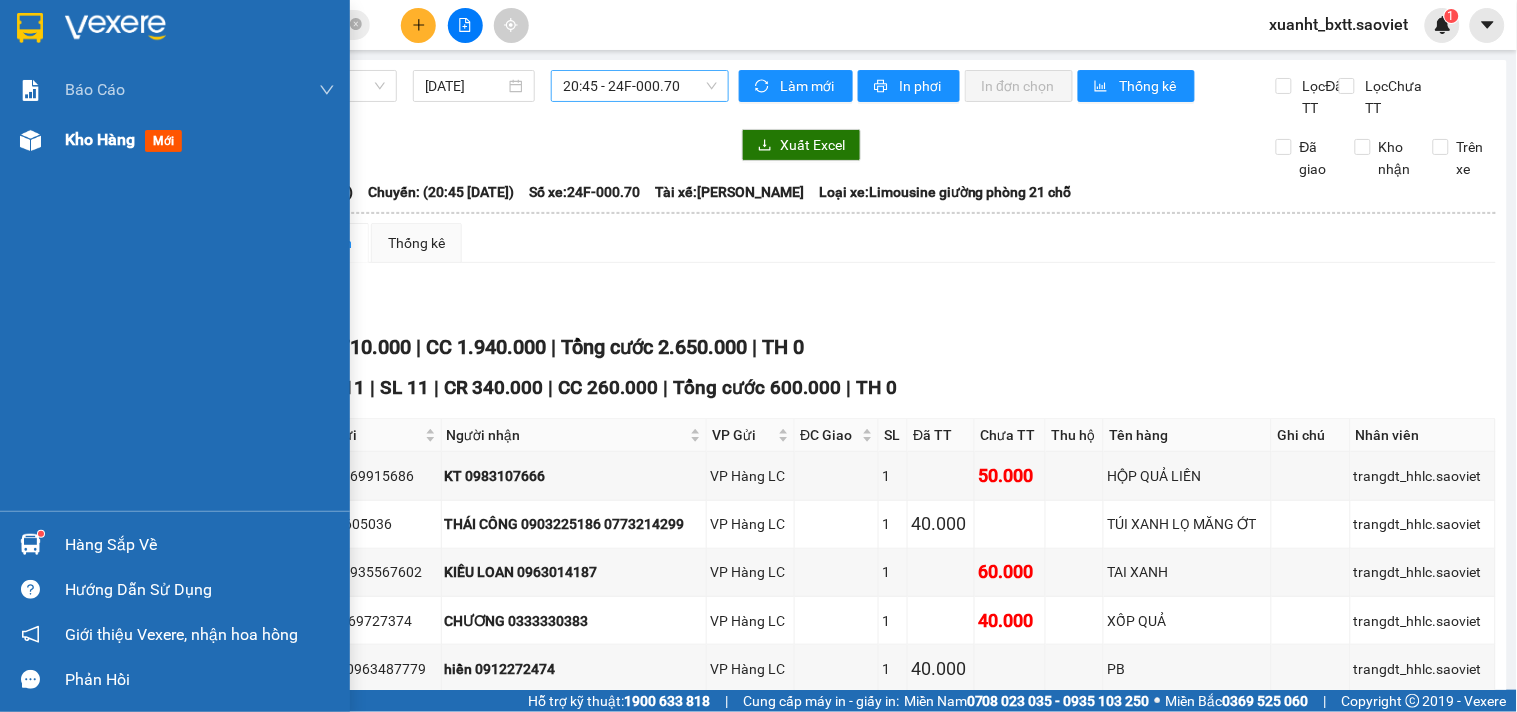 click at bounding box center [30, 140] 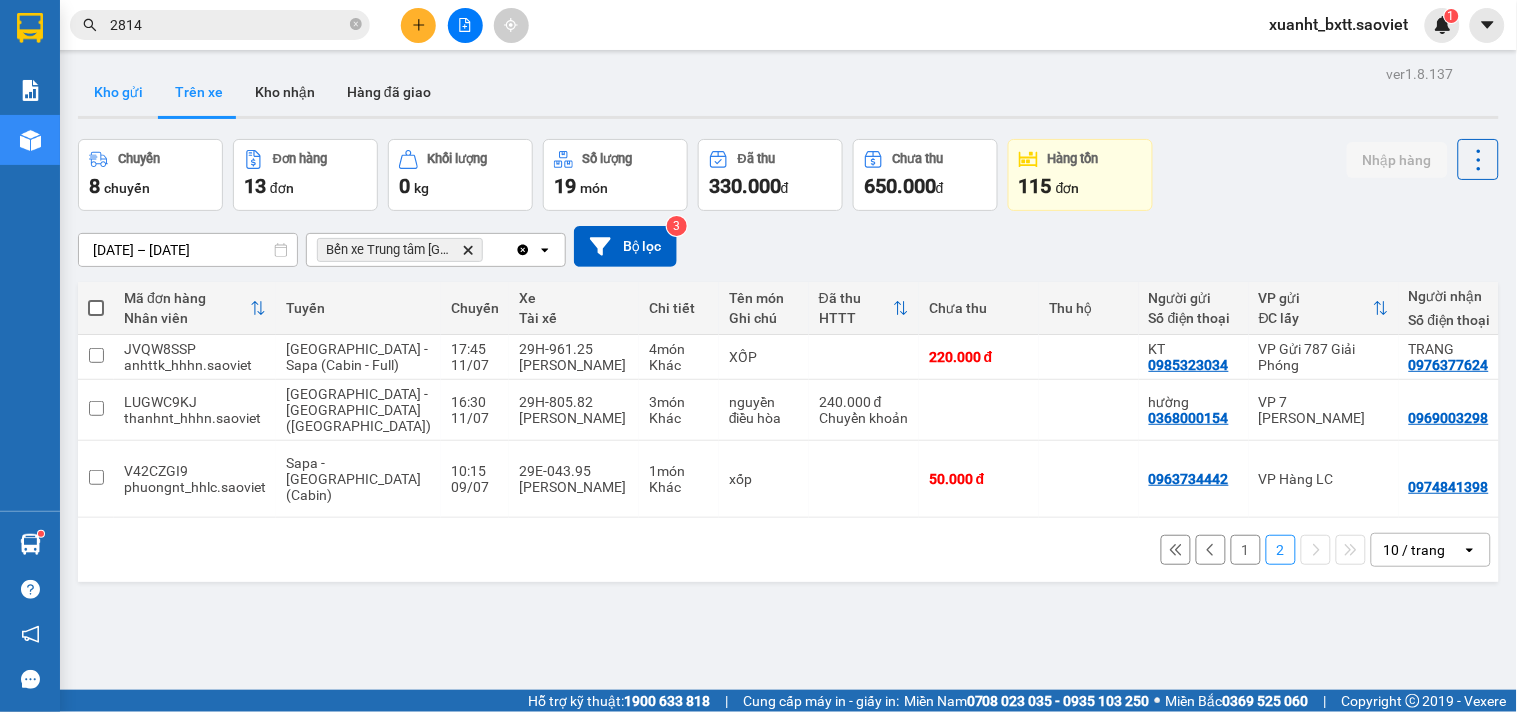 click on "Kho gửi" at bounding box center [118, 92] 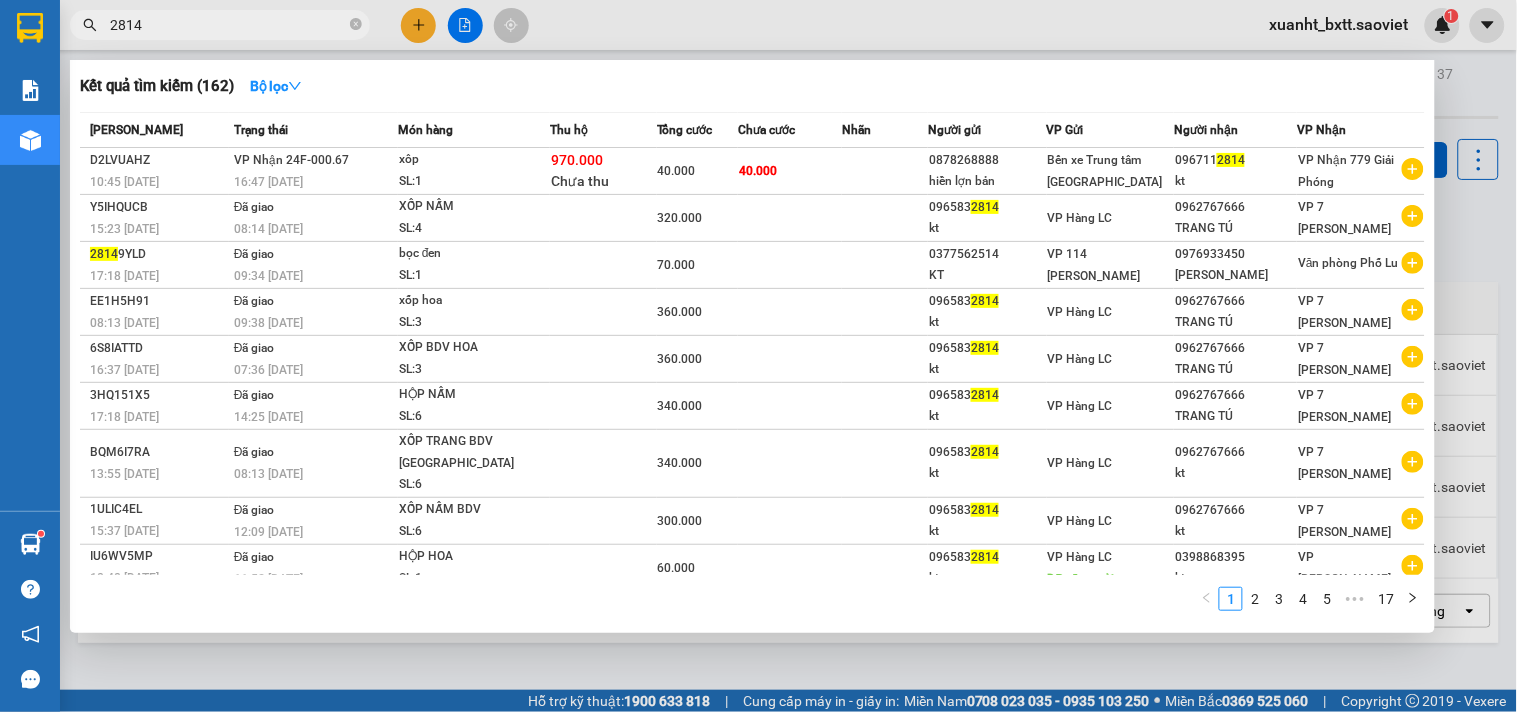 click on "2814" at bounding box center [228, 25] 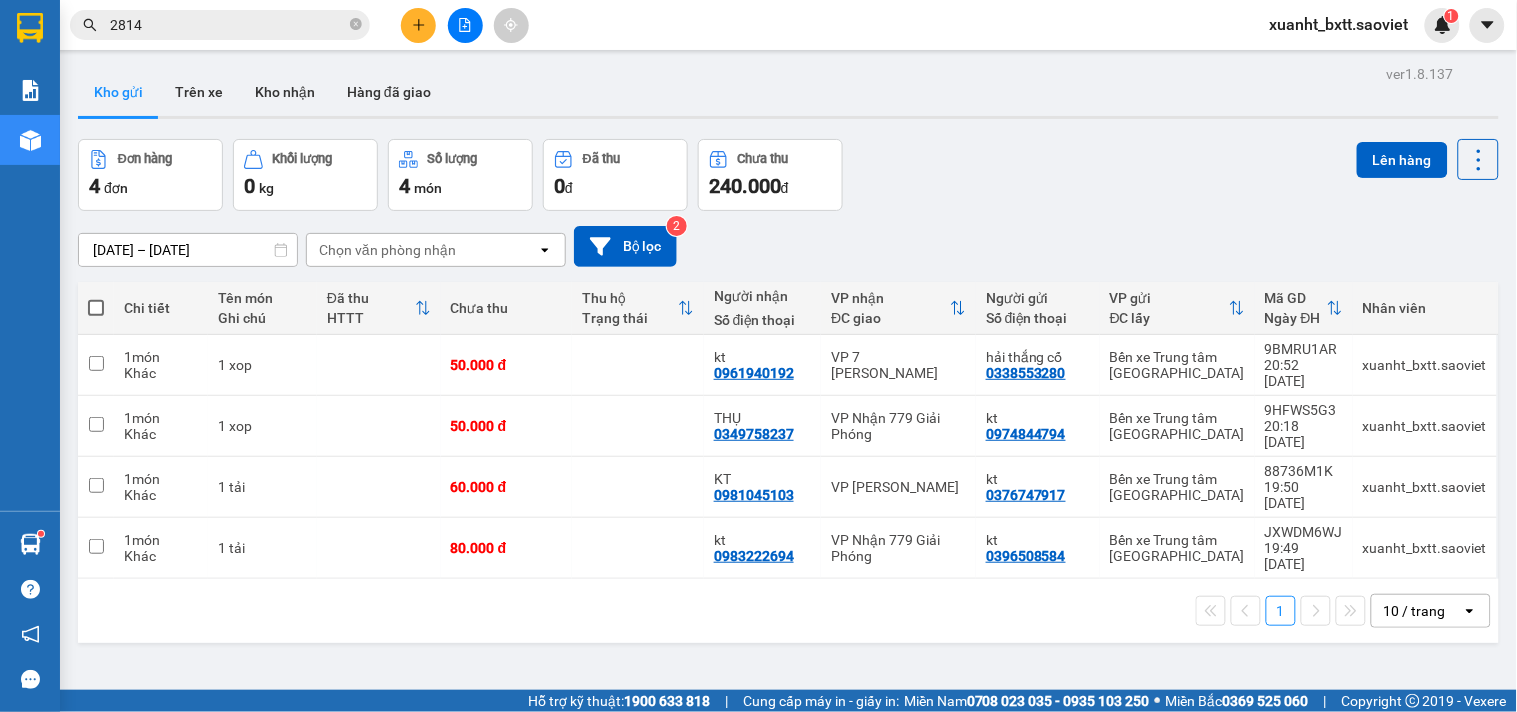 click on "Kho gửi Trên xe Kho nhận Hàng đã giao" at bounding box center (788, 94) 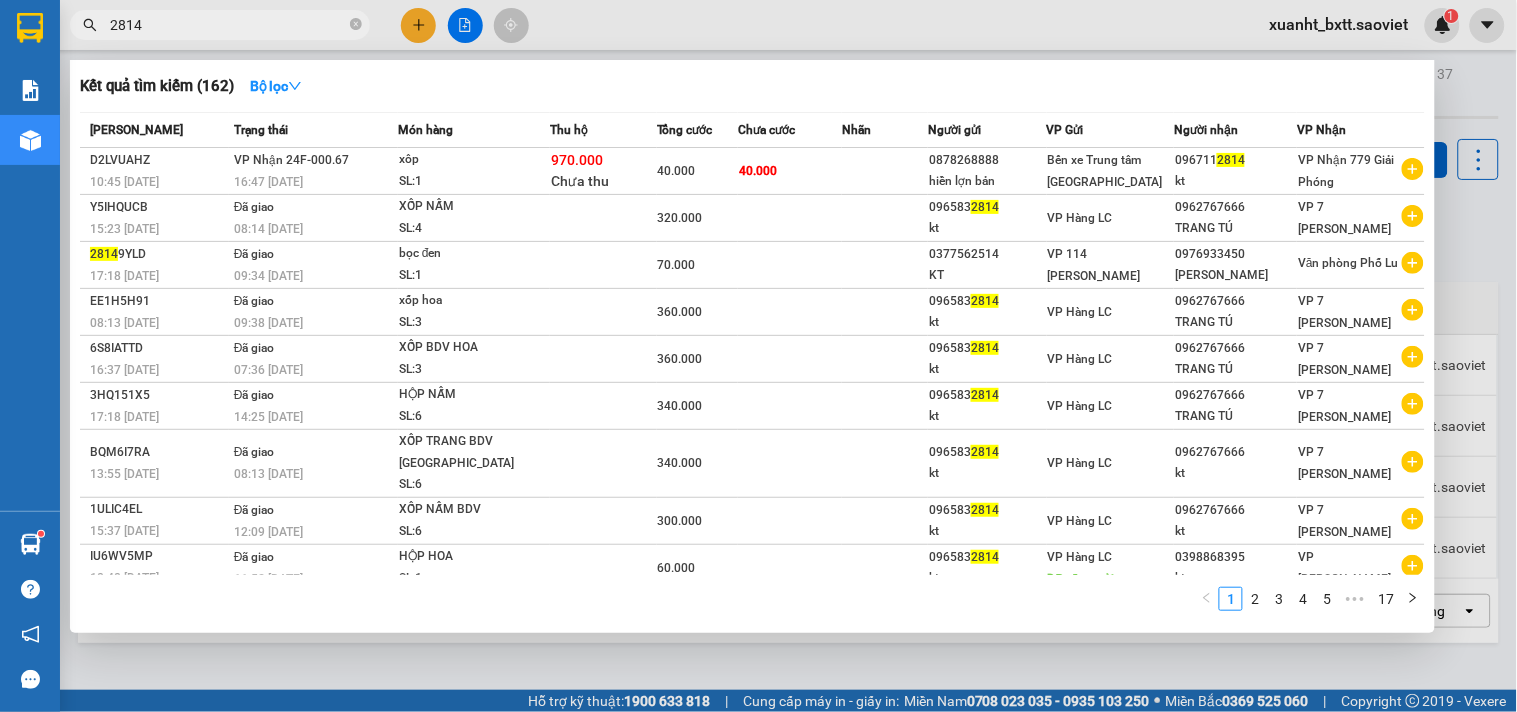 drag, startPoint x: 575, startPoint y: 660, endPoint x: 467, endPoint y: 562, distance: 145.83553 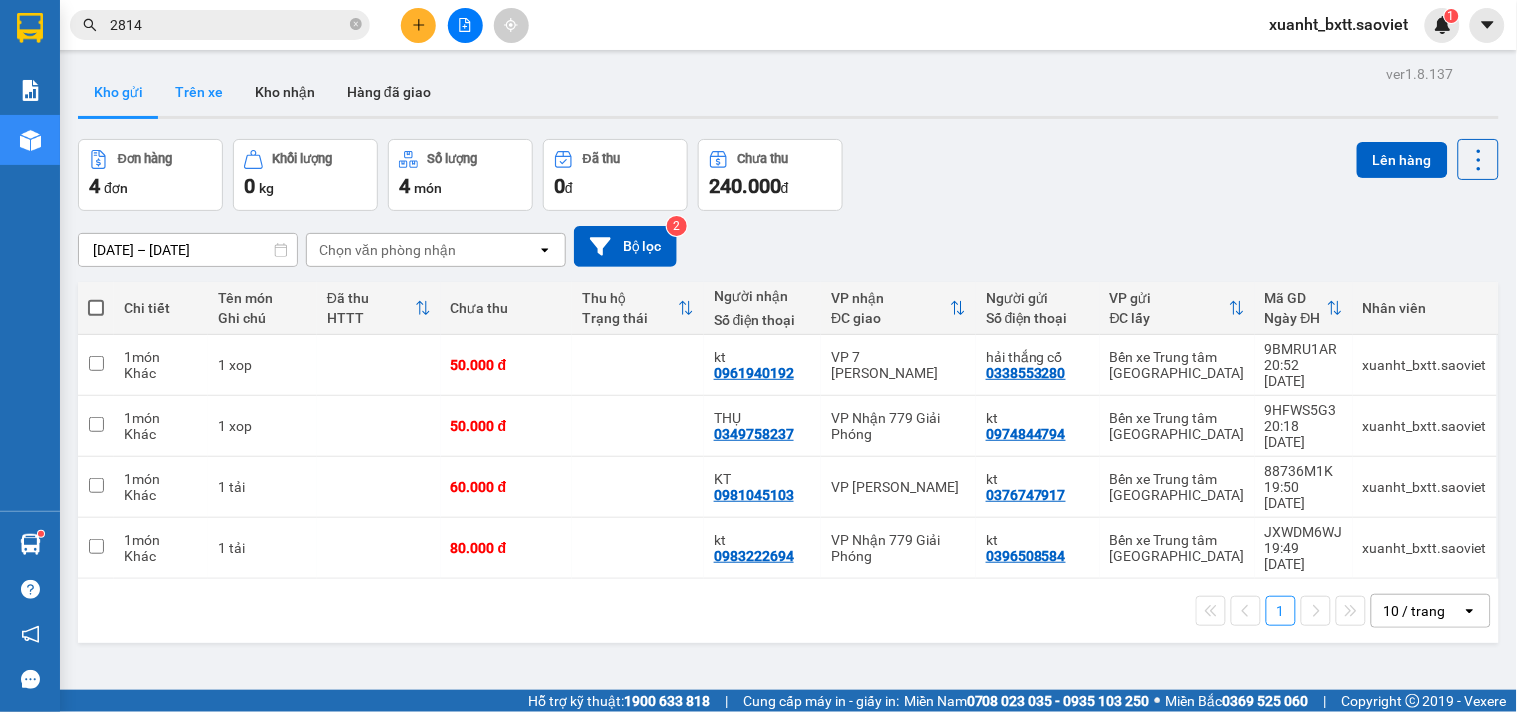 click on "Trên xe" at bounding box center (199, 92) 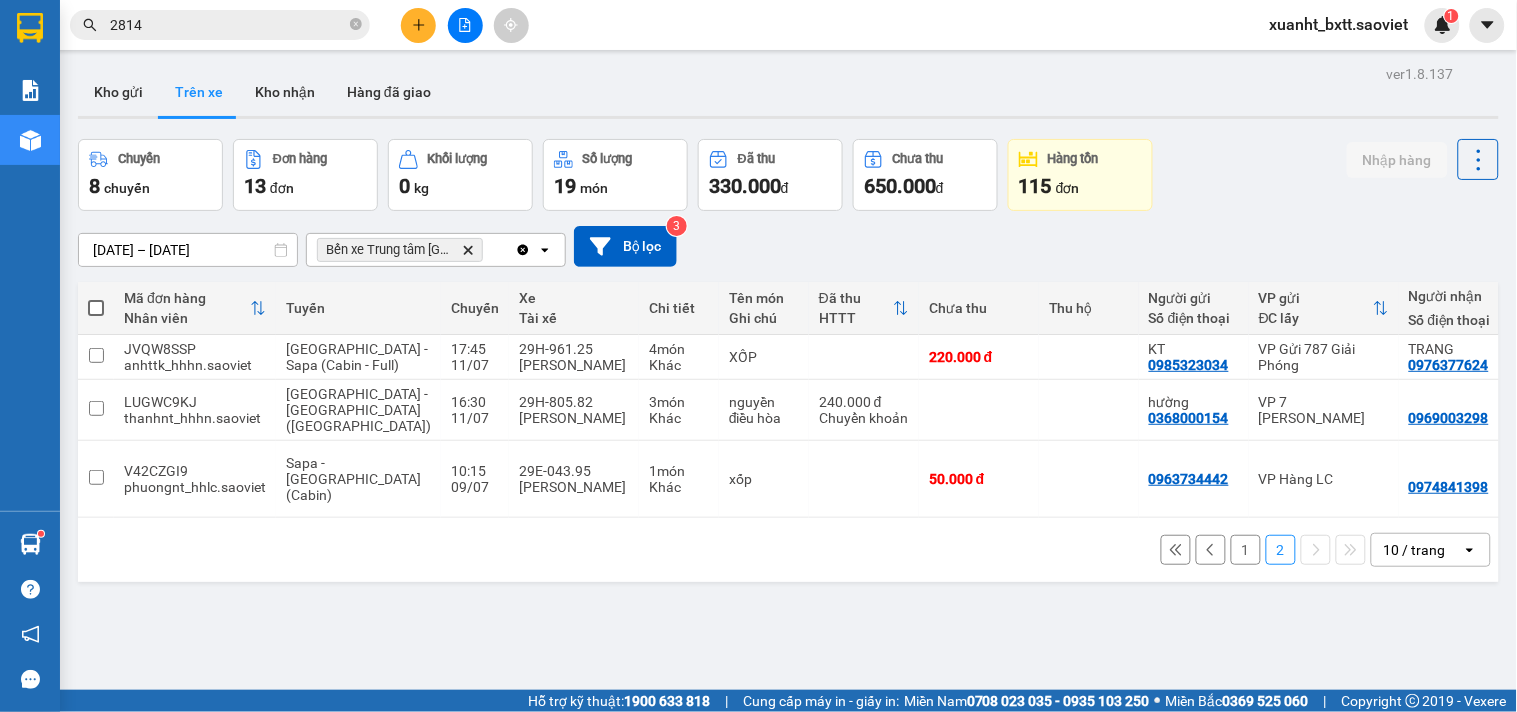 click on "1" at bounding box center (1246, 550) 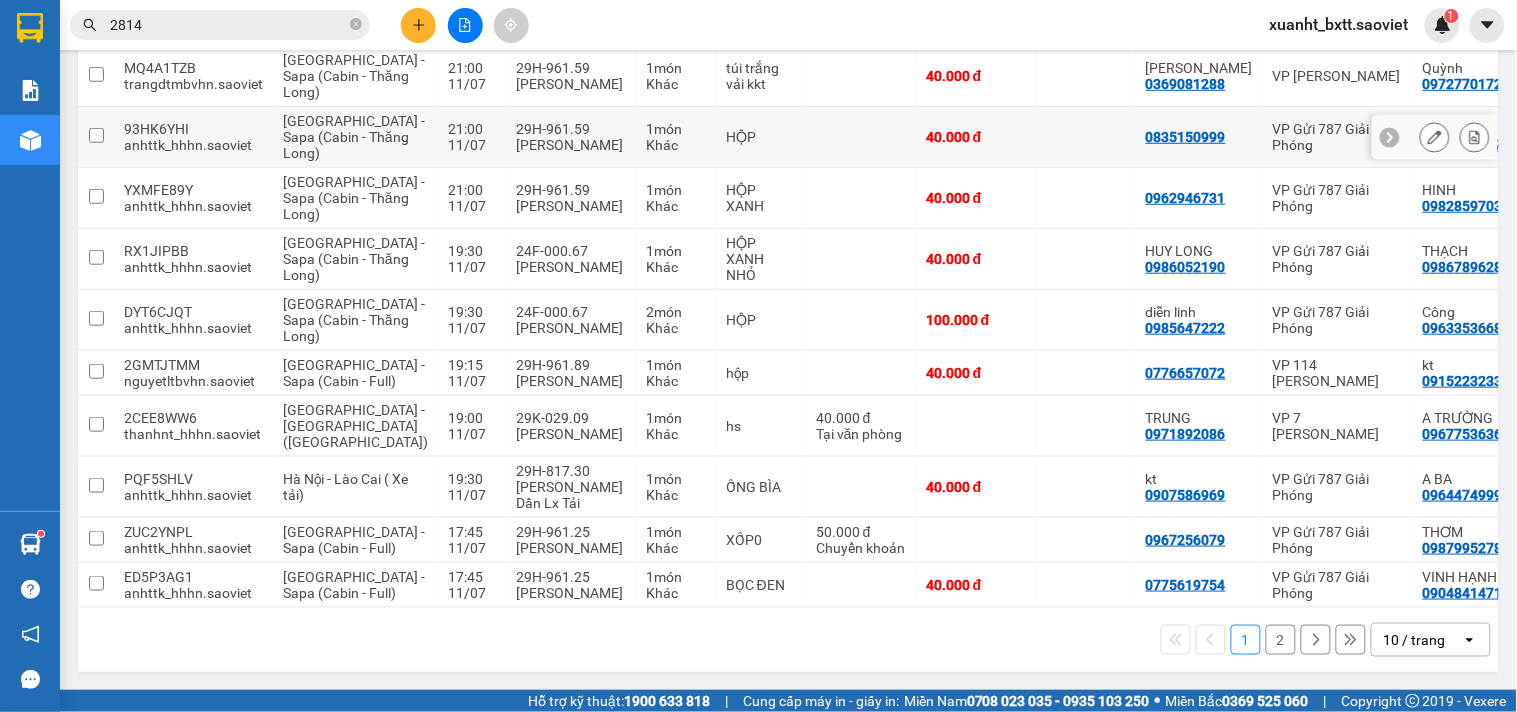 scroll, scrollTop: 411, scrollLeft: 0, axis: vertical 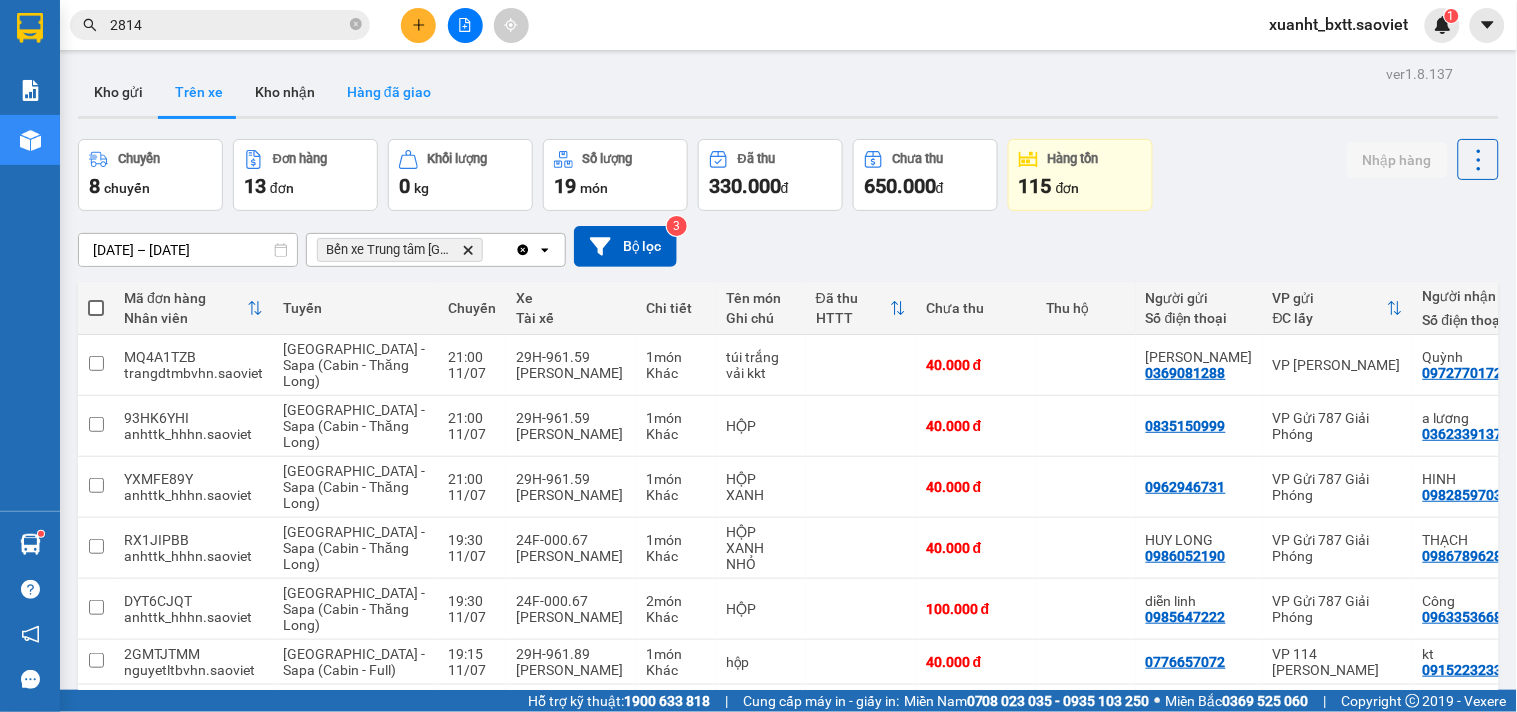 click on "Hàng đã giao" at bounding box center (389, 92) 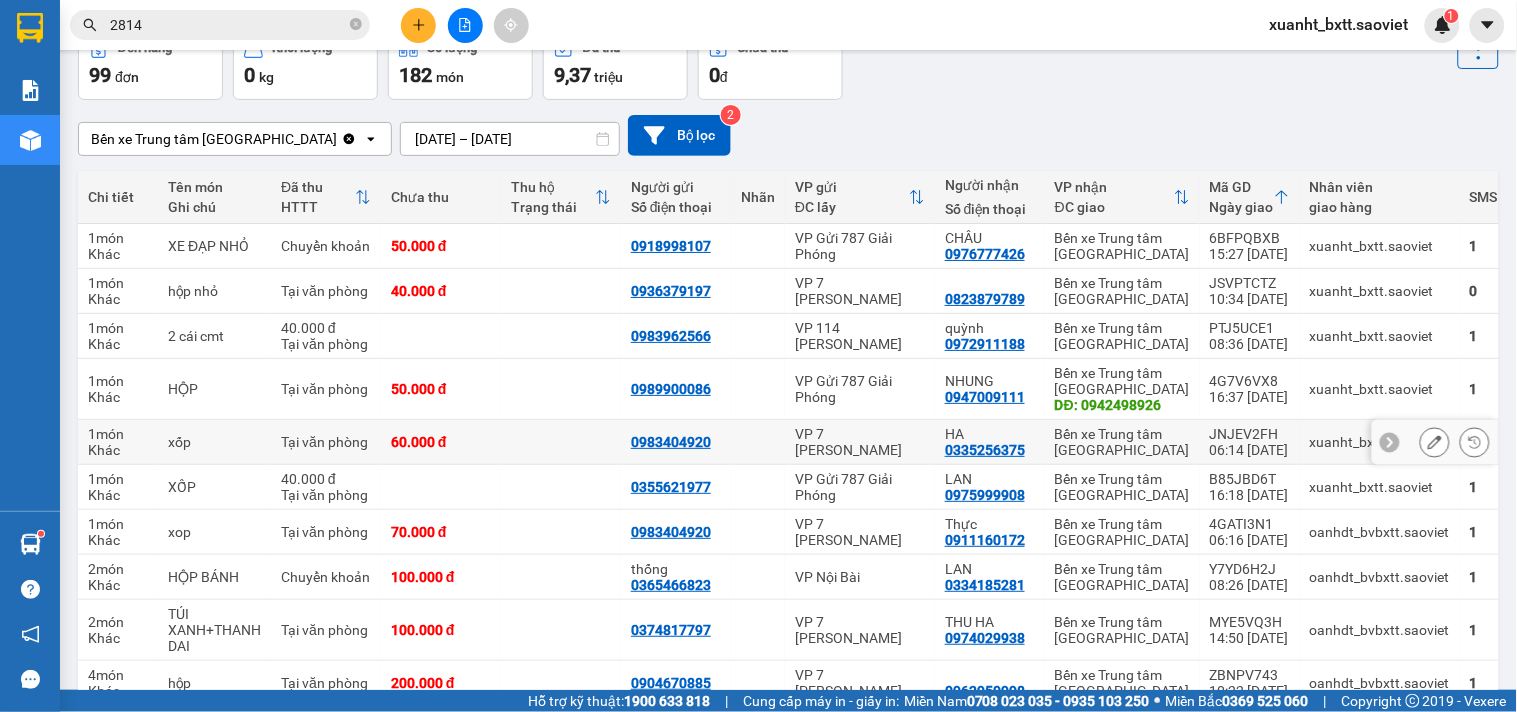 scroll, scrollTop: 218, scrollLeft: 0, axis: vertical 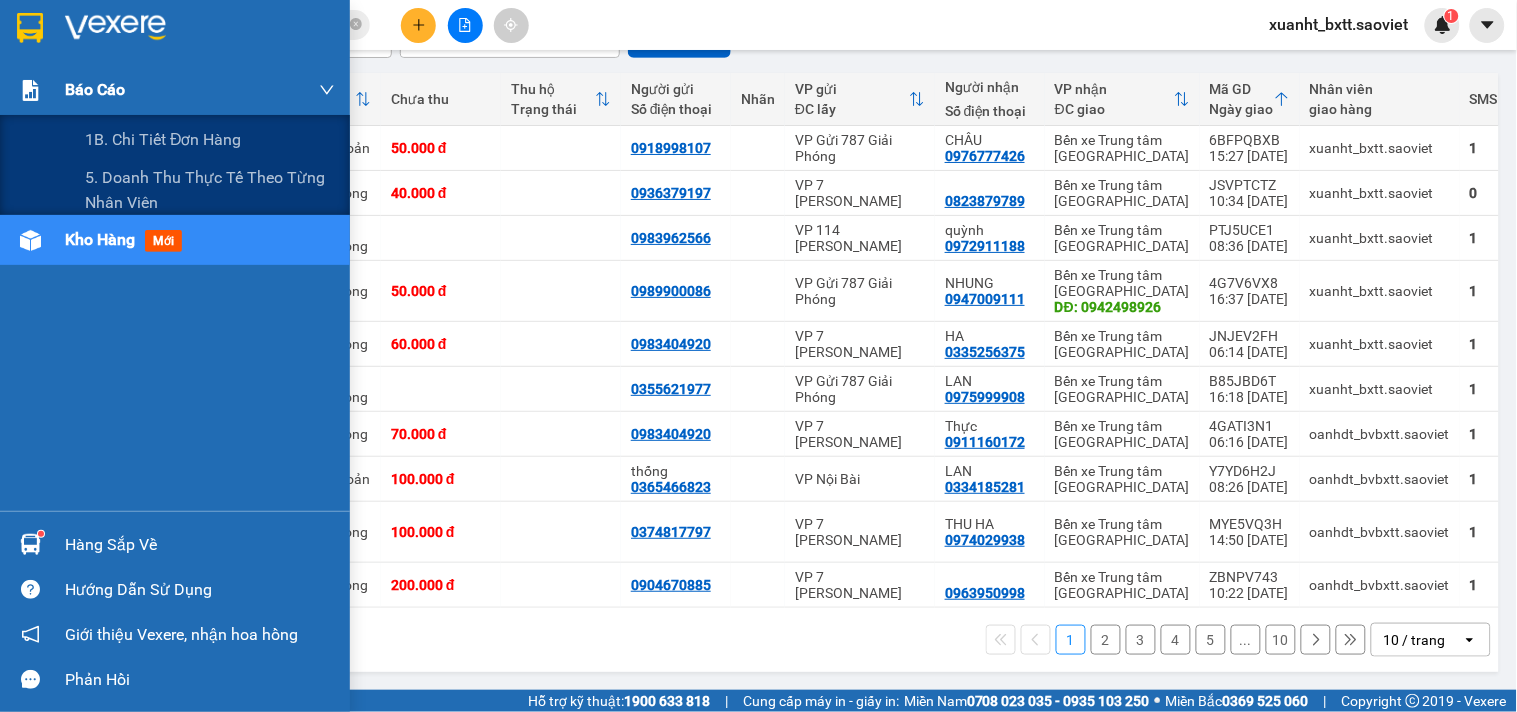 click on "Báo cáo" at bounding box center [95, 89] 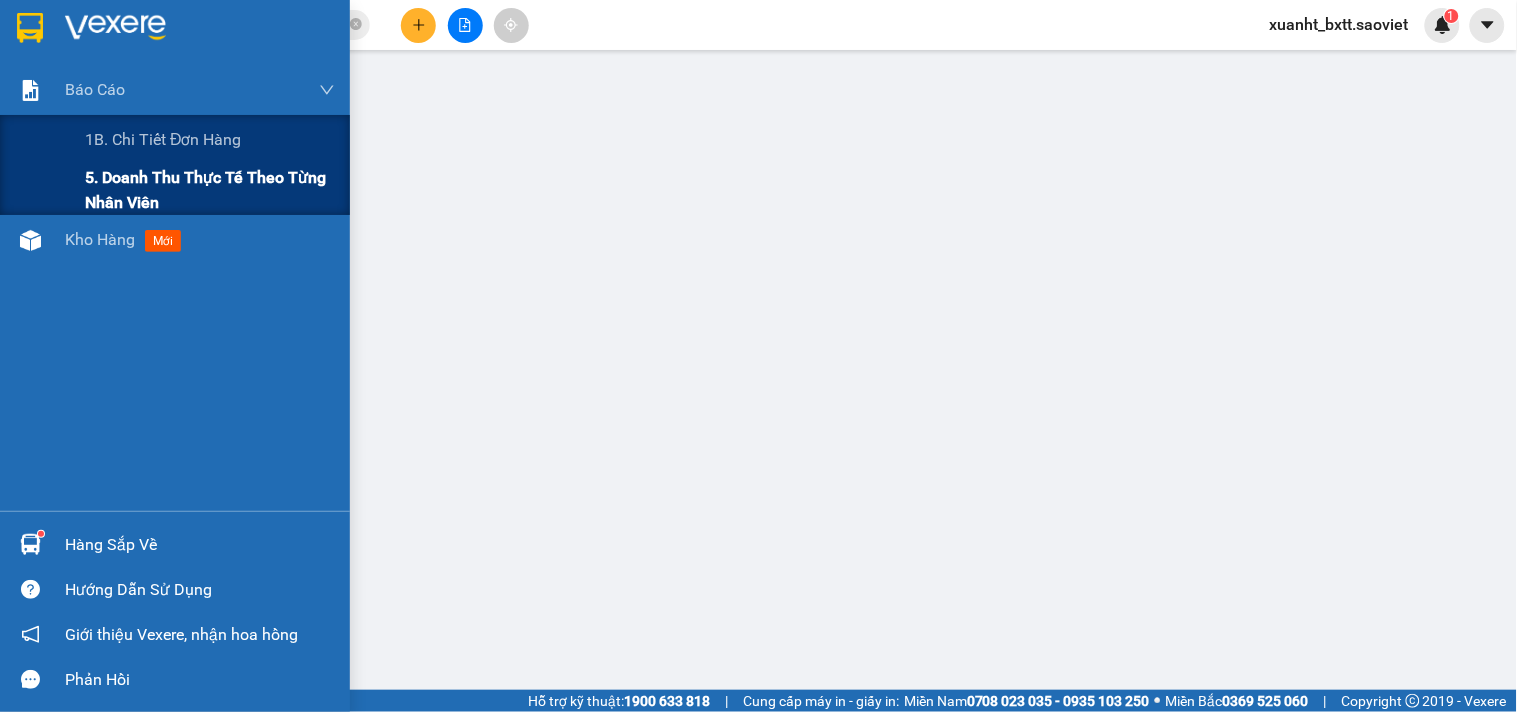 scroll, scrollTop: 0, scrollLeft: 0, axis: both 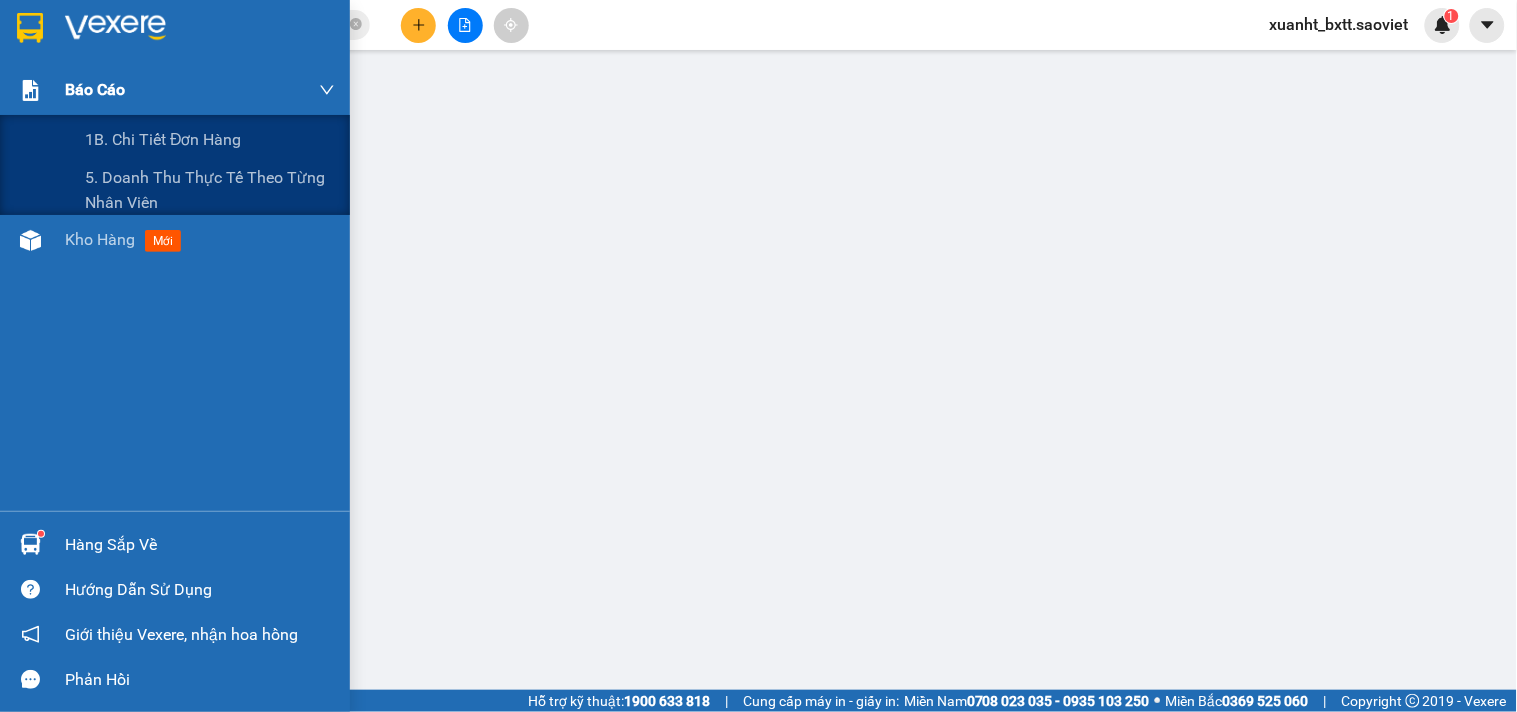 click on "Báo cáo" at bounding box center (95, 89) 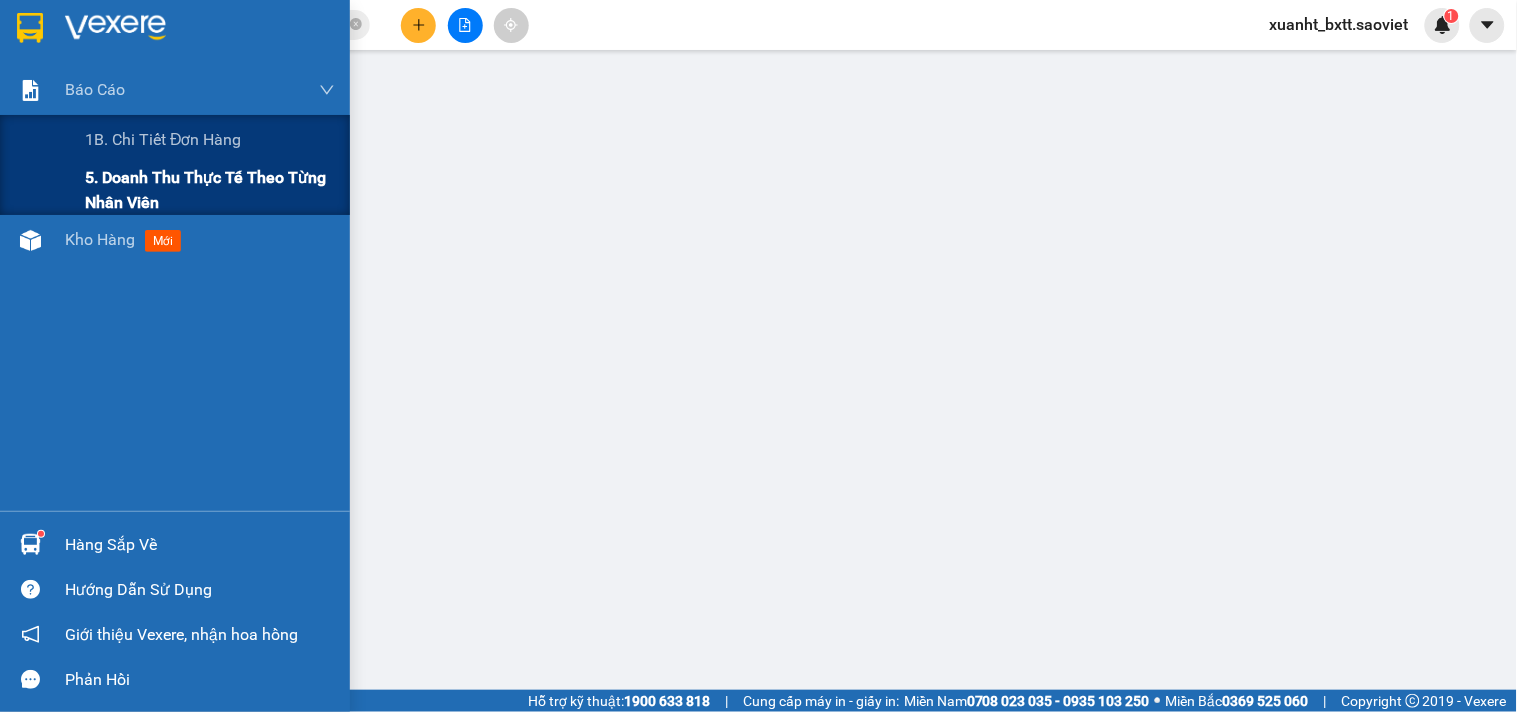 click on "5. Doanh thu thực tế theo từng nhân viên" at bounding box center [210, 190] 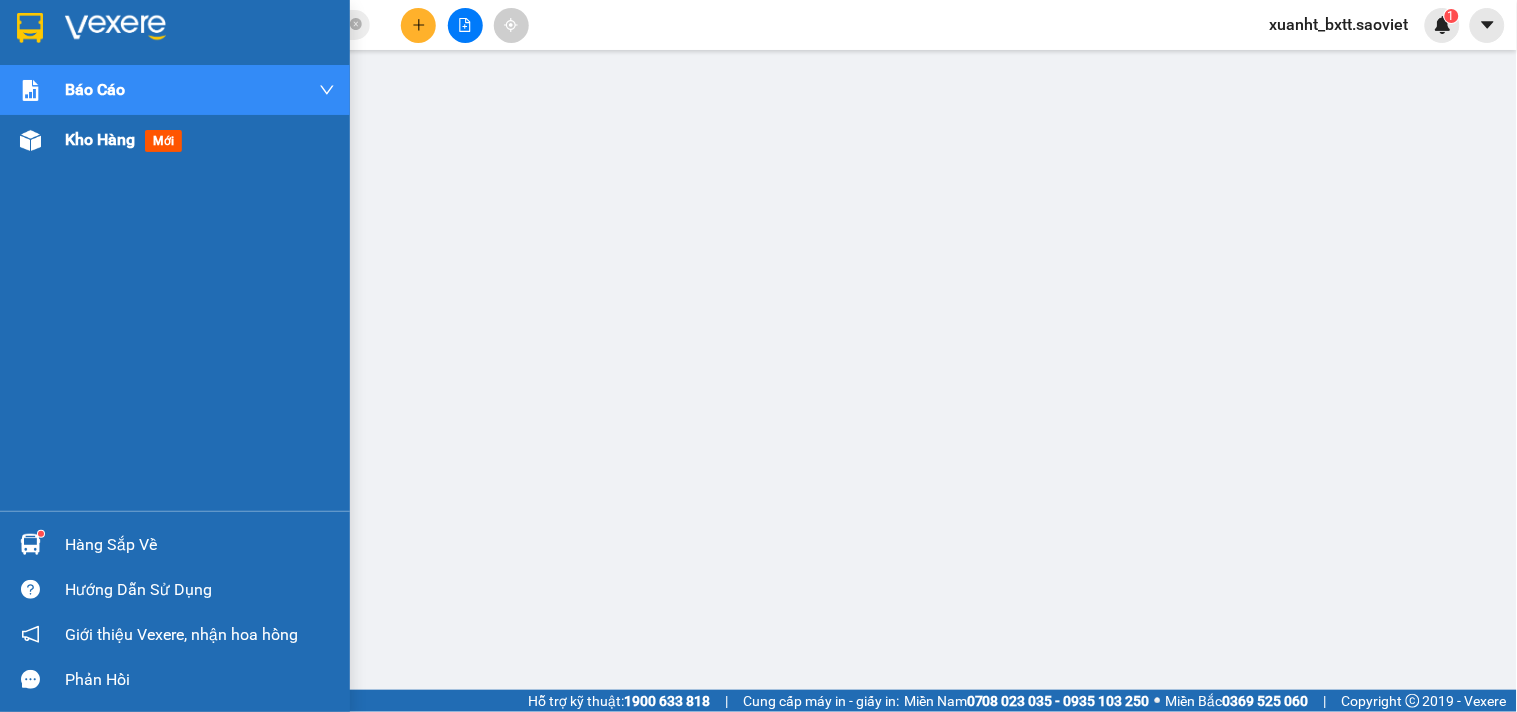 click on "Kho hàng" at bounding box center [100, 139] 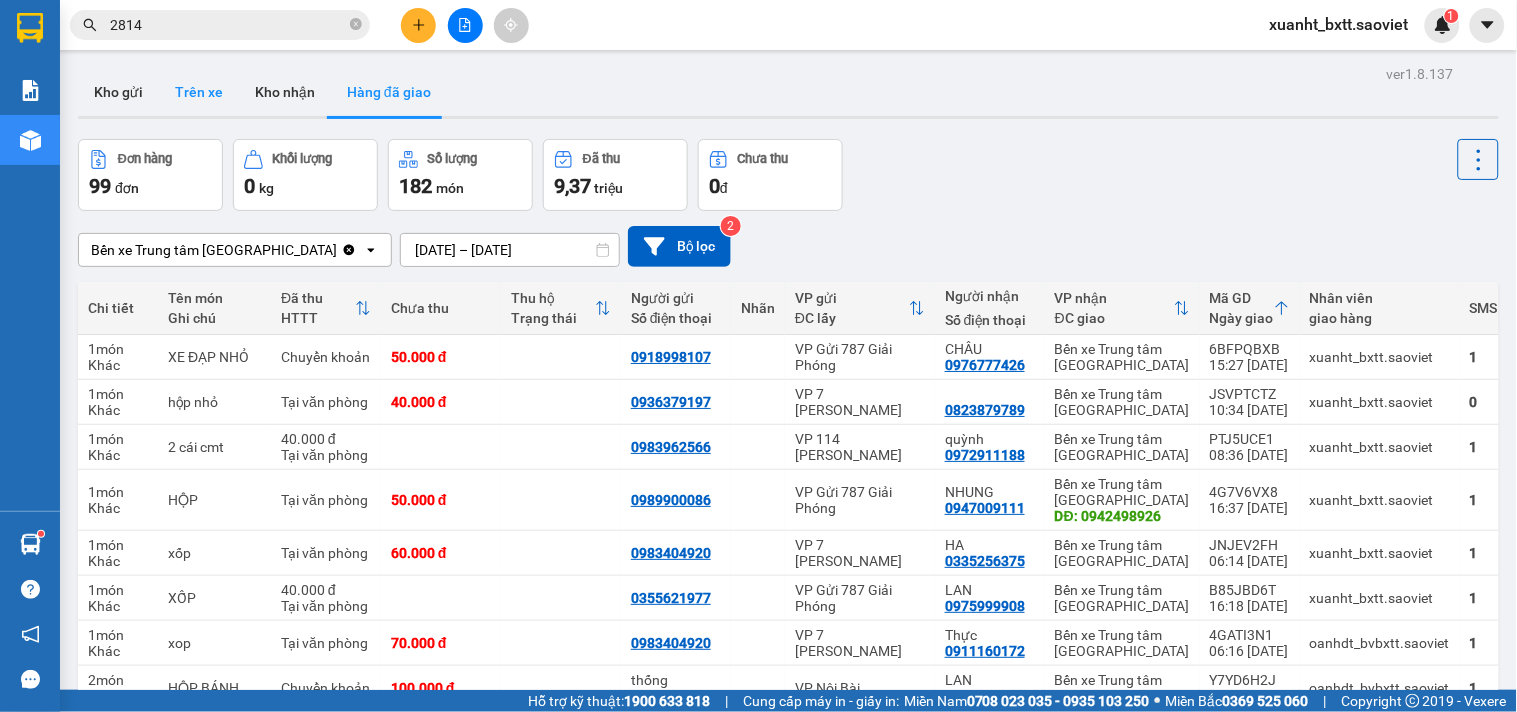 click on "Trên xe" at bounding box center (199, 92) 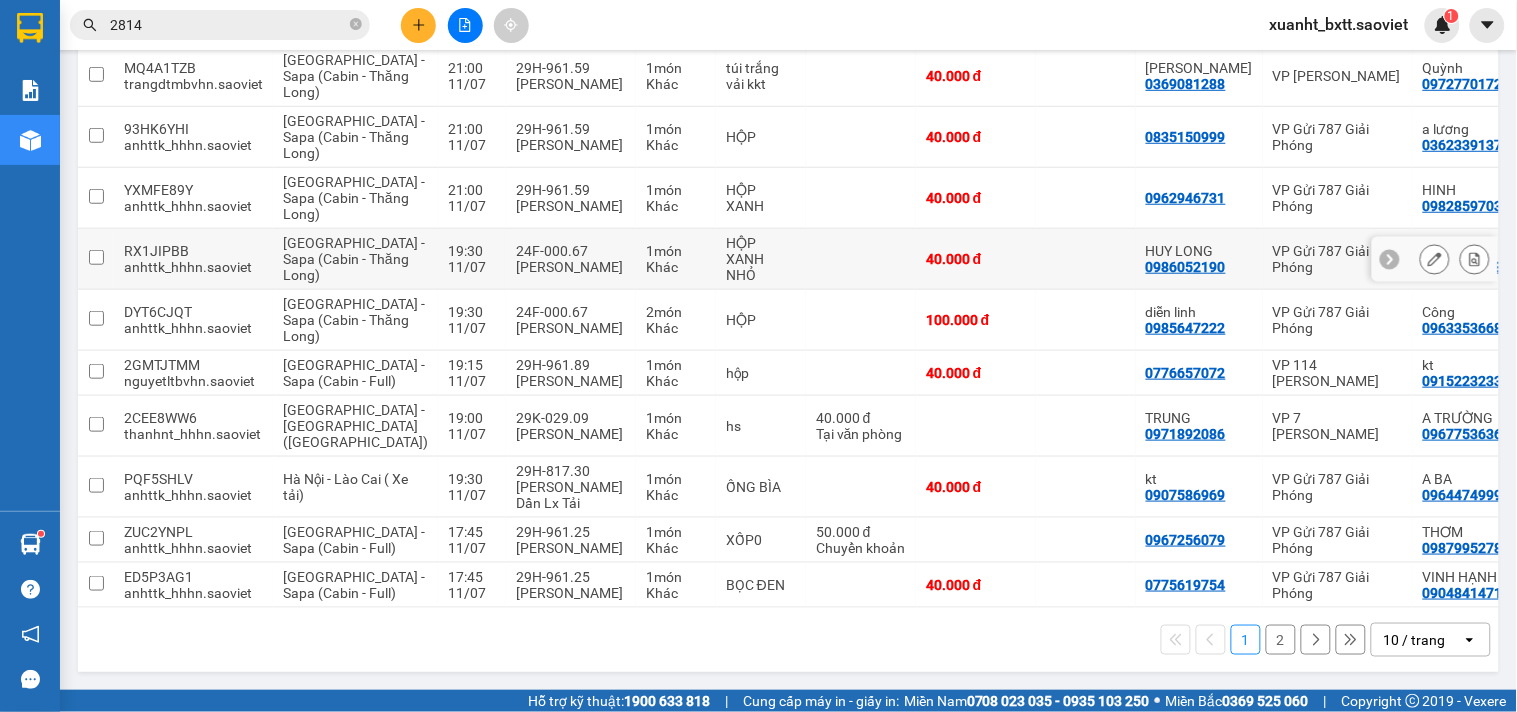 scroll, scrollTop: 0, scrollLeft: 0, axis: both 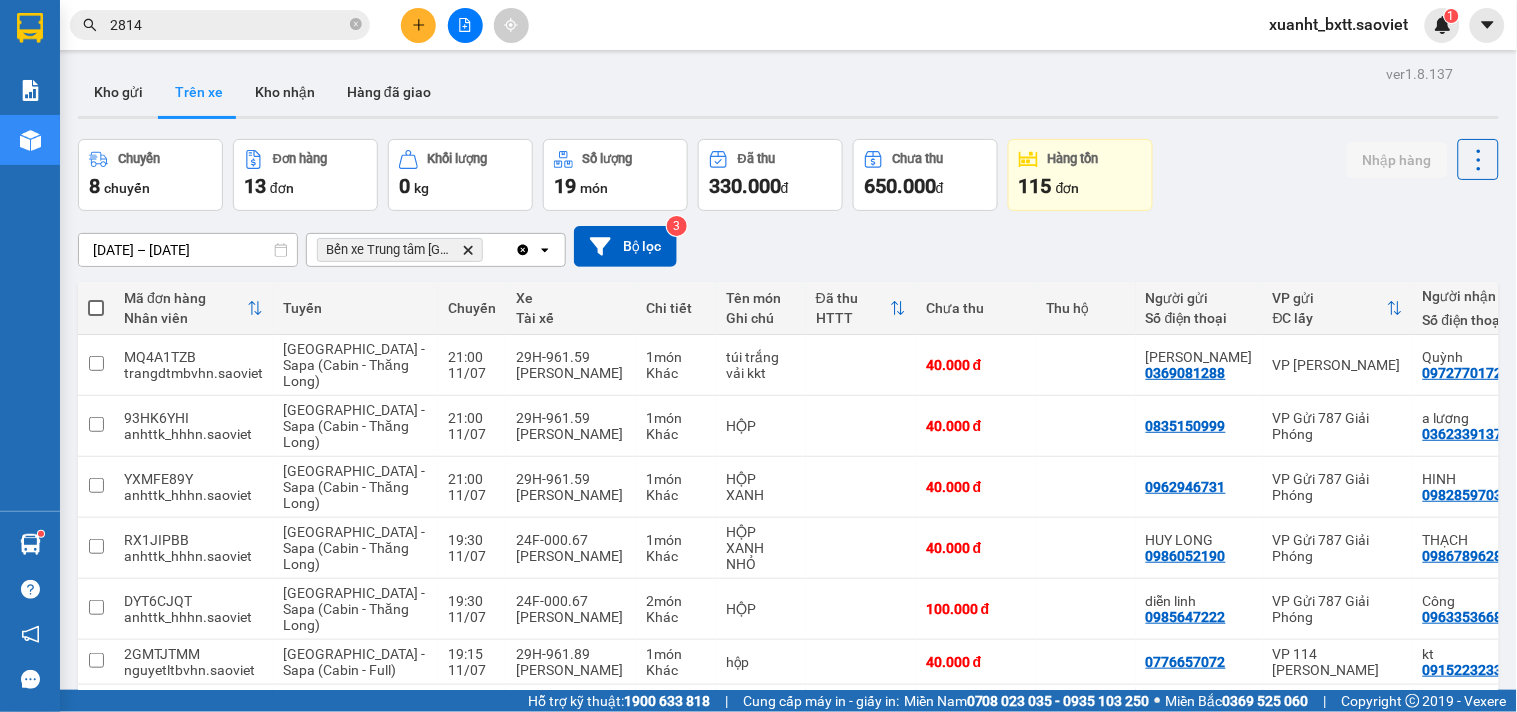 click on "xuanht_bxtt.saoviet" at bounding box center (1339, 24) 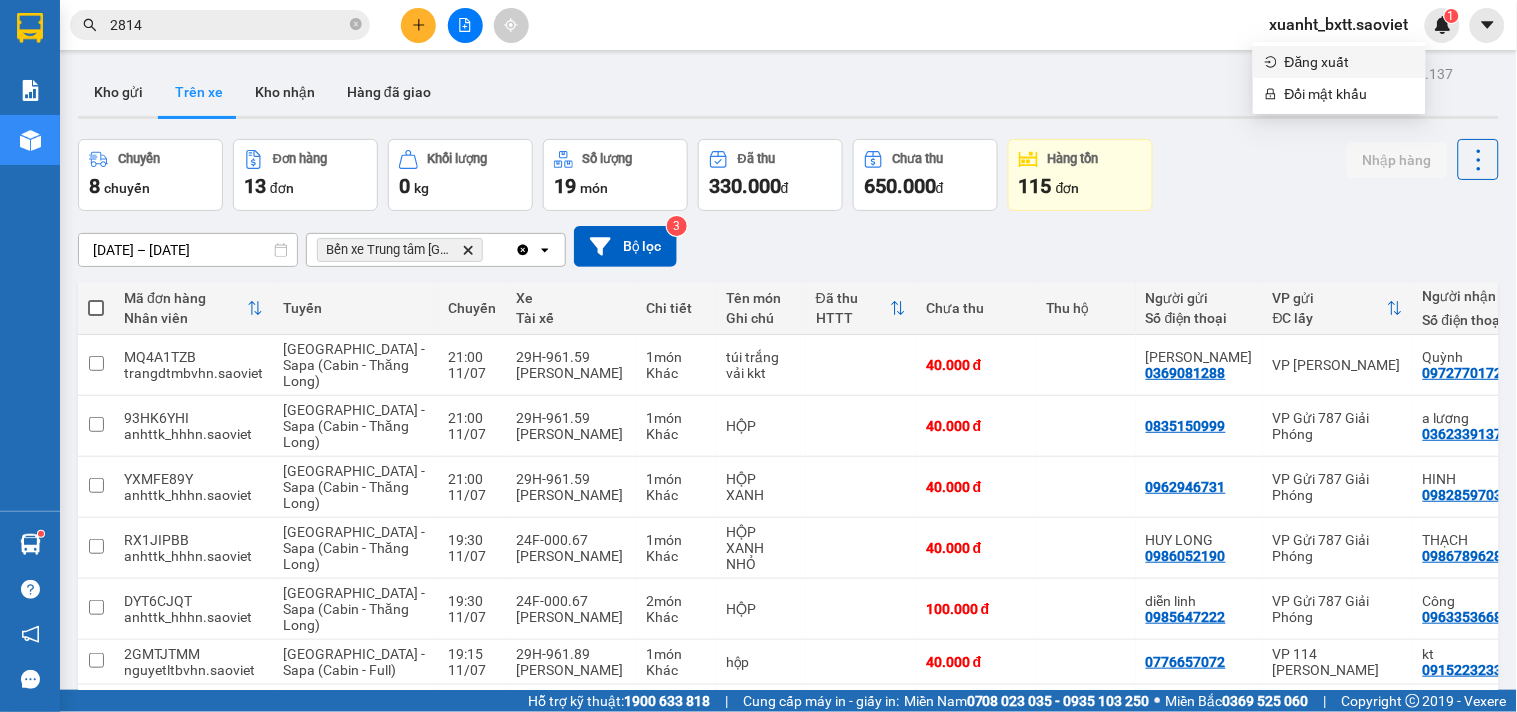 click on "Đăng xuất" at bounding box center (1349, 62) 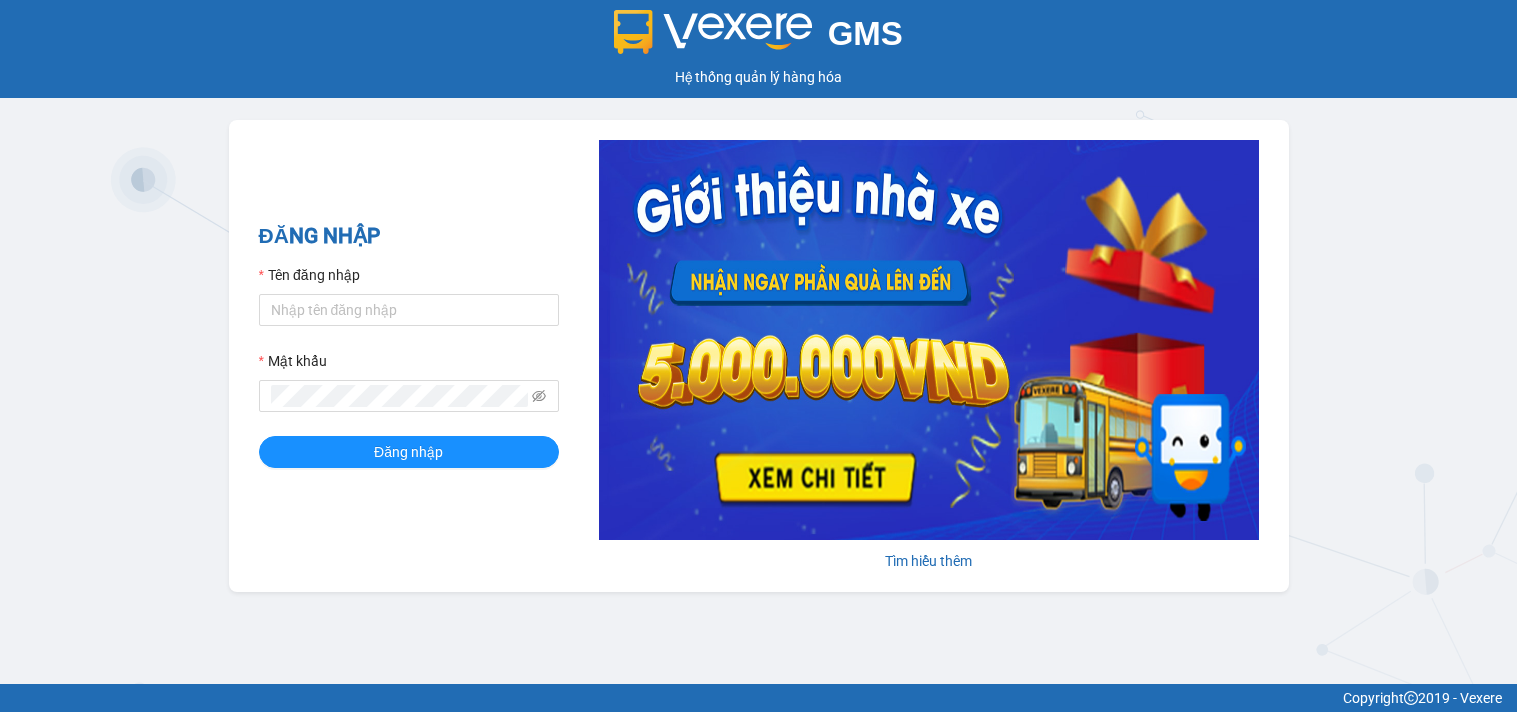 scroll, scrollTop: 0, scrollLeft: 0, axis: both 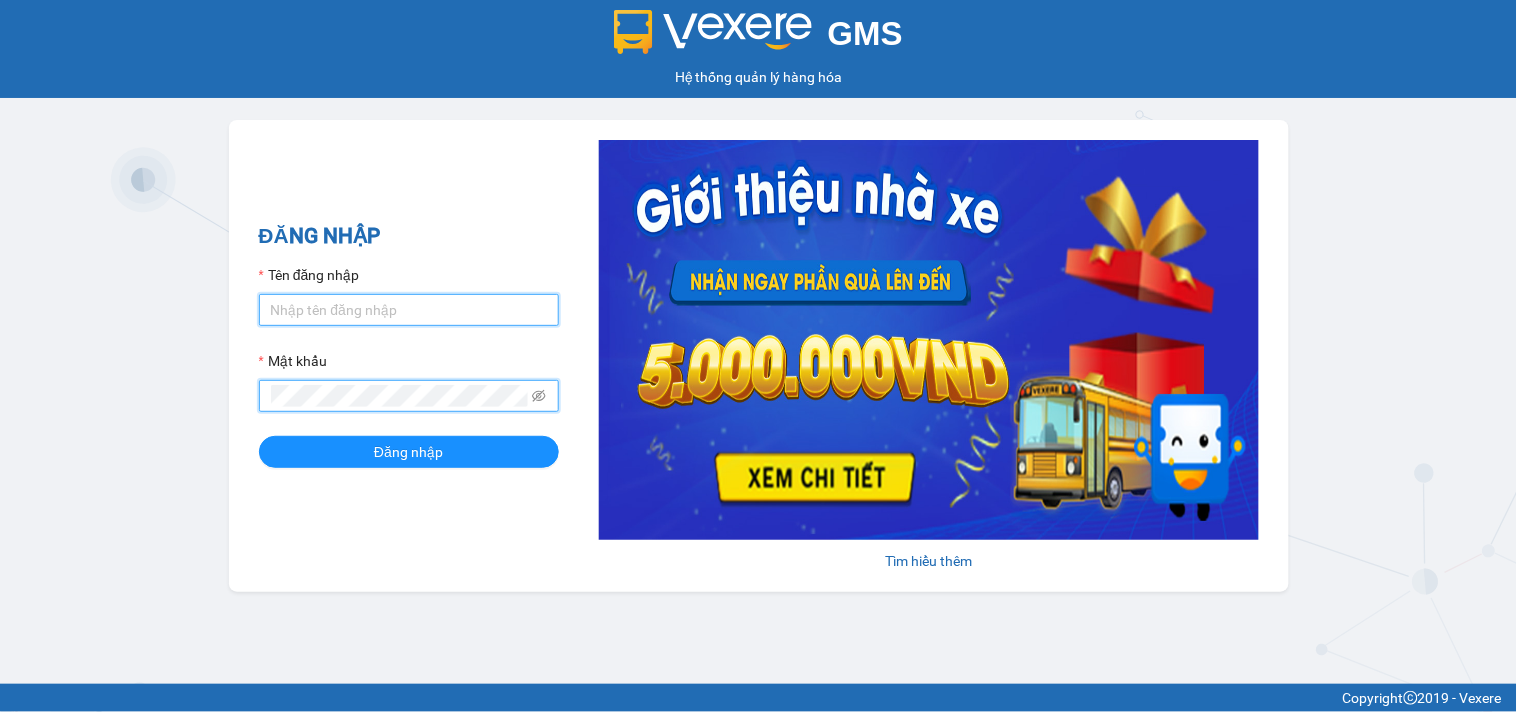 drag, startPoint x: 393, startPoint y: 303, endPoint x: 398, endPoint y: 325, distance: 22.561028 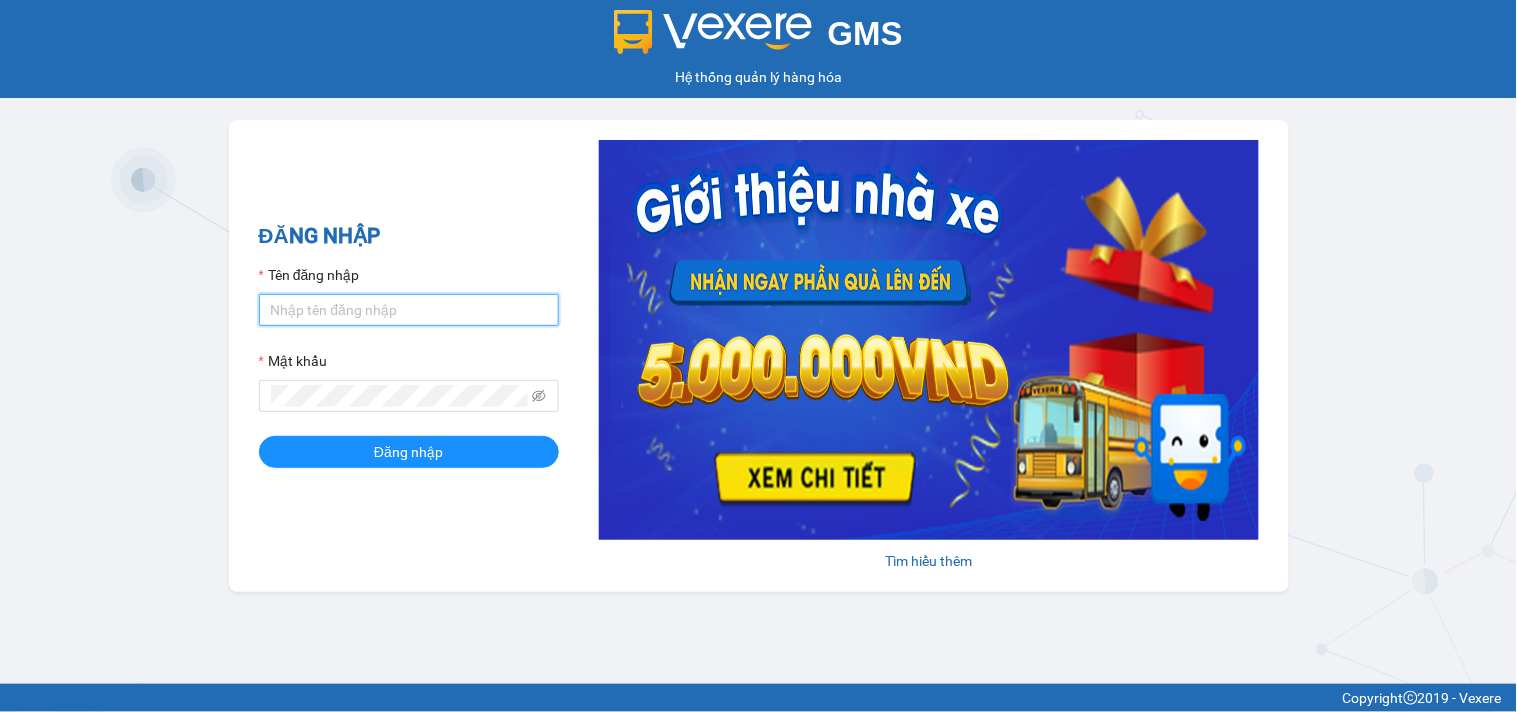 type on "xuanht_bxtt.saoviet" 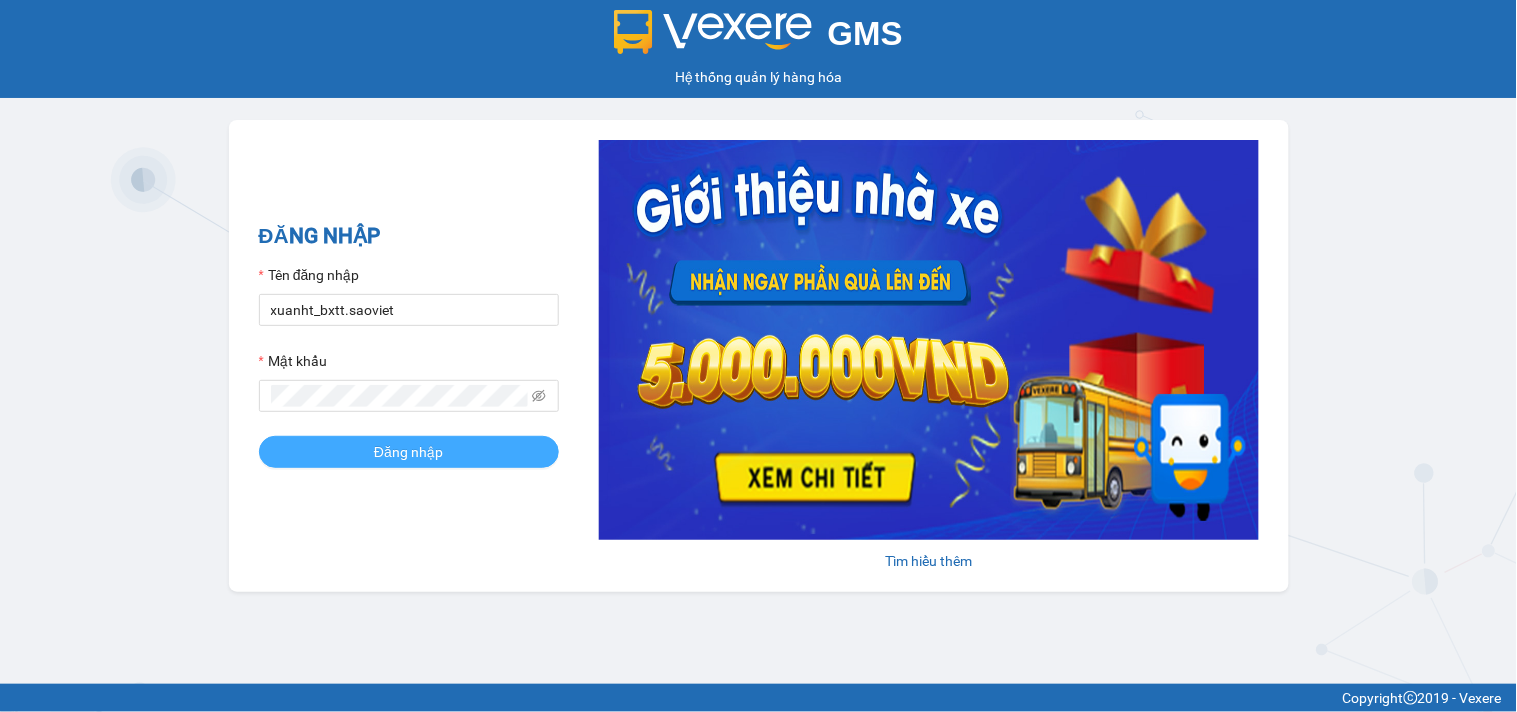 click on "Đăng nhập" at bounding box center (408, 452) 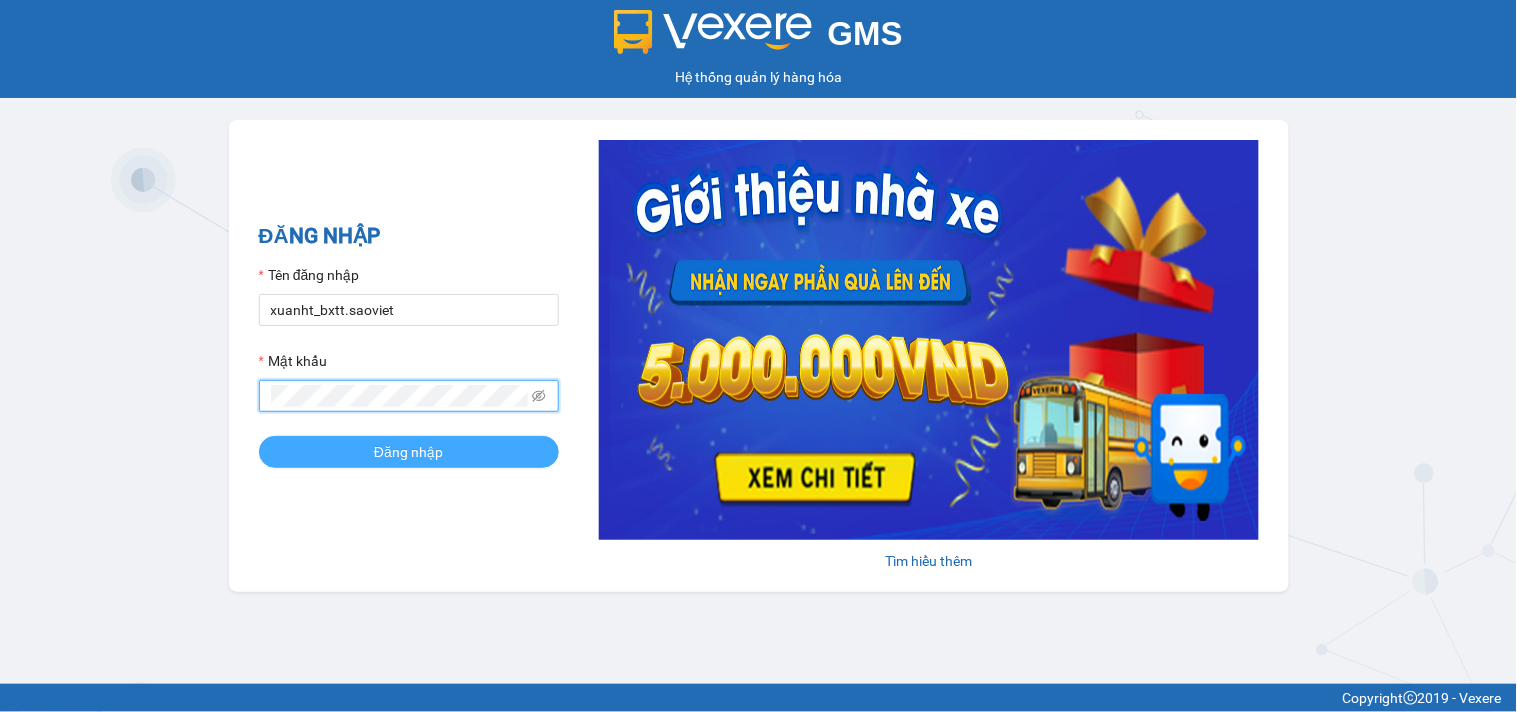 click on "Đăng nhập" at bounding box center (409, 452) 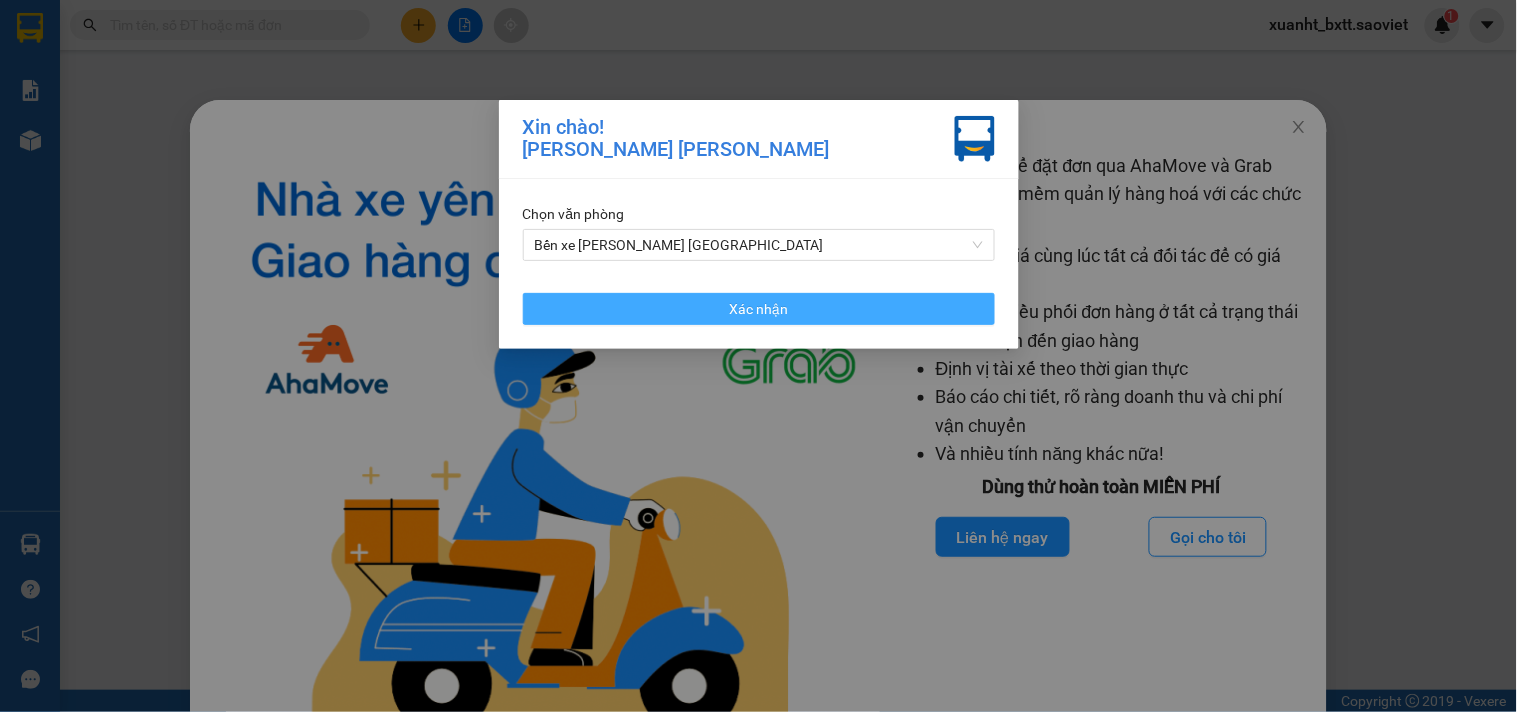 click on "Xác nhận" at bounding box center [759, 309] 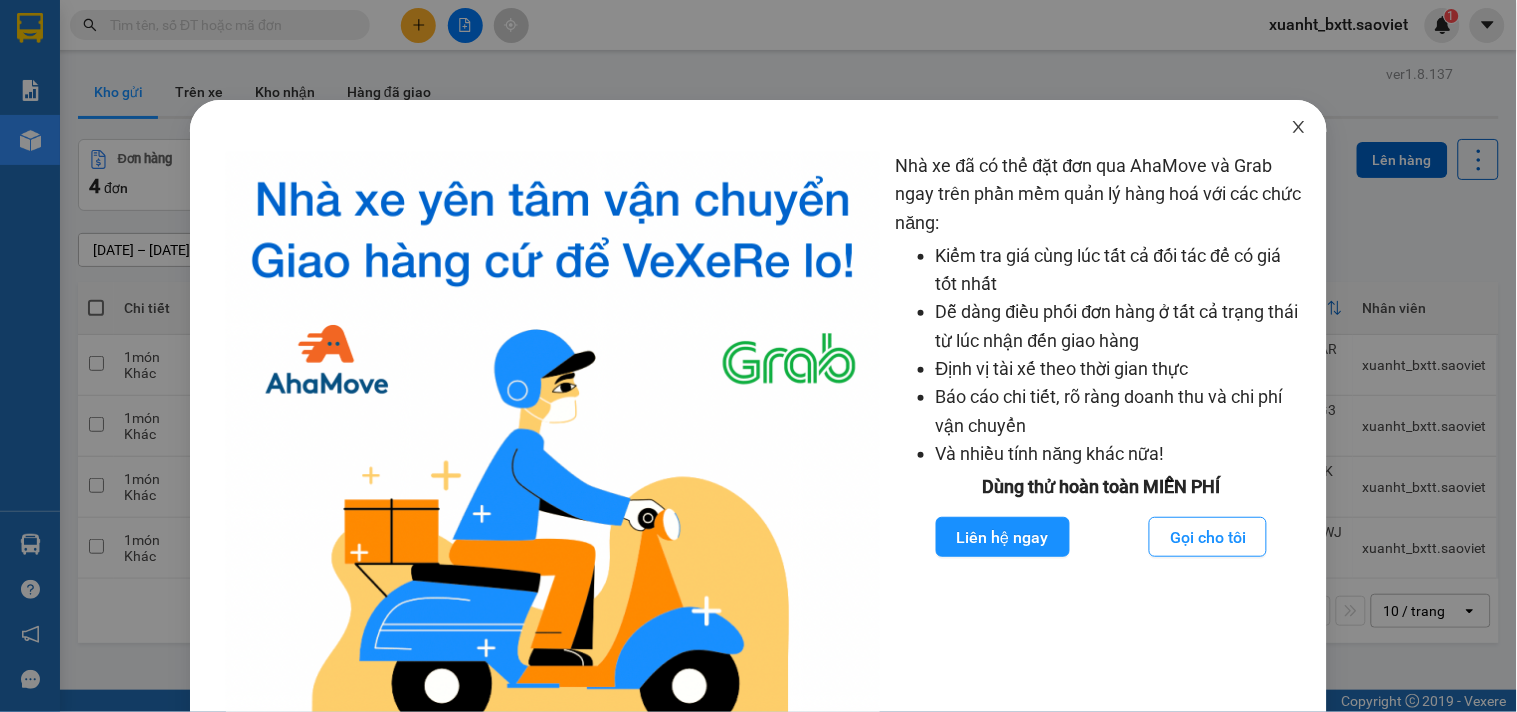 click 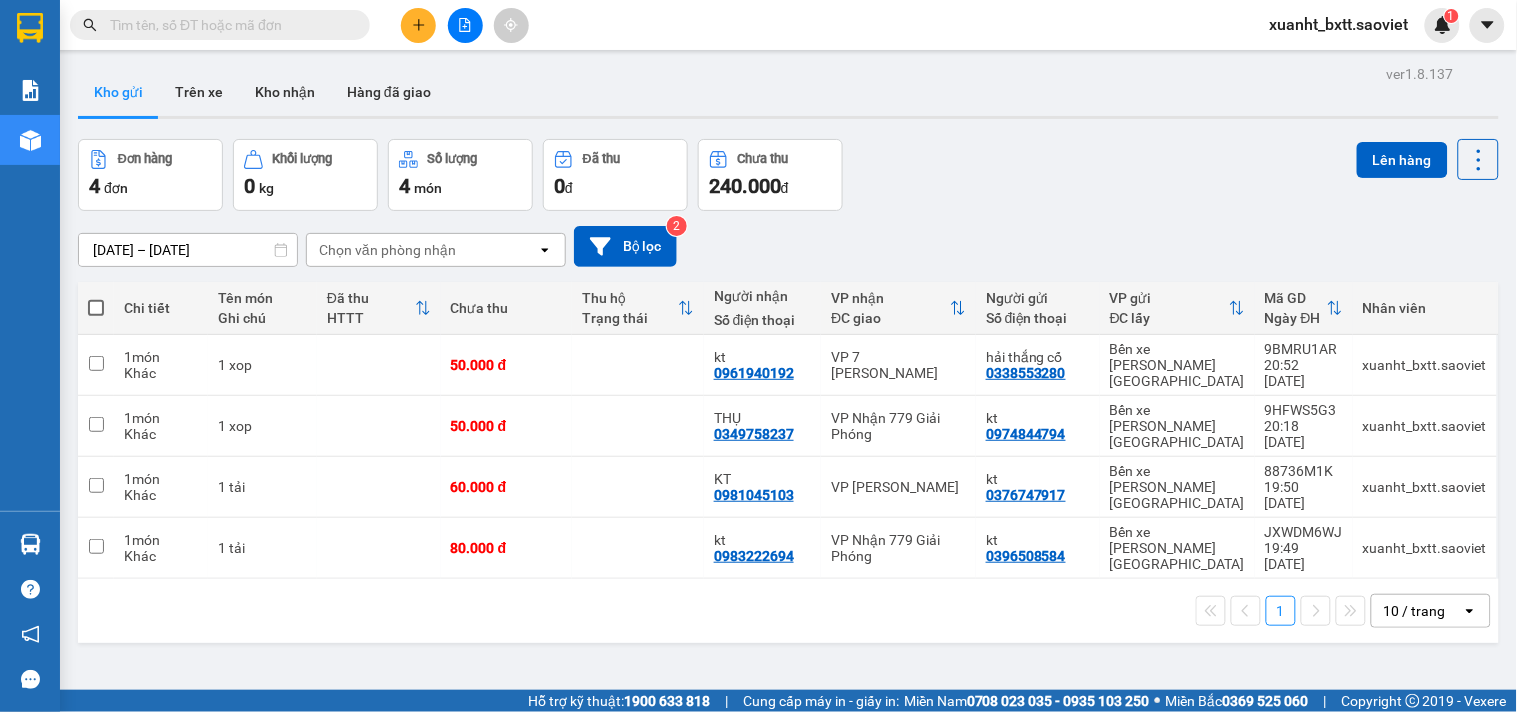 click at bounding box center [96, 308] 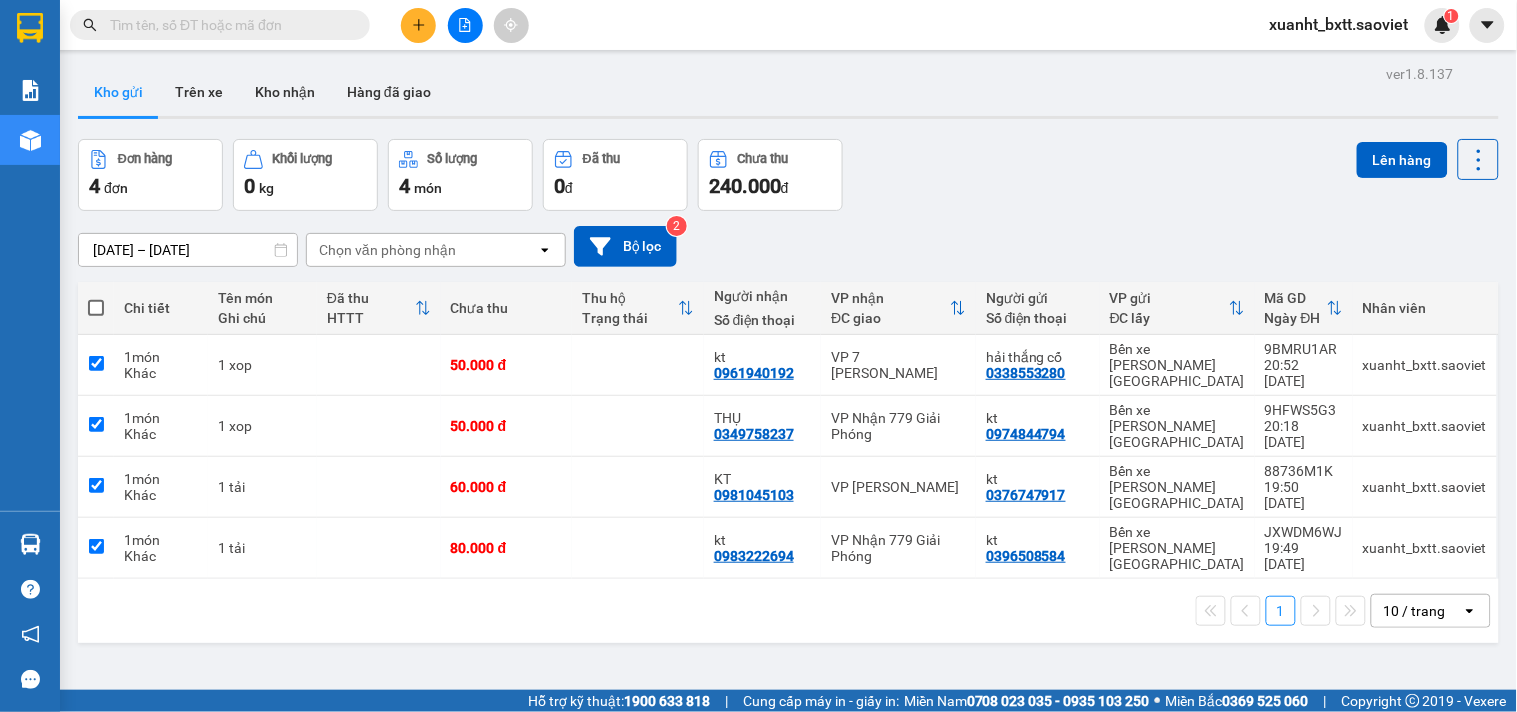 checkbox on "true" 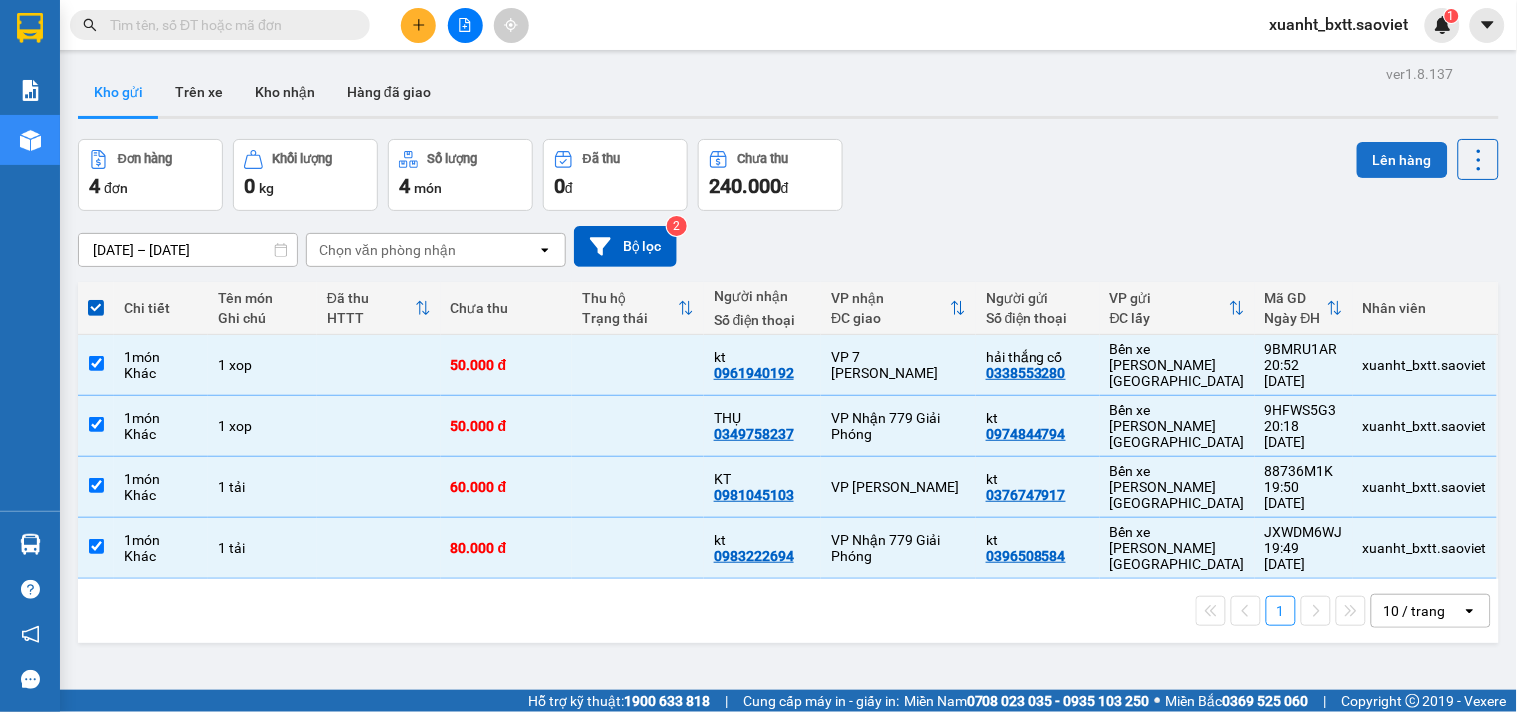click on "Lên hàng" at bounding box center [1402, 160] 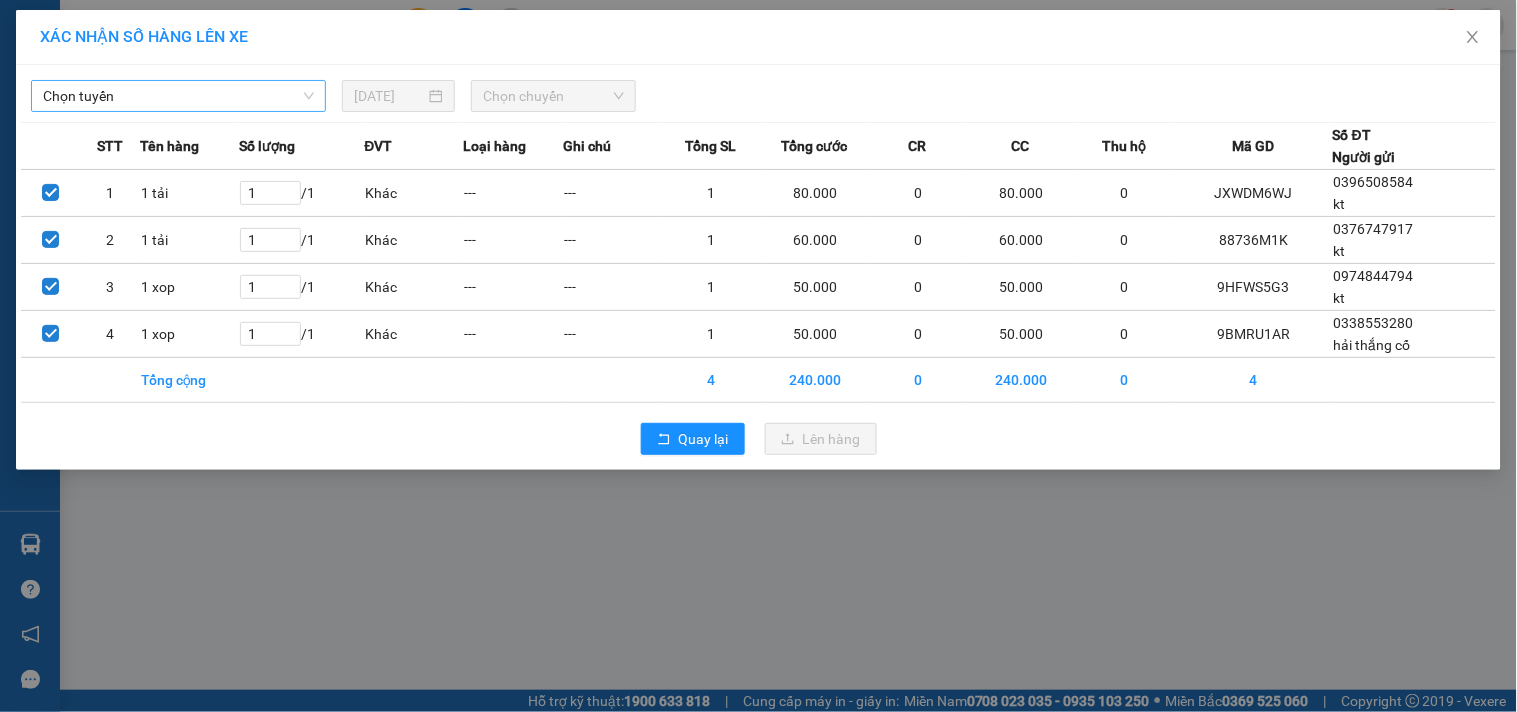 click on "Chọn tuyến" at bounding box center [178, 96] 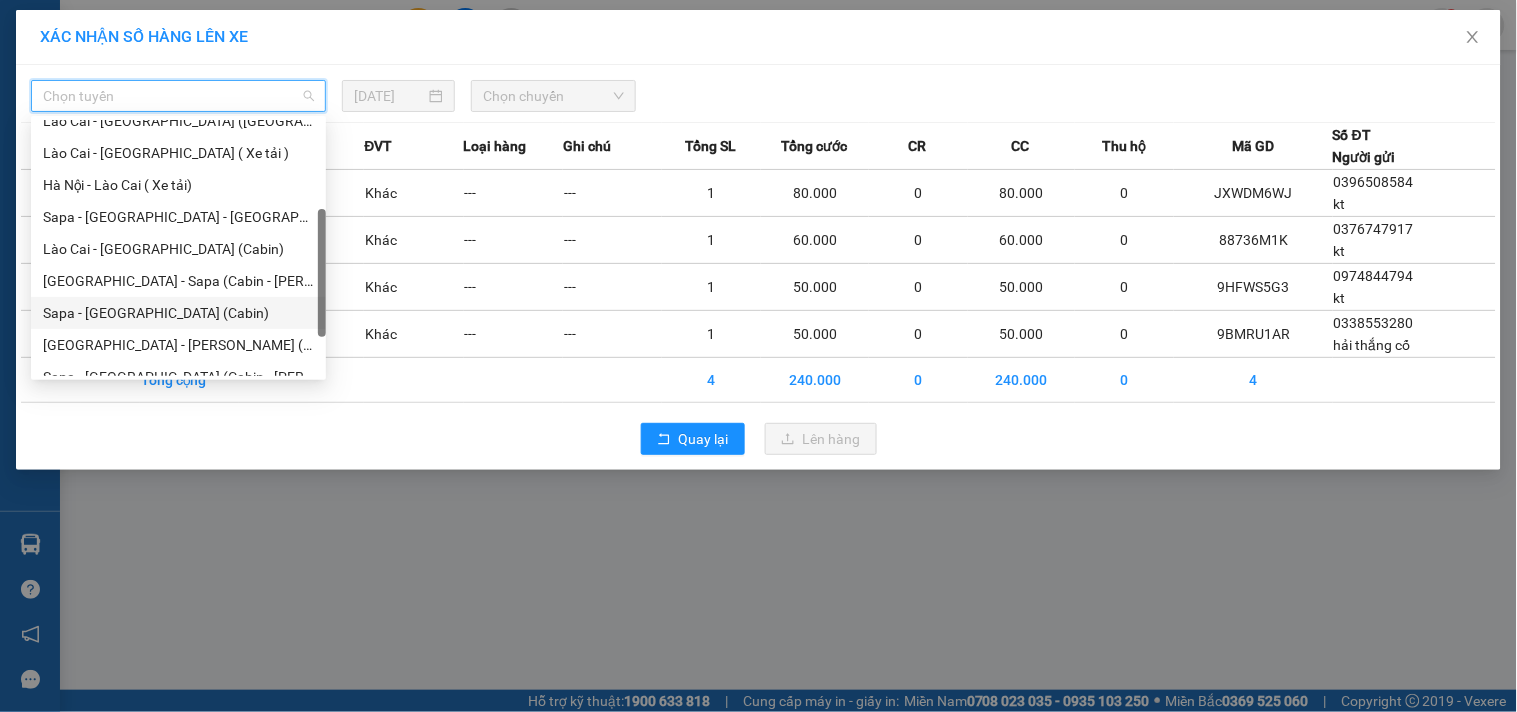 scroll, scrollTop: 160, scrollLeft: 0, axis: vertical 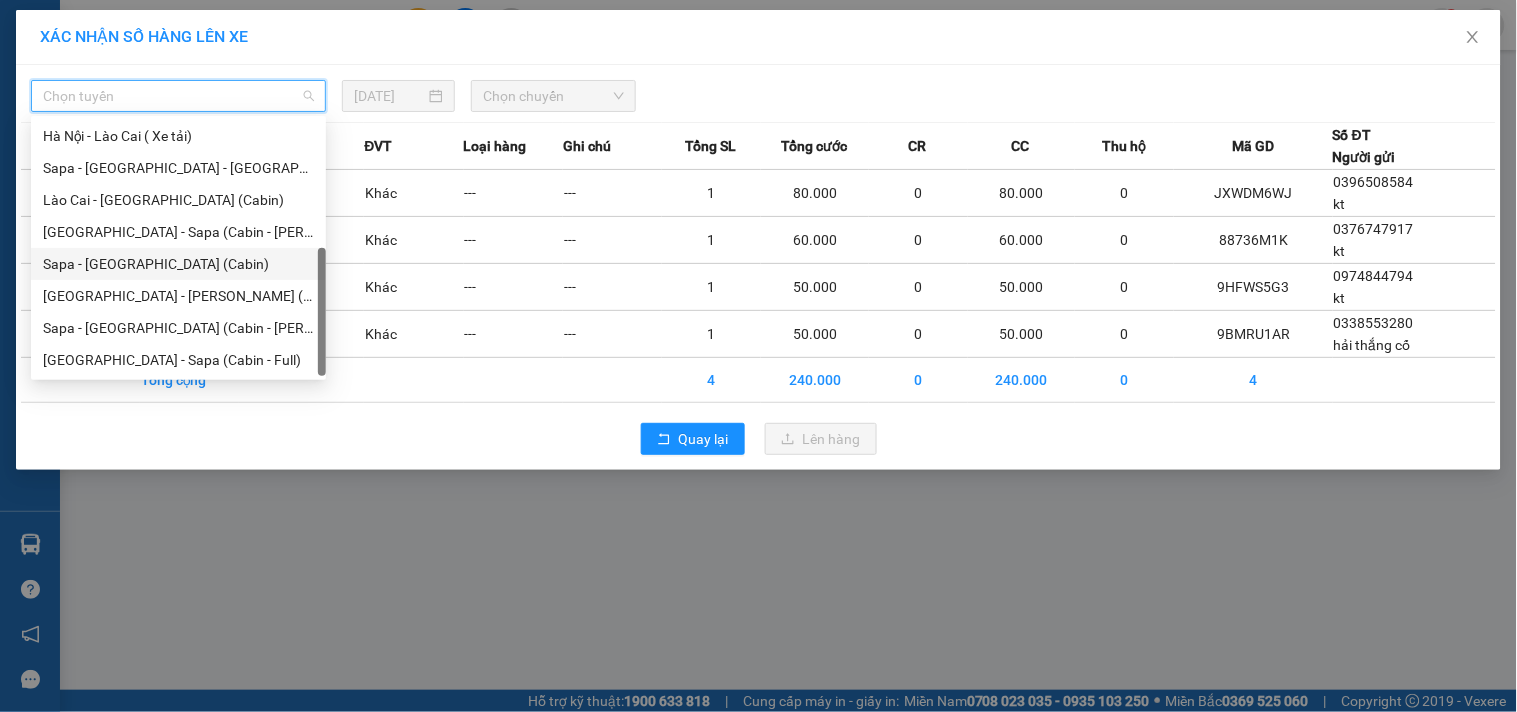 click on "Sapa - [GEOGRAPHIC_DATA] (Cabin)" at bounding box center (178, 264) 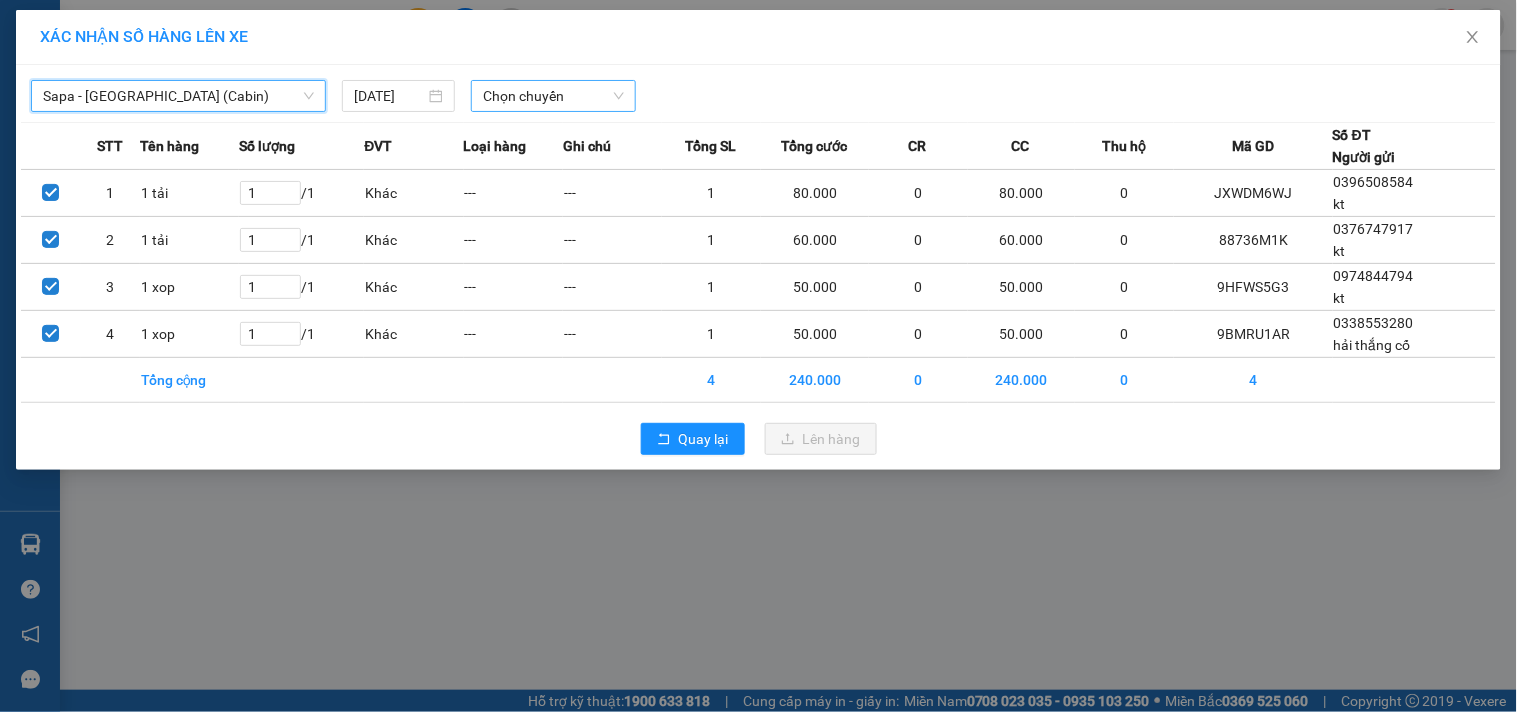 click on "Chọn chuyến" at bounding box center (553, 96) 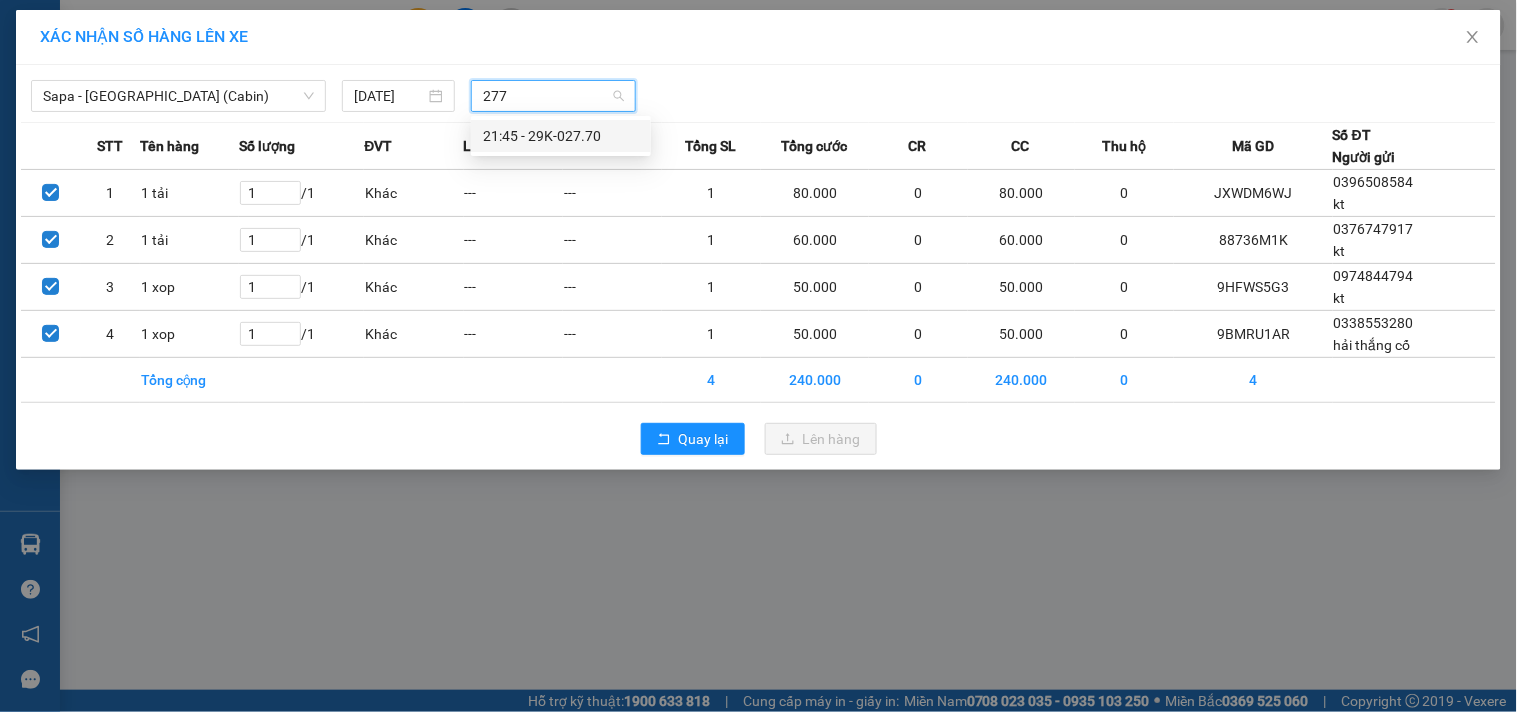 type on "2770" 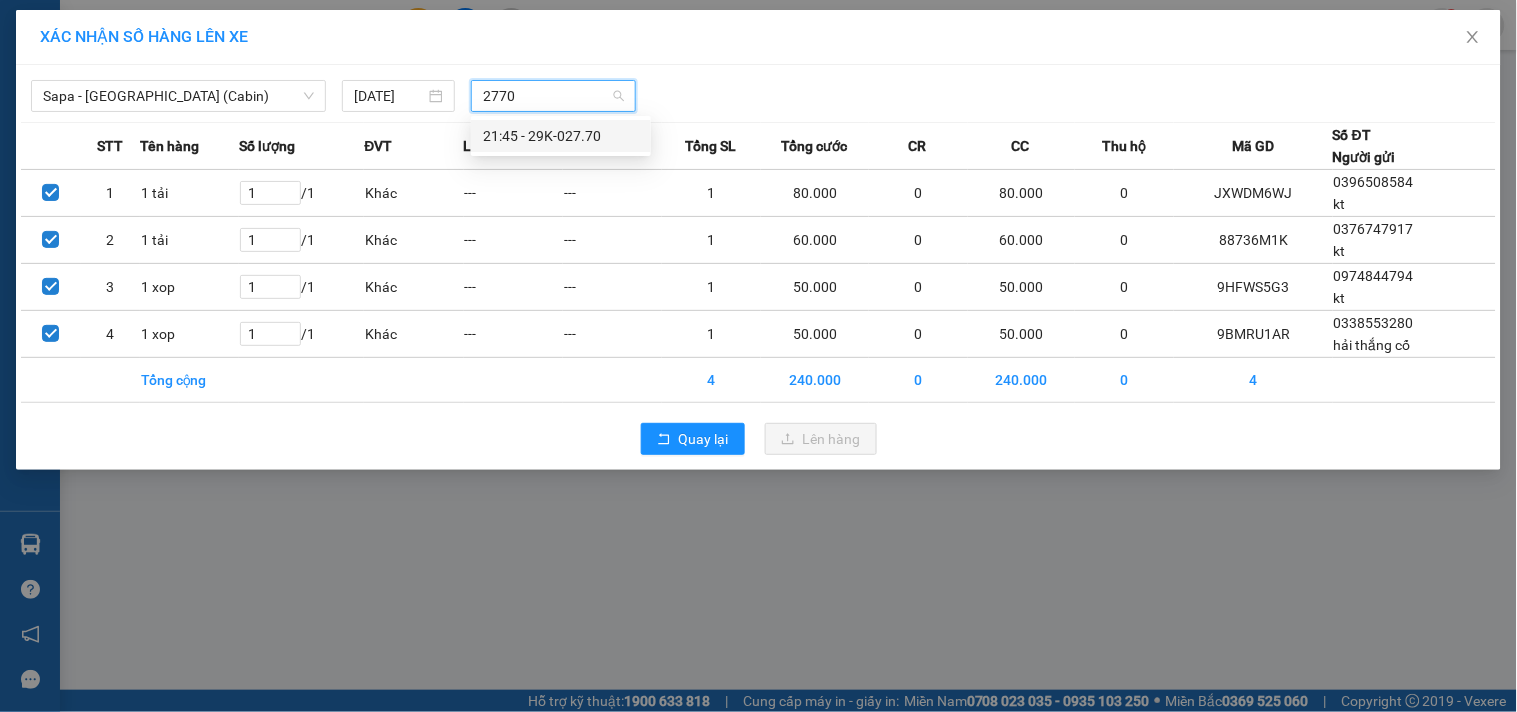 click on "21:45     - 29K-027.70" at bounding box center [561, 136] 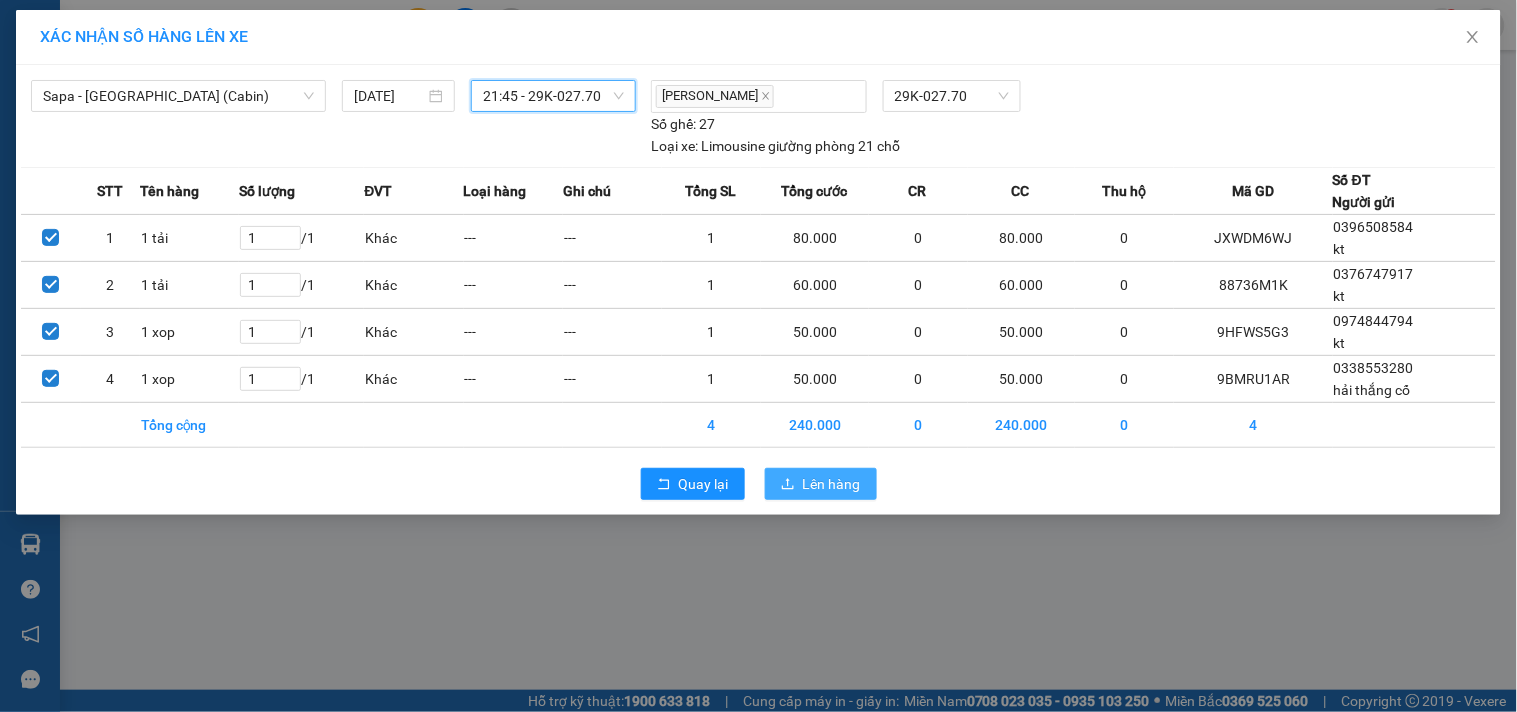 click on "Lên hàng" at bounding box center [832, 484] 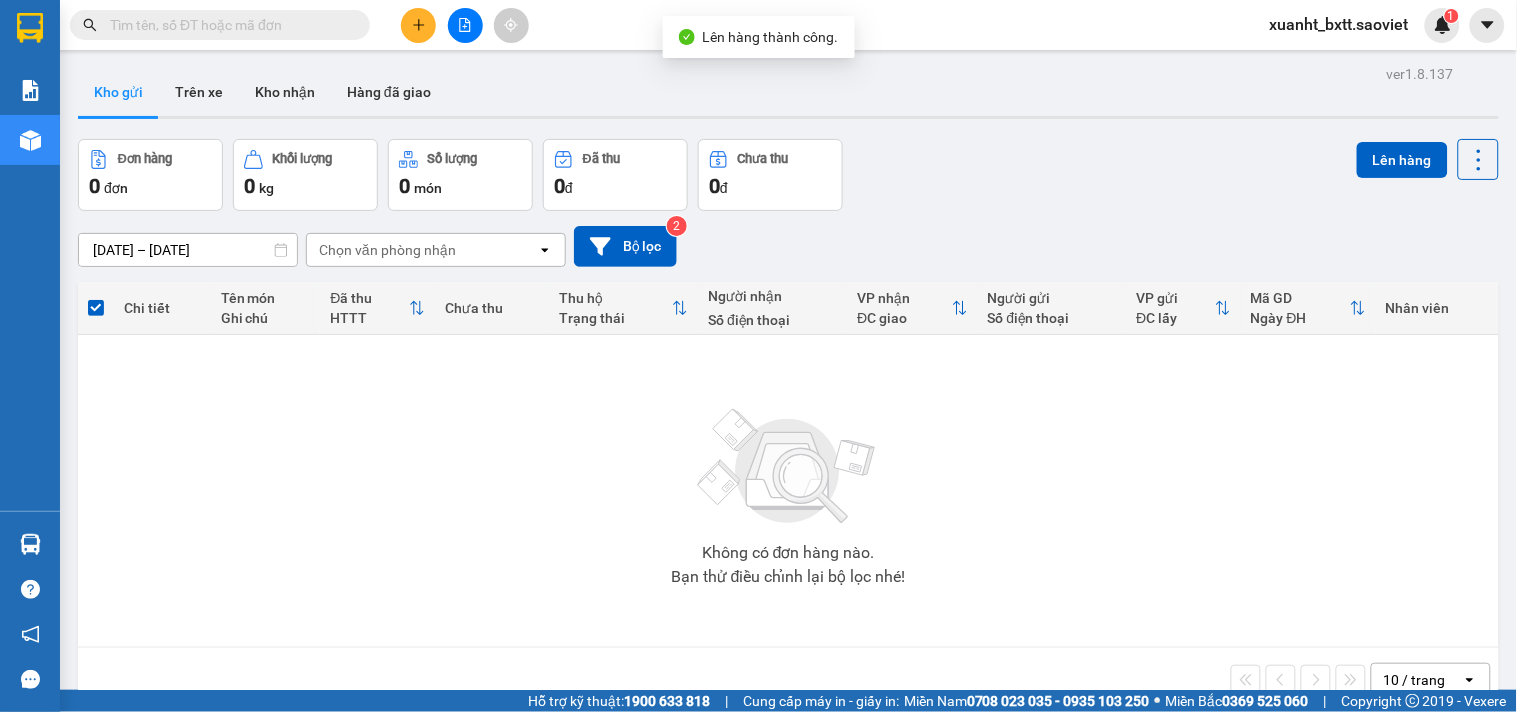 click 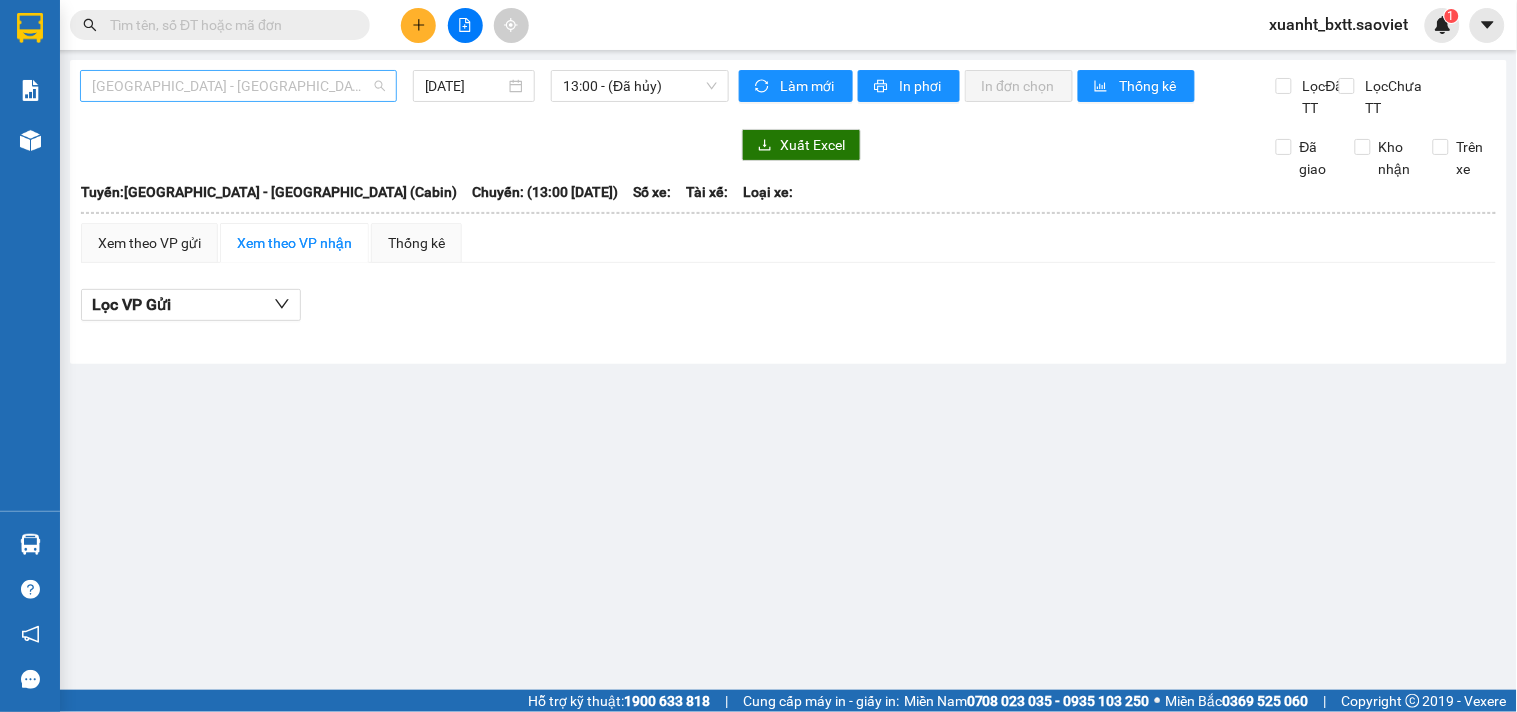 click on "[GEOGRAPHIC_DATA] - [GEOGRAPHIC_DATA] (Cabin)" at bounding box center [238, 86] 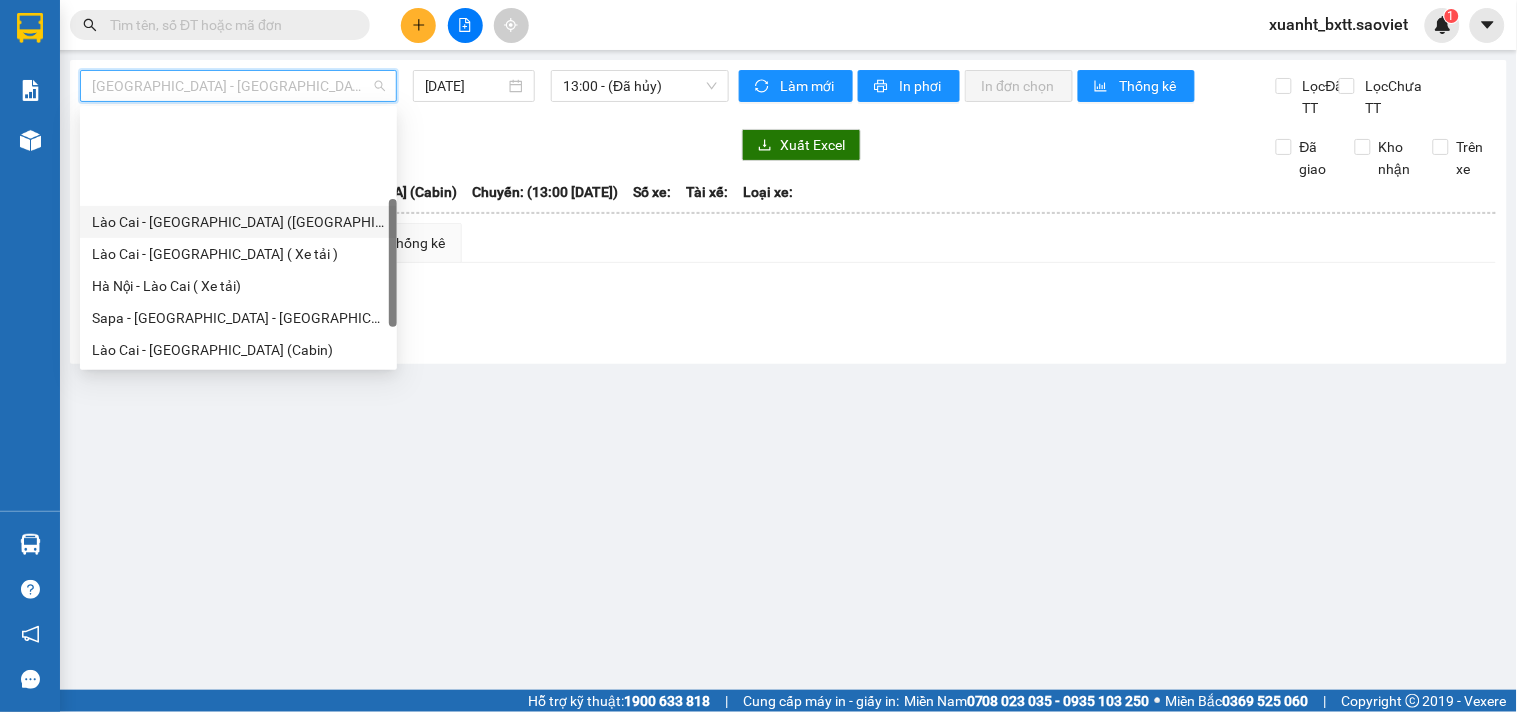 scroll, scrollTop: 160, scrollLeft: 0, axis: vertical 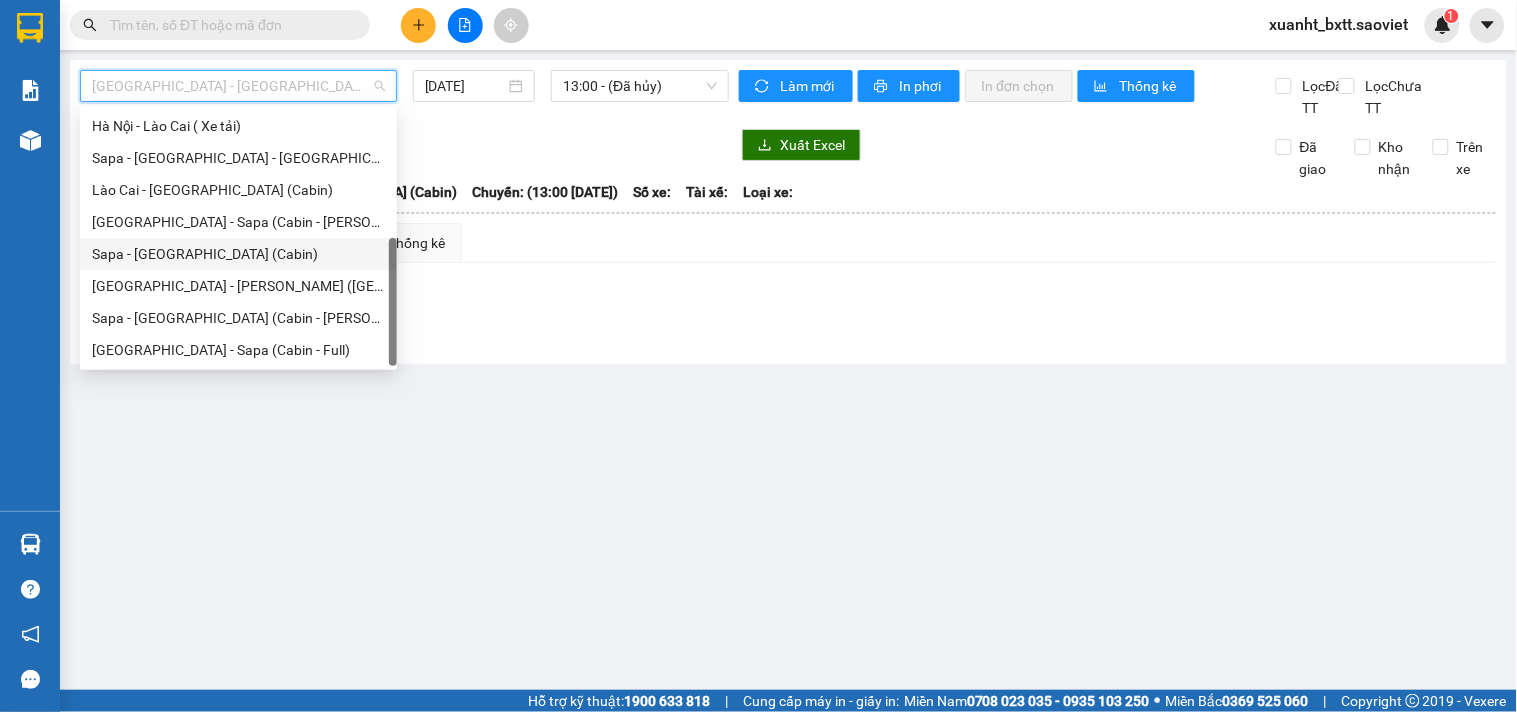 click on "Sapa - [GEOGRAPHIC_DATA] (Cabin)" at bounding box center (238, 254) 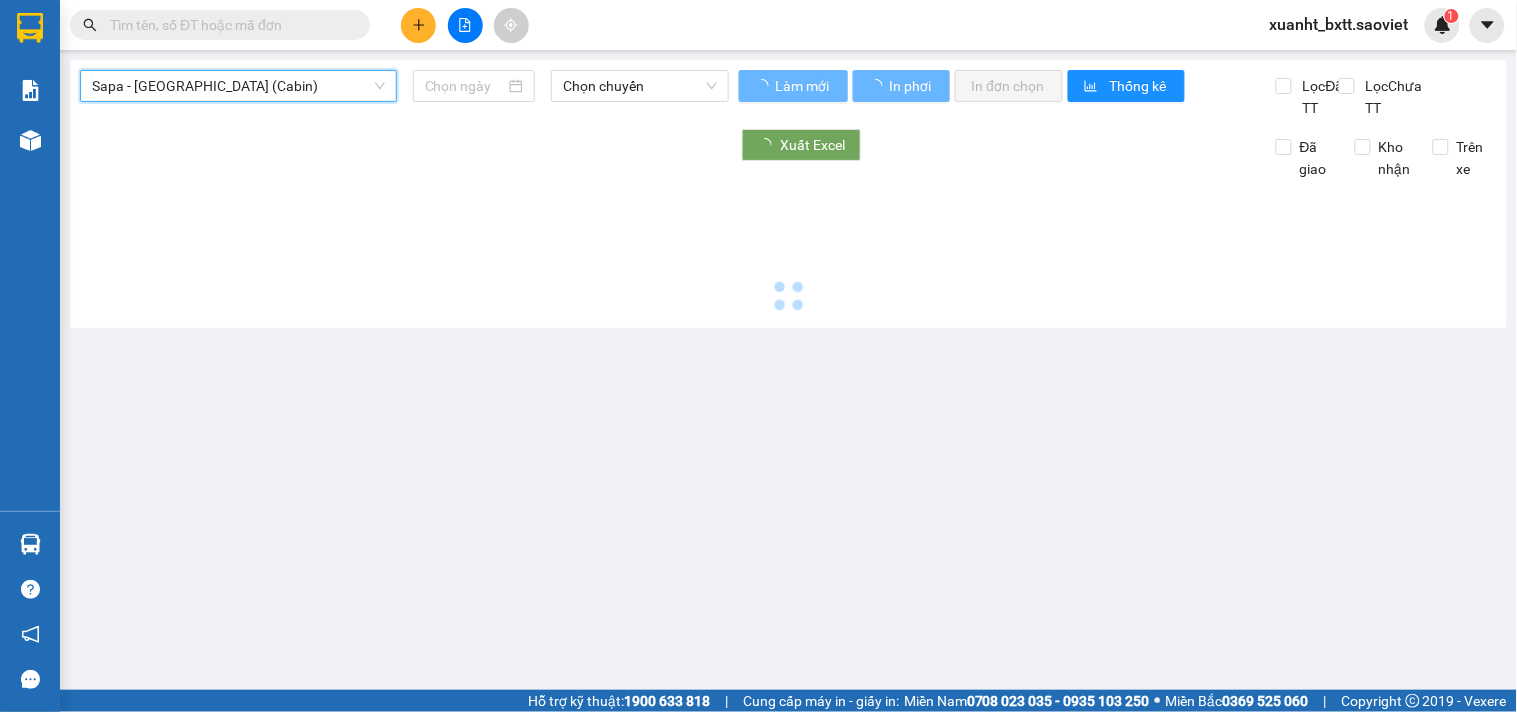 type on "[DATE]" 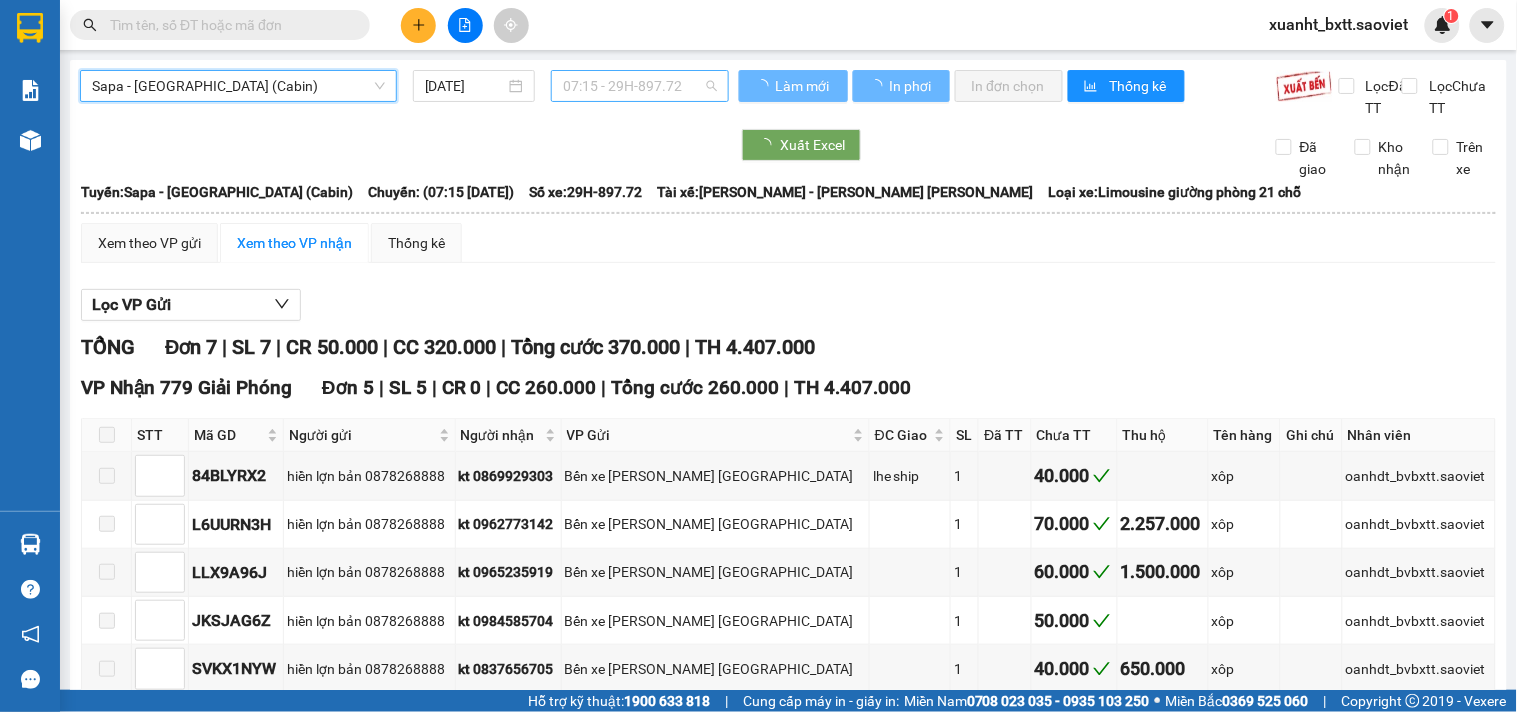 click on "07:15     - 29H-897.72" at bounding box center [640, 86] 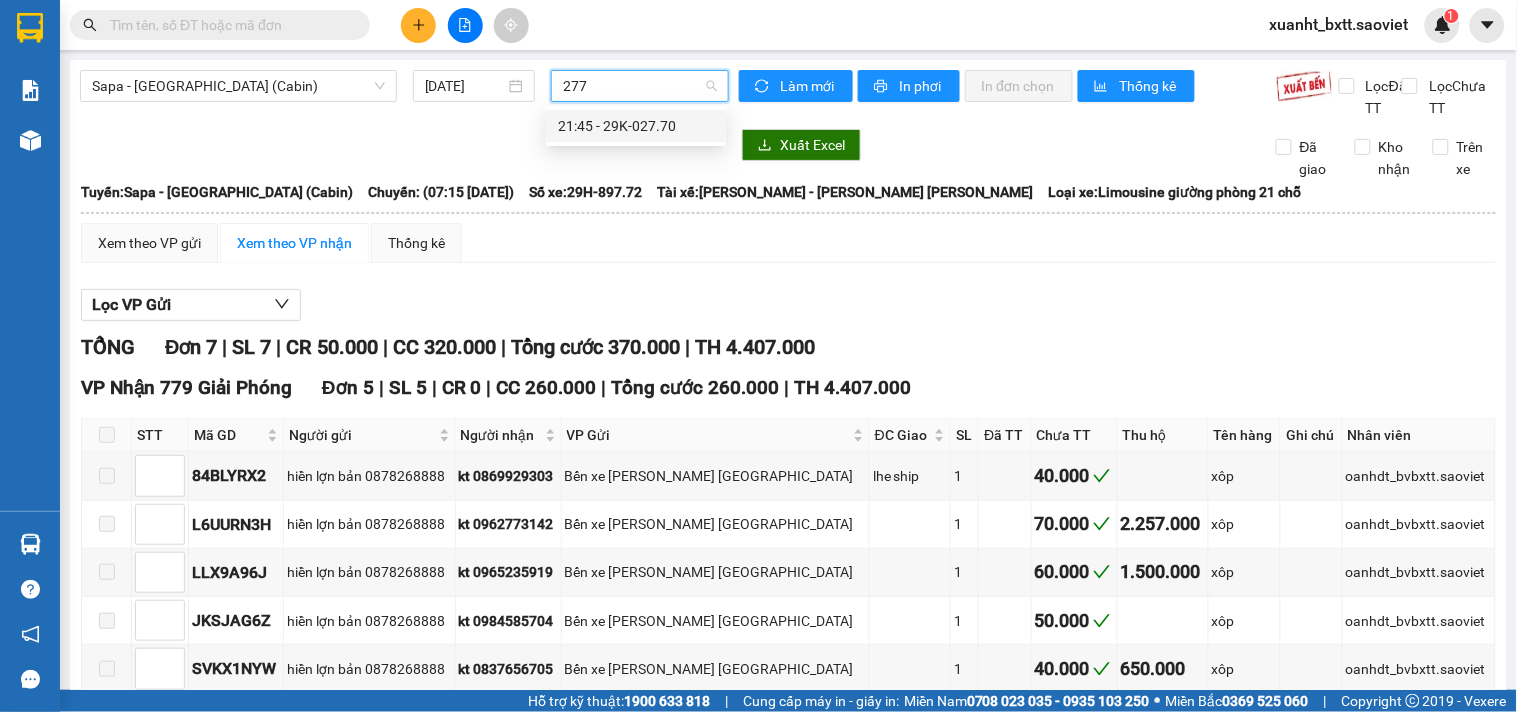 type on "2770" 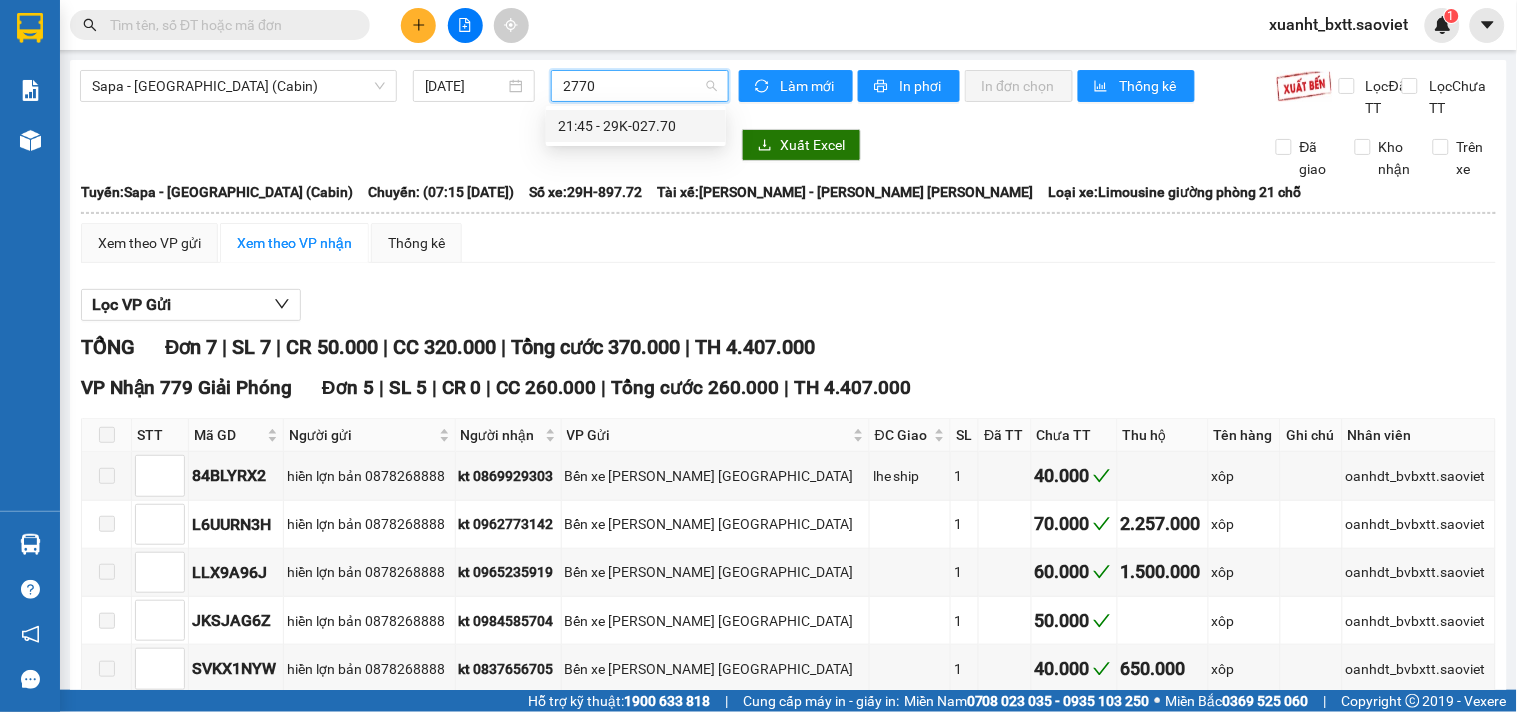 click on "21:45     - 29K-027.70" at bounding box center (636, 126) 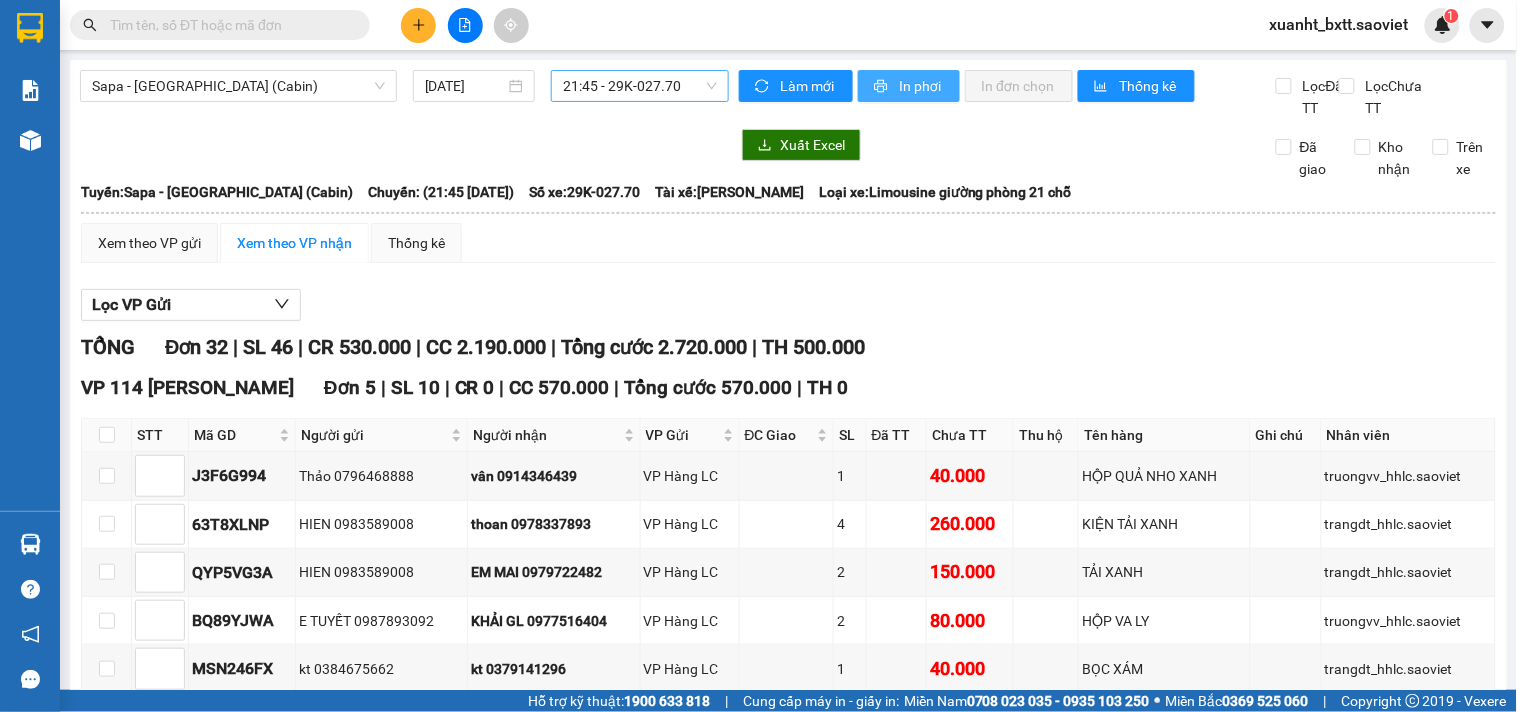 click on "In phơi" at bounding box center [921, 86] 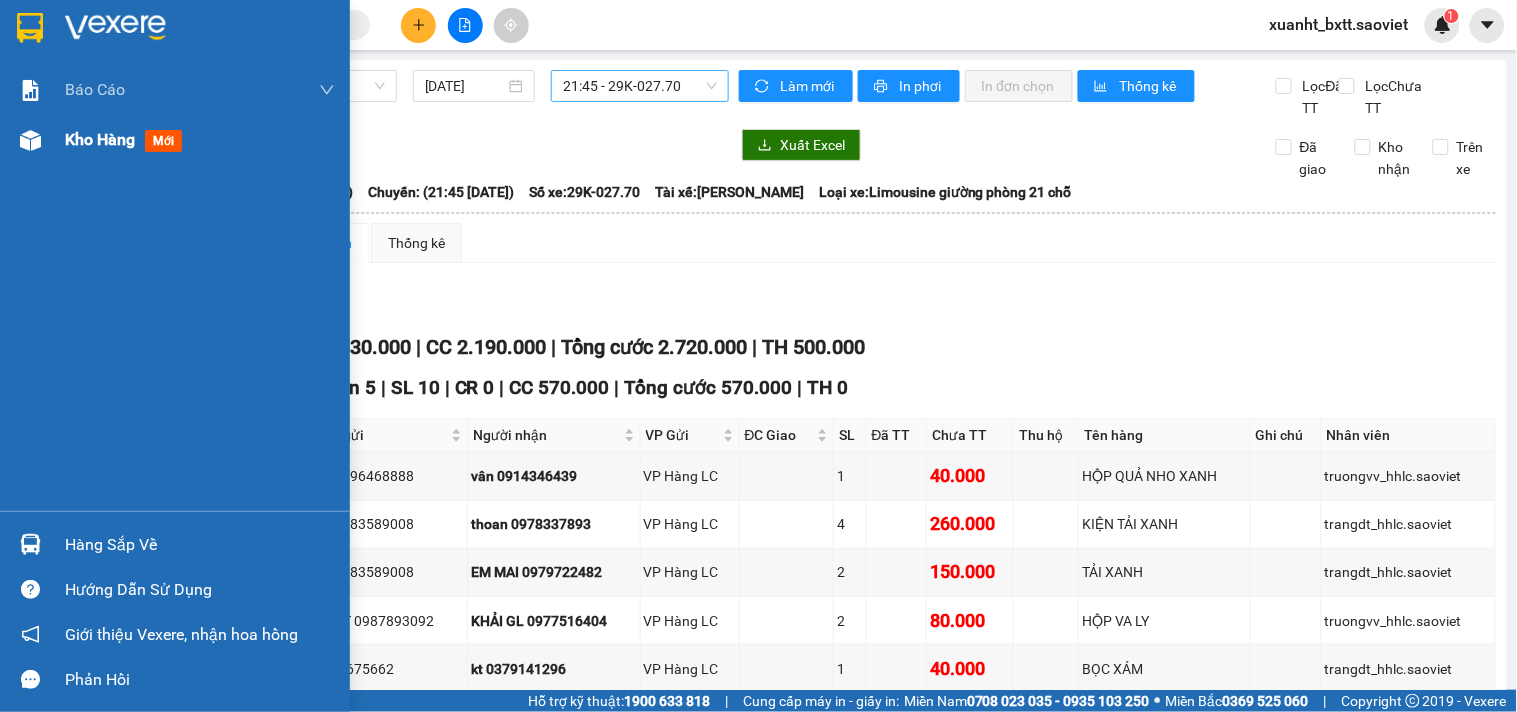click on "Kho hàng" at bounding box center [100, 139] 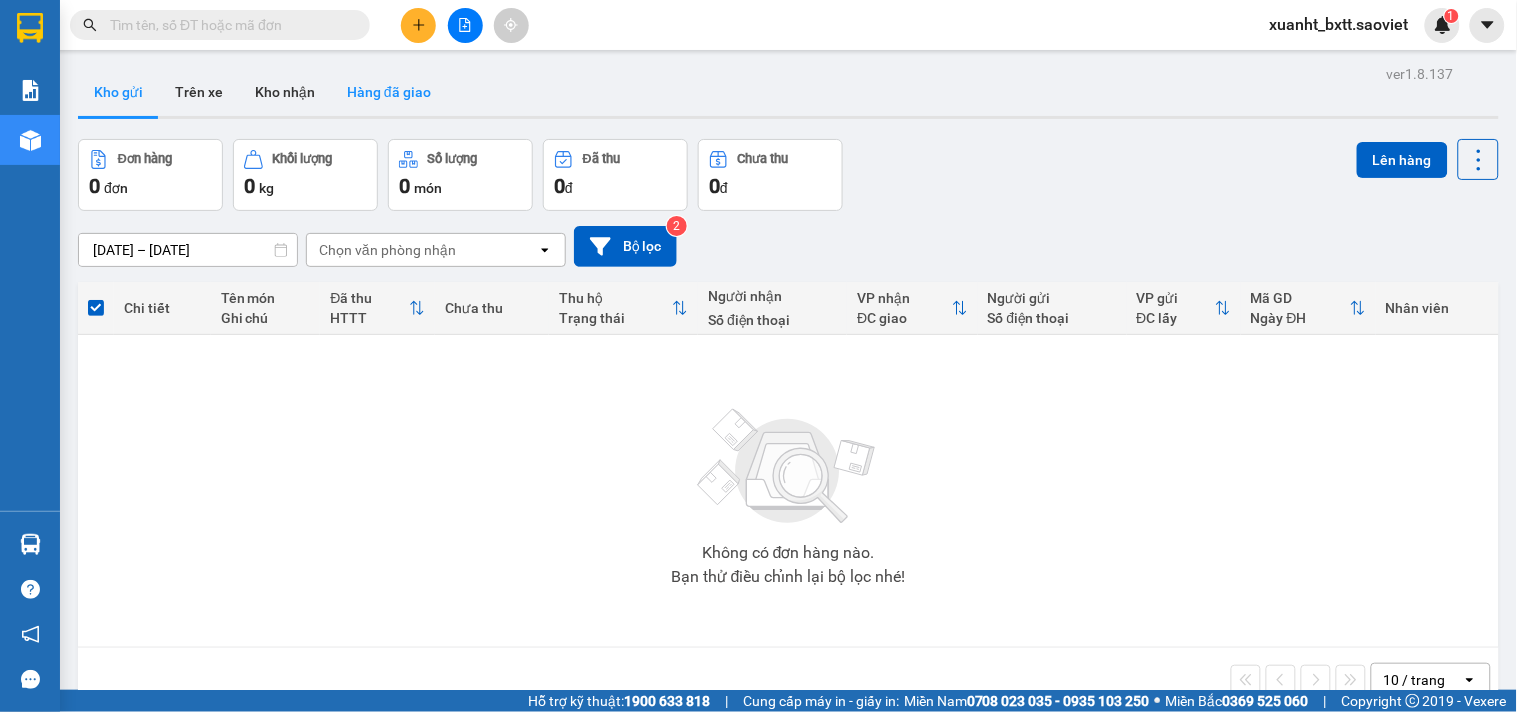 click on "Hàng đã giao" at bounding box center (389, 92) 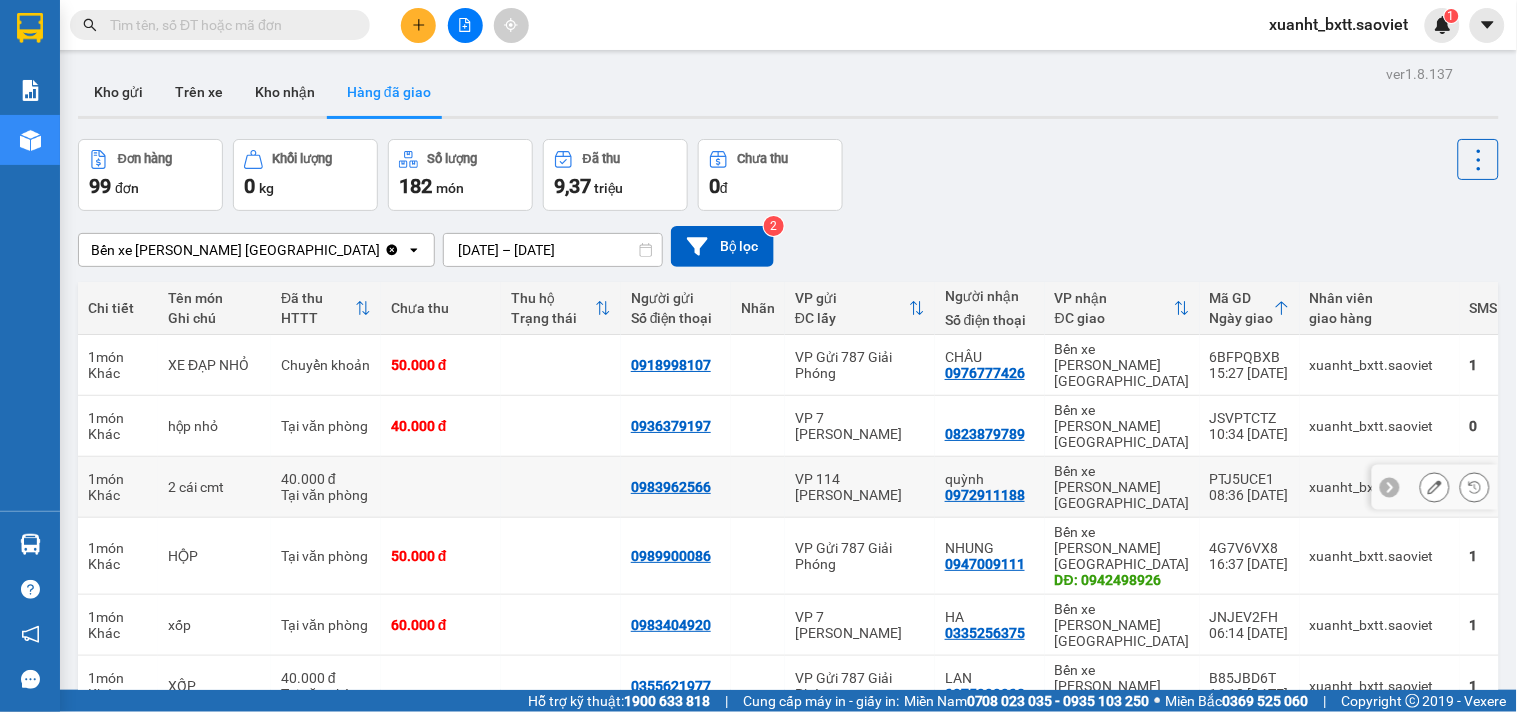 scroll, scrollTop: 218, scrollLeft: 0, axis: vertical 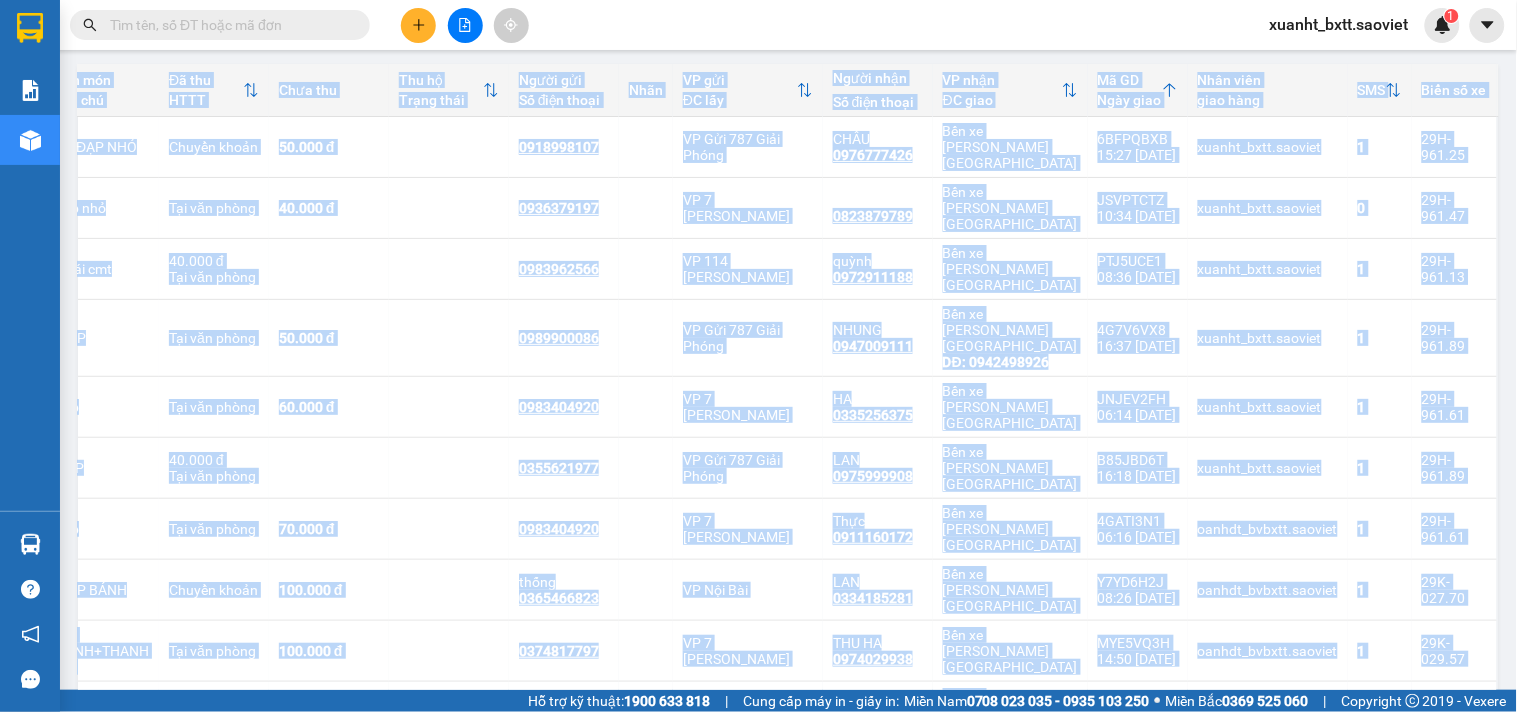 drag, startPoint x: 1346, startPoint y: 598, endPoint x: 1487, endPoint y: 598, distance: 141 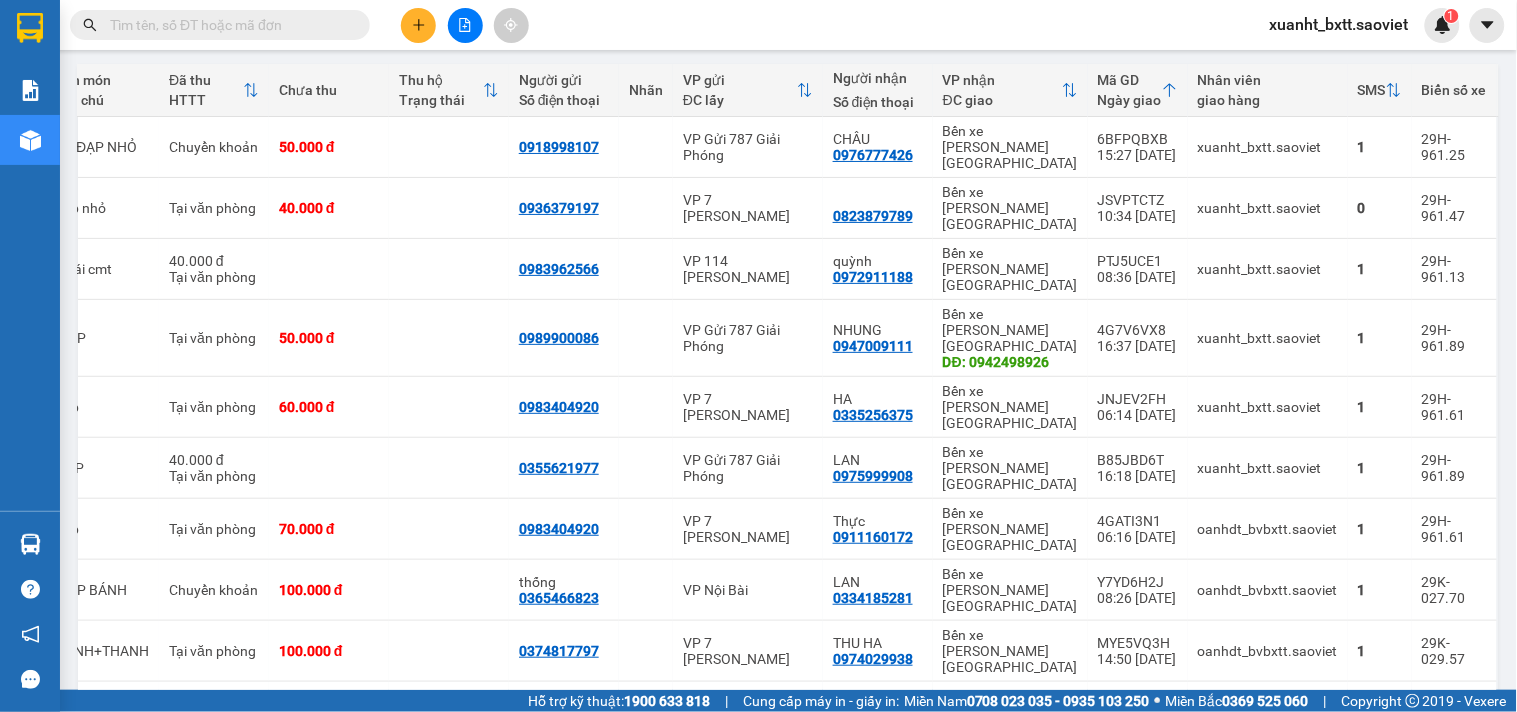 click on "1 2 3 4 5 ... 10 10 / trang open" at bounding box center (788, 775) 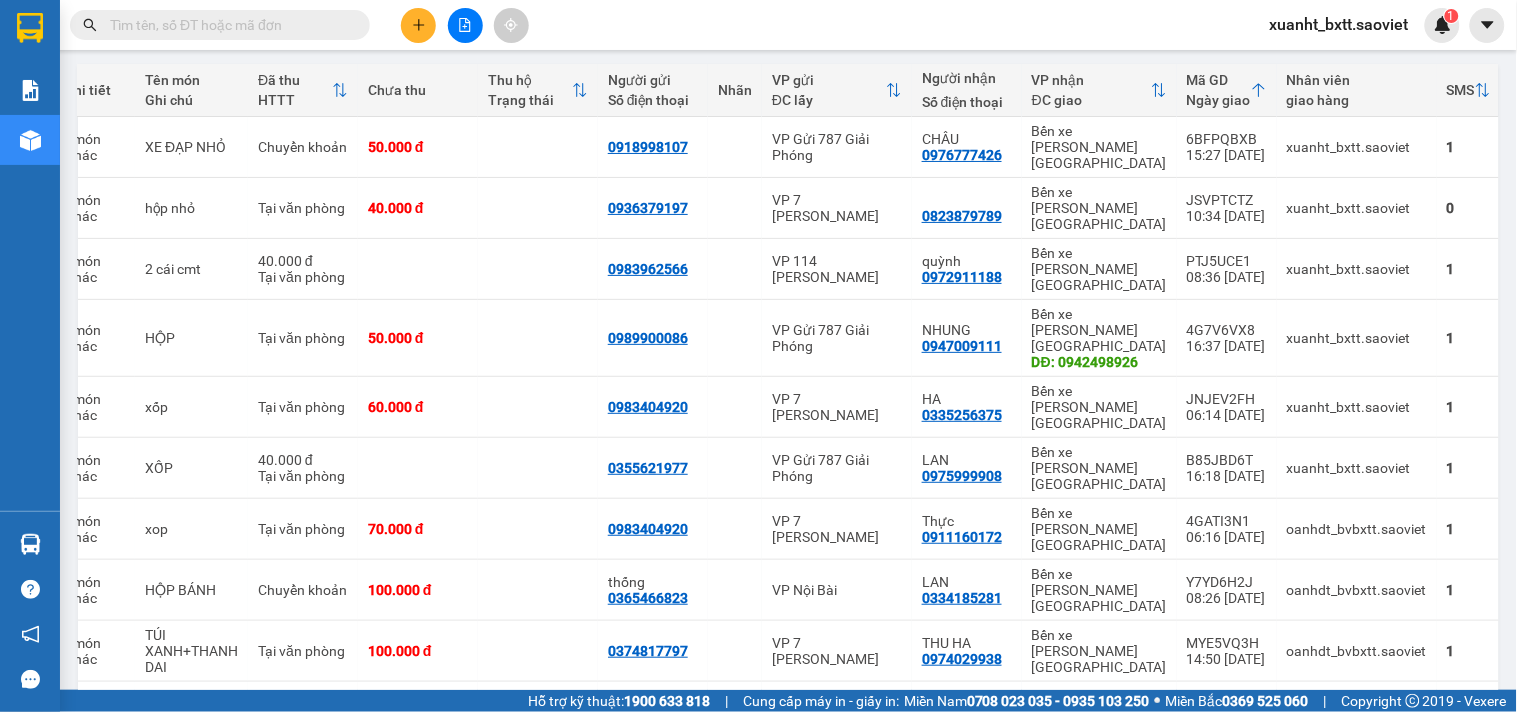scroll, scrollTop: 0, scrollLeft: 0, axis: both 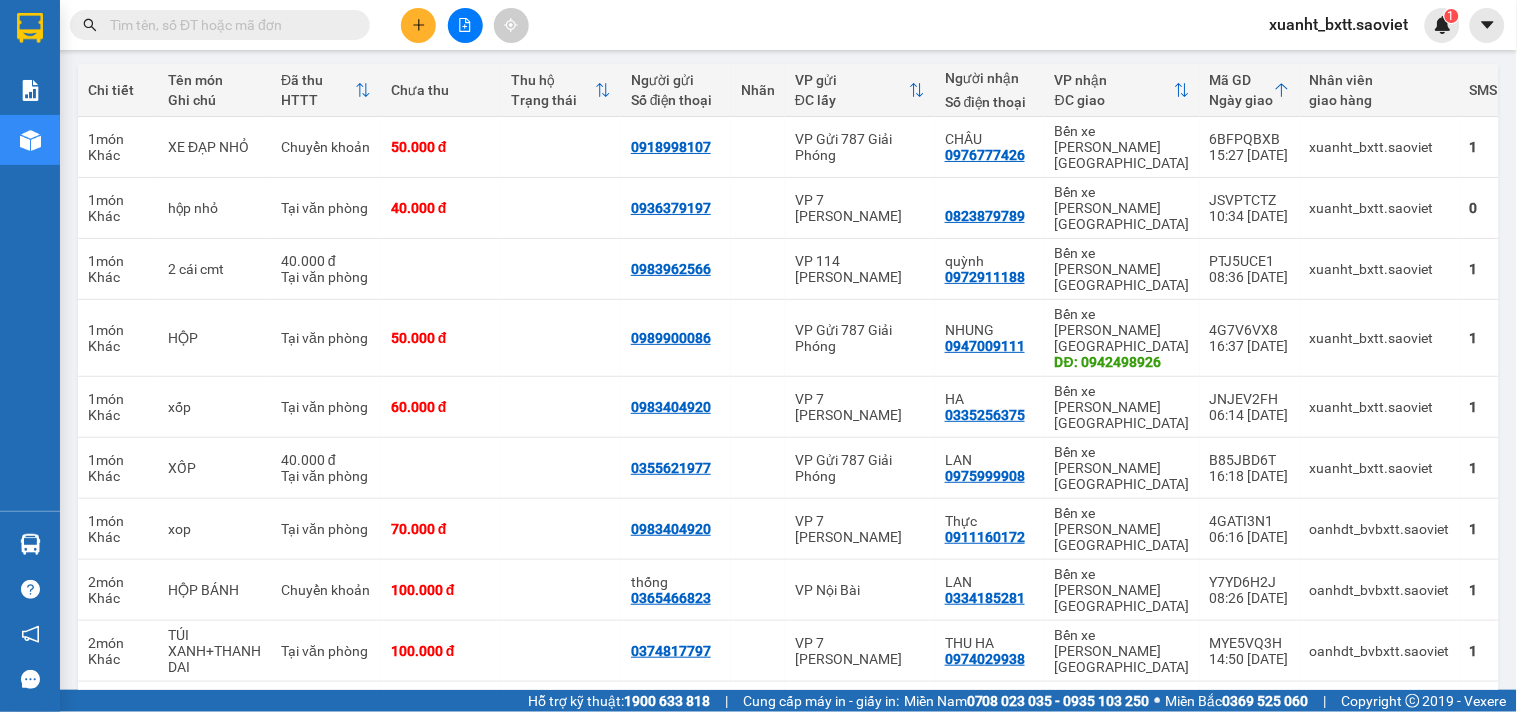 click on "2" at bounding box center [1106, 775] 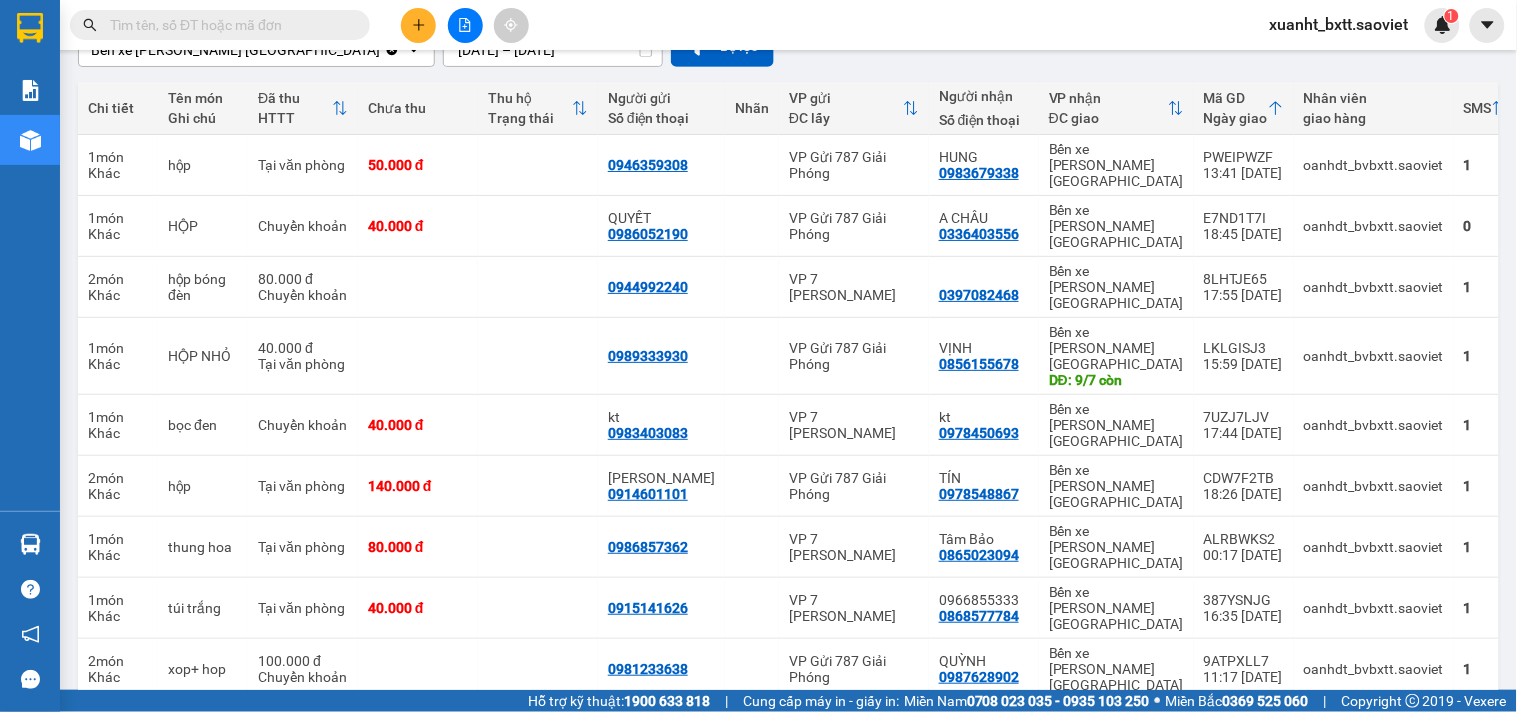 scroll, scrollTop: 202, scrollLeft: 0, axis: vertical 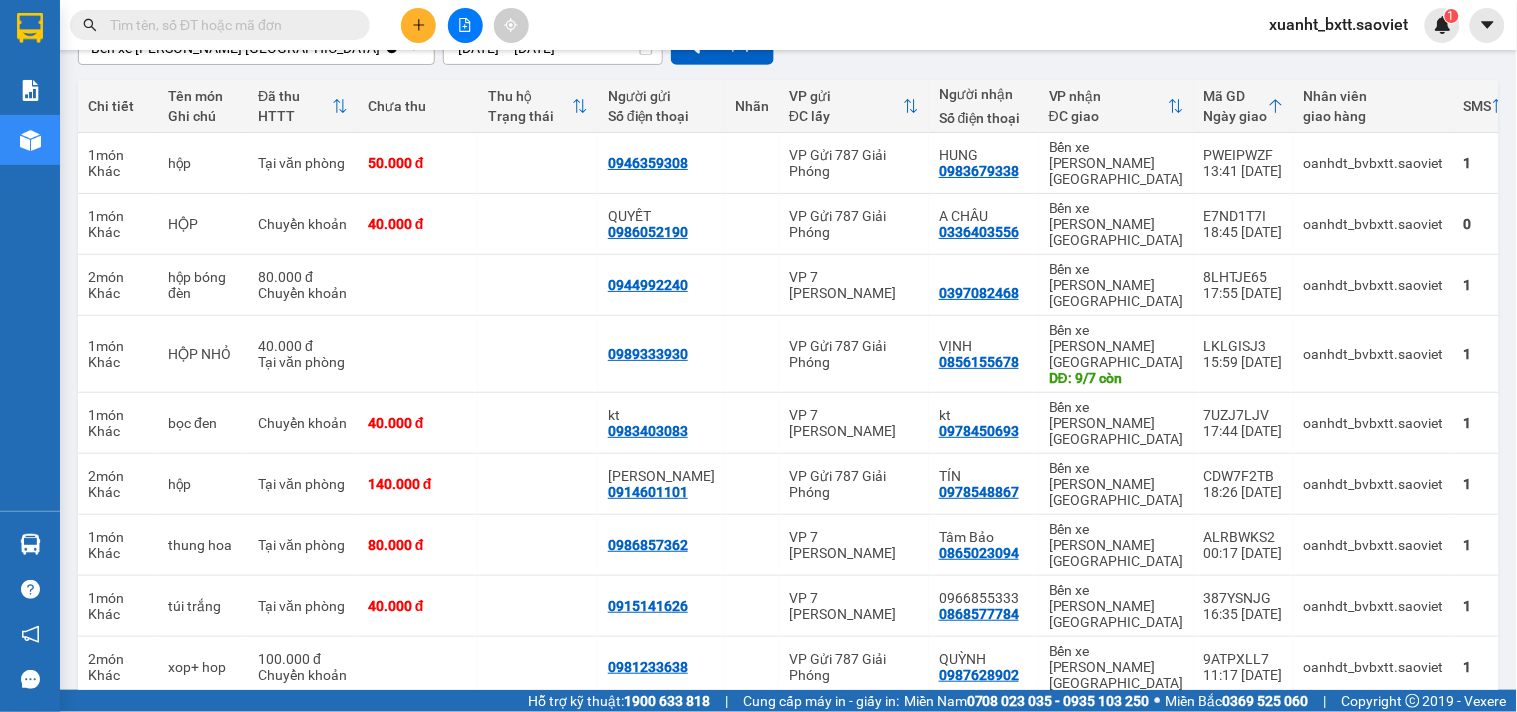 click on "1" at bounding box center (1071, 791) 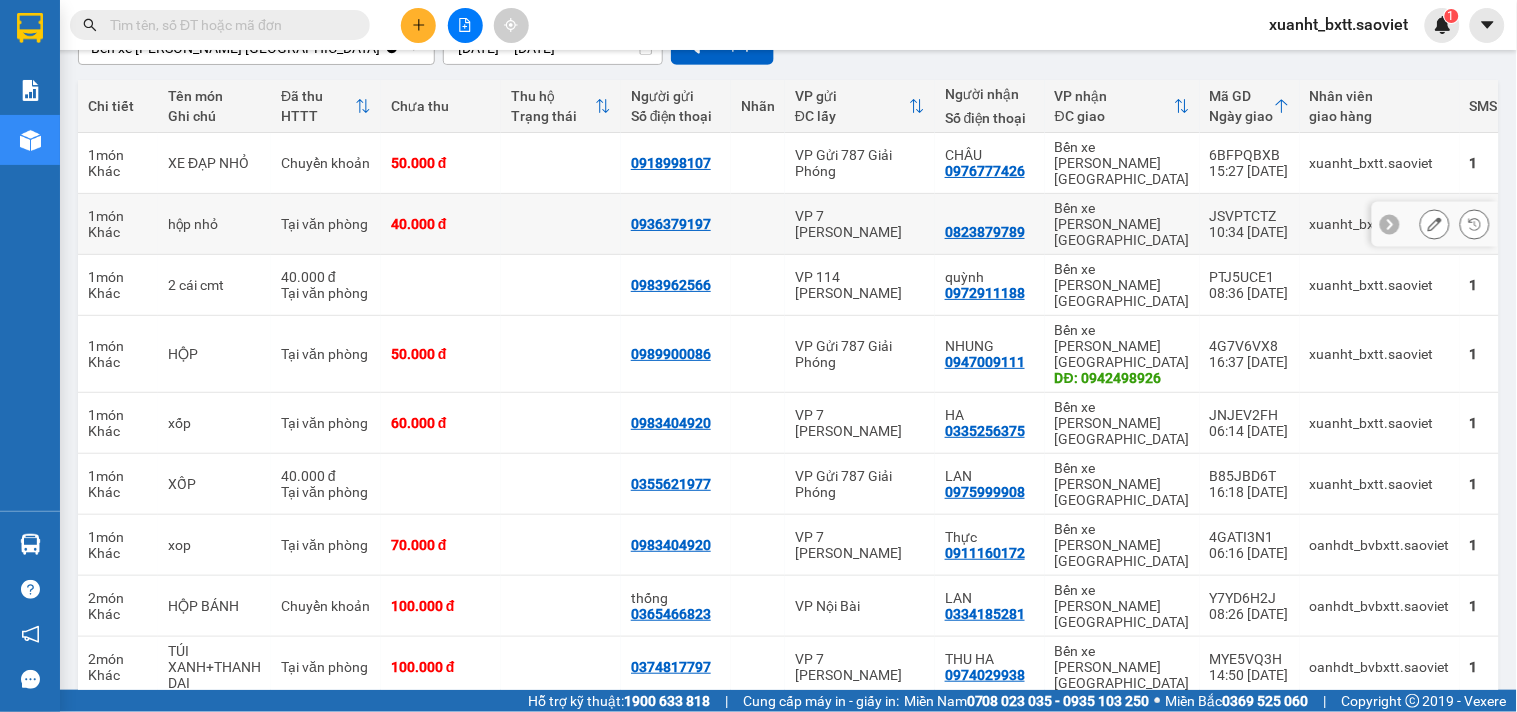 scroll, scrollTop: 0, scrollLeft: 0, axis: both 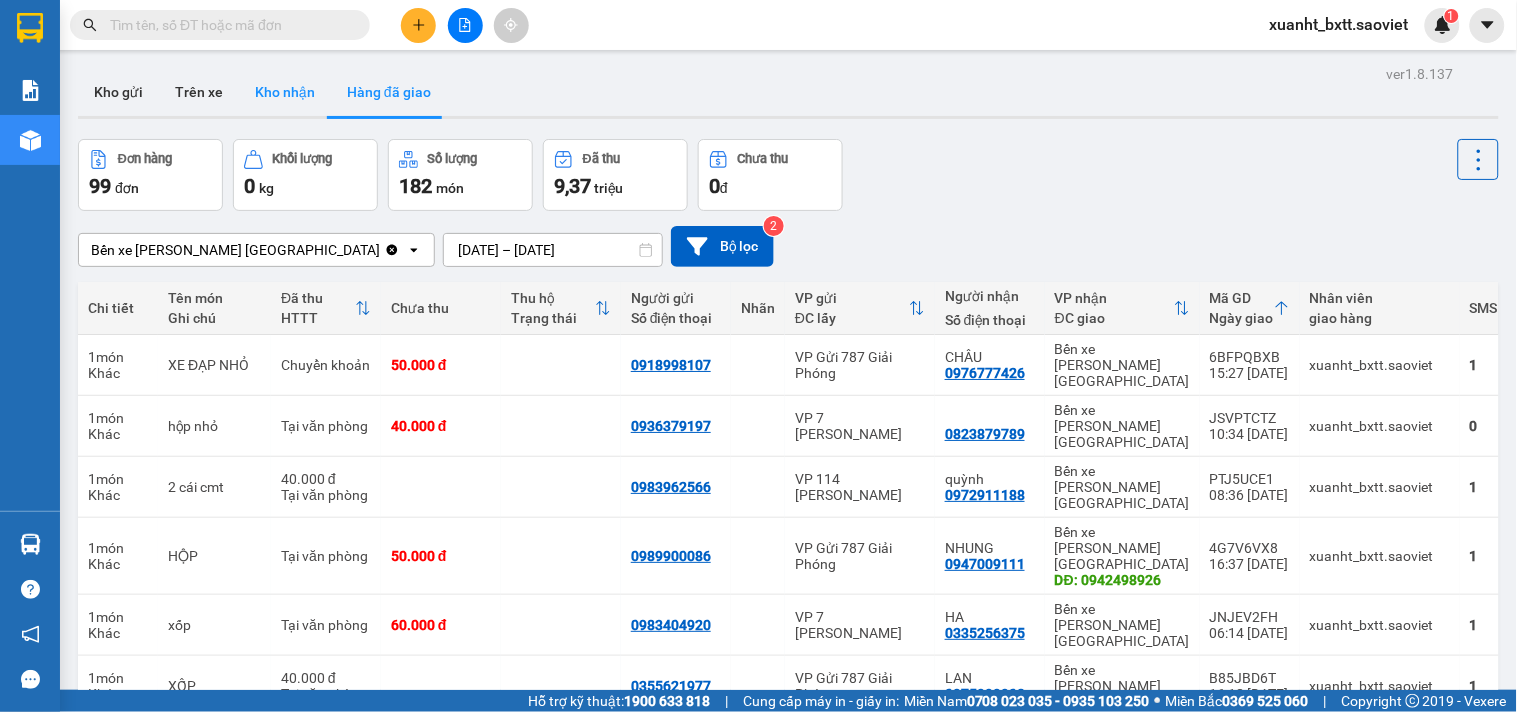 click on "Kho nhận" at bounding box center (285, 92) 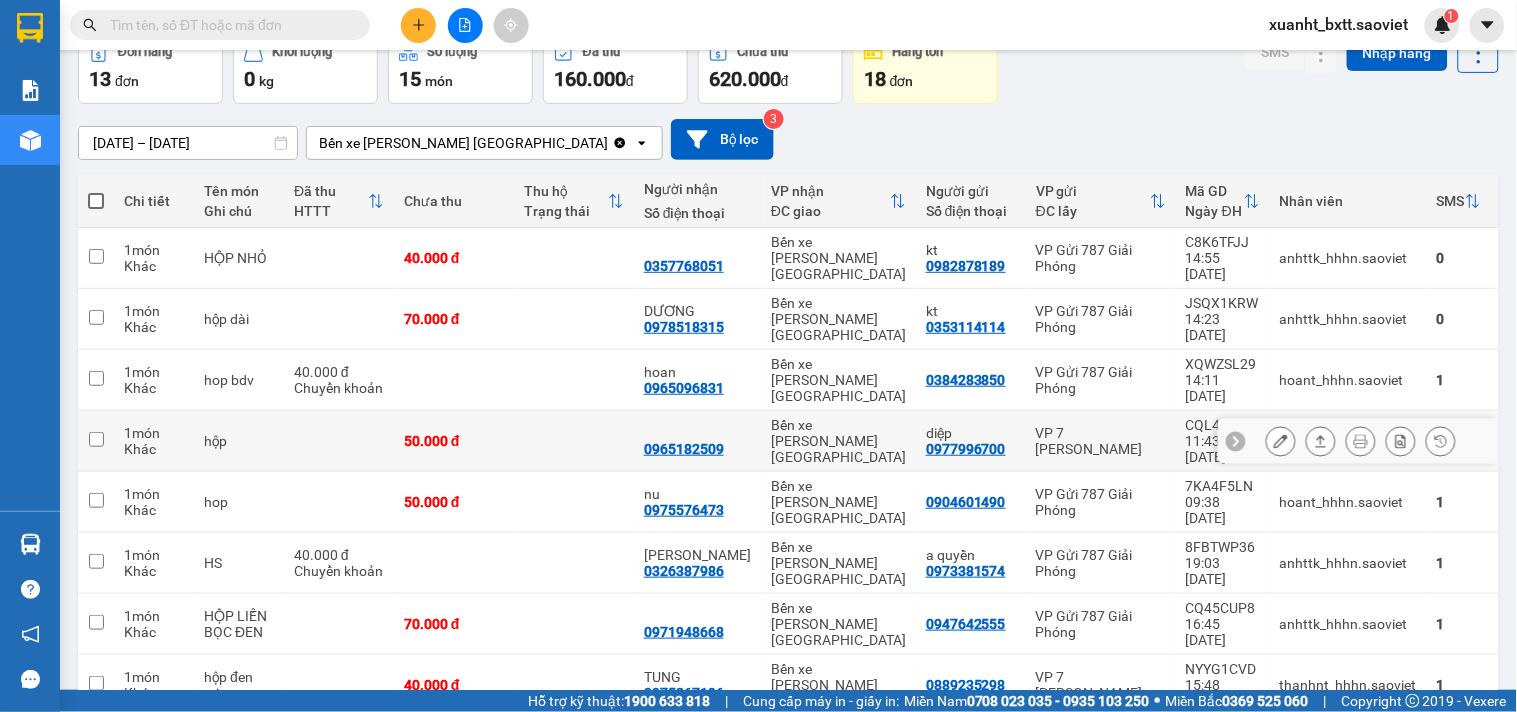 scroll, scrollTop: 218, scrollLeft: 0, axis: vertical 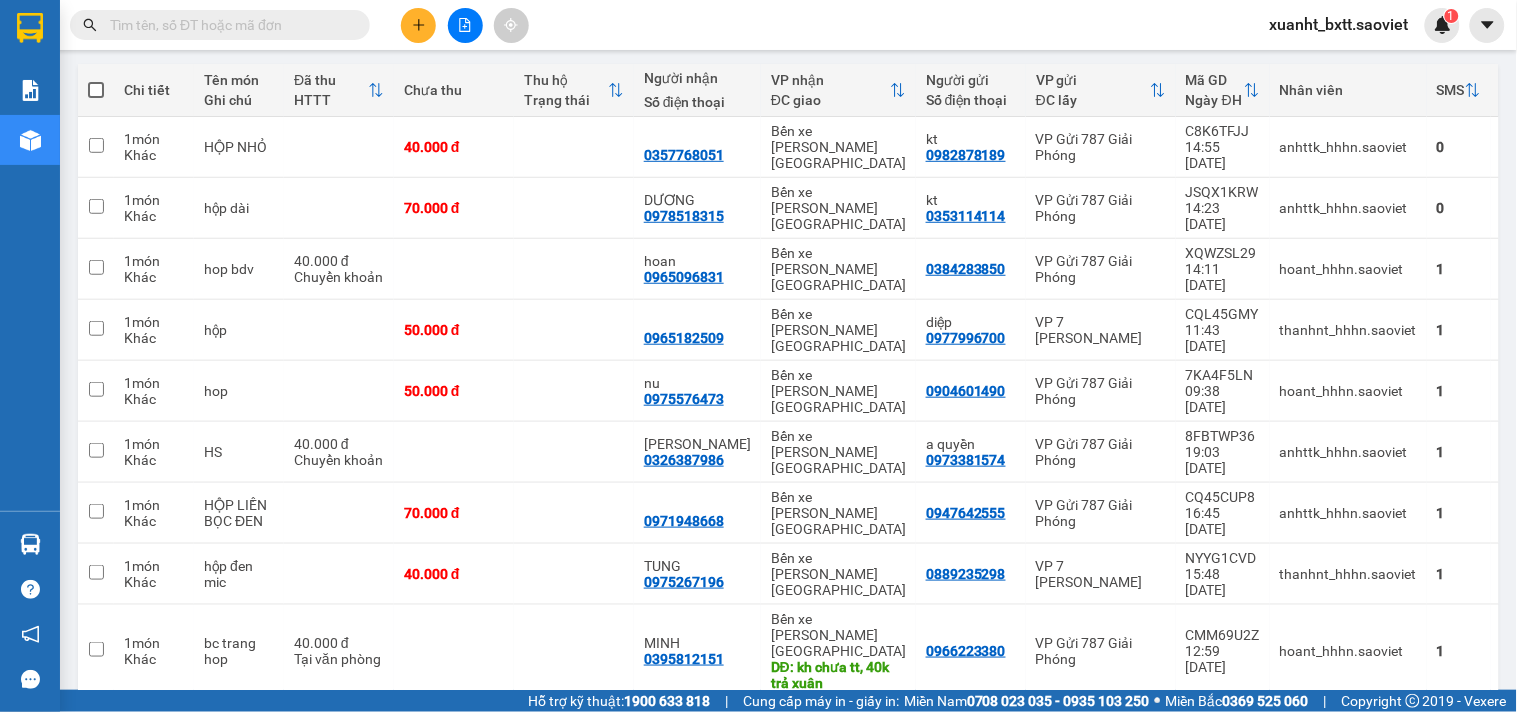 click on "2" at bounding box center [1281, 791] 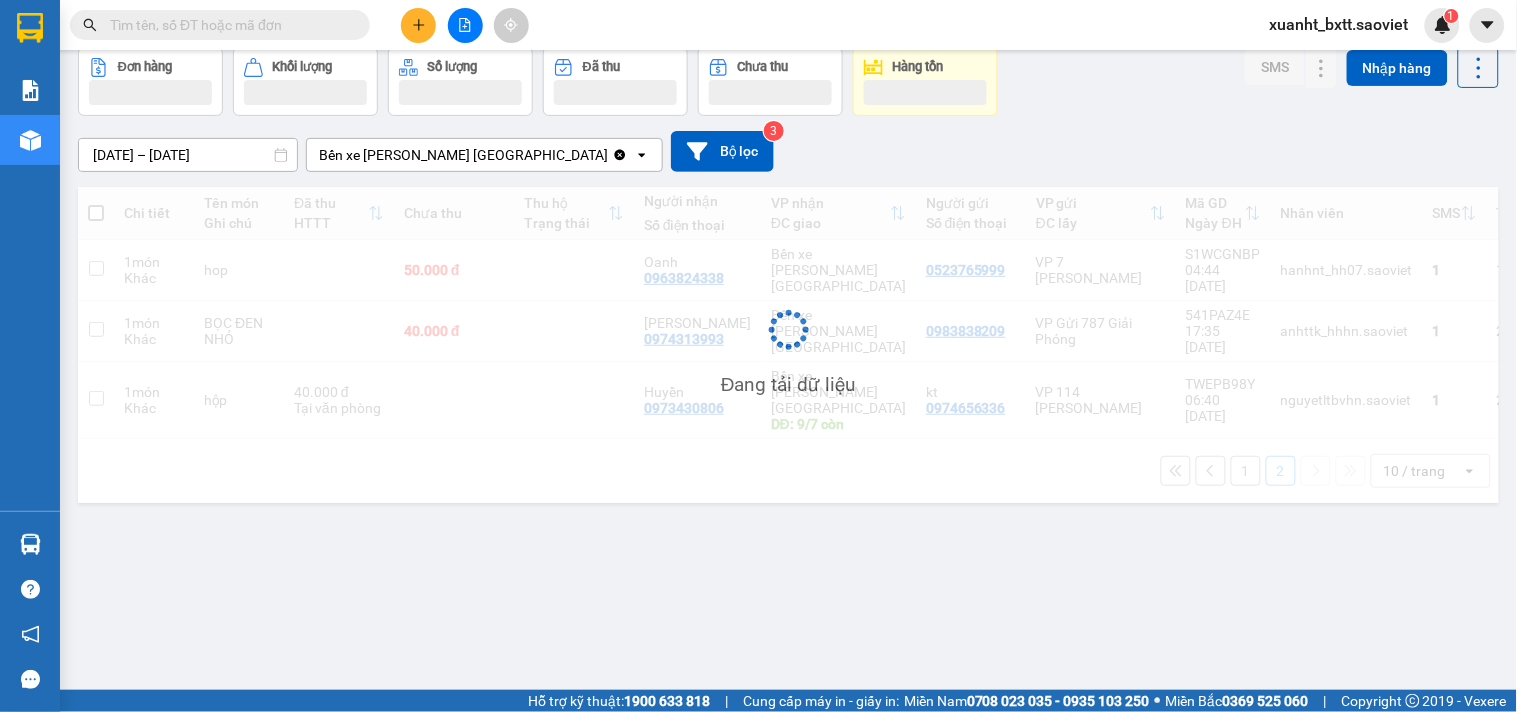 scroll, scrollTop: 92, scrollLeft: 0, axis: vertical 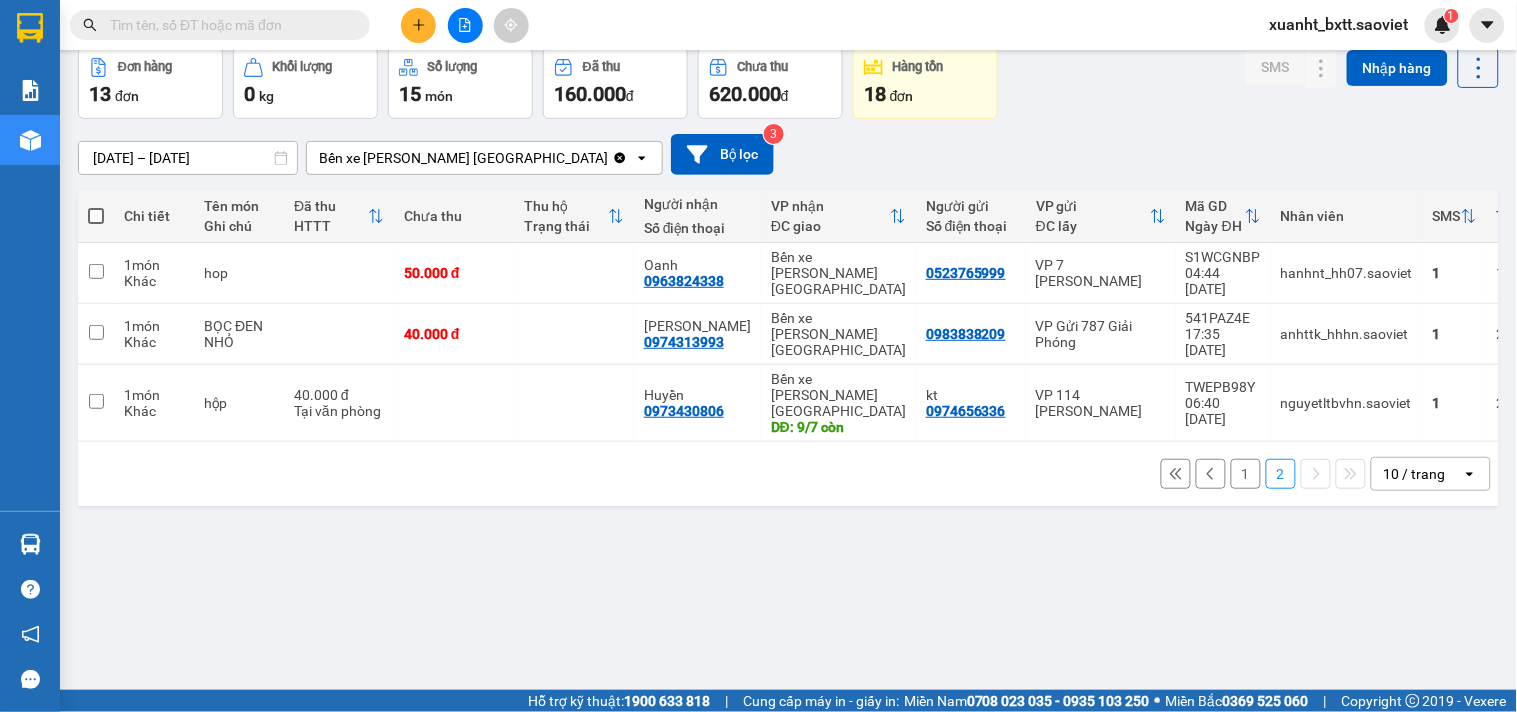 click on "1" at bounding box center (1246, 474) 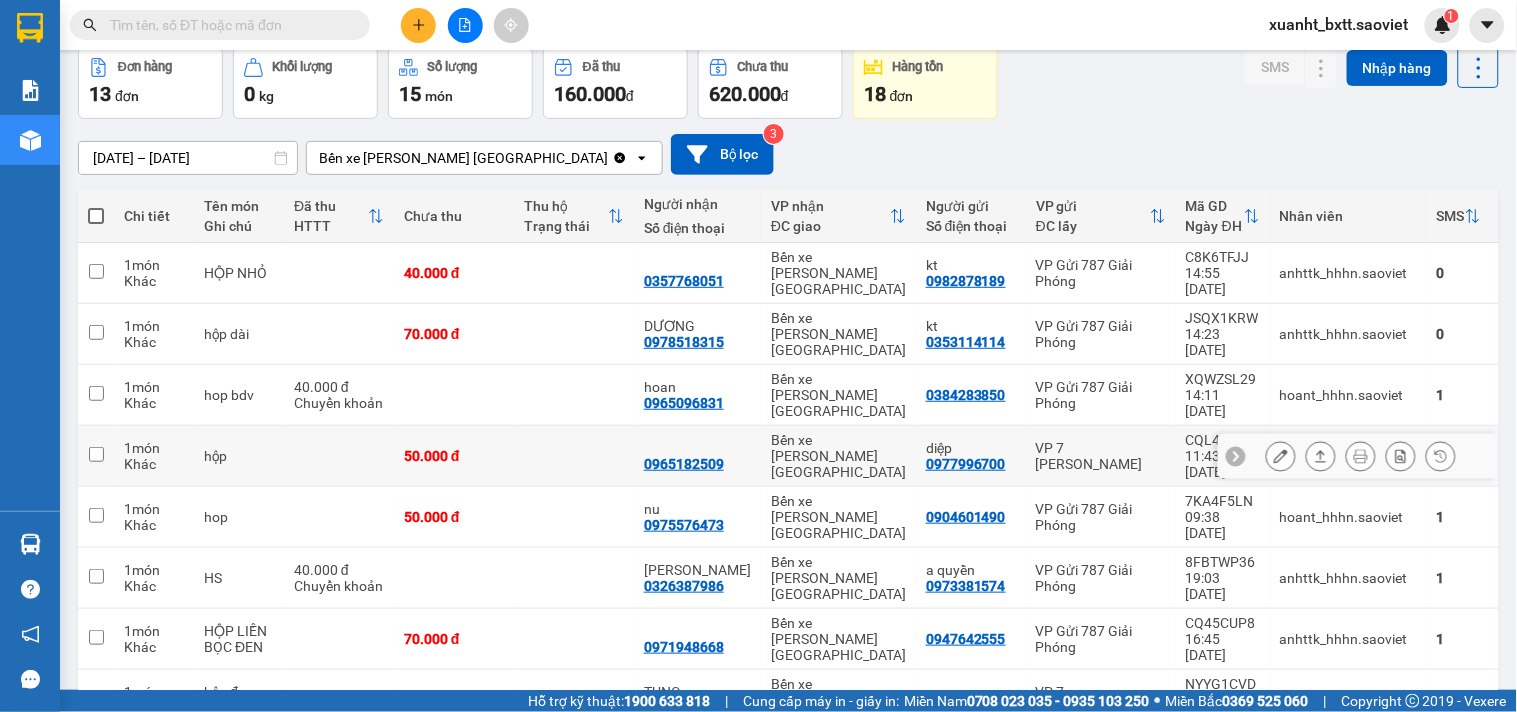 scroll, scrollTop: 218, scrollLeft: 0, axis: vertical 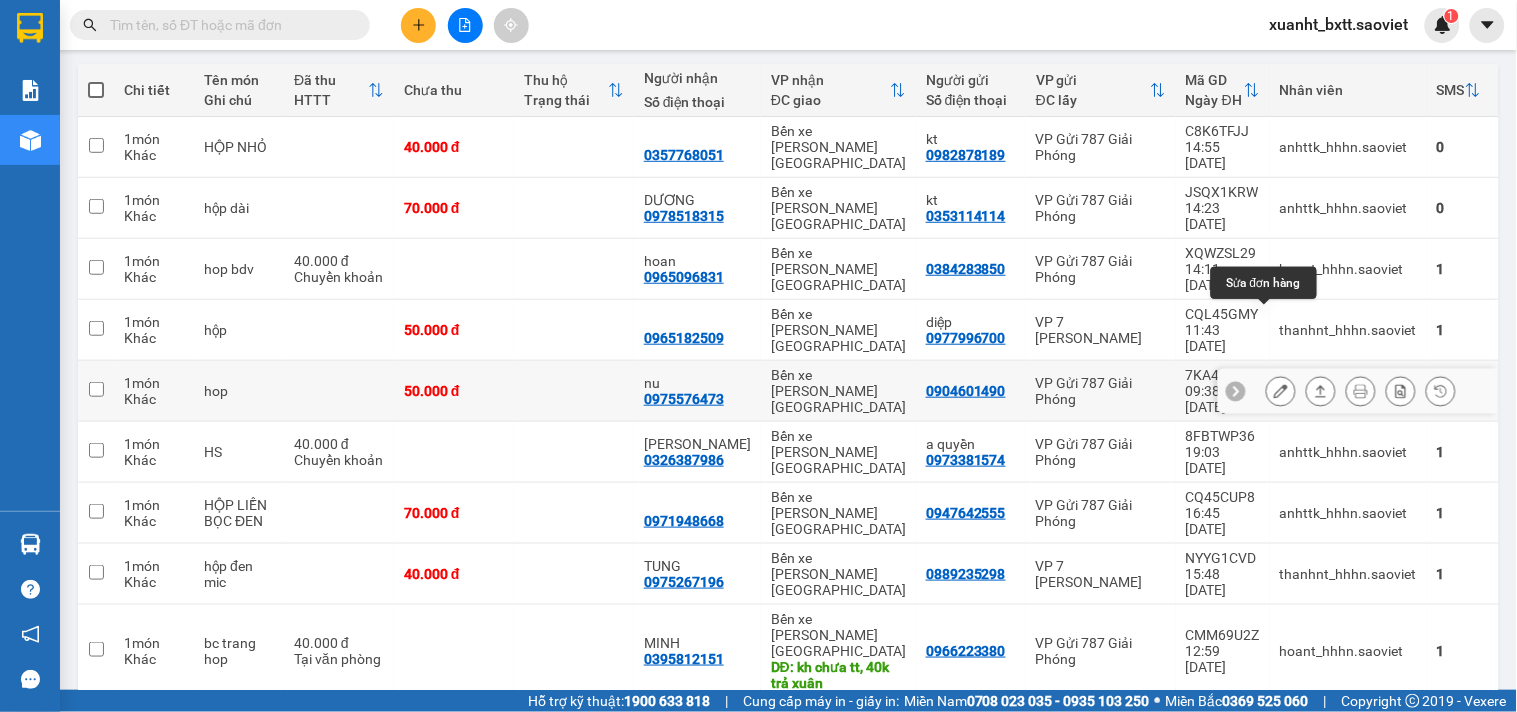 click 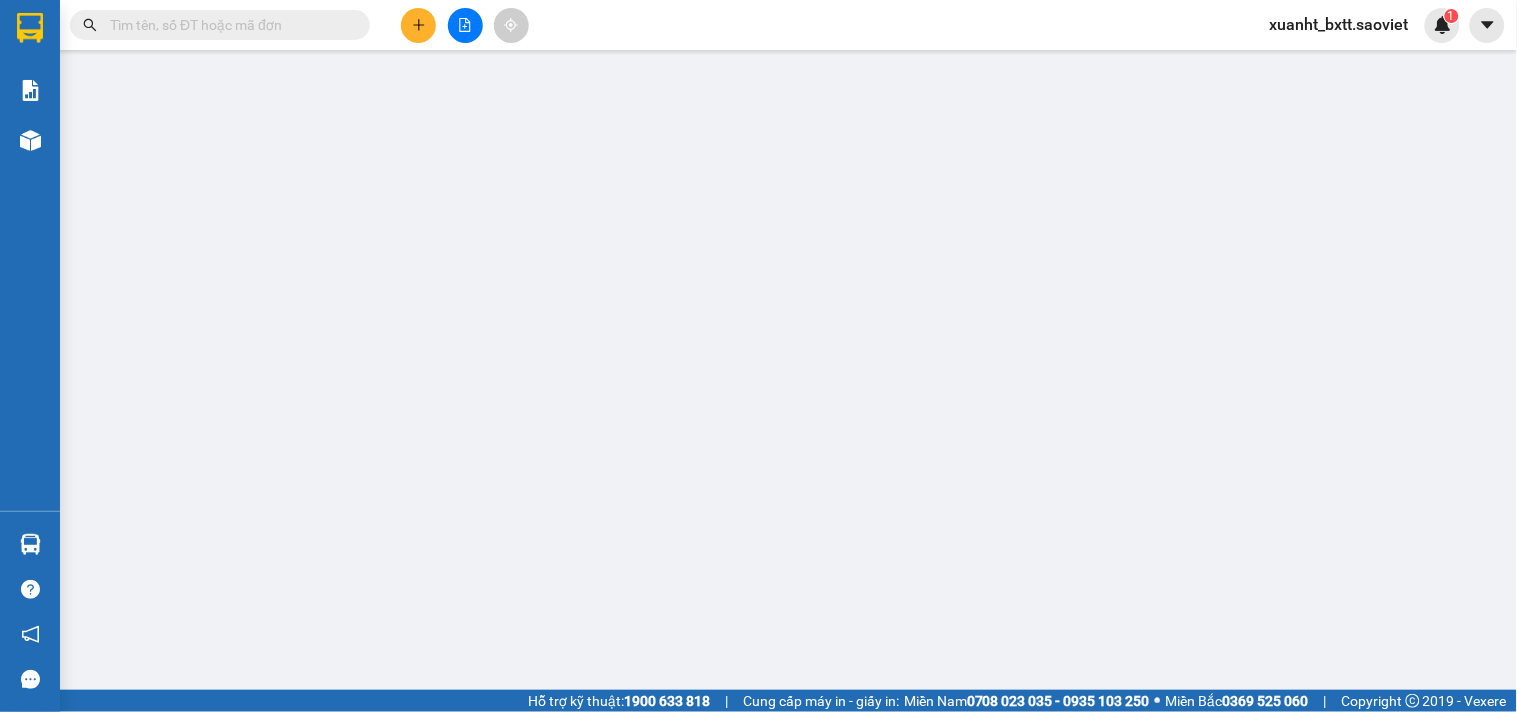 scroll, scrollTop: 0, scrollLeft: 0, axis: both 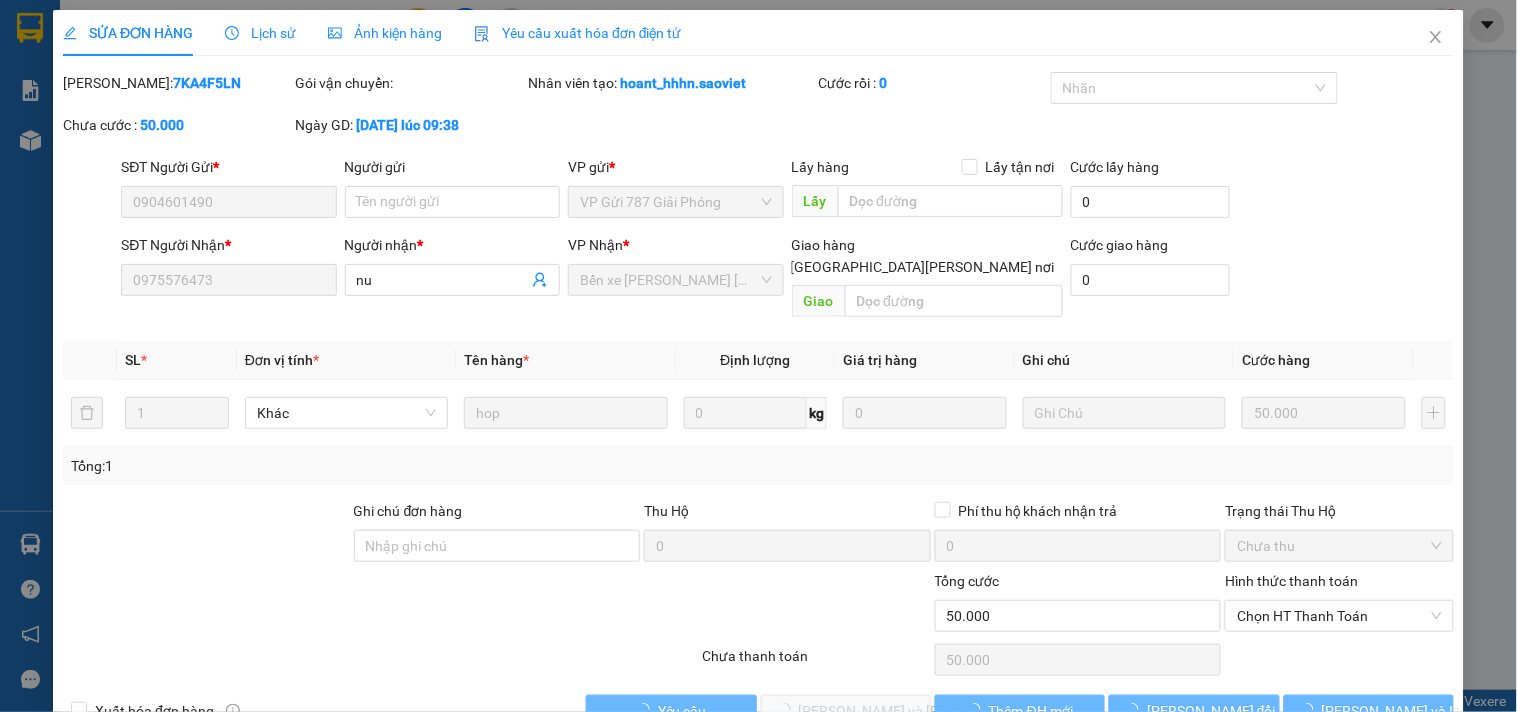 type on "0904601490" 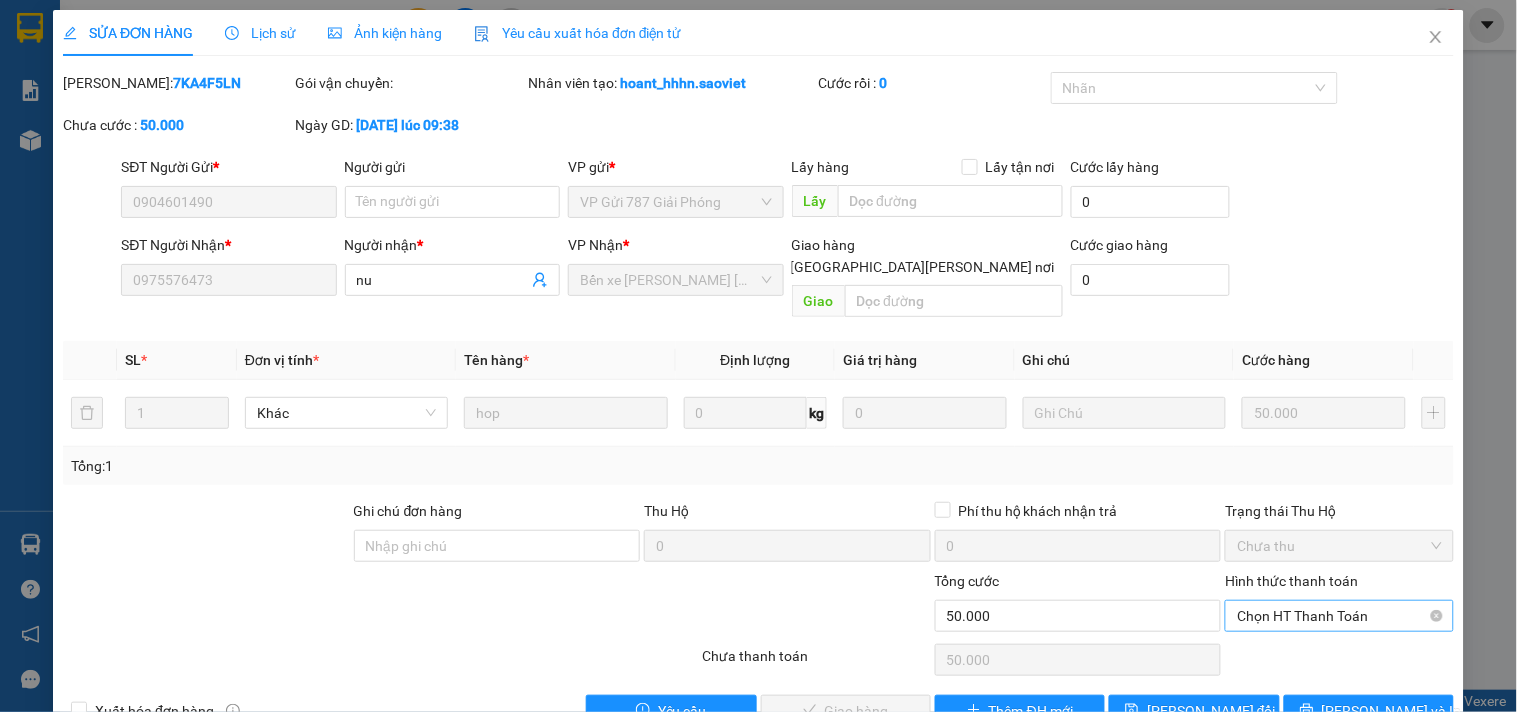click on "Chọn HT Thanh Toán" at bounding box center (1339, 616) 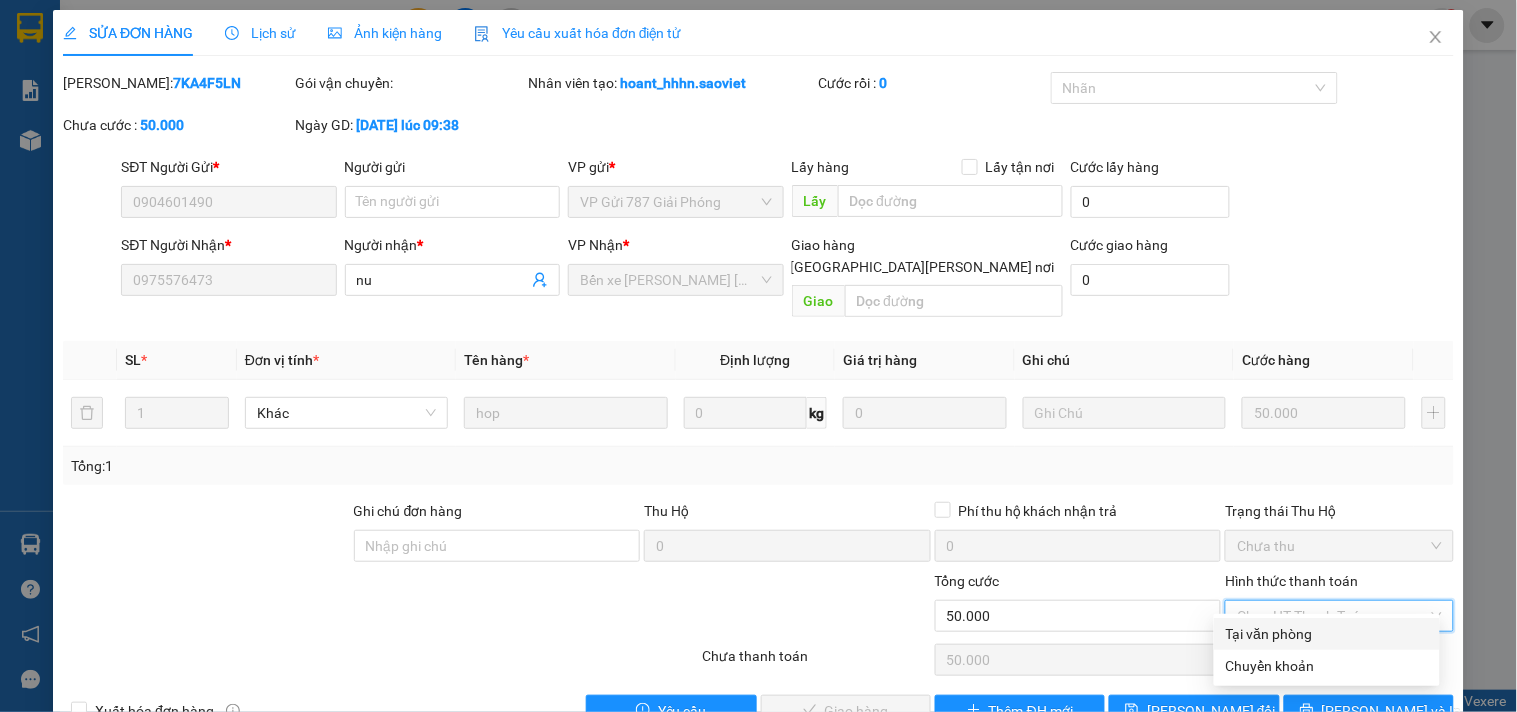 click on "Tại văn phòng" at bounding box center [1327, 634] 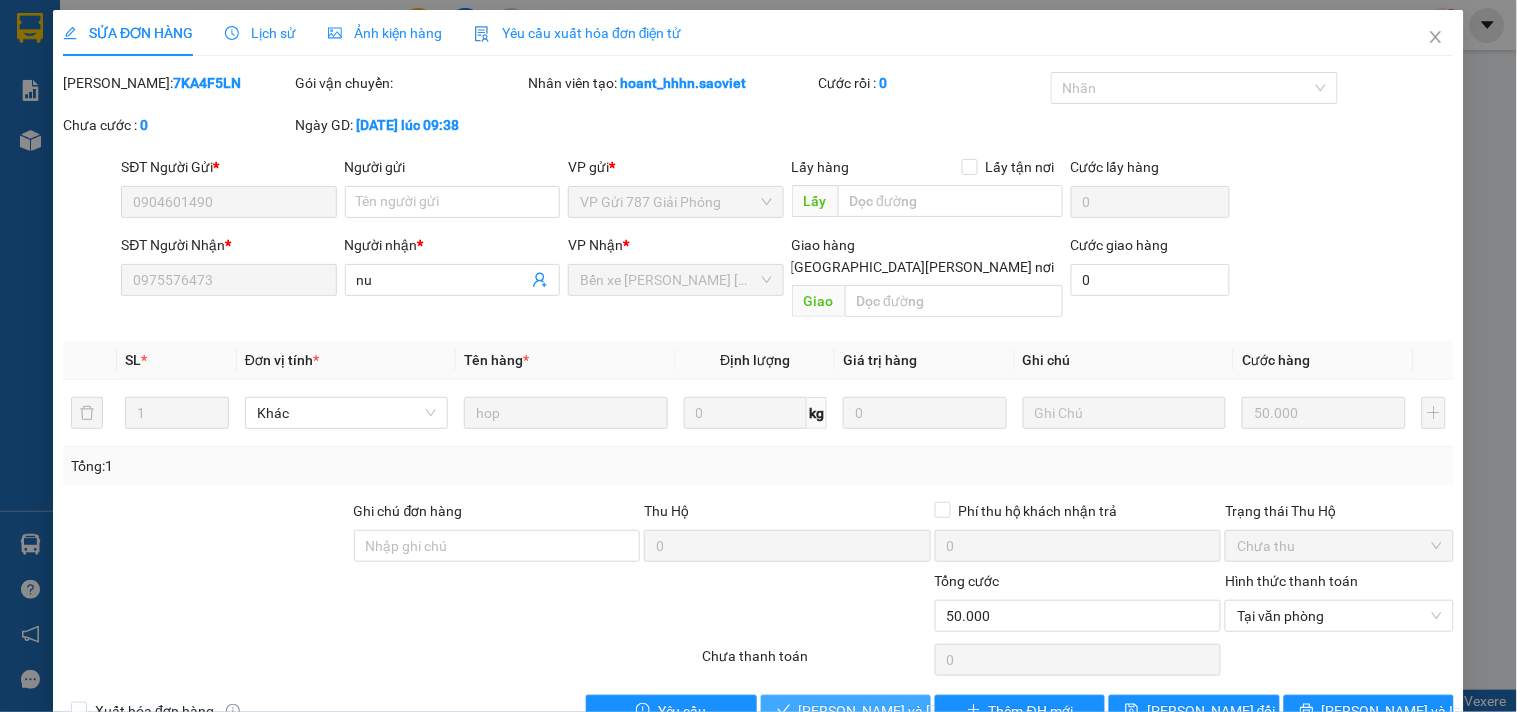 click on "Lưu và Giao hàng" at bounding box center (934, 711) 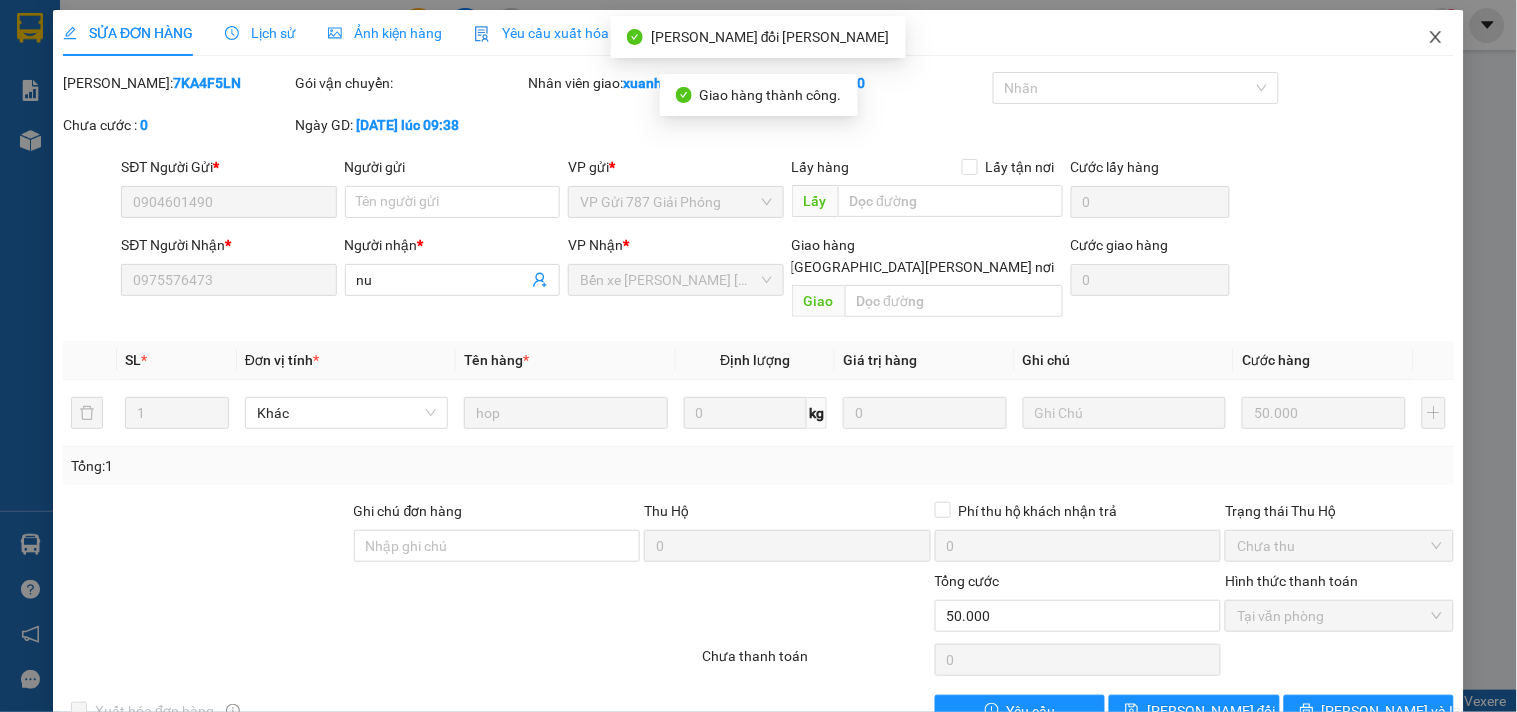 click 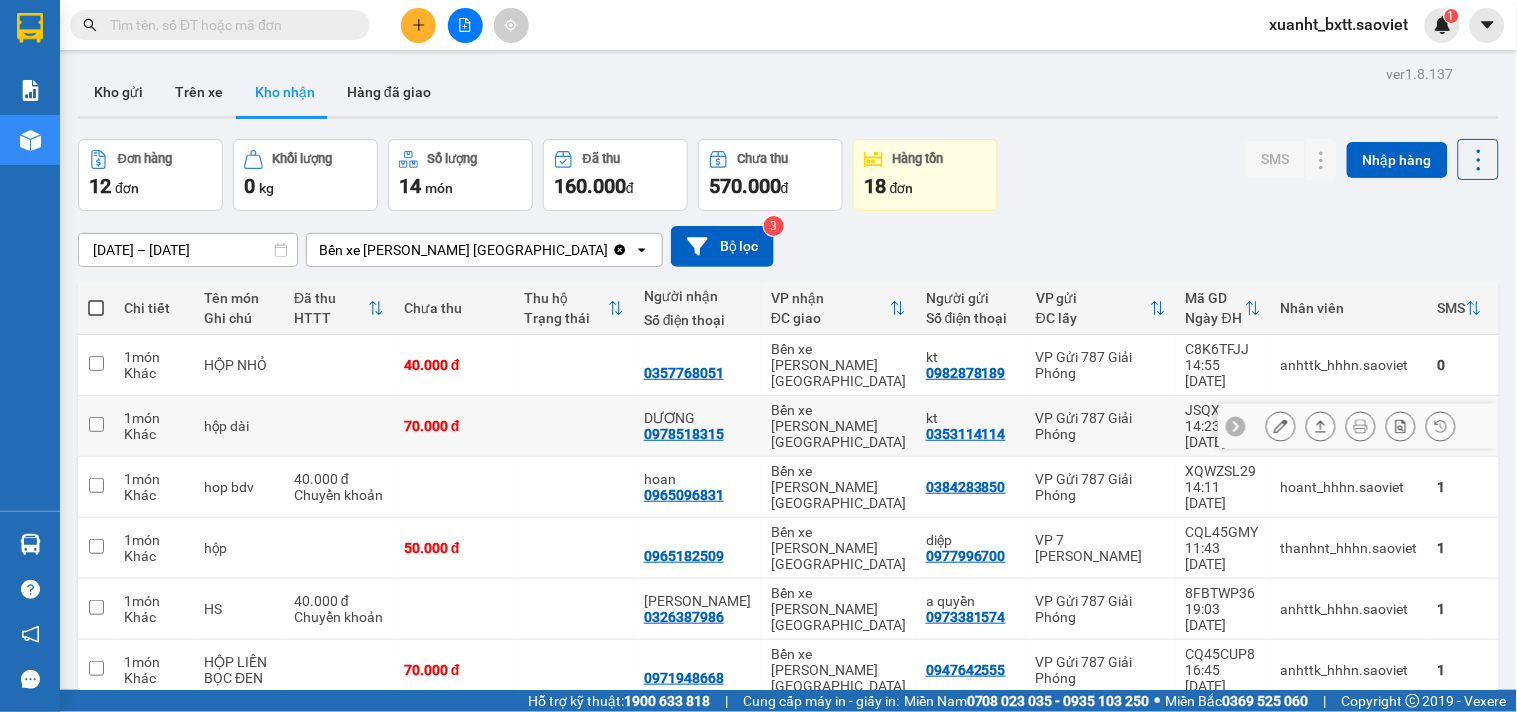 scroll, scrollTop: 218, scrollLeft: 0, axis: vertical 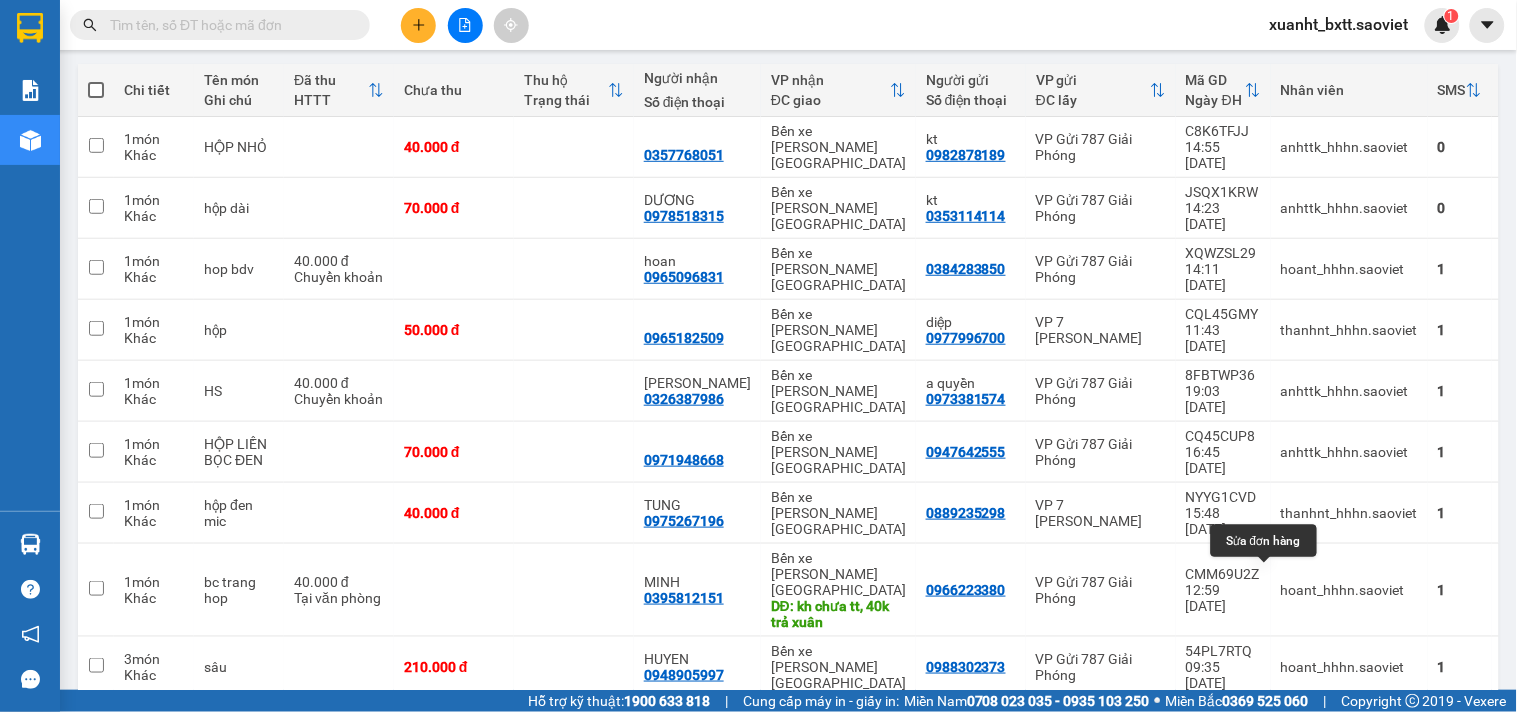 click 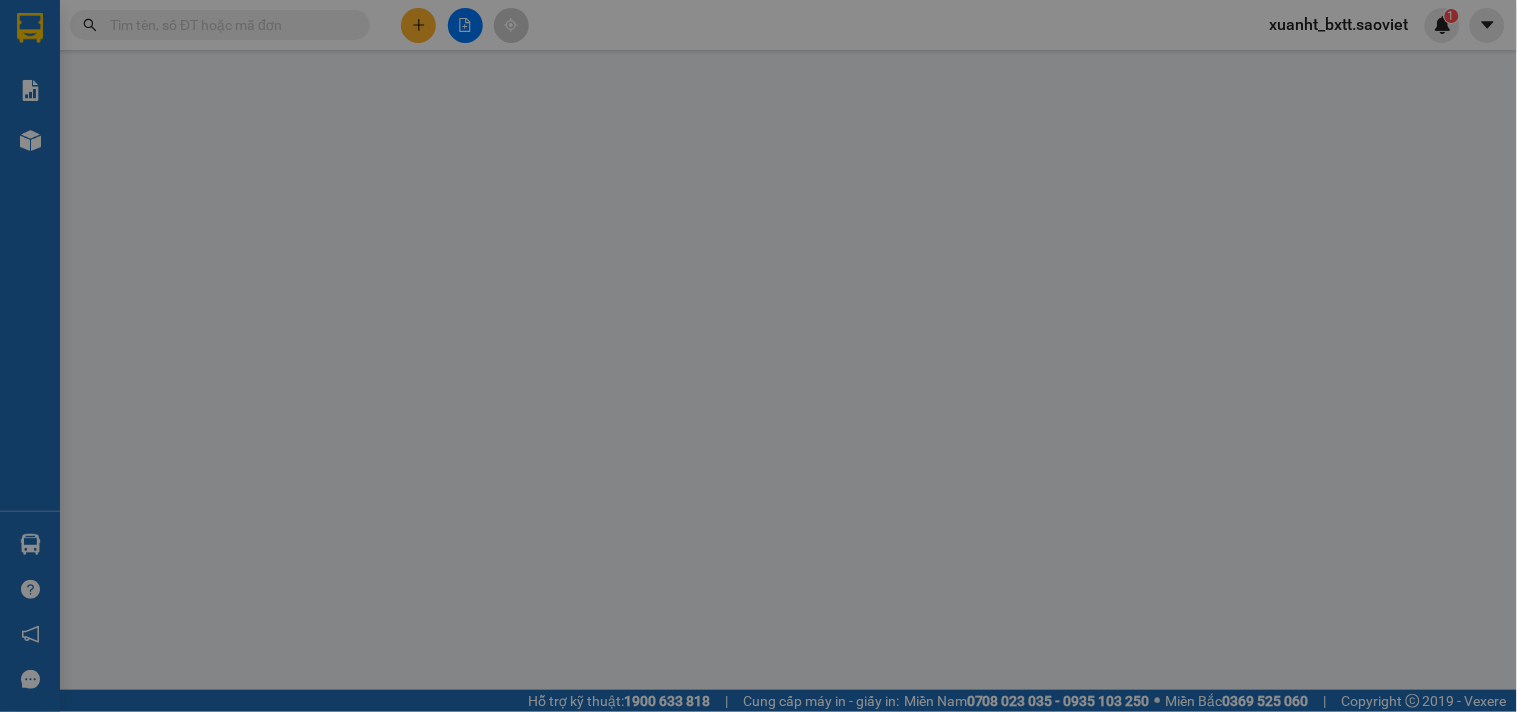 scroll, scrollTop: 0, scrollLeft: 0, axis: both 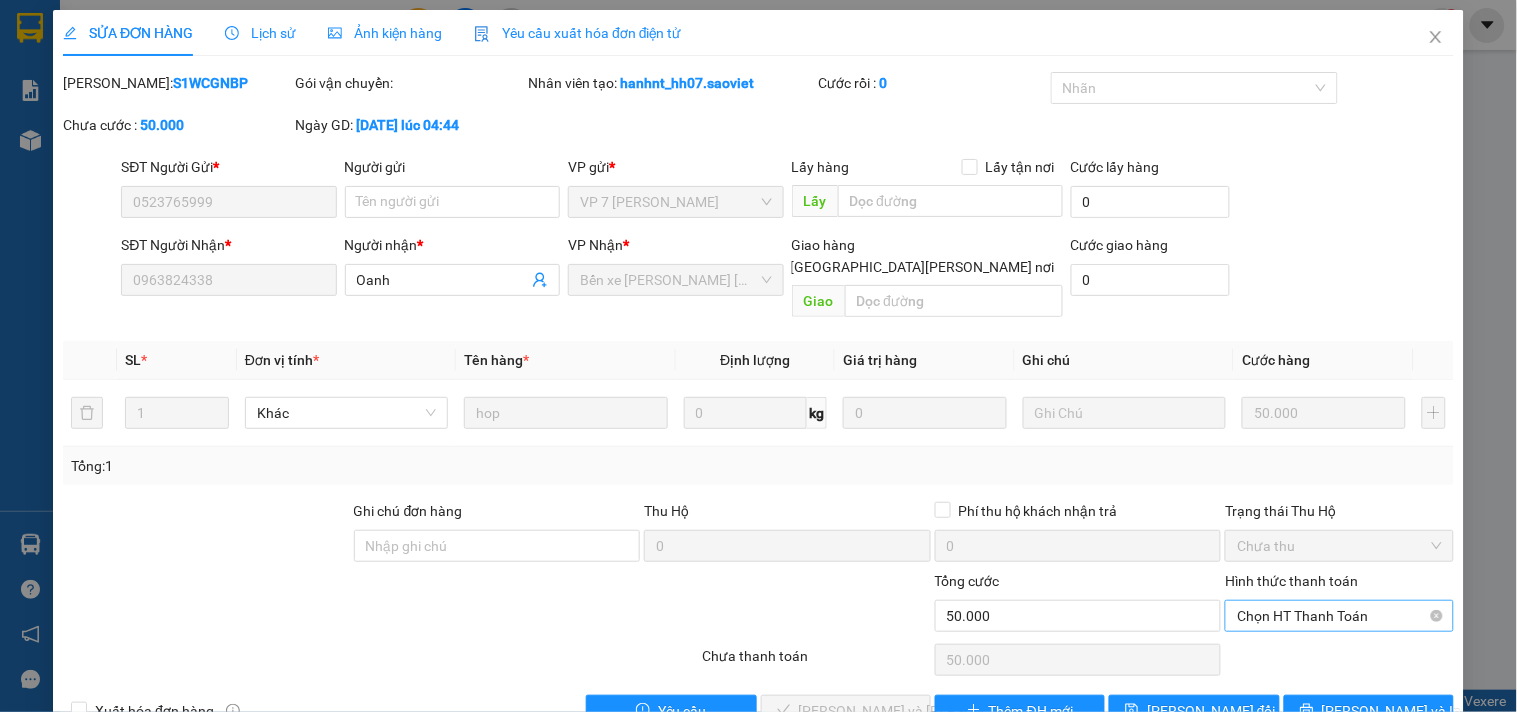 click on "Chọn HT Thanh Toán" at bounding box center [1339, 616] 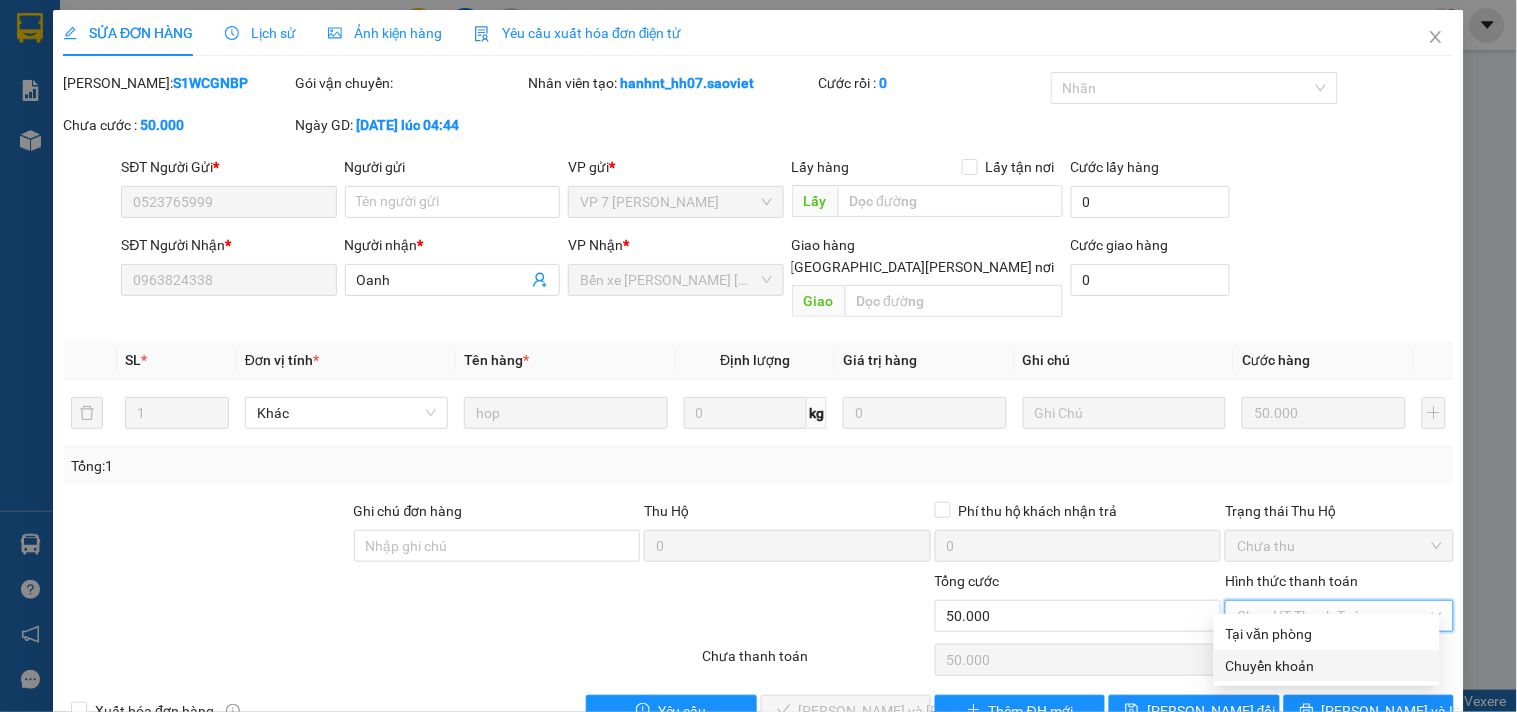 click on "Chuyển khoản" at bounding box center (1327, 666) 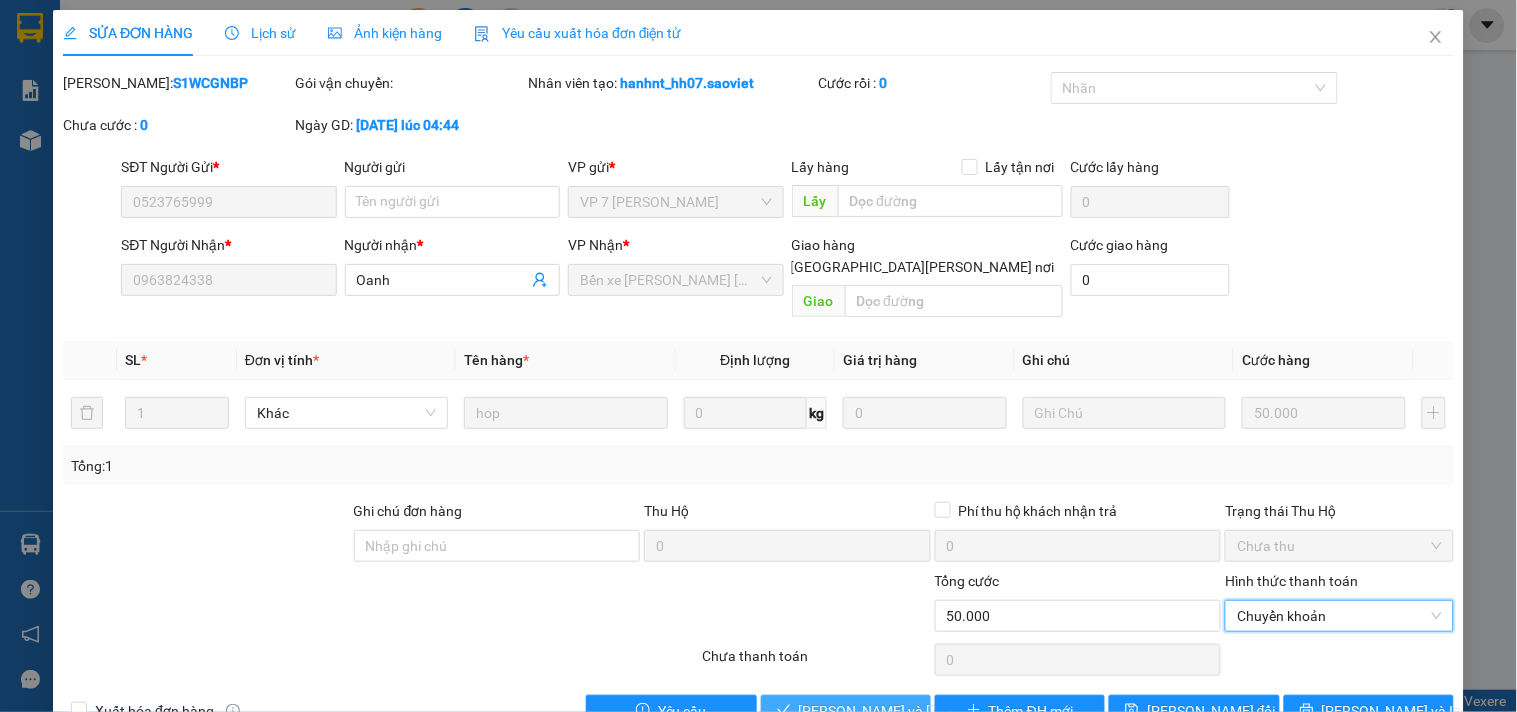 click on "Lưu và Giao hàng" at bounding box center (934, 711) 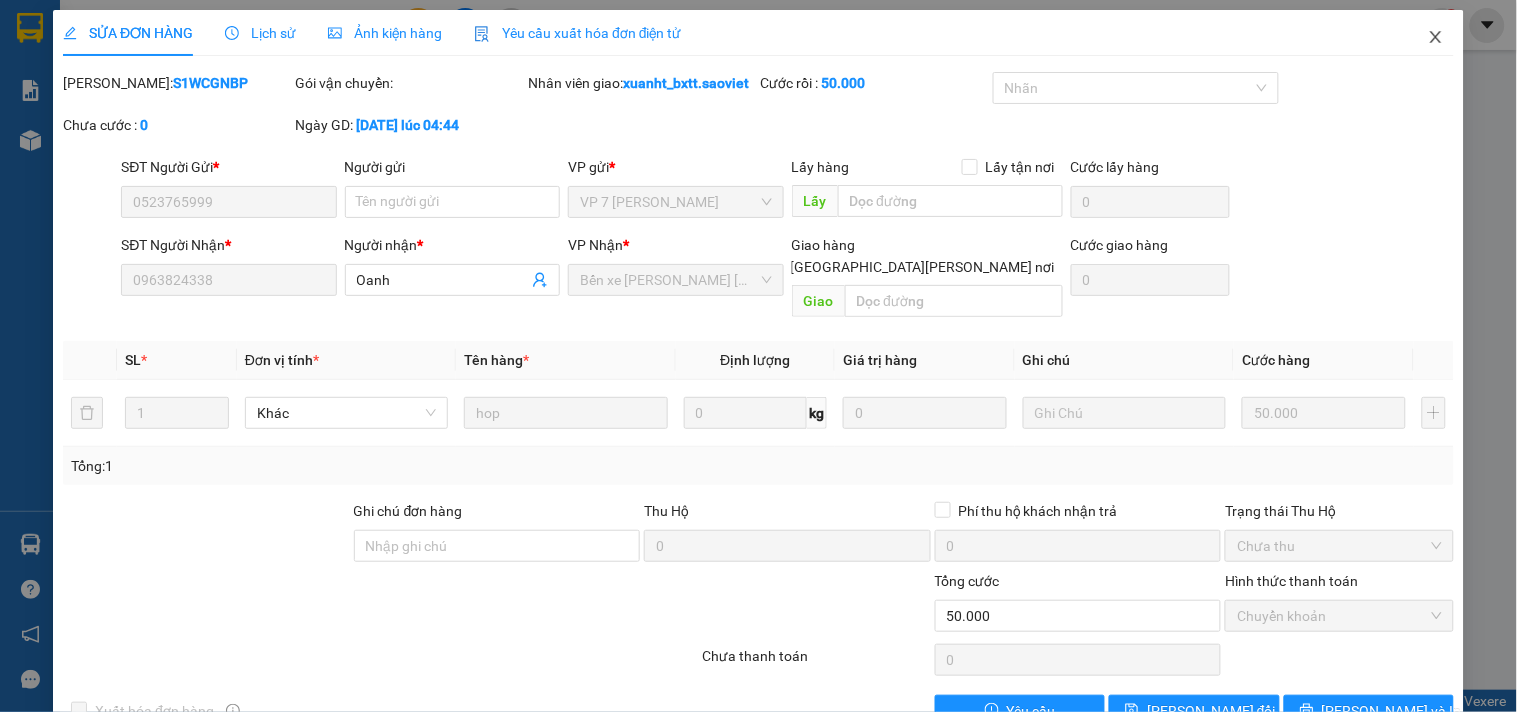 click 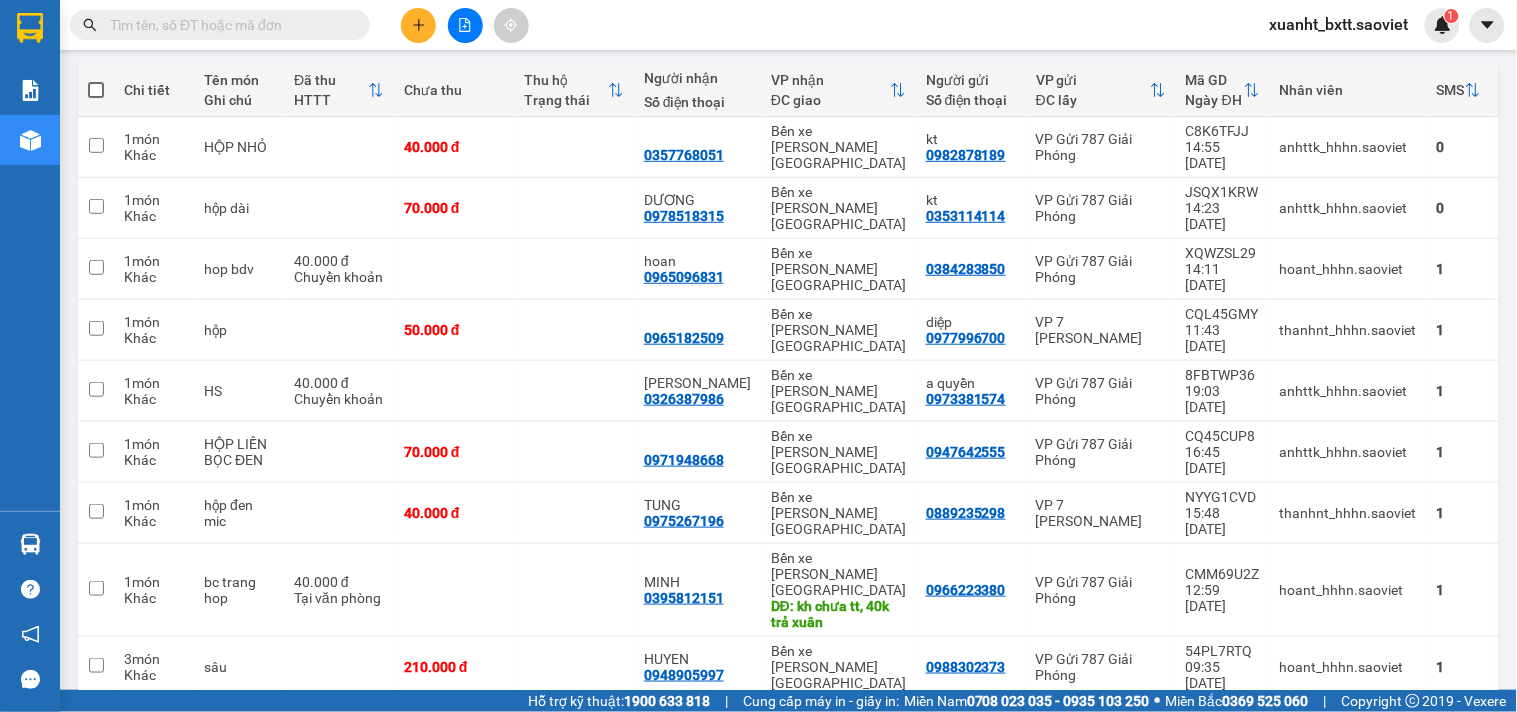 scroll, scrollTop: 0, scrollLeft: 0, axis: both 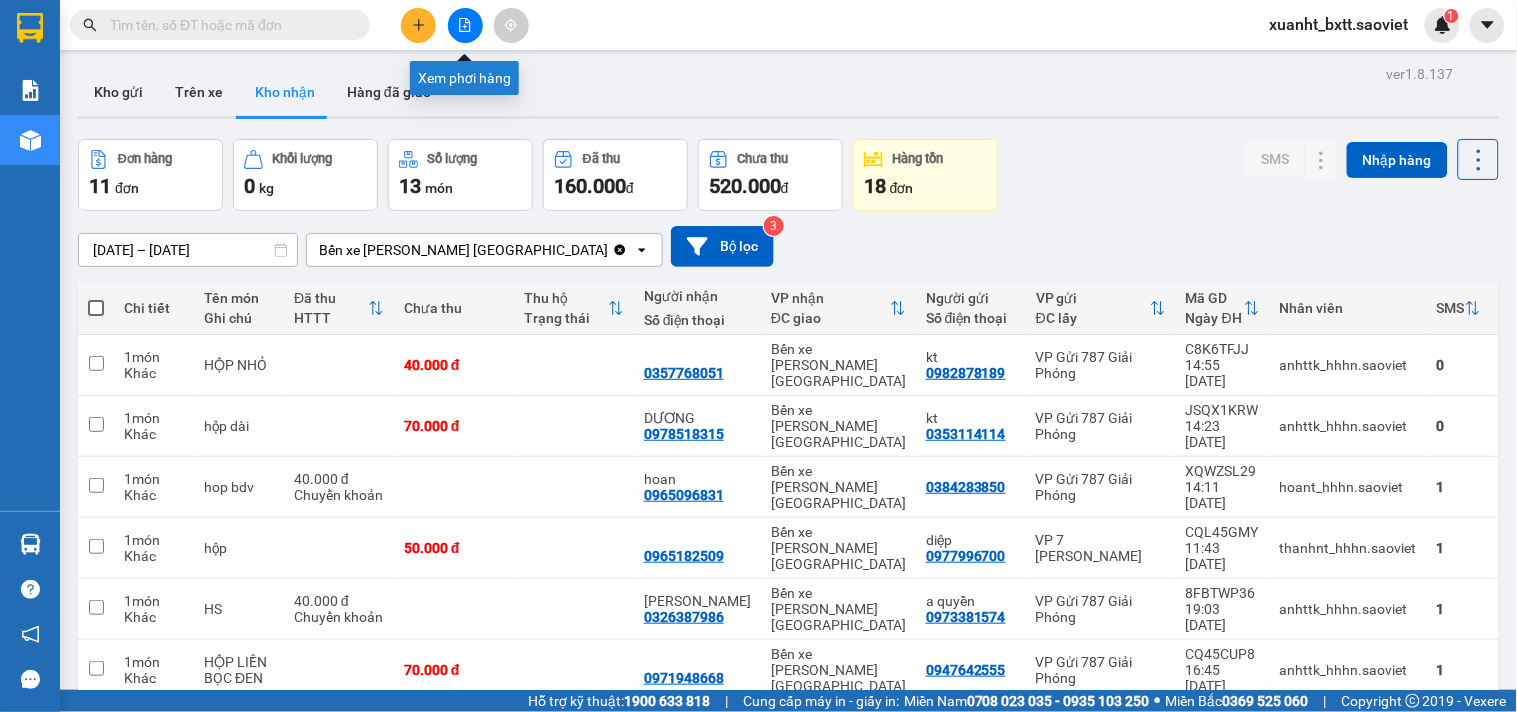 click at bounding box center [465, 25] 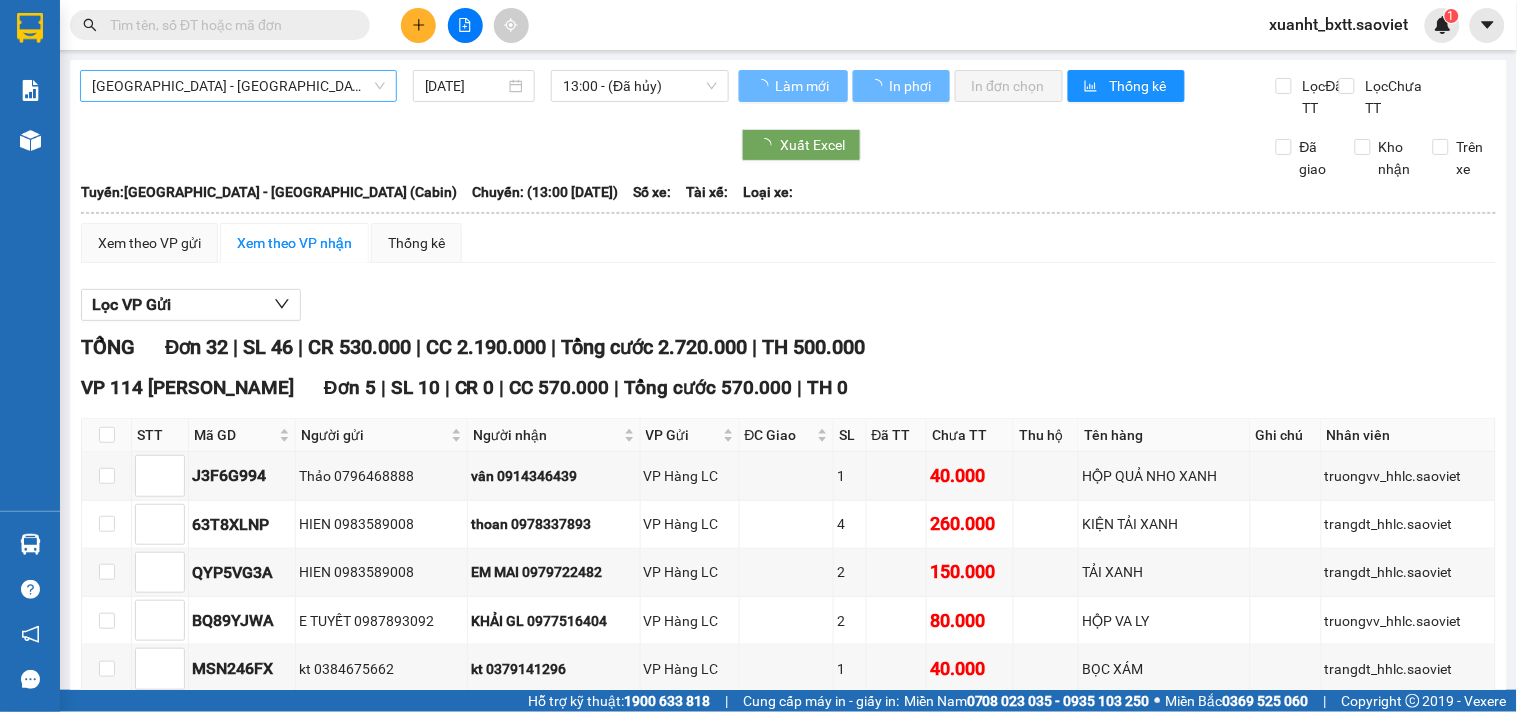 click on "Hà Nội - Lào Cai (Cabin)" at bounding box center [238, 86] 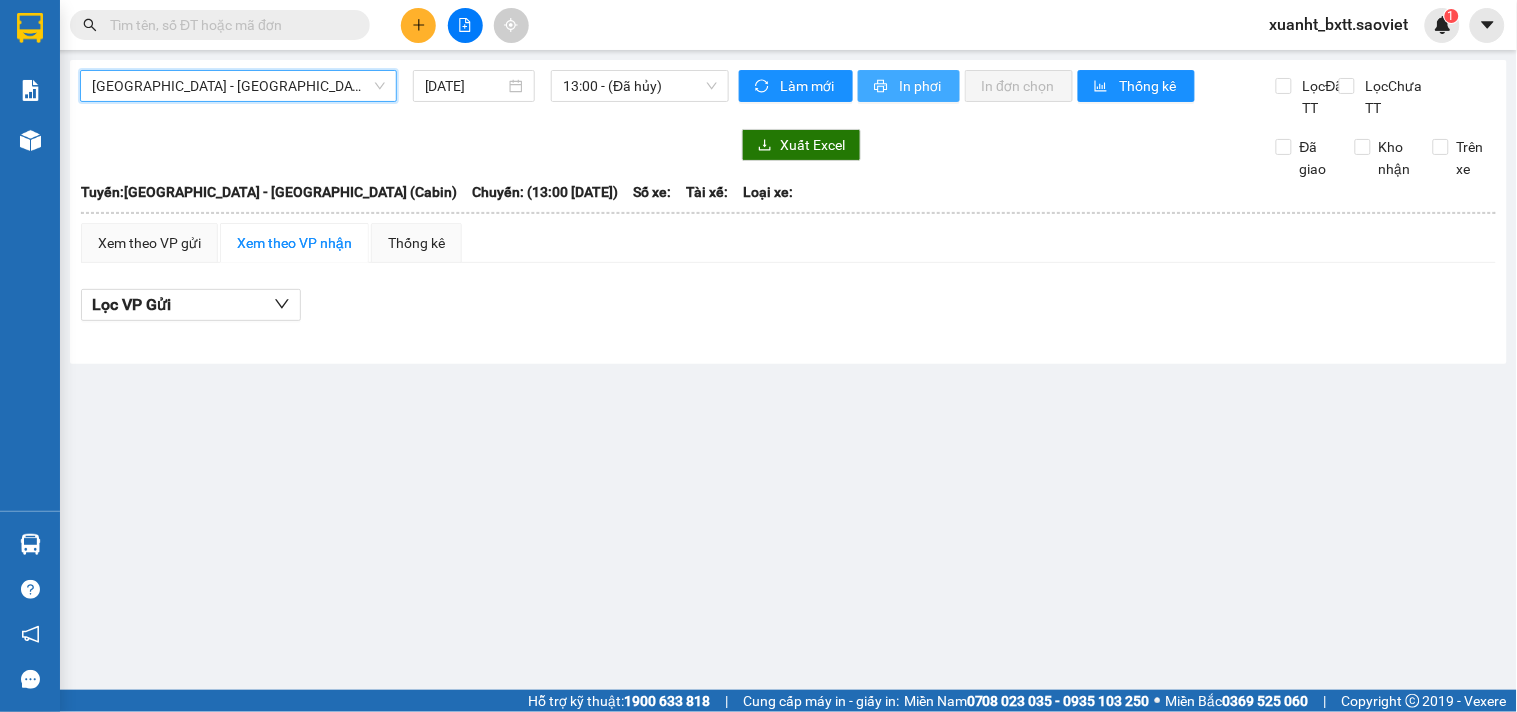 click on "In phơi" at bounding box center [921, 86] 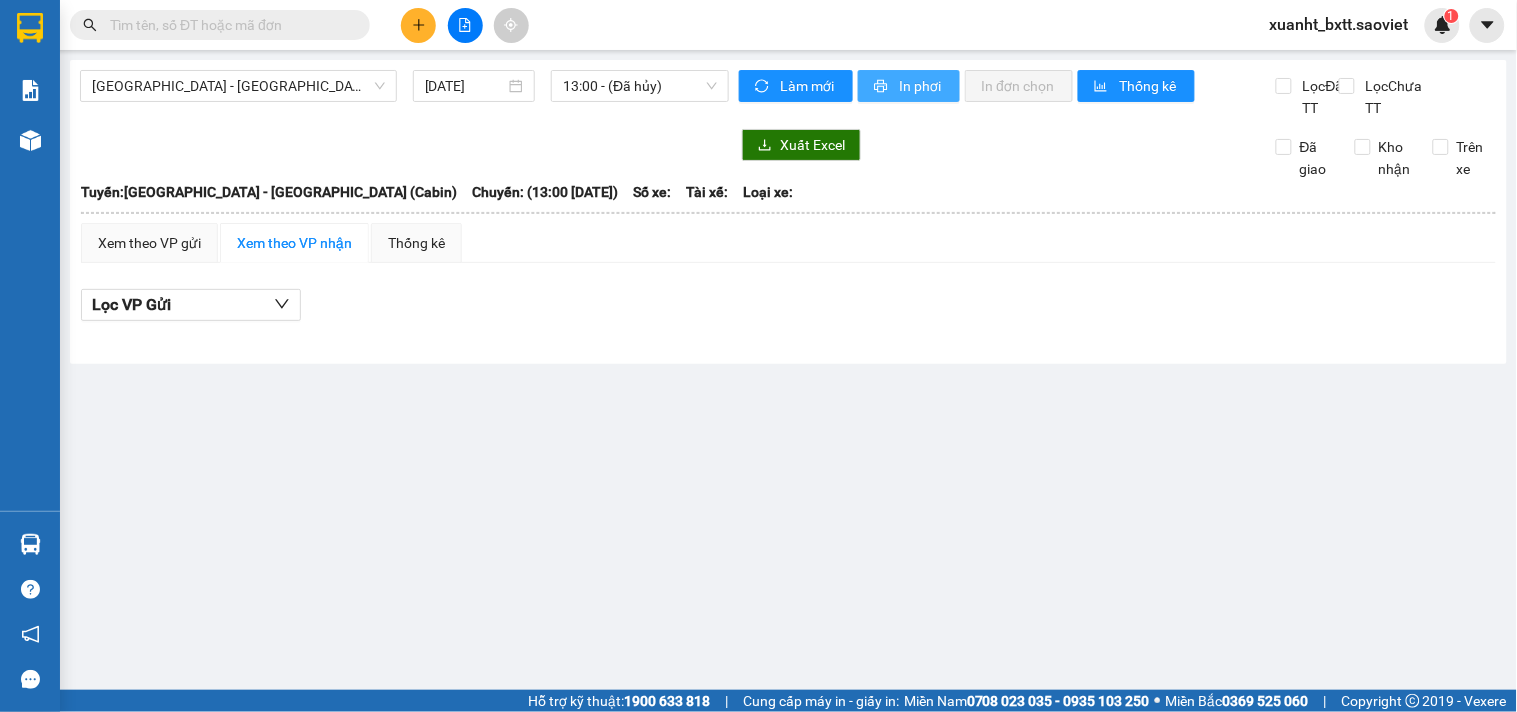 scroll, scrollTop: 0, scrollLeft: 0, axis: both 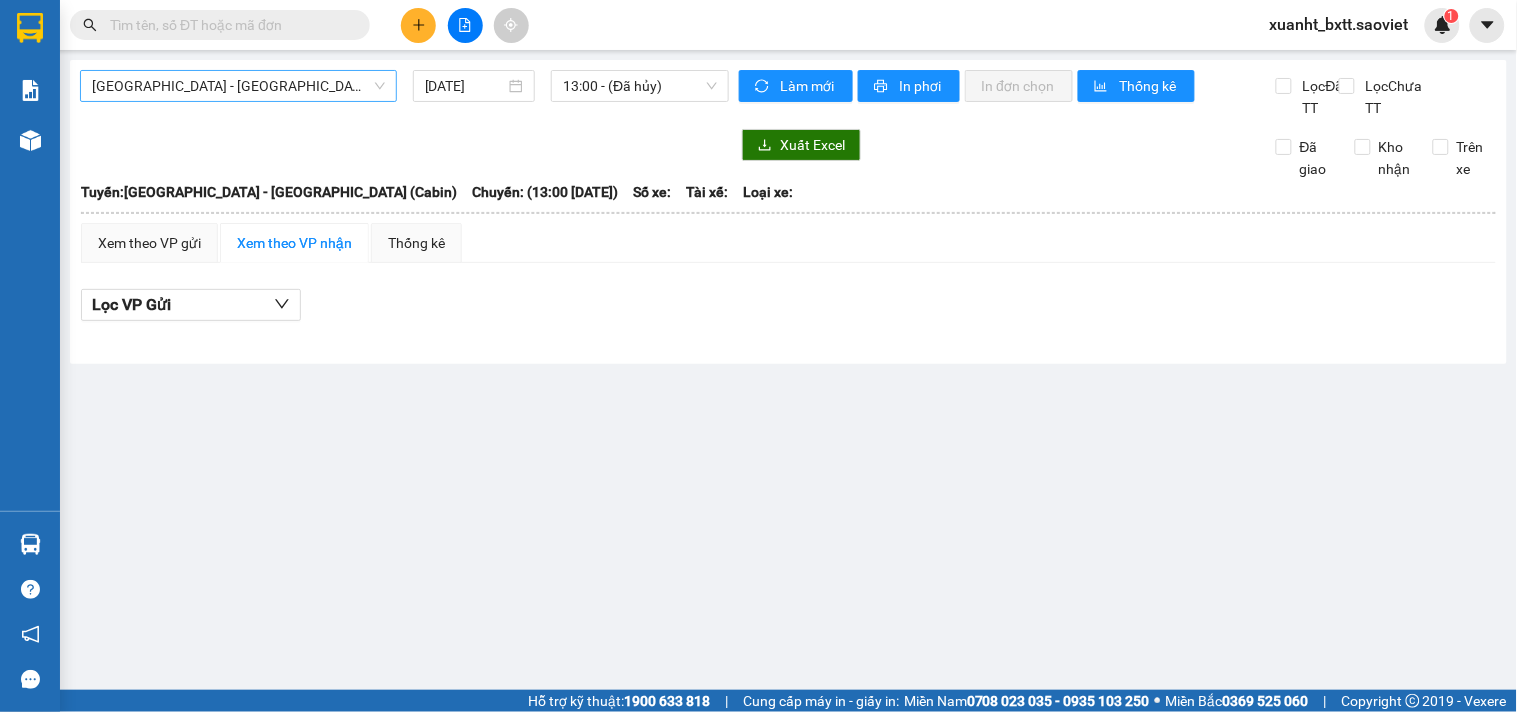 click on "Hà Nội - Lào Cai (Cabin)" at bounding box center (238, 86) 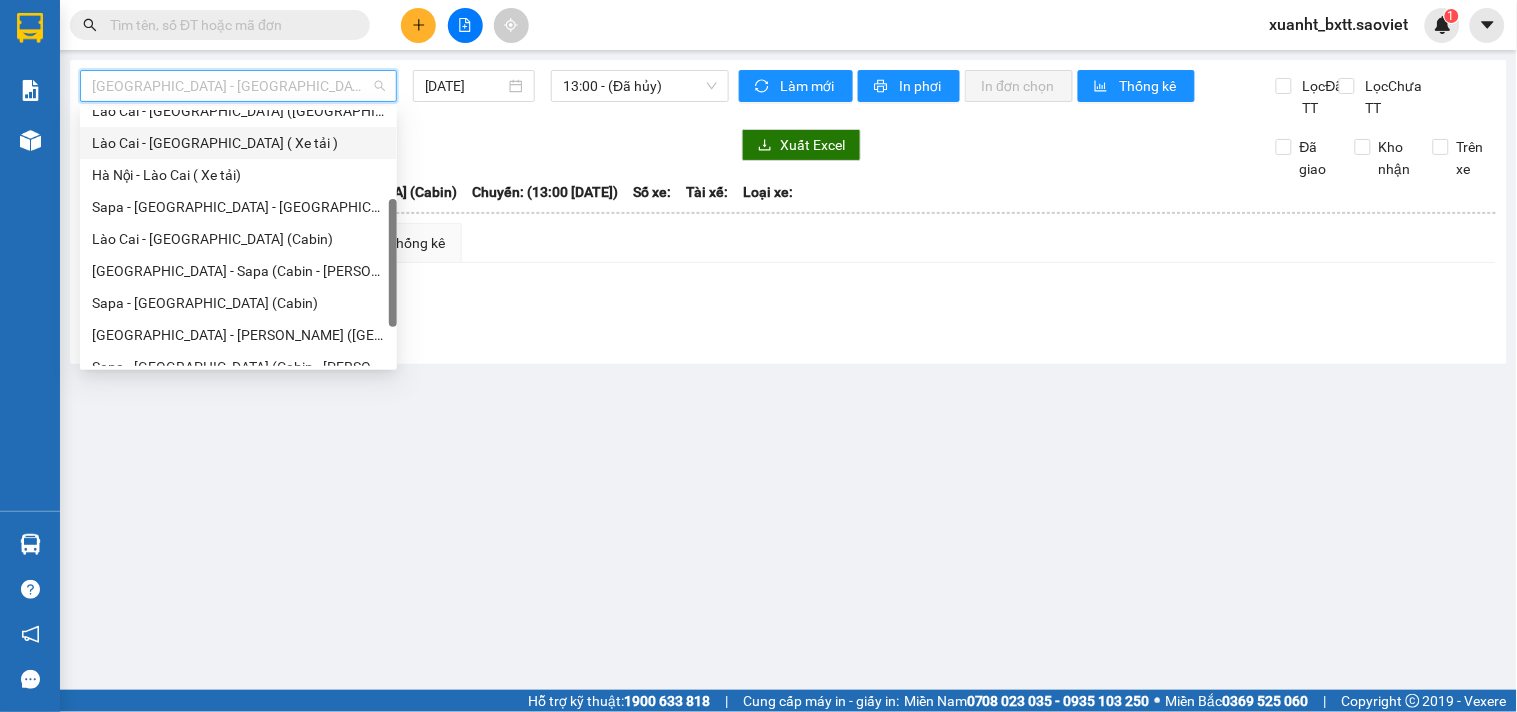 scroll, scrollTop: 160, scrollLeft: 0, axis: vertical 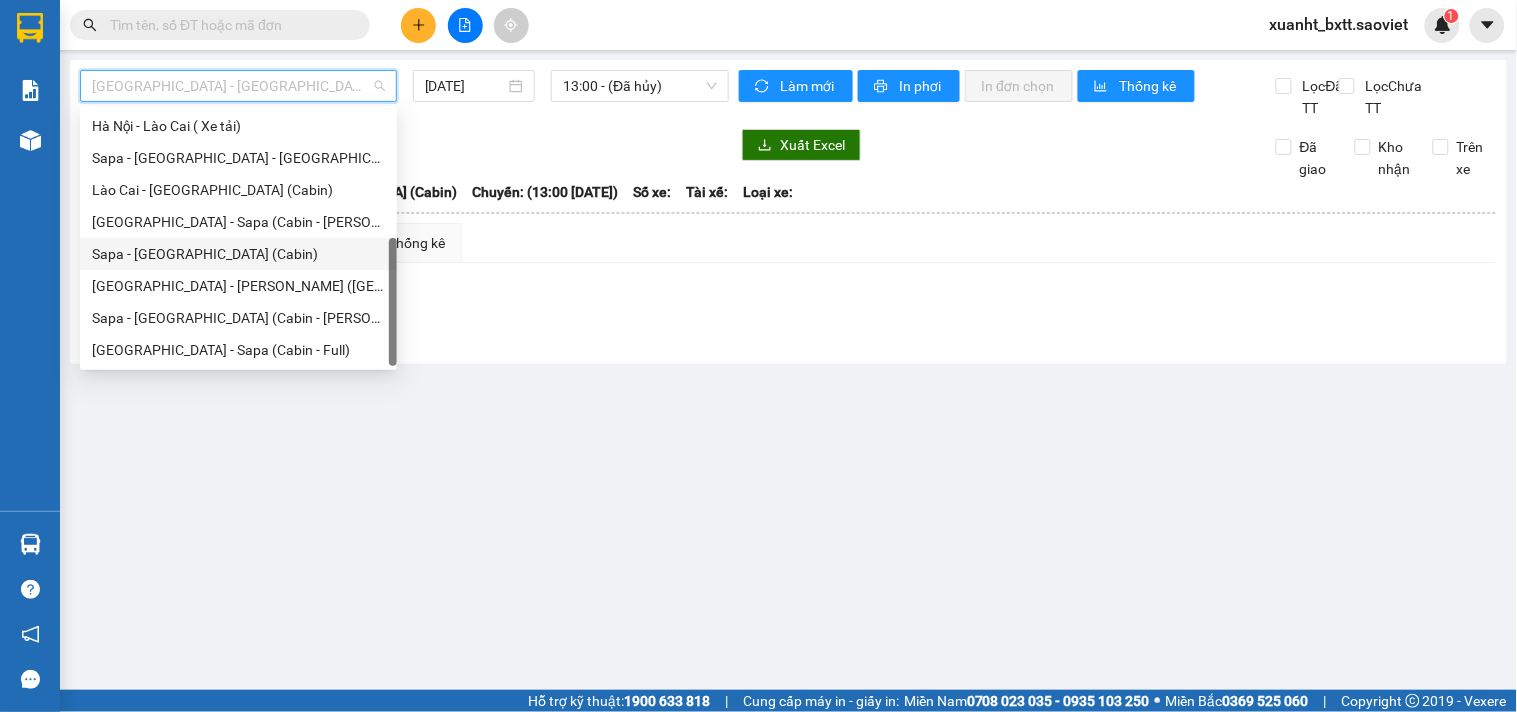 click on "Sapa - Hà Nội (Cabin)" at bounding box center [238, 254] 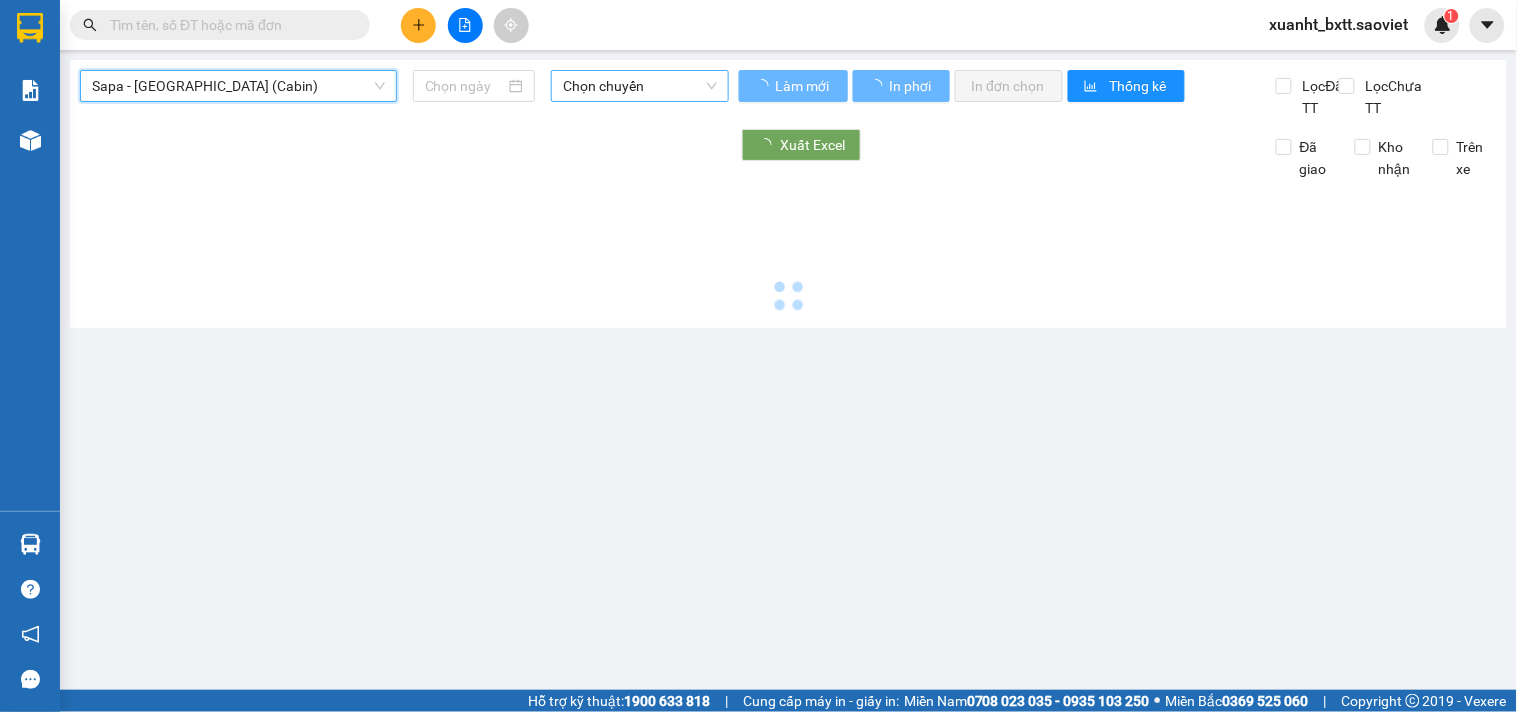 type on "11/07/2025" 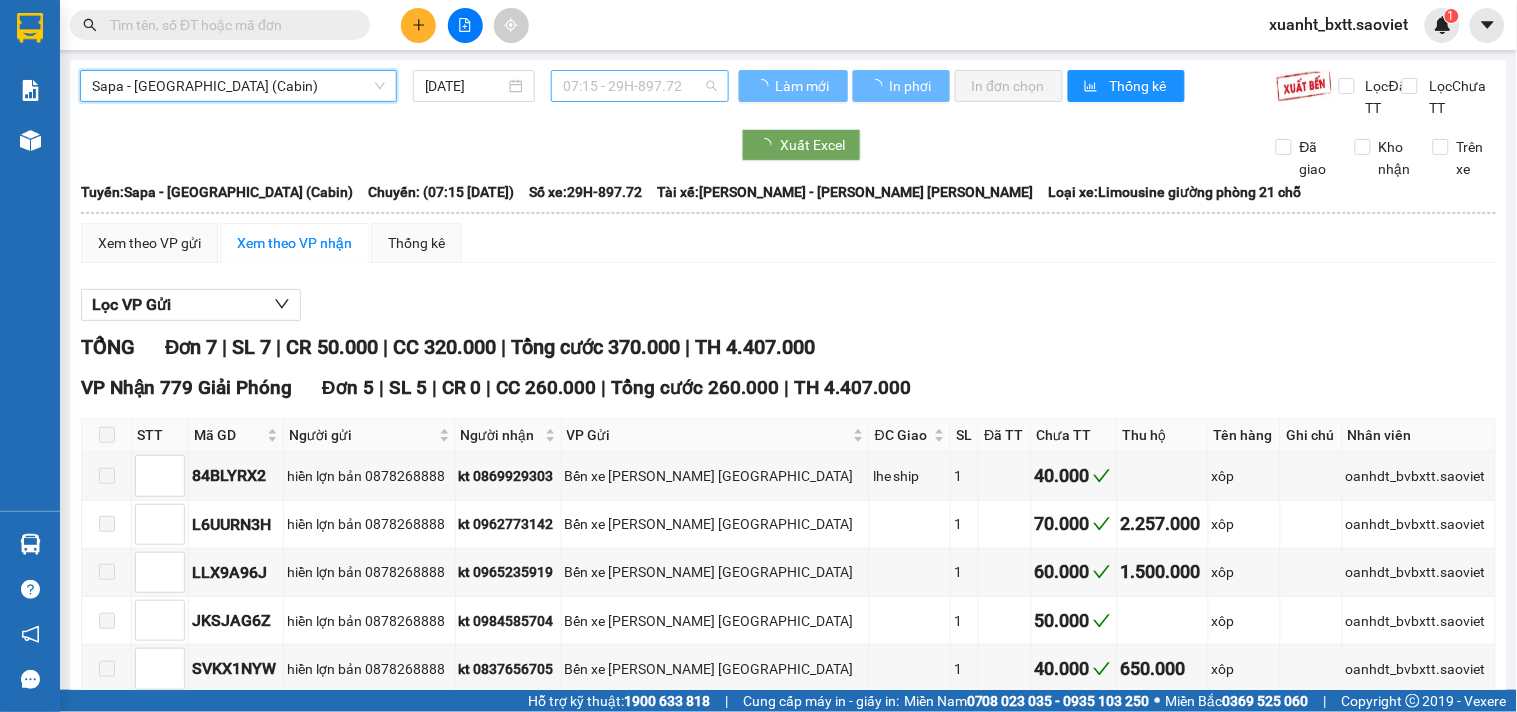 click on "07:15     - 29H-897.72" at bounding box center [640, 86] 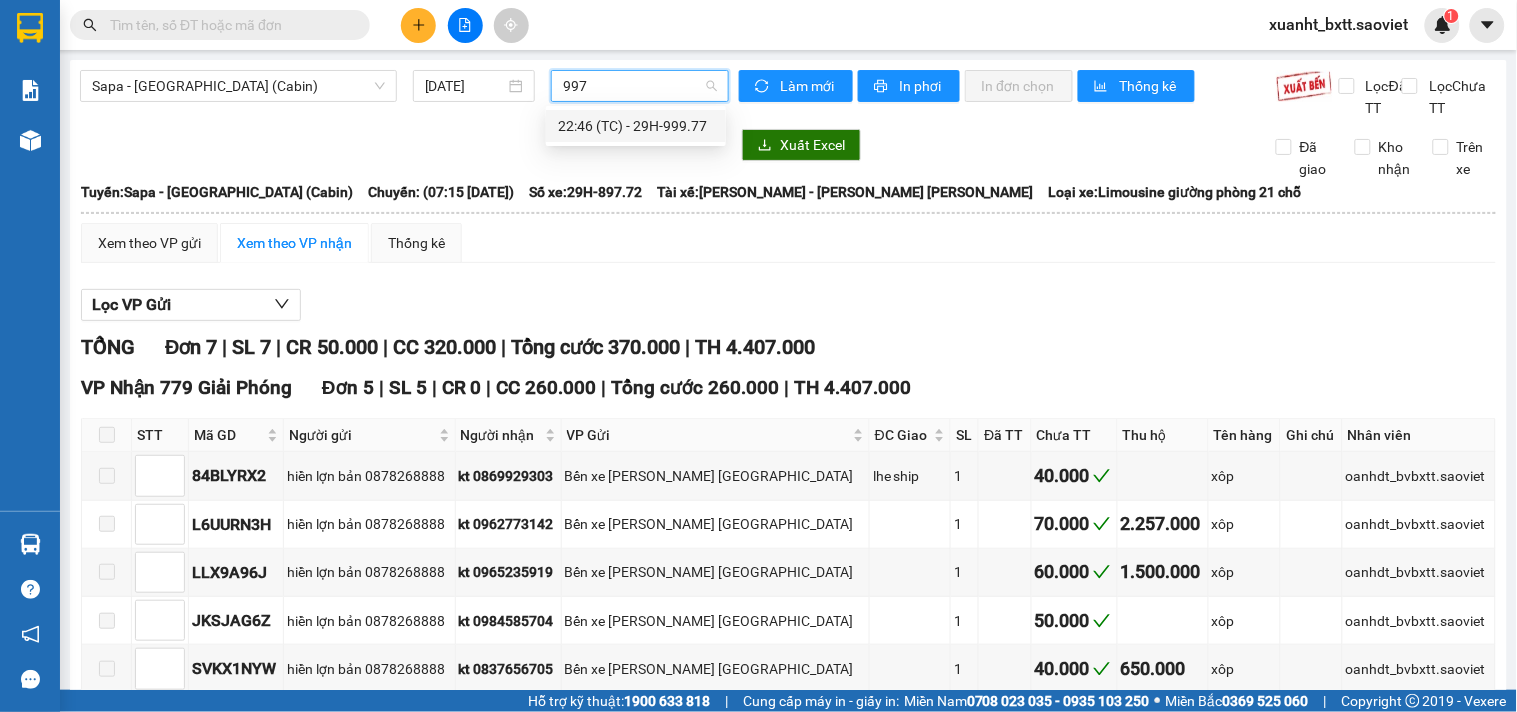 type on "9977" 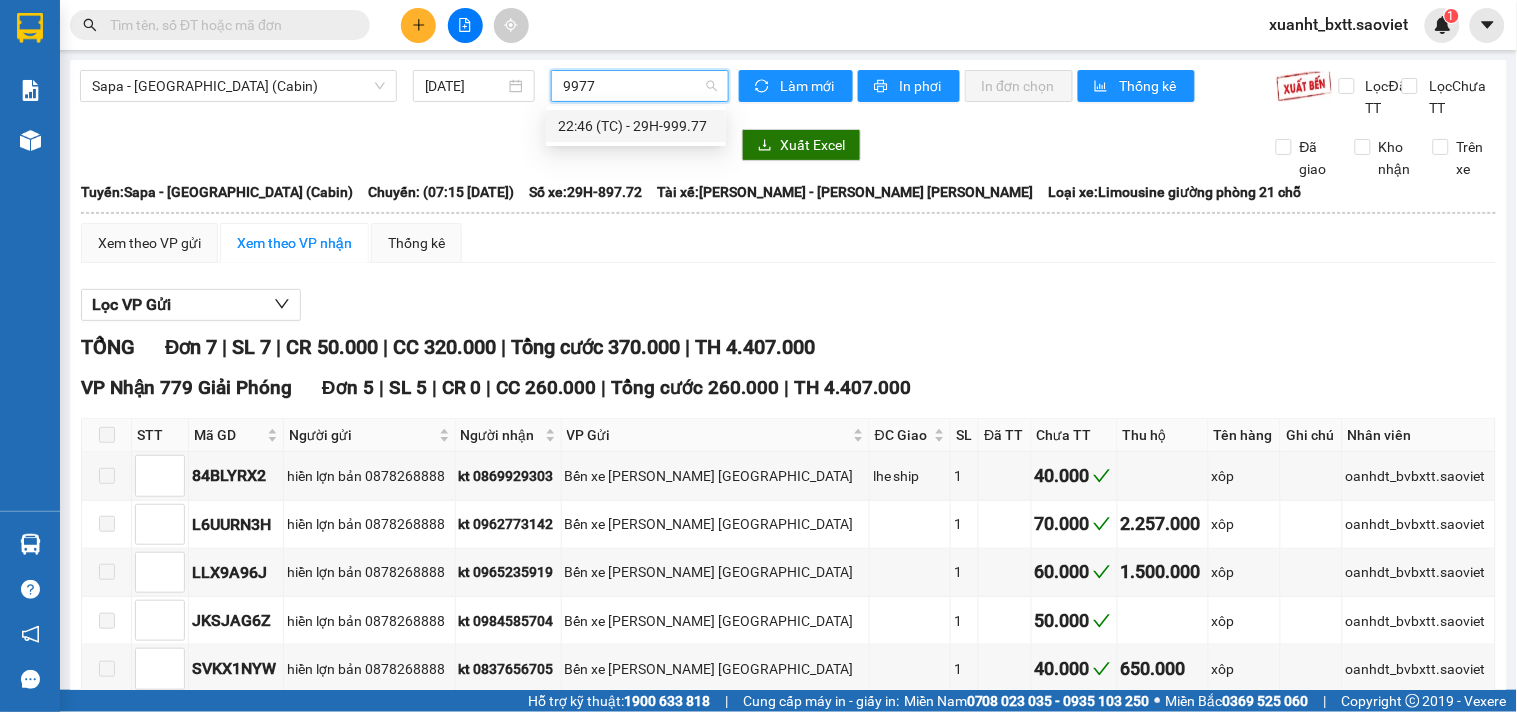 click on "22:46   (TC)   - 29H-999.77" at bounding box center [636, 126] 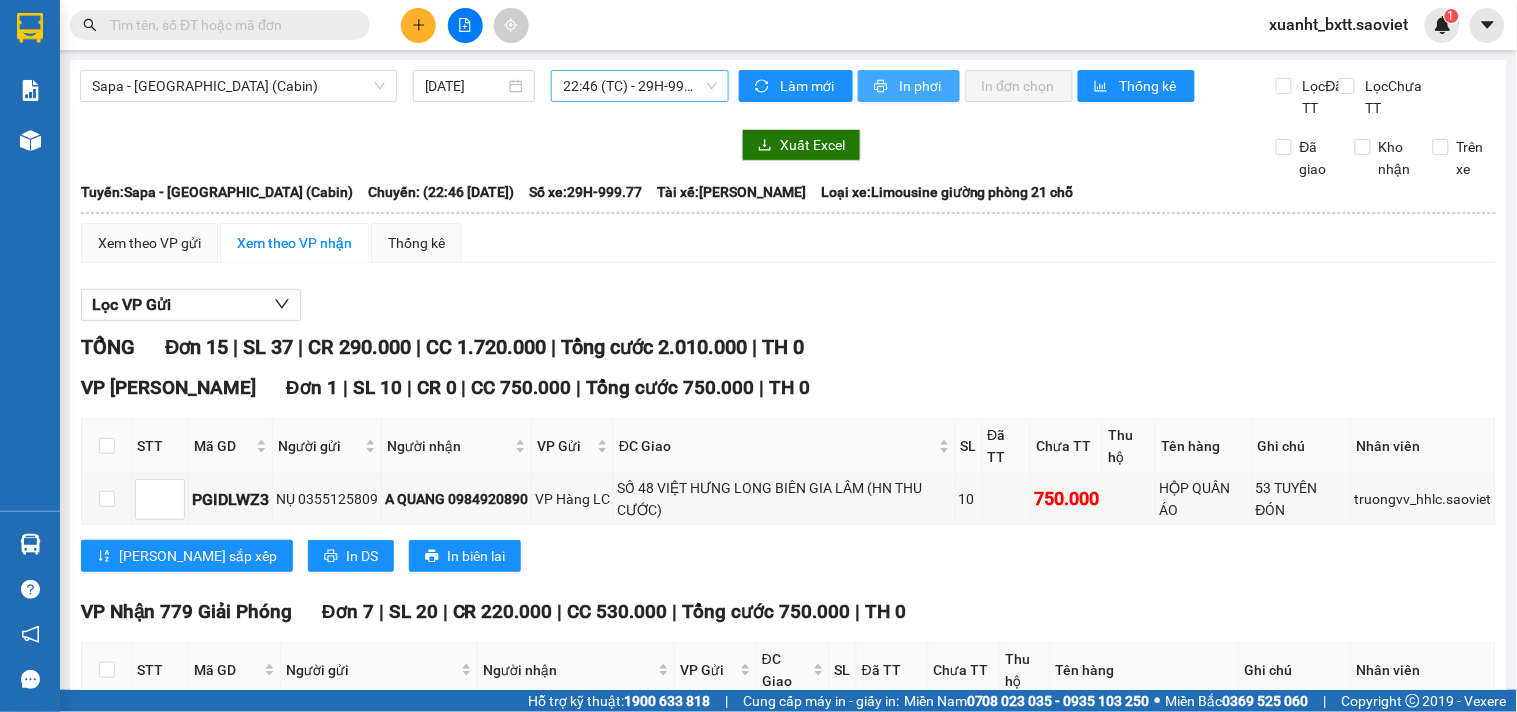 click on "In phơi" at bounding box center (921, 86) 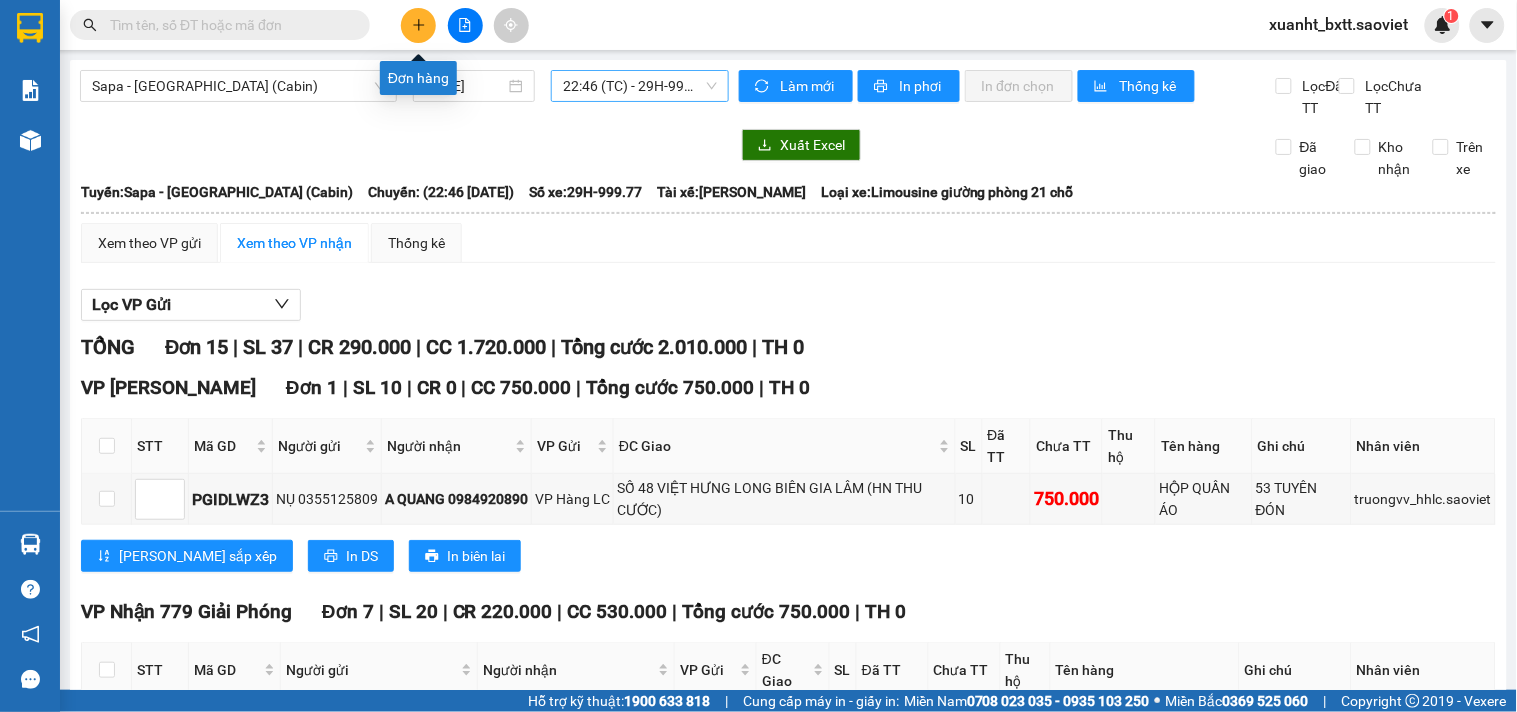 click 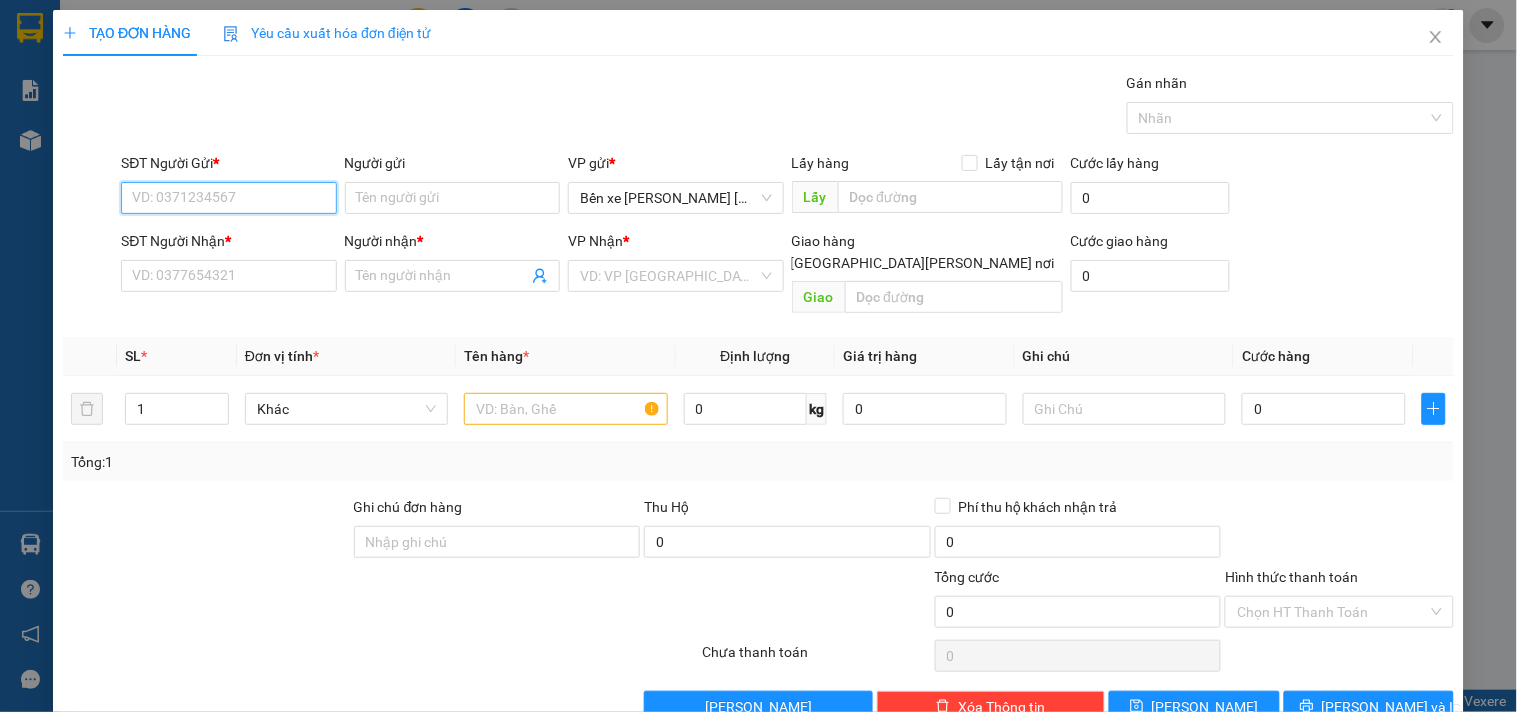 click on "SĐT Người Gửi  *" at bounding box center (228, 198) 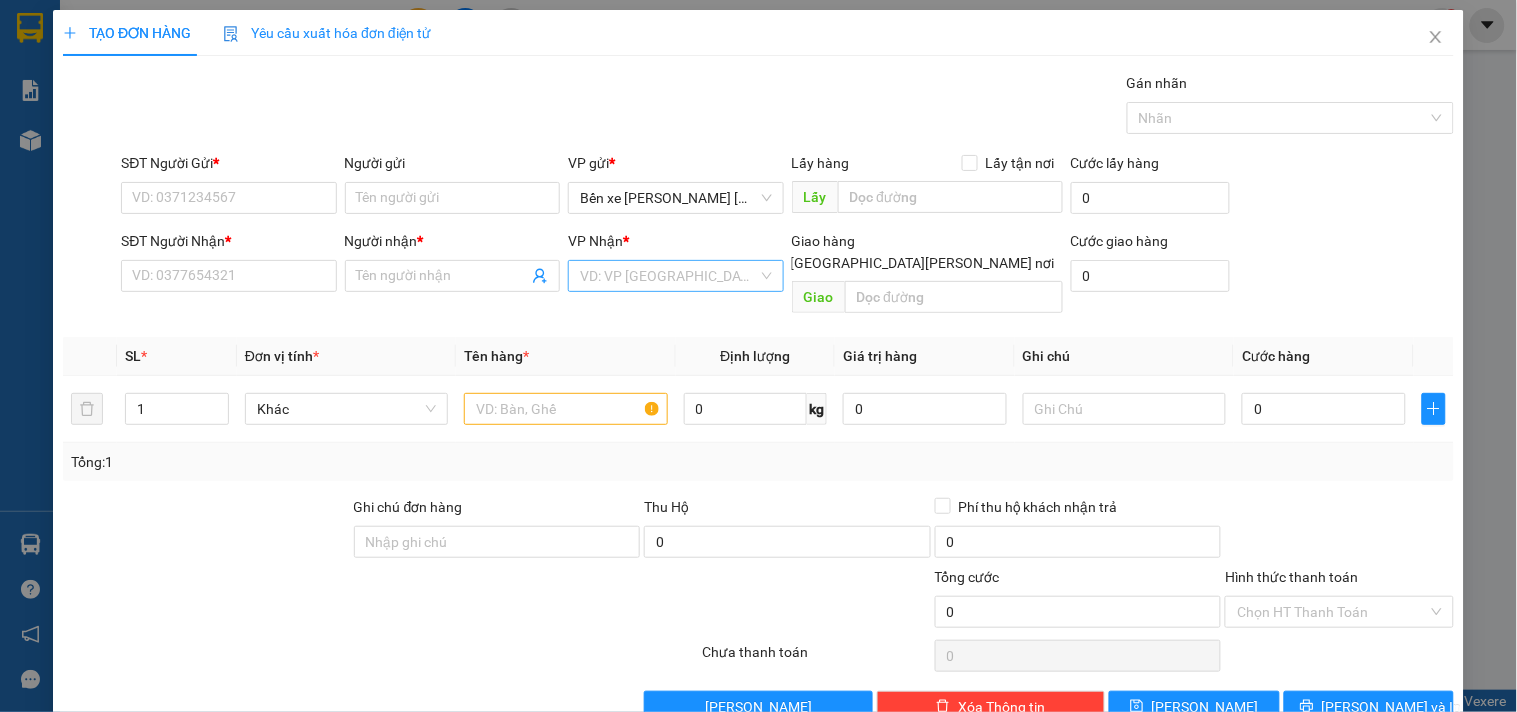 click at bounding box center (668, 276) 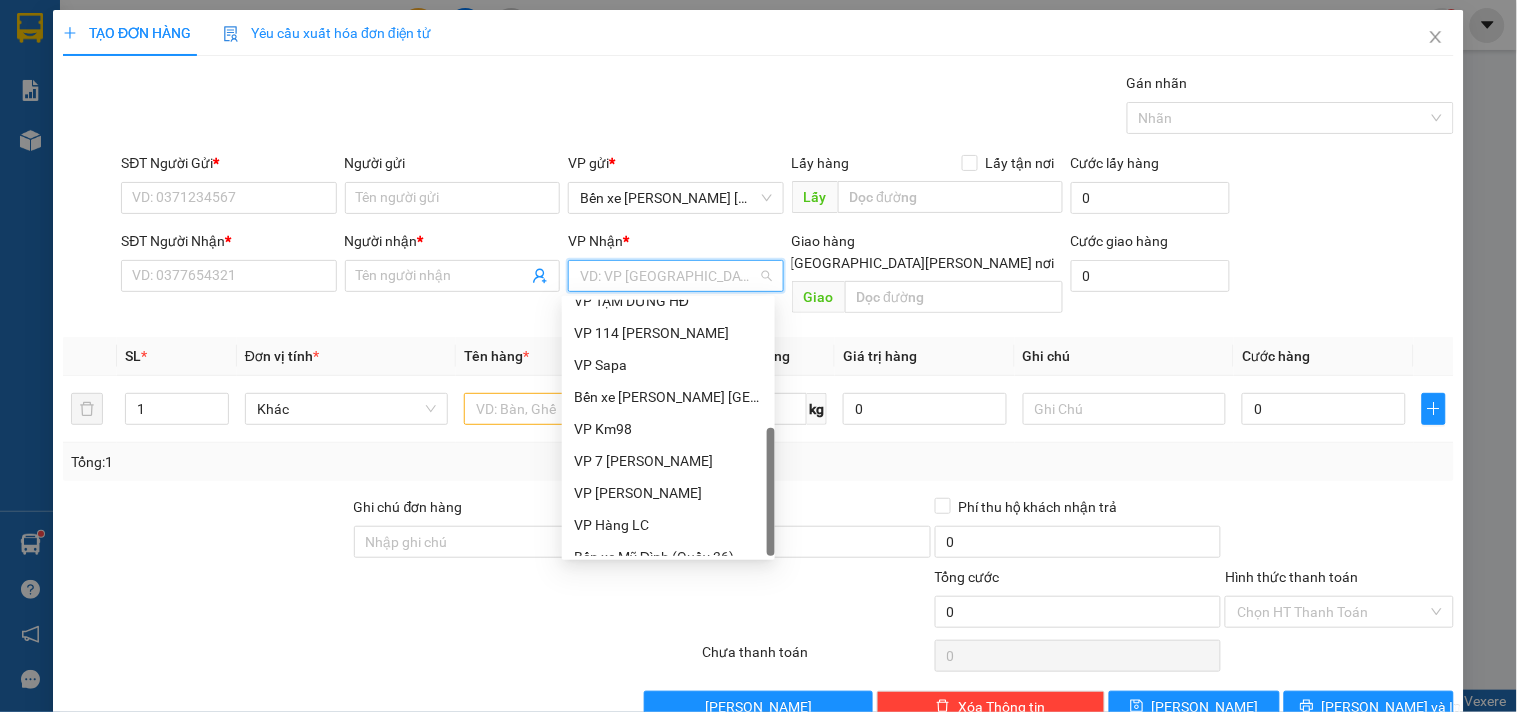 scroll, scrollTop: 224, scrollLeft: 0, axis: vertical 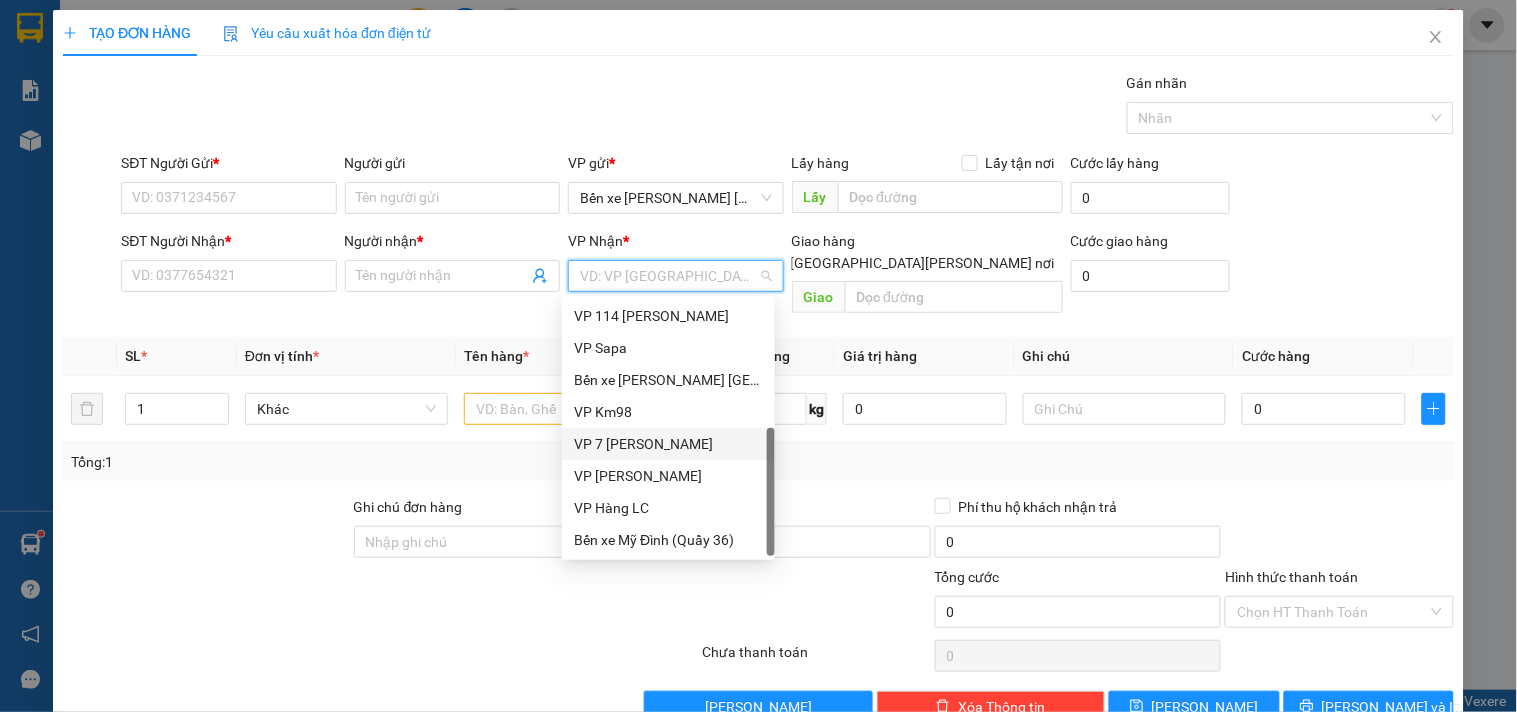 click on "VP 7 [PERSON_NAME]" at bounding box center [668, 444] 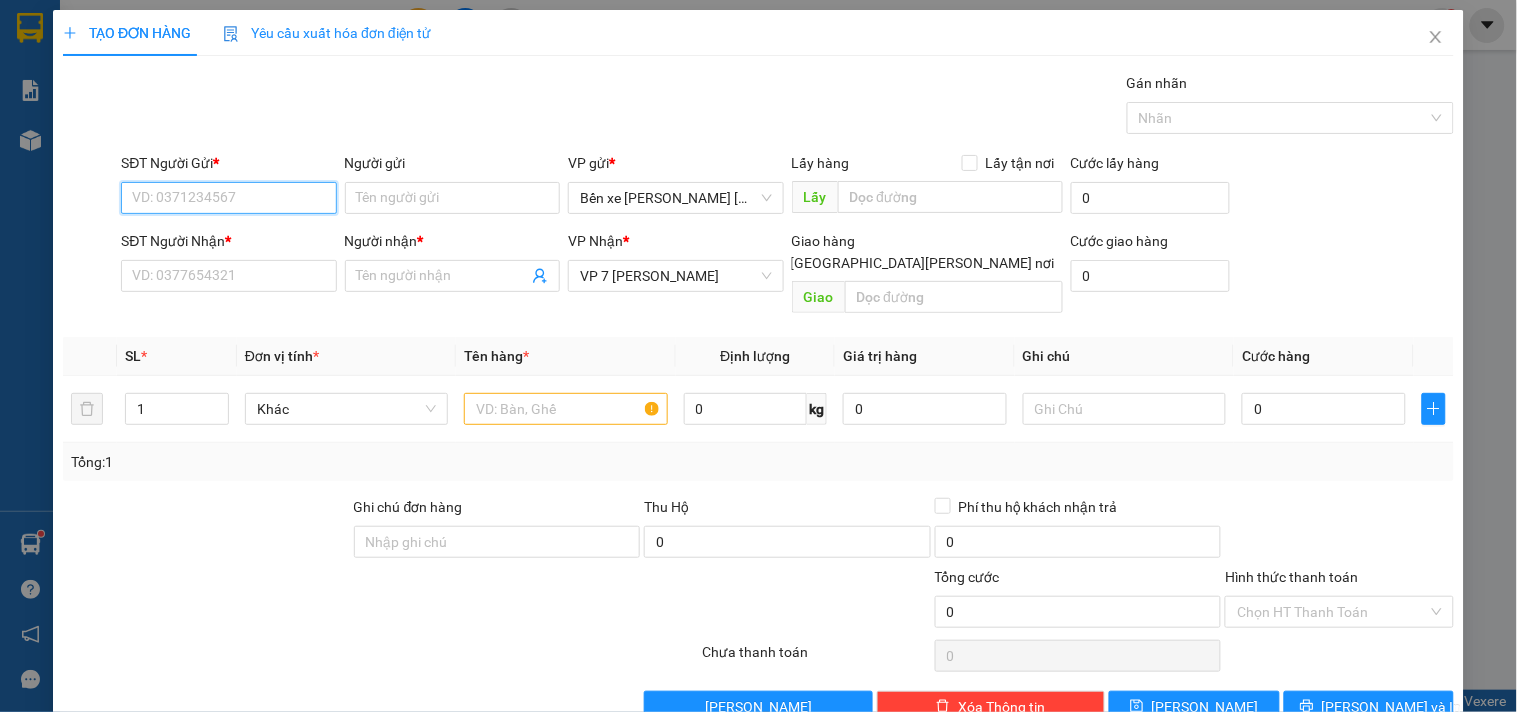 click on "SĐT Người Gửi  *" at bounding box center [228, 198] 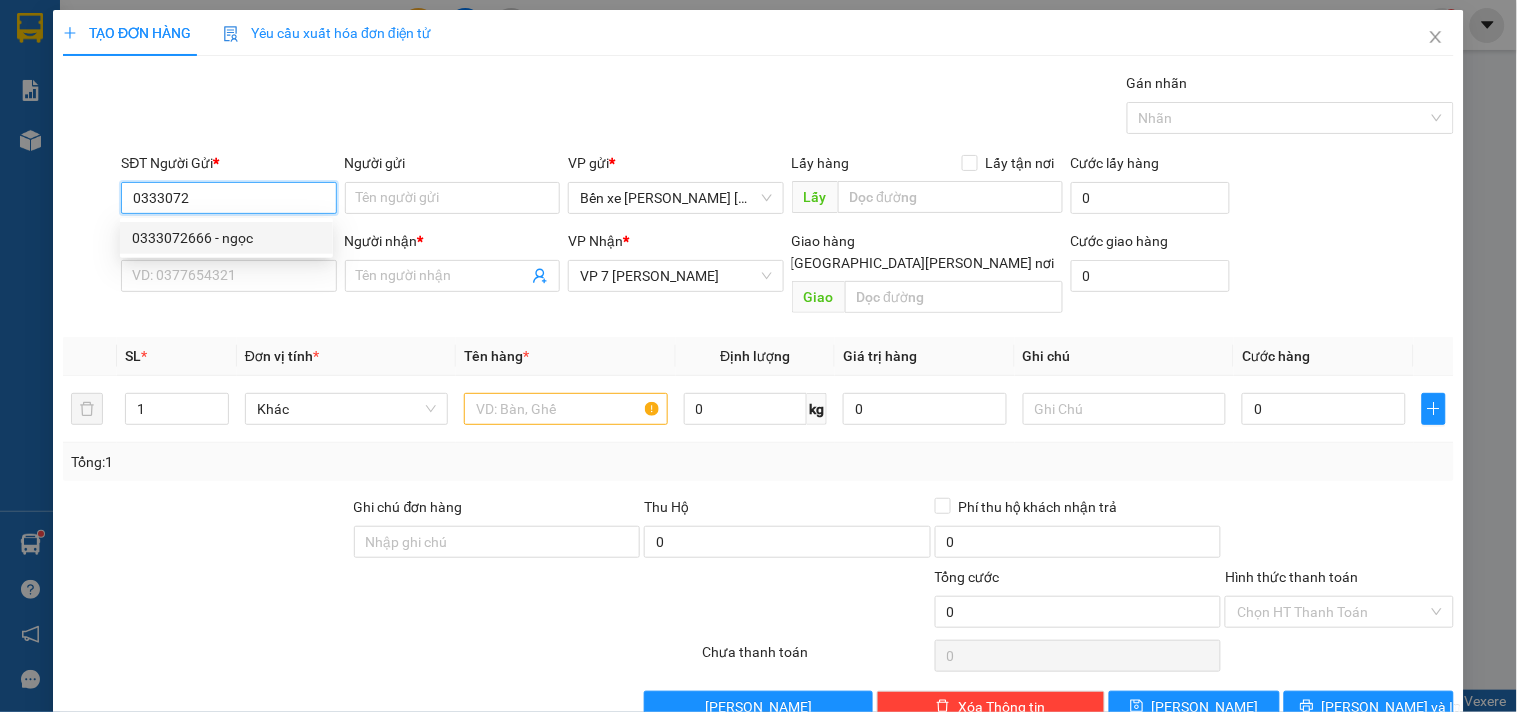 click on "0333072666 - ngọc" at bounding box center (226, 238) 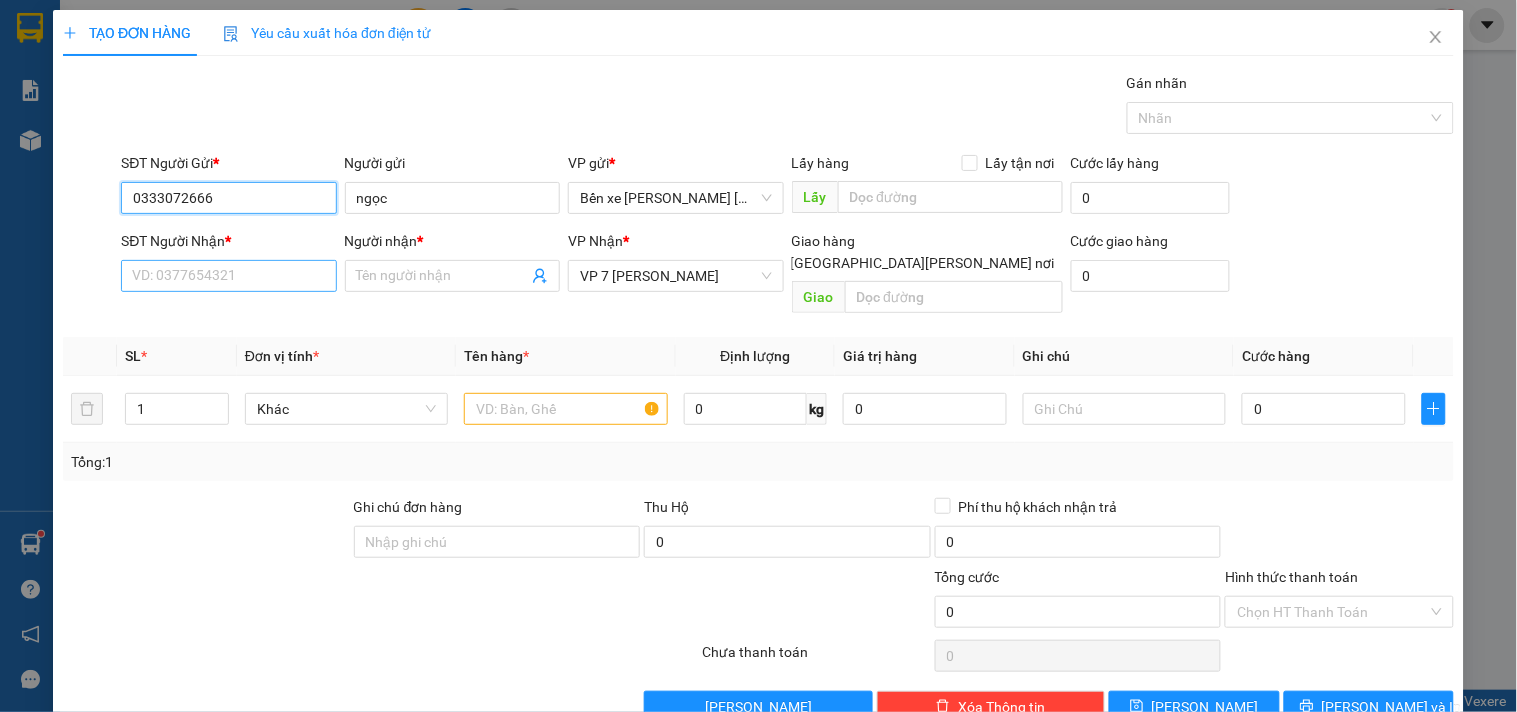 type on "0333072666" 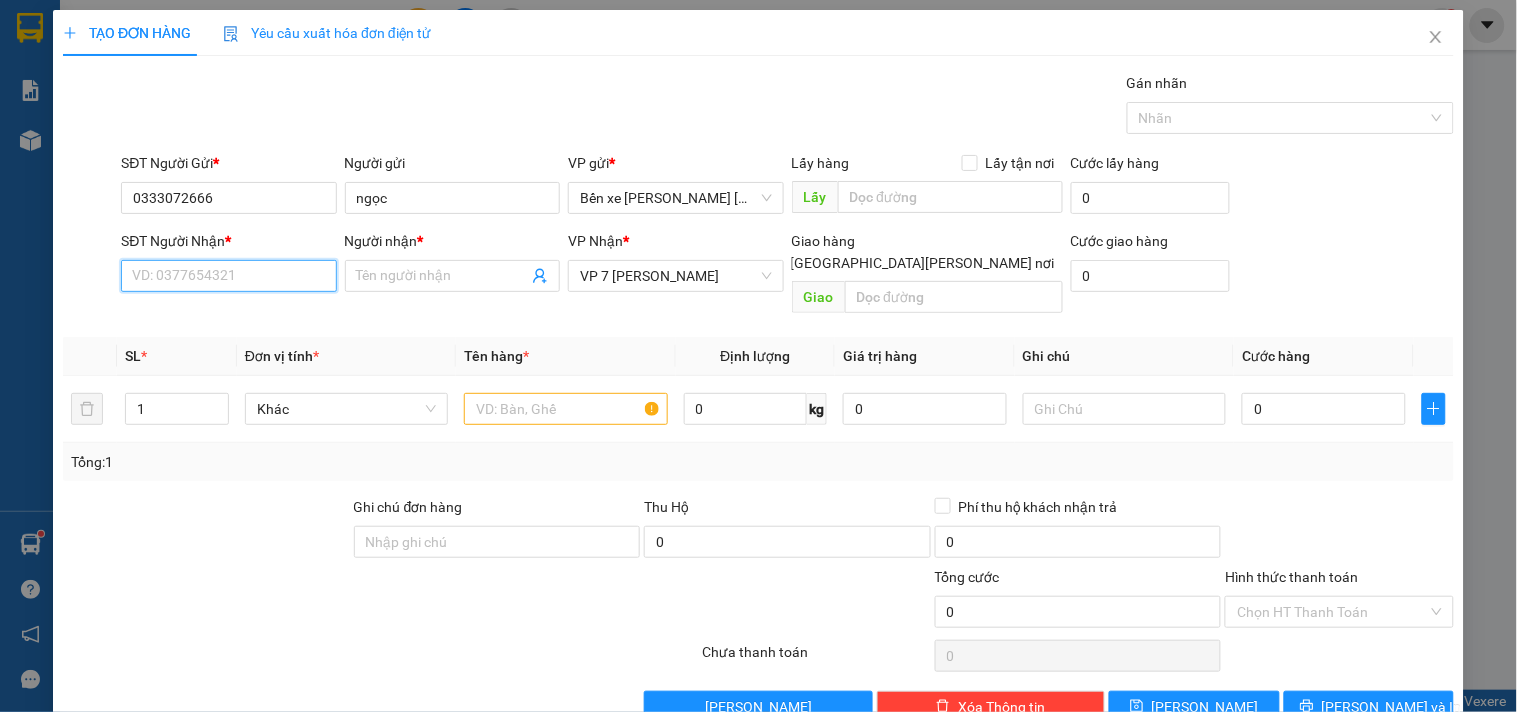 click on "SĐT Người Nhận  *" at bounding box center (228, 276) 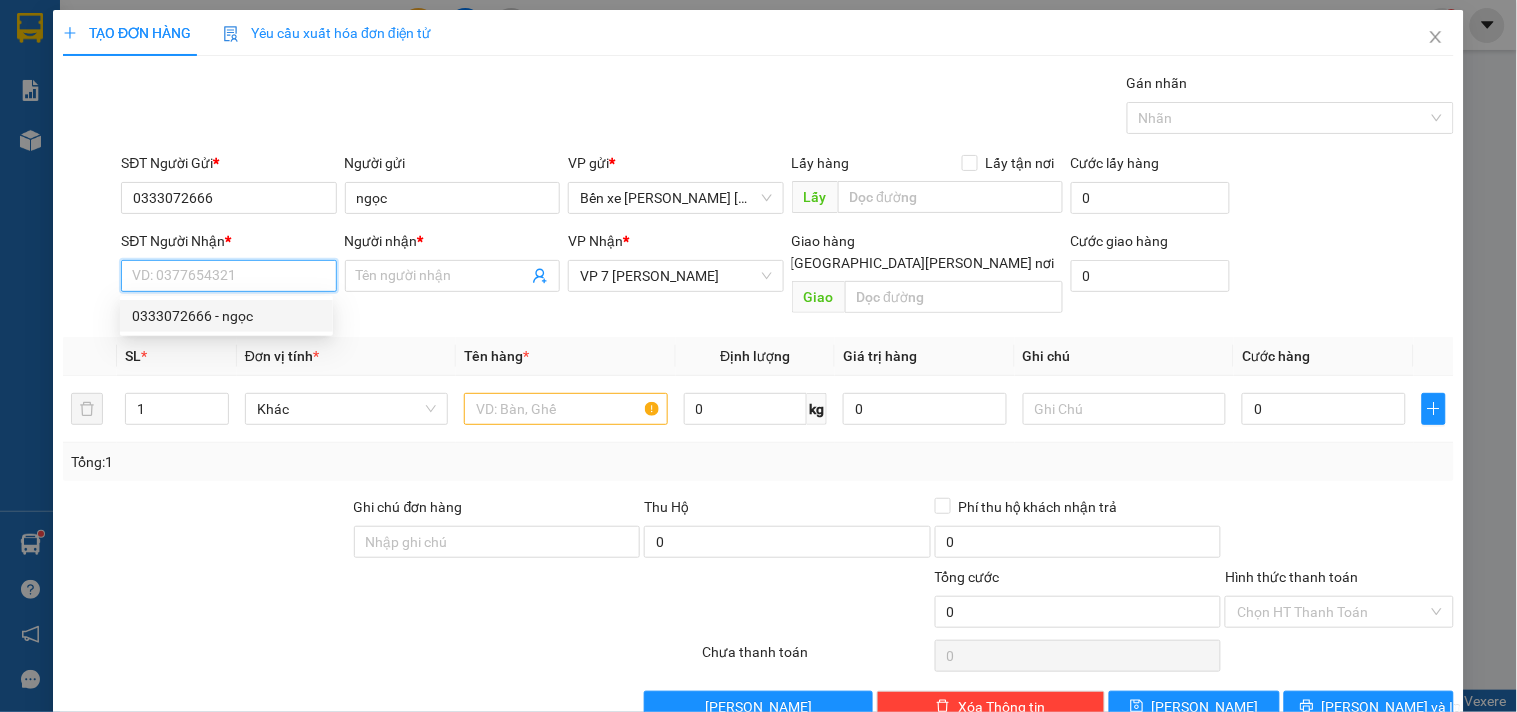 click on "0333072666 - ngọc" at bounding box center (226, 316) 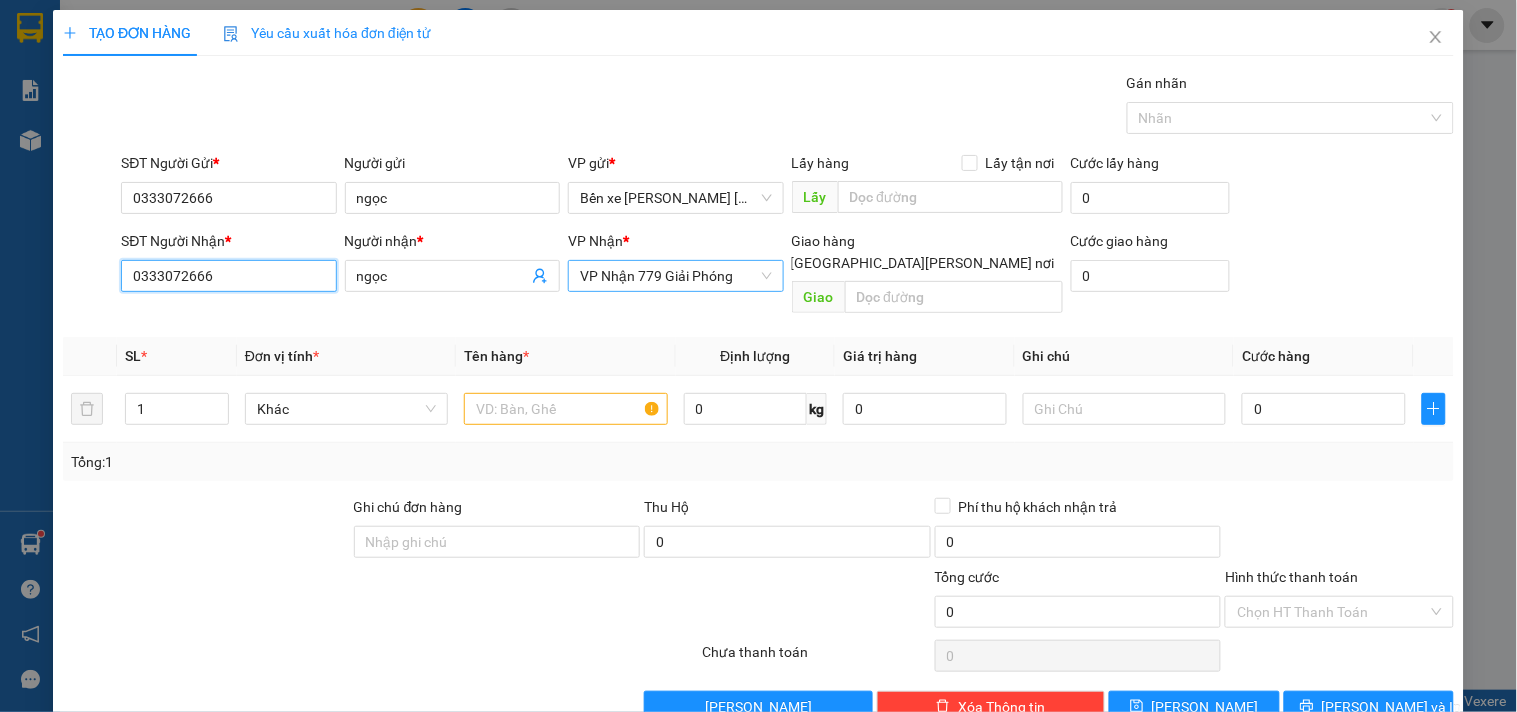 click on "VP Nhận 779 Giải Phóng" at bounding box center [675, 276] 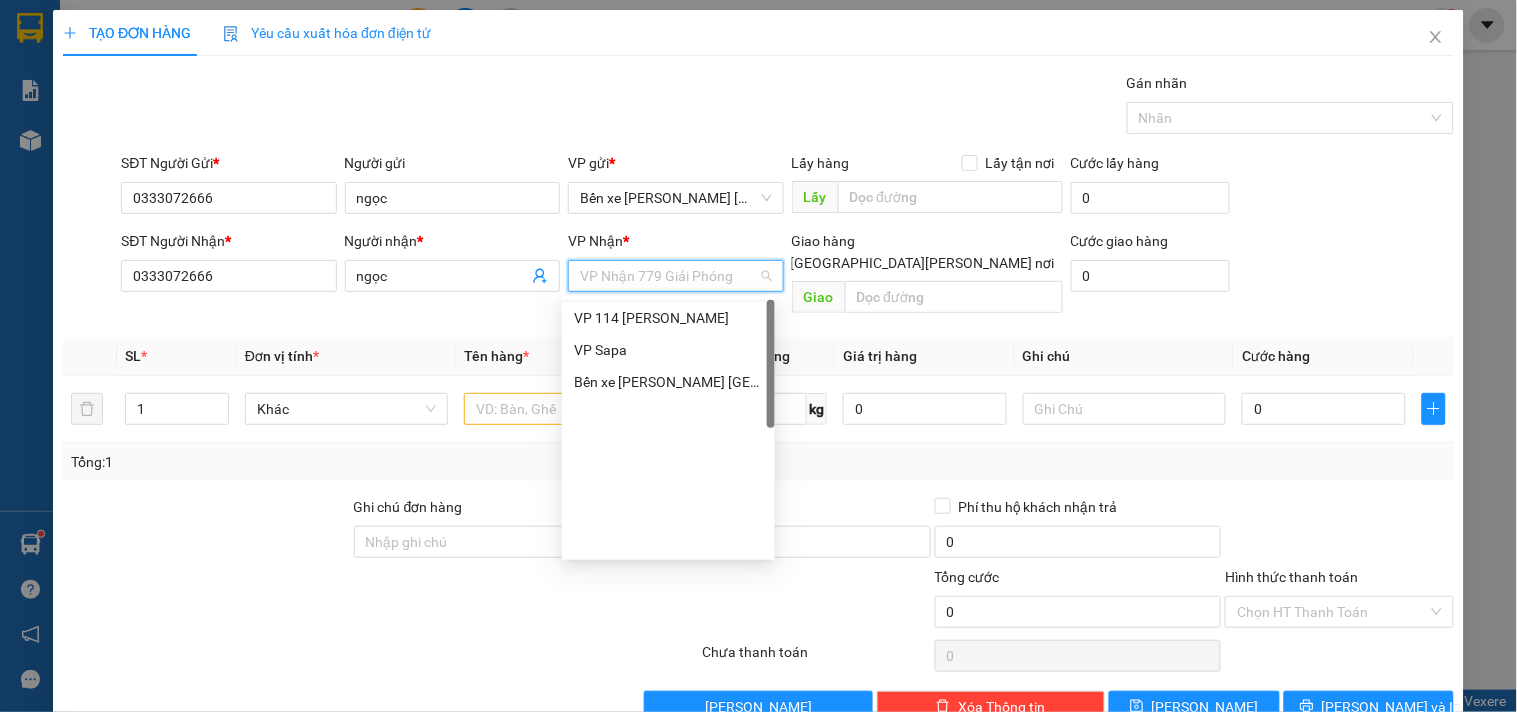 scroll, scrollTop: 224, scrollLeft: 0, axis: vertical 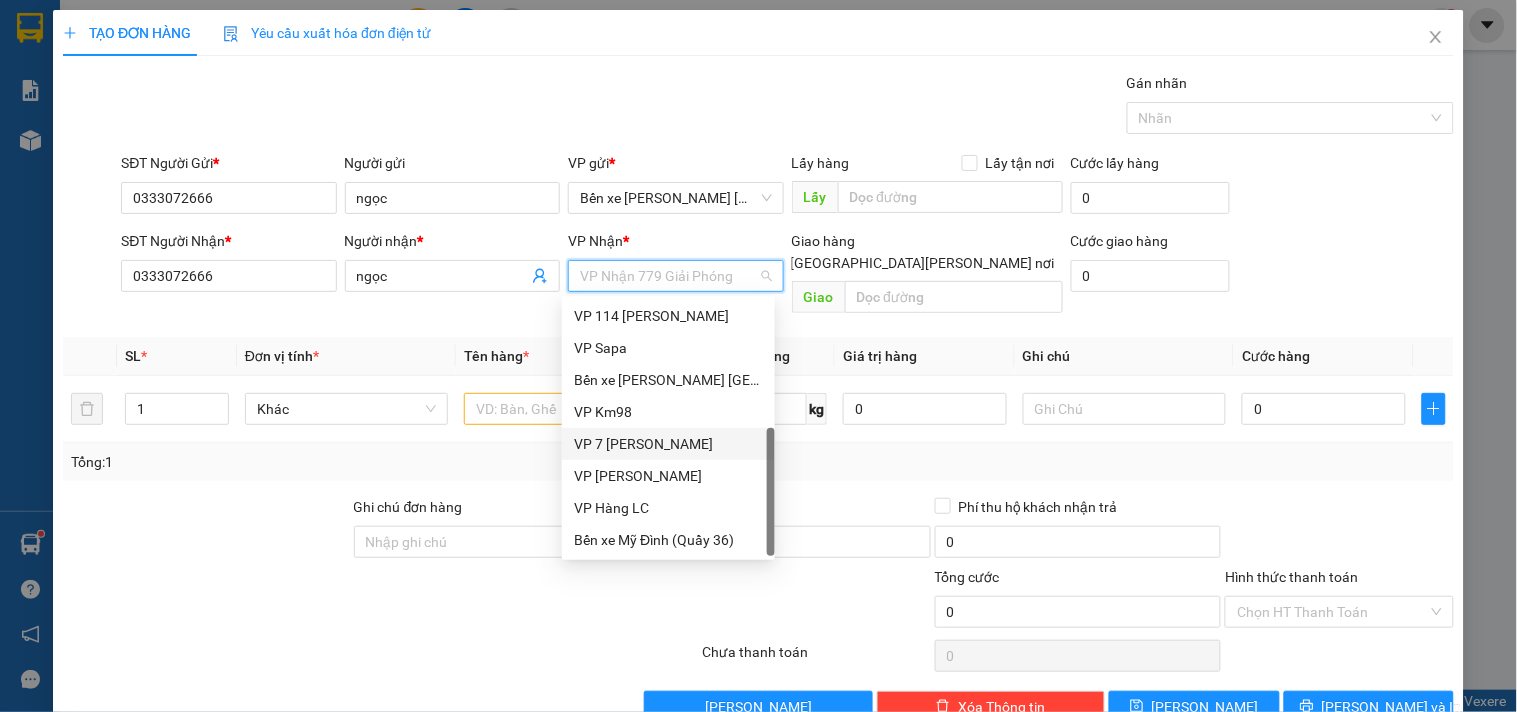 click on "VP 7 [PERSON_NAME]" at bounding box center (668, 444) 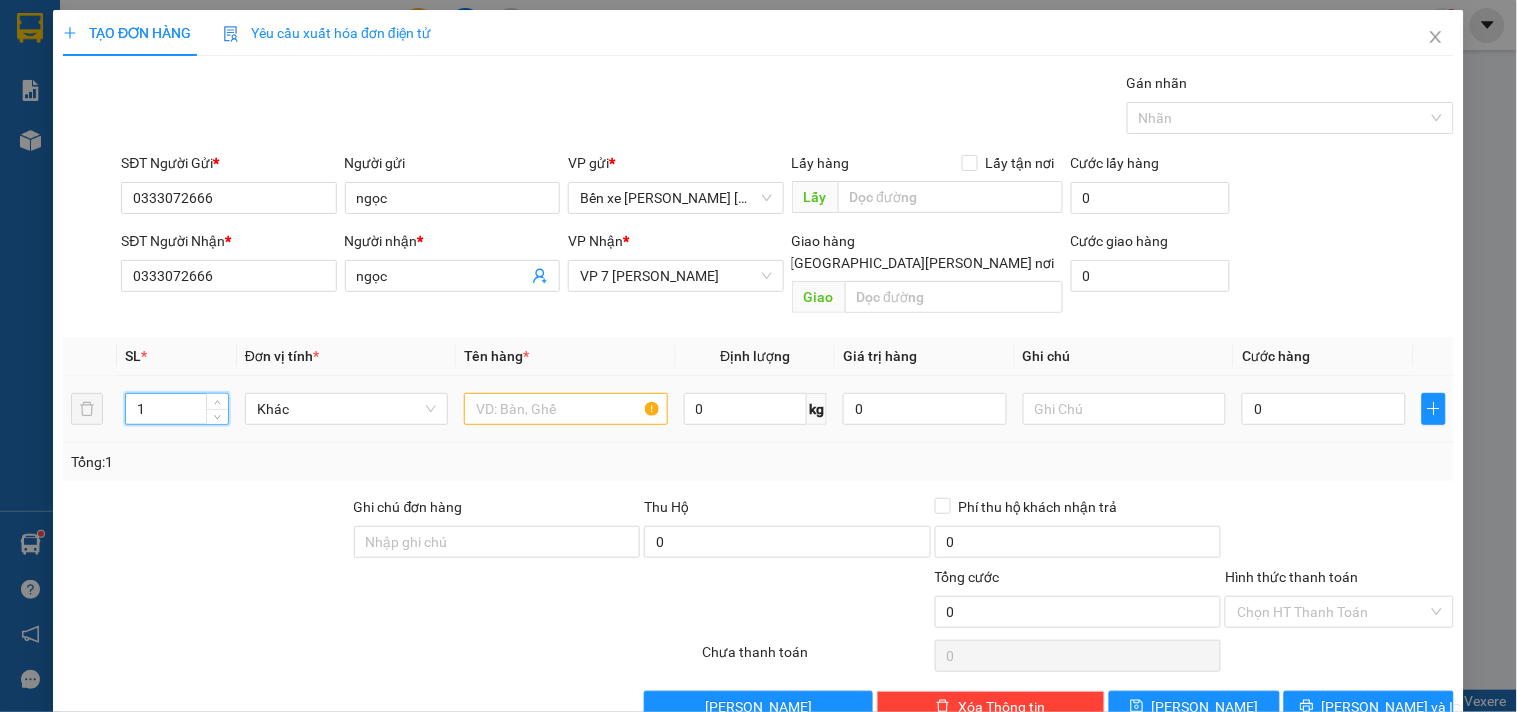 drag, startPoint x: 183, startPoint y: 391, endPoint x: 120, endPoint y: 397, distance: 63.28507 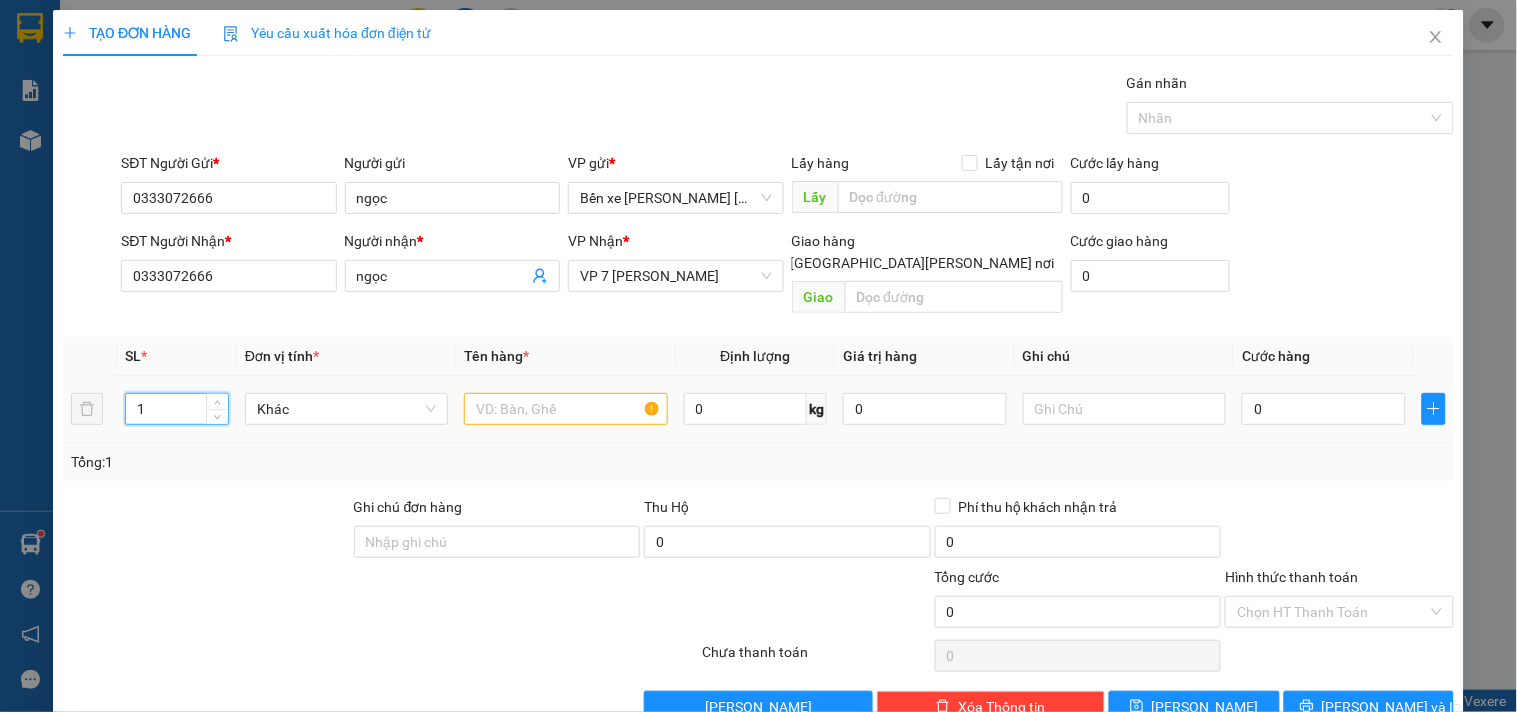 click on "1" at bounding box center (177, 409) 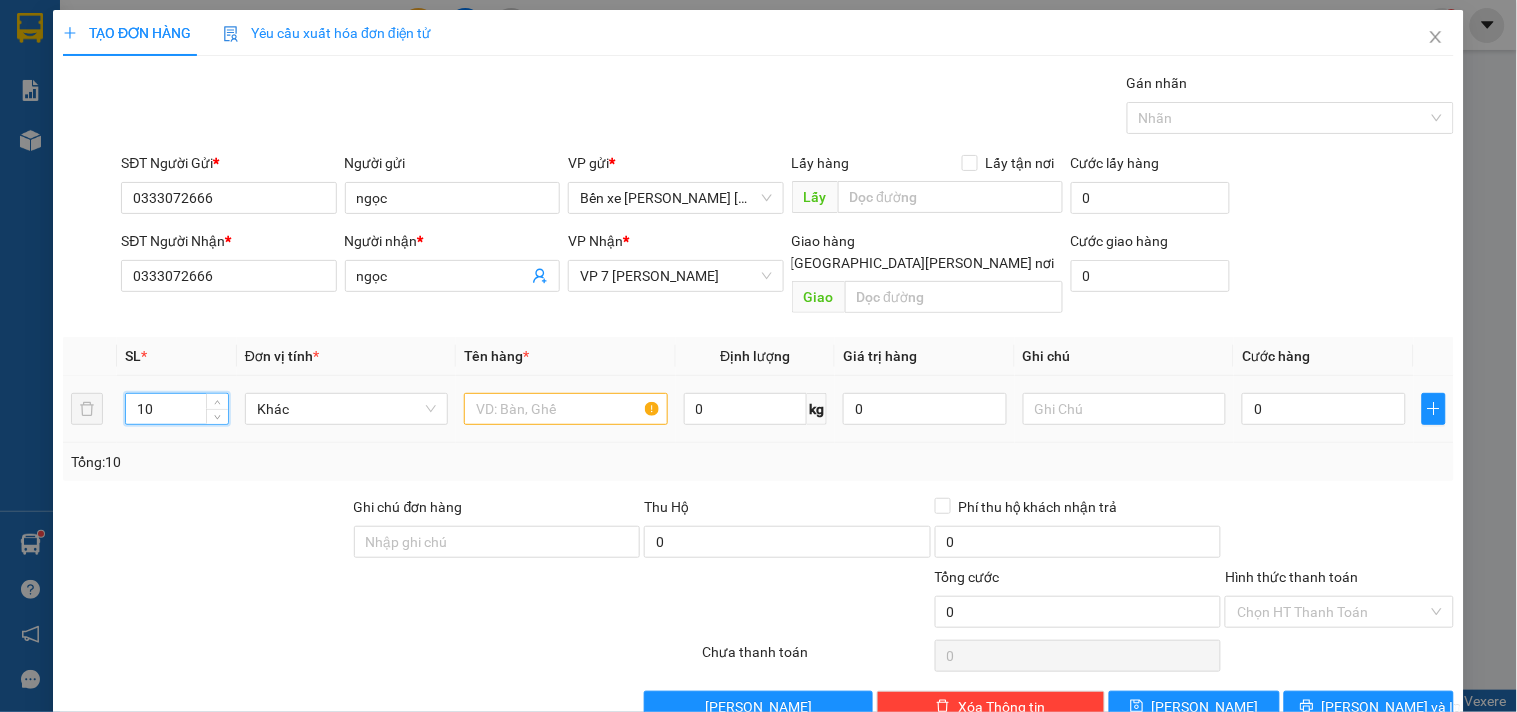 type on "10" 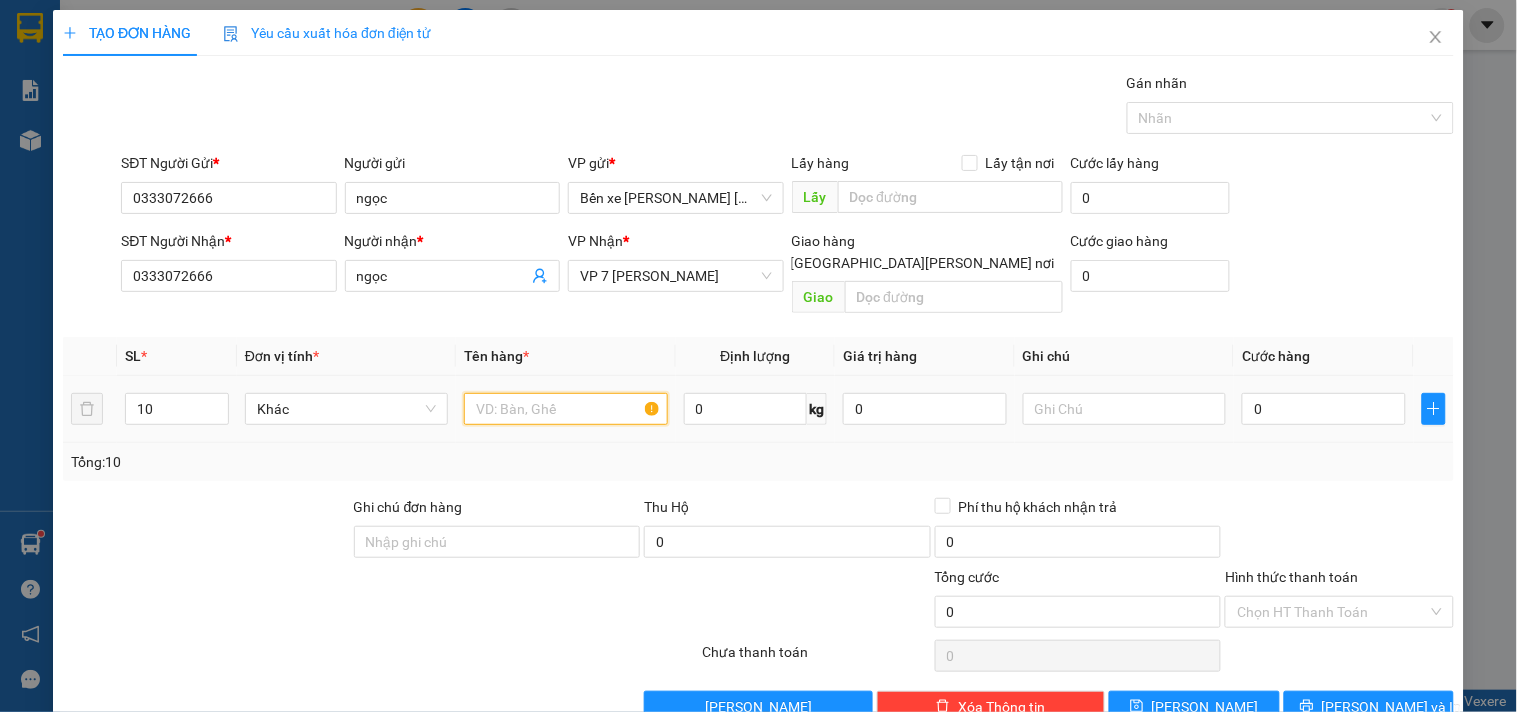 click at bounding box center [565, 409] 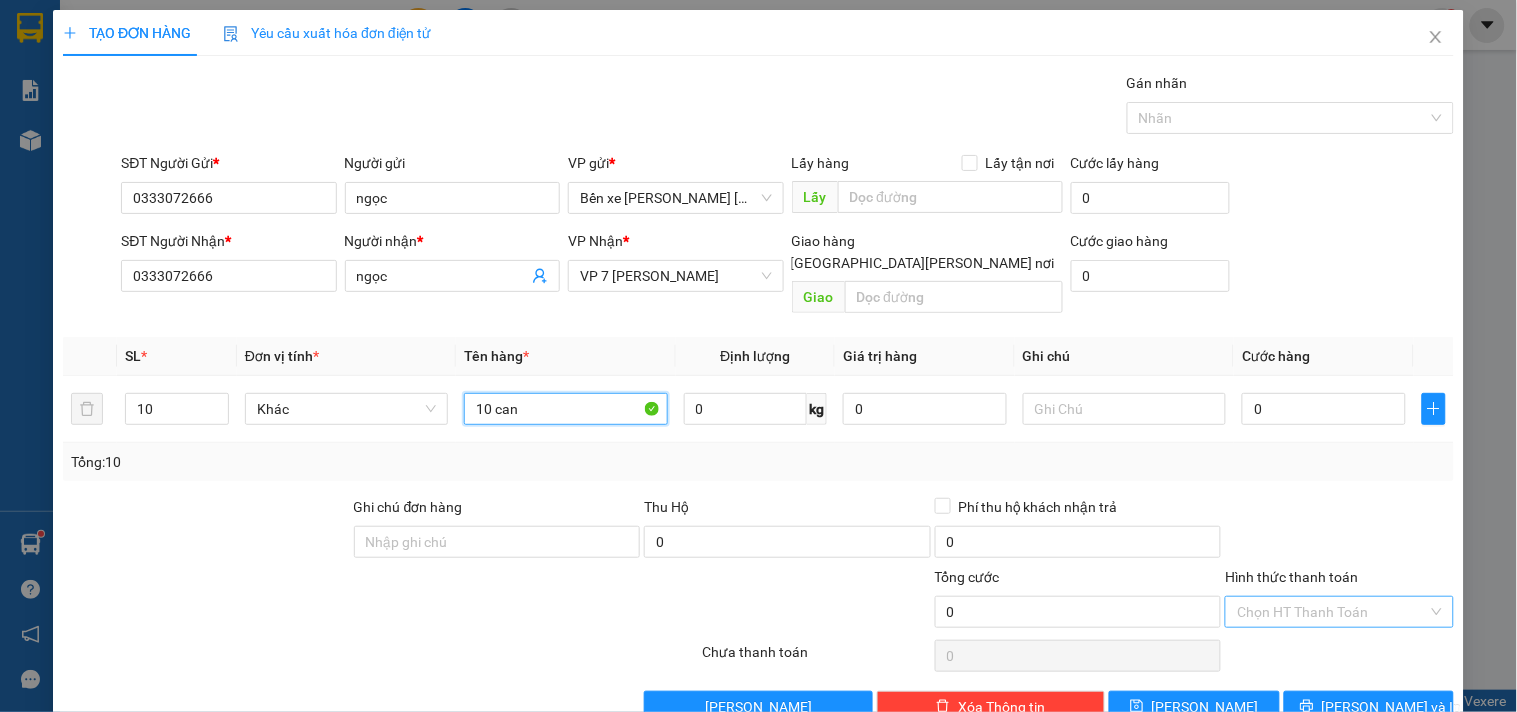 type on "10 can" 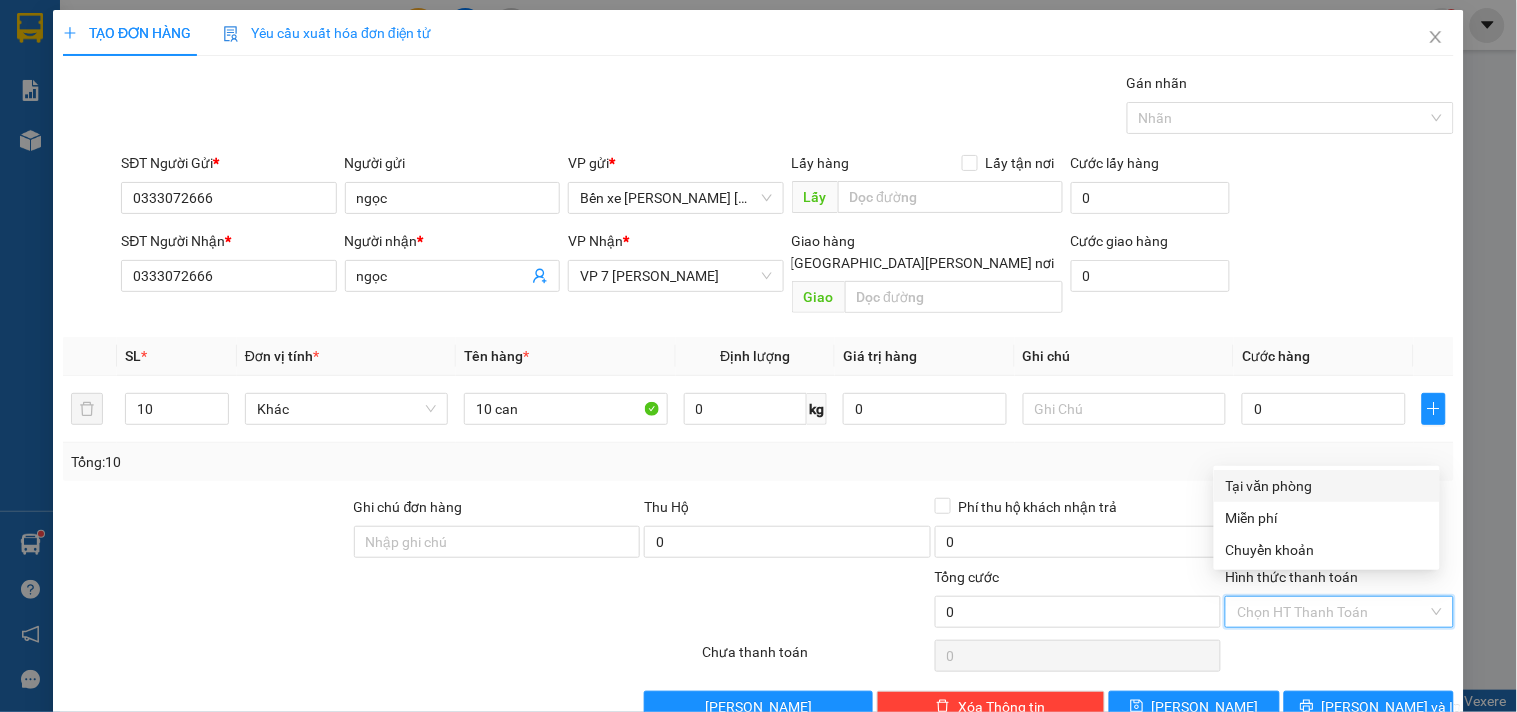 click on "Hình thức thanh toán" at bounding box center (1332, 612) 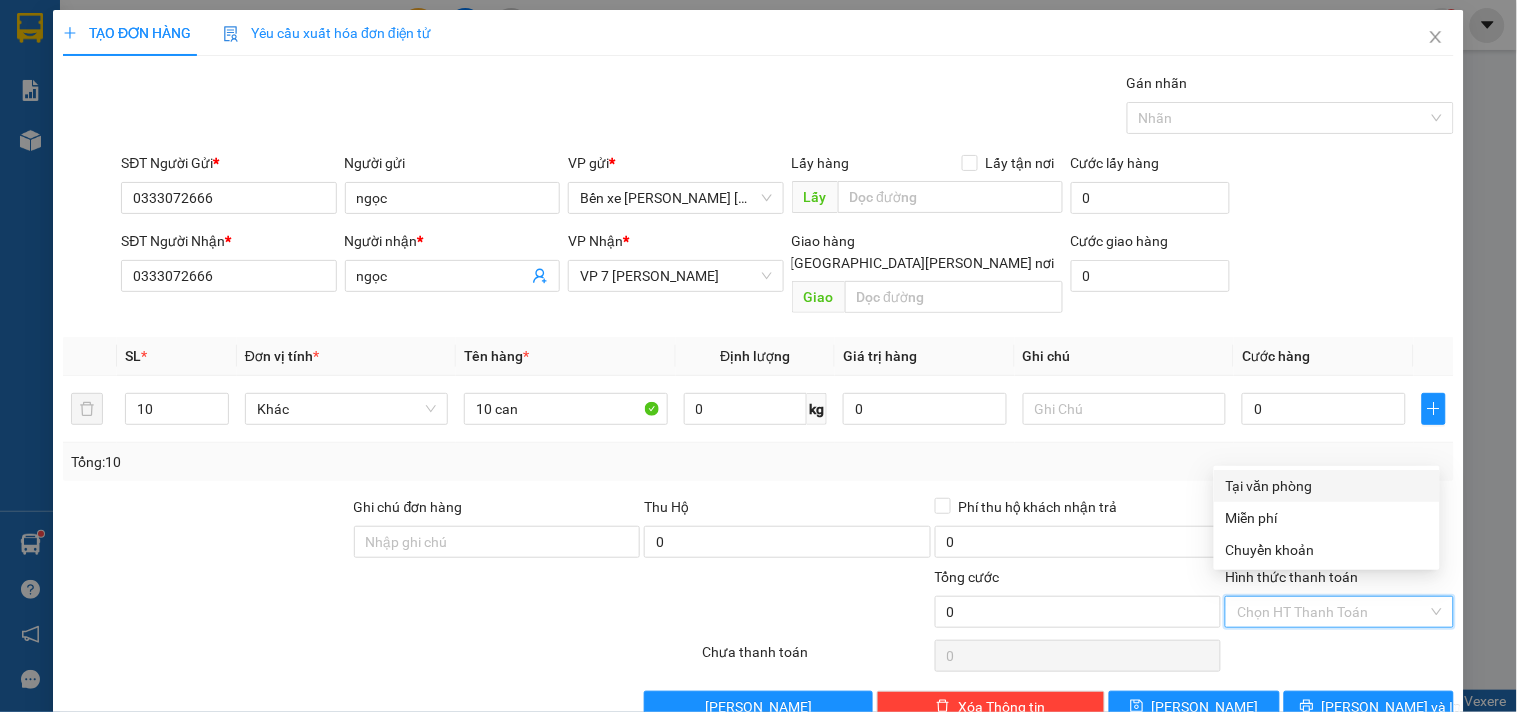 click on "Hình thức thanh toán" at bounding box center (1332, 612) 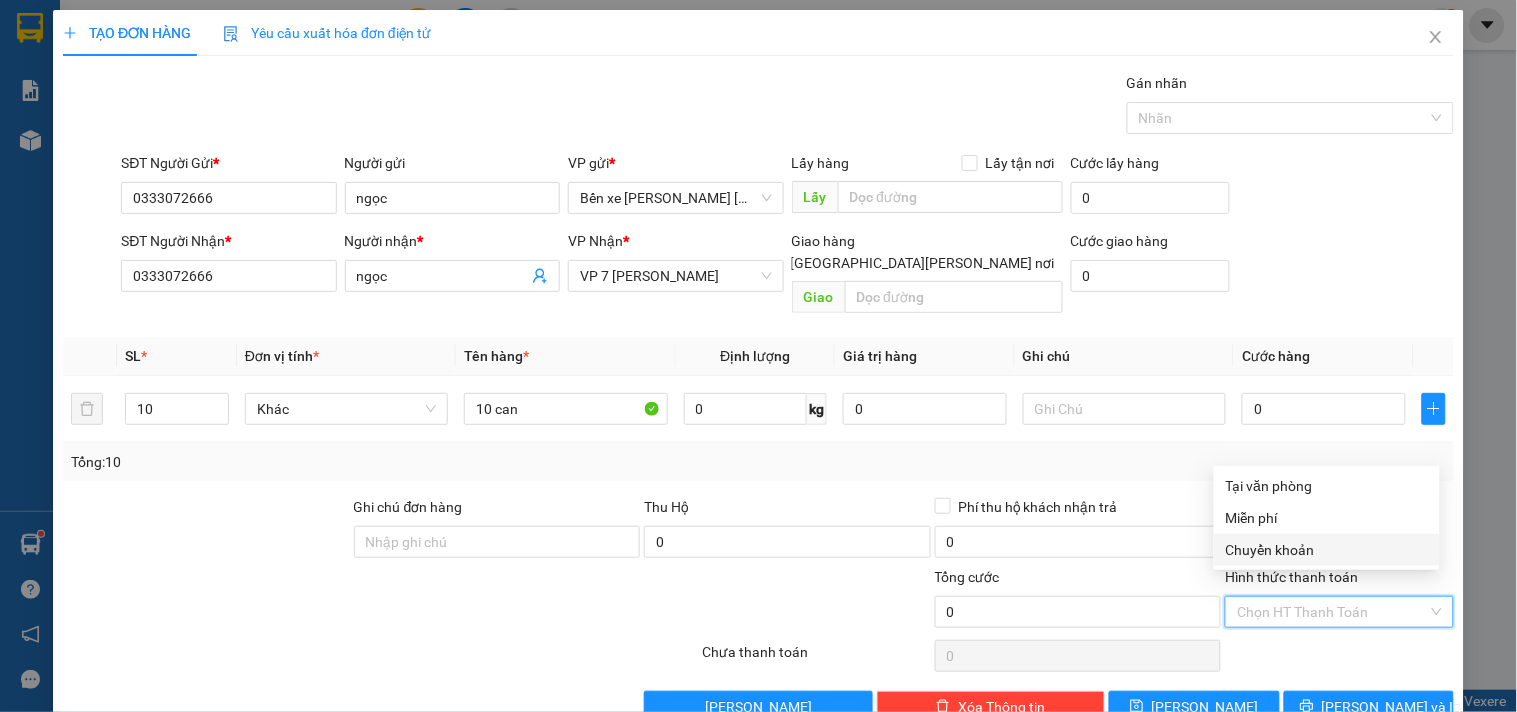 click on "Tổng:  10" at bounding box center [758, 462] 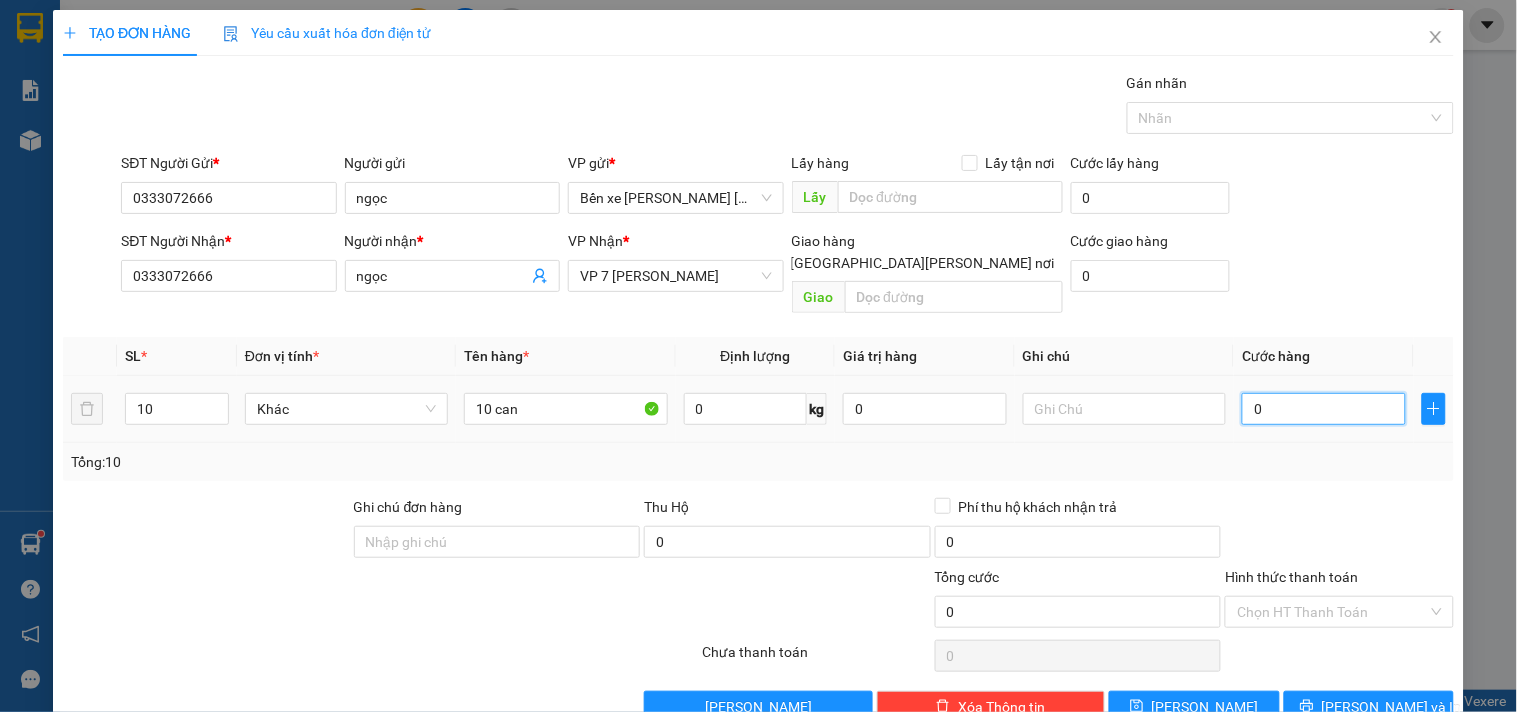 click on "0" at bounding box center [1324, 409] 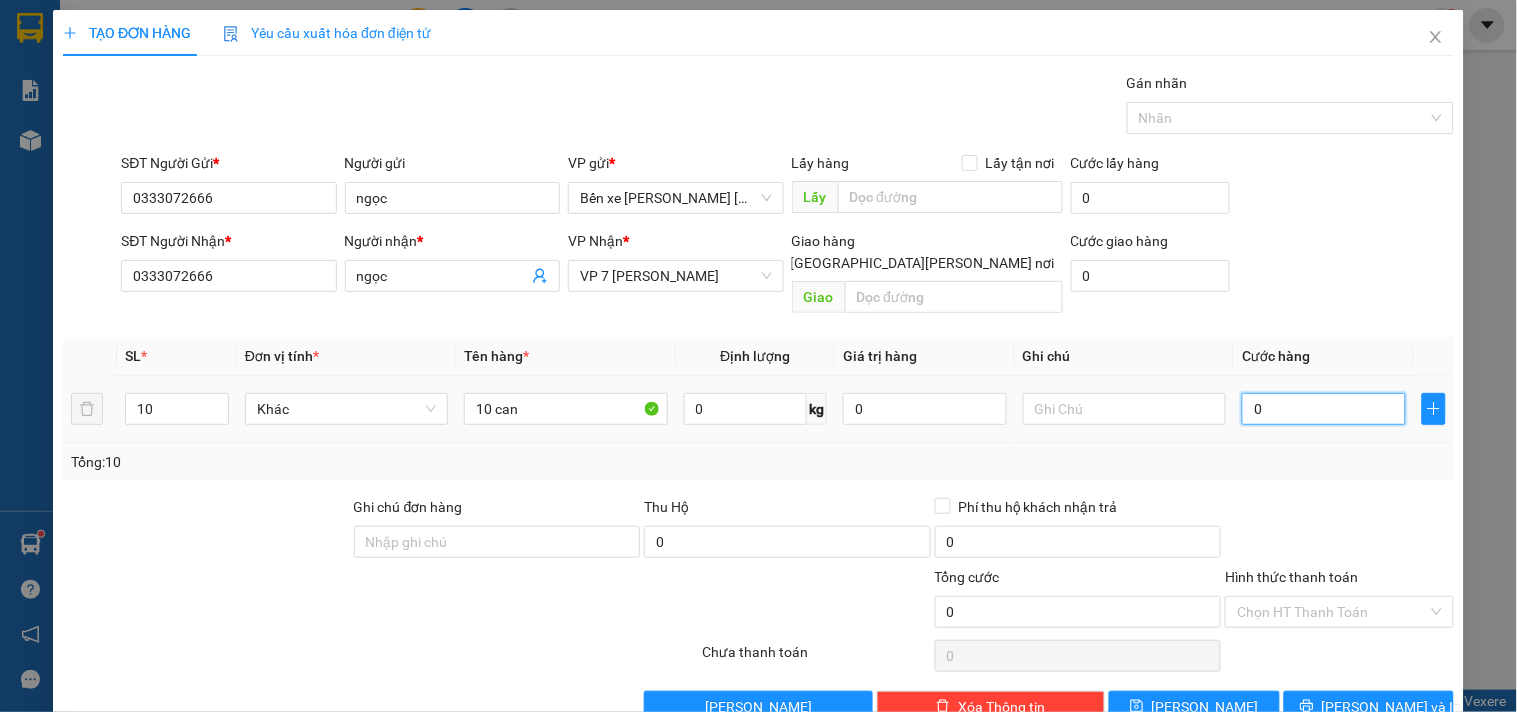 type on "4" 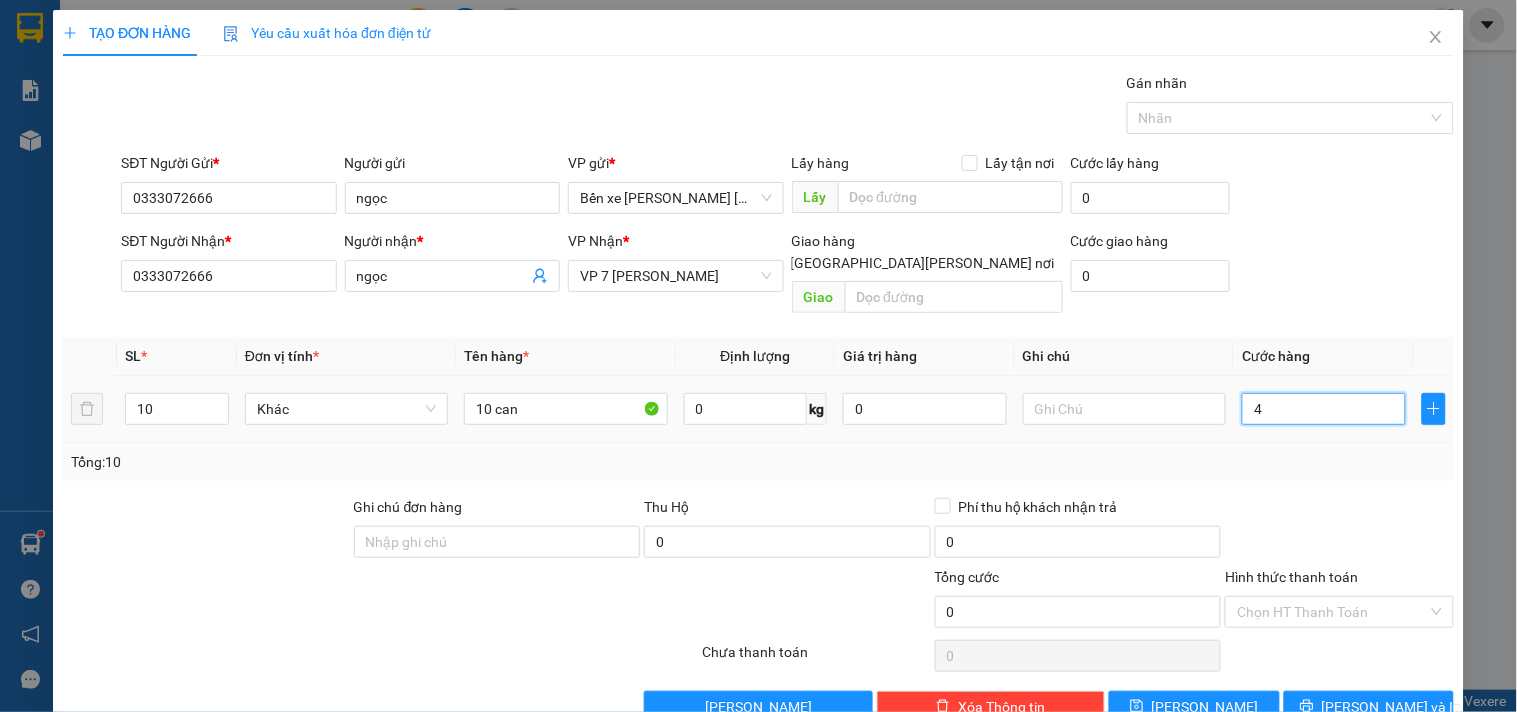 type on "4" 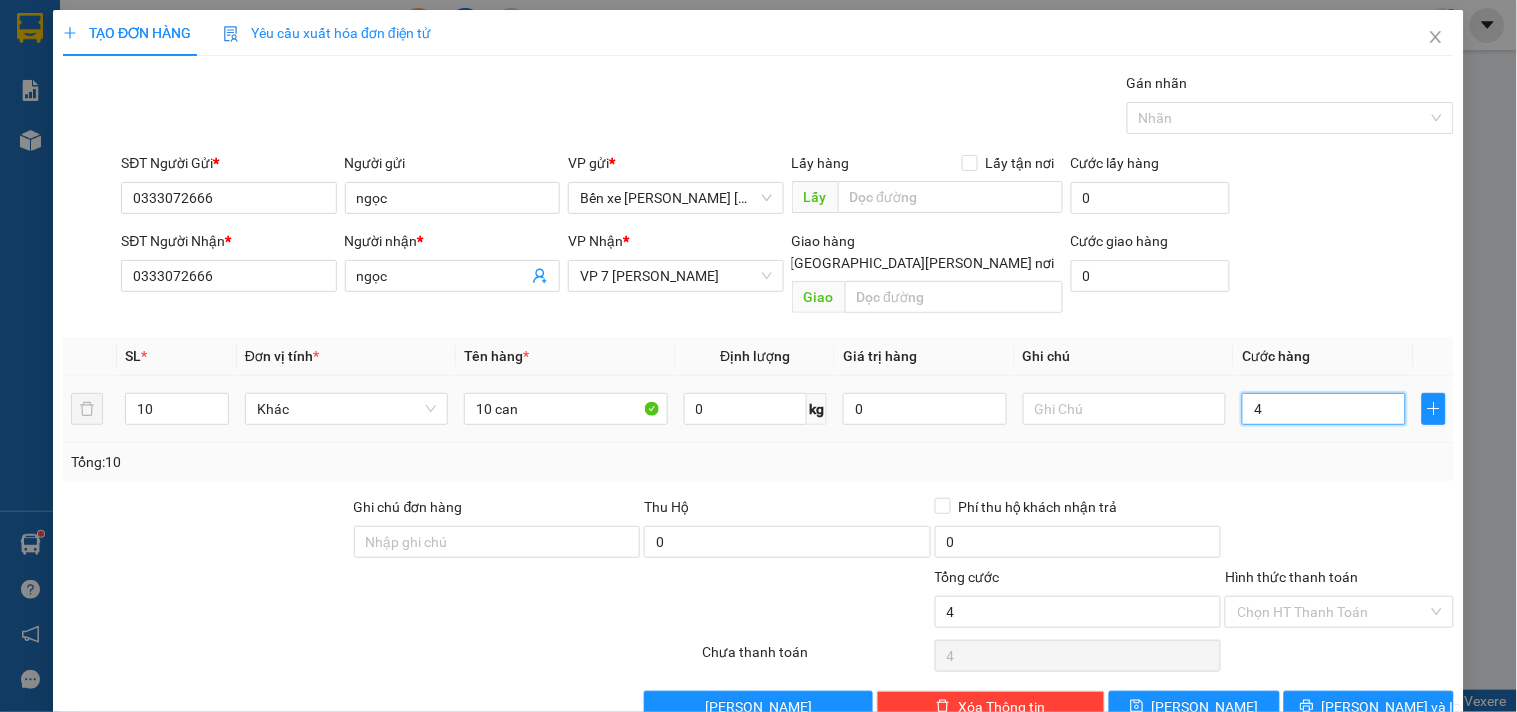 type on "45" 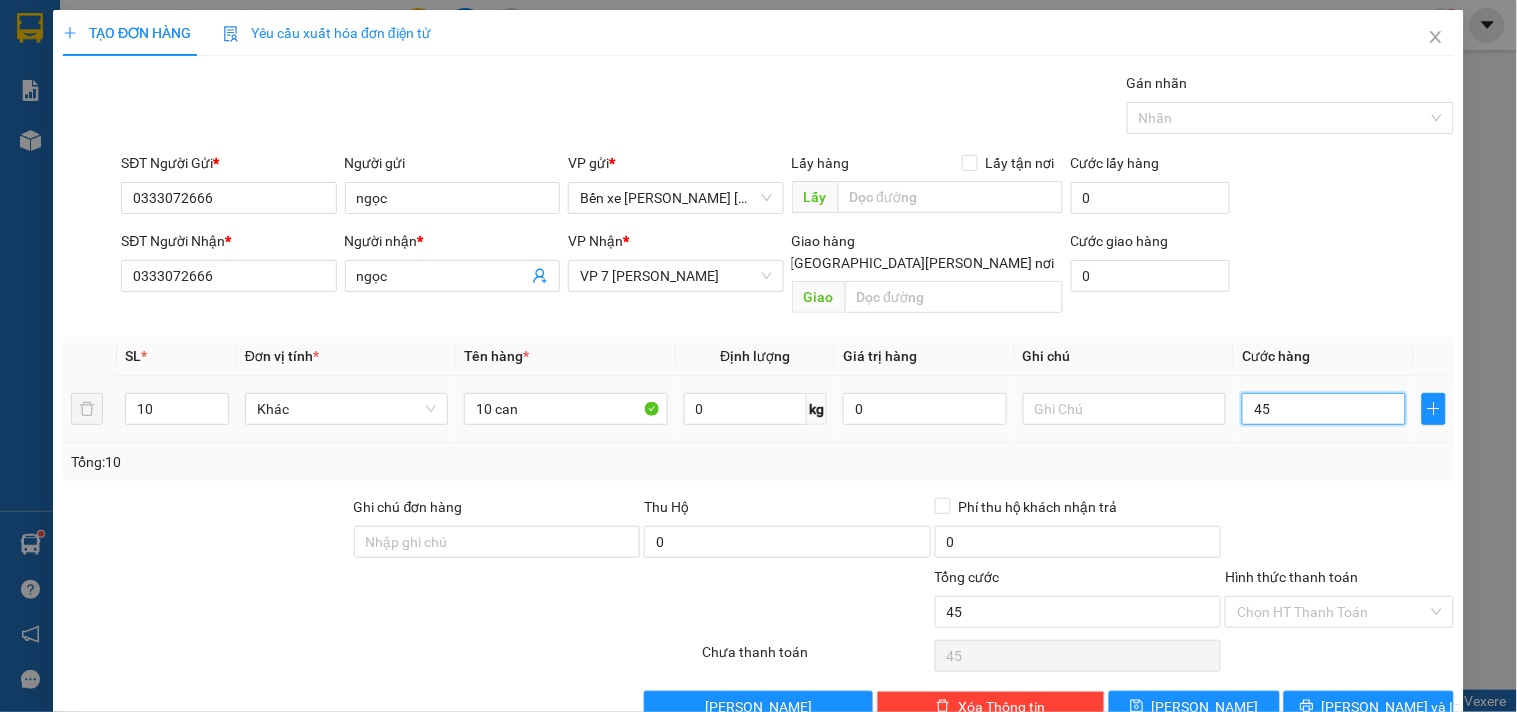 type on "450" 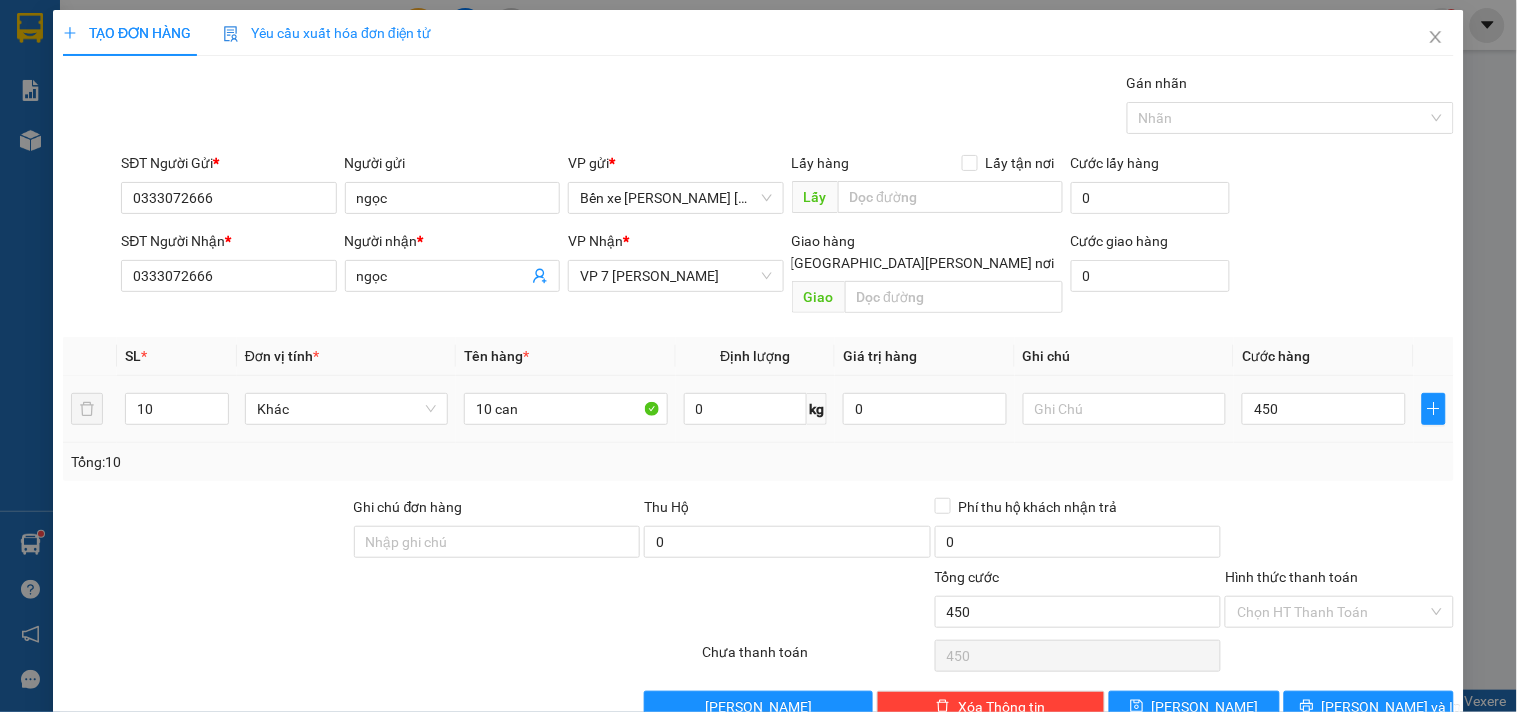 type on "450.000" 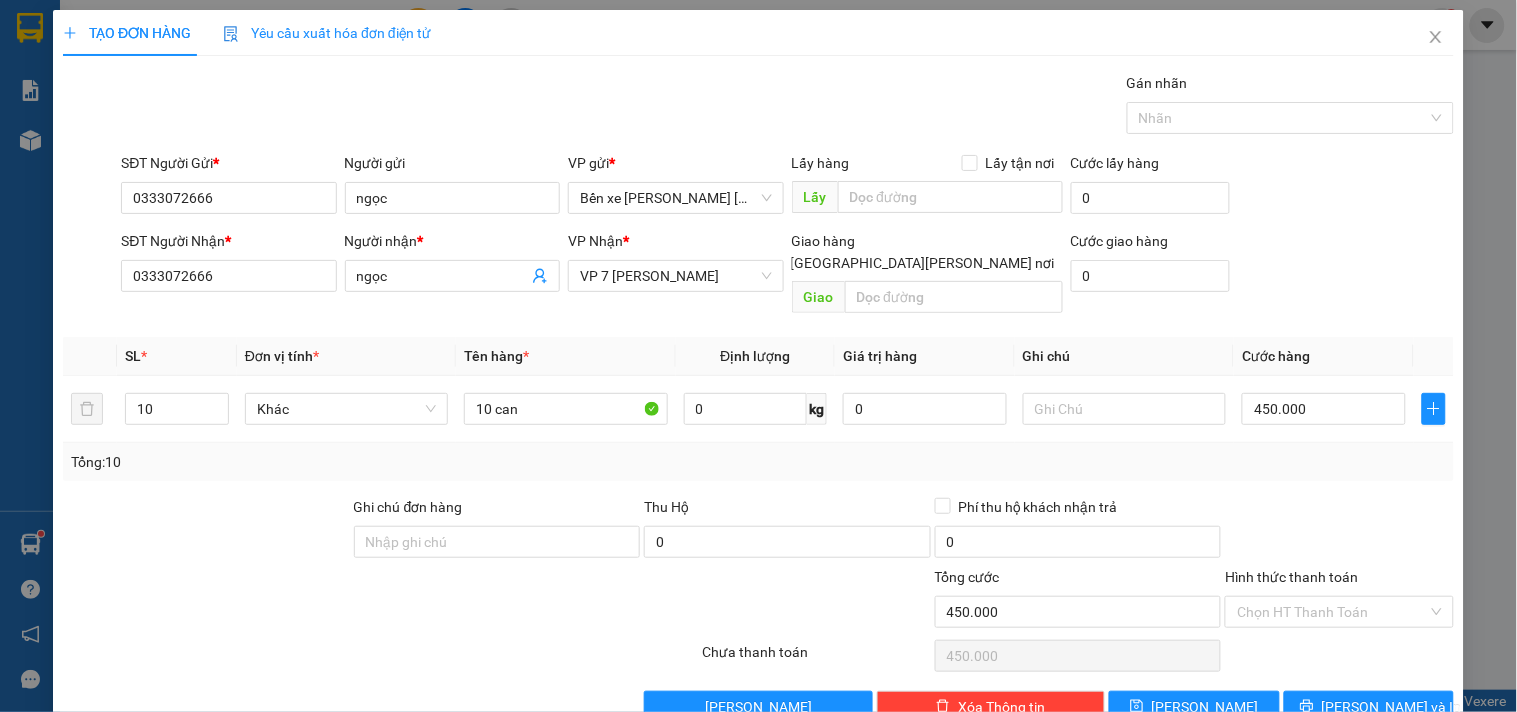 click at bounding box center (1339, 531) 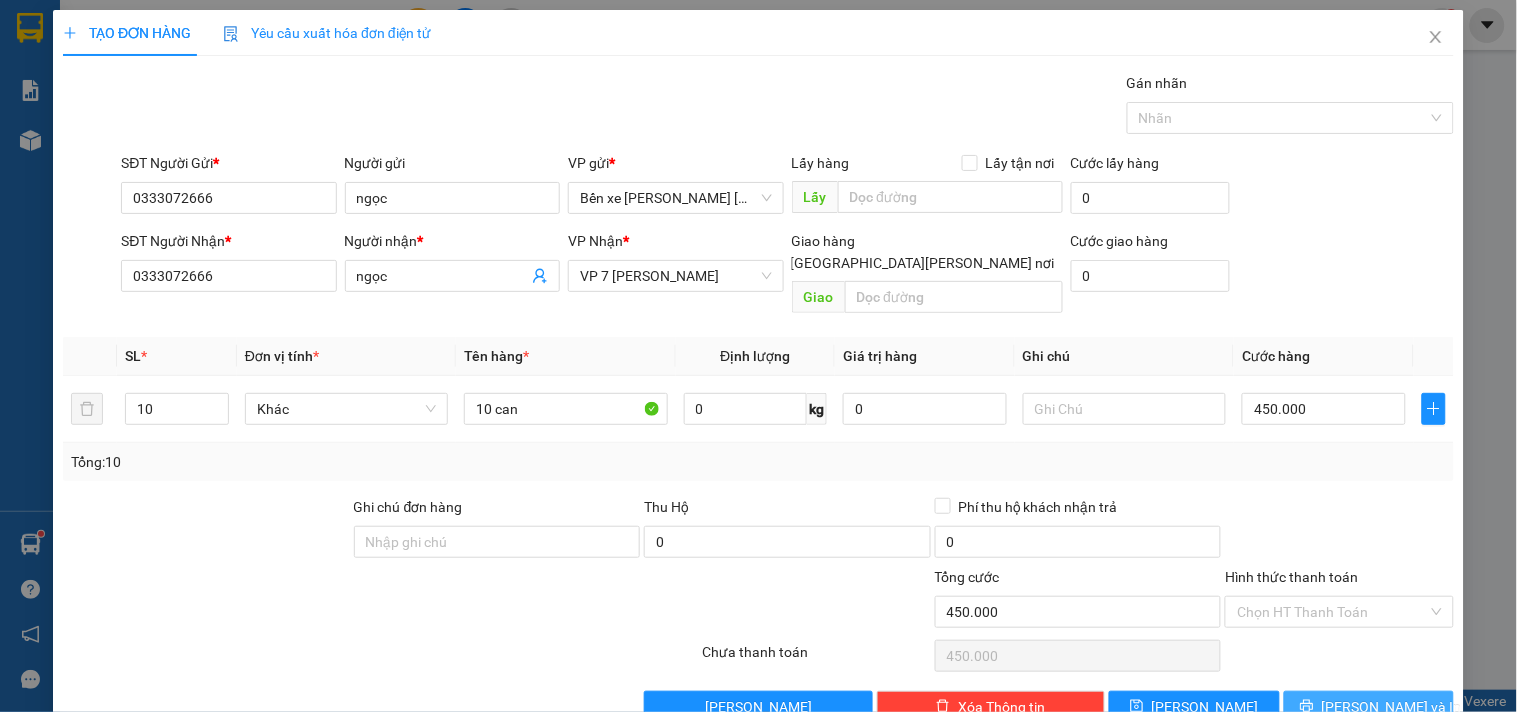 click on "Lưu và In" at bounding box center [1392, 707] 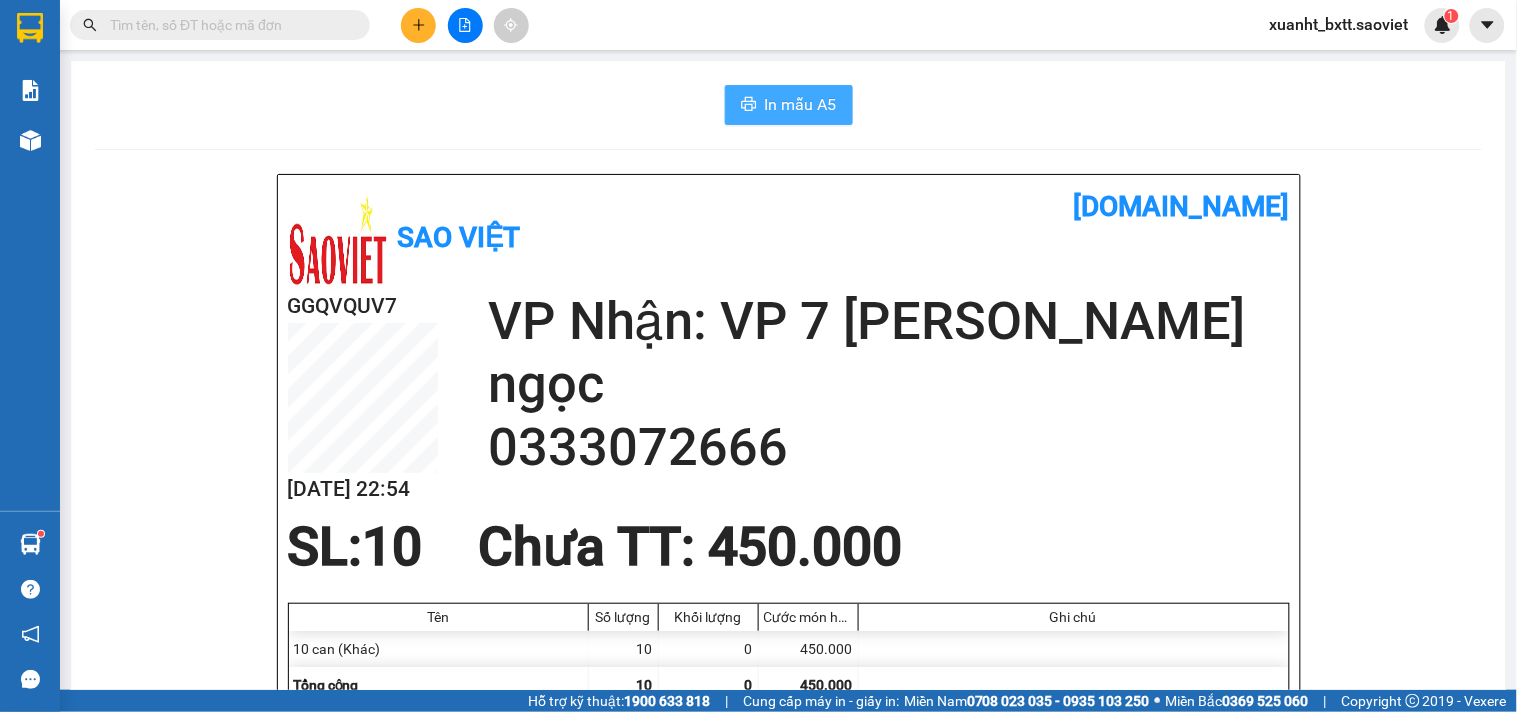 click on "In mẫu A5" at bounding box center [801, 104] 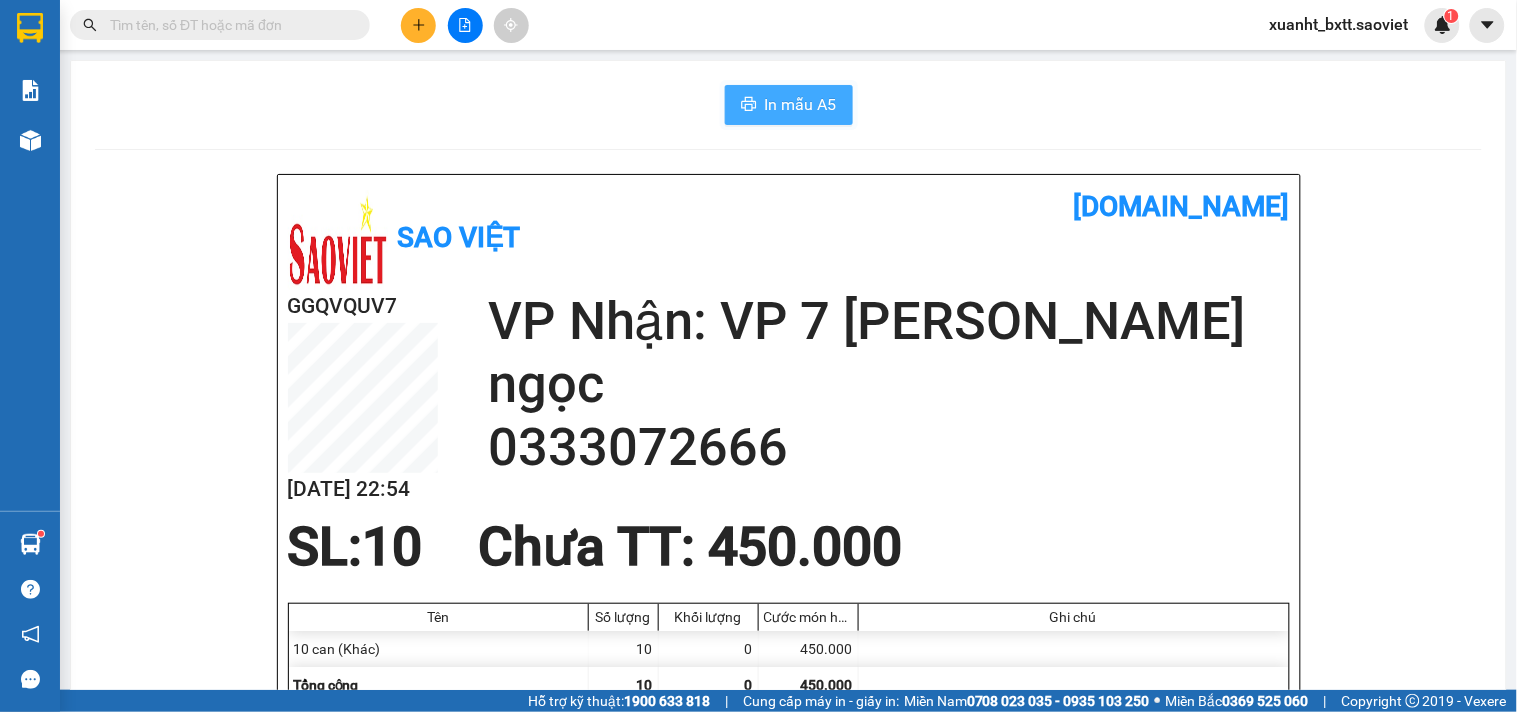 scroll, scrollTop: 0, scrollLeft: 0, axis: both 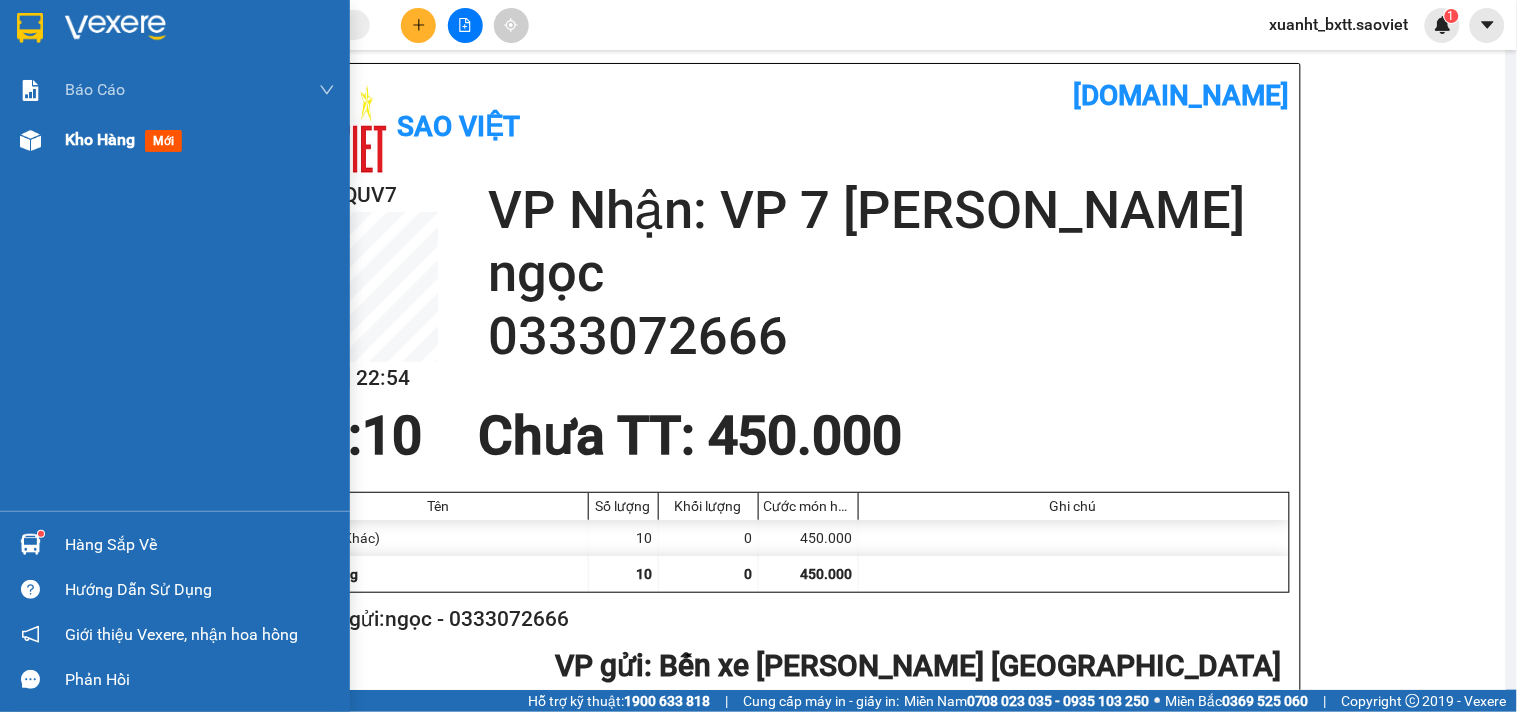 click on "Kho hàng mới" at bounding box center (127, 139) 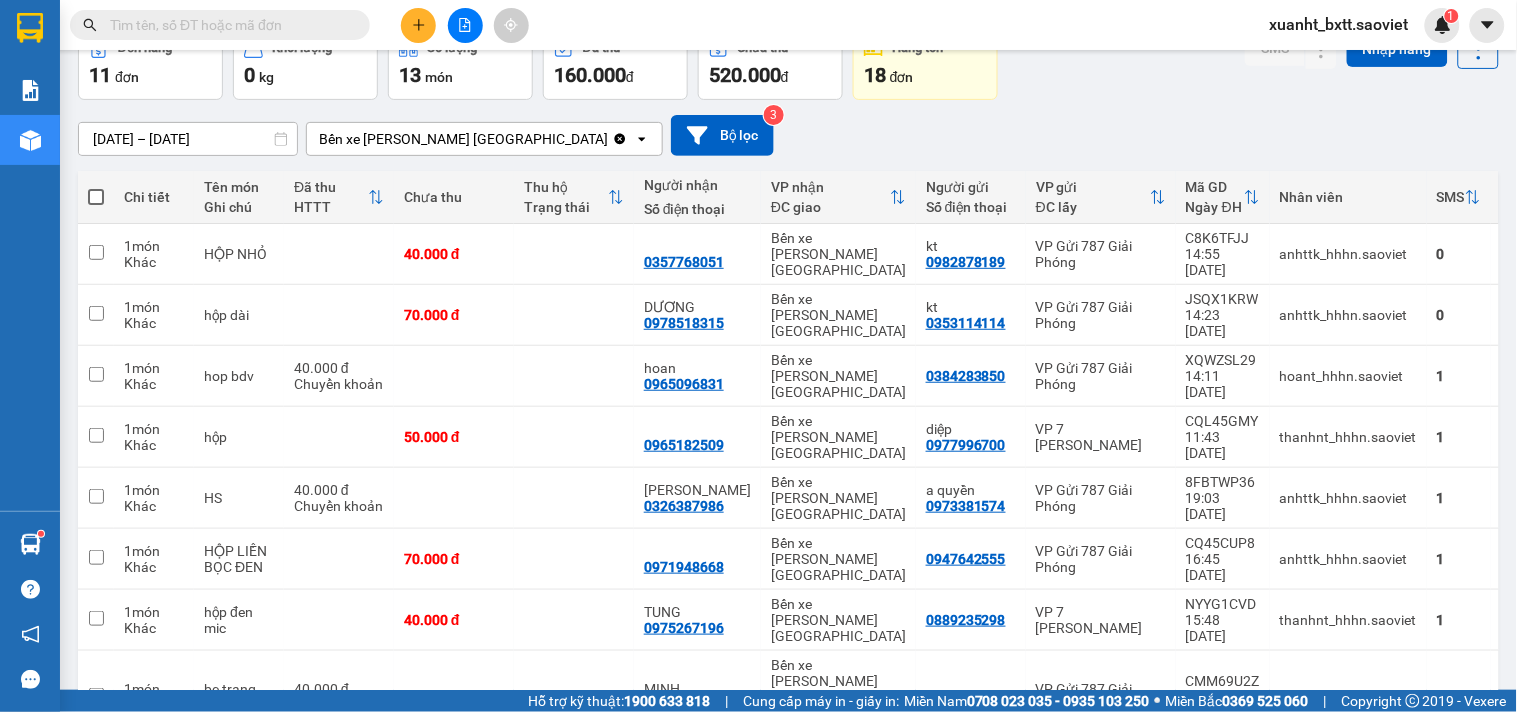 scroll, scrollTop: 0, scrollLeft: 0, axis: both 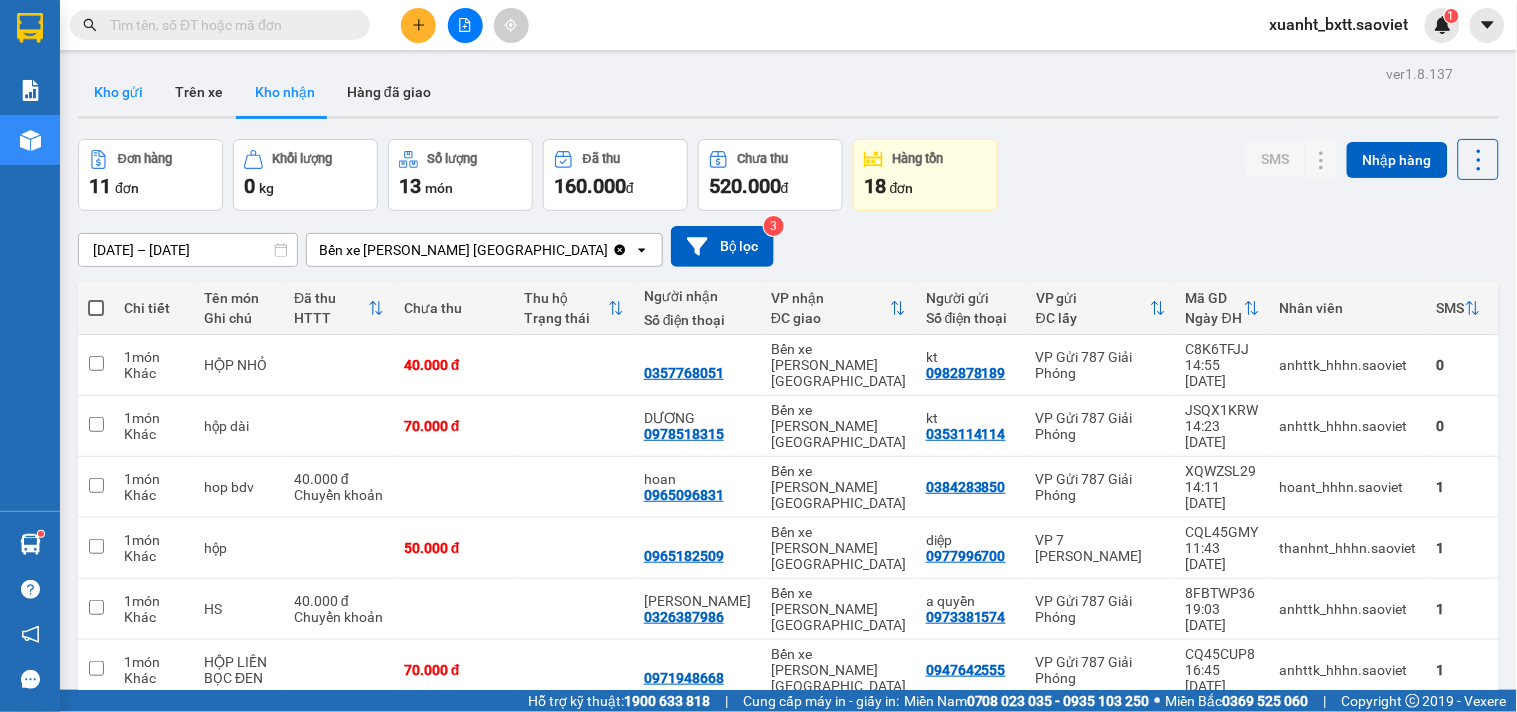 click on "Kho gửi" at bounding box center (118, 92) 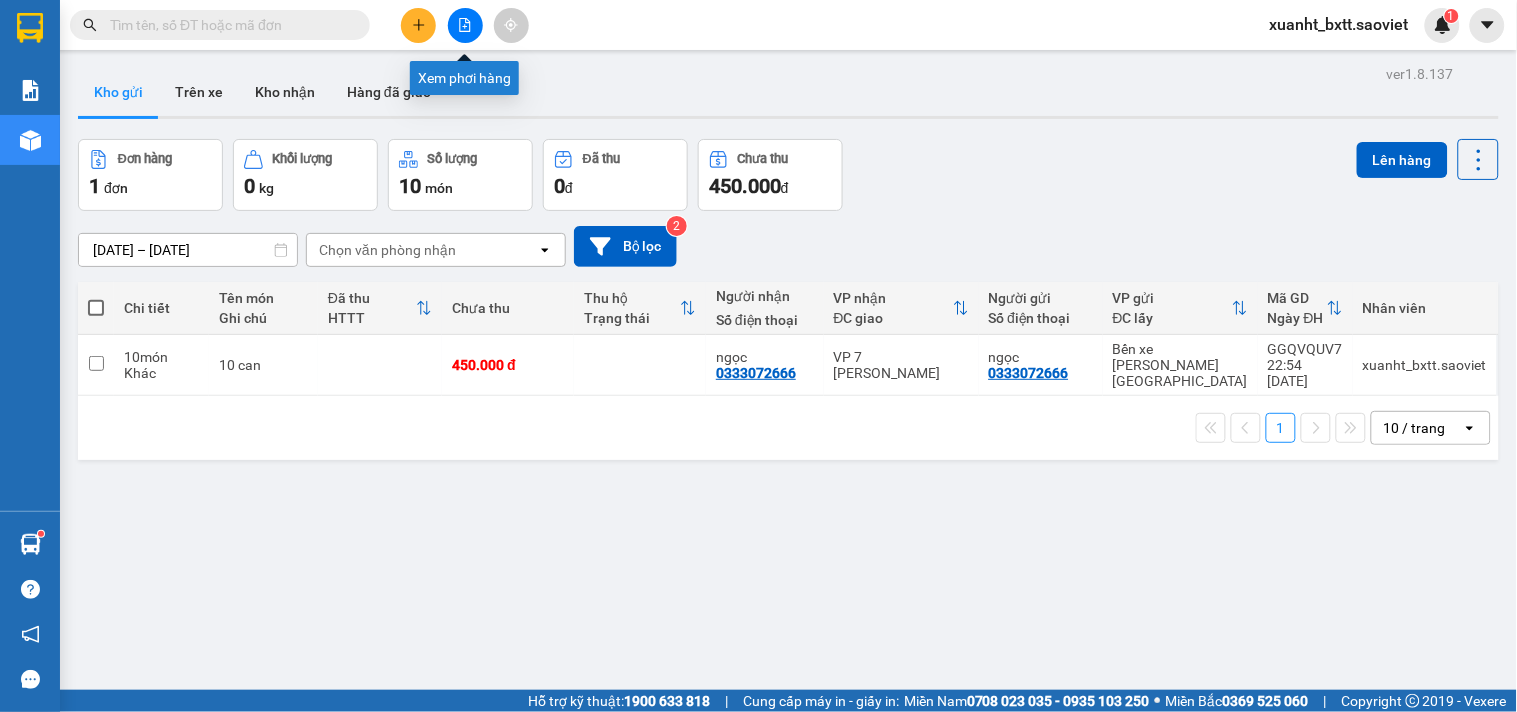 click 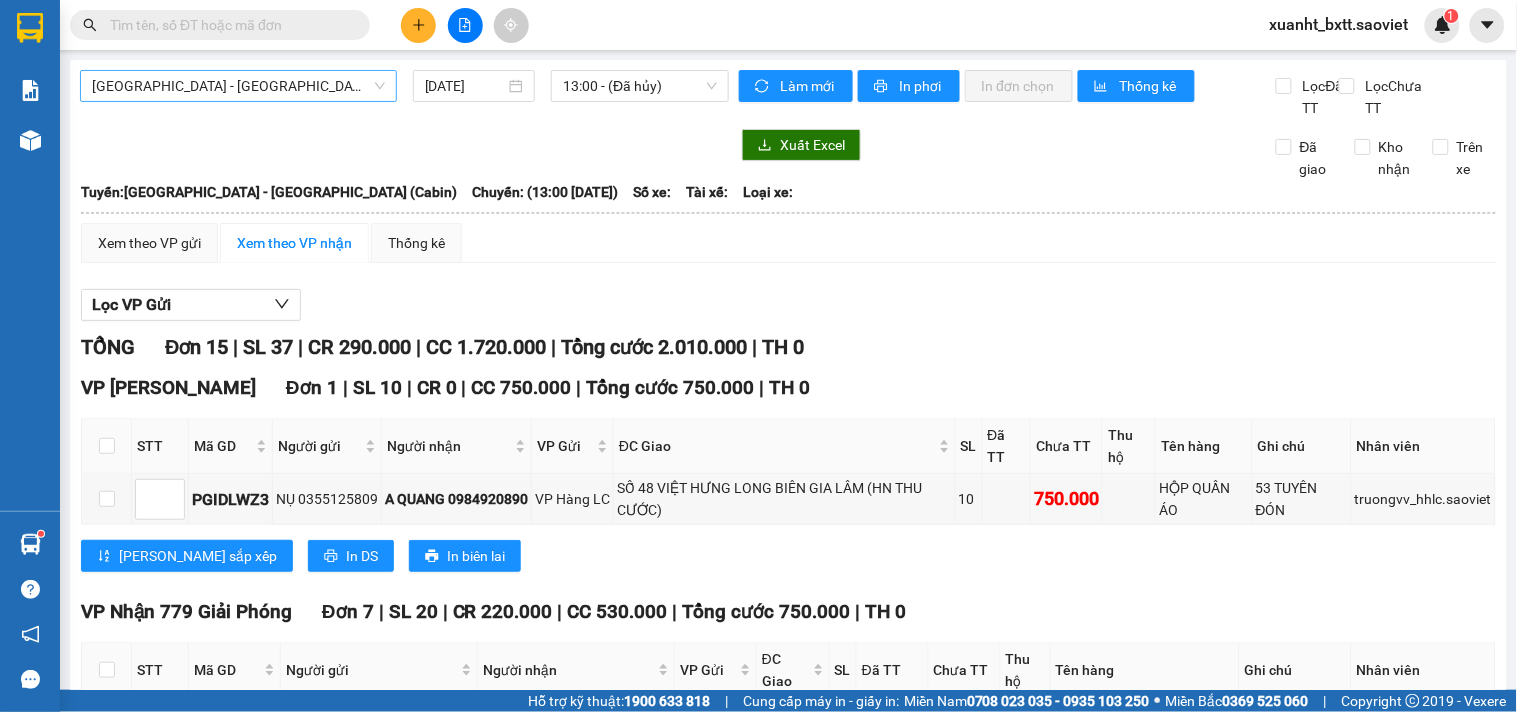 click on "Hà Nội - Lào Cai (Cabin)" at bounding box center [238, 86] 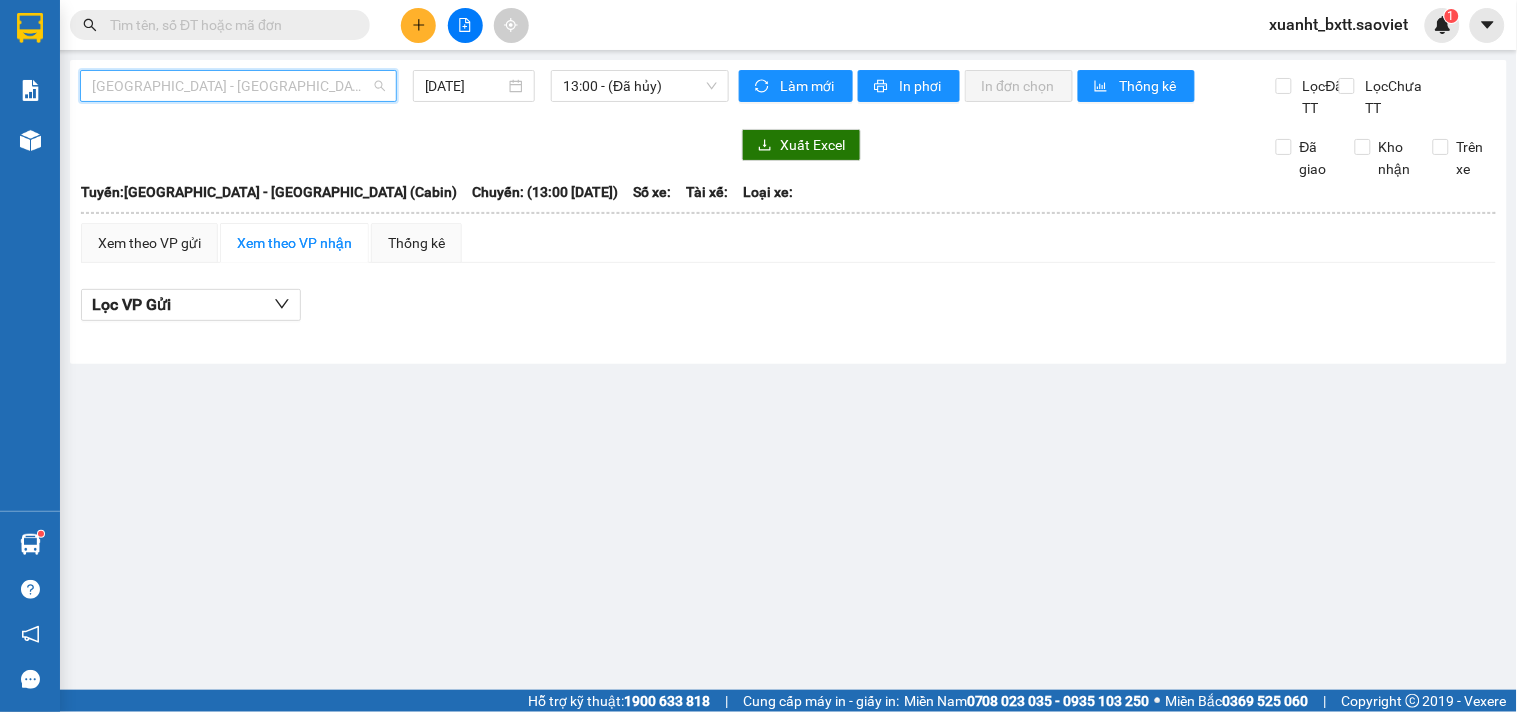 click on "Hà Nội - Lào Cai (Cabin)" at bounding box center [238, 86] 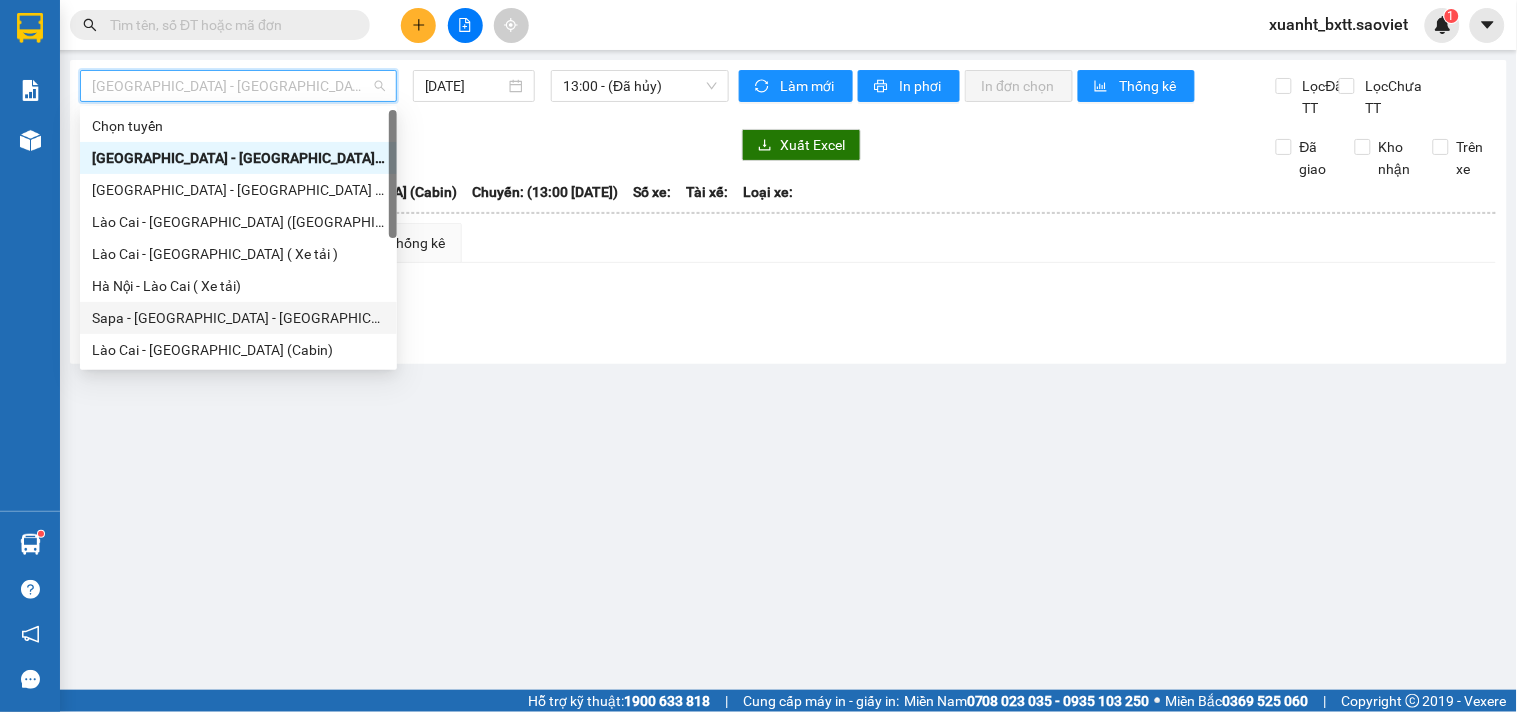 scroll, scrollTop: 160, scrollLeft: 0, axis: vertical 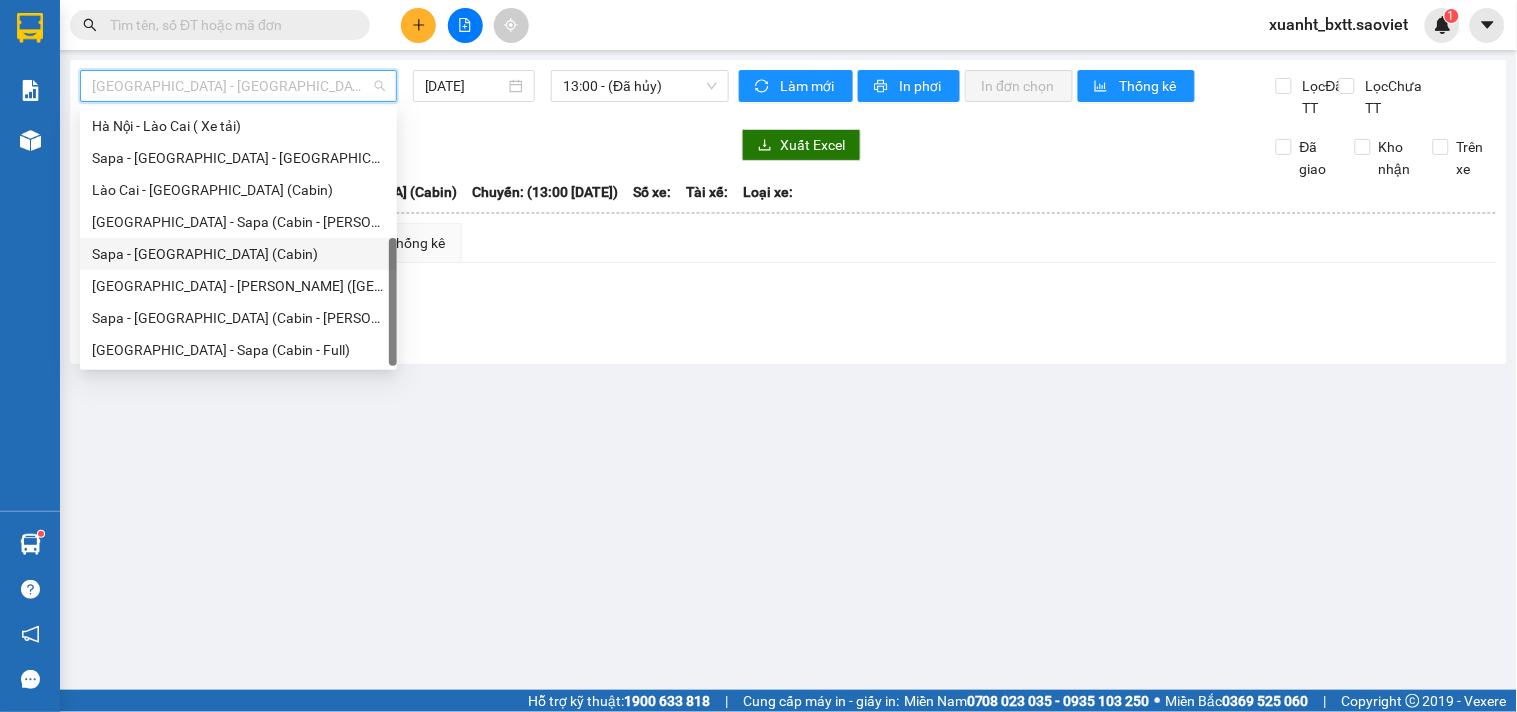 click on "Sapa - Hà Nội (Cabin)" at bounding box center [238, 254] 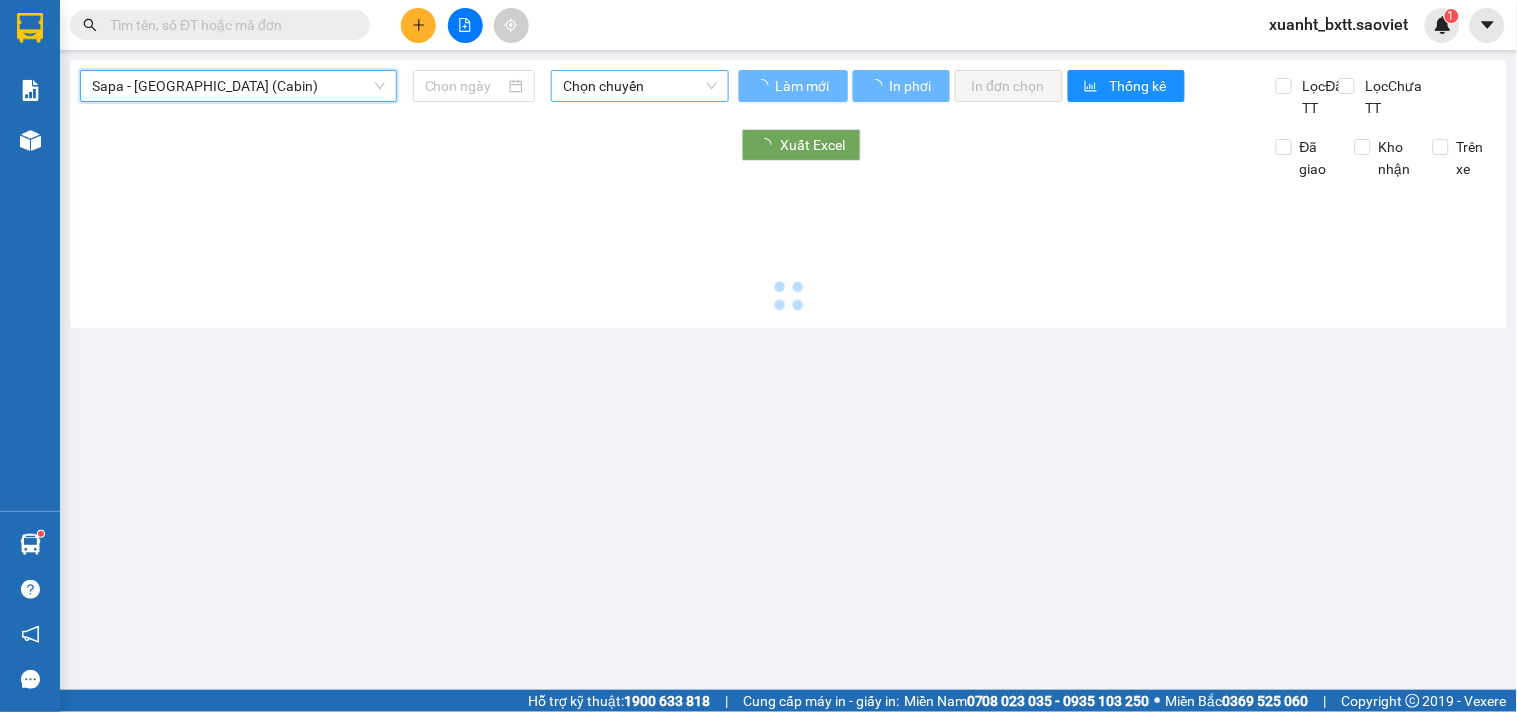 type on "11/07/2025" 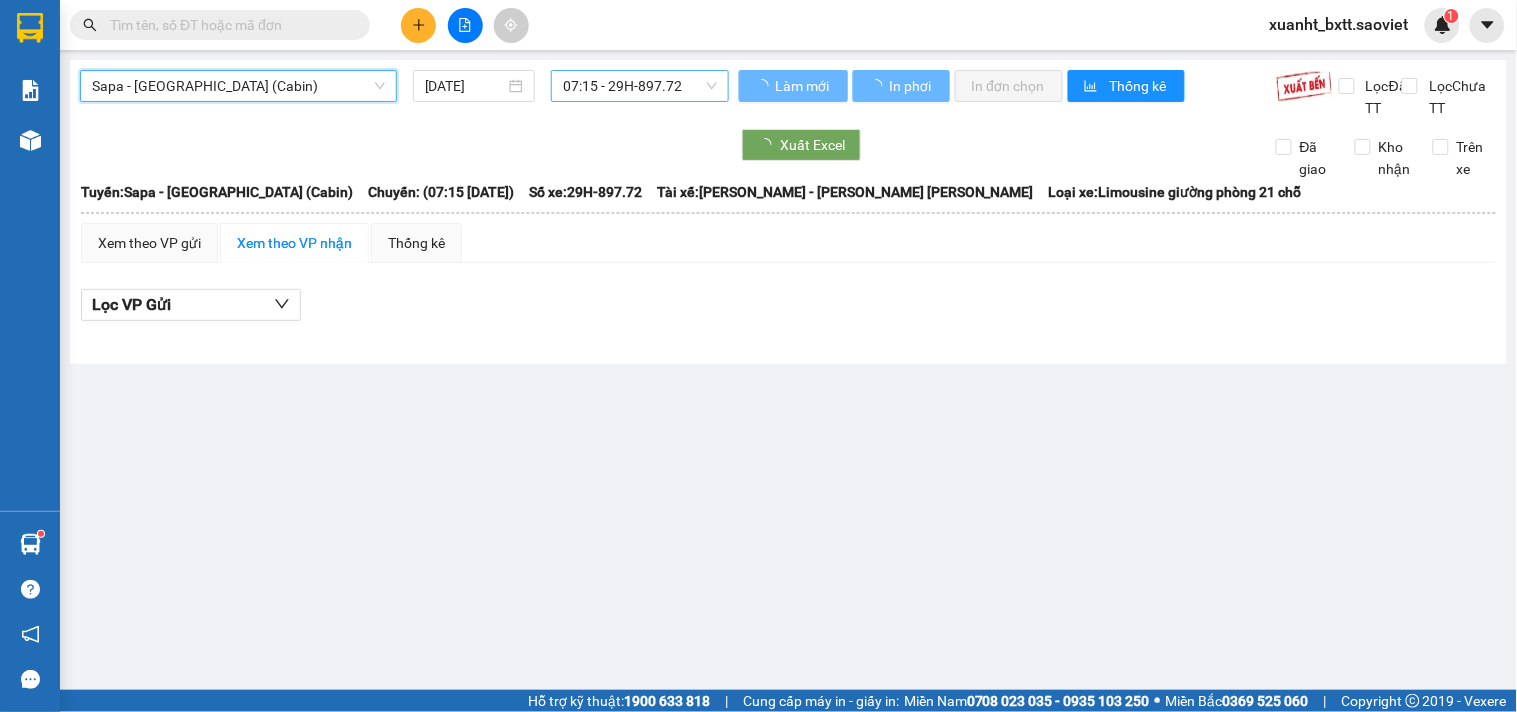 click on "07:15     - 29H-897.72" at bounding box center [640, 86] 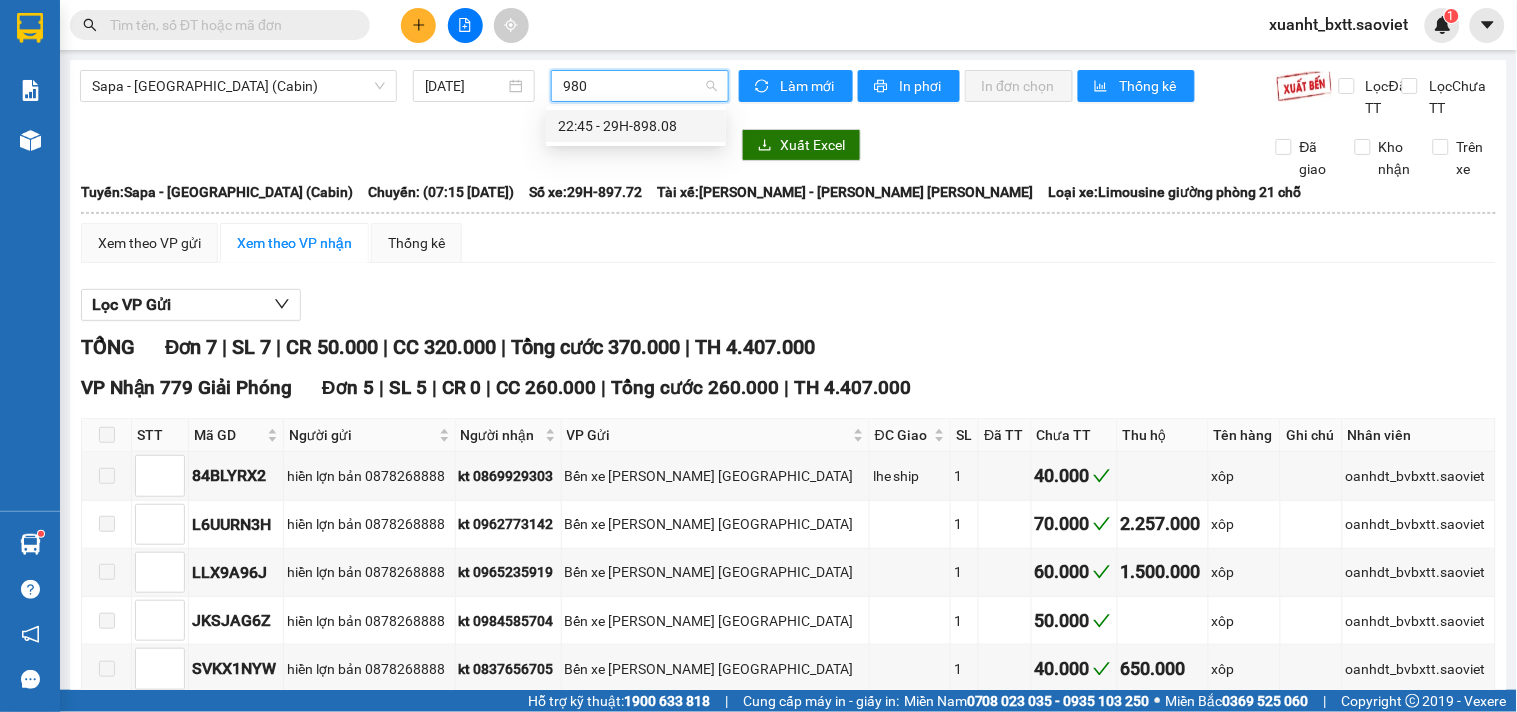 type on "9808" 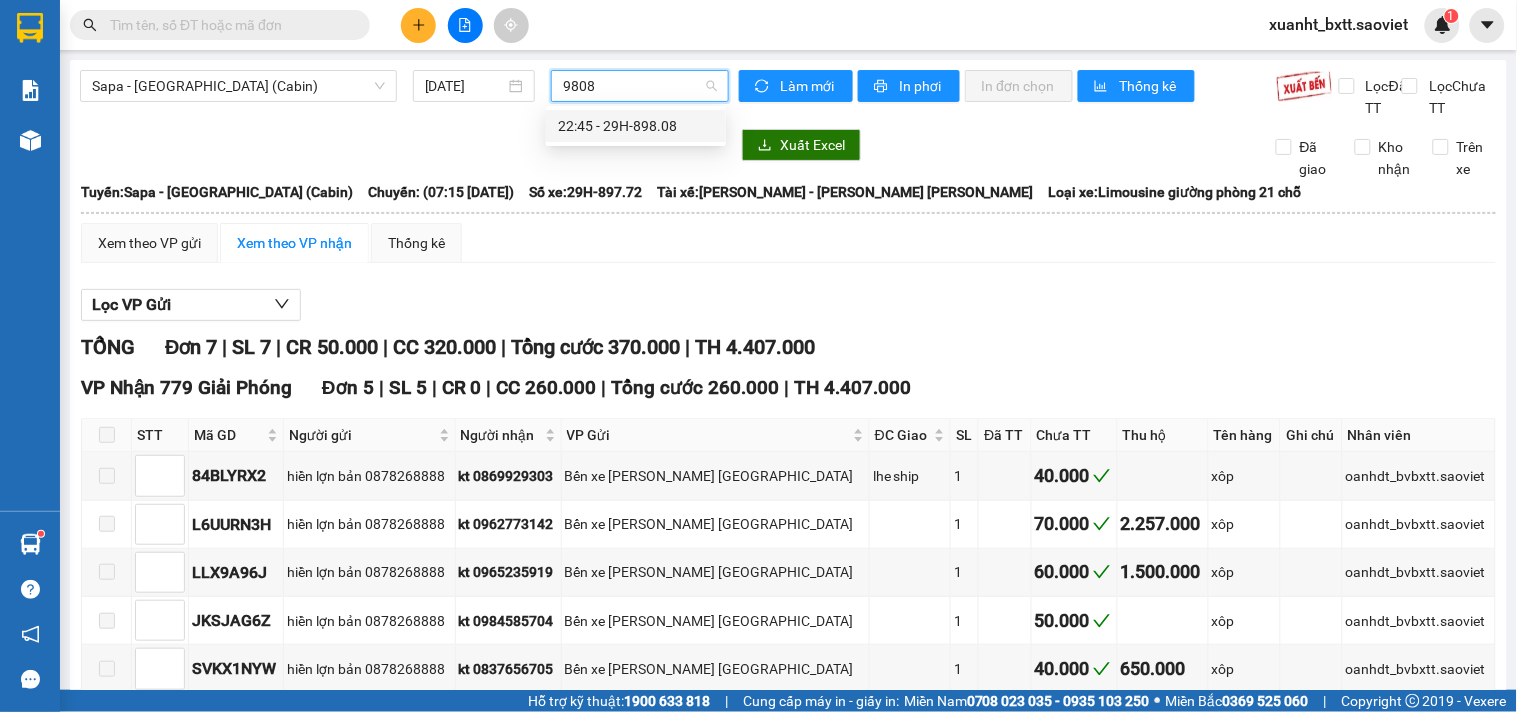 click on "22:45     - 29H-898.08" at bounding box center (636, 126) 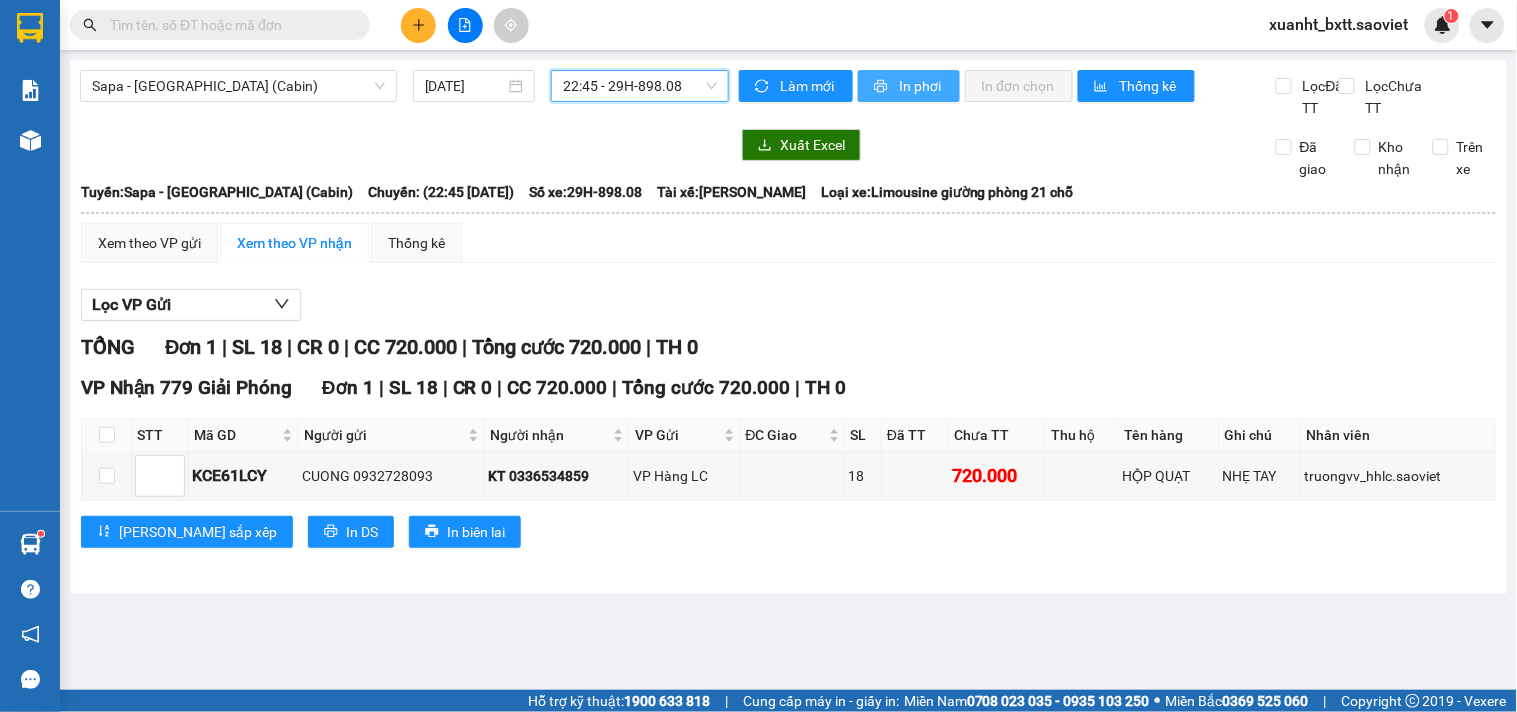 click on "In phơi" at bounding box center (921, 86) 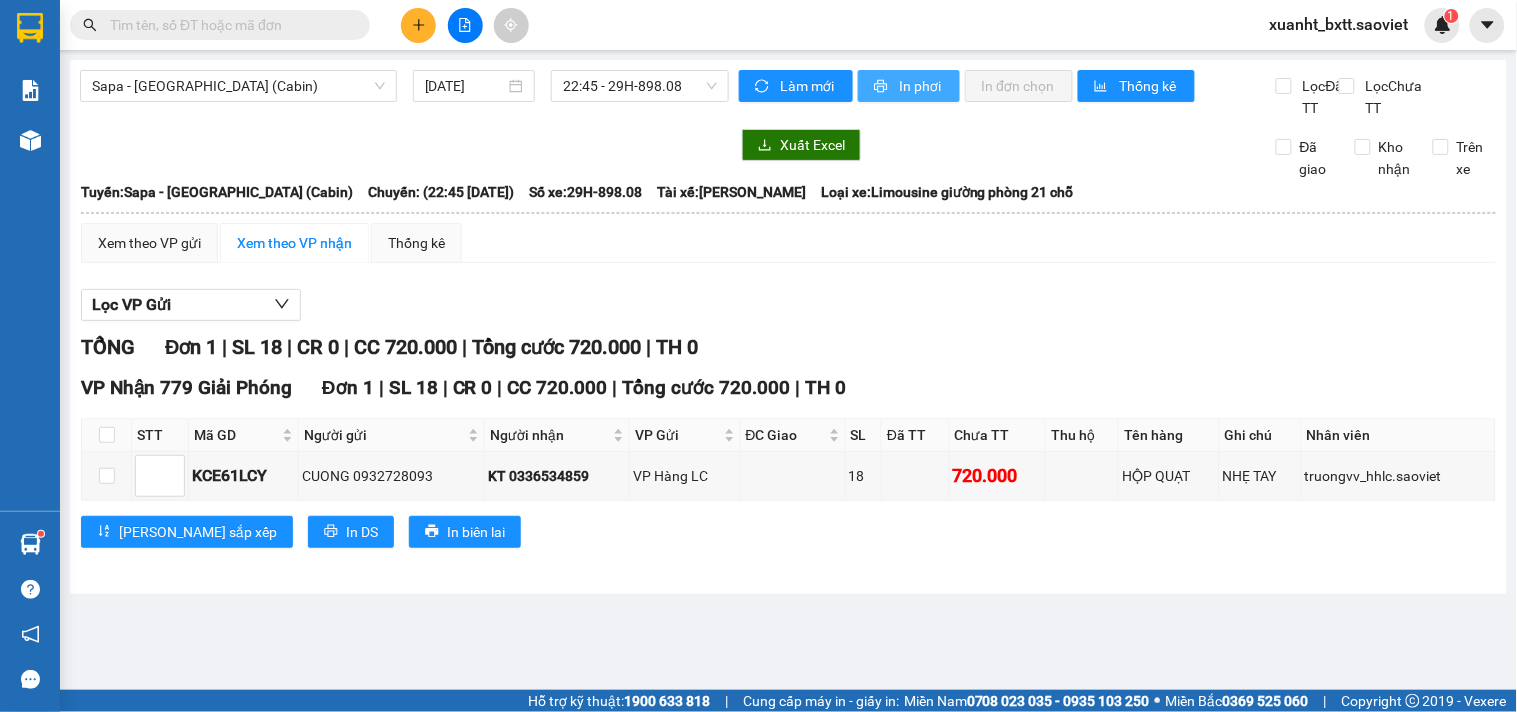 scroll, scrollTop: 0, scrollLeft: 0, axis: both 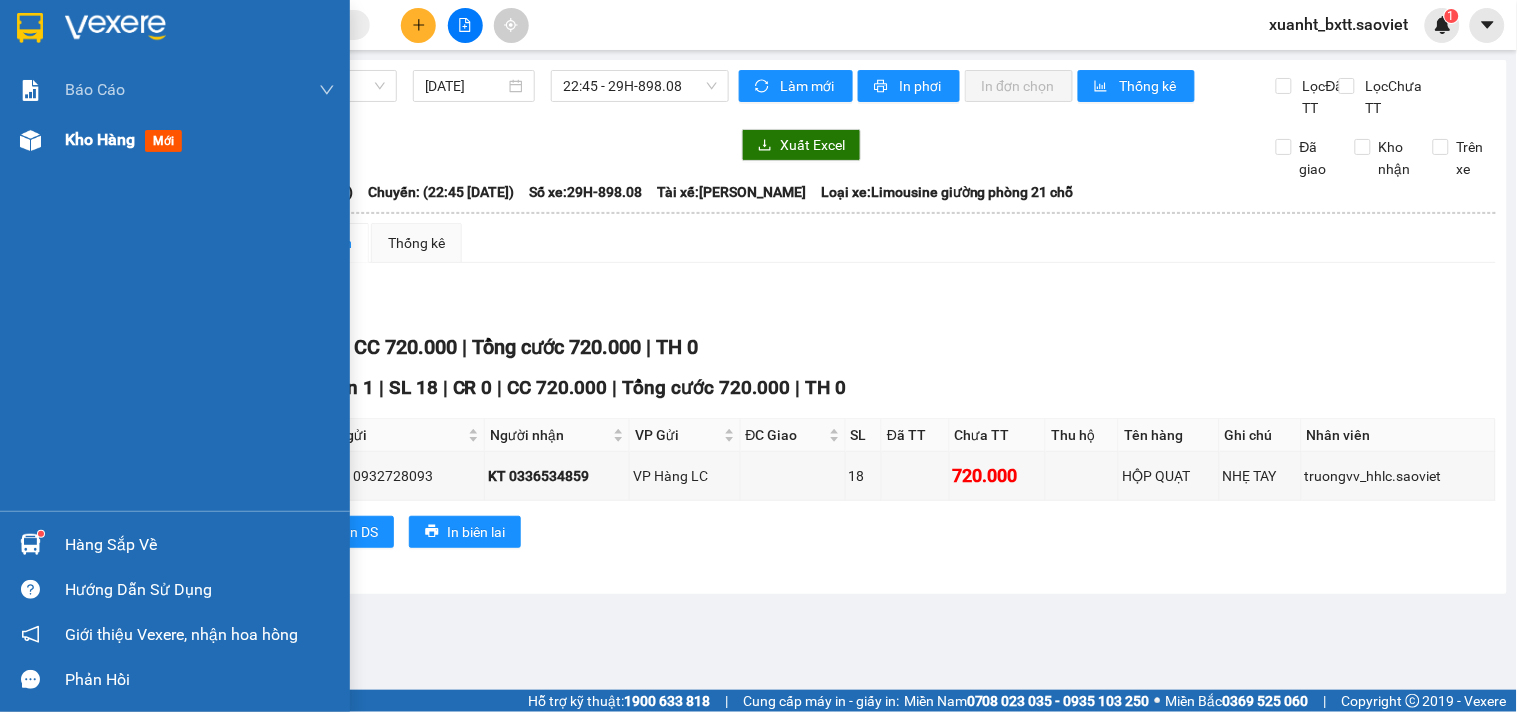 click on "Kho hàng" at bounding box center [100, 139] 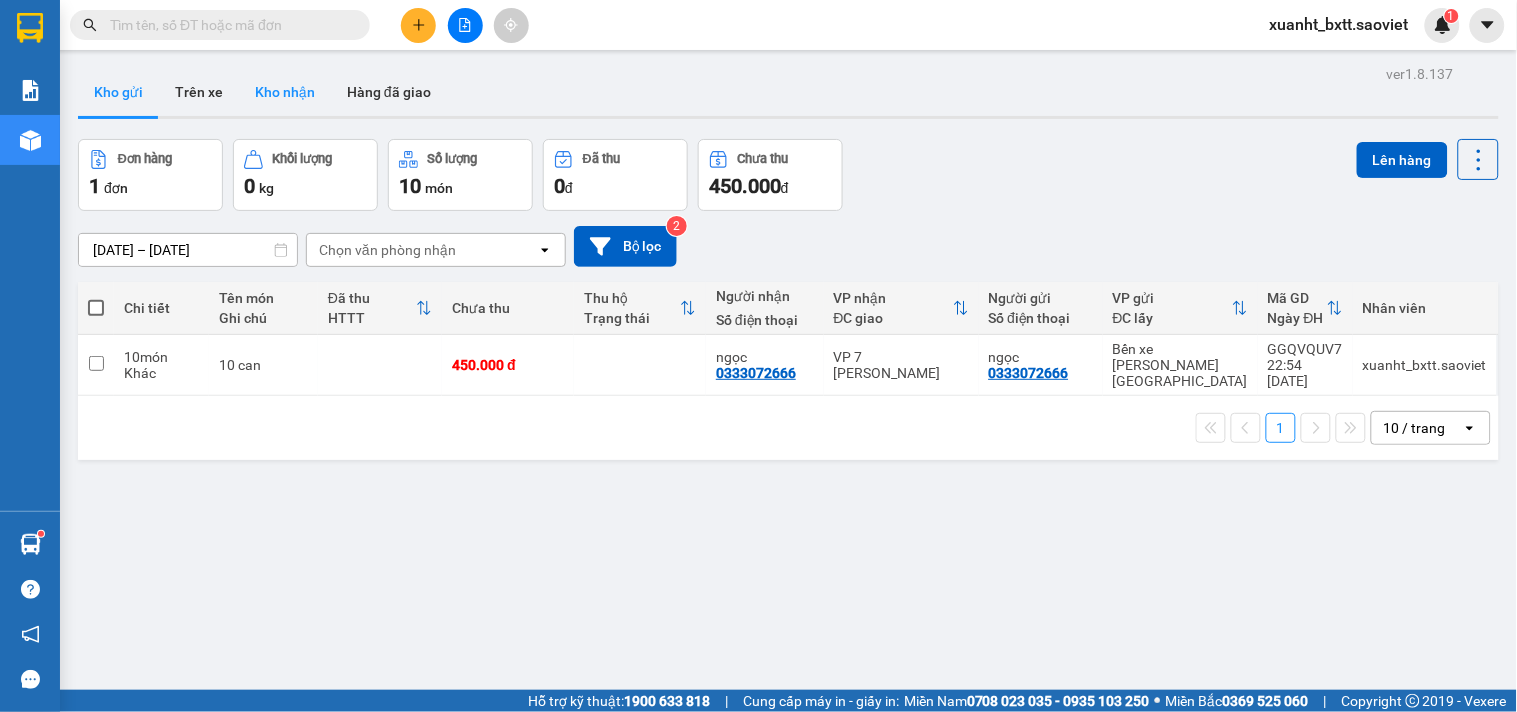 click on "Kho nhận" at bounding box center [285, 92] 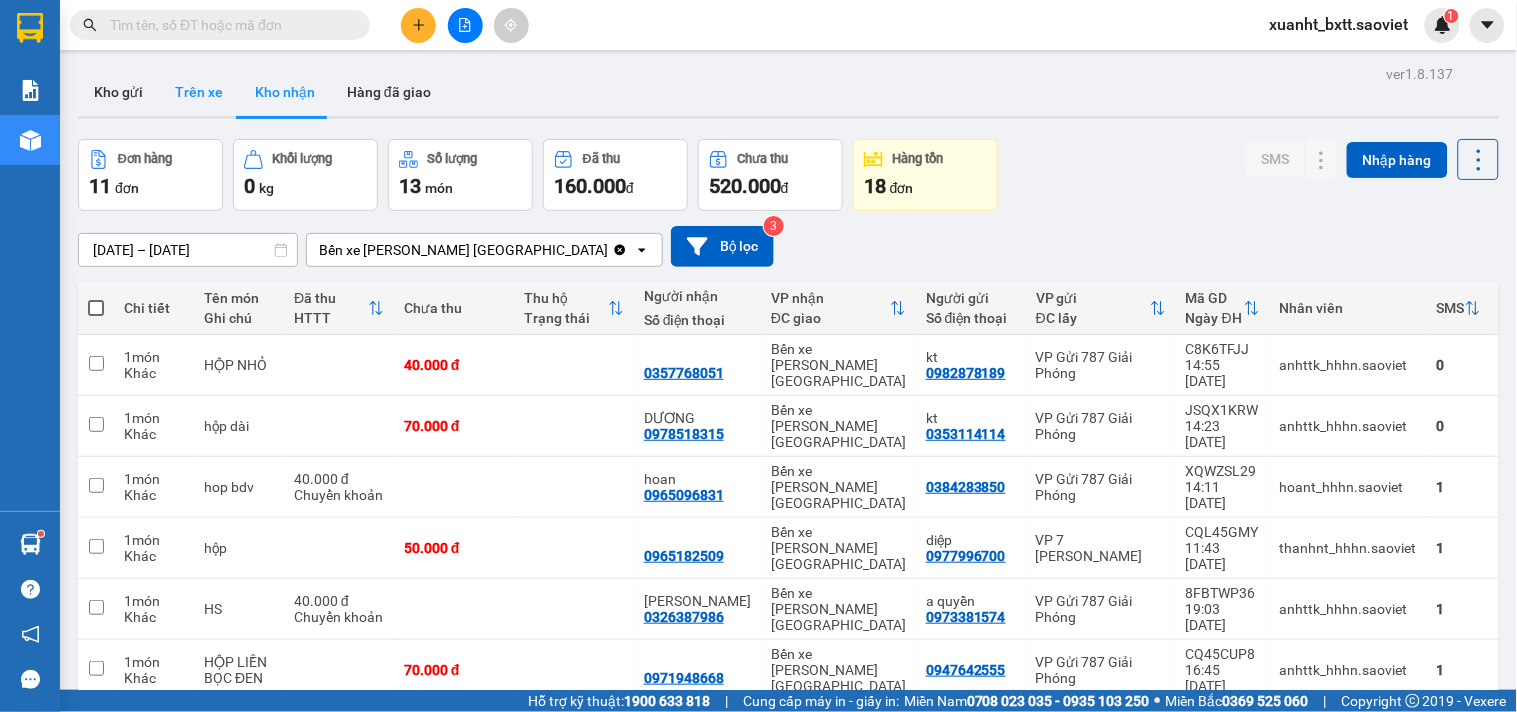 click on "Trên xe" at bounding box center (199, 92) 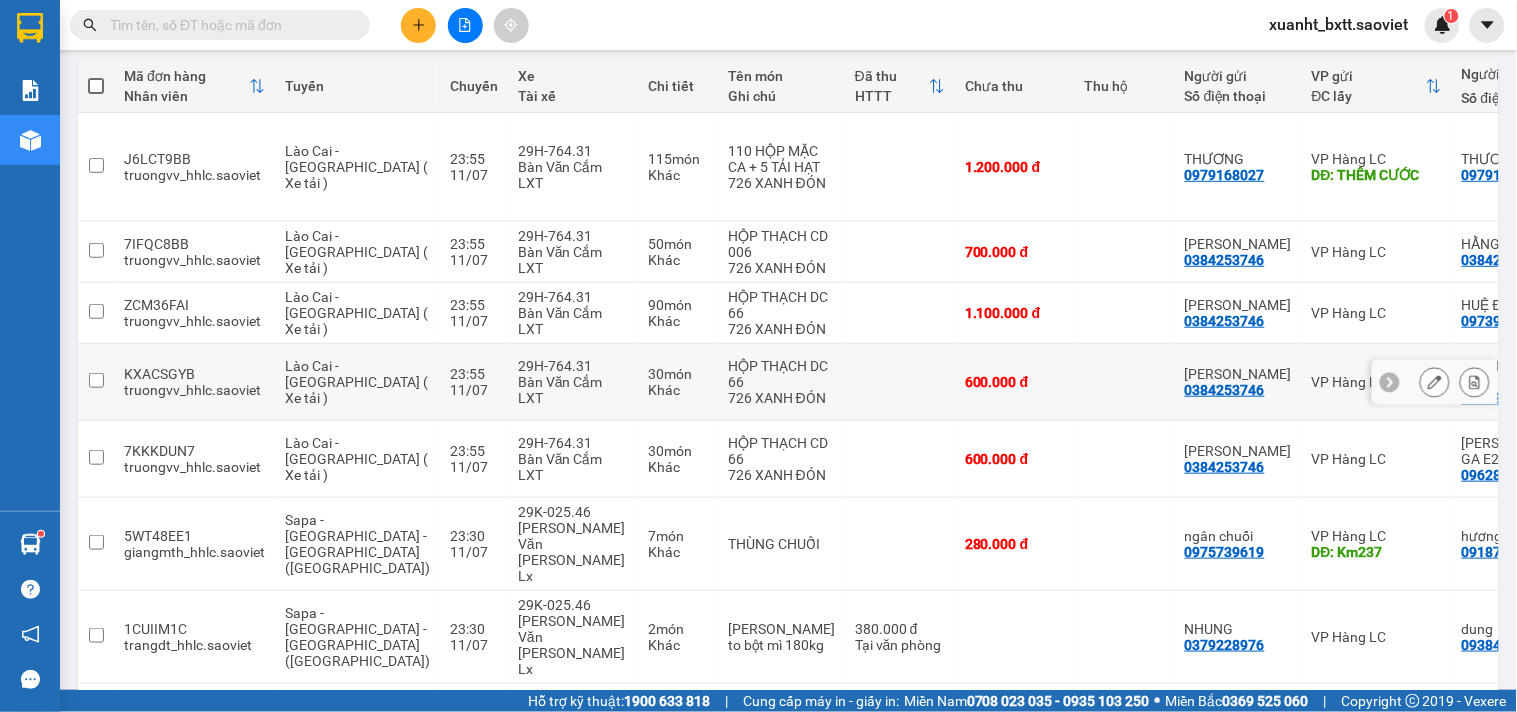 scroll, scrollTop: 0, scrollLeft: 0, axis: both 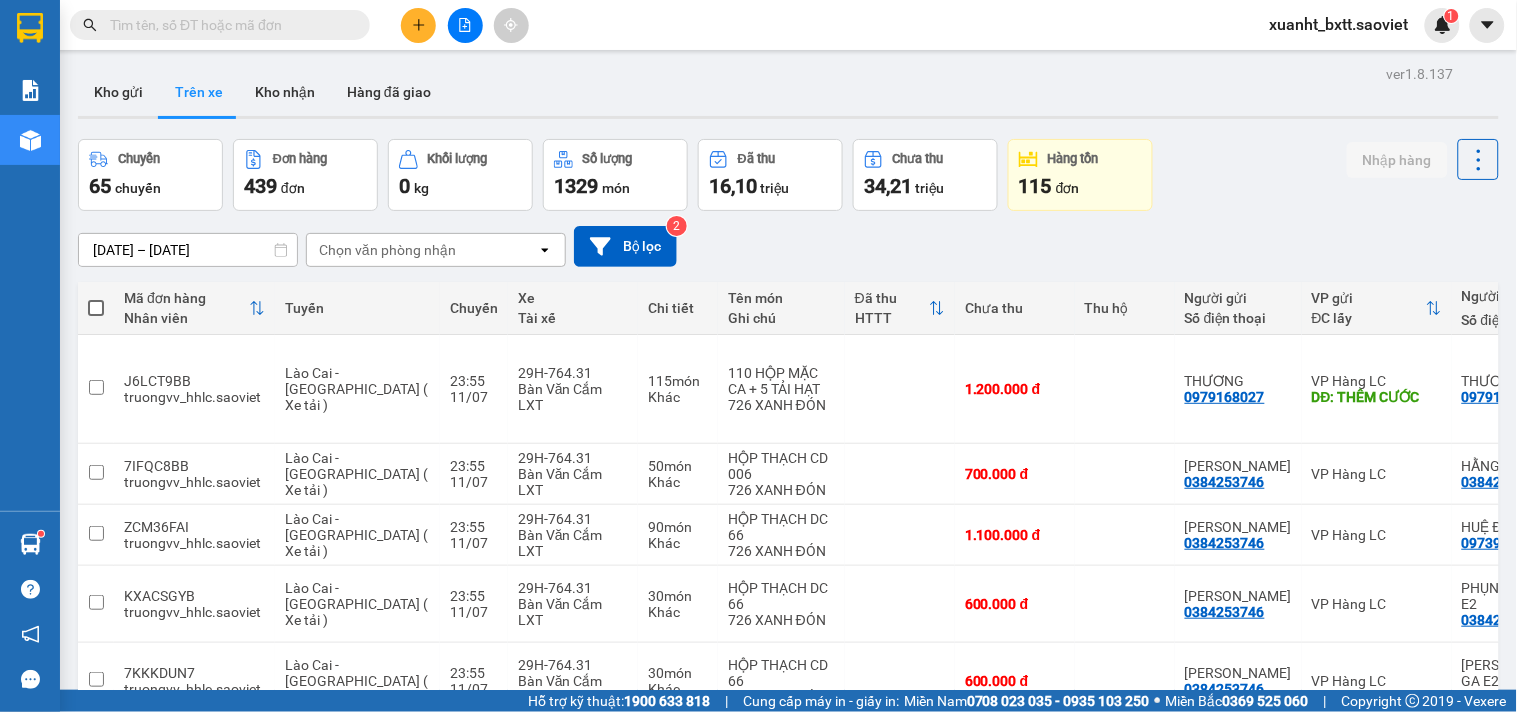 click on "Chọn văn phòng nhận" at bounding box center (422, 250) 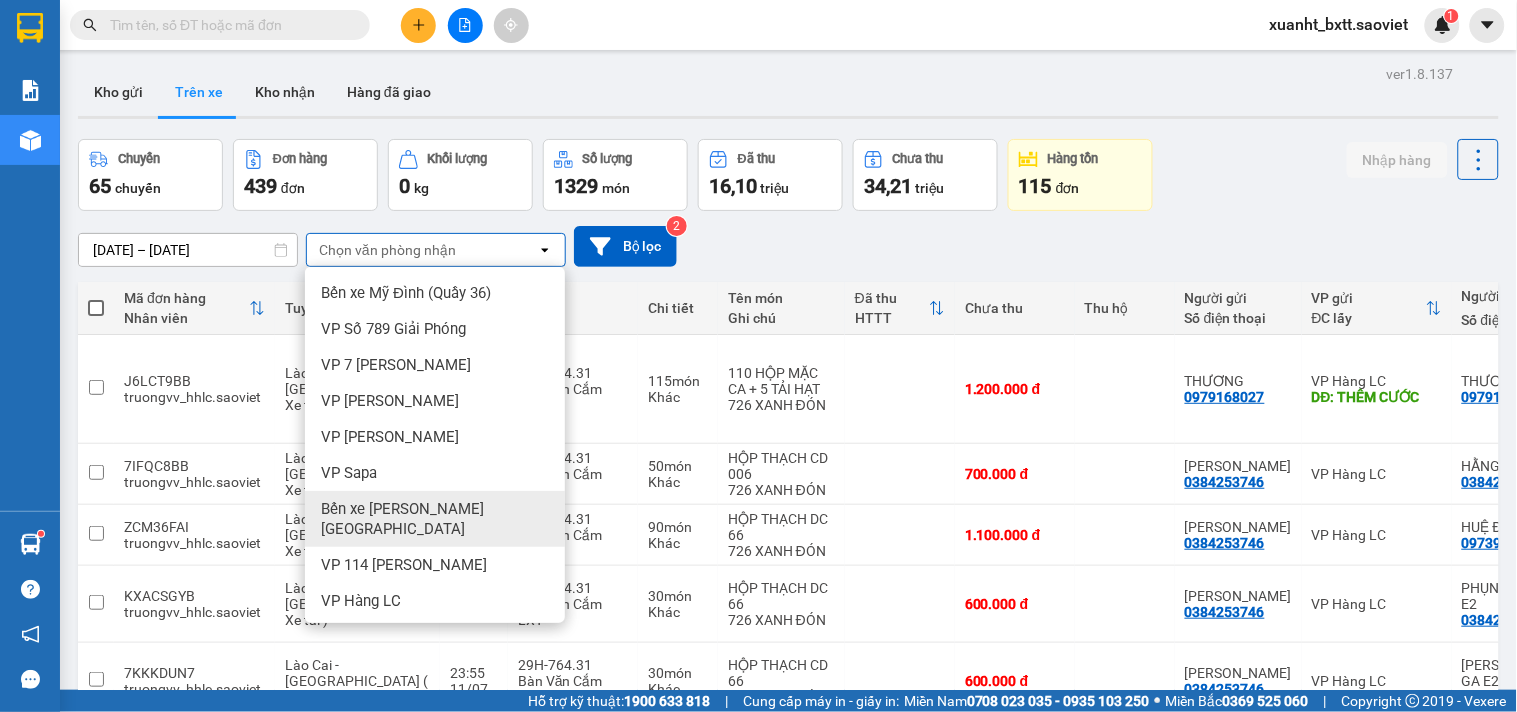 click on "Bến xe Trung tâm [GEOGRAPHIC_DATA]" at bounding box center (439, 519) 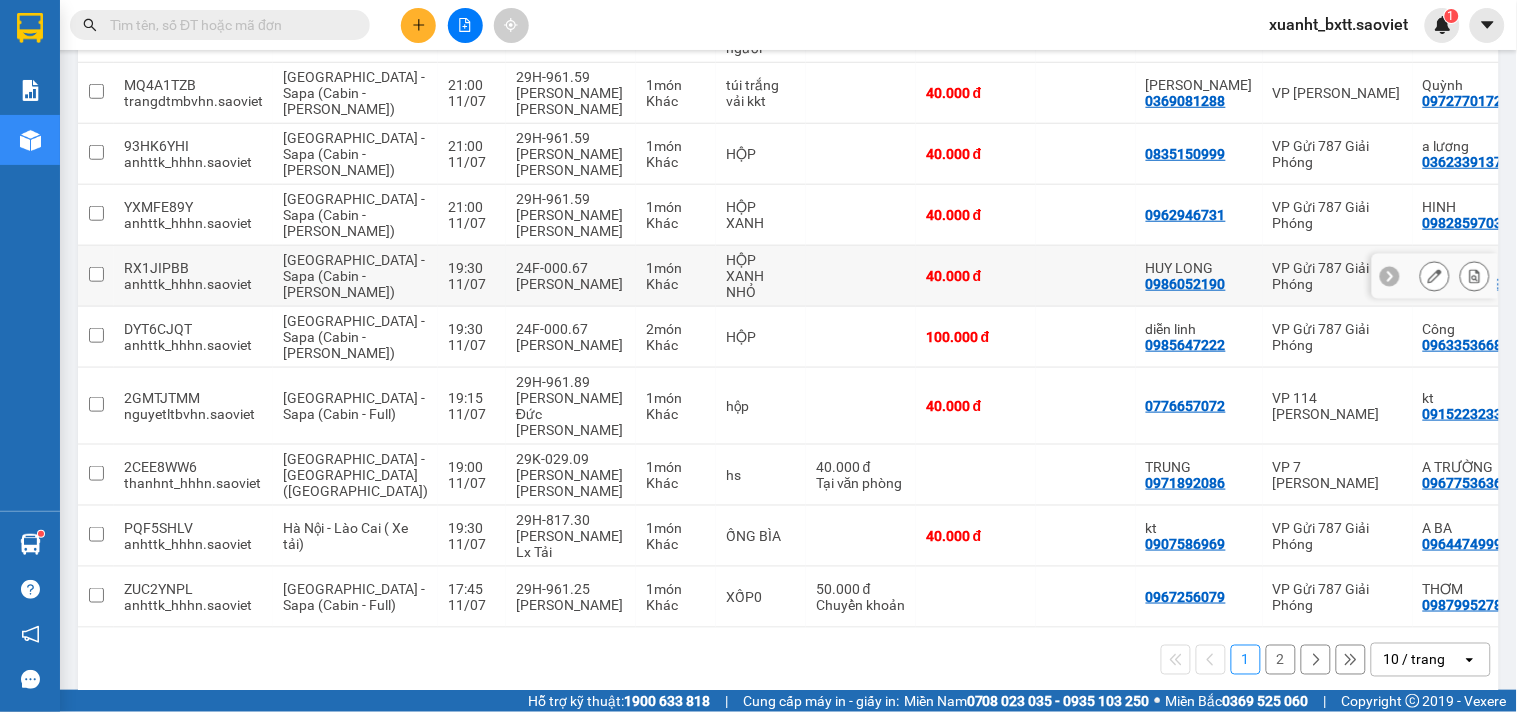 scroll, scrollTop: 411, scrollLeft: 0, axis: vertical 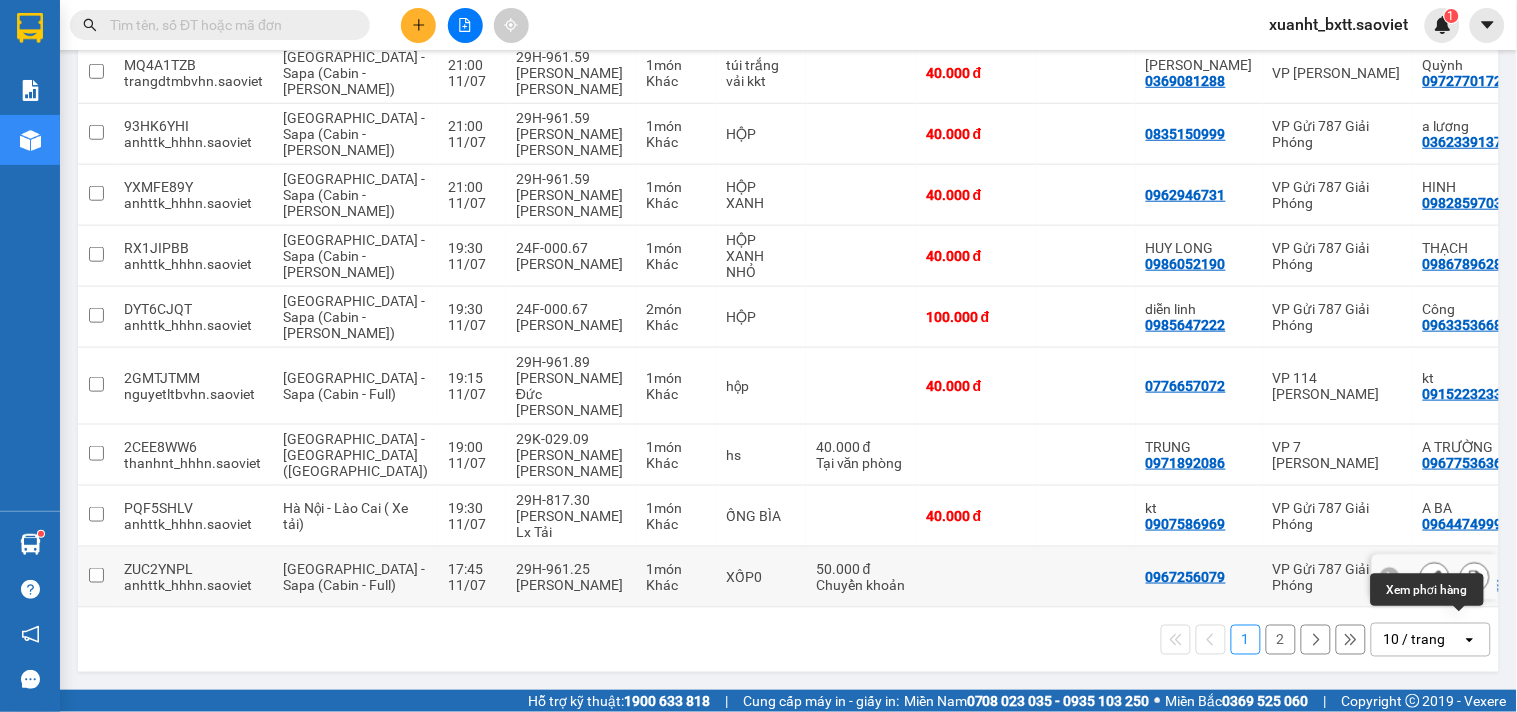 click 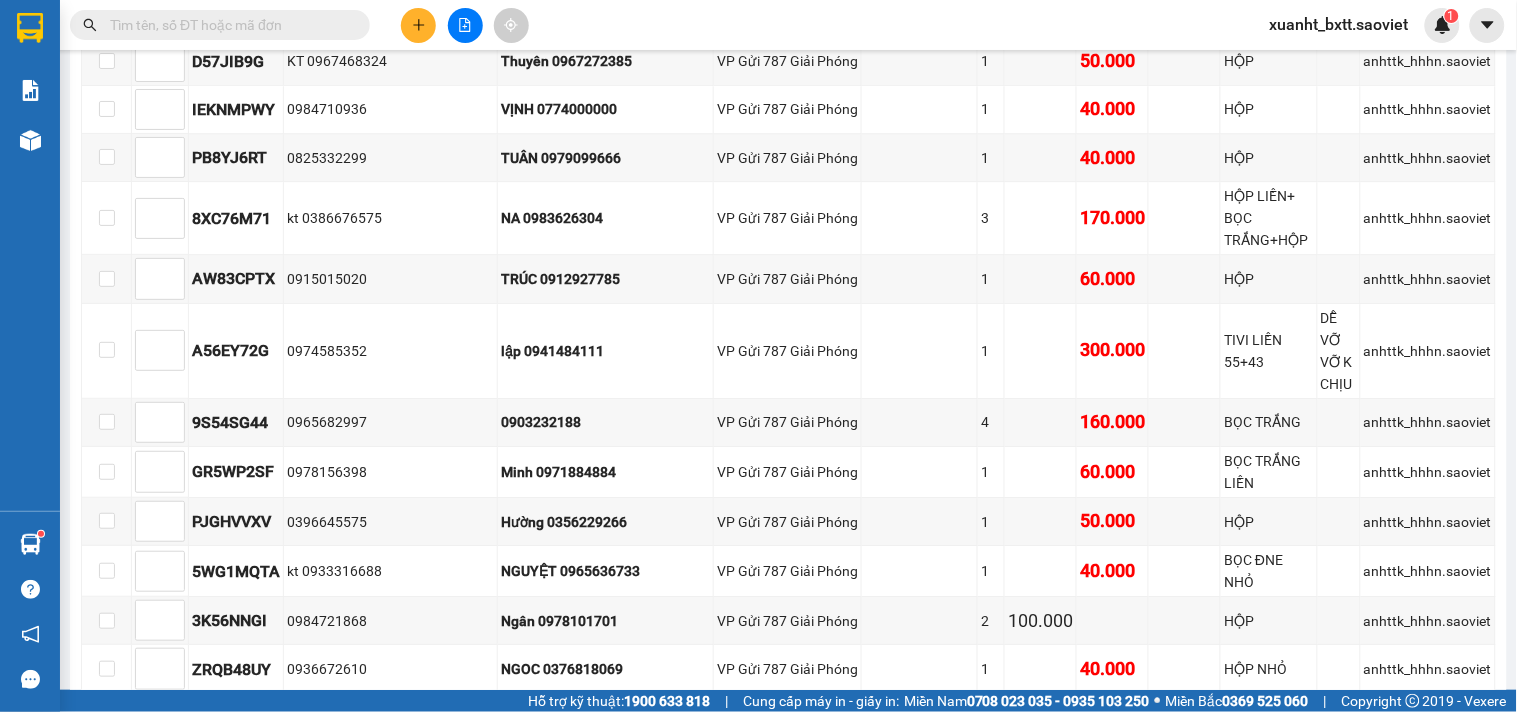 scroll, scrollTop: 1948, scrollLeft: 0, axis: vertical 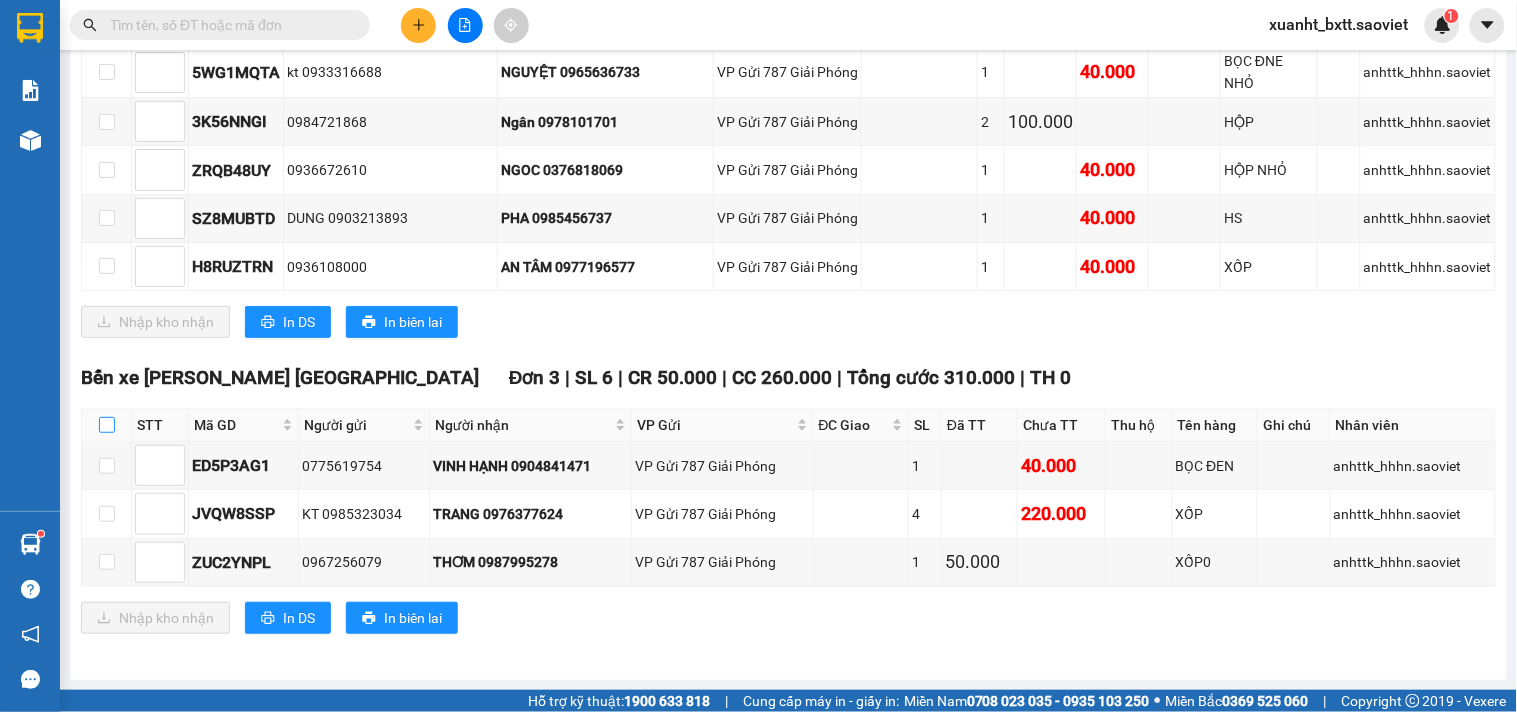click at bounding box center [107, 425] 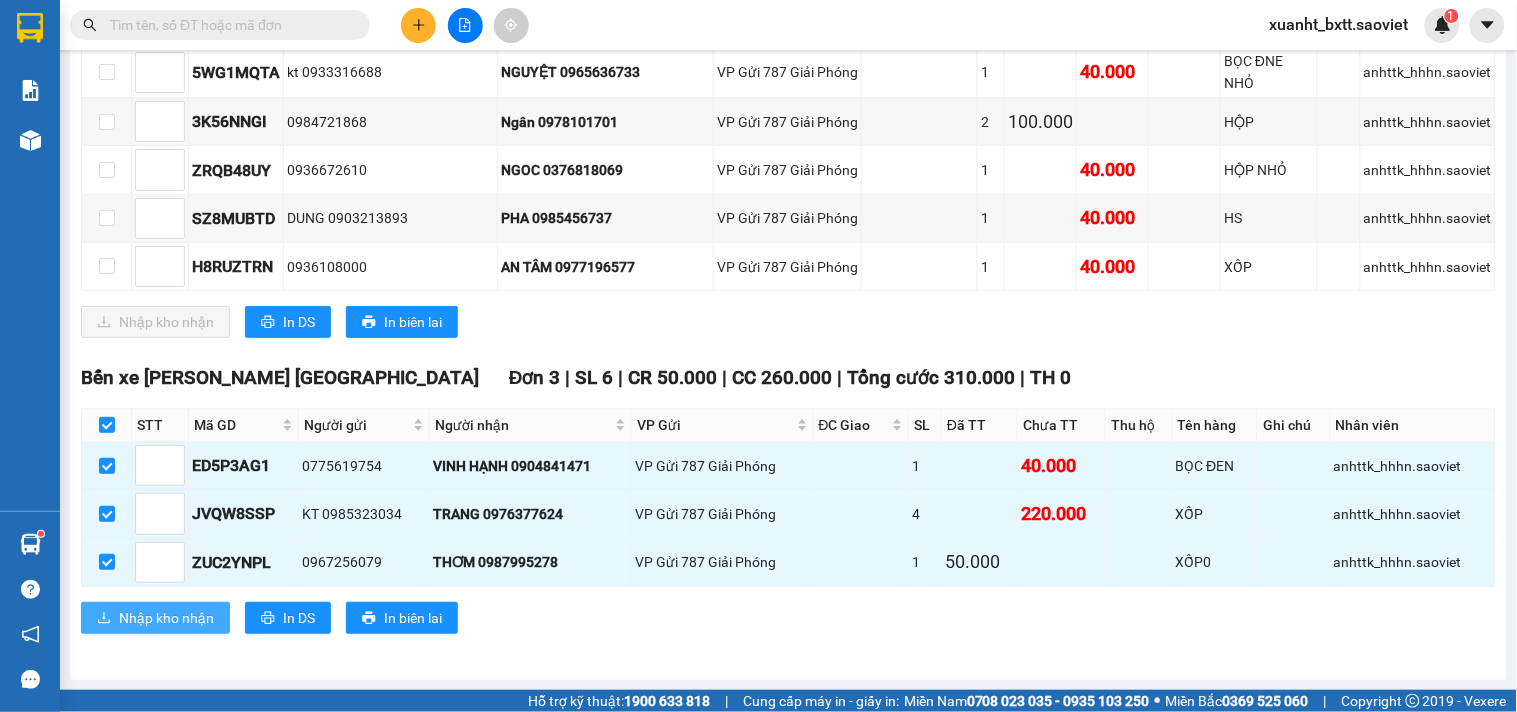 click on "Nhập kho nhận" at bounding box center (166, 618) 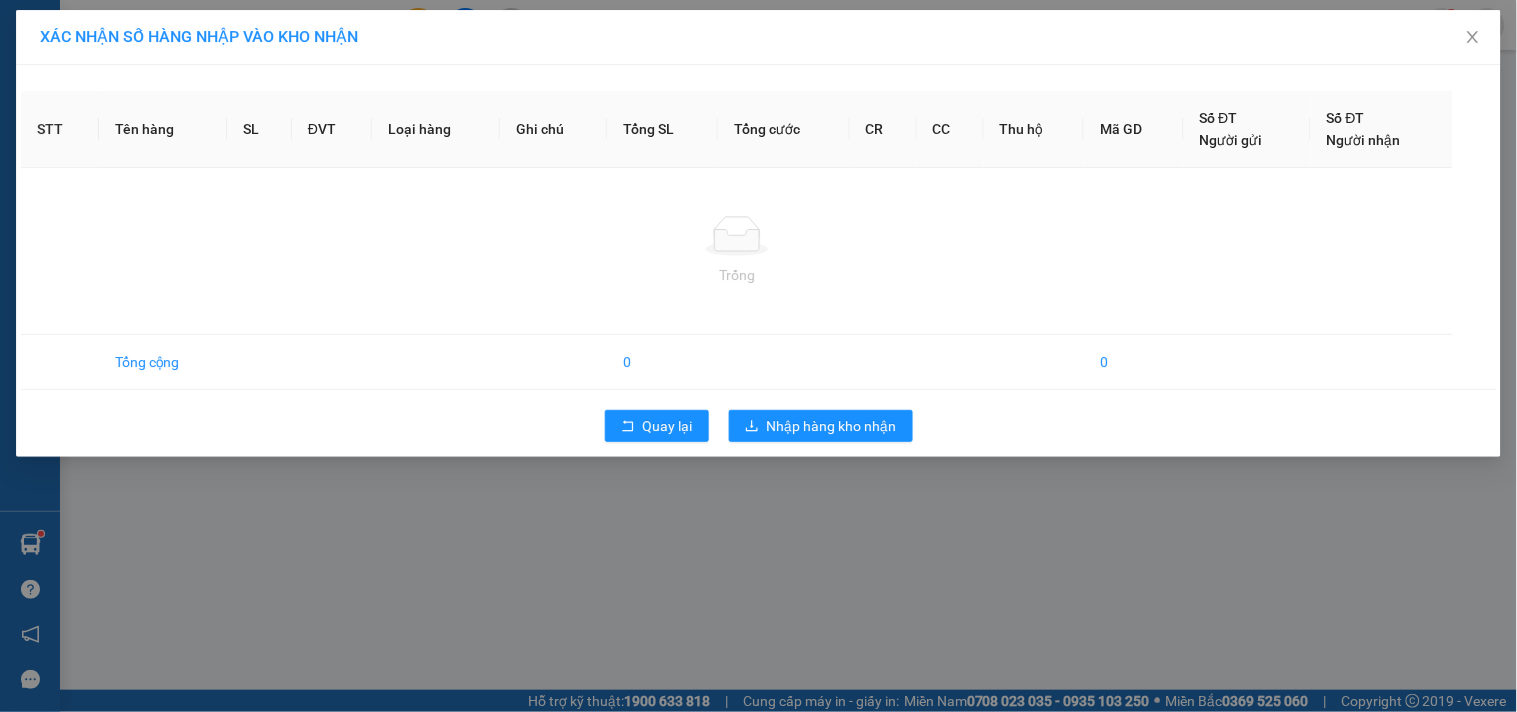scroll, scrollTop: 0, scrollLeft: 0, axis: both 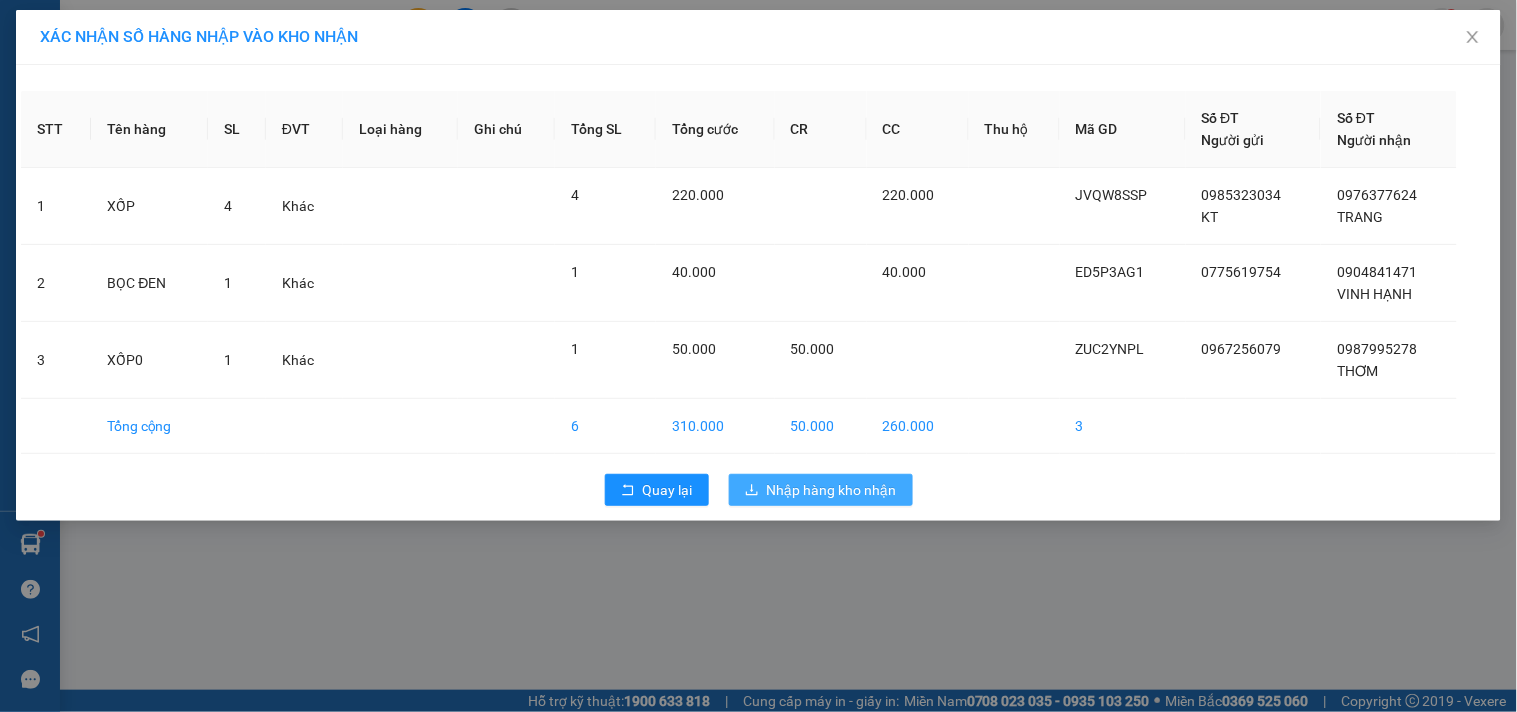 click on "Nhập hàng kho nhận" at bounding box center [832, 490] 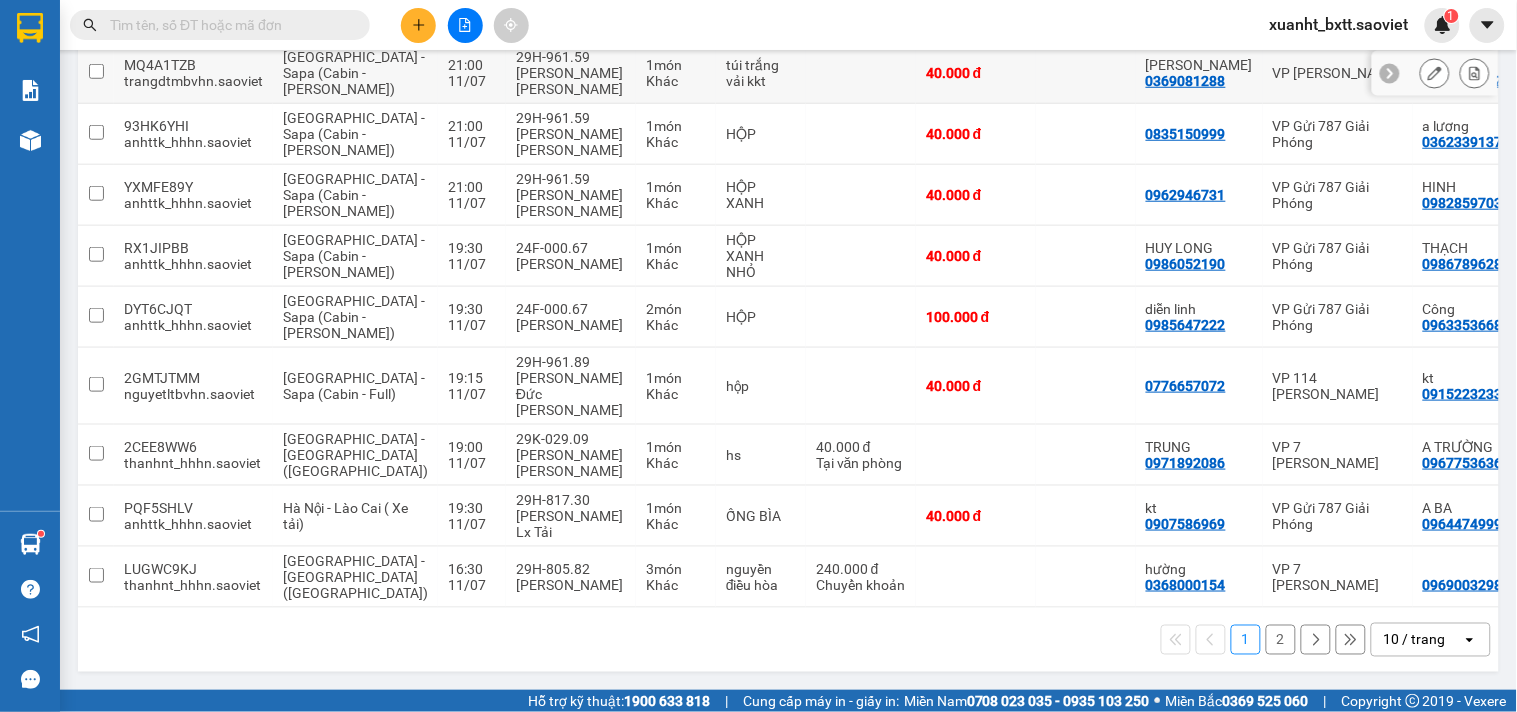 scroll, scrollTop: 0, scrollLeft: 0, axis: both 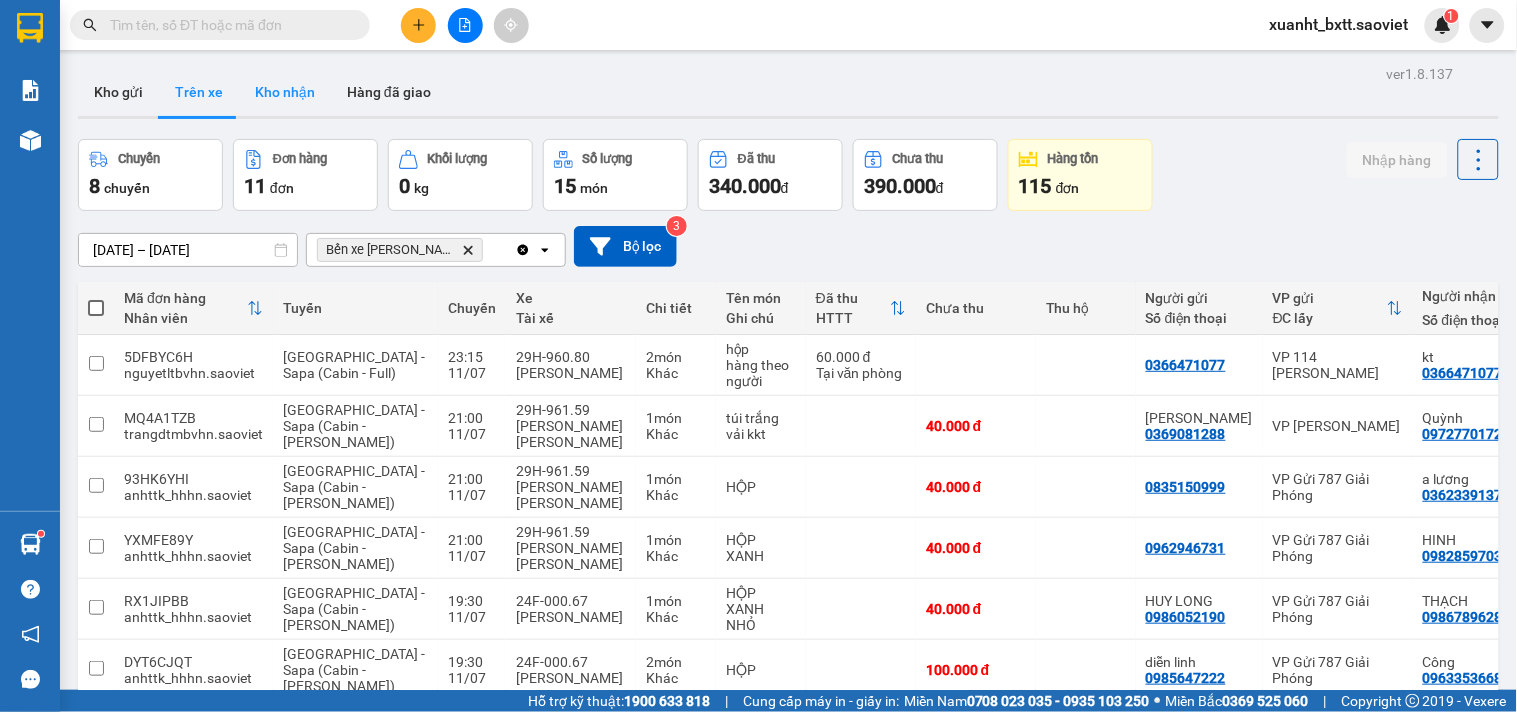 click on "Kho nhận" at bounding box center [285, 92] 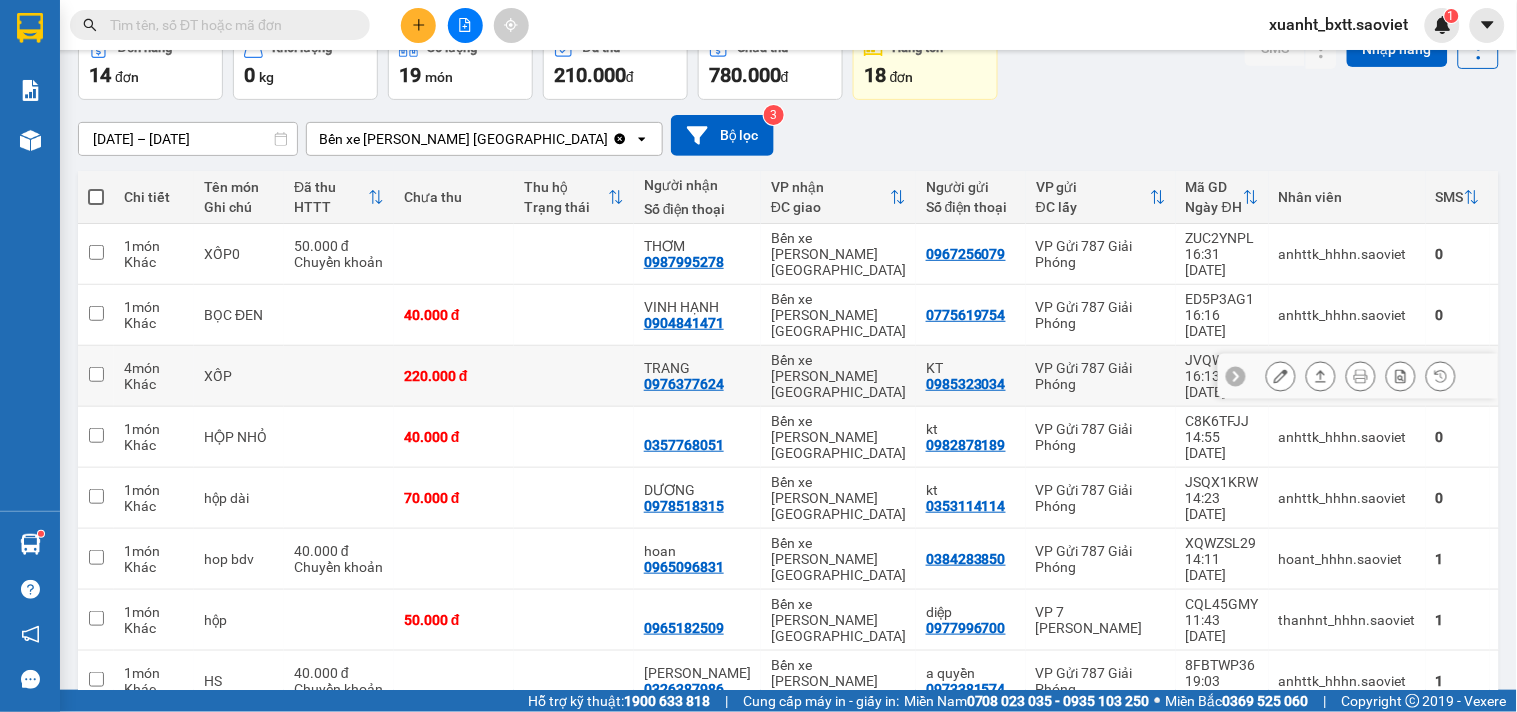 scroll, scrollTop: 0, scrollLeft: 0, axis: both 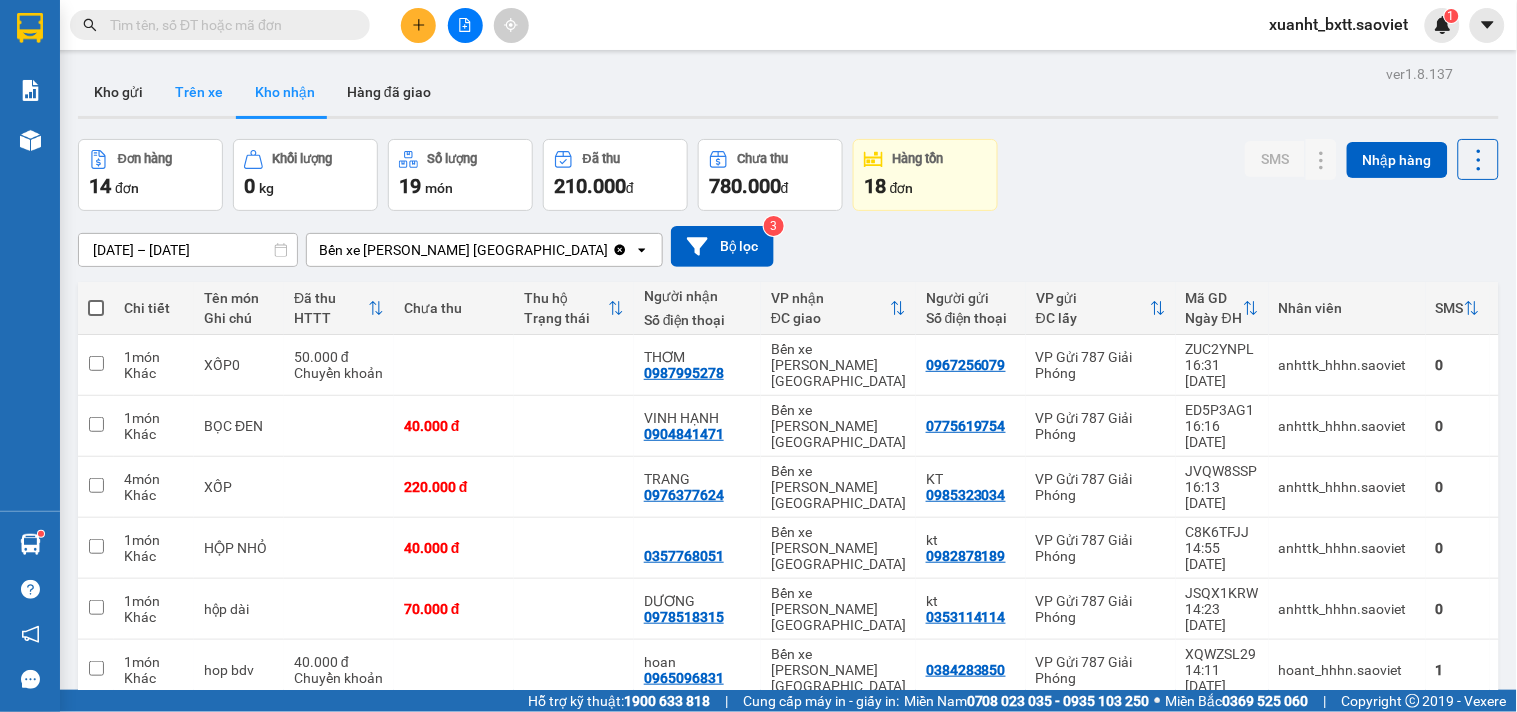 click on "Trên xe" at bounding box center (199, 92) 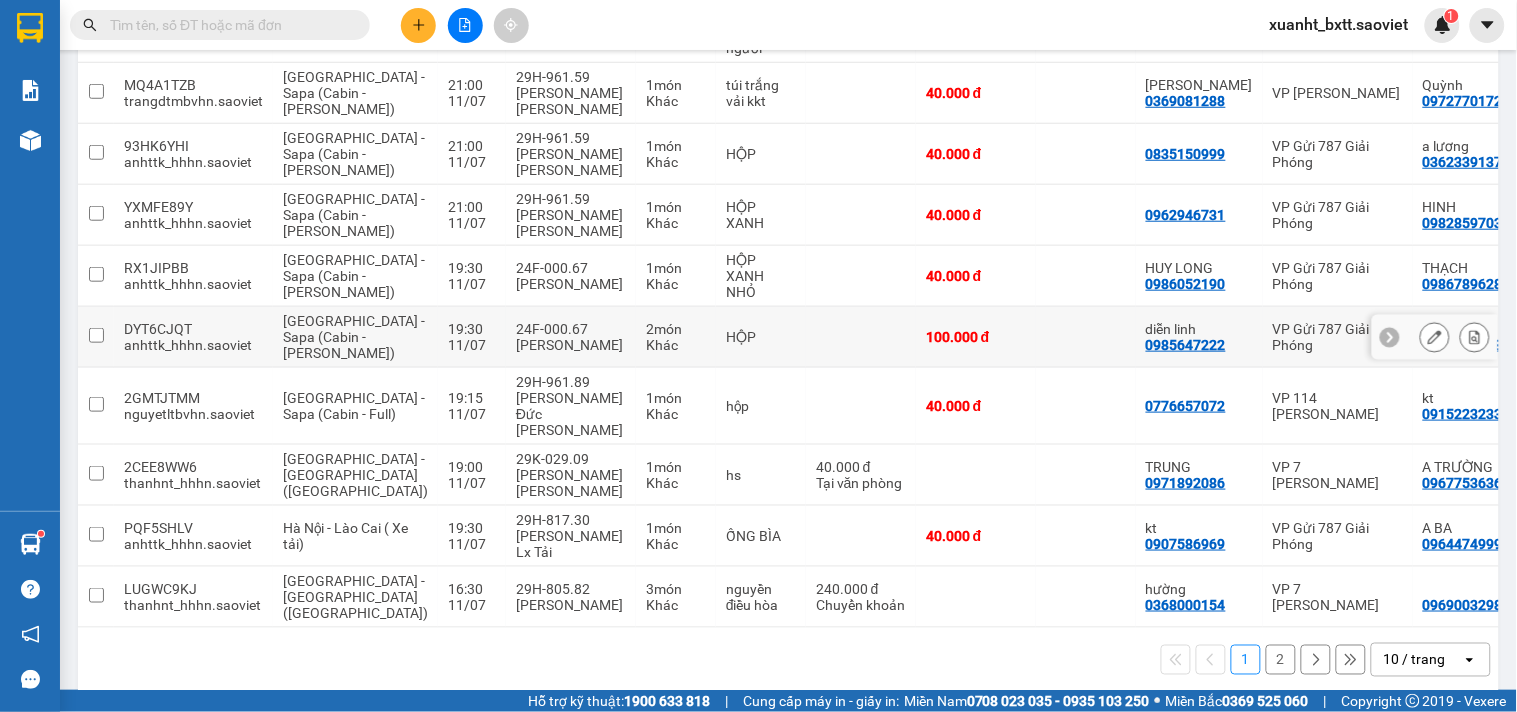 scroll, scrollTop: 394, scrollLeft: 0, axis: vertical 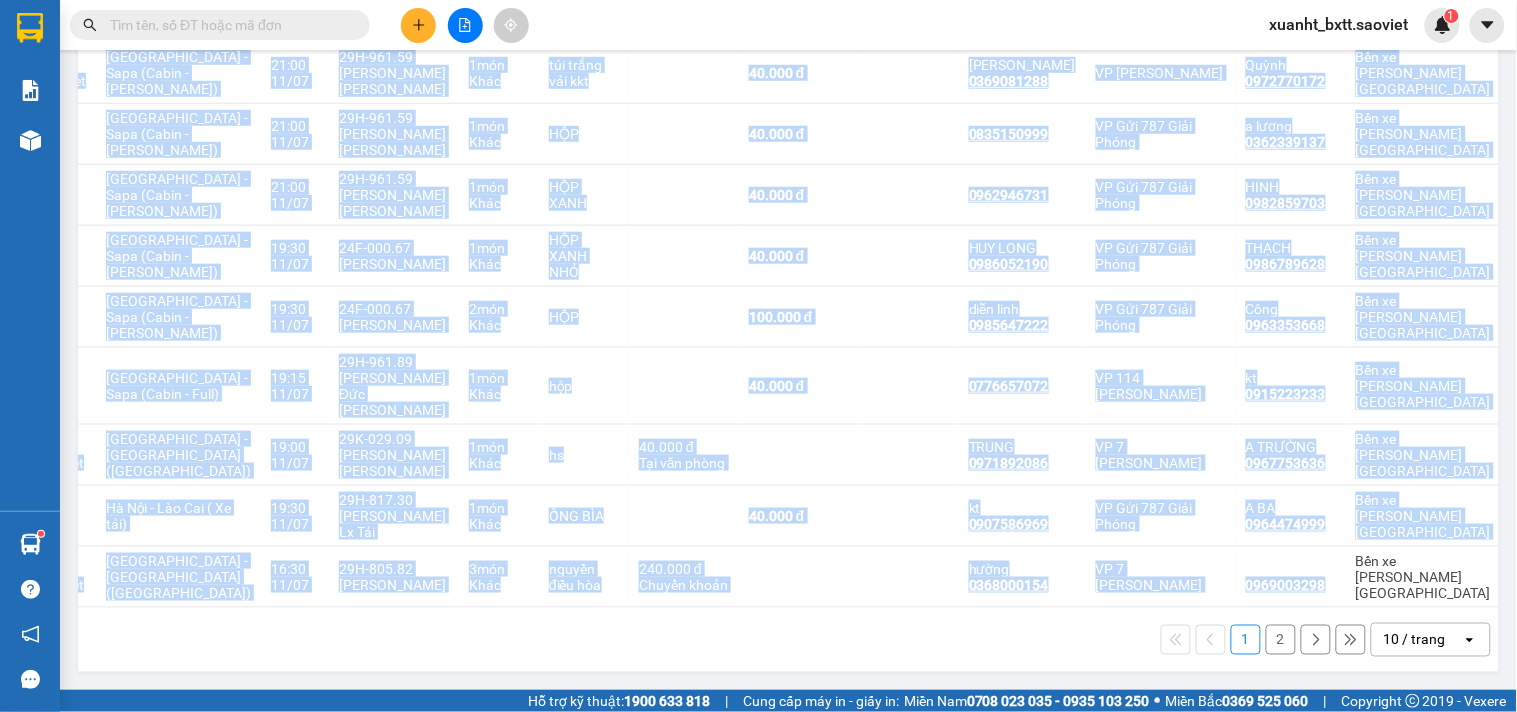 drag, startPoint x: 1206, startPoint y: 598, endPoint x: 931, endPoint y: 603, distance: 275.04544 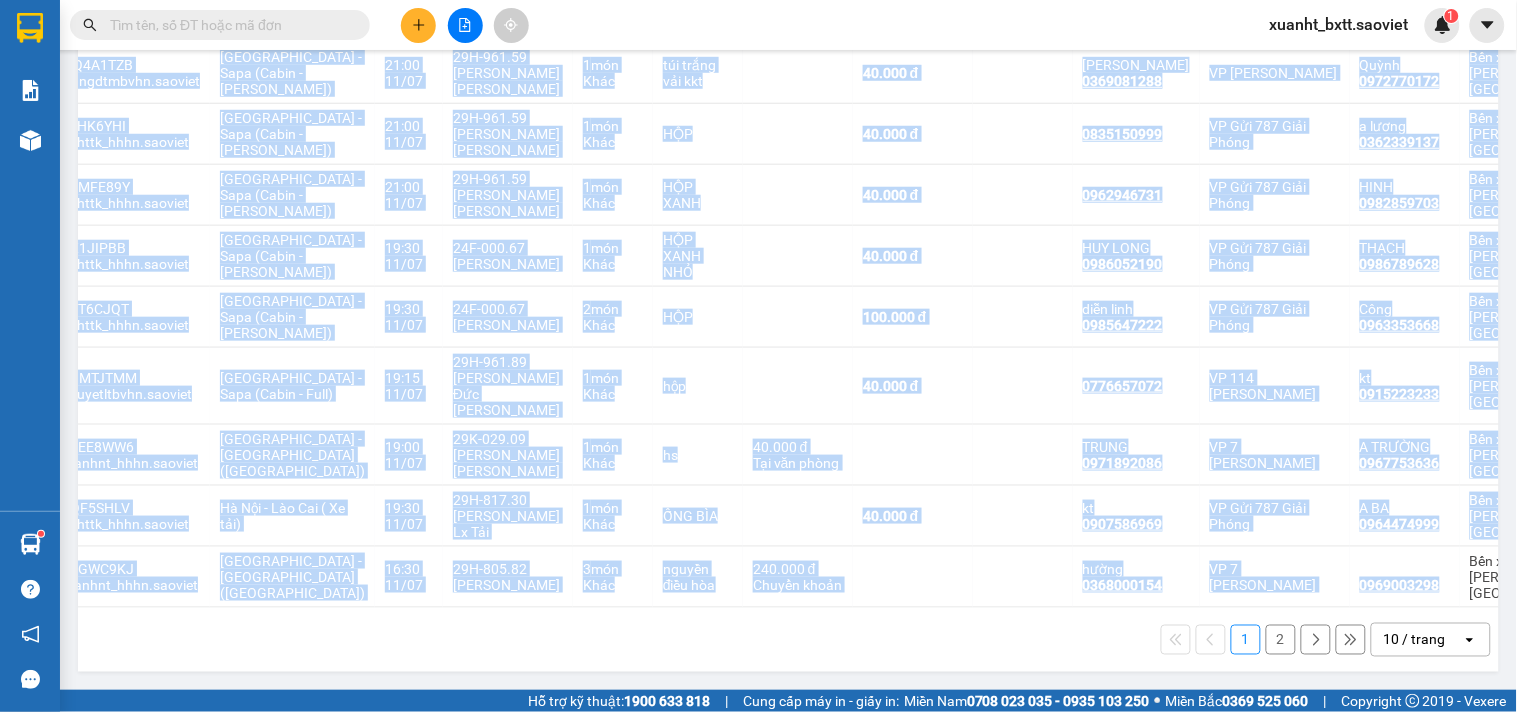 scroll, scrollTop: 0, scrollLeft: 0, axis: both 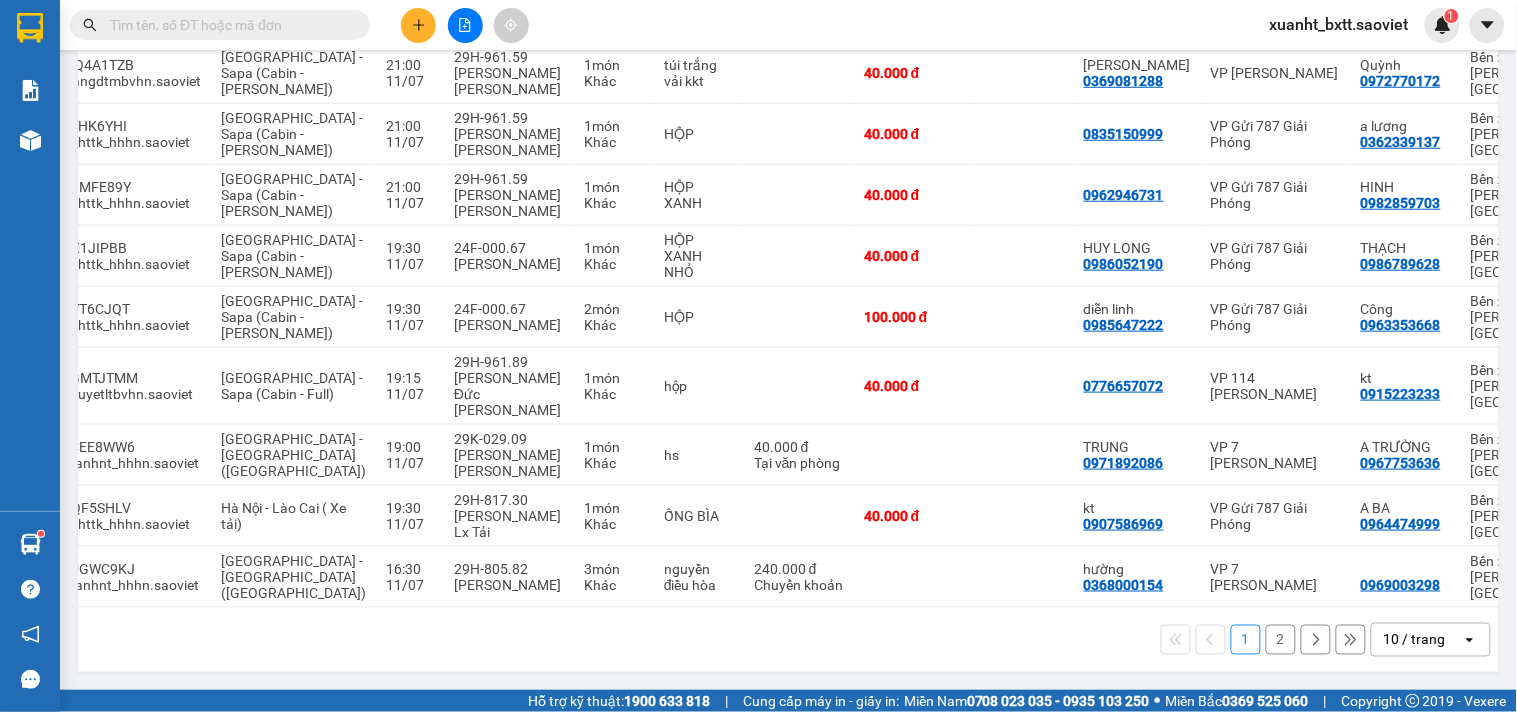 click on "1 2 10 / trang open" at bounding box center [788, 640] 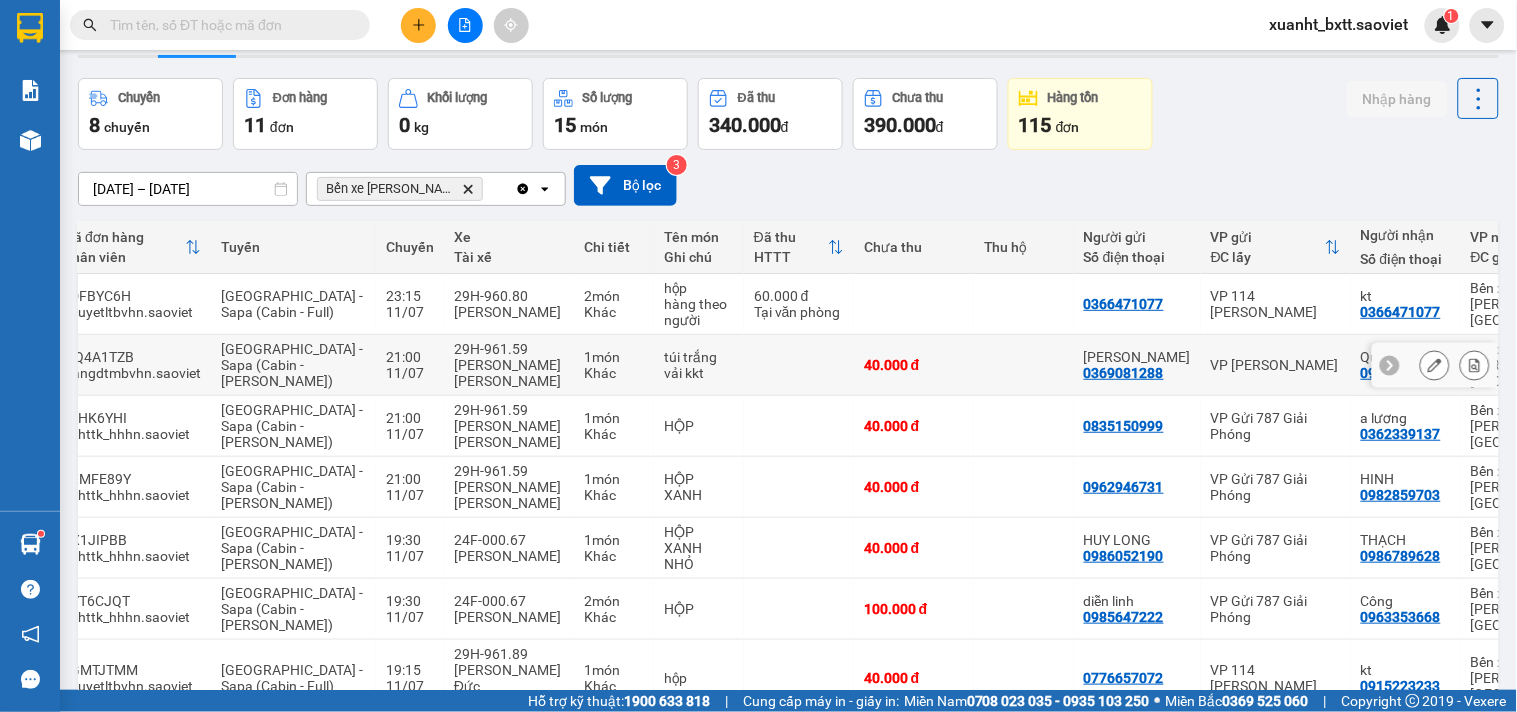 scroll, scrollTop: 172, scrollLeft: 0, axis: vertical 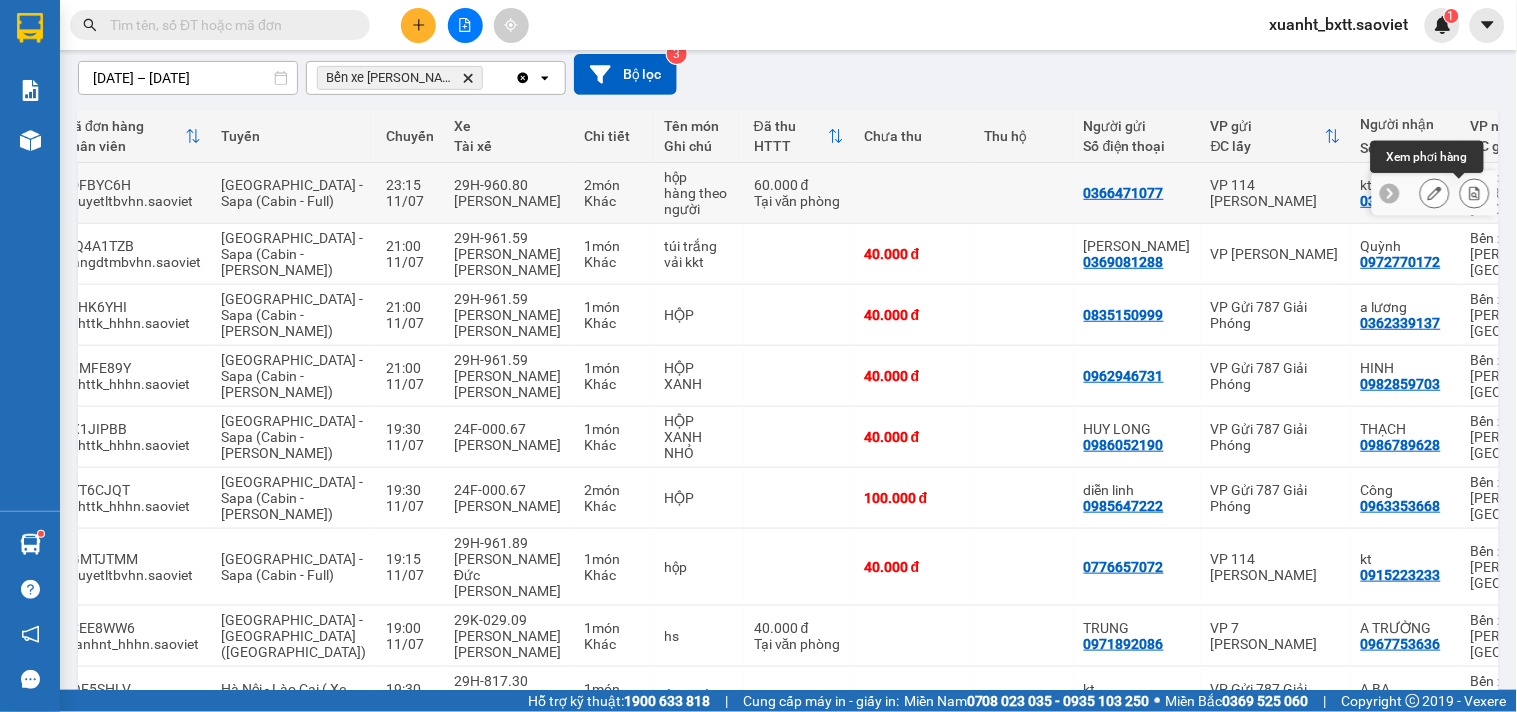 click 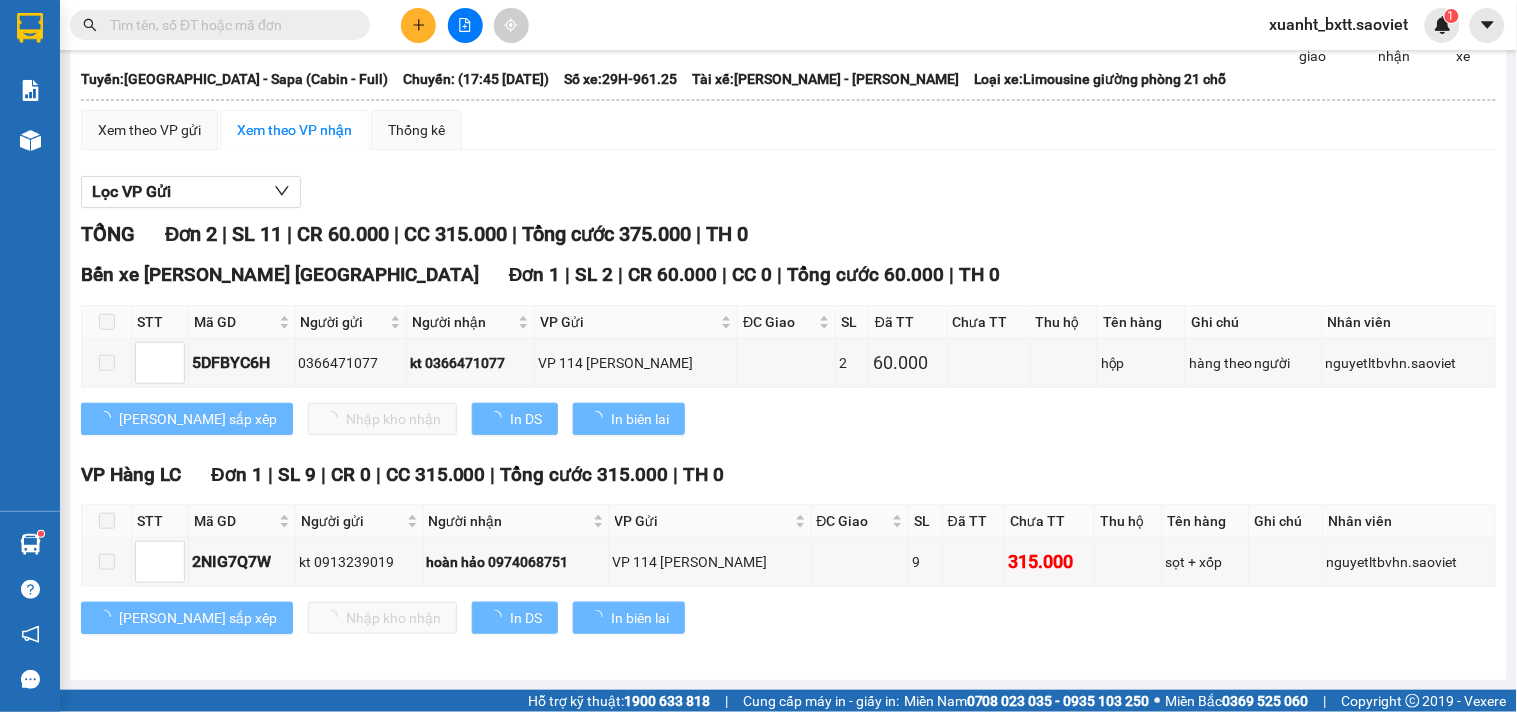 scroll, scrollTop: 135, scrollLeft: 0, axis: vertical 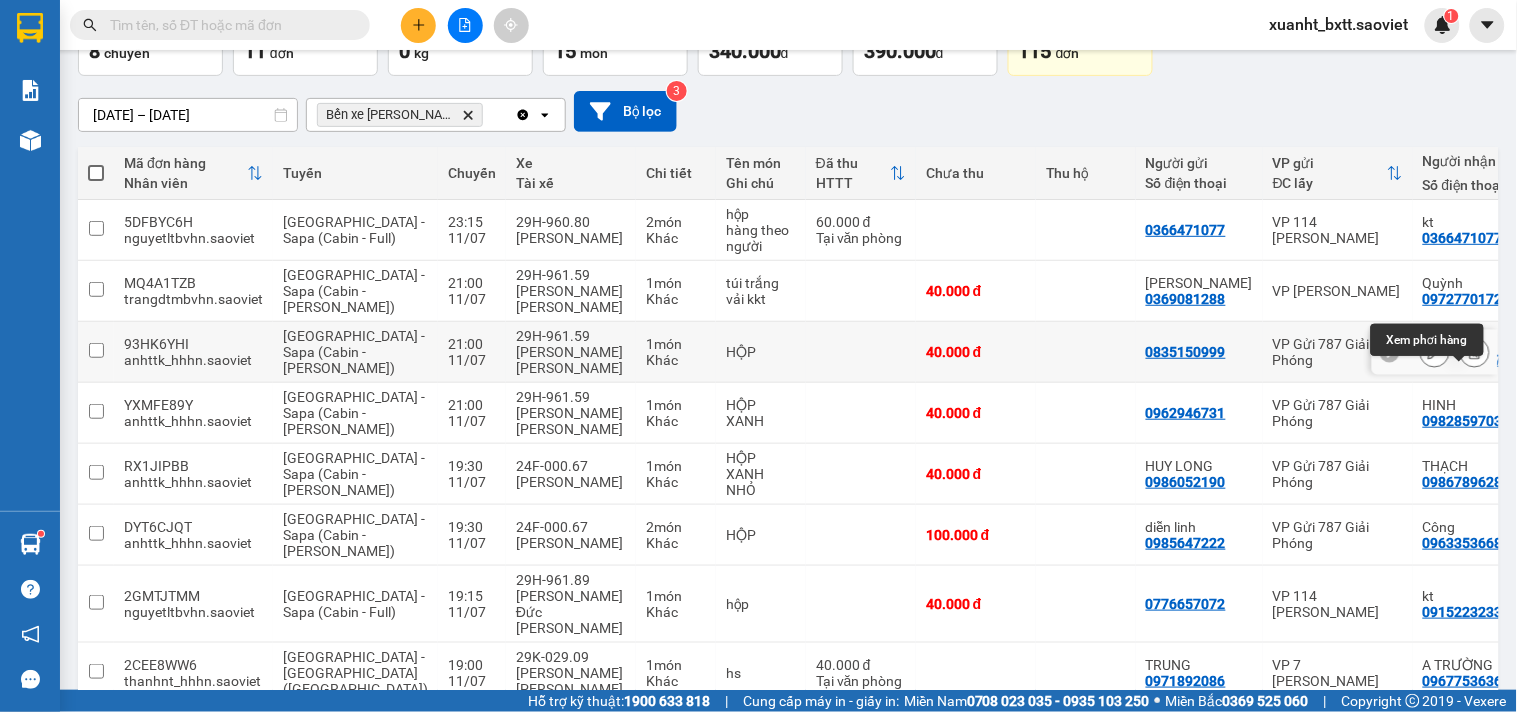 click 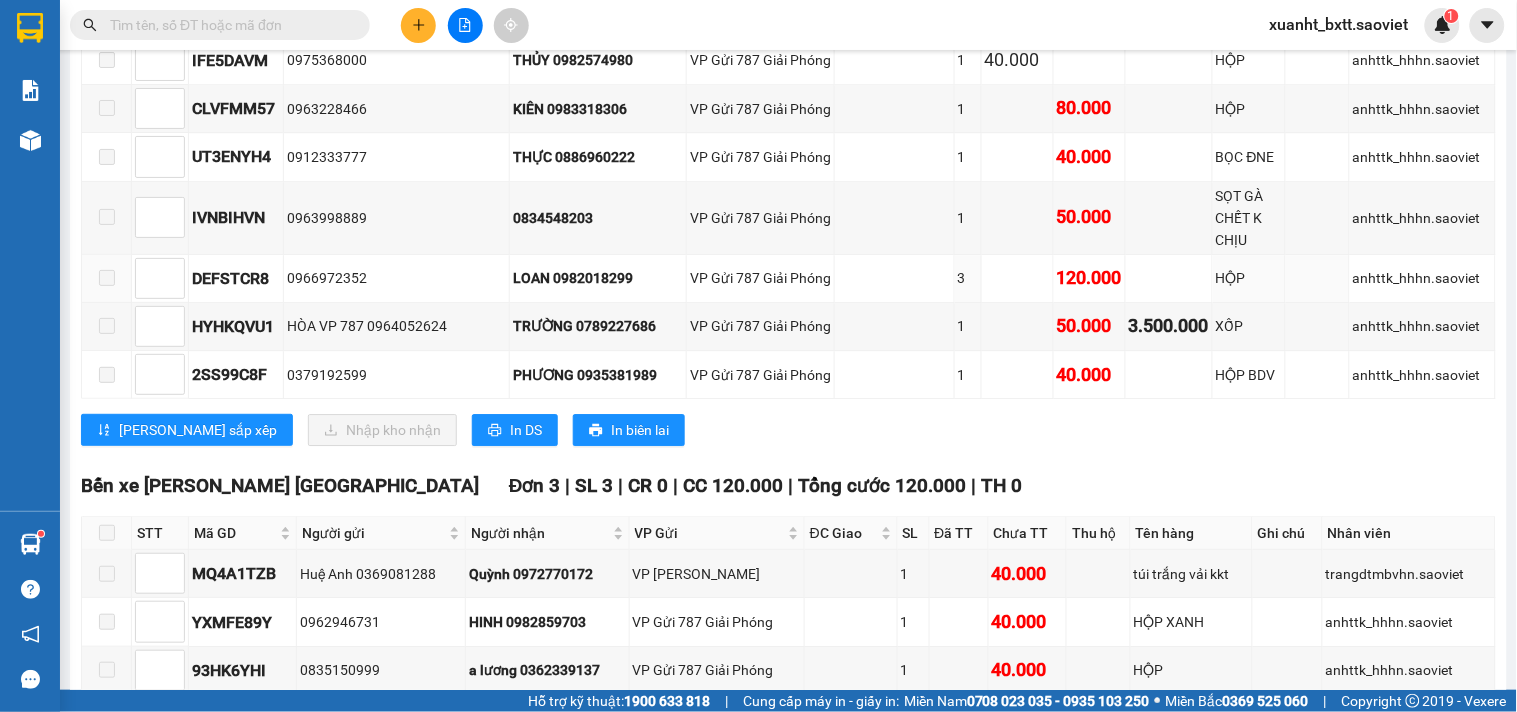 scroll, scrollTop: 1580, scrollLeft: 0, axis: vertical 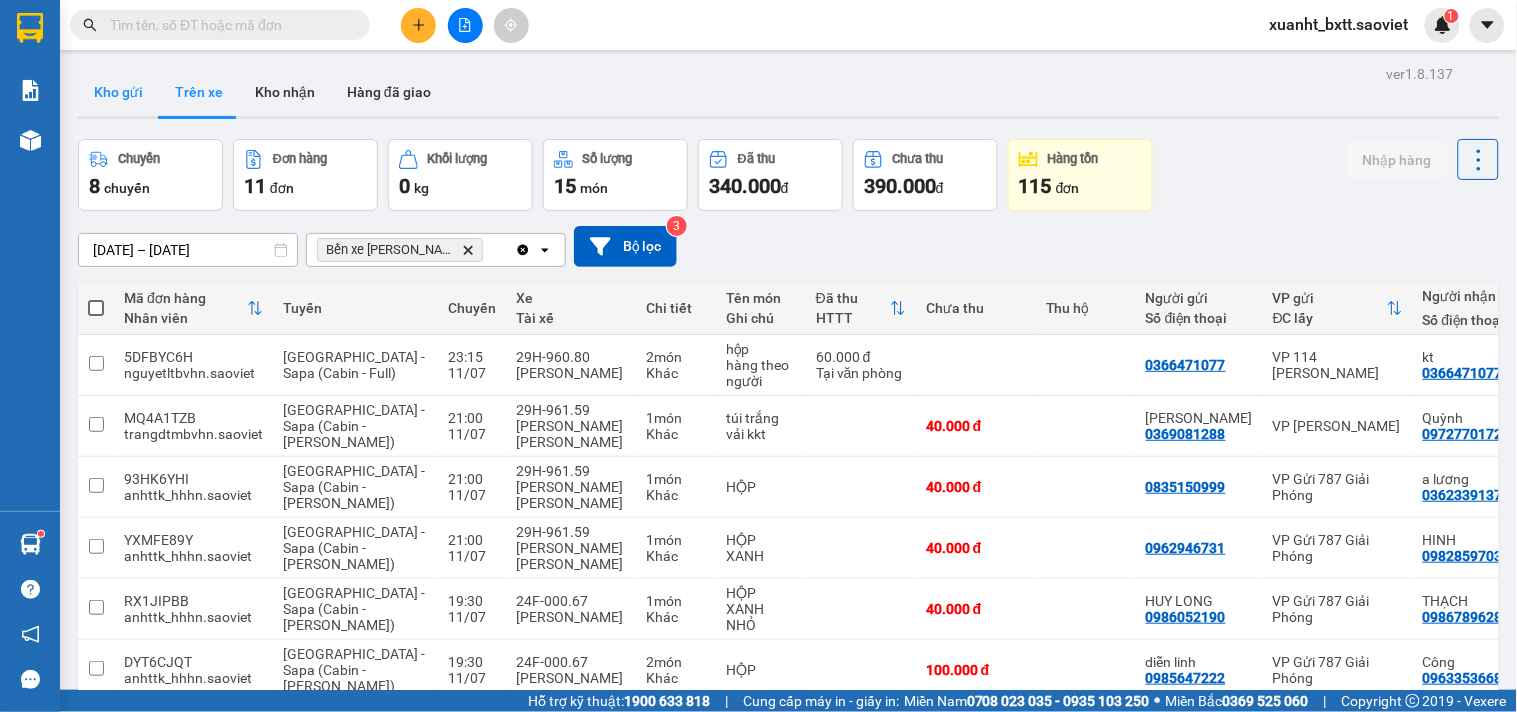 click on "Kho gửi" at bounding box center [118, 92] 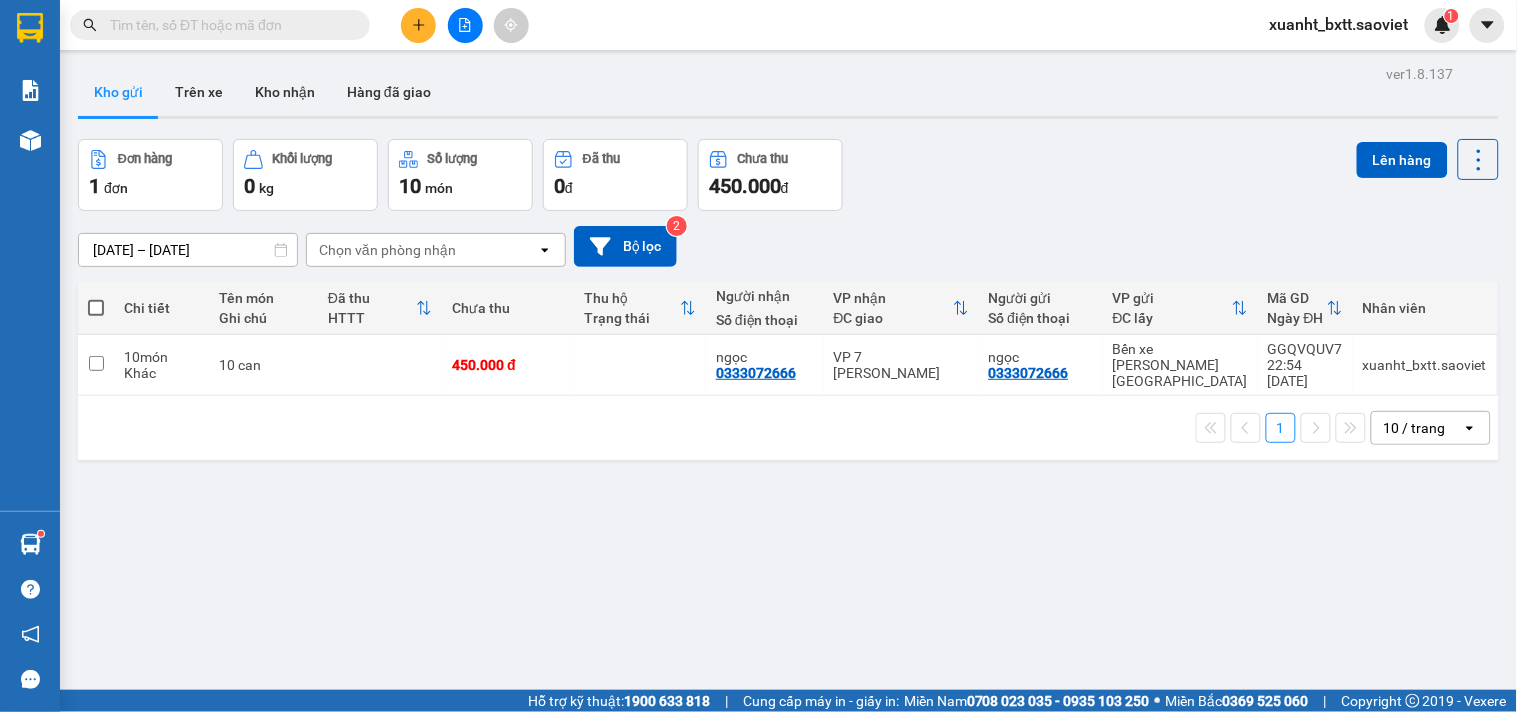 click at bounding box center (96, 308) 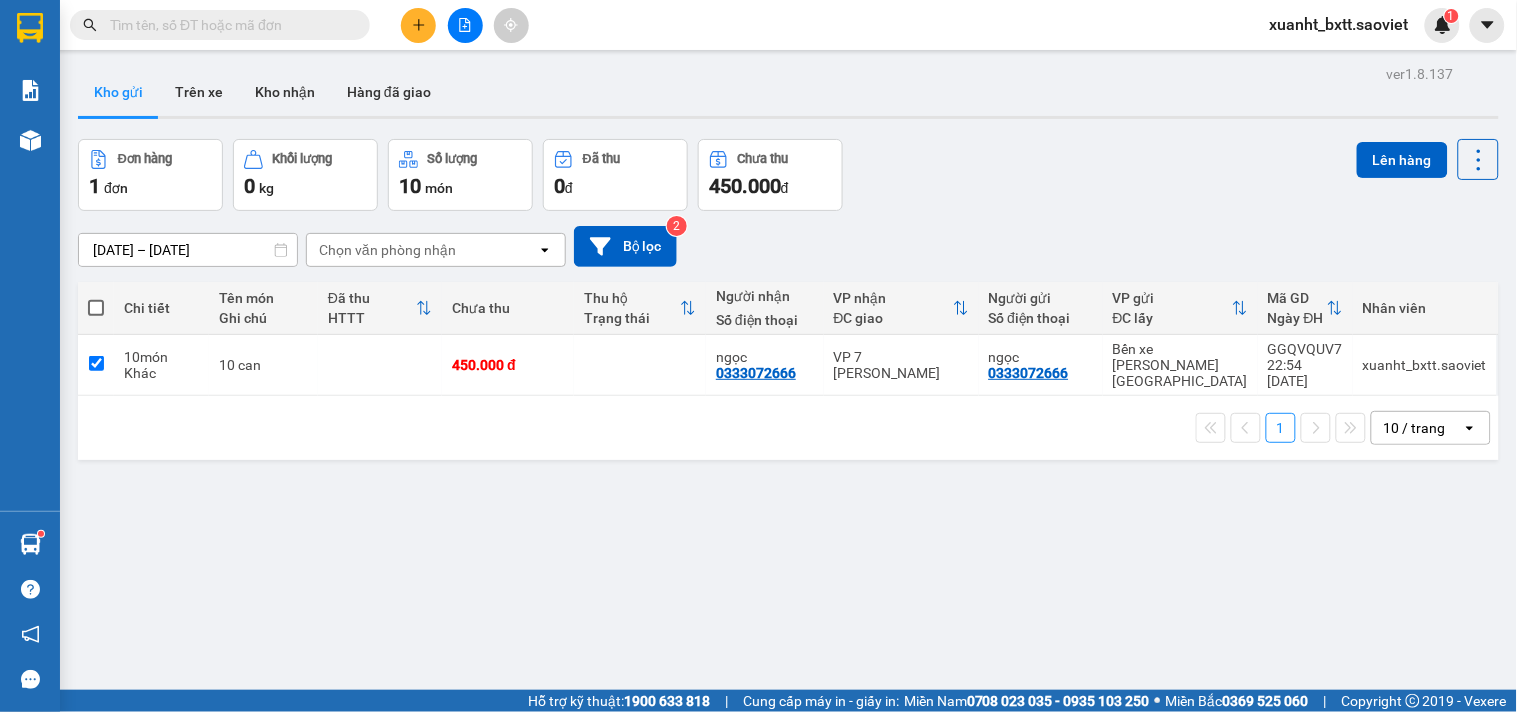 checkbox on "true" 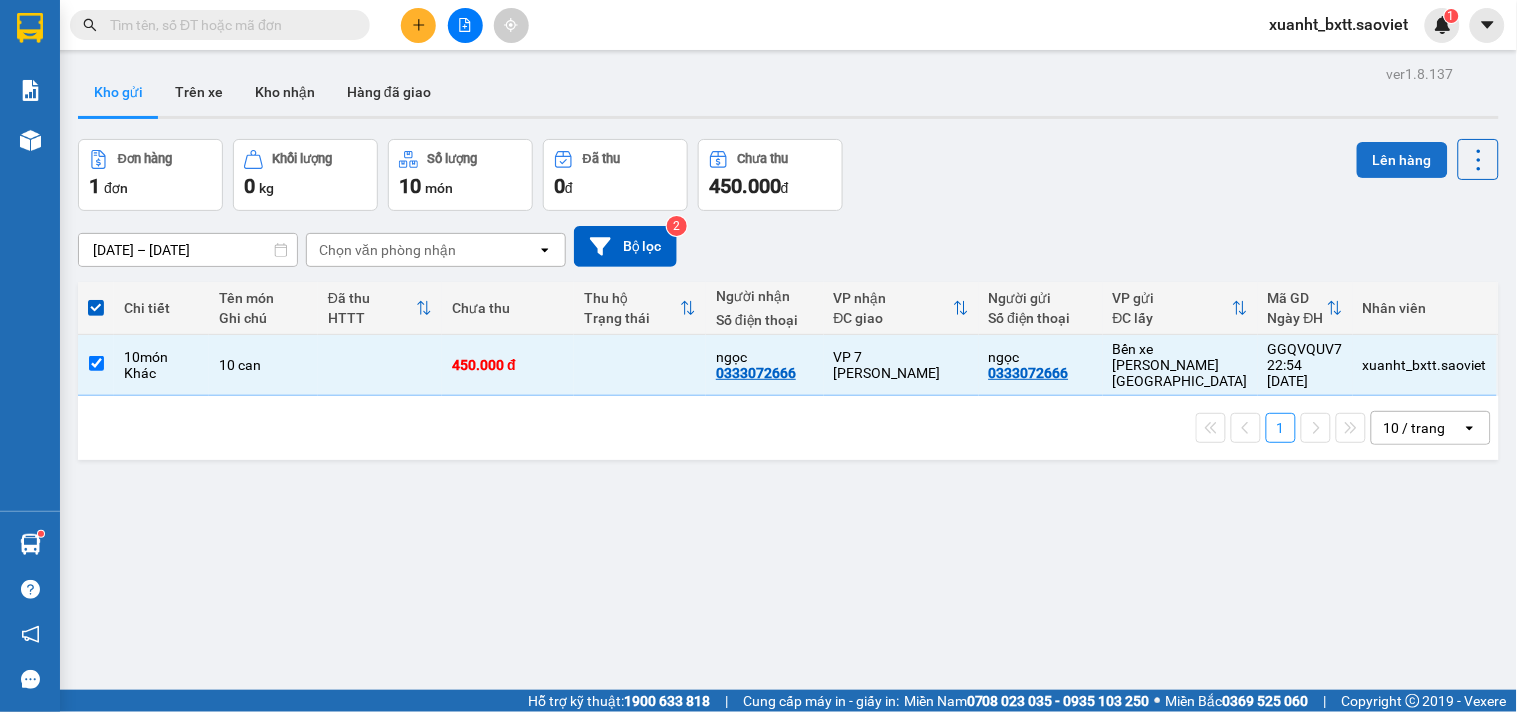 click on "Lên hàng" at bounding box center [1402, 160] 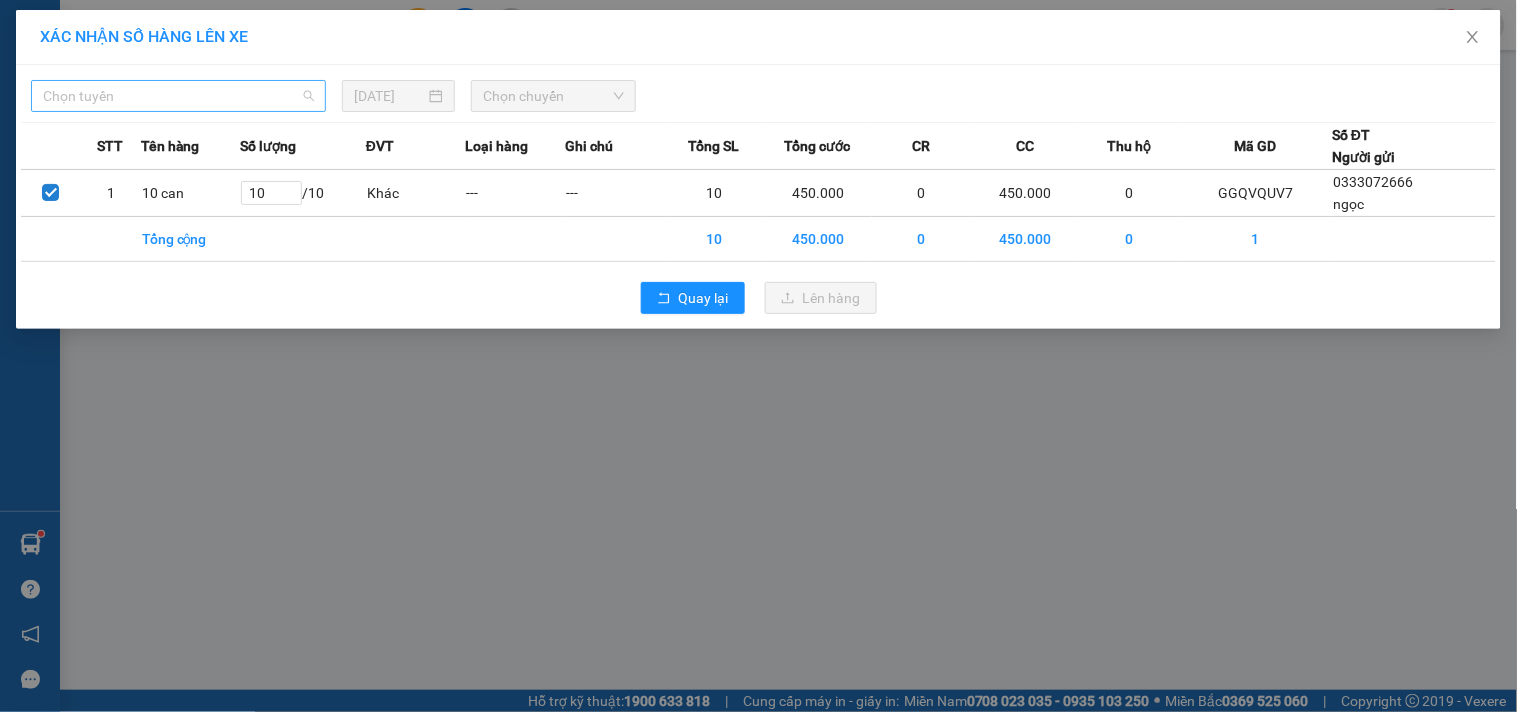 click on "Chọn tuyến" at bounding box center (178, 96) 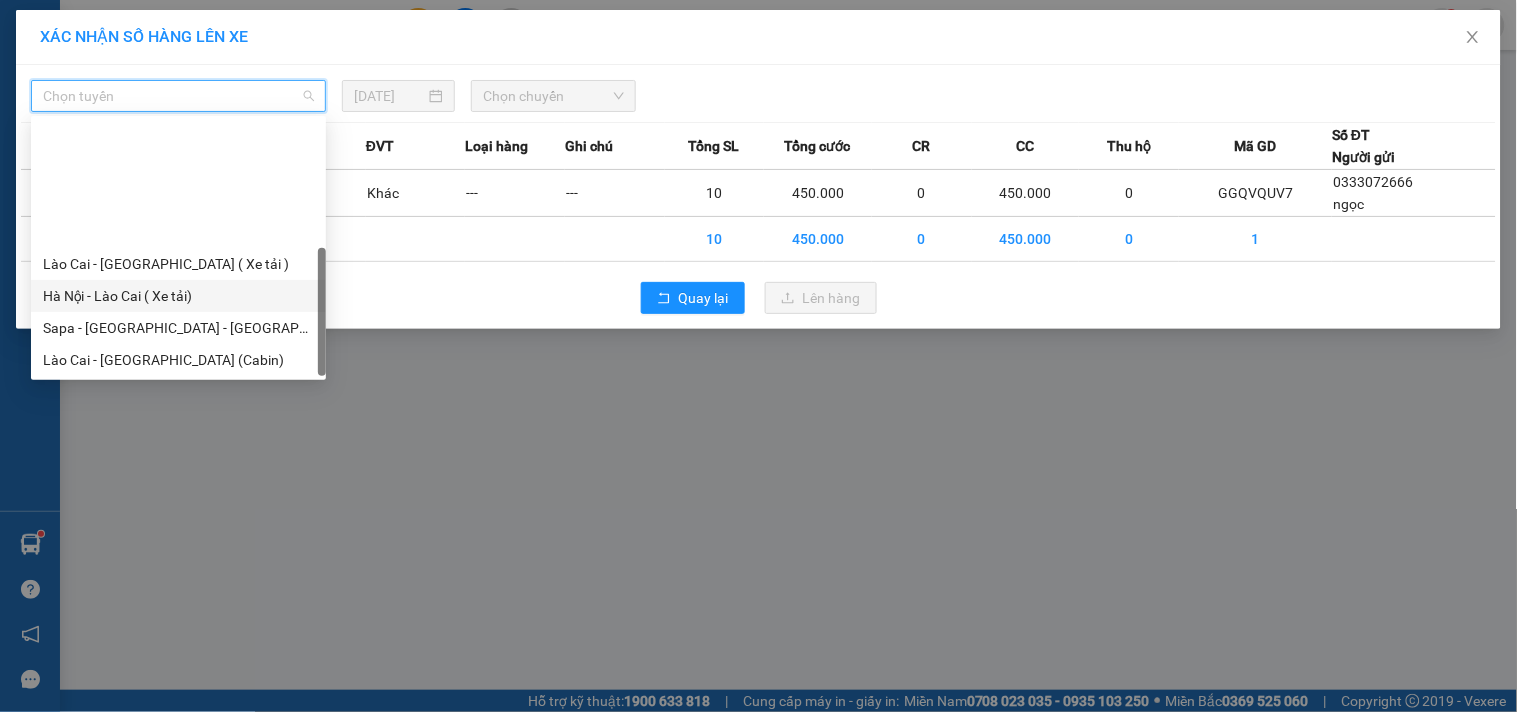 scroll, scrollTop: 160, scrollLeft: 0, axis: vertical 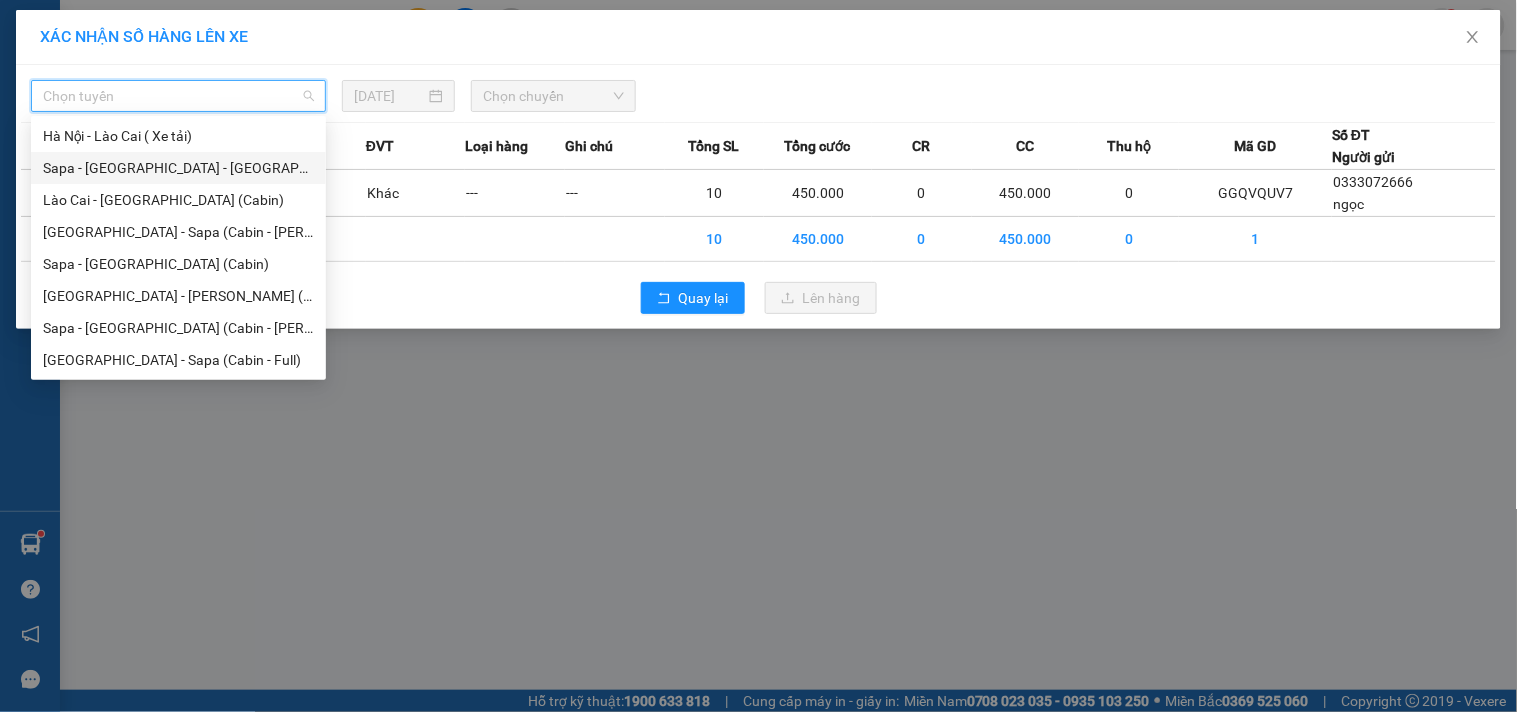 click on "Sapa - Lào Cai - Hà Nội (Giường)" at bounding box center [178, 168] 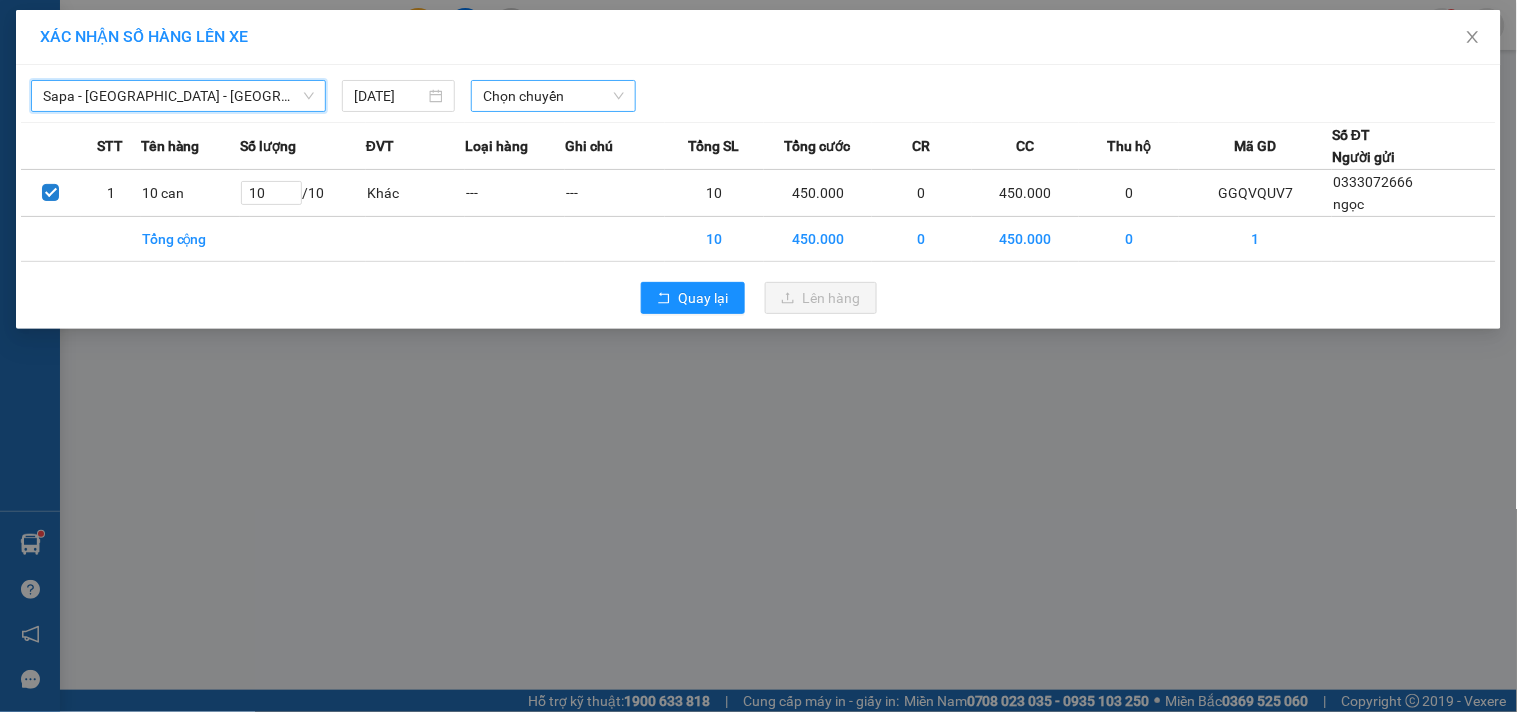 click on "Chọn chuyến" at bounding box center [553, 96] 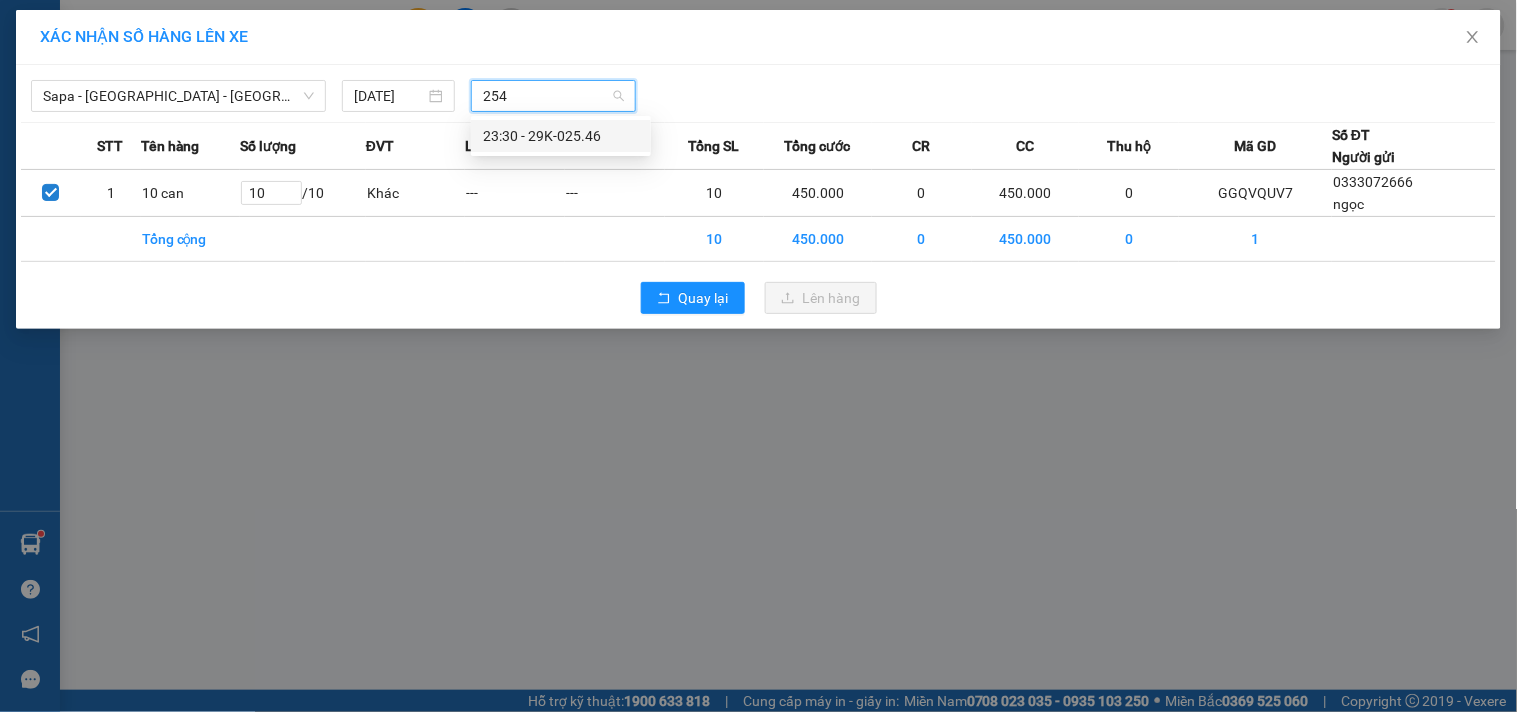 type on "2546" 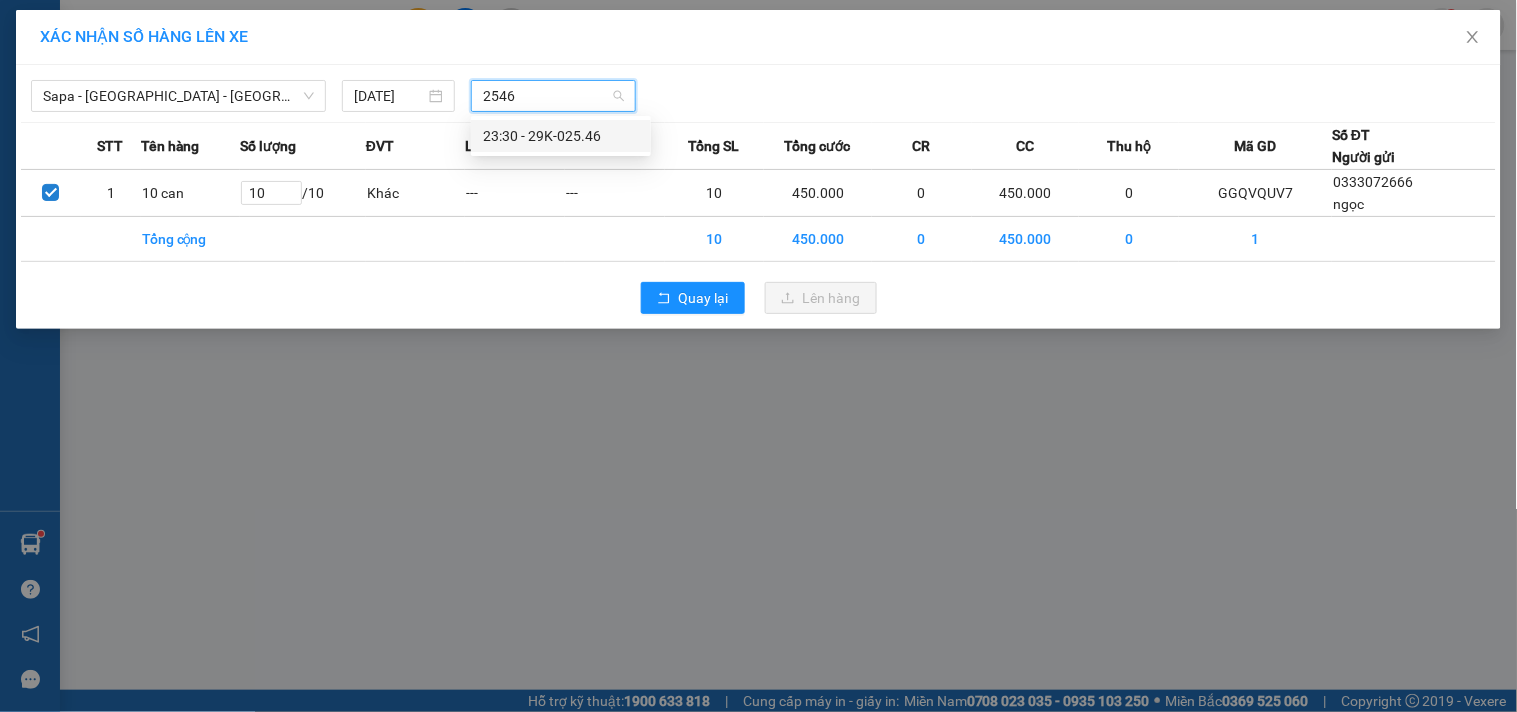 click on "23:30     - 29K-025.46" at bounding box center (561, 136) 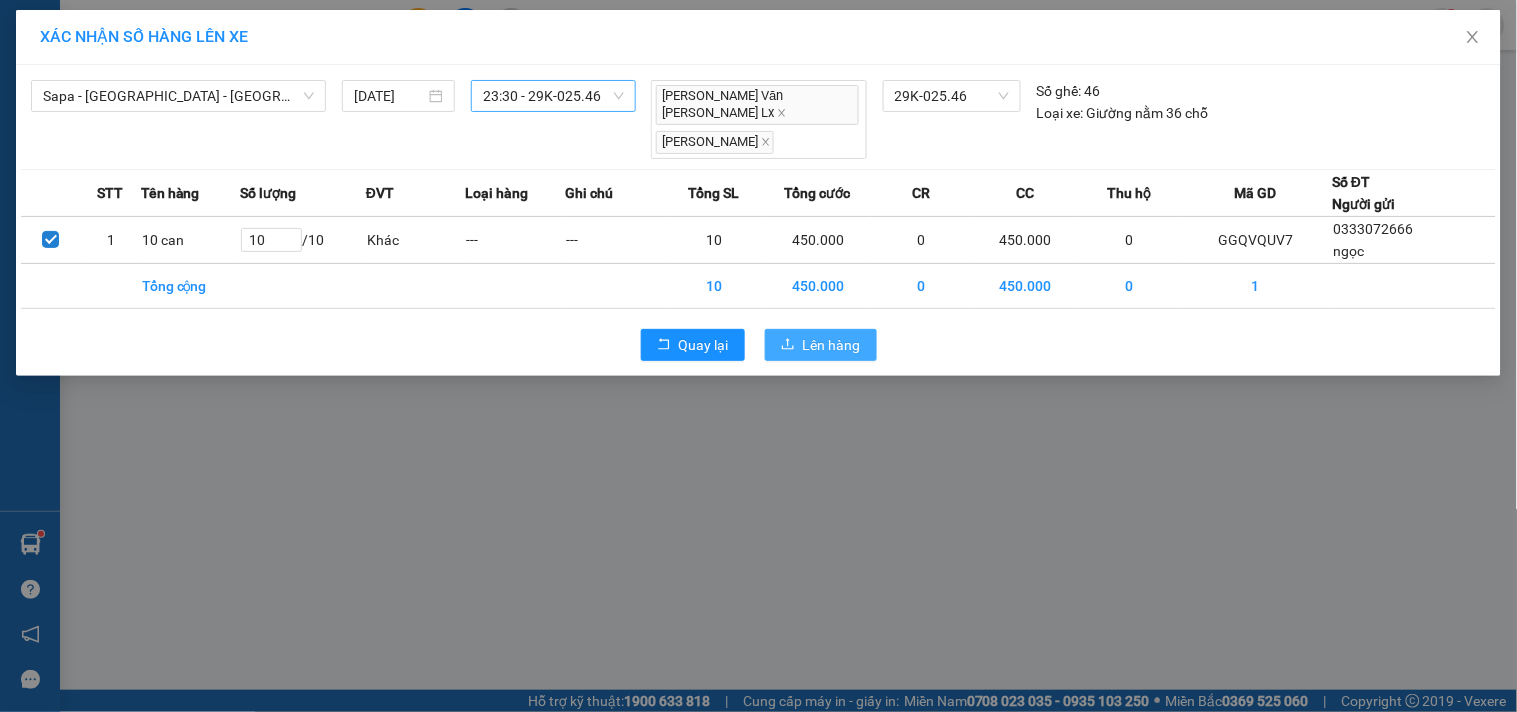 click on "Lên hàng" at bounding box center (832, 345) 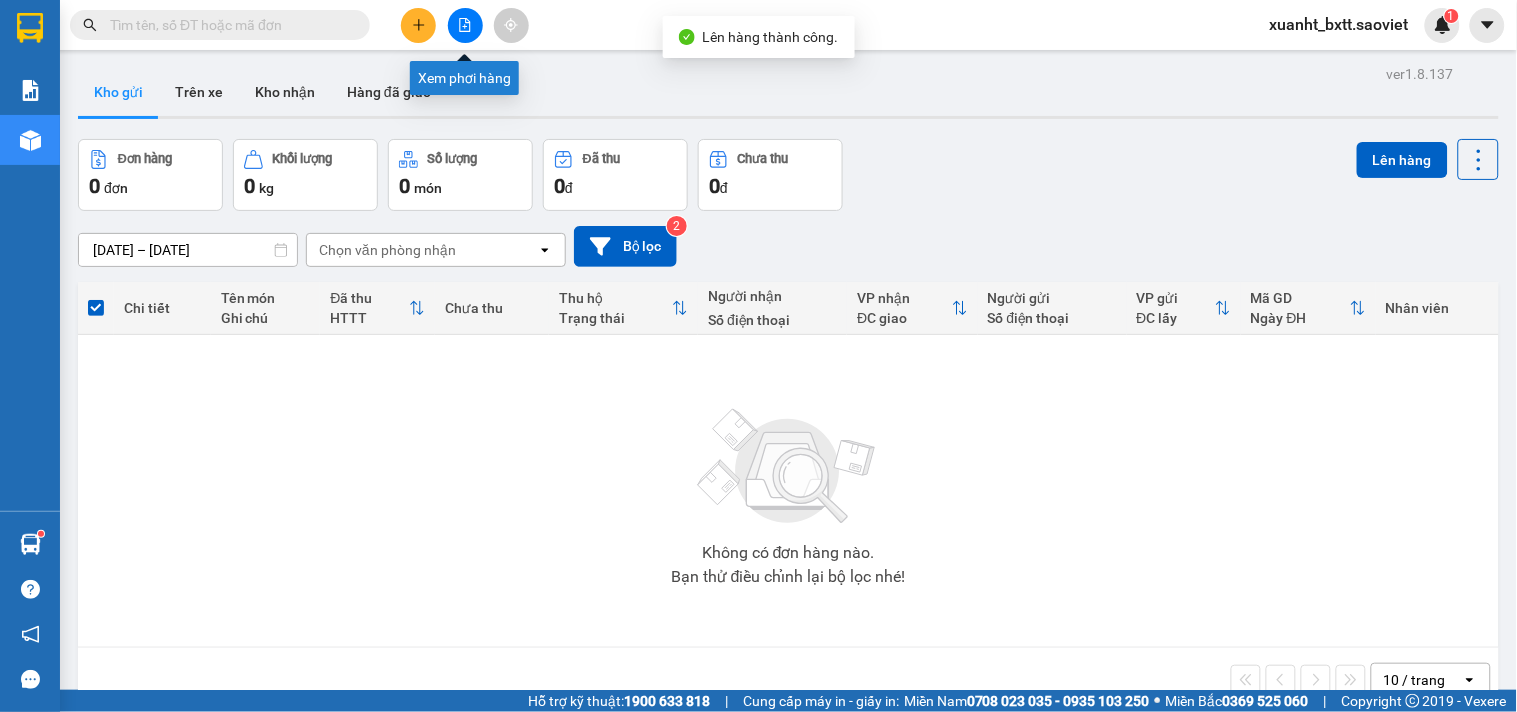 click at bounding box center (465, 25) 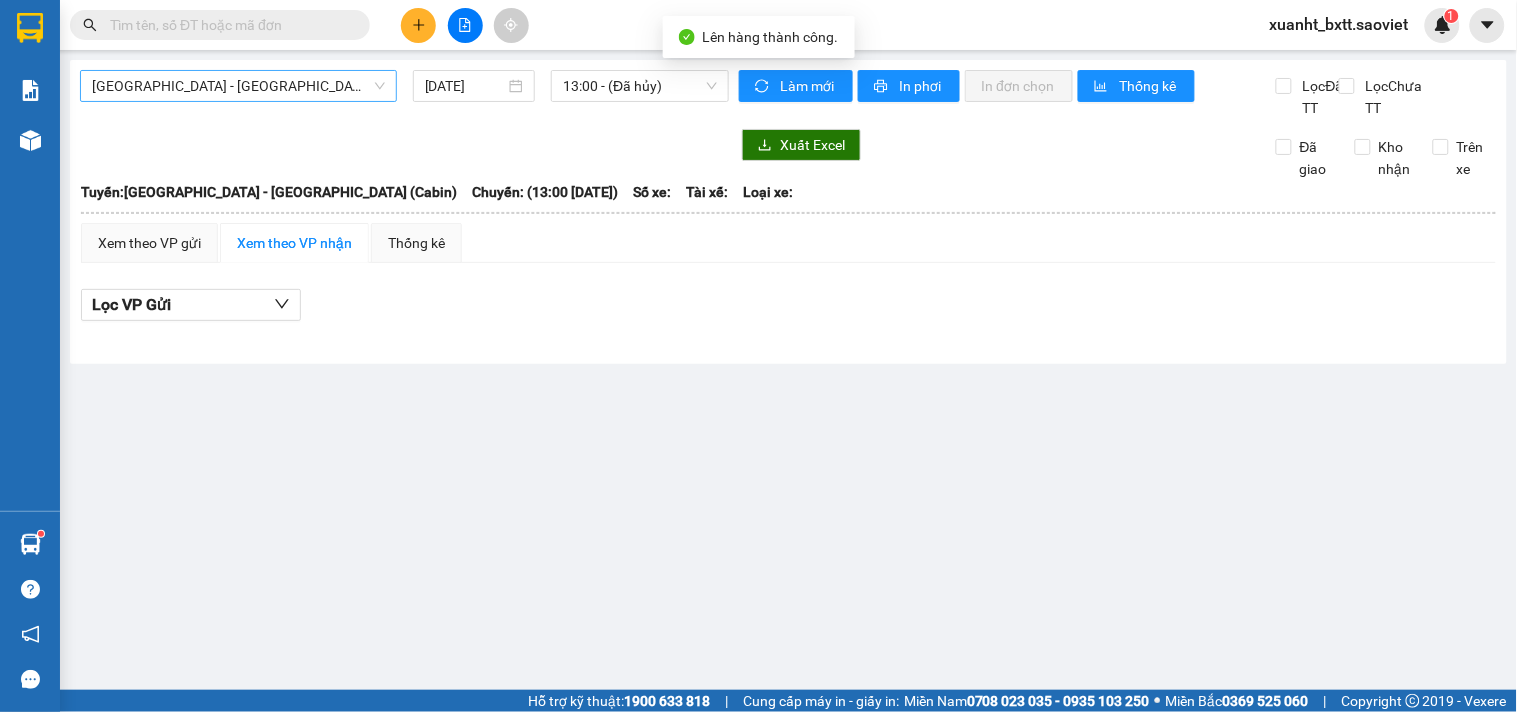 click on "Hà Nội - Lào Cai (Cabin)" at bounding box center [238, 86] 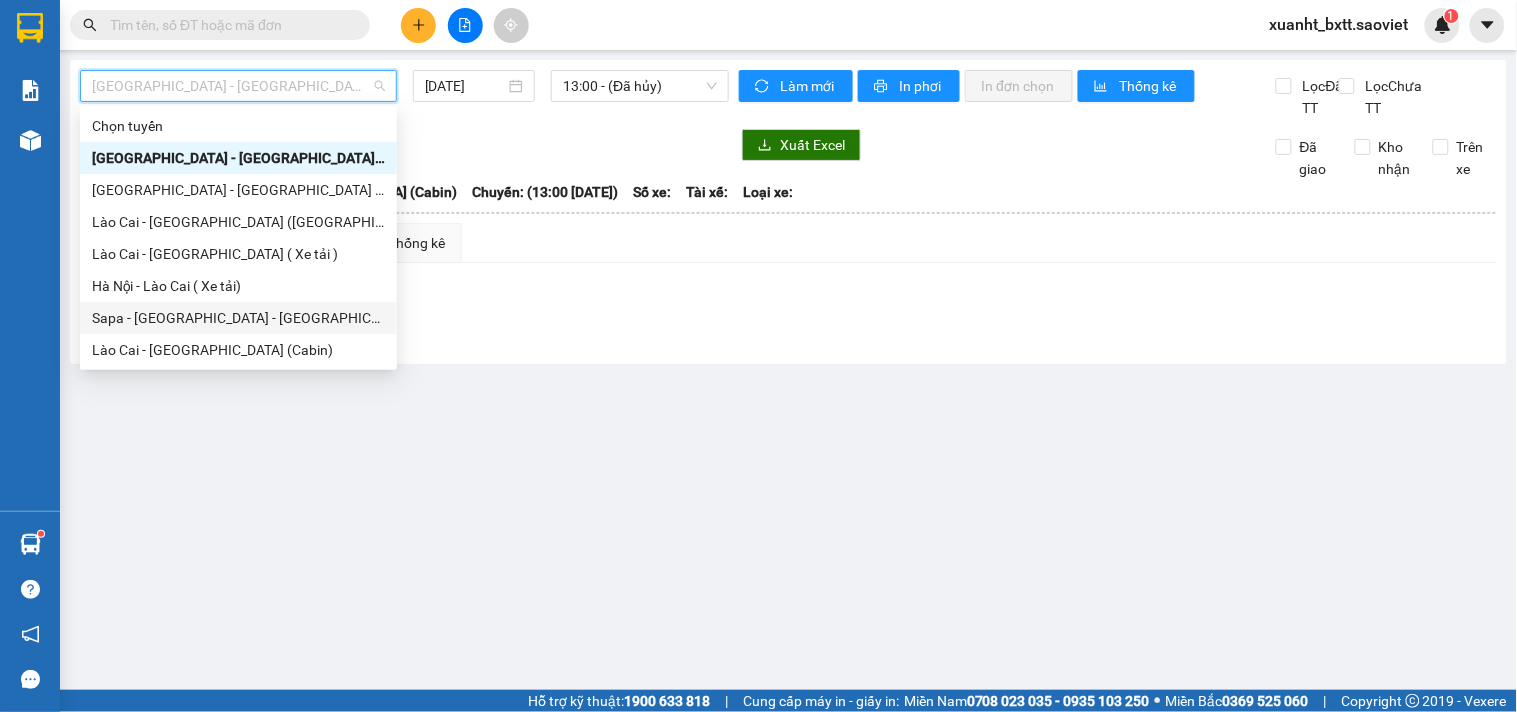 click on "Sapa - Lào Cai - Hà Nội (Giường)" at bounding box center [238, 318] 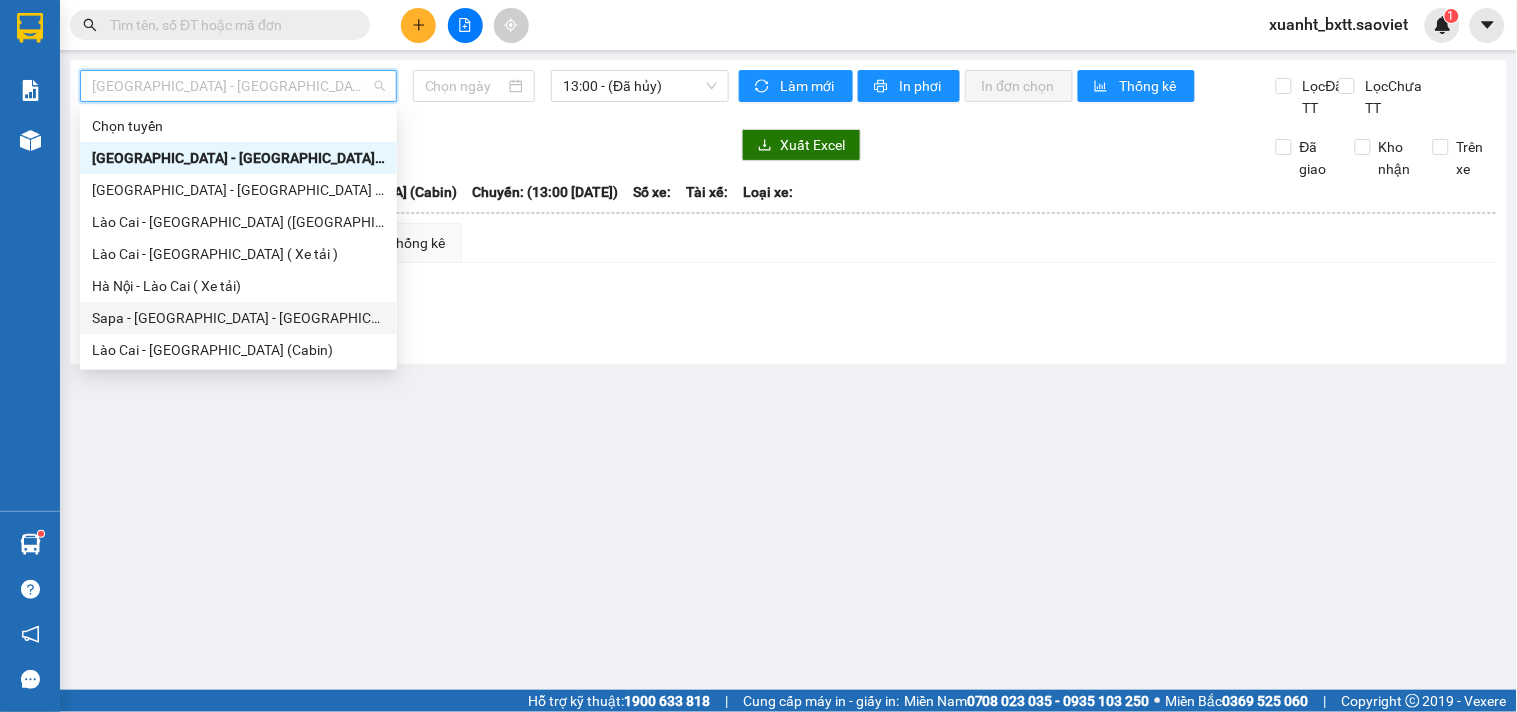 type on "11/07/2025" 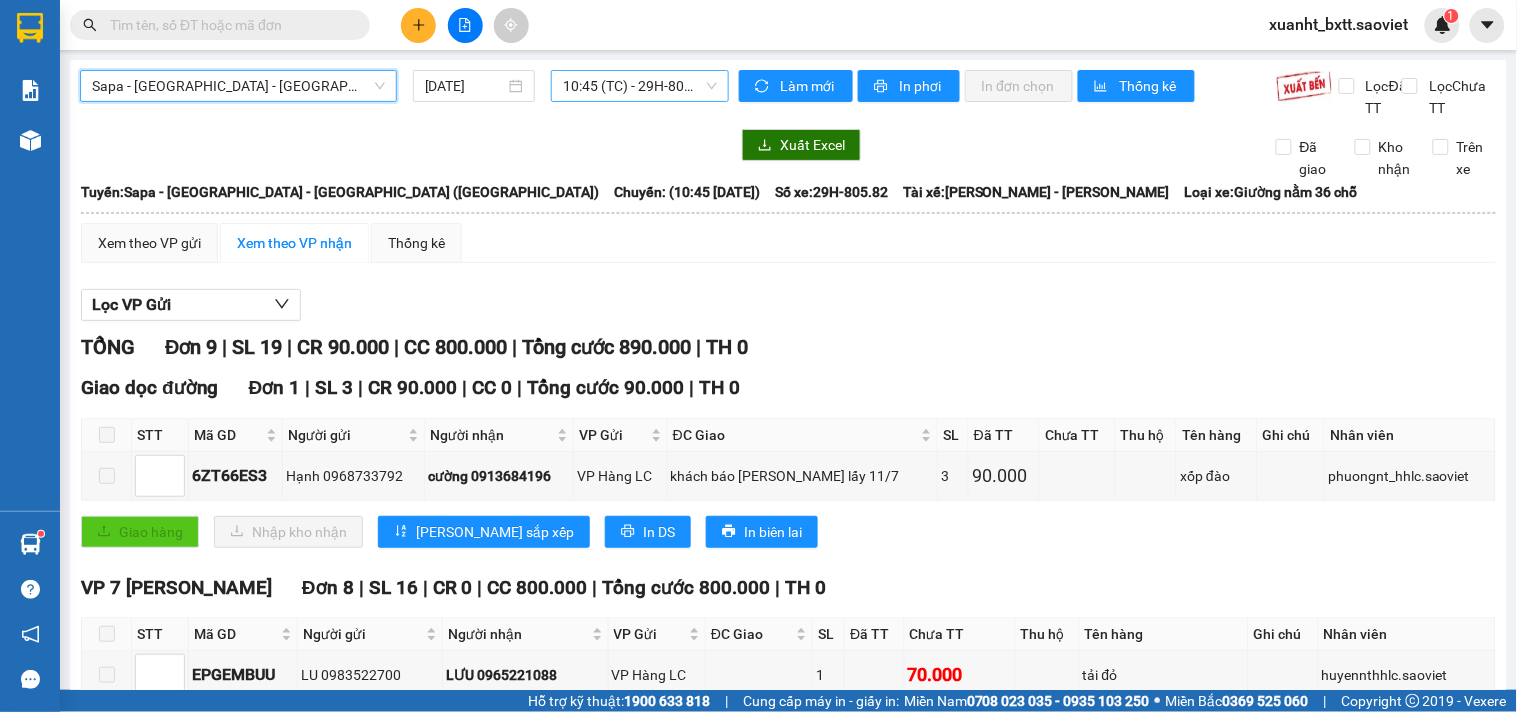 click on "10:45   (TC)   - 29H-805.82" at bounding box center [640, 86] 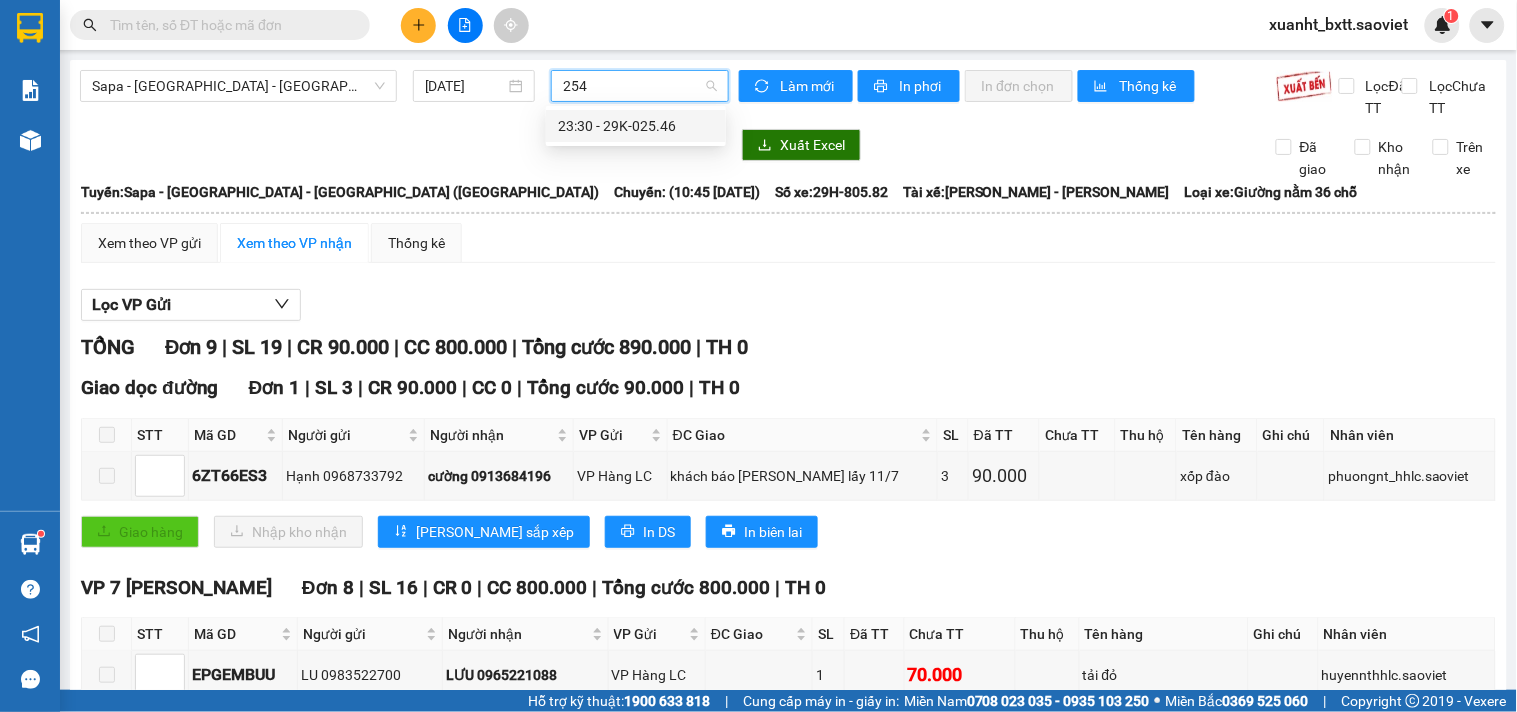 type on "2546" 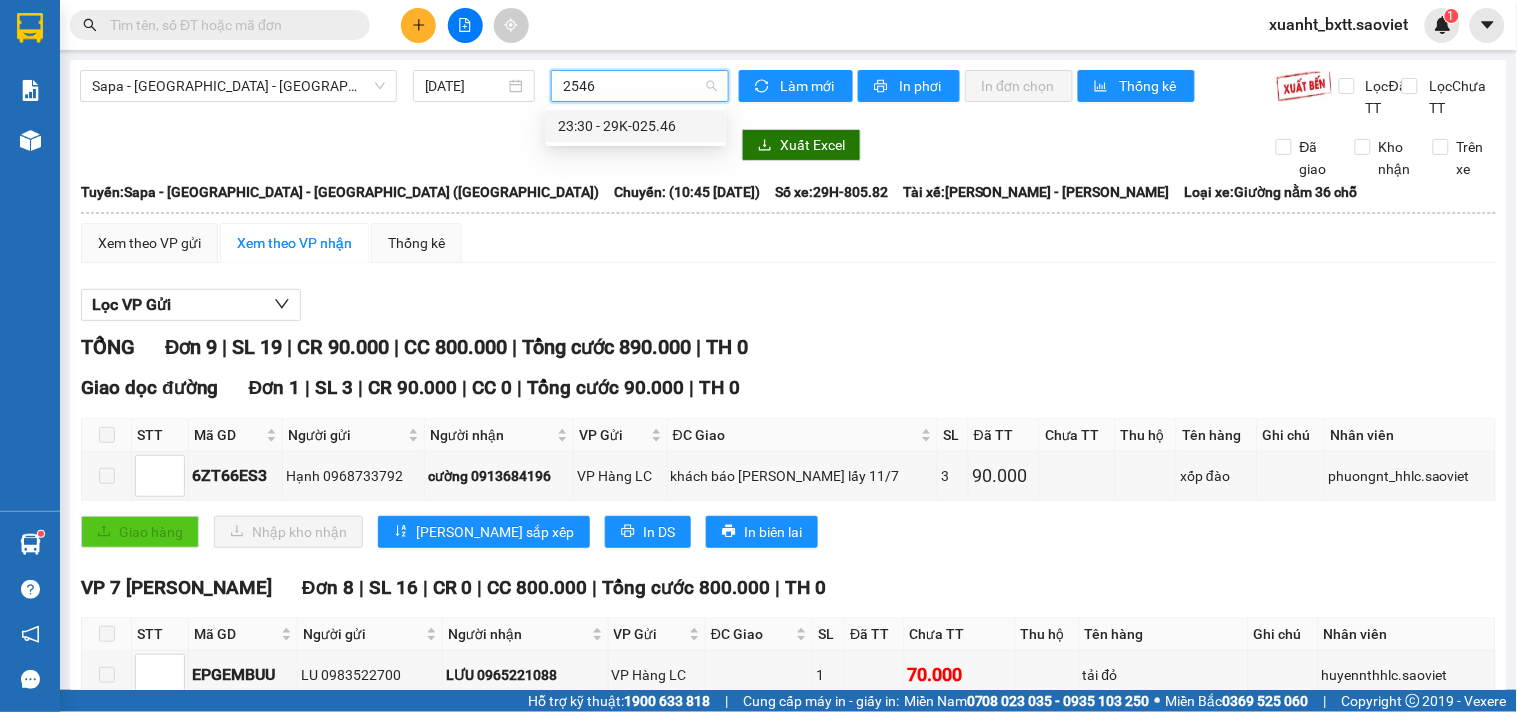 click on "23:30     - 29K-025.46" at bounding box center (636, 126) 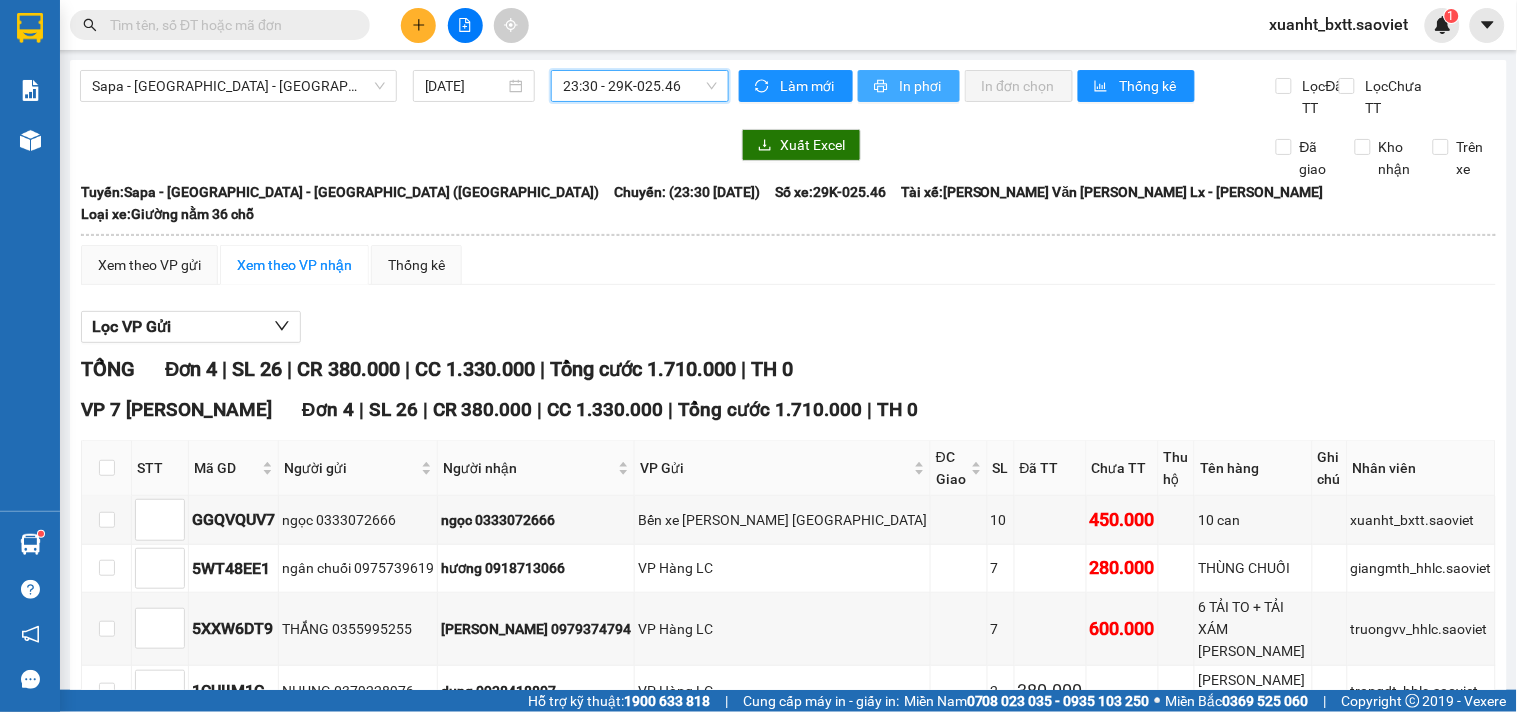 click on "In phơi" at bounding box center (921, 86) 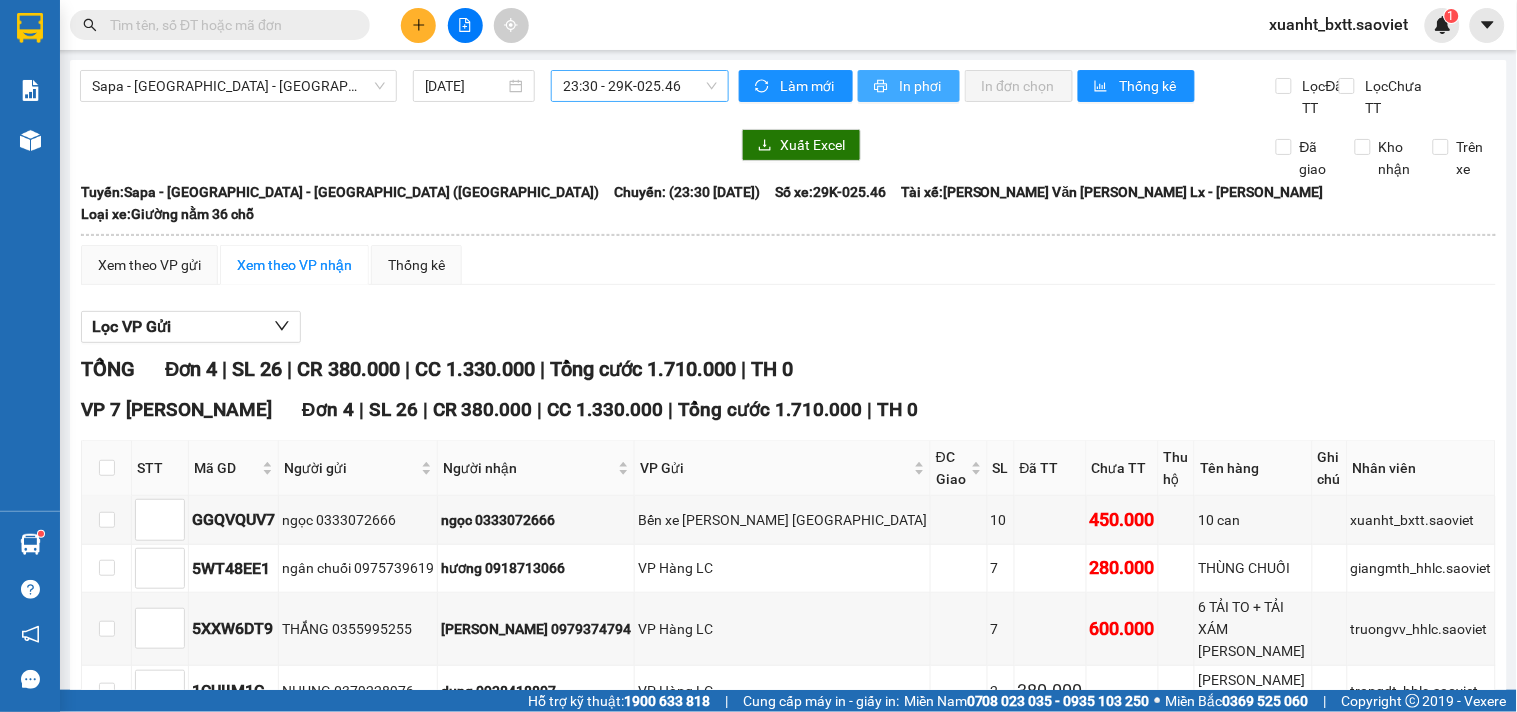 scroll, scrollTop: 0, scrollLeft: 0, axis: both 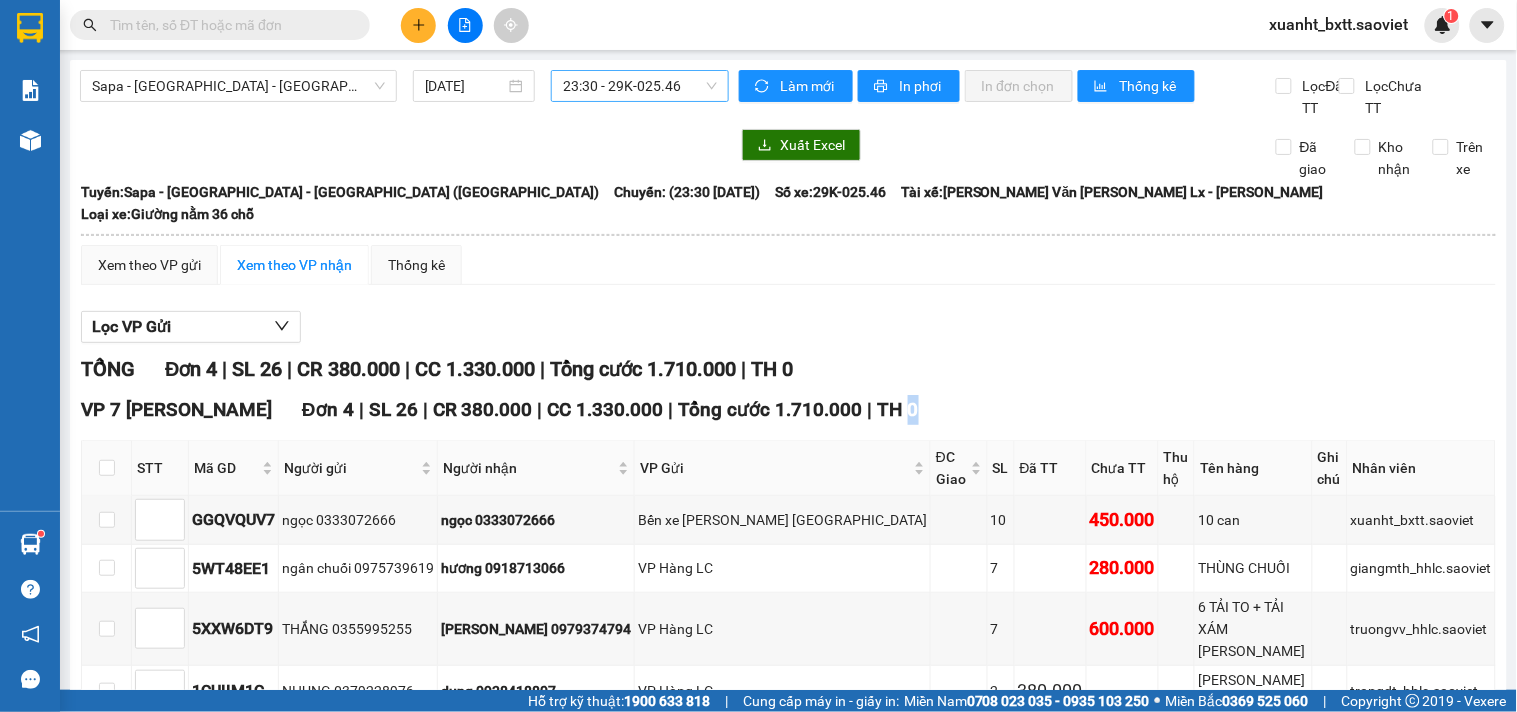 click on "TH   0" at bounding box center [898, 409] 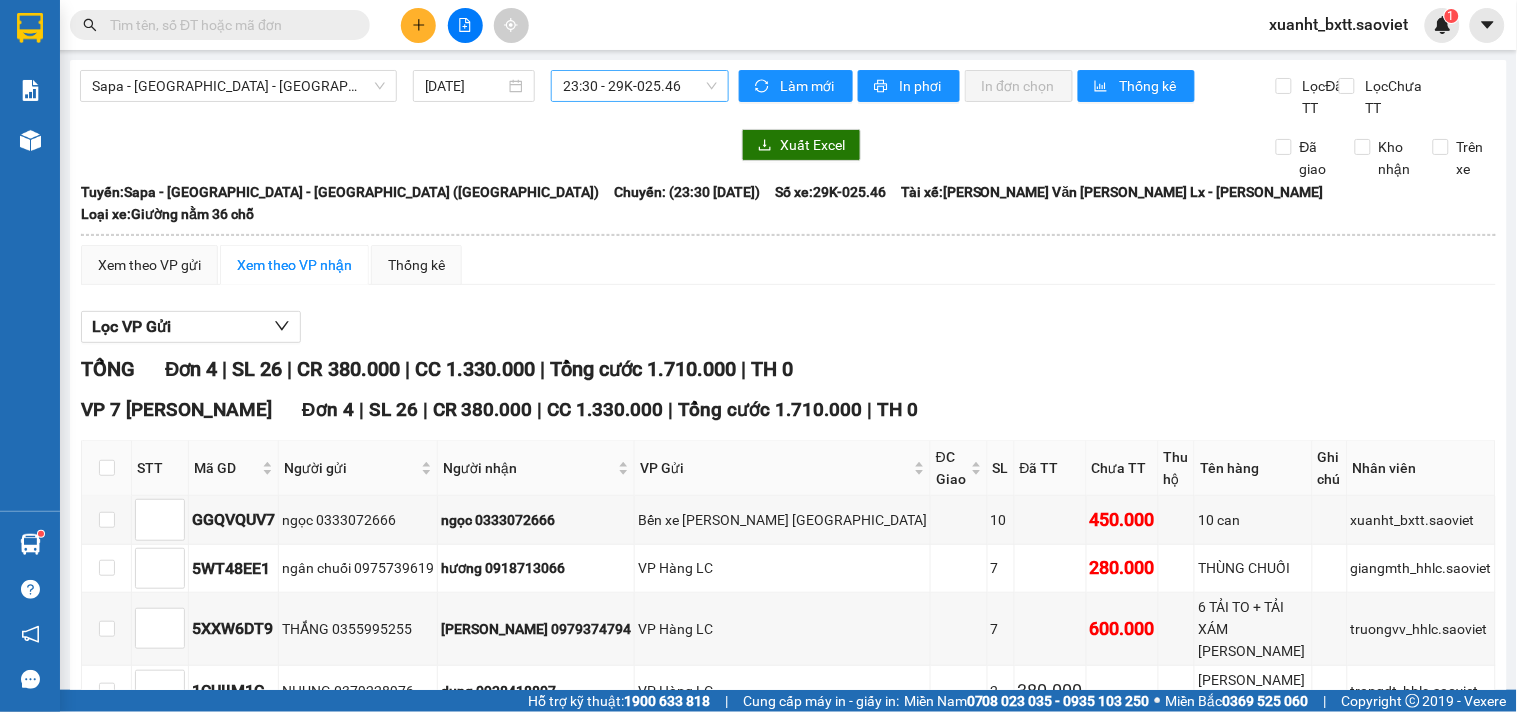 scroll, scrollTop: 106, scrollLeft: 0, axis: vertical 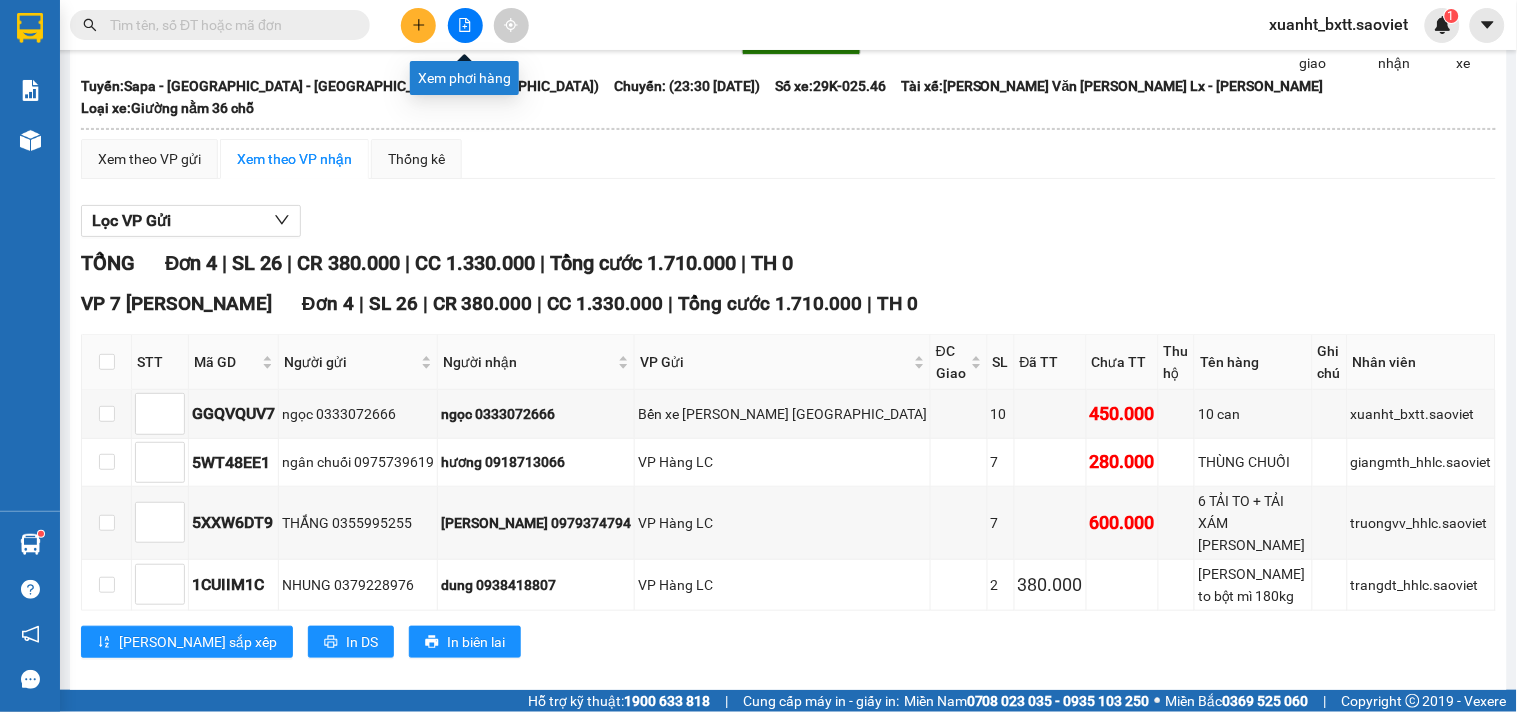 click 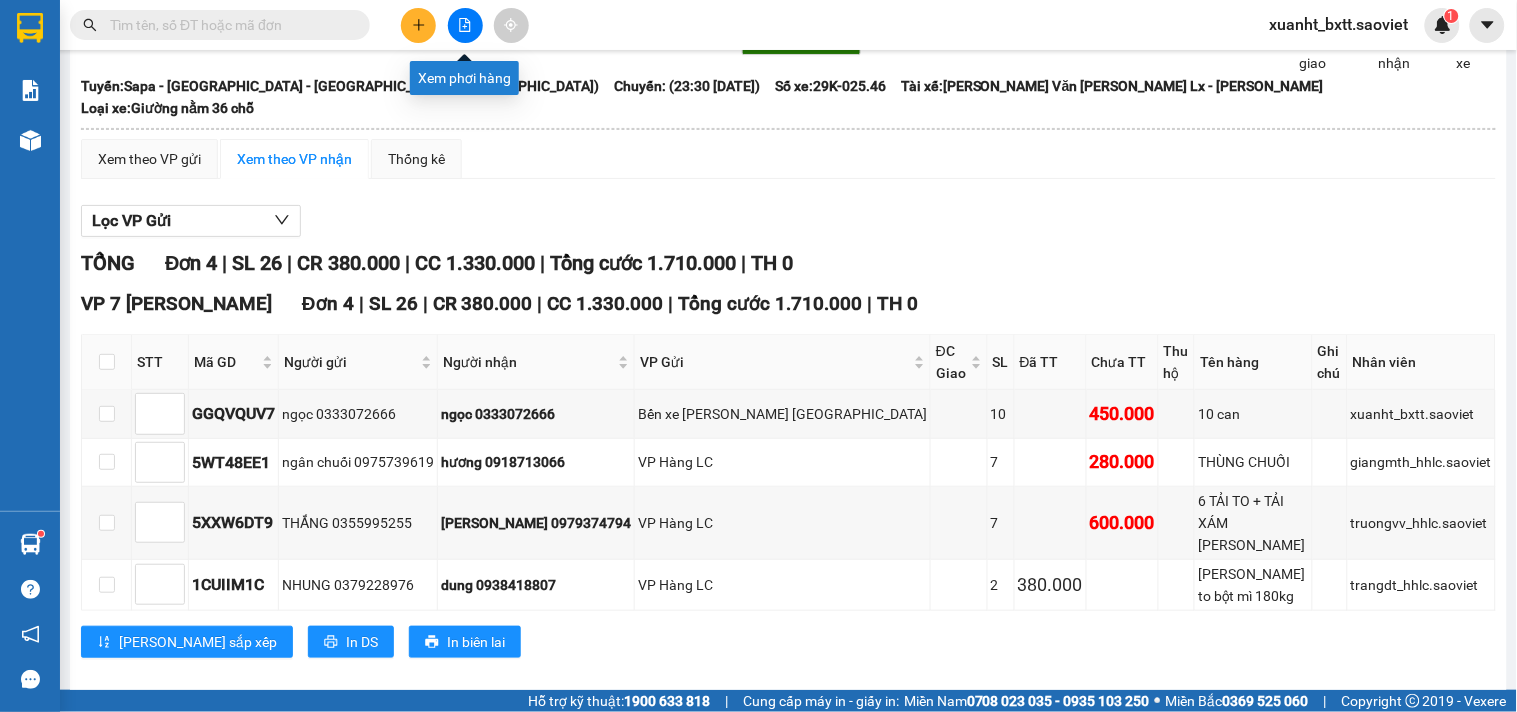 click at bounding box center [465, 25] 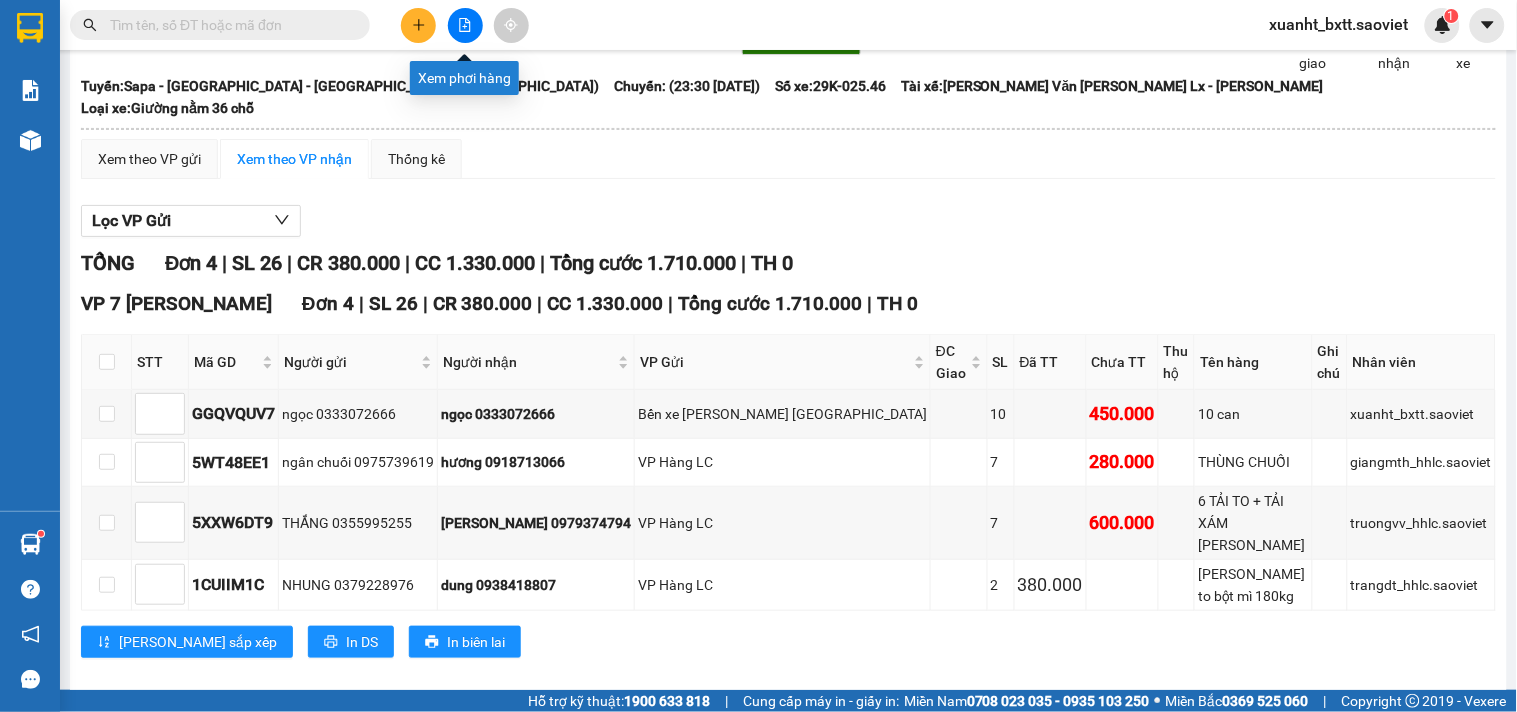click 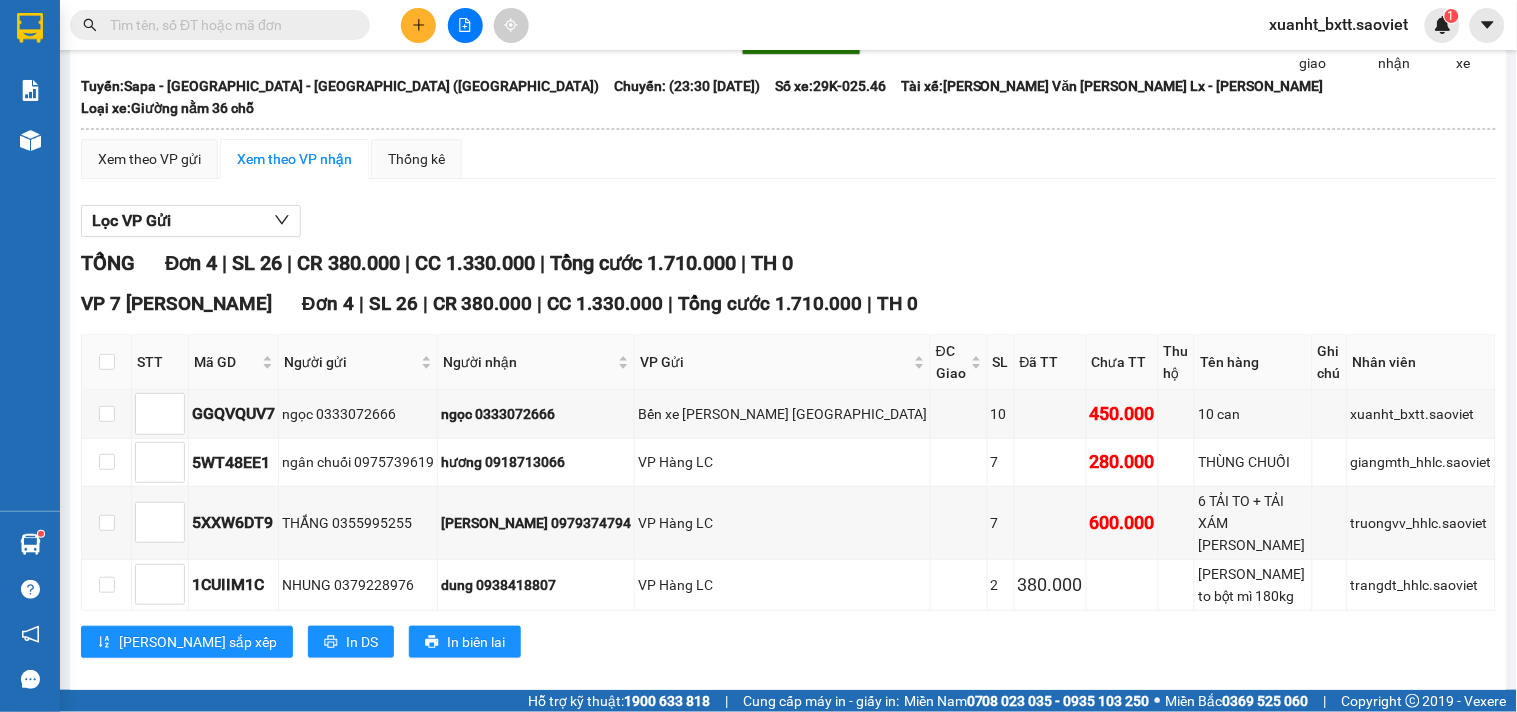 click 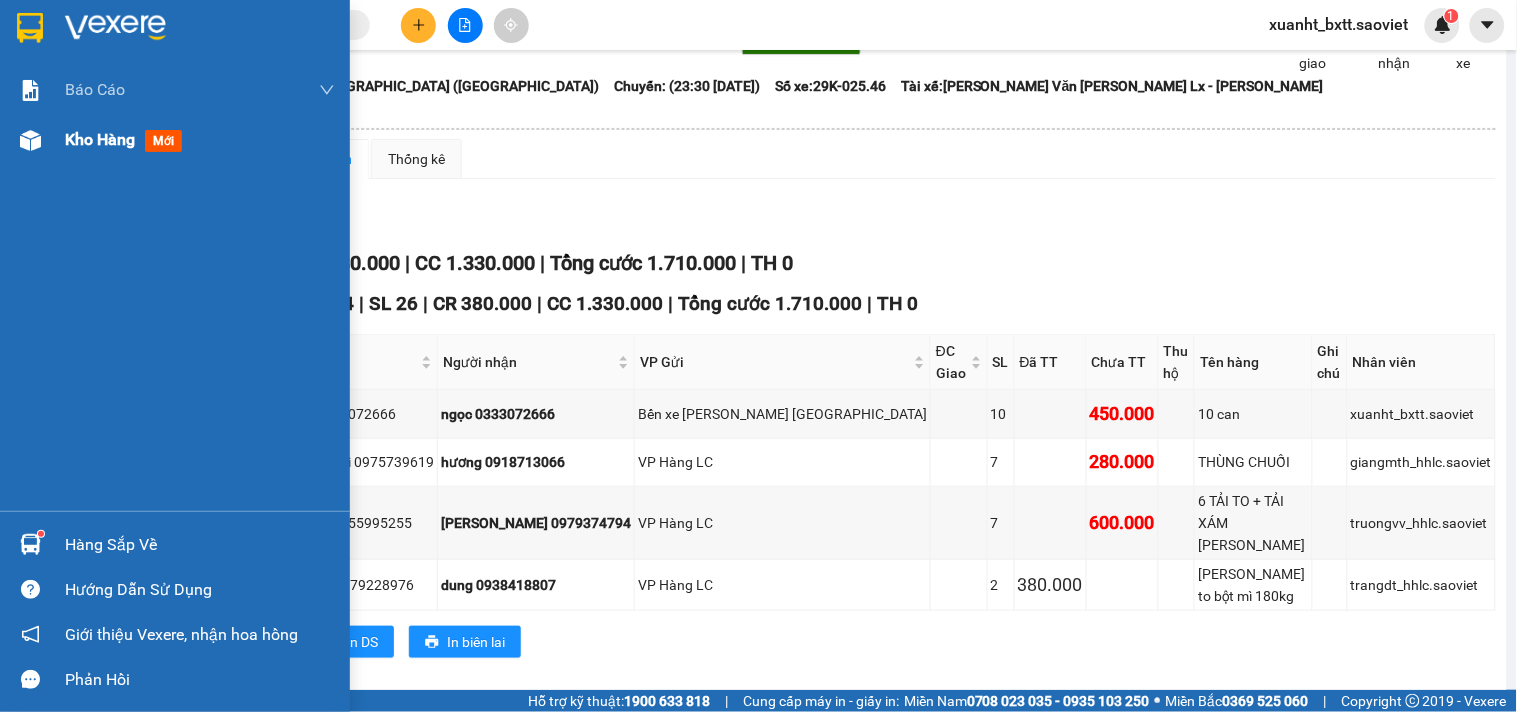 click at bounding box center [30, 140] 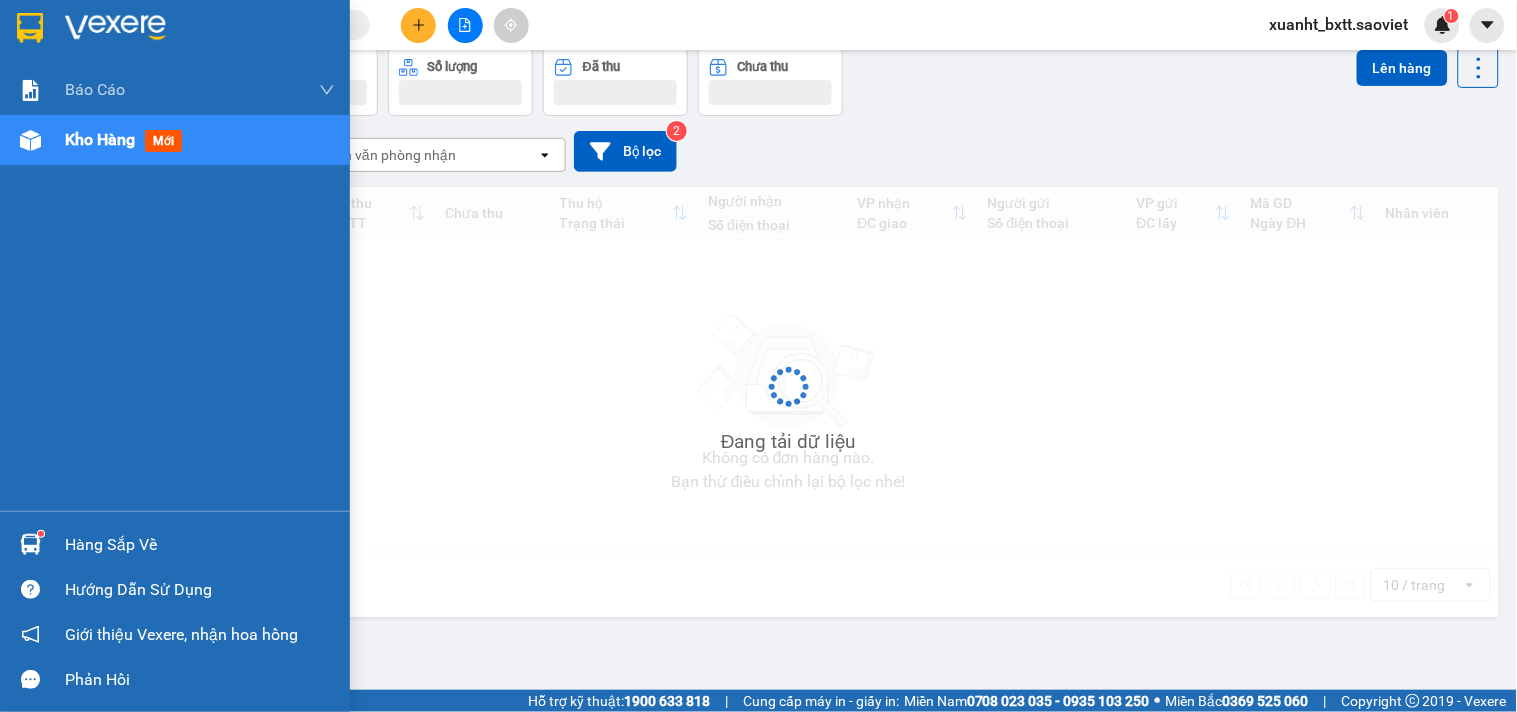 scroll, scrollTop: 0, scrollLeft: 0, axis: both 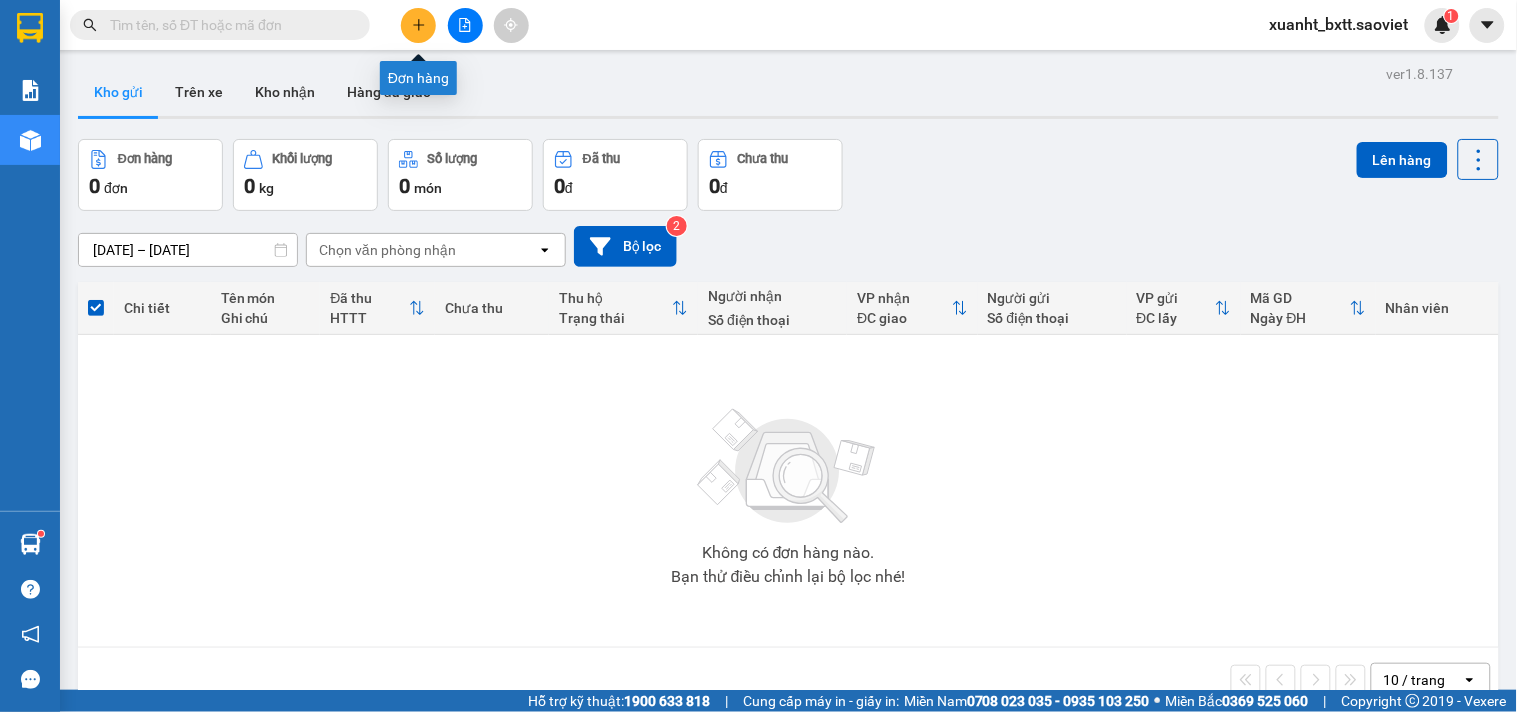 click at bounding box center [465, 25] 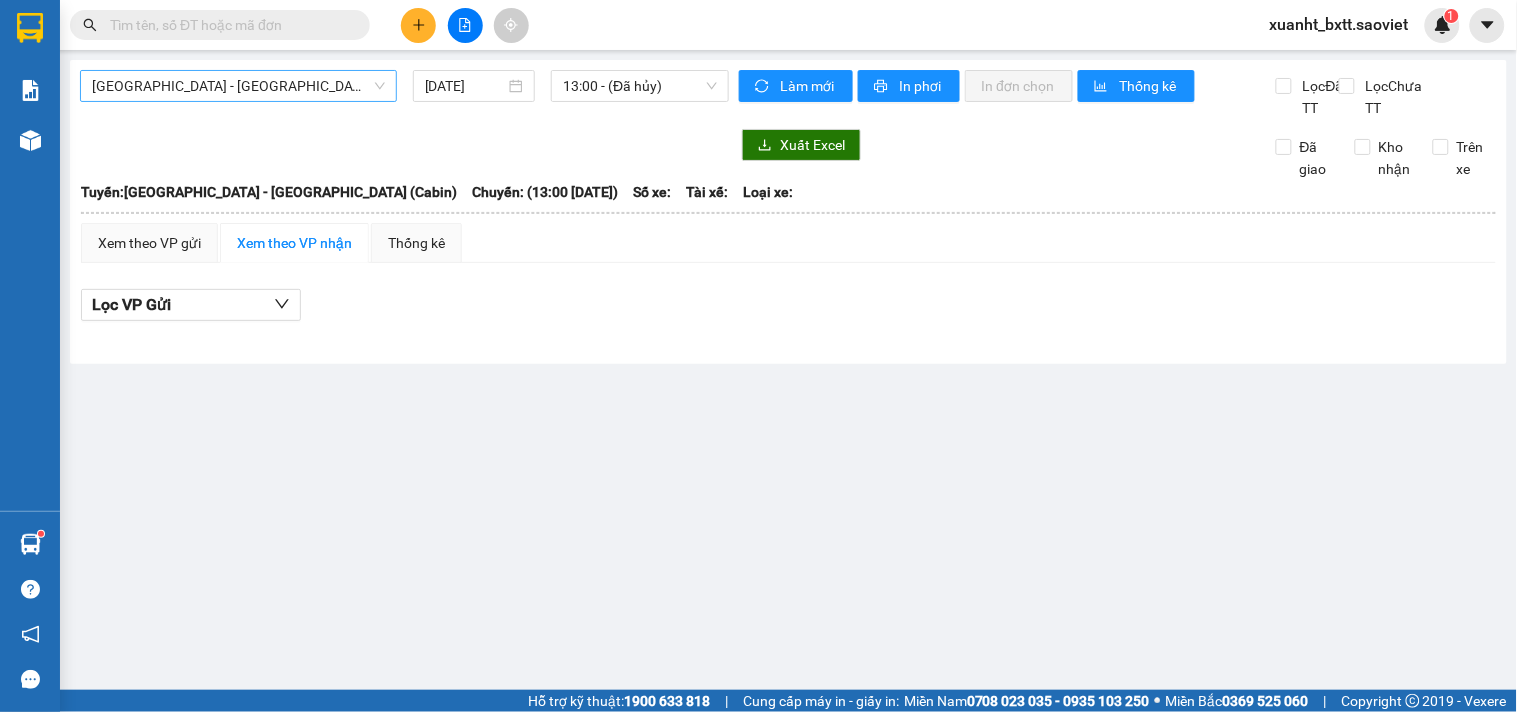 click on "Hà Nội - Lào Cai (Cabin)" at bounding box center (238, 86) 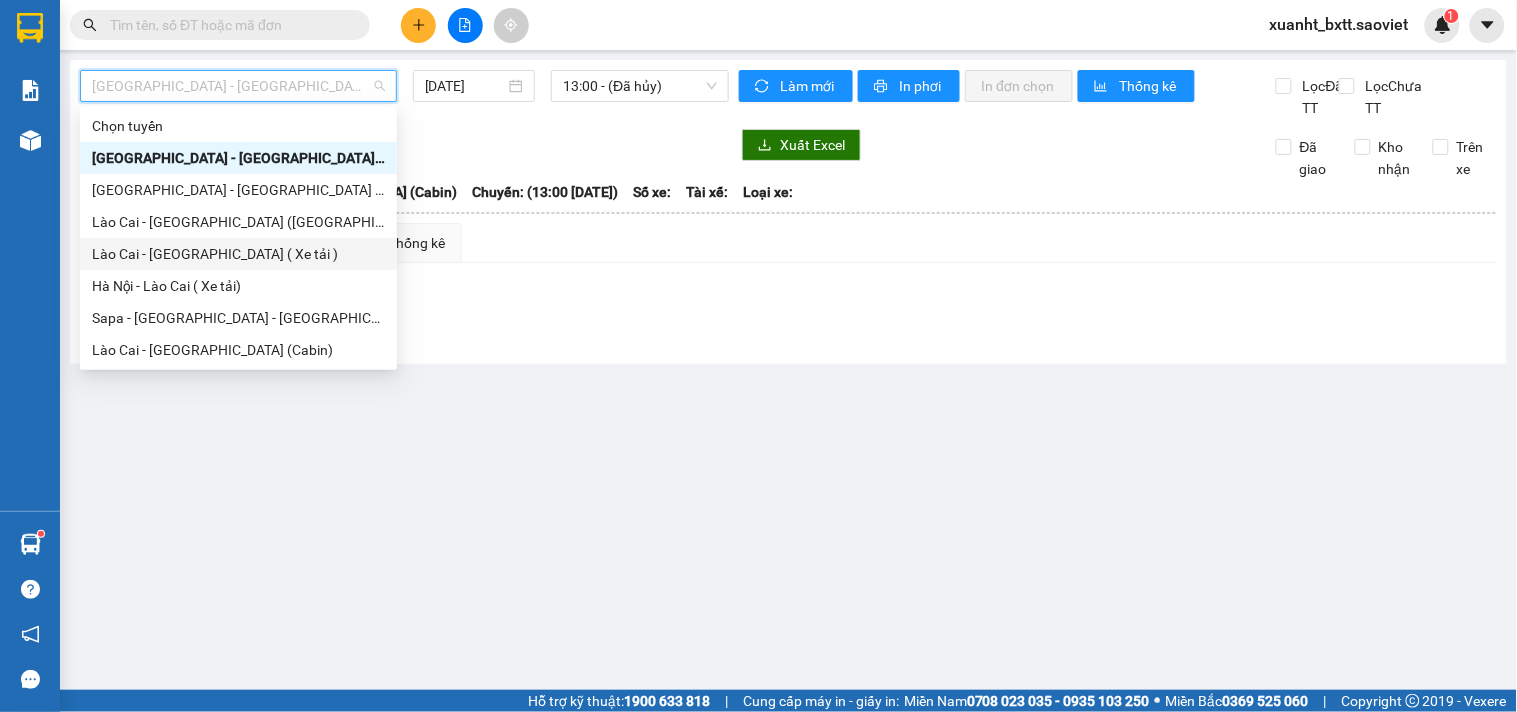 scroll, scrollTop: 111, scrollLeft: 0, axis: vertical 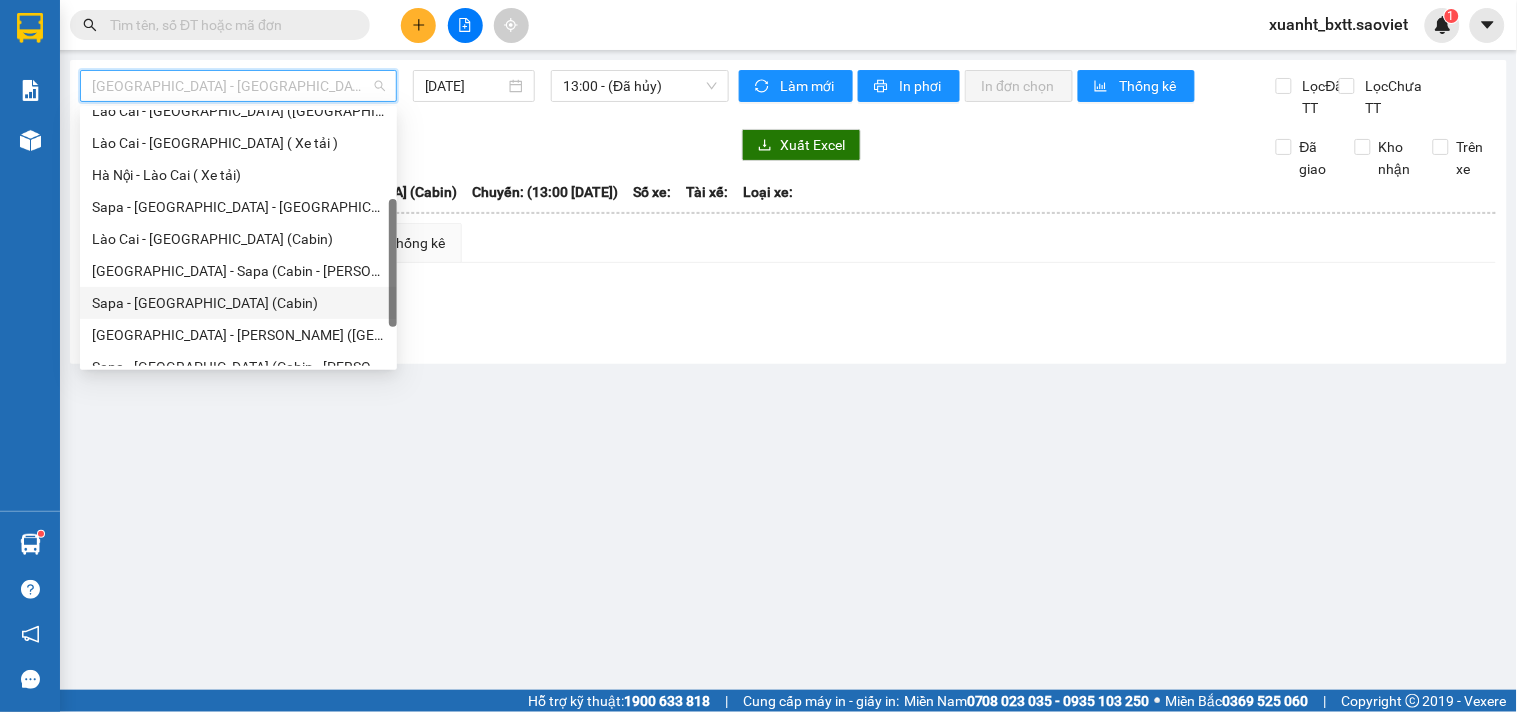 click on "Sapa - Hà Nội (Cabin)" at bounding box center (238, 303) 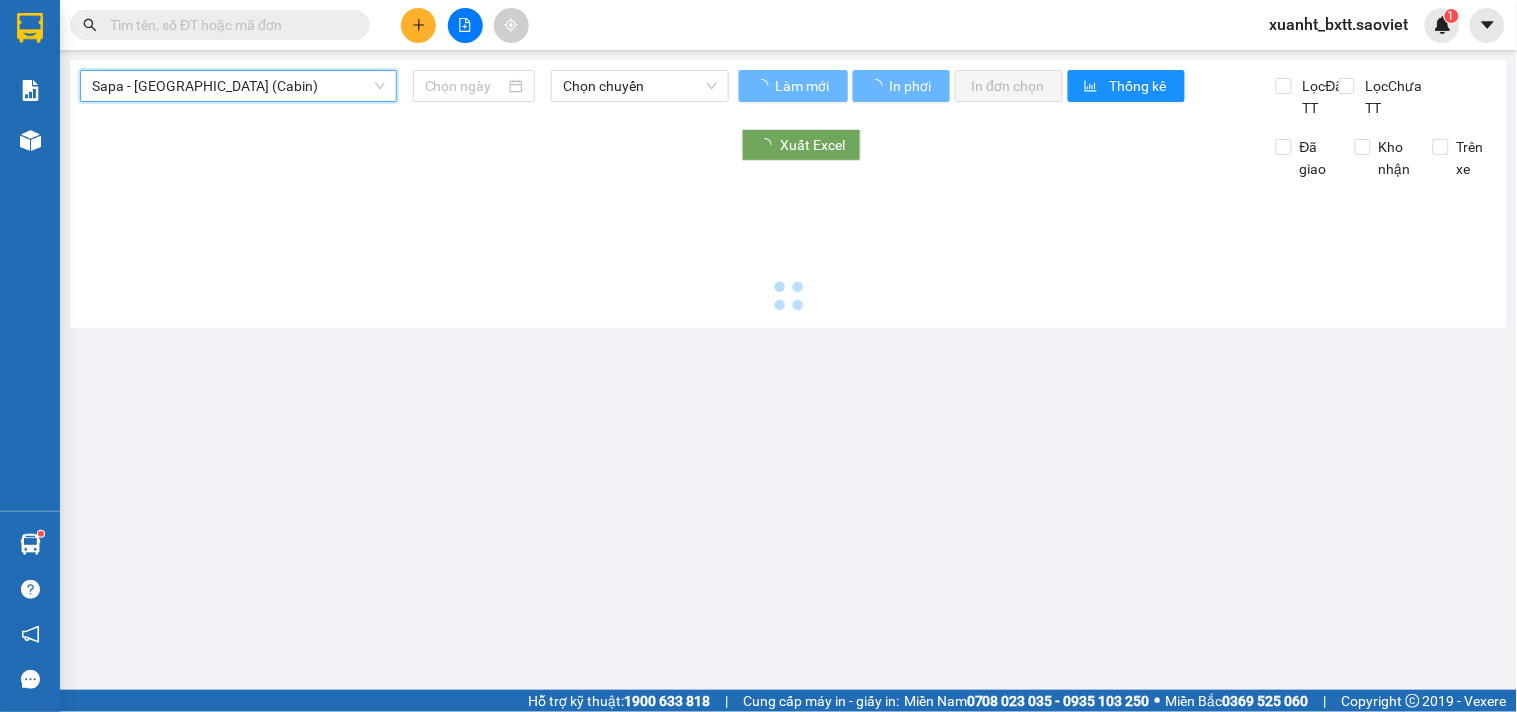 type on "11/07/2025" 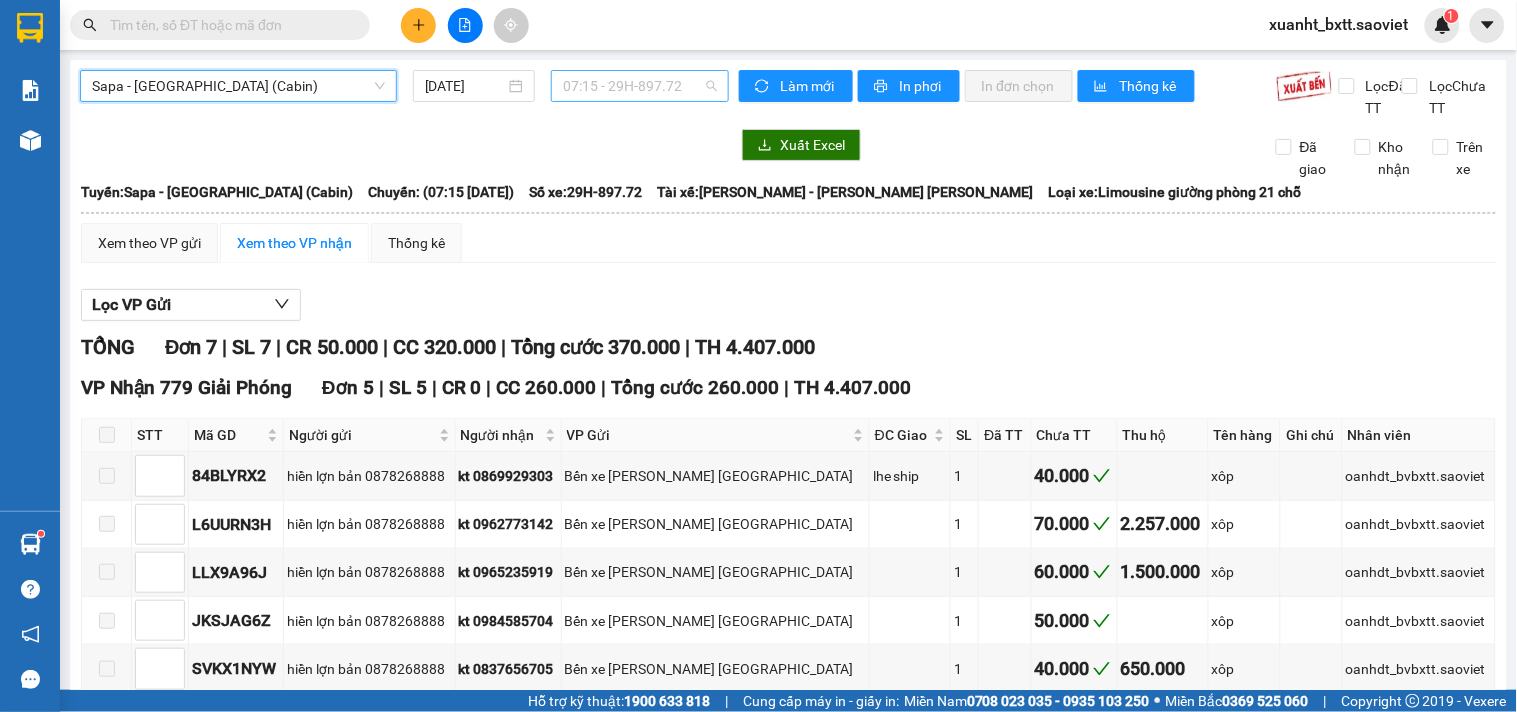 click on "07:15     - 29H-897.72" at bounding box center [640, 86] 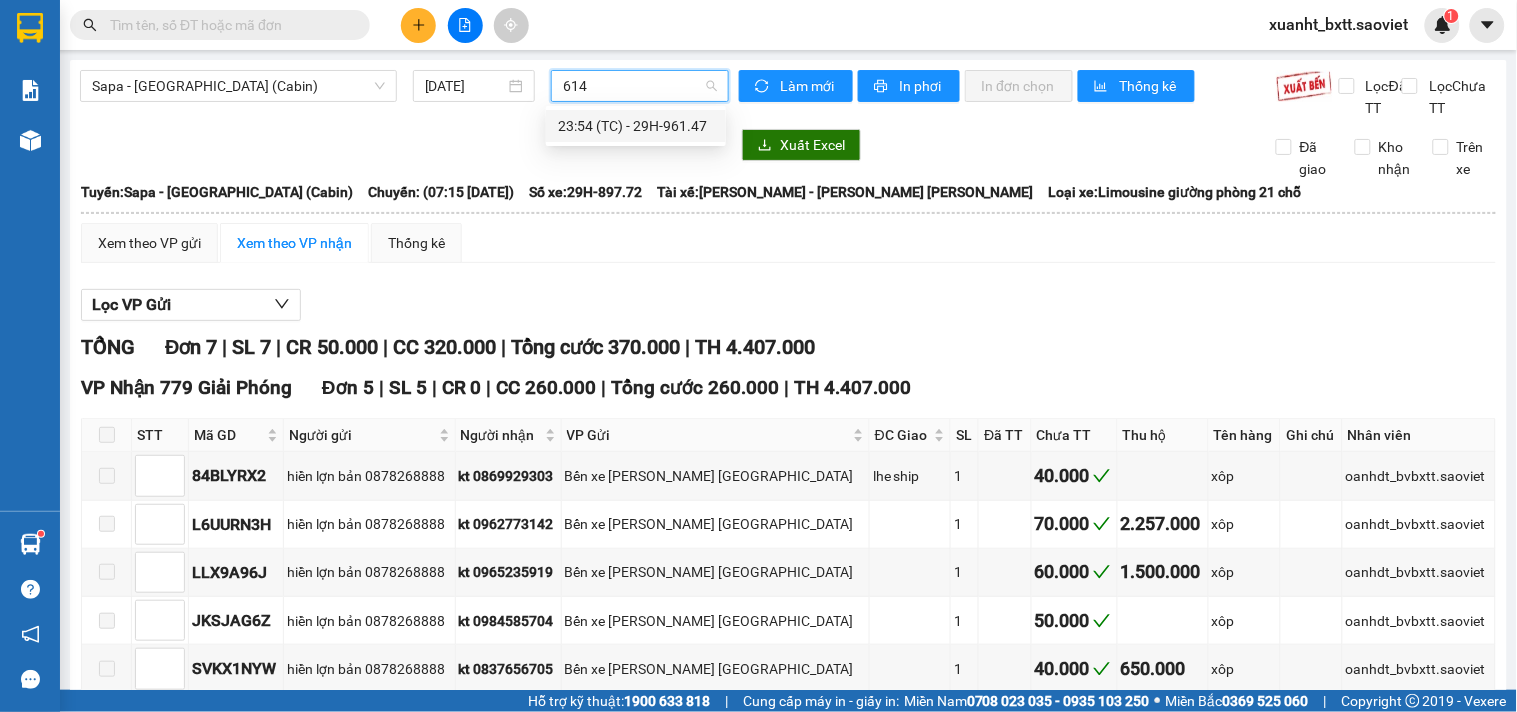 type on "6147" 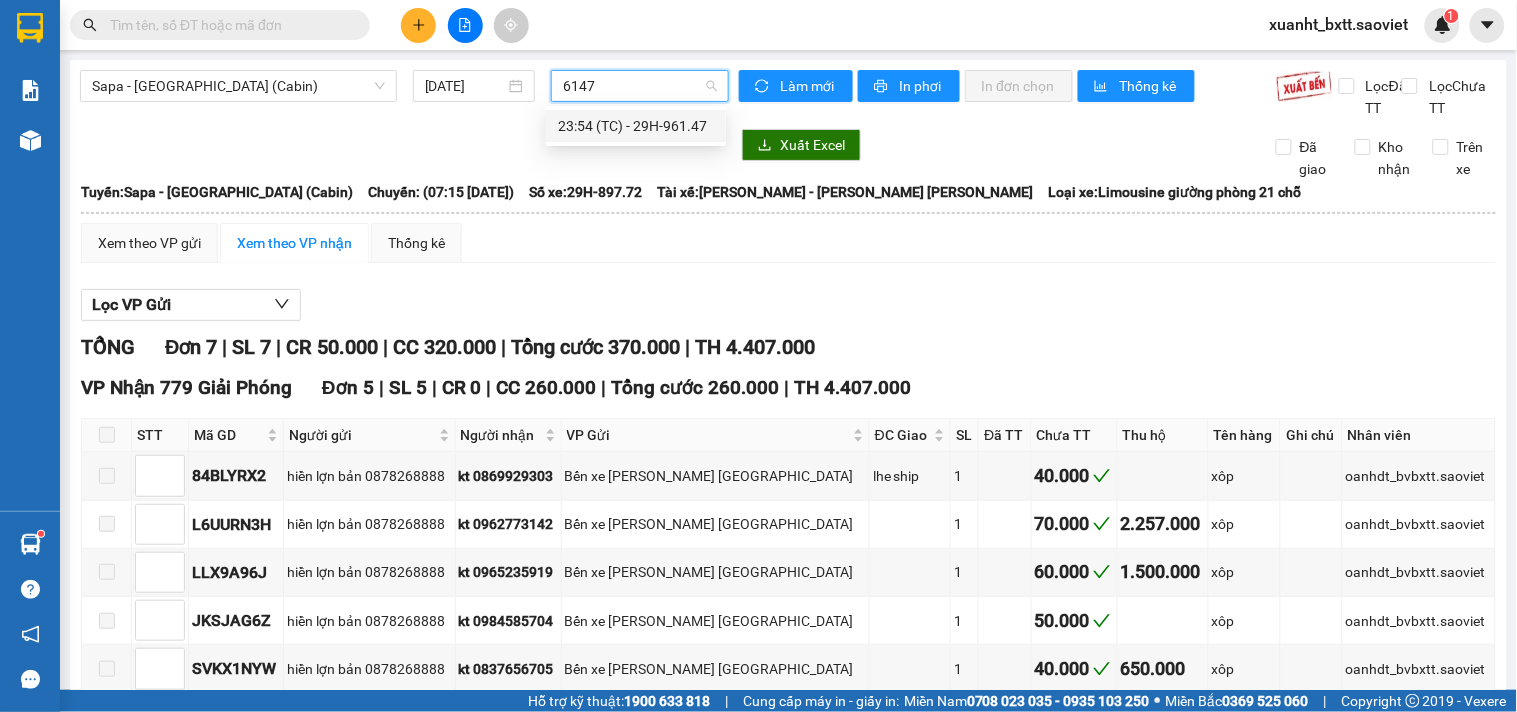 click on "23:54   (TC)   - 29H-961.47" at bounding box center [636, 126] 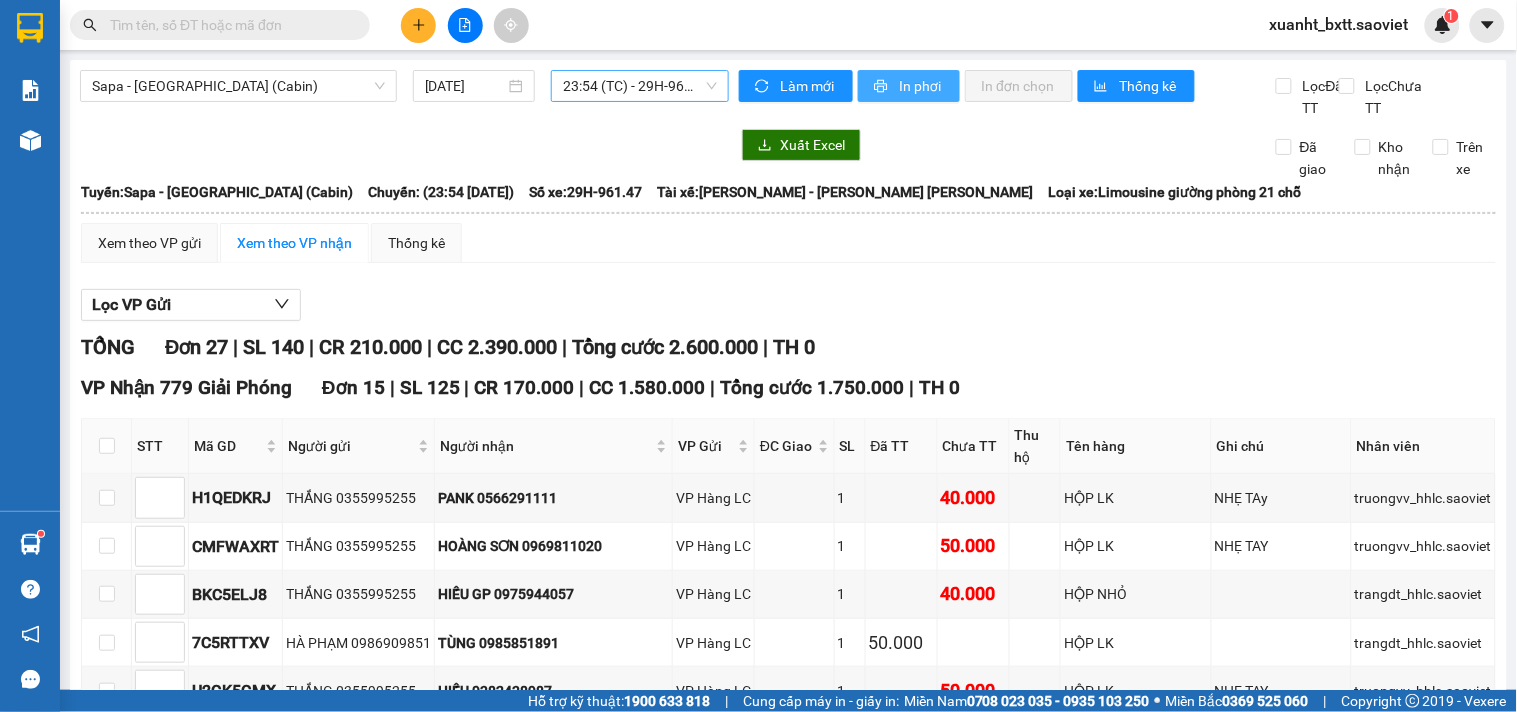 click on "In phơi" at bounding box center [921, 86] 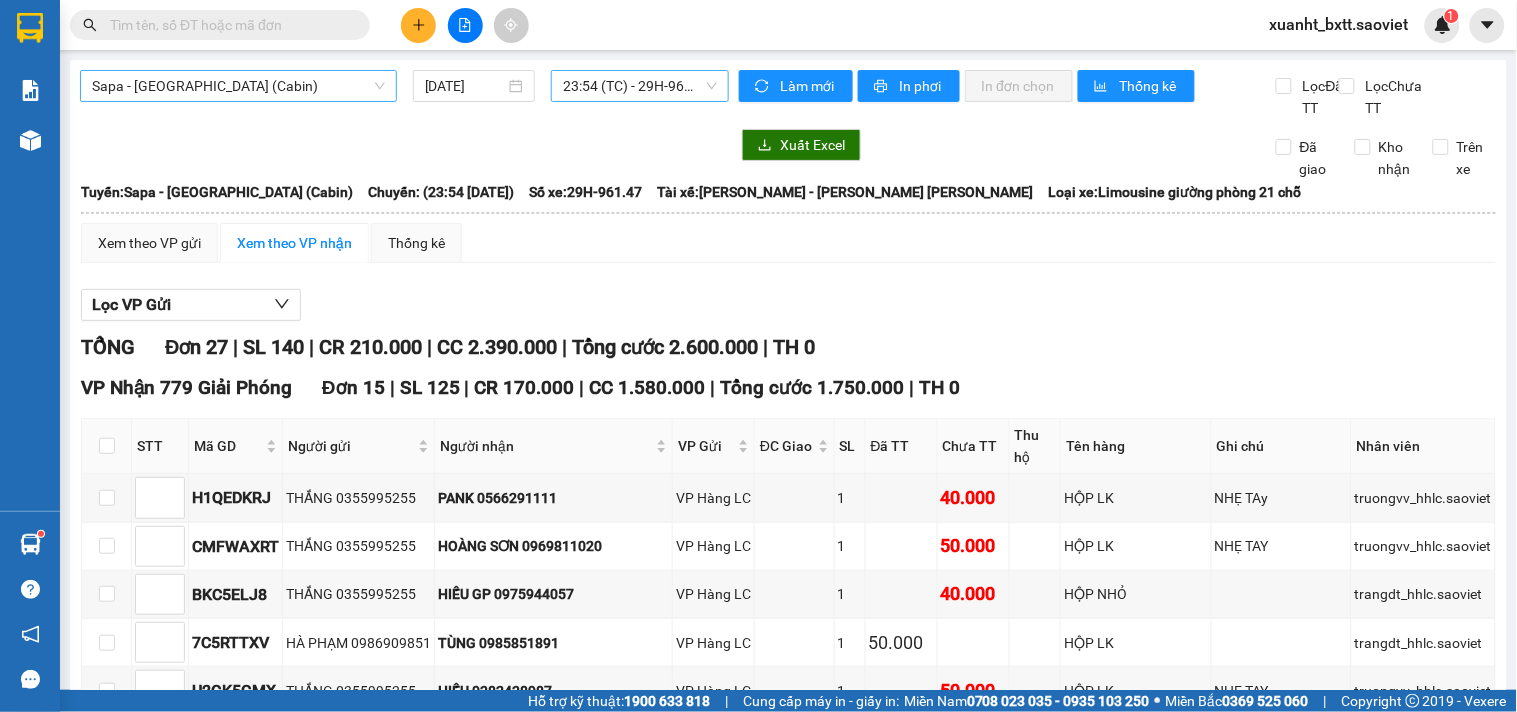 click on "Sapa - Hà Nội (Cabin)" at bounding box center (238, 86) 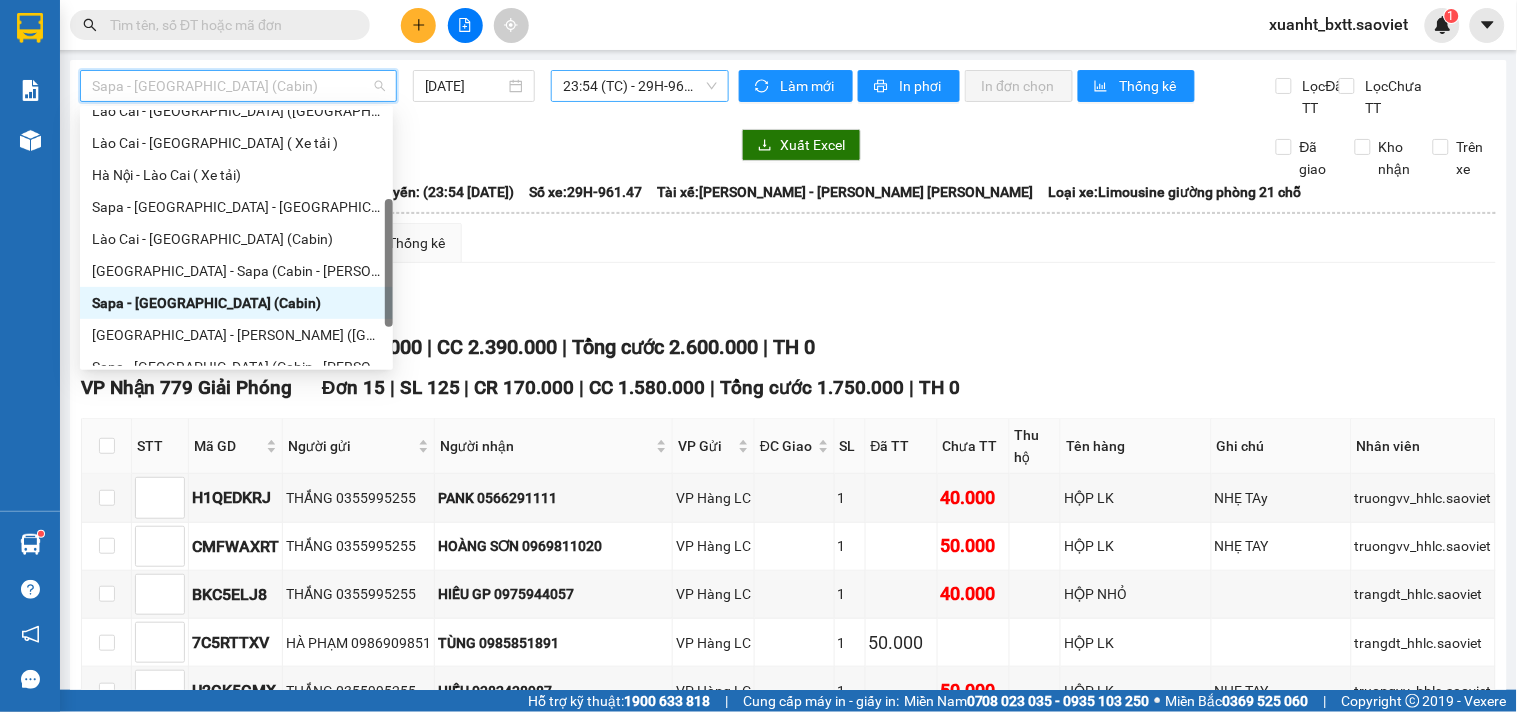 click on "Sapa - Hà Nội (Cabin) 11/07/2025 23:54   (TC)   - 29H-961.47" at bounding box center [404, 94] 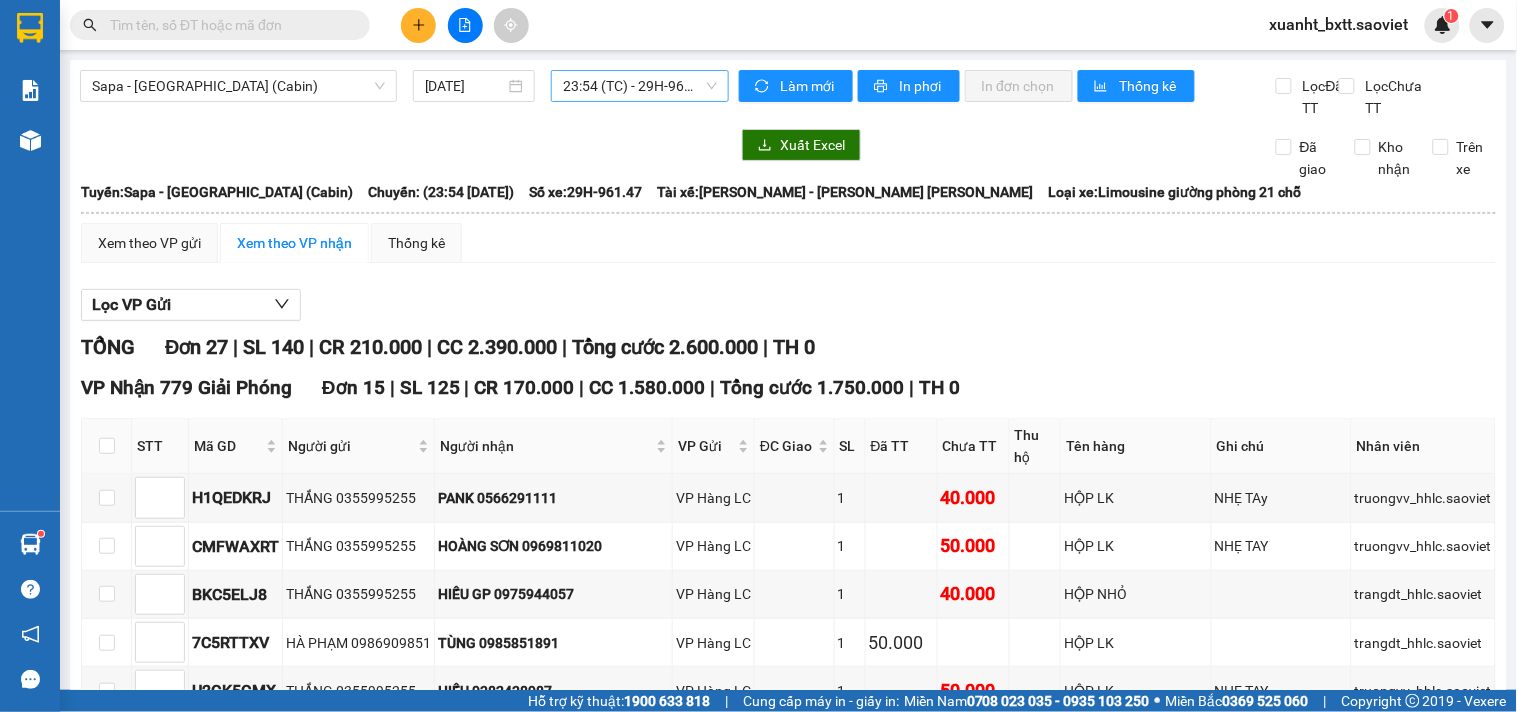 click on "23:54   (TC)   - 29H-961.47" at bounding box center (640, 86) 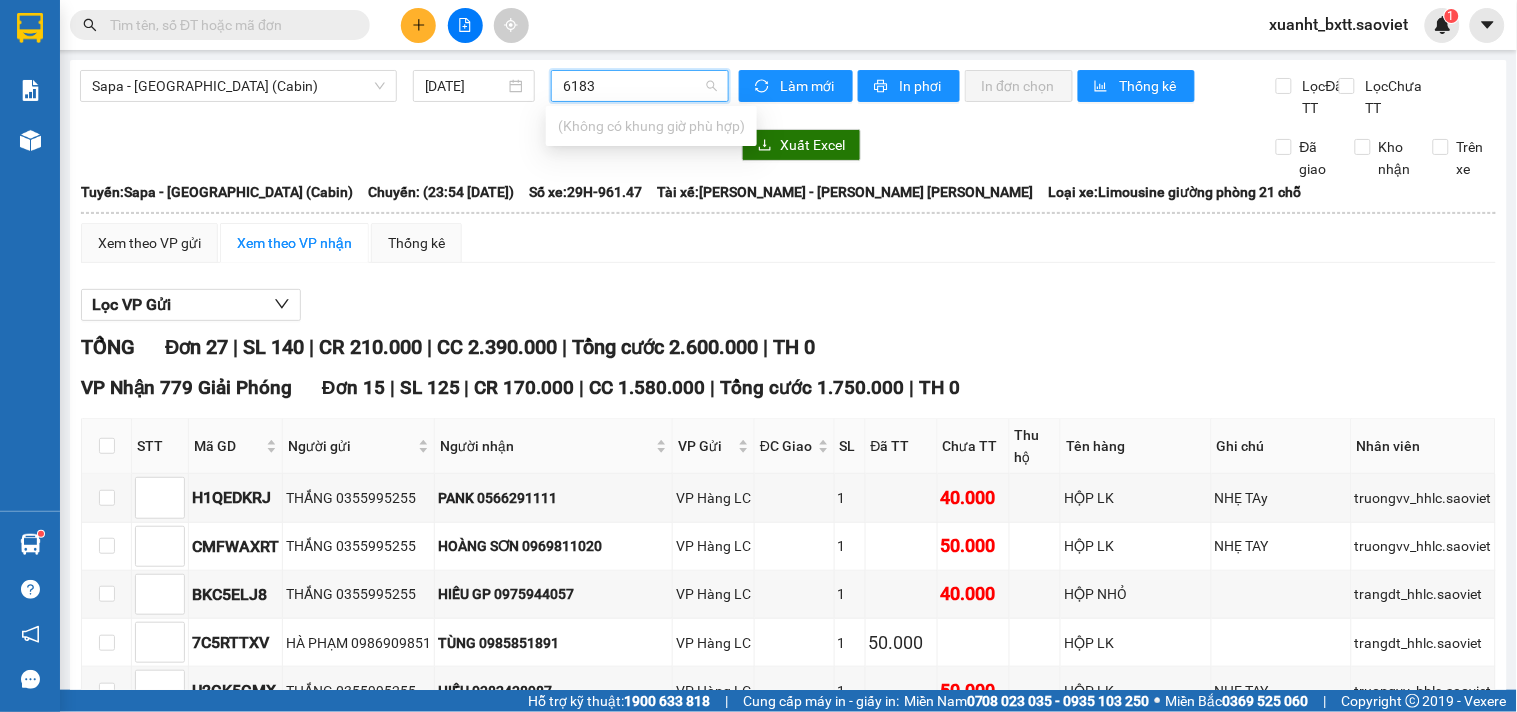 drag, startPoint x: 561, startPoint y: 83, endPoint x: 572, endPoint y: 87, distance: 11.7046995 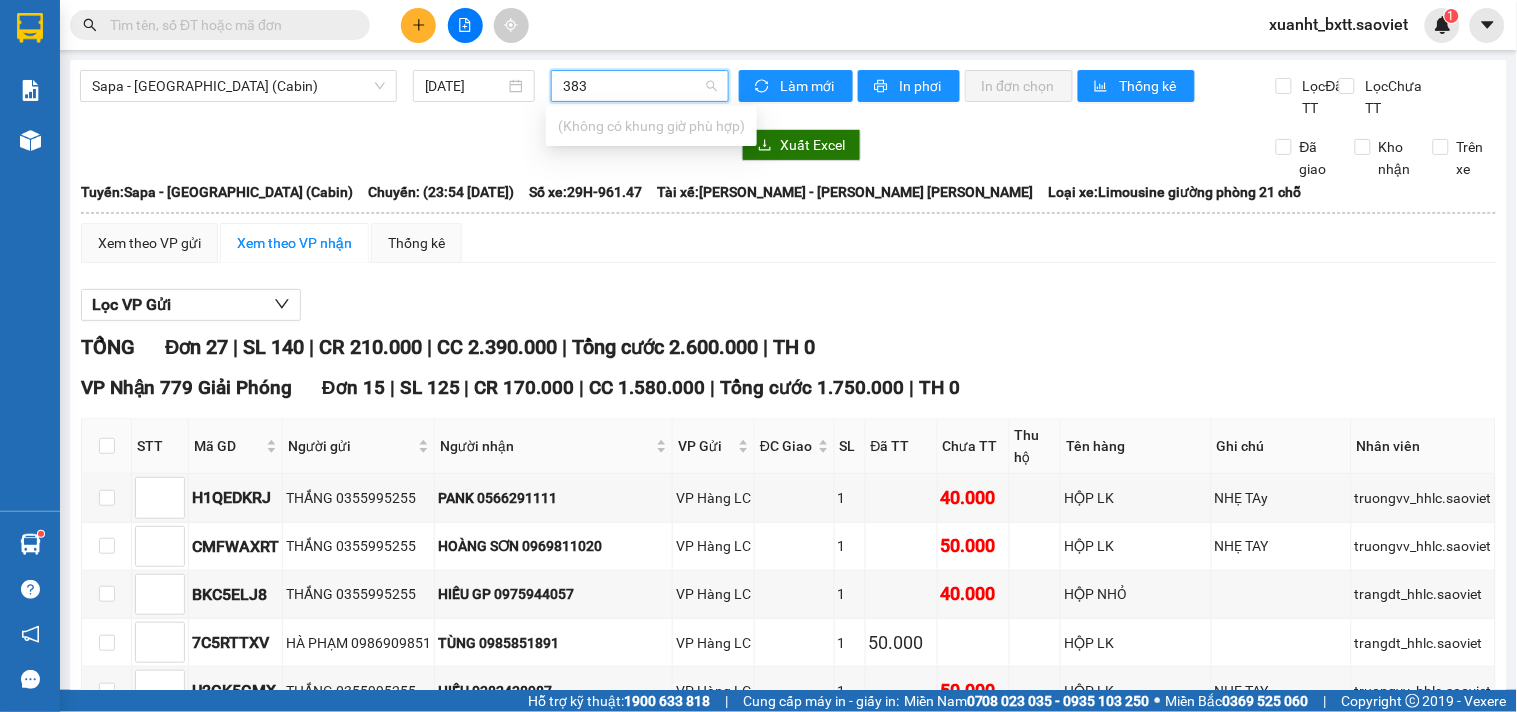 type on "3183" 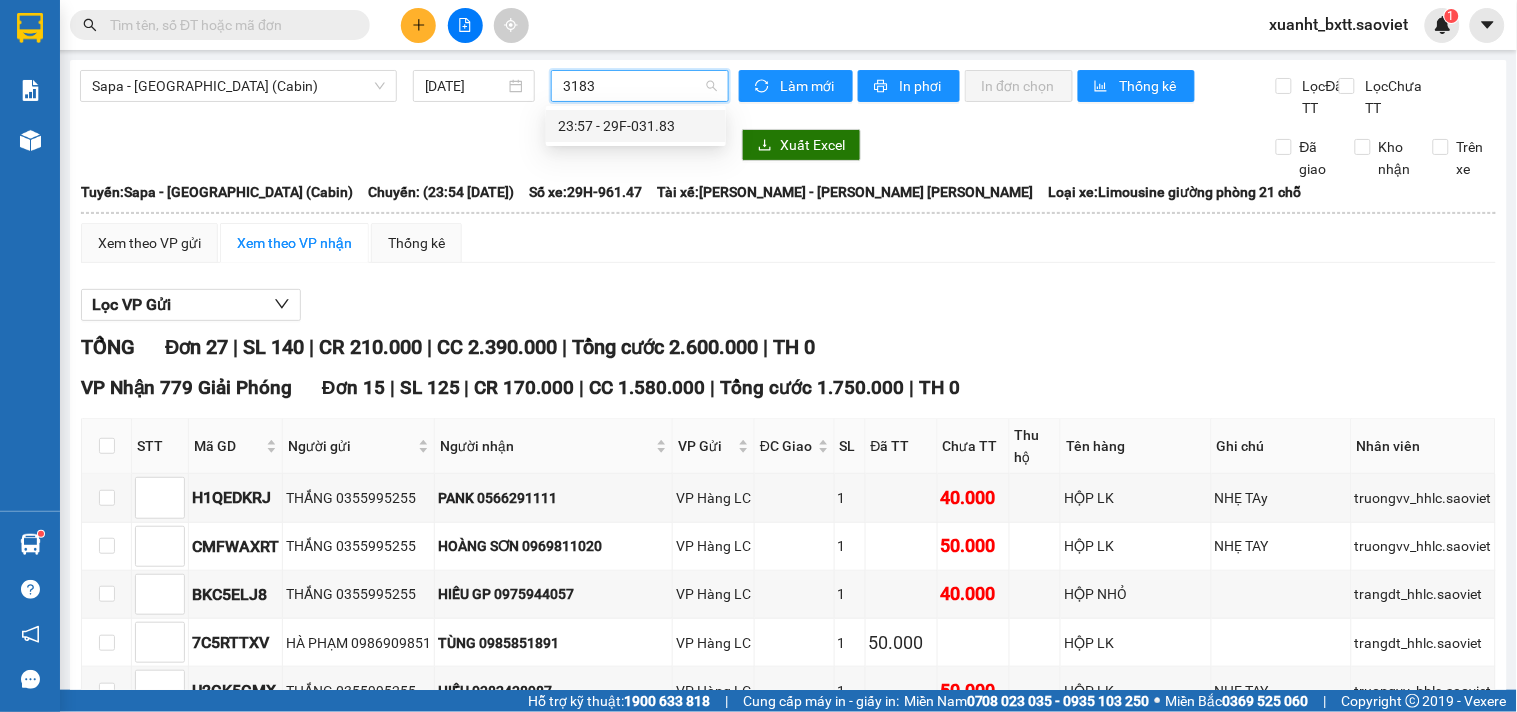click on "23:57     - 29F-031.83" at bounding box center [636, 126] 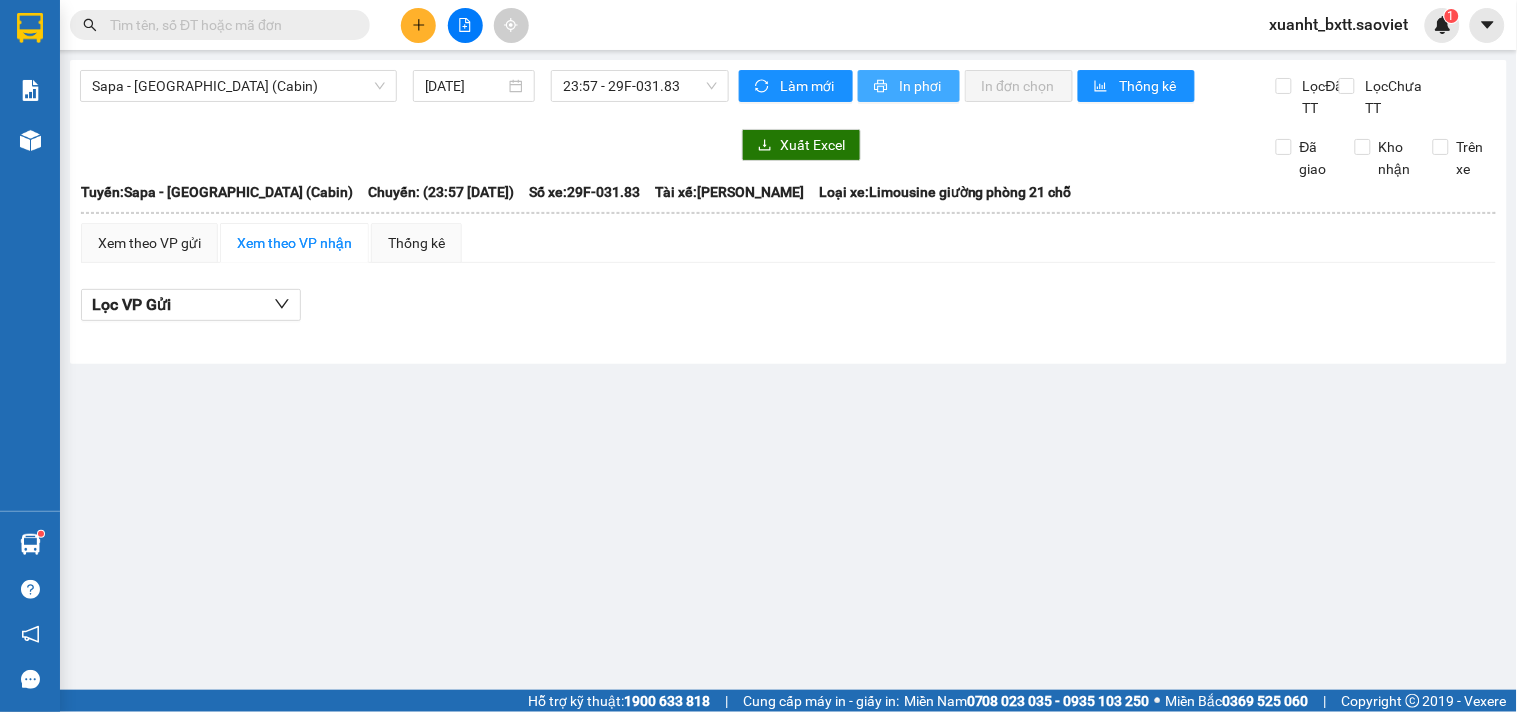 click on "In phơi" at bounding box center [921, 86] 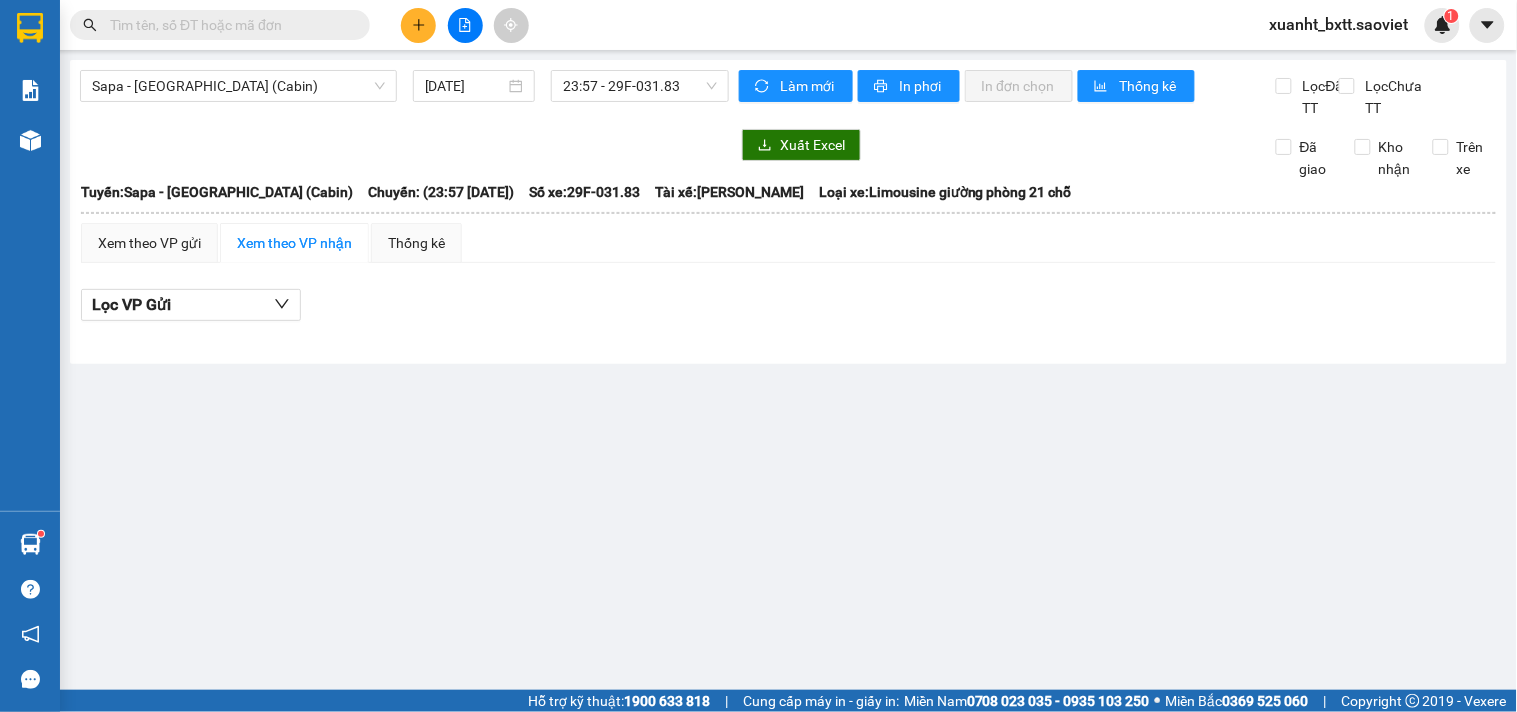 click at bounding box center (228, 25) 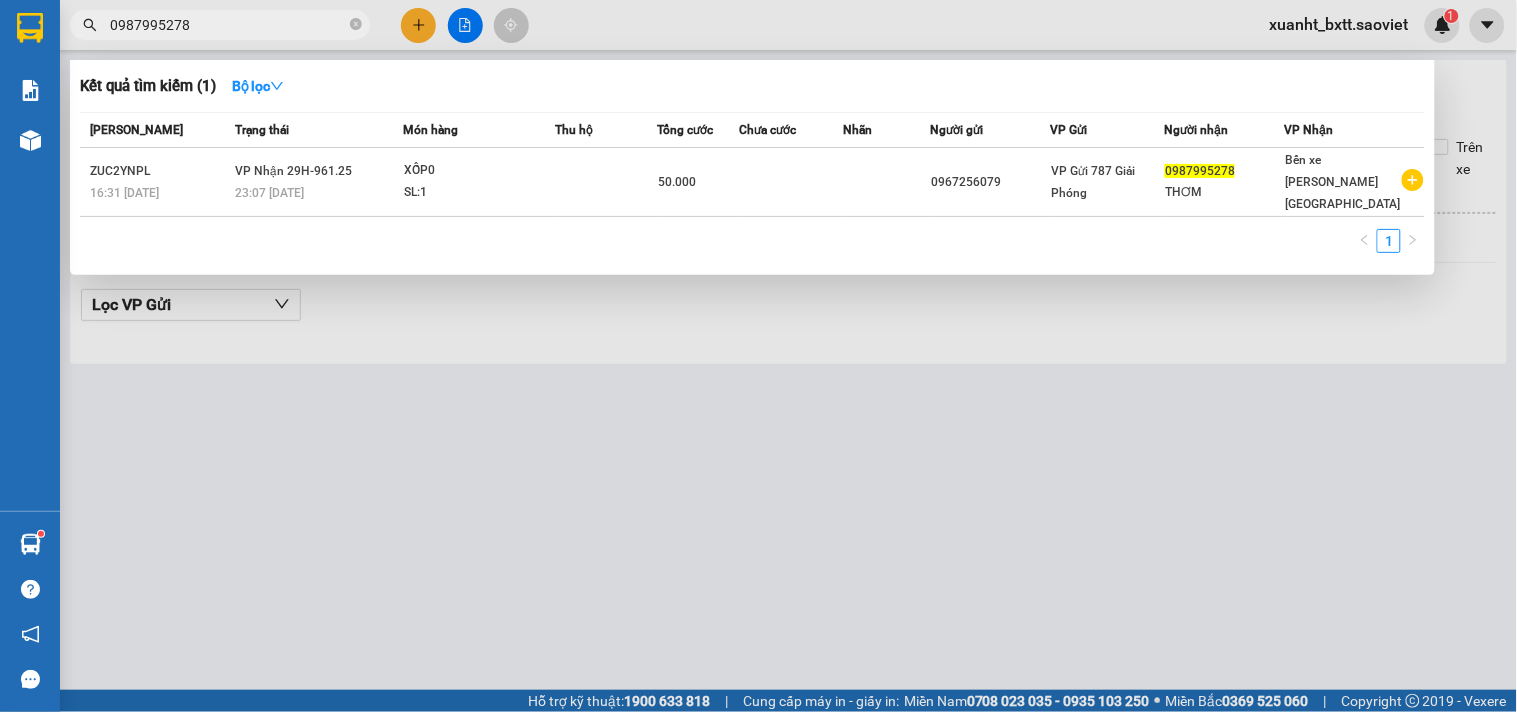 click on "0987995278" at bounding box center (228, 25) 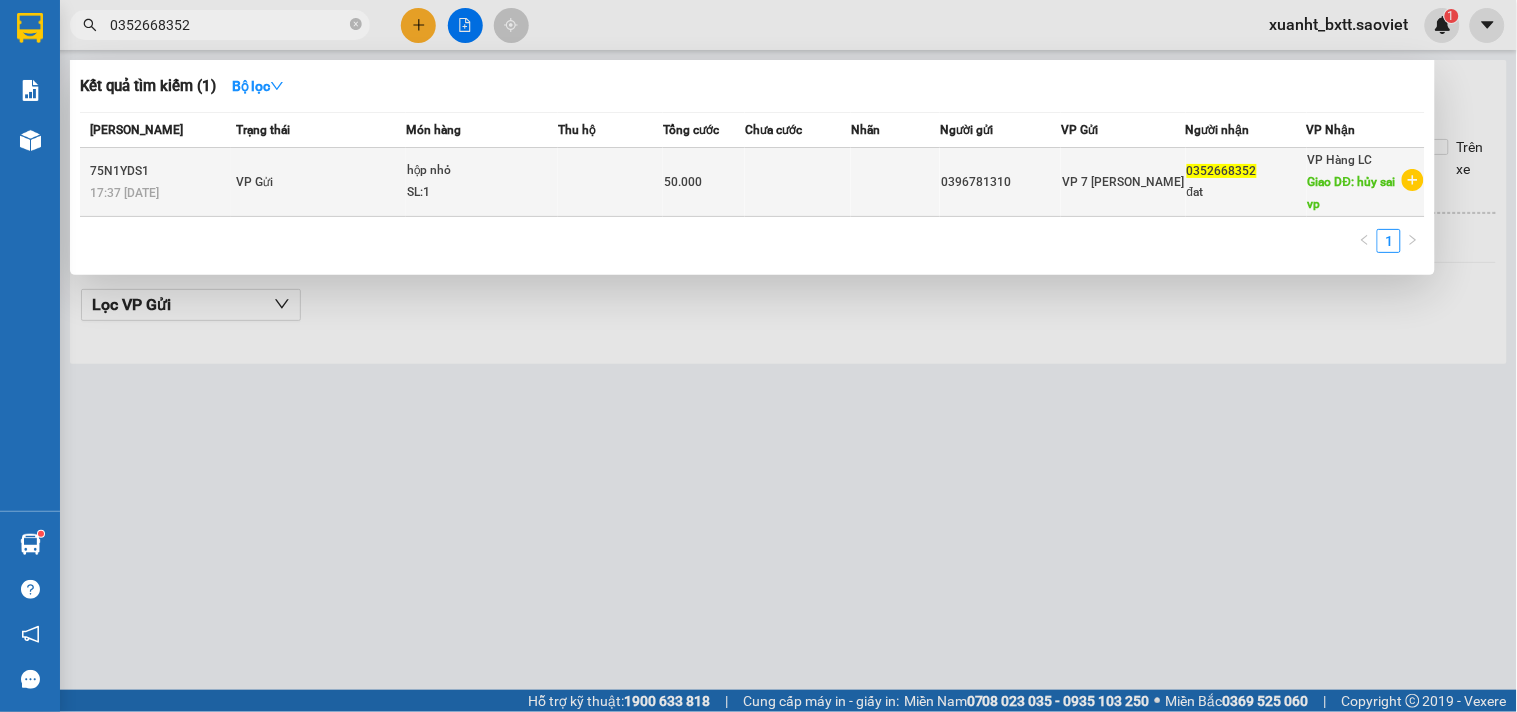 click on "hộp nhỏ" at bounding box center [482, 171] 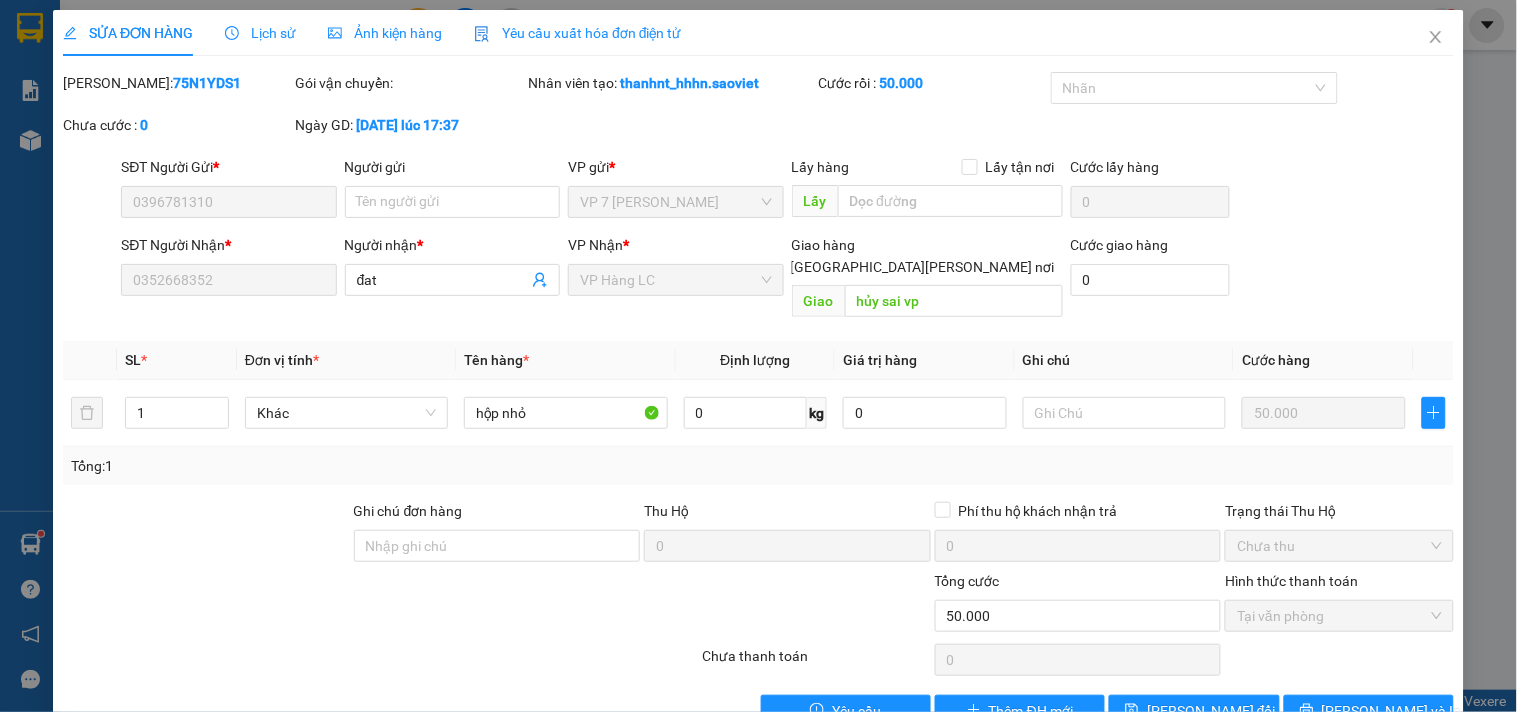 click on "Lịch sử" at bounding box center [260, 33] 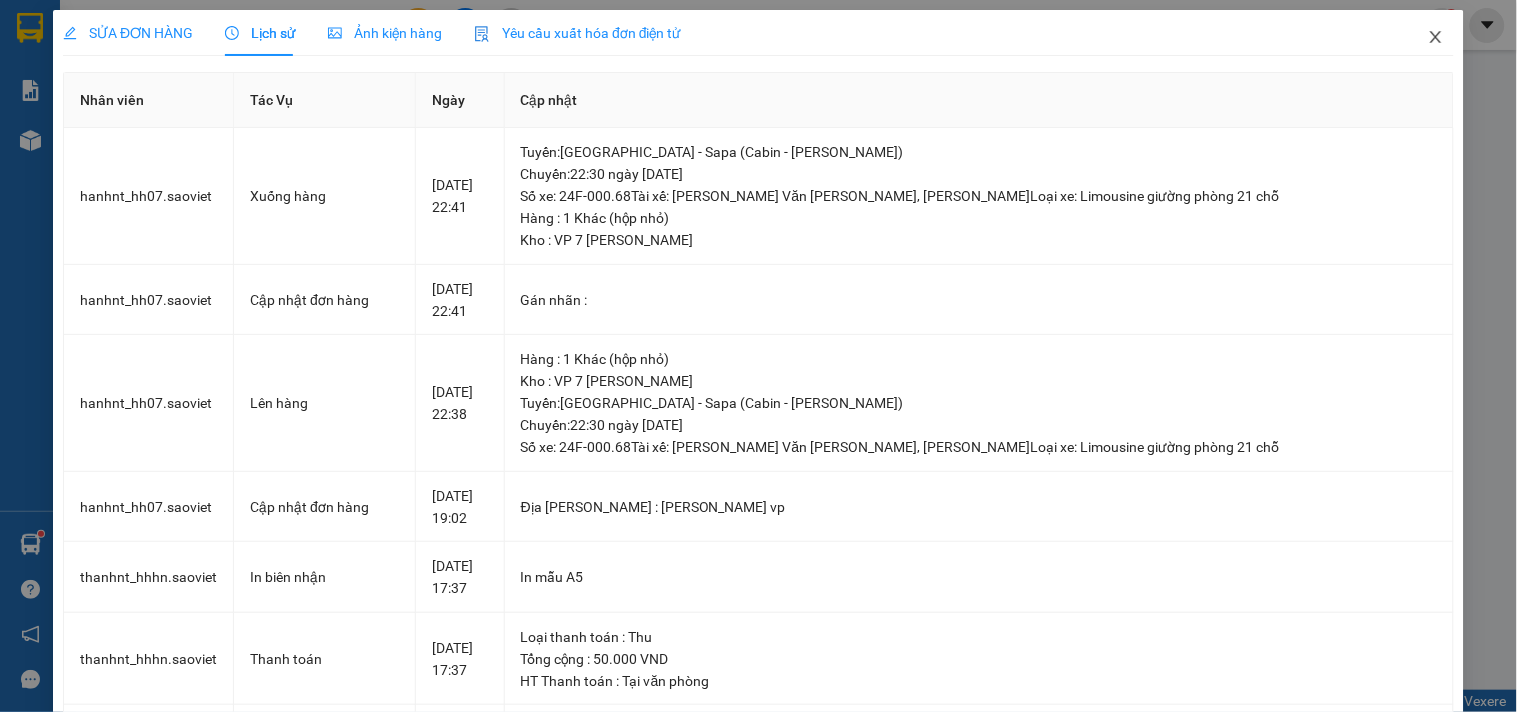 click 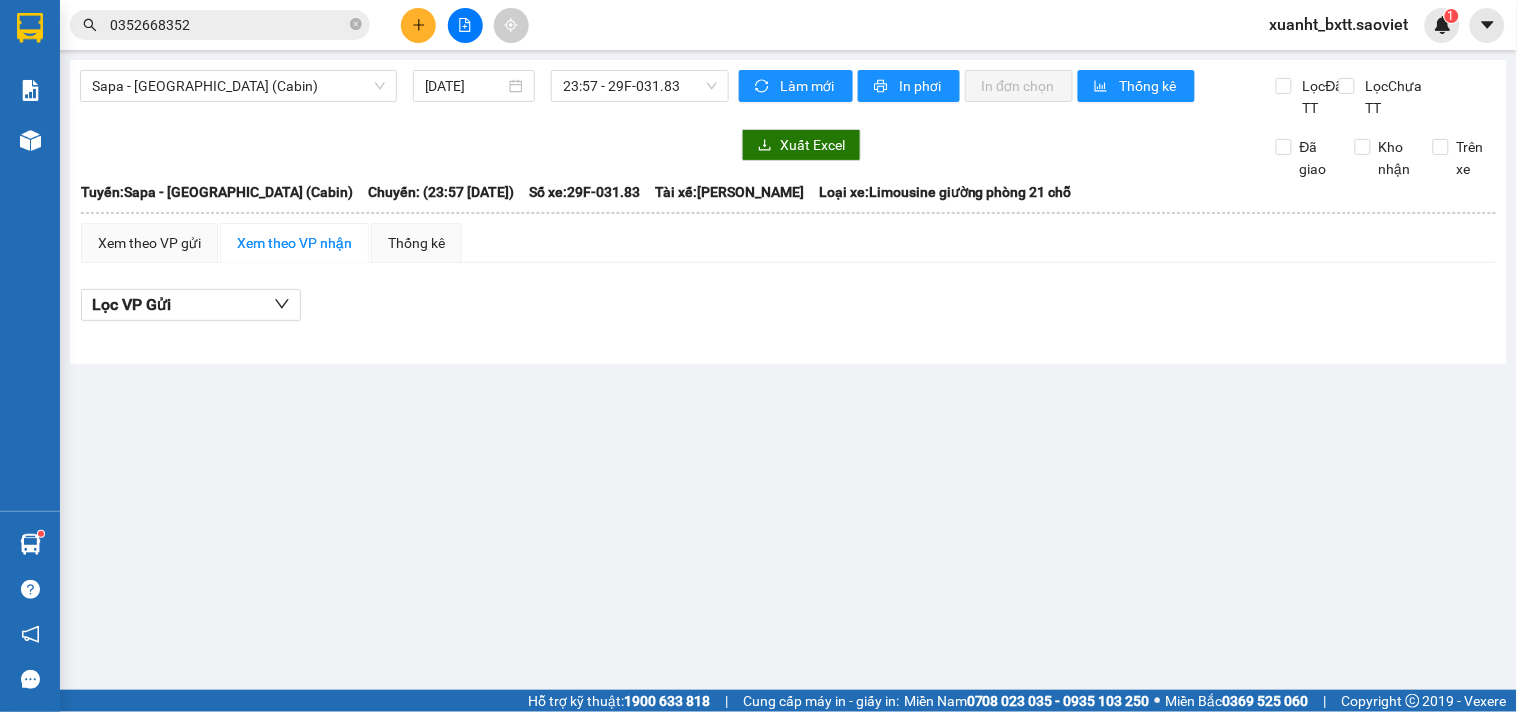 click on "0352668352" at bounding box center (228, 25) 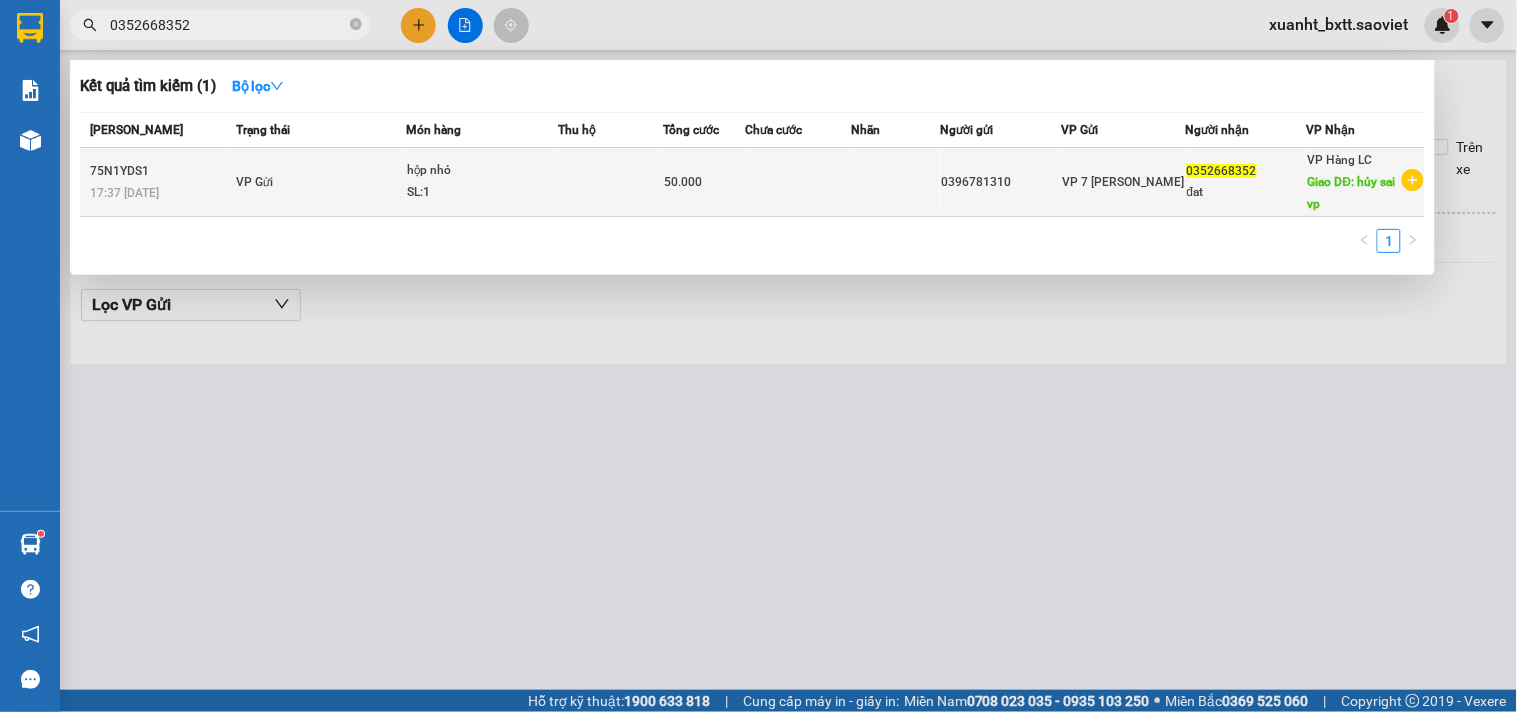 click on "SL:  1" at bounding box center (482, 193) 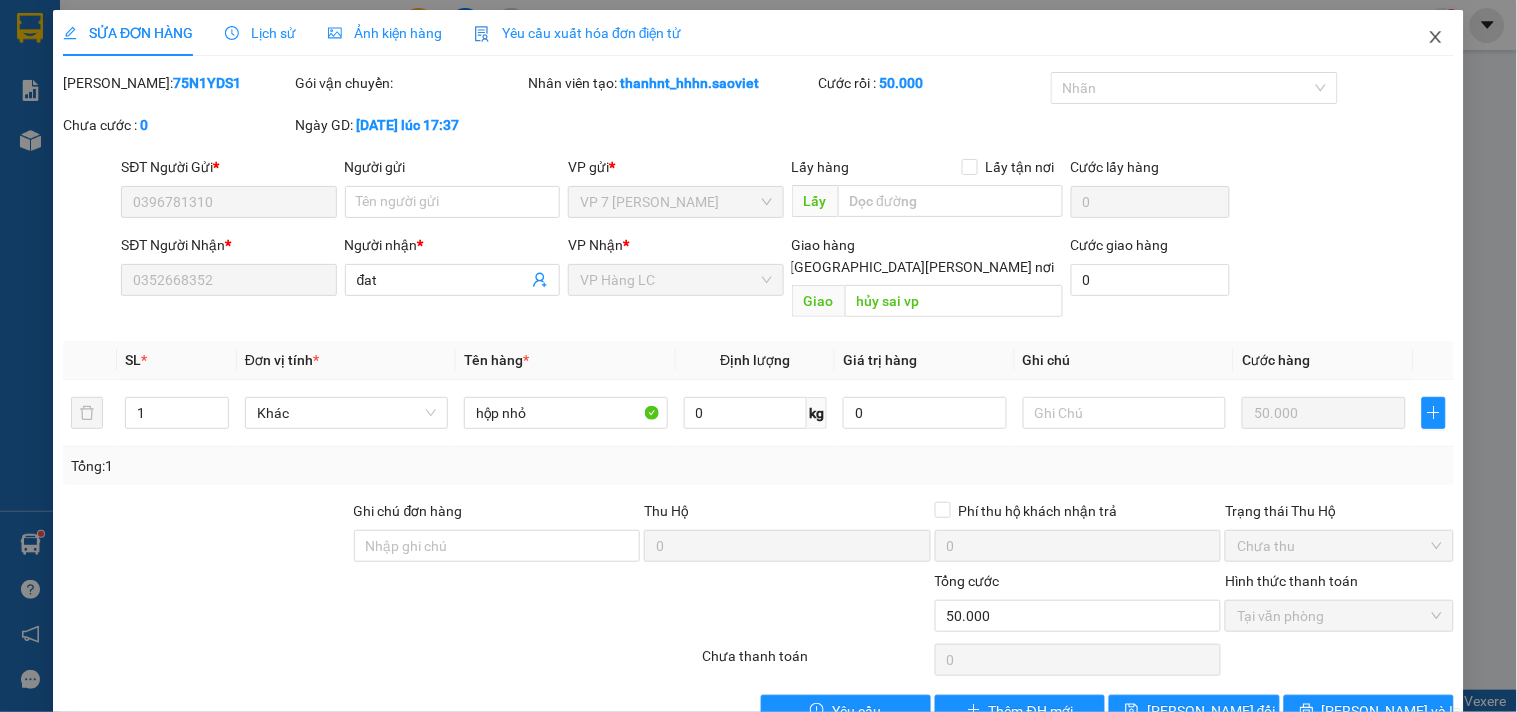 click 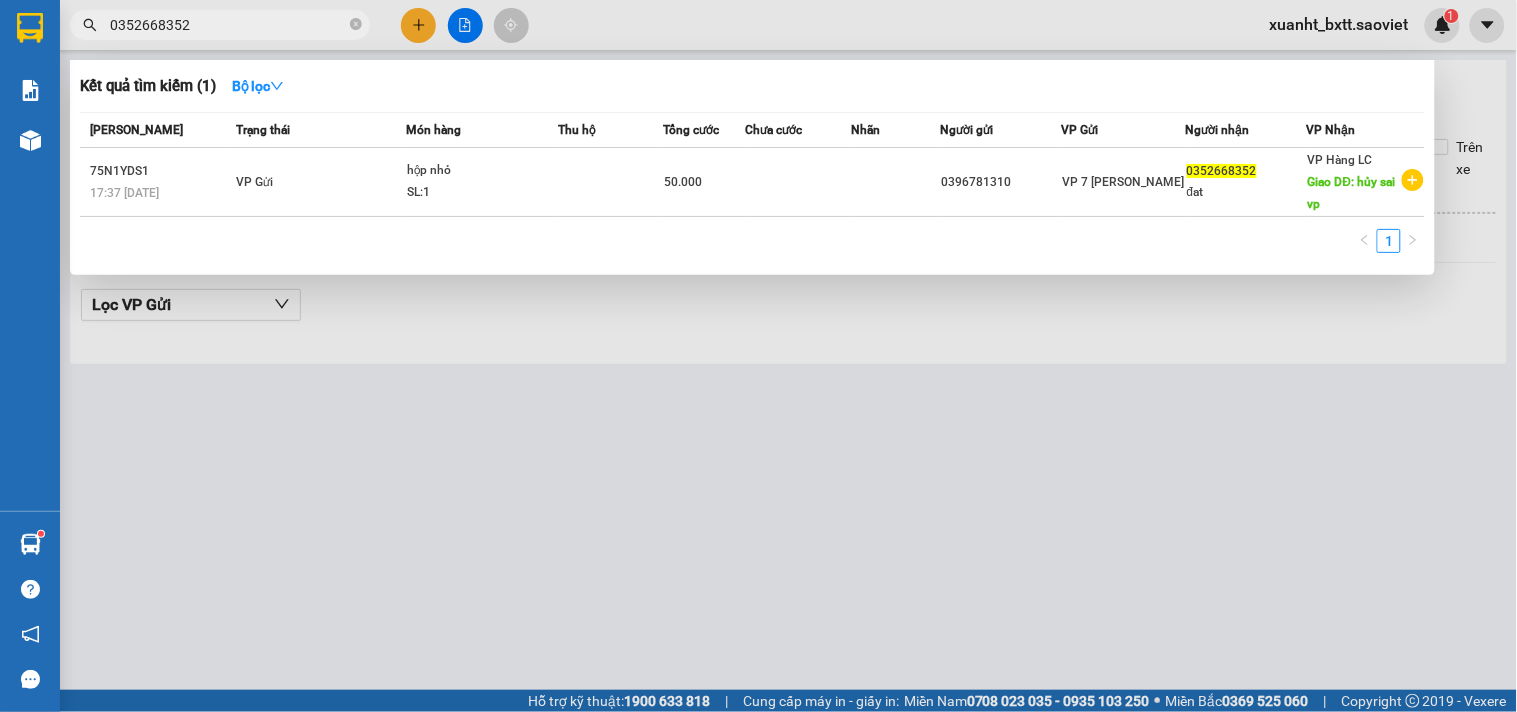 click on "0352668352" at bounding box center [228, 25] 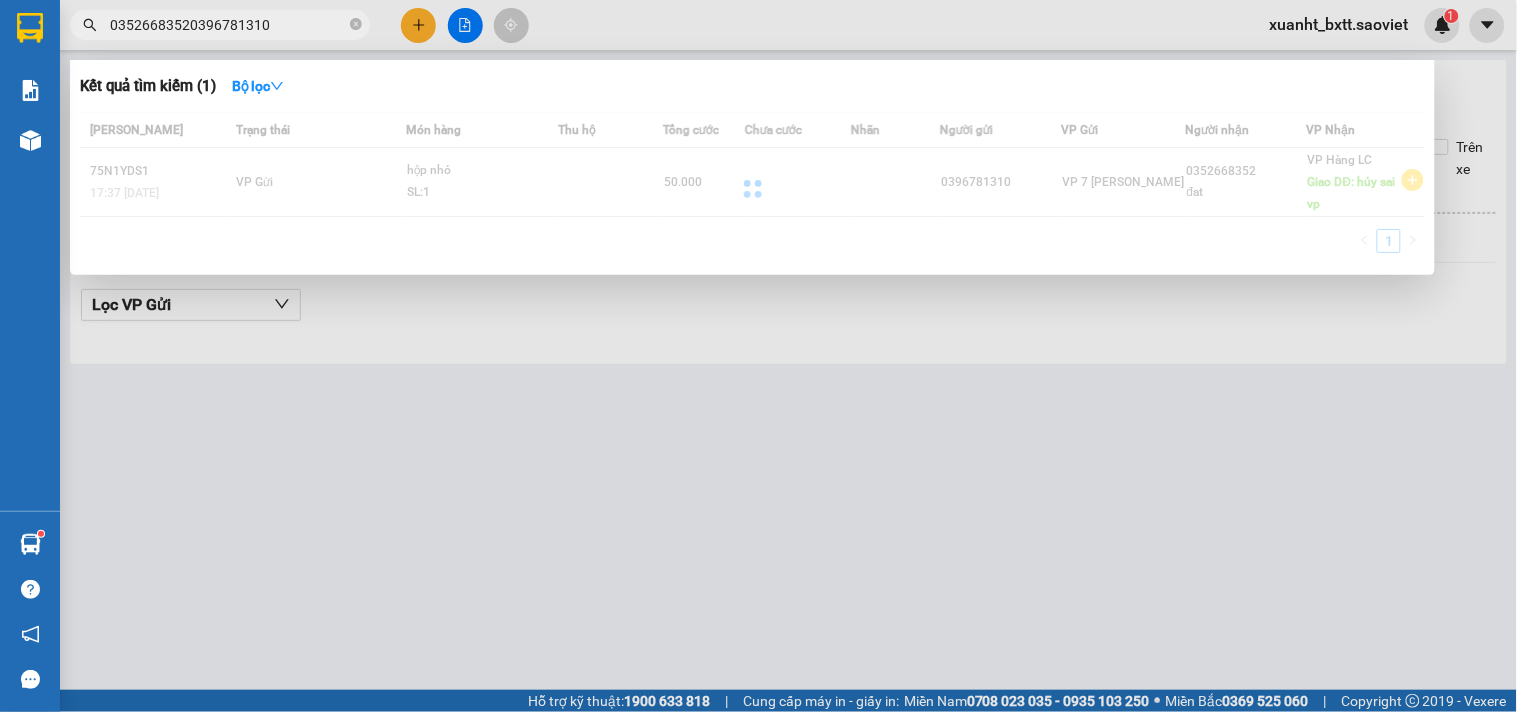 type on "03526683520396781310" 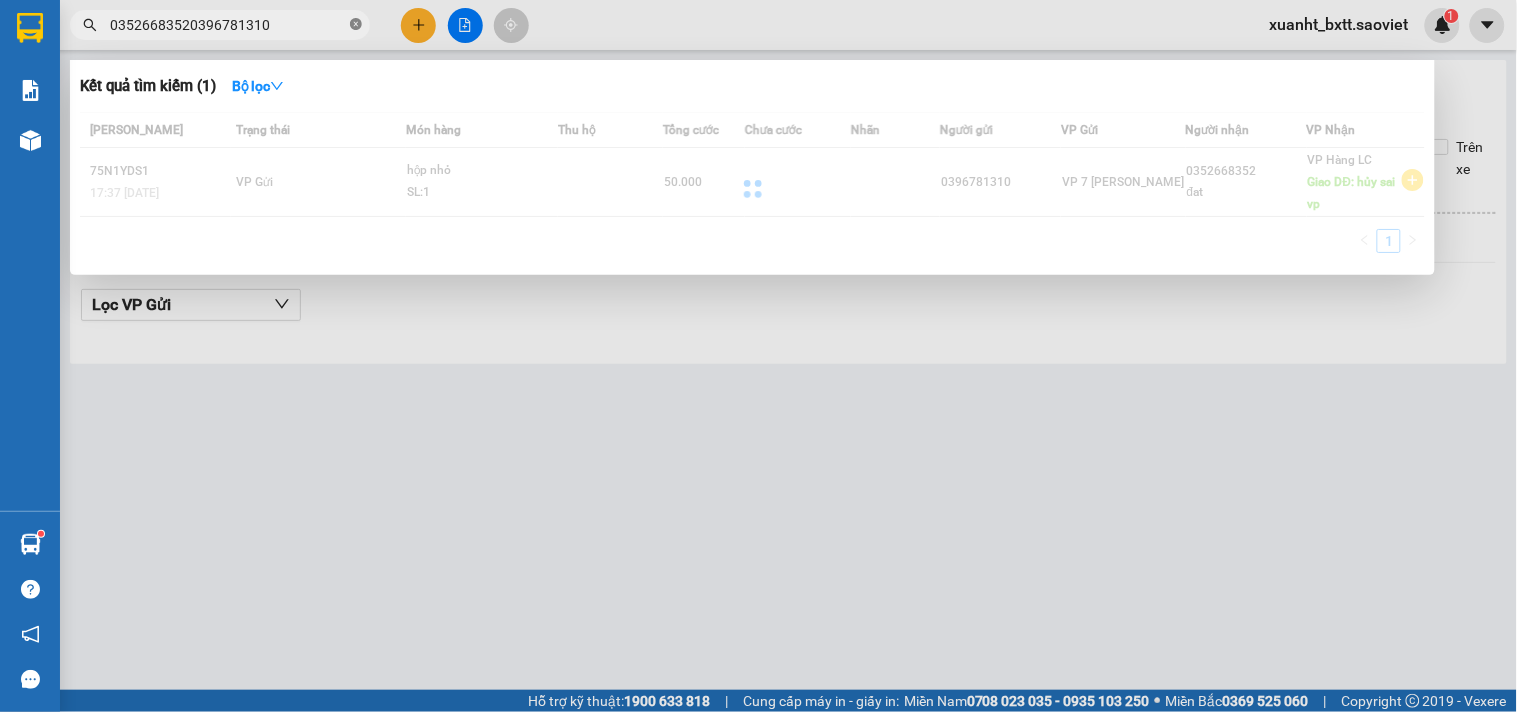 click on "03526683520396781310" at bounding box center [220, 25] 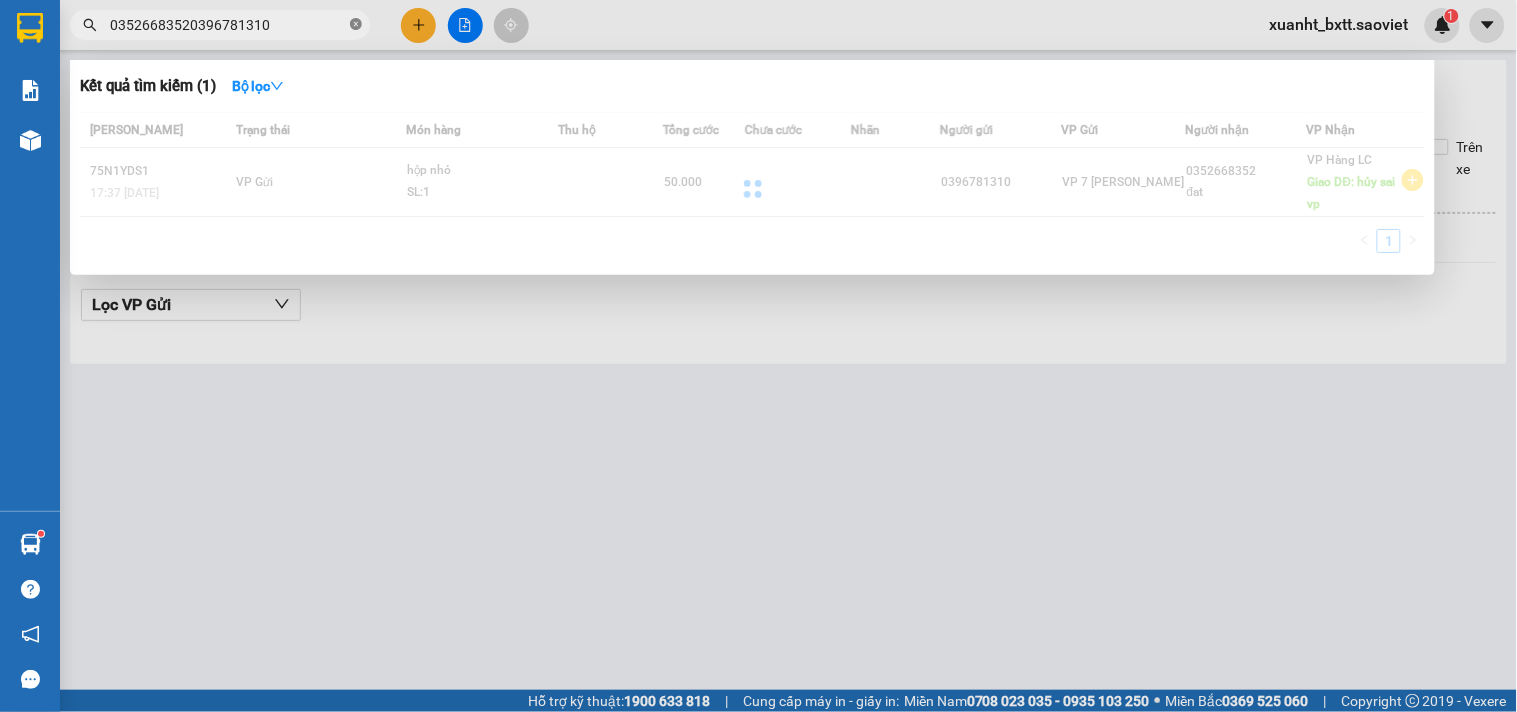 click 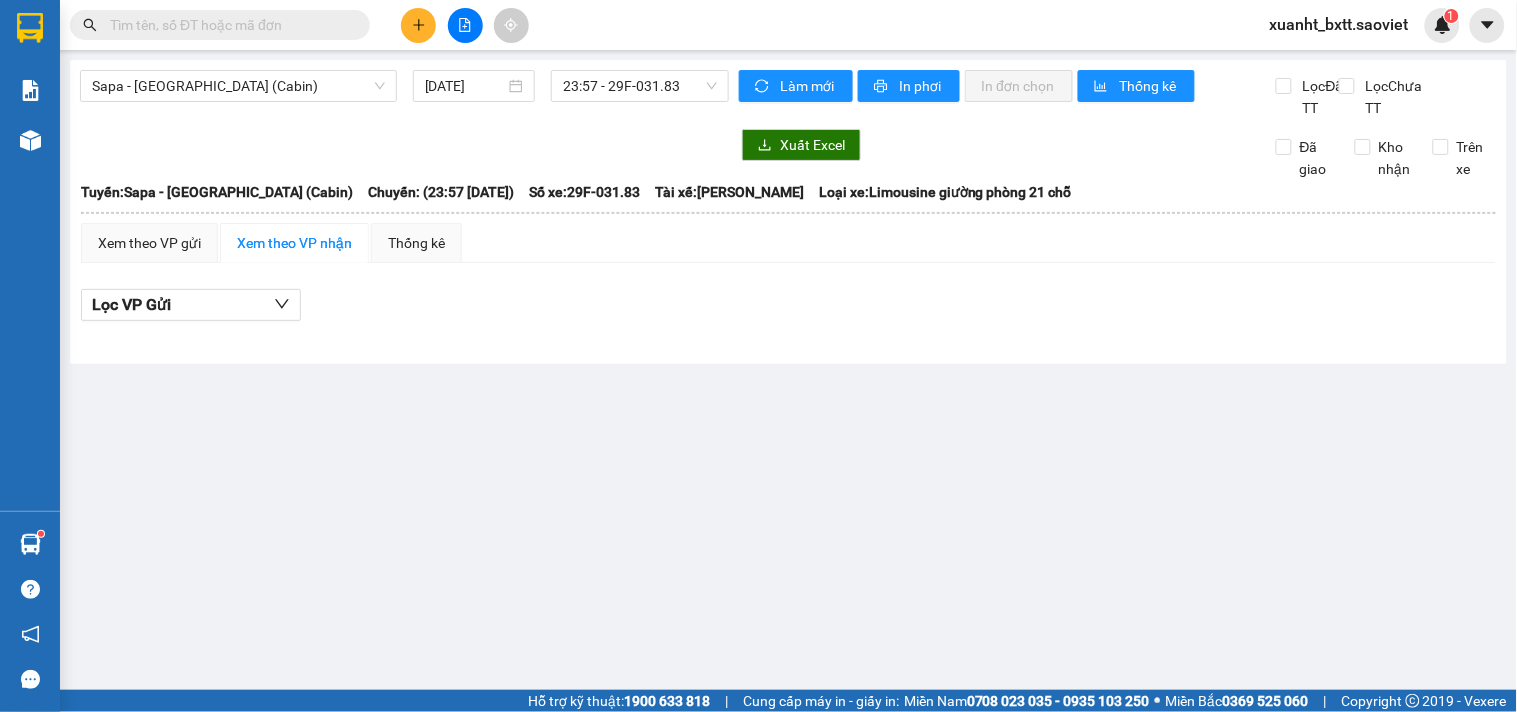 type on "v" 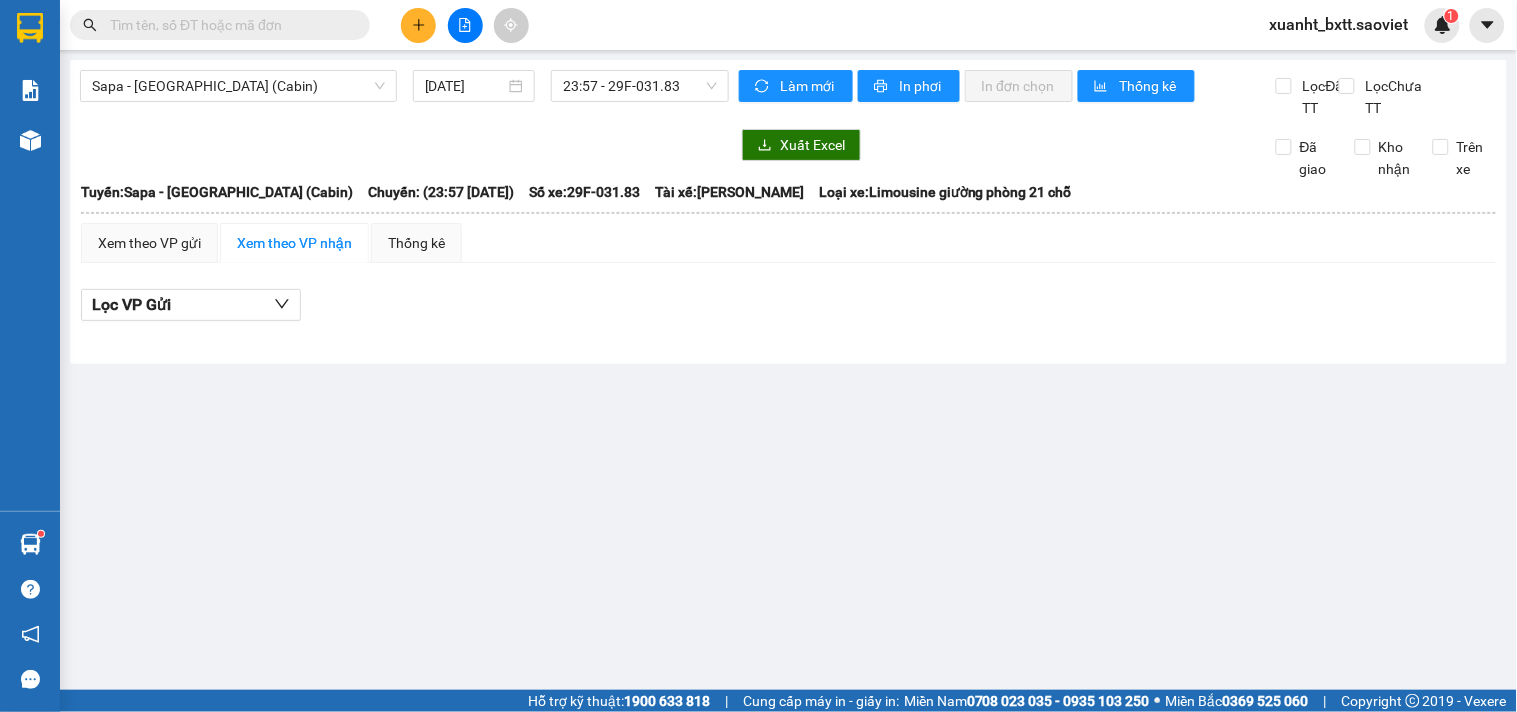 paste on "0396781310" 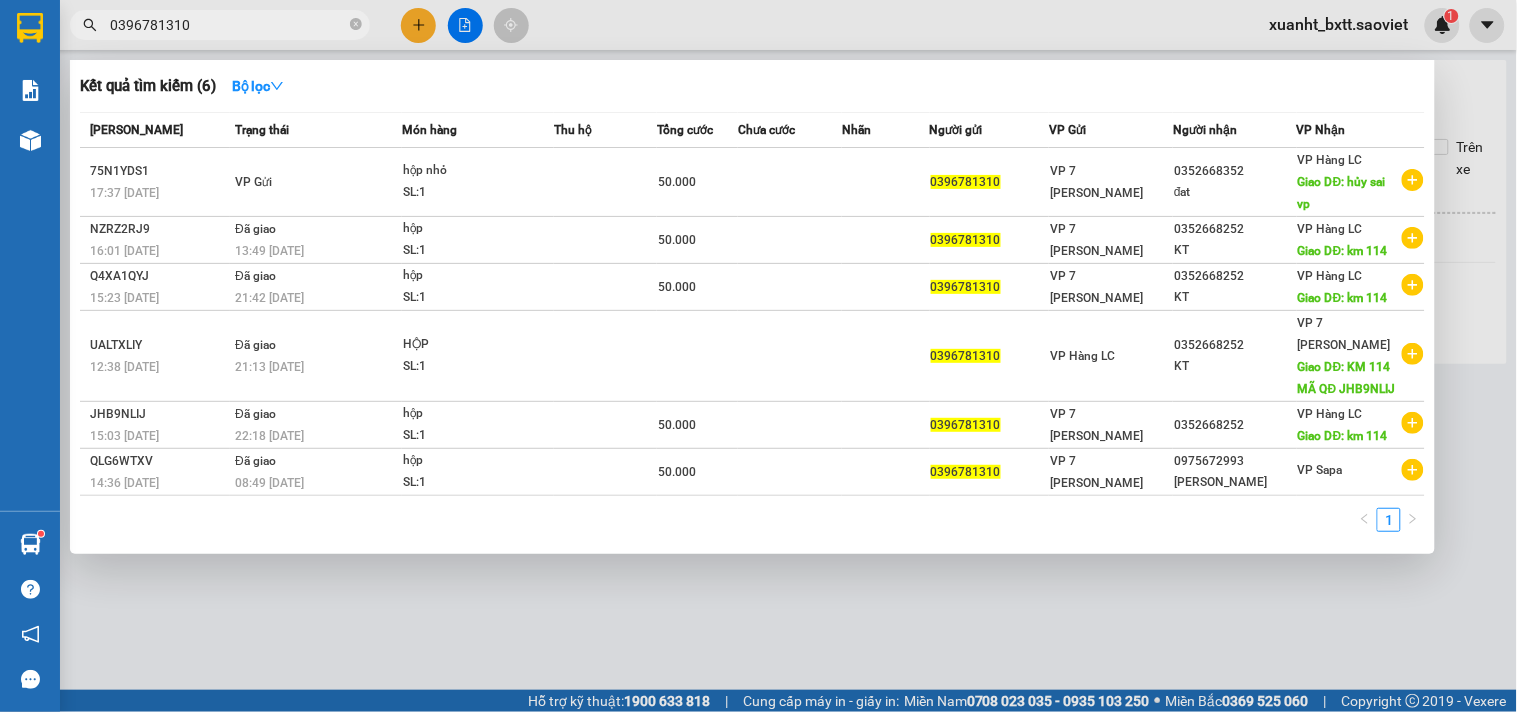 type on "0396781310" 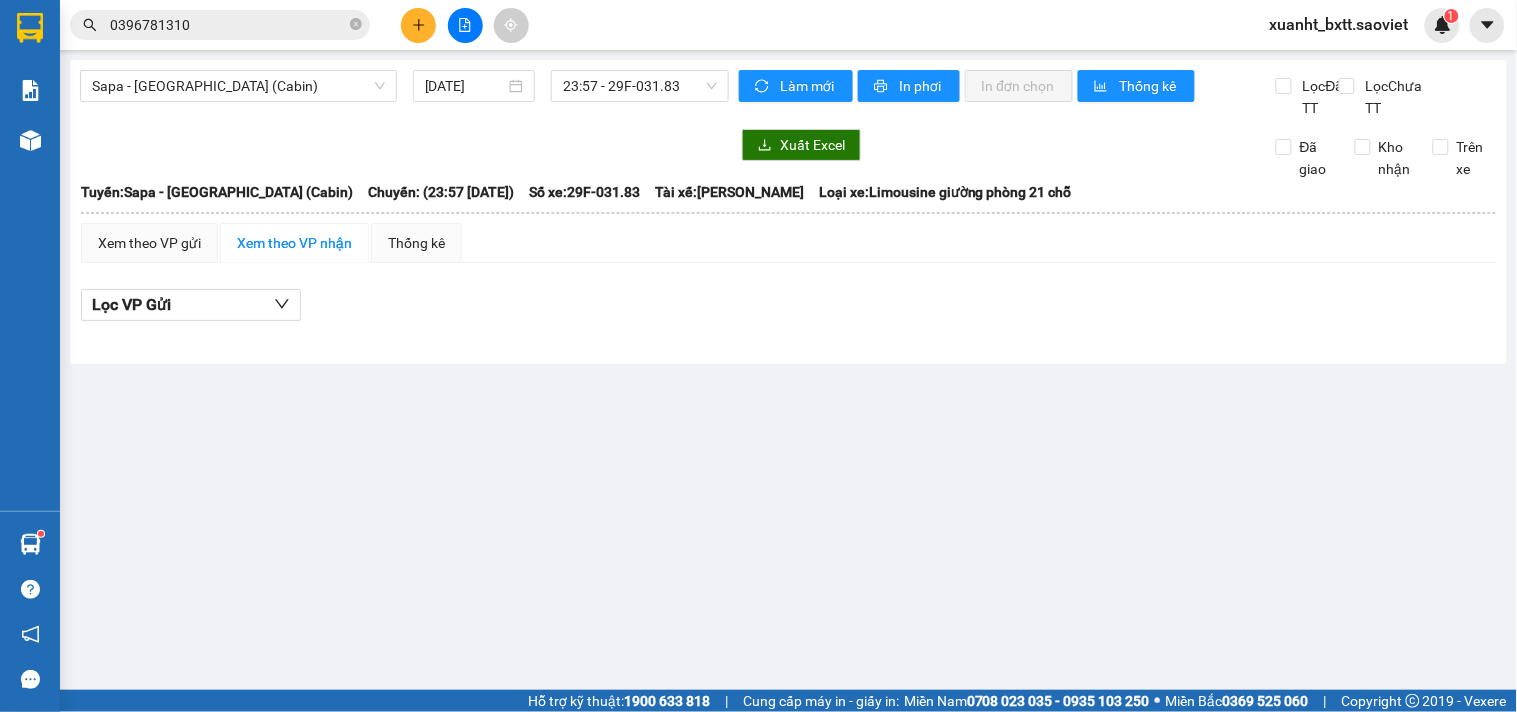 click 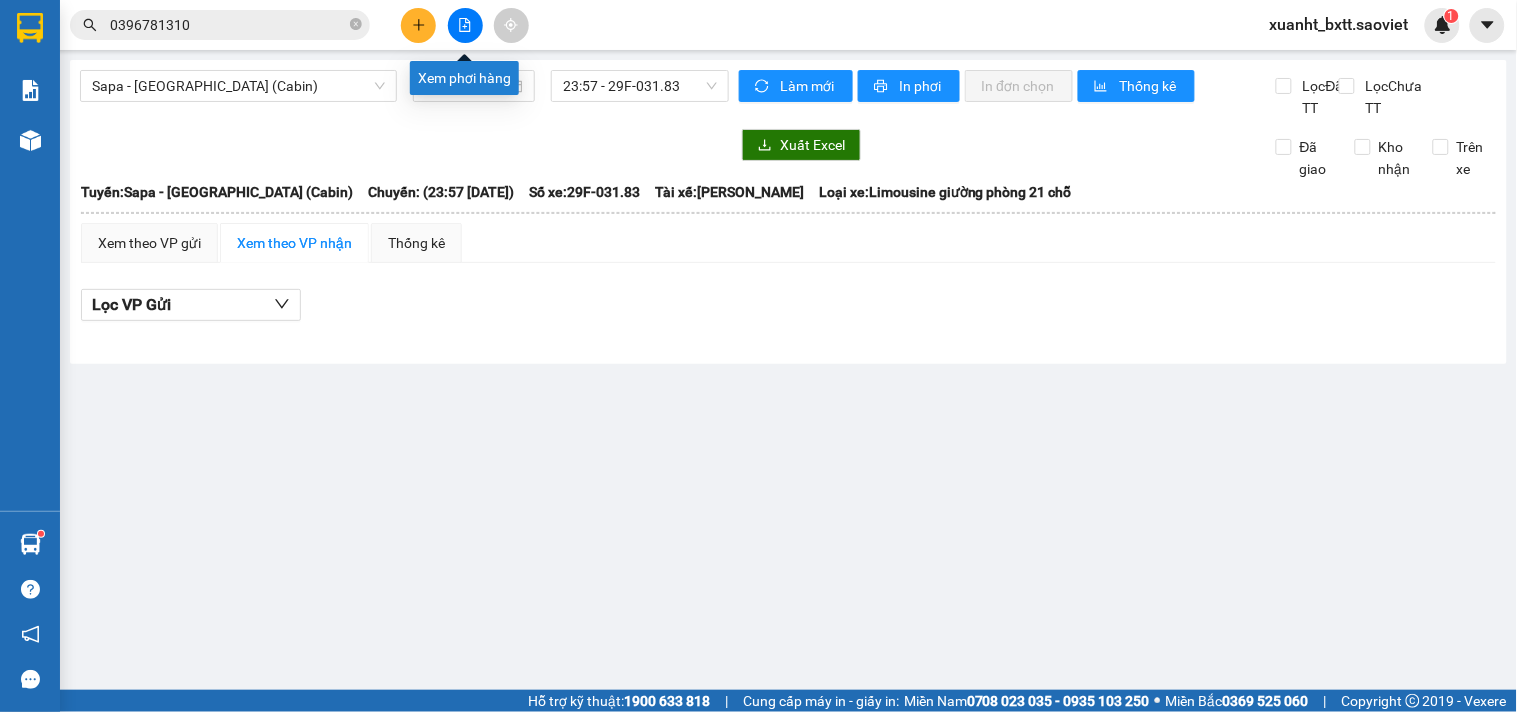 click 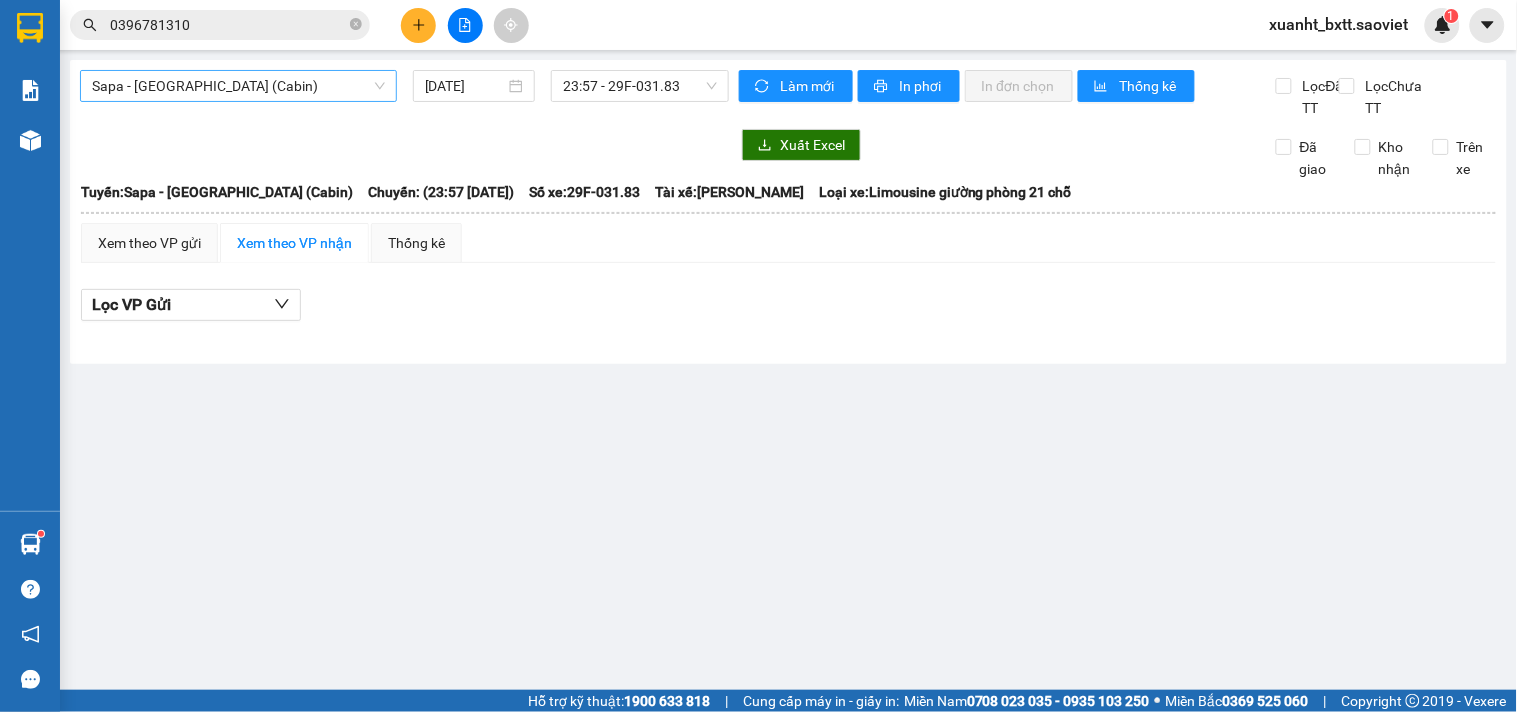 click on "Sapa - Hà Nội (Cabin)" at bounding box center (238, 86) 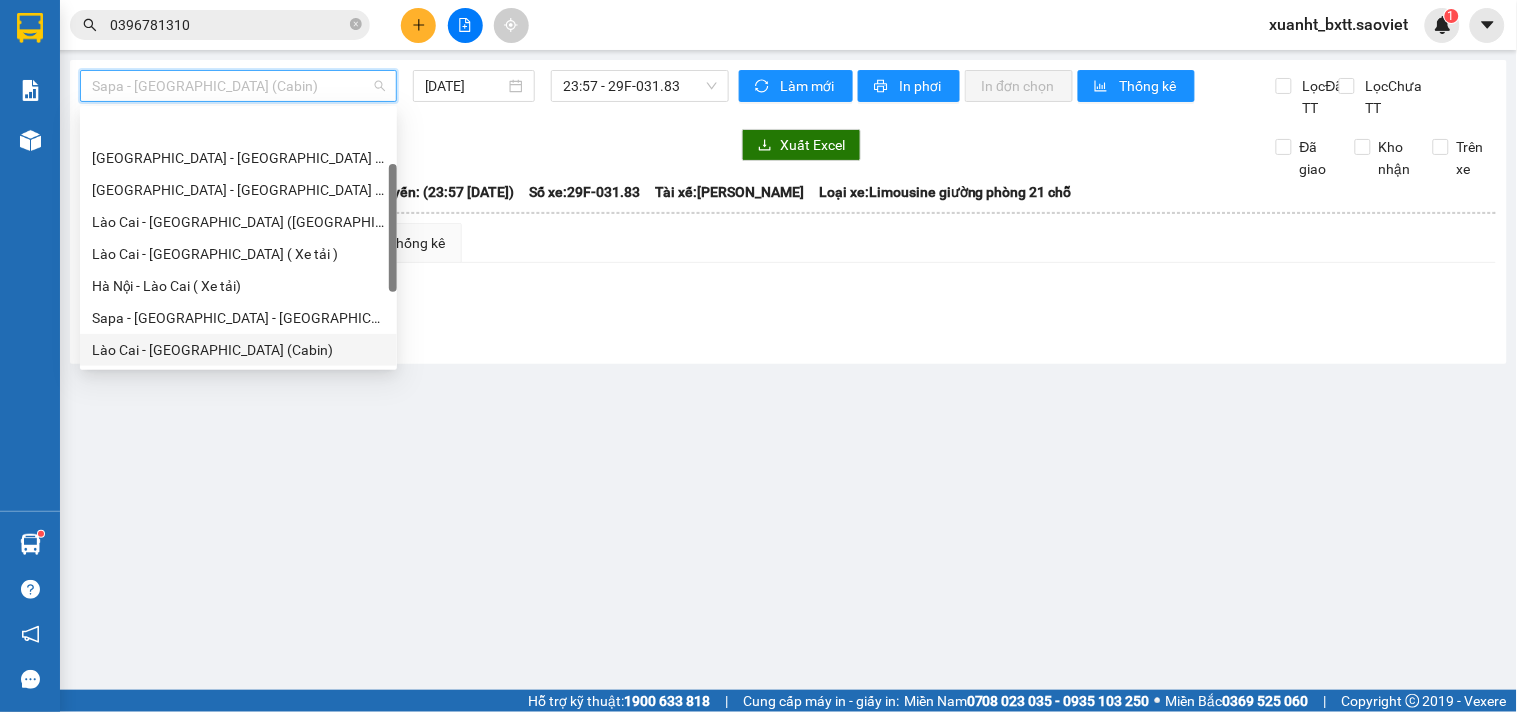 click on "Lào Cai - Hà Nội (Cabin)" at bounding box center [238, 350] 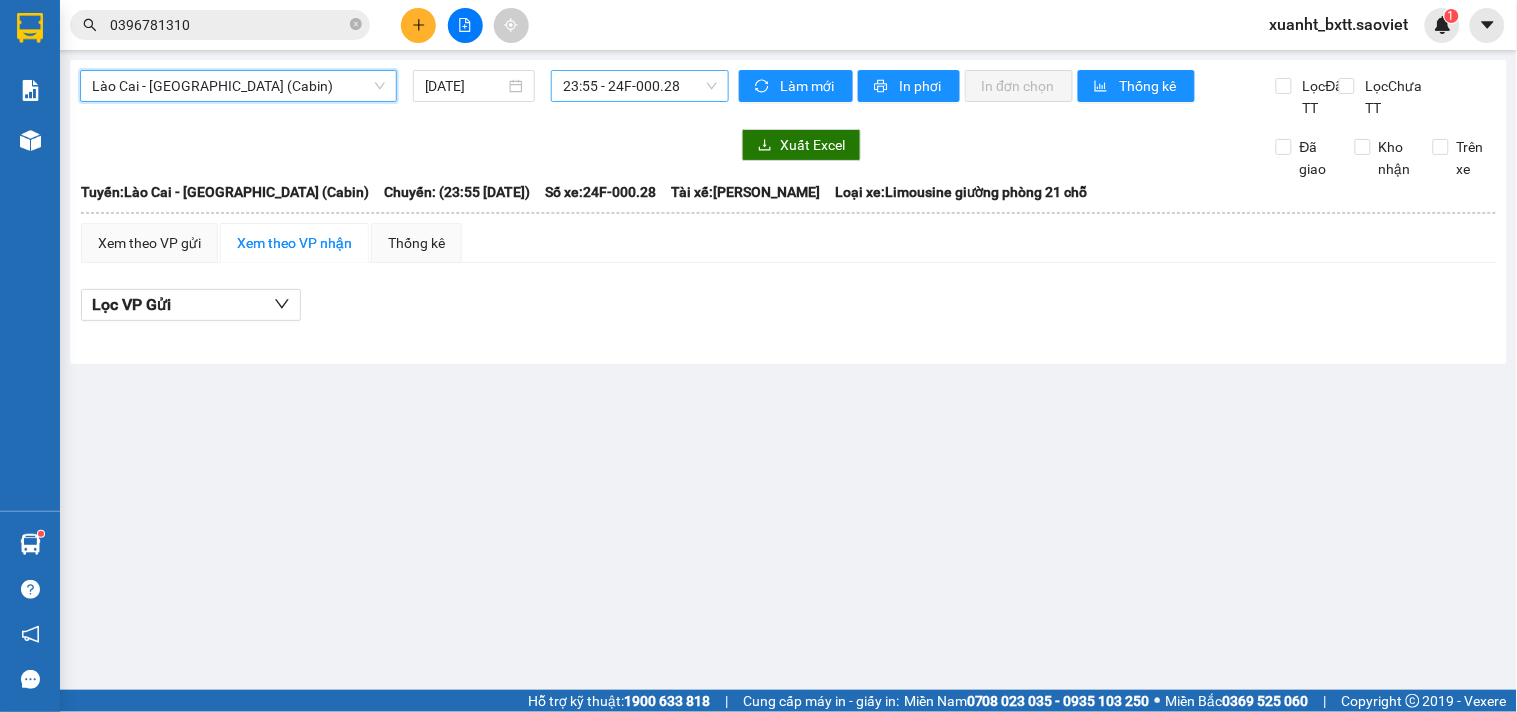 click on "23:55     - 24F-000.28" at bounding box center (640, 86) 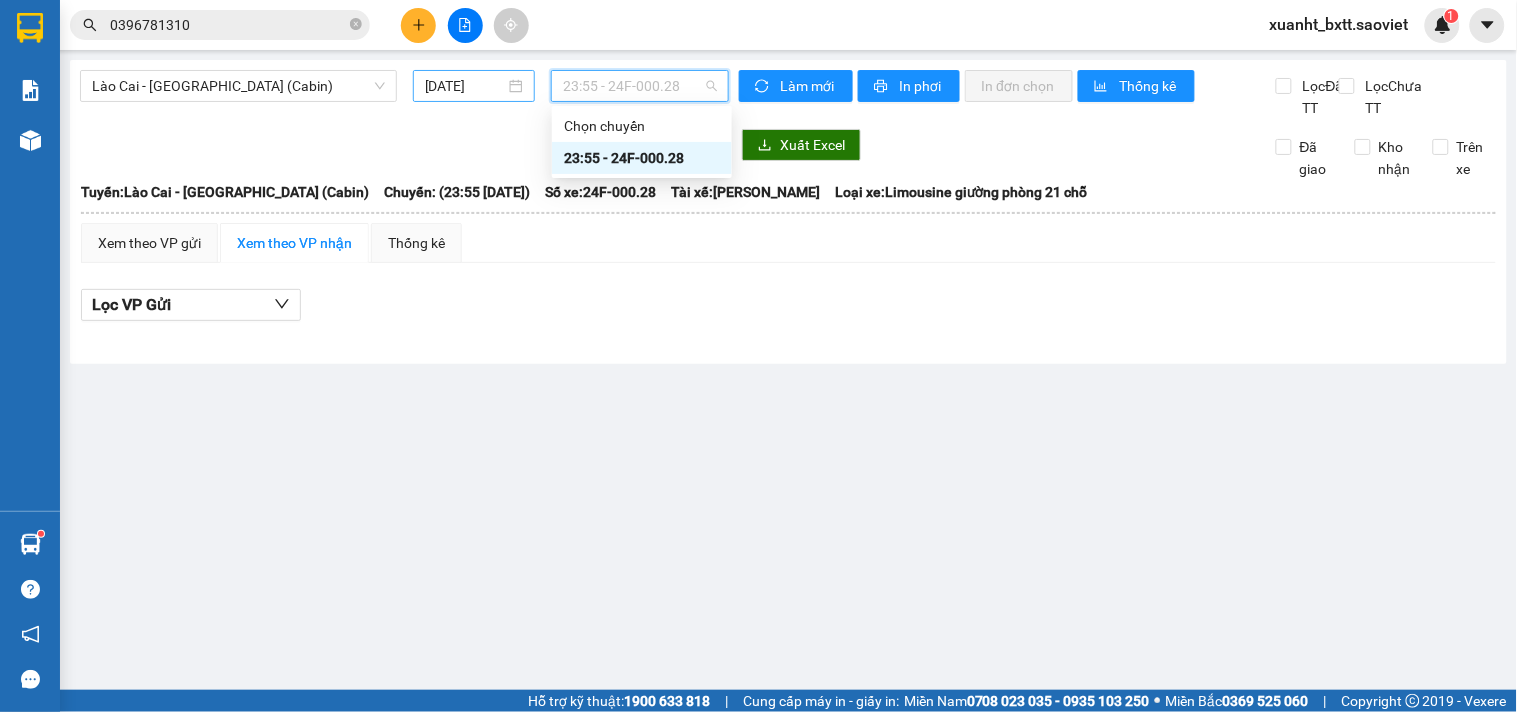 click on "[DATE]" at bounding box center [465, 86] 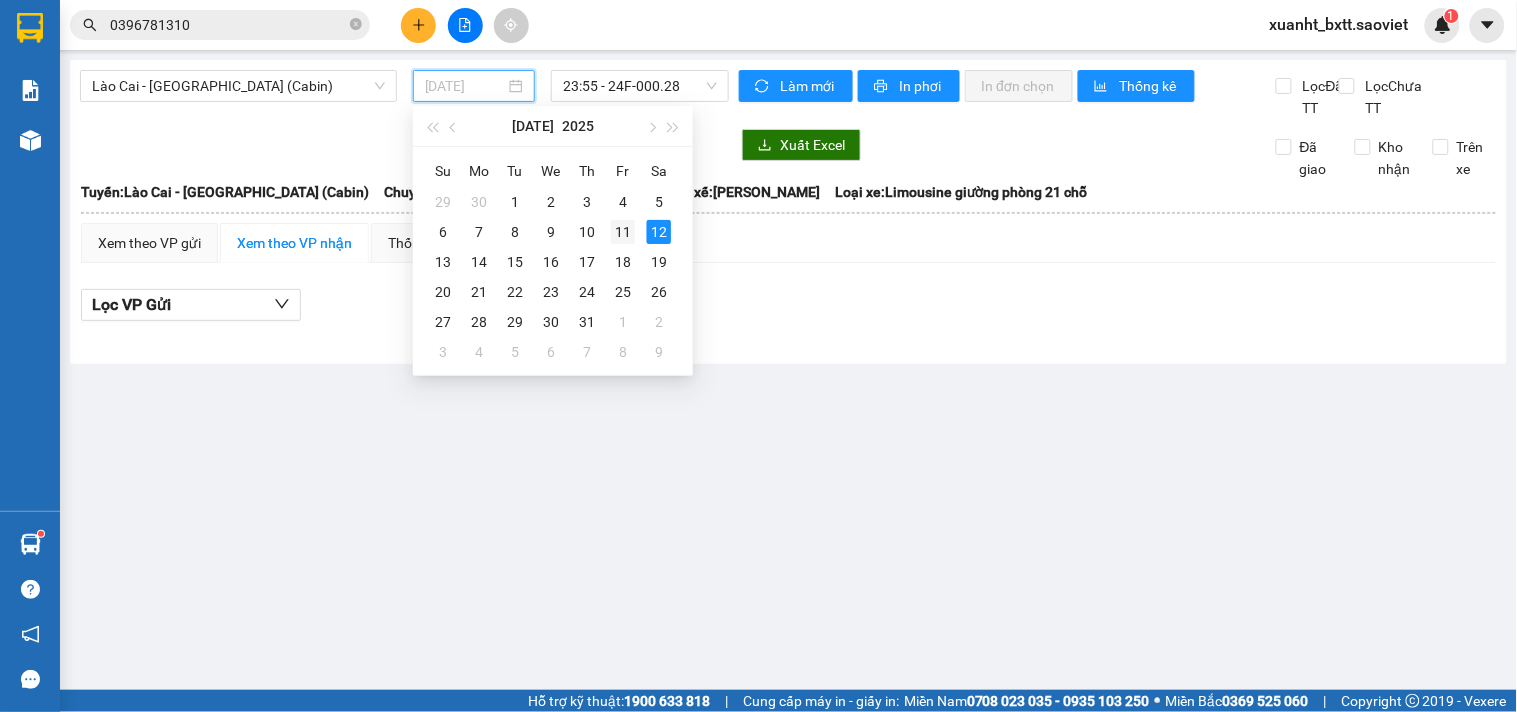 click on "11" at bounding box center (623, 232) 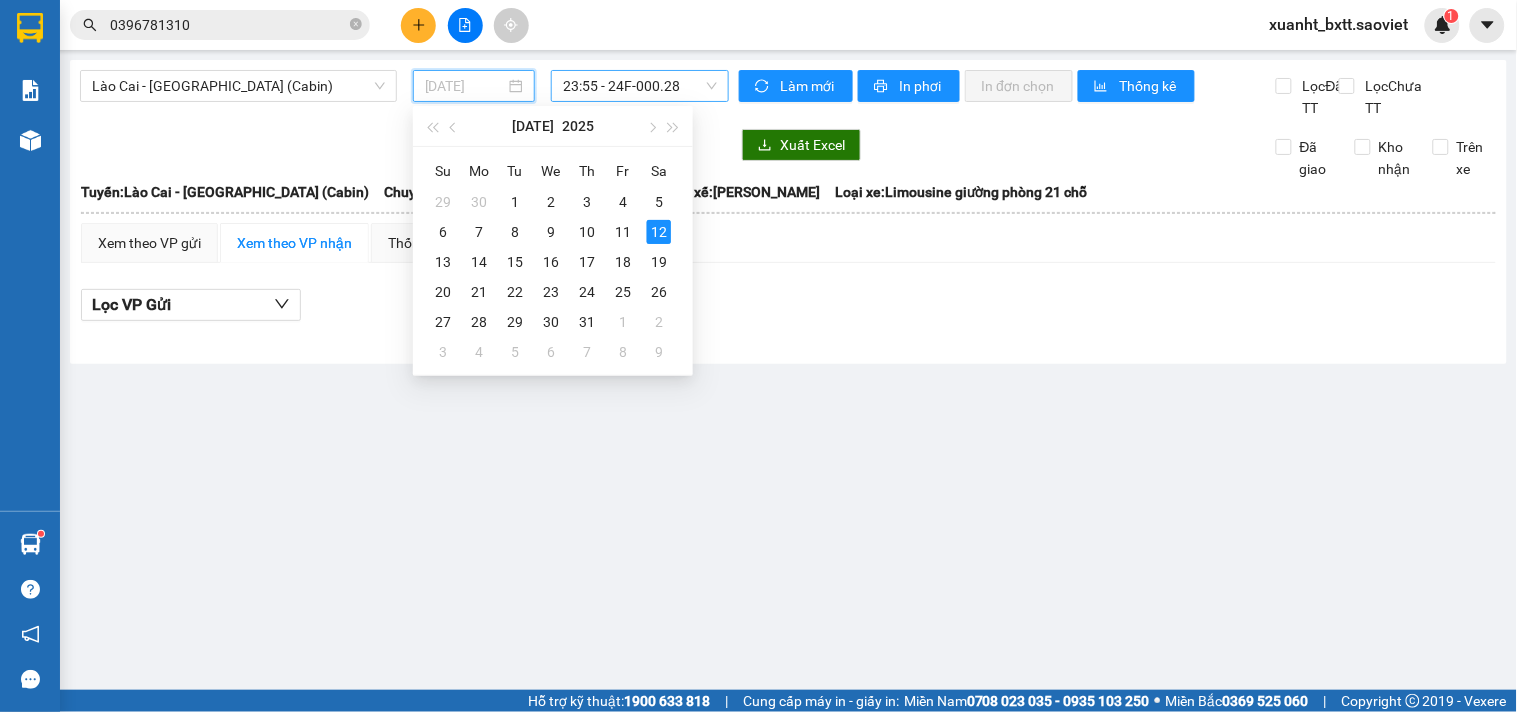type on "11/07/2025" 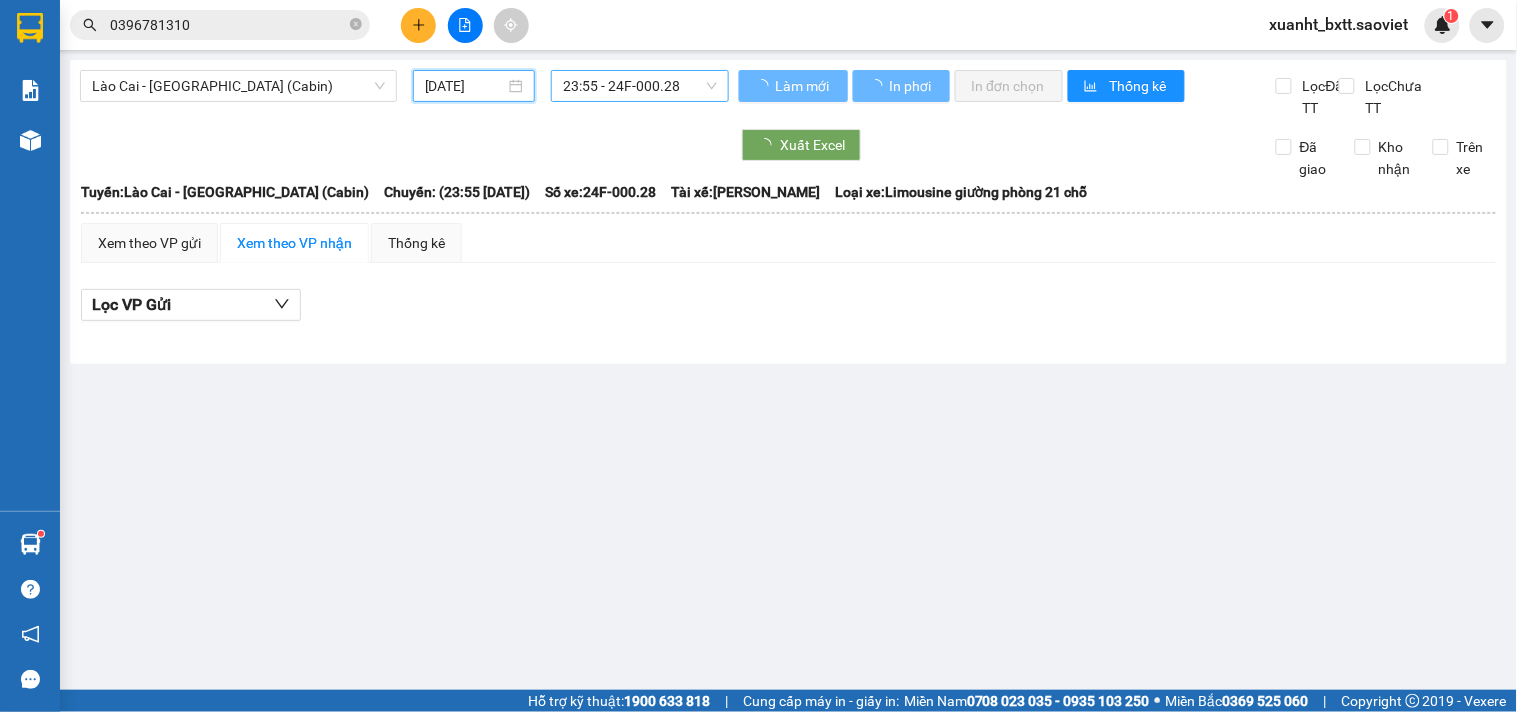 click on "23:55     - 24F-000.28" at bounding box center (640, 86) 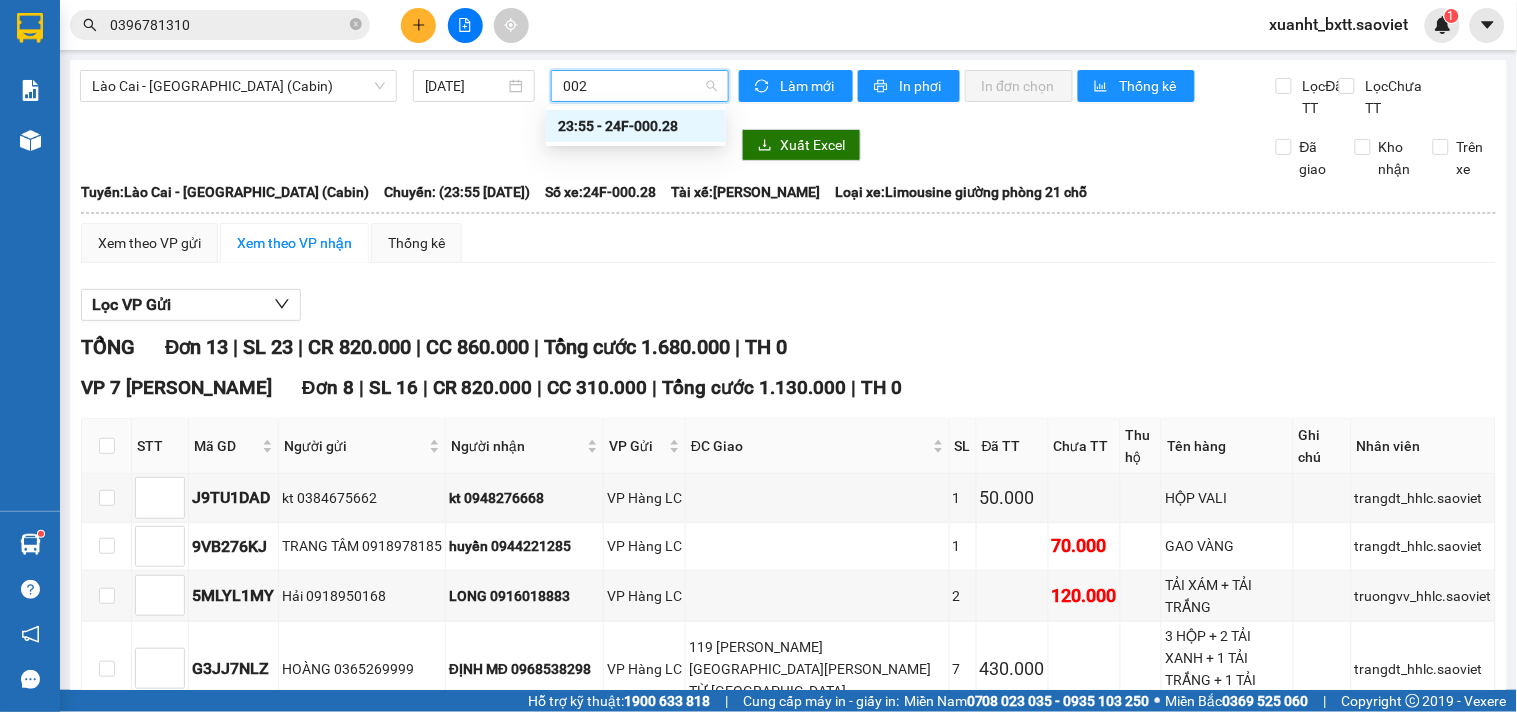 type on "0028" 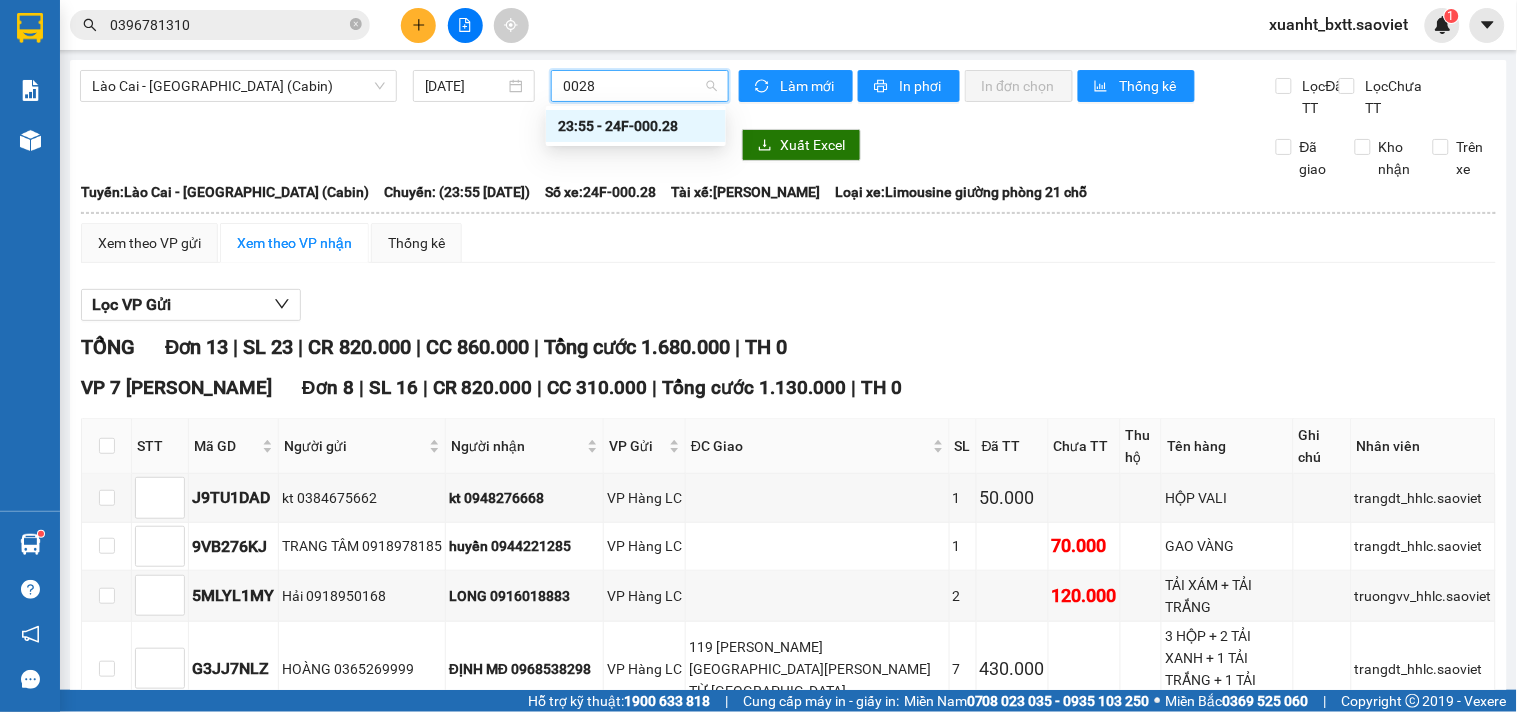 click on "23:55     - 24F-000.28" at bounding box center (636, 126) 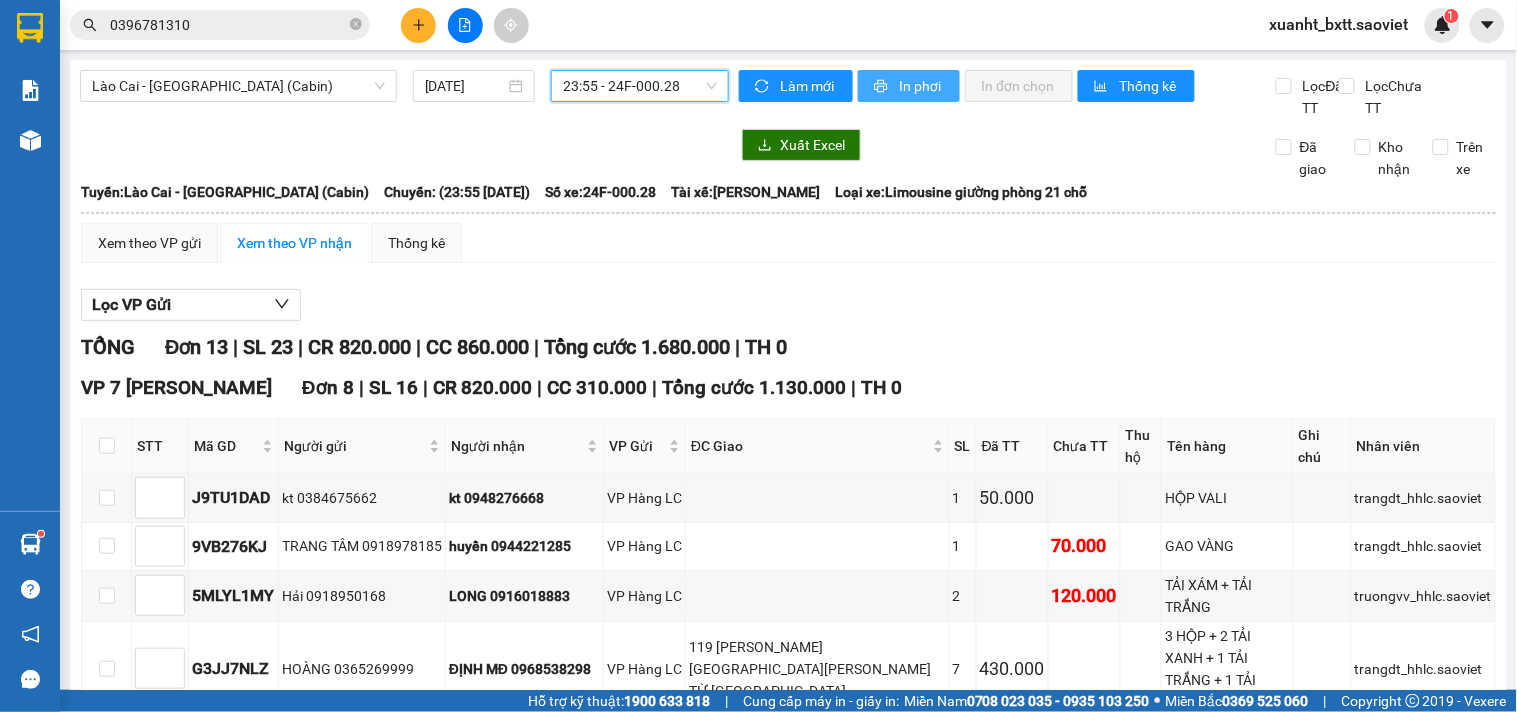 click on "In phơi" at bounding box center [921, 86] 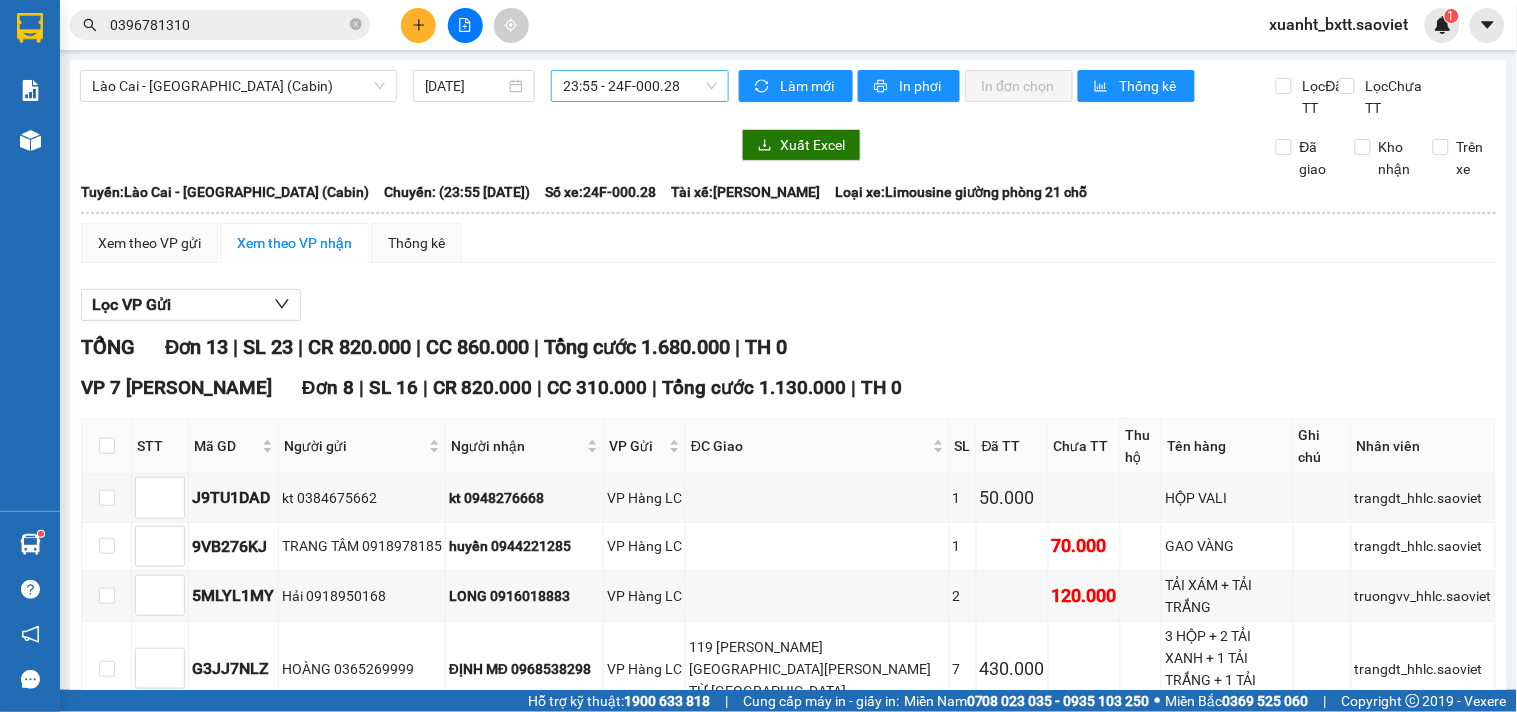 click on "0396781310" at bounding box center (228, 25) 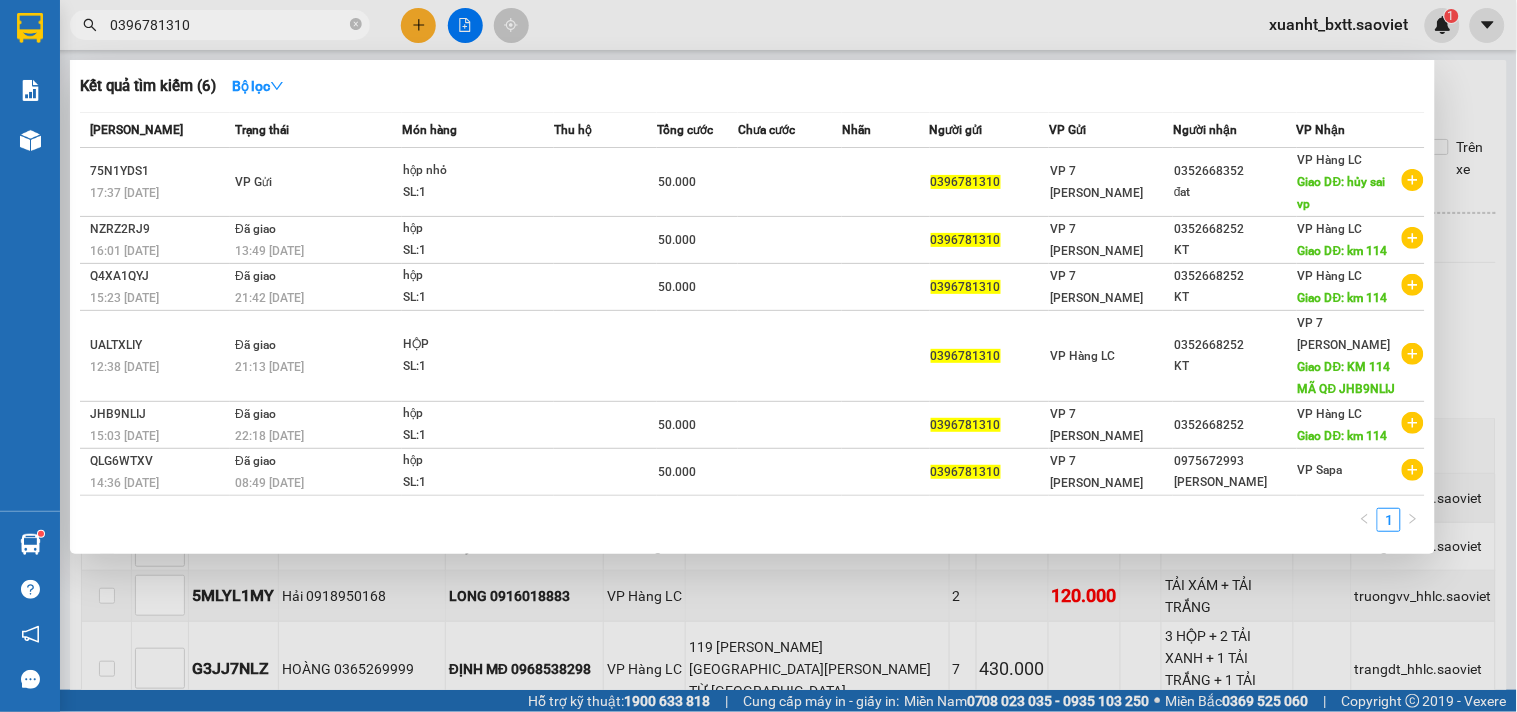 click on "0396781310" at bounding box center [228, 25] 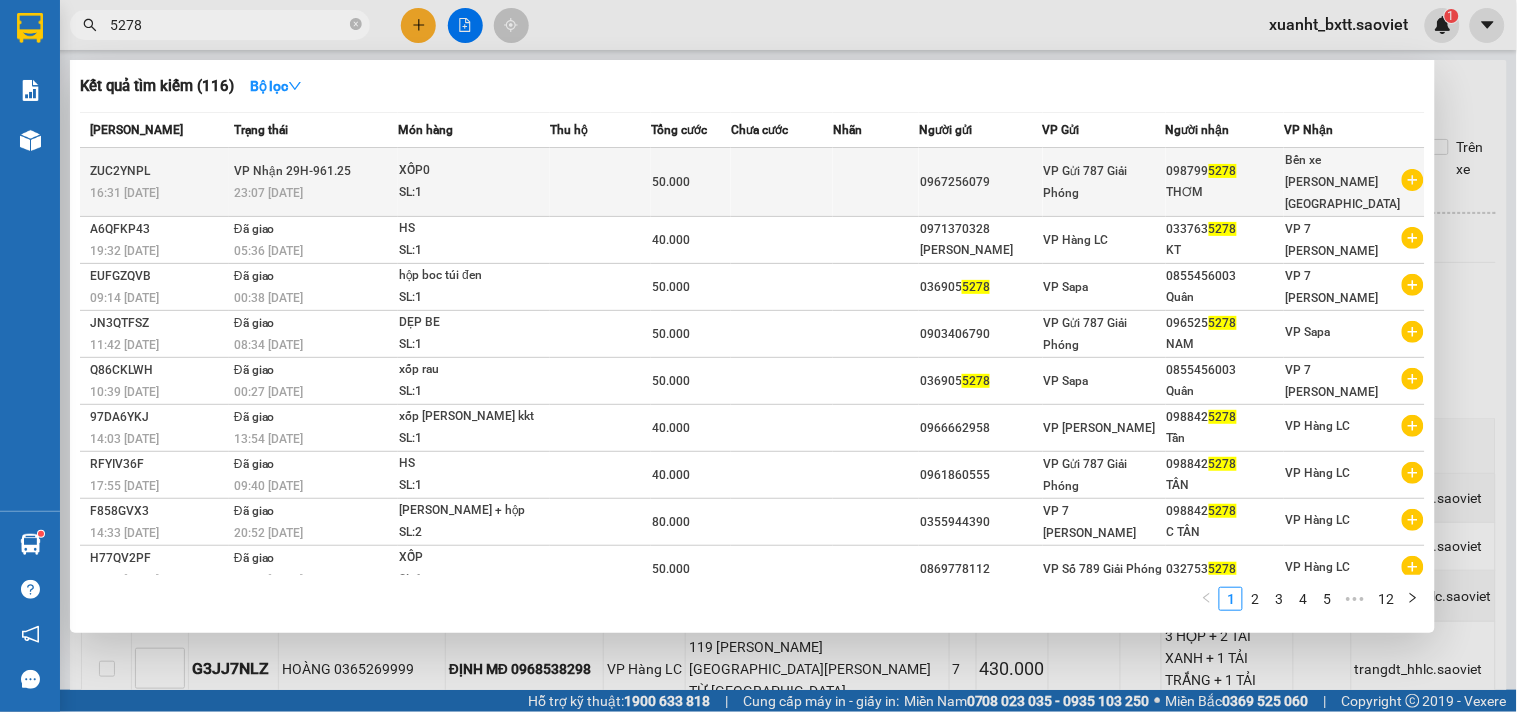 type on "5278" 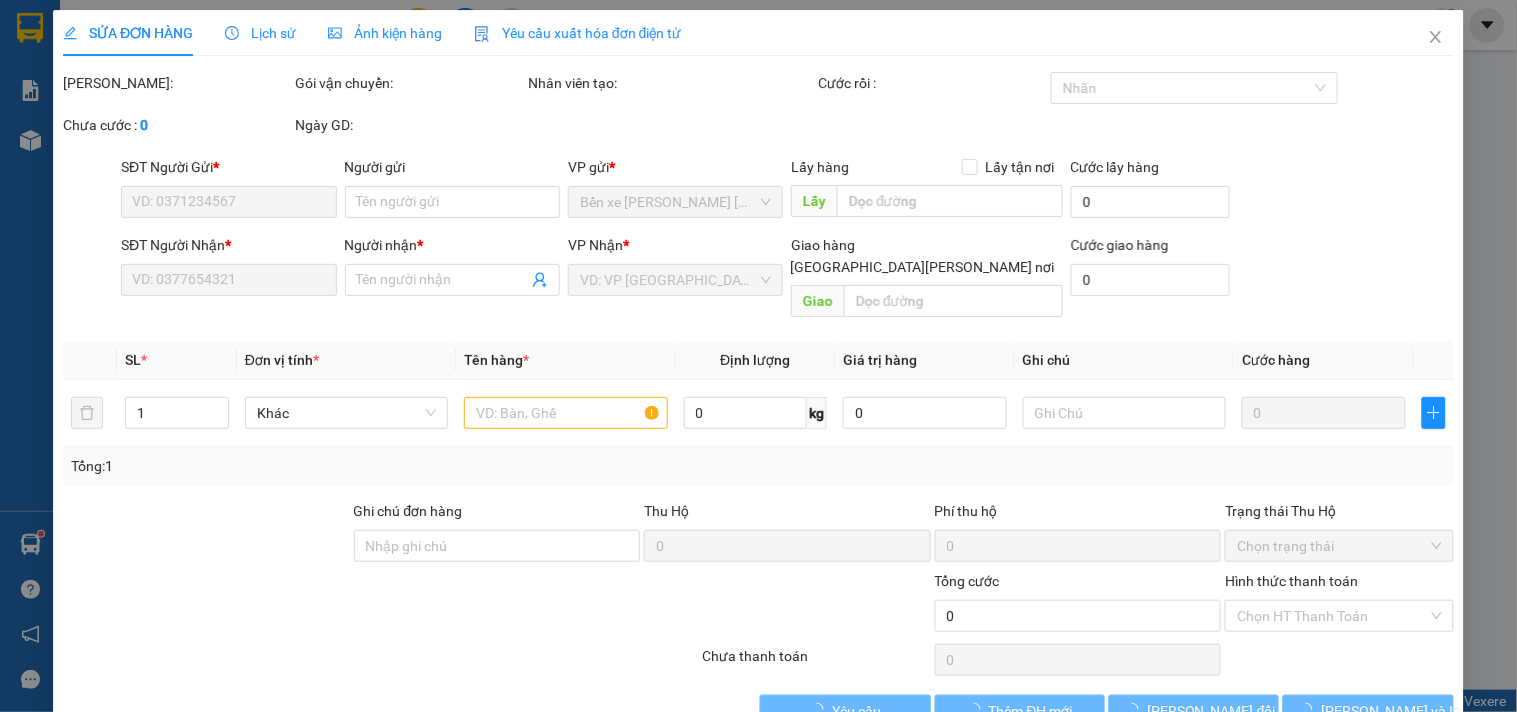 type on "0967256079" 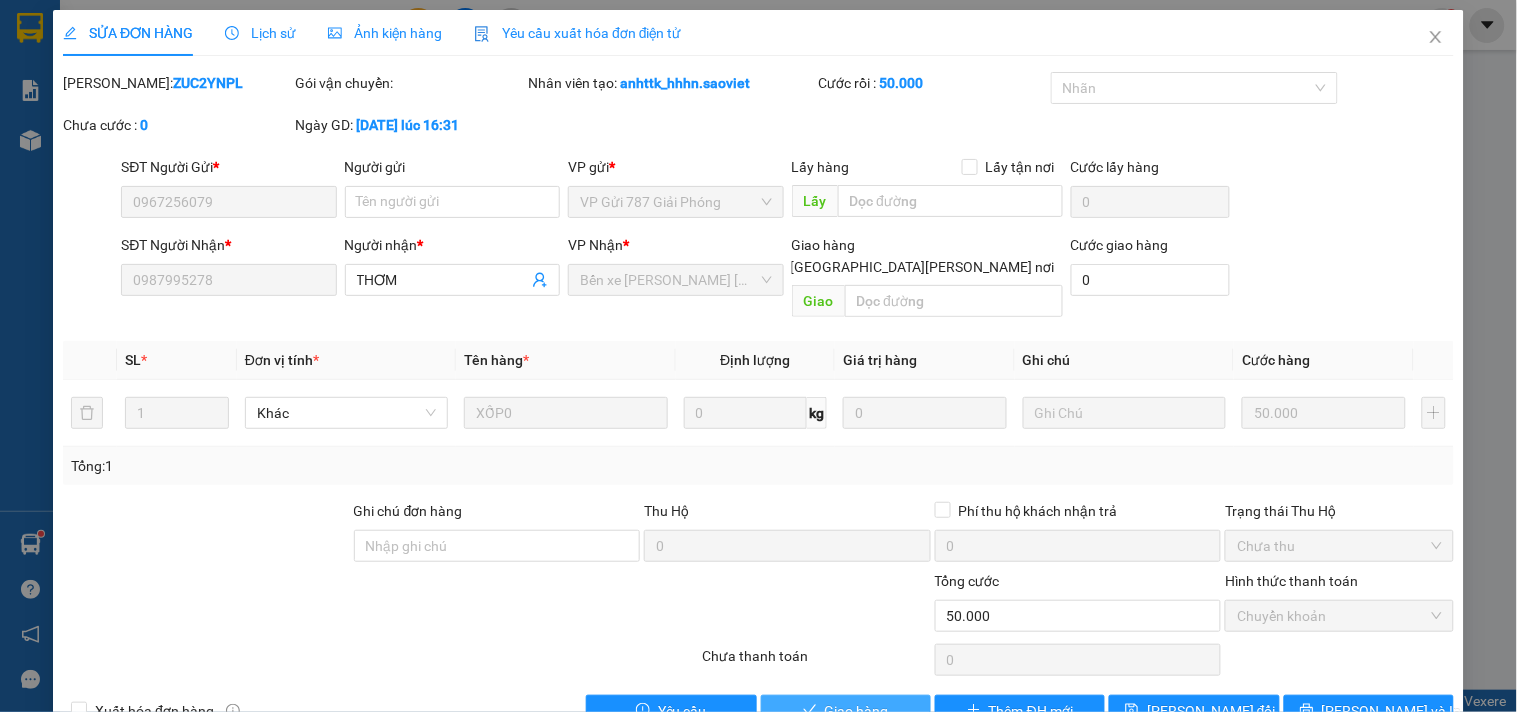 click on "Giao hàng" at bounding box center [857, 711] 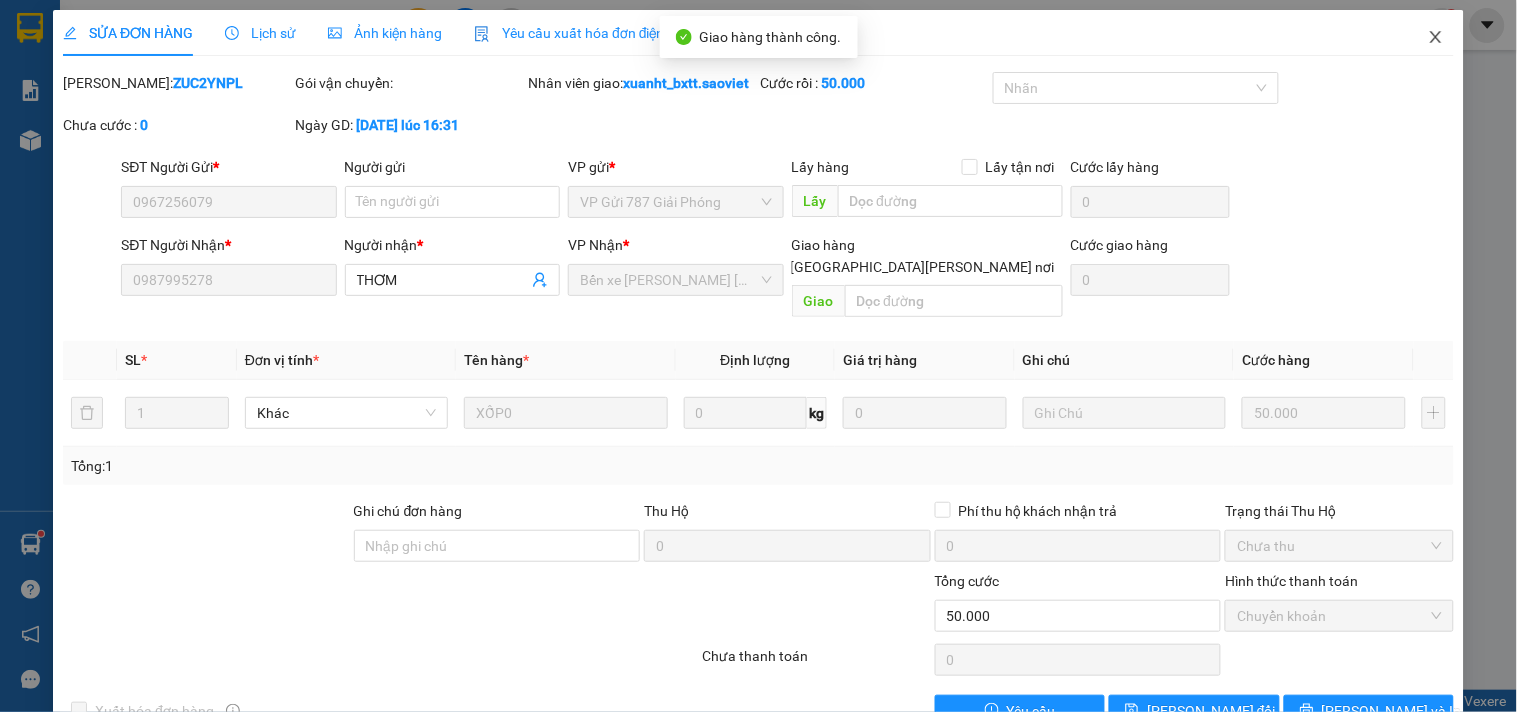 click at bounding box center (1436, 38) 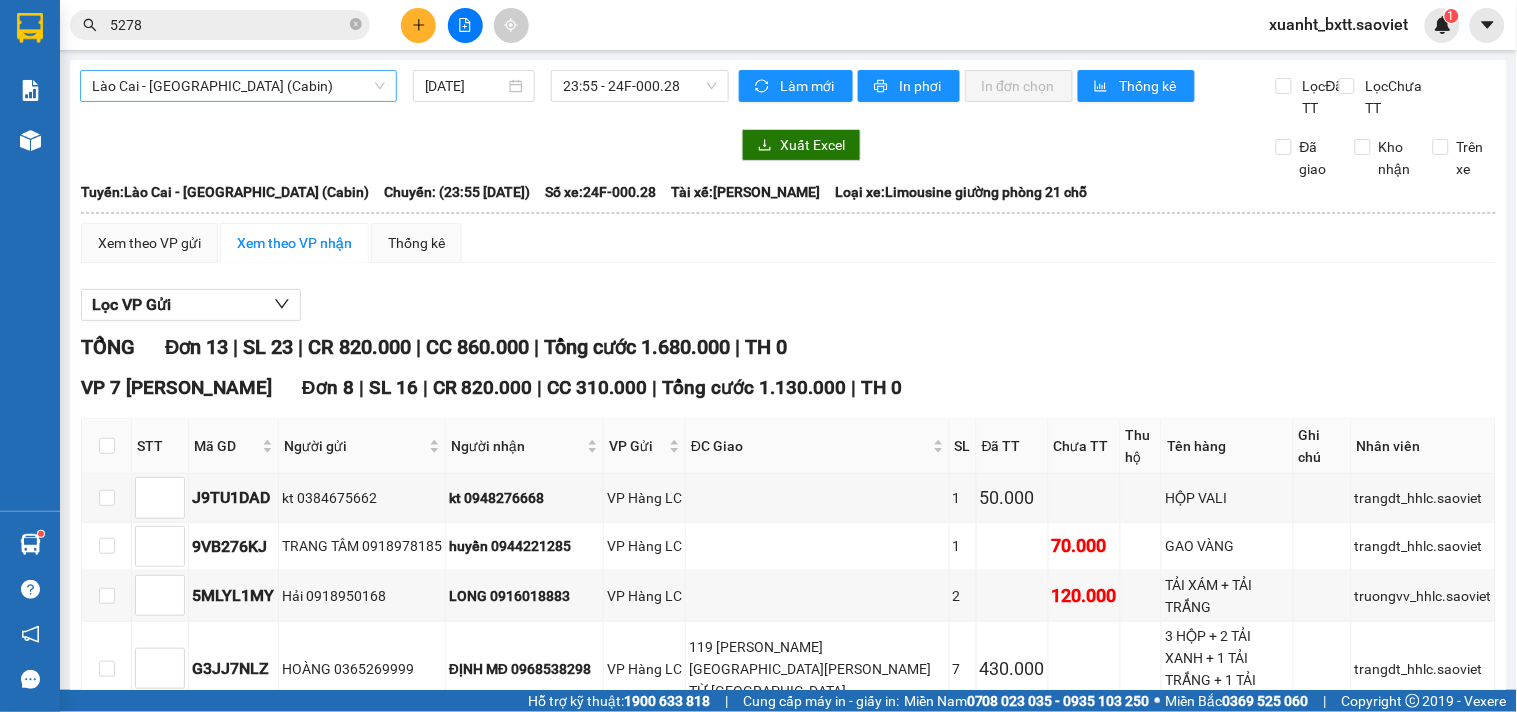 click on "Lào Cai - Hà Nội (Cabin)" at bounding box center (238, 86) 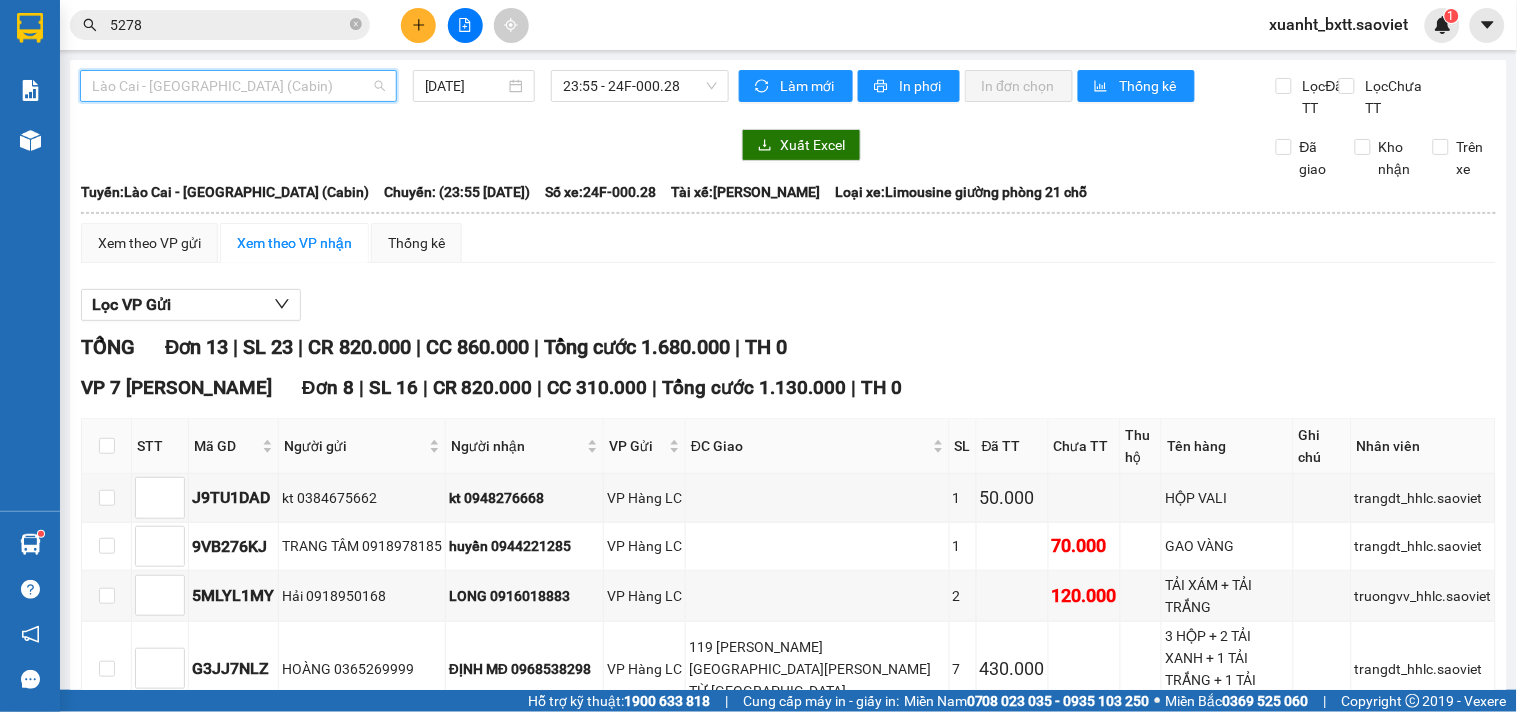 click on "Lào Cai - Hà Nội (Cabin)" at bounding box center (238, 86) 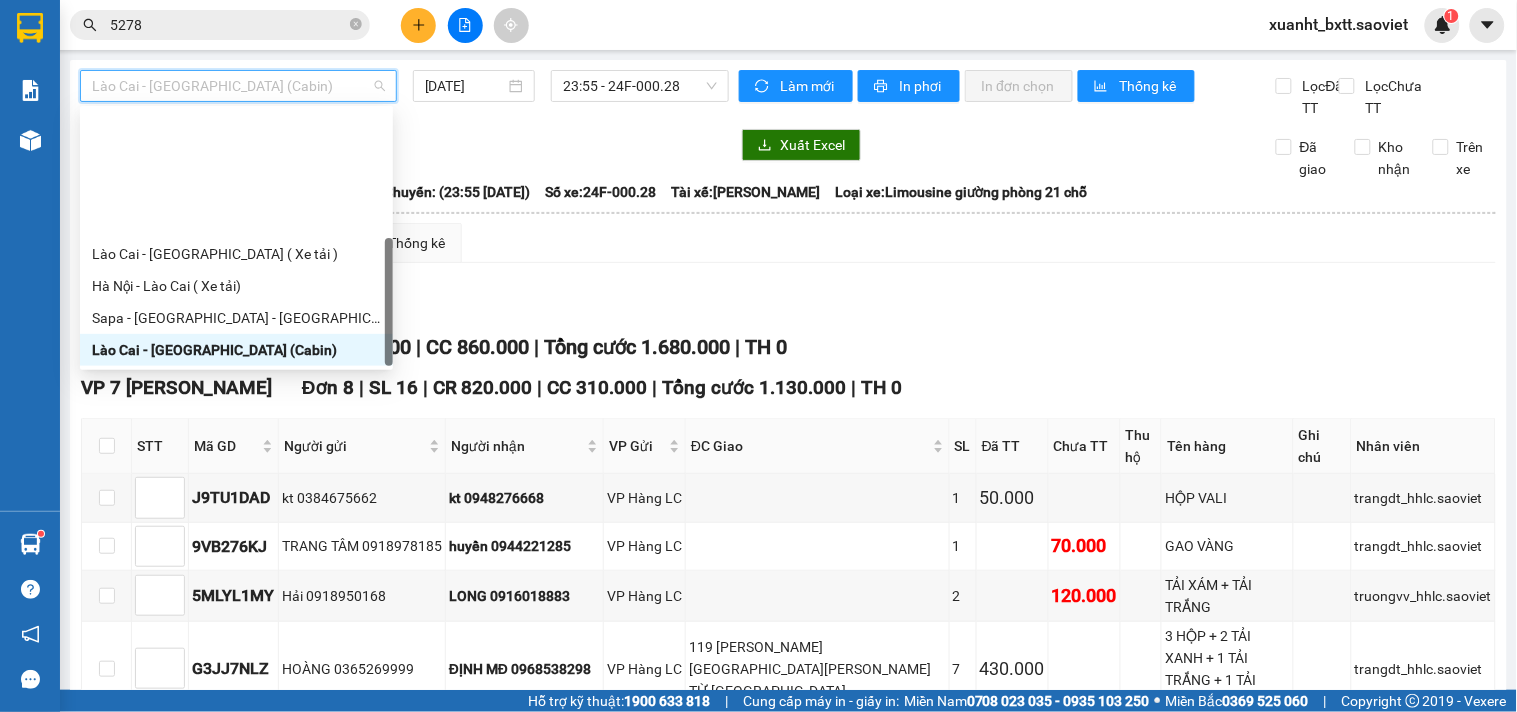 click on "Sapa - Hà Nội (Cabin)" at bounding box center (236, 414) 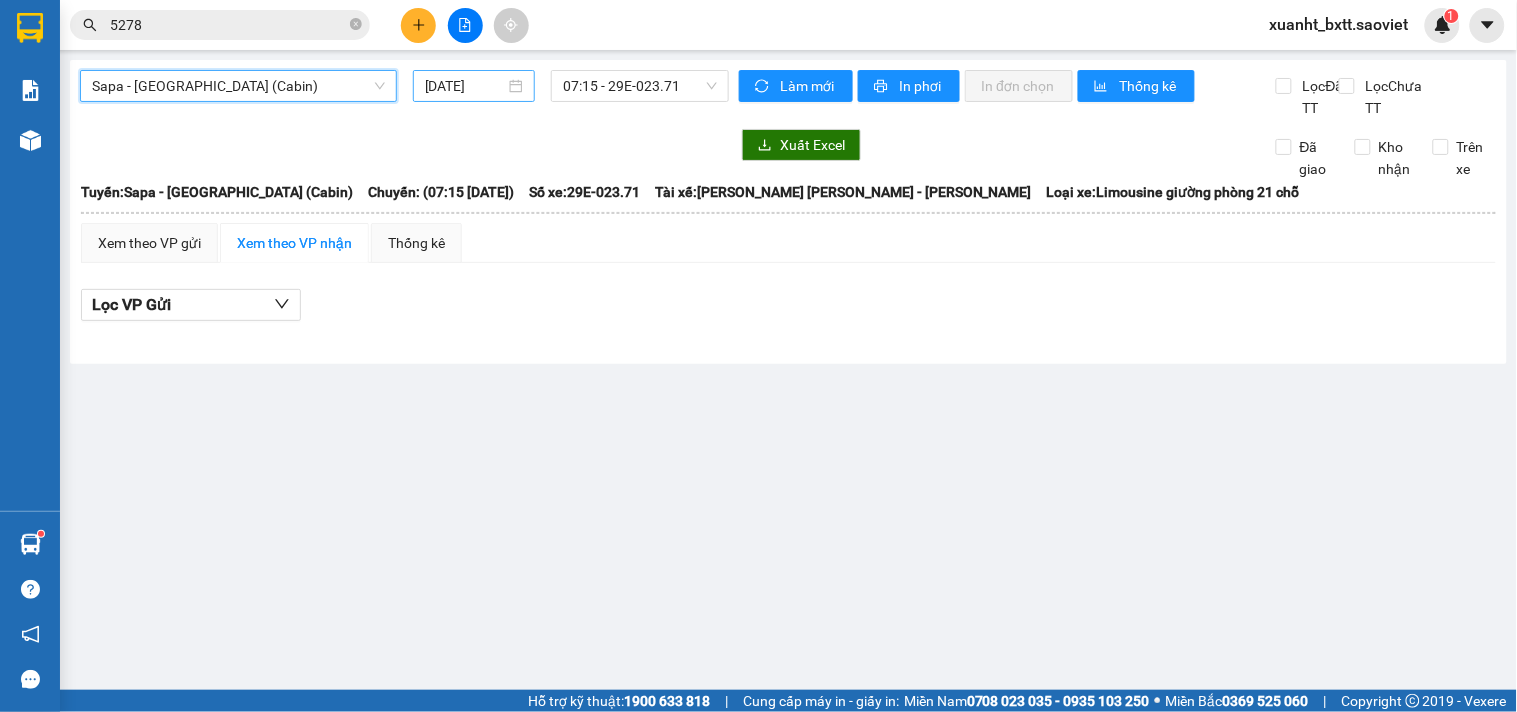 click on "[DATE]" at bounding box center [465, 86] 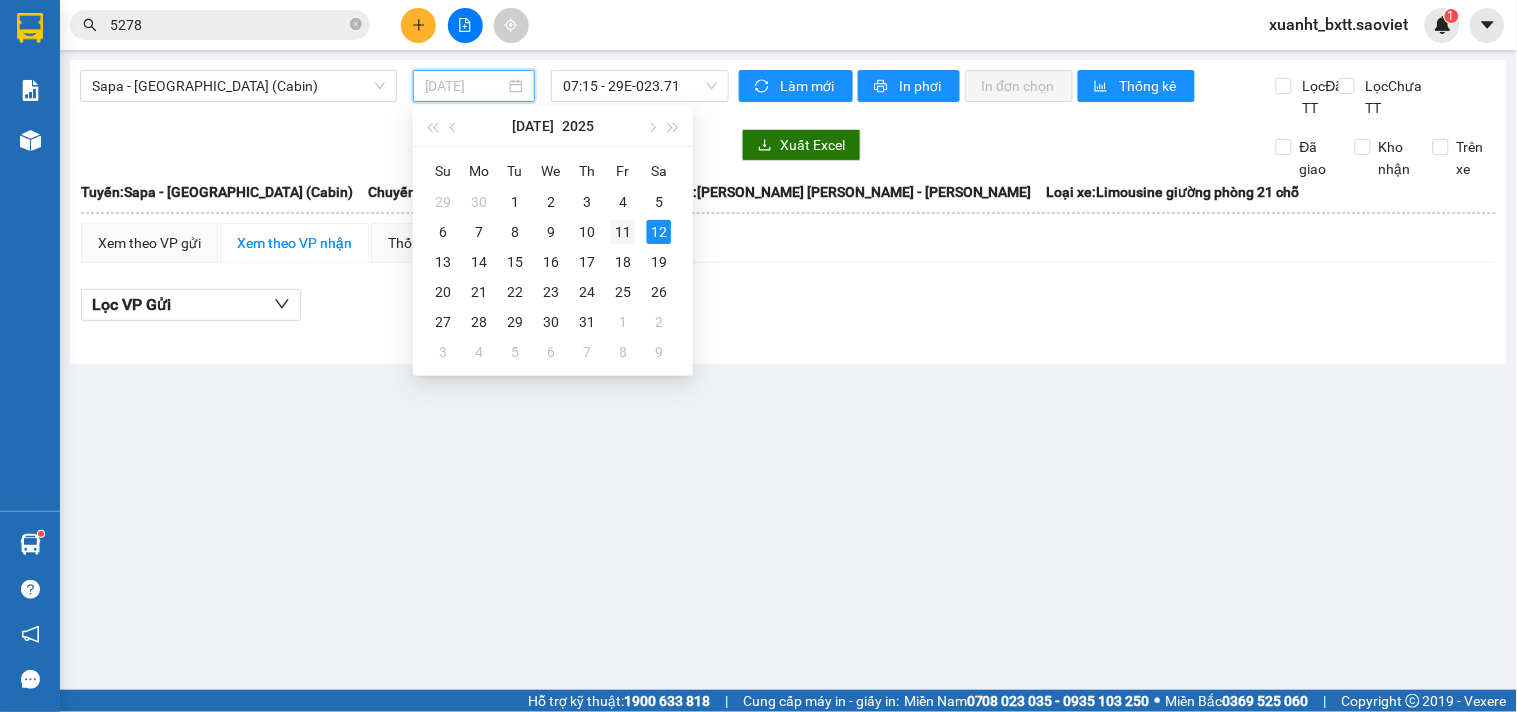 click on "11" at bounding box center (623, 232) 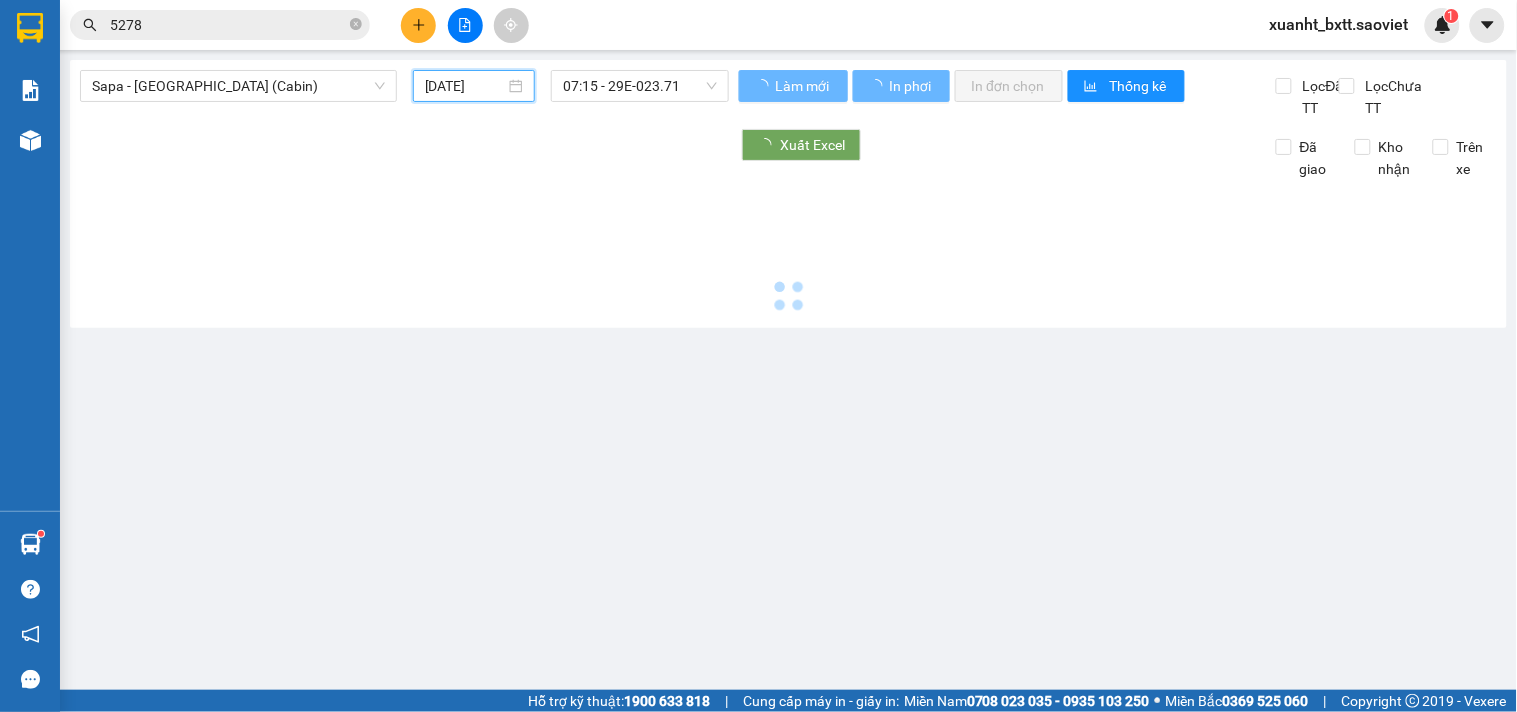 type on "11/07/2025" 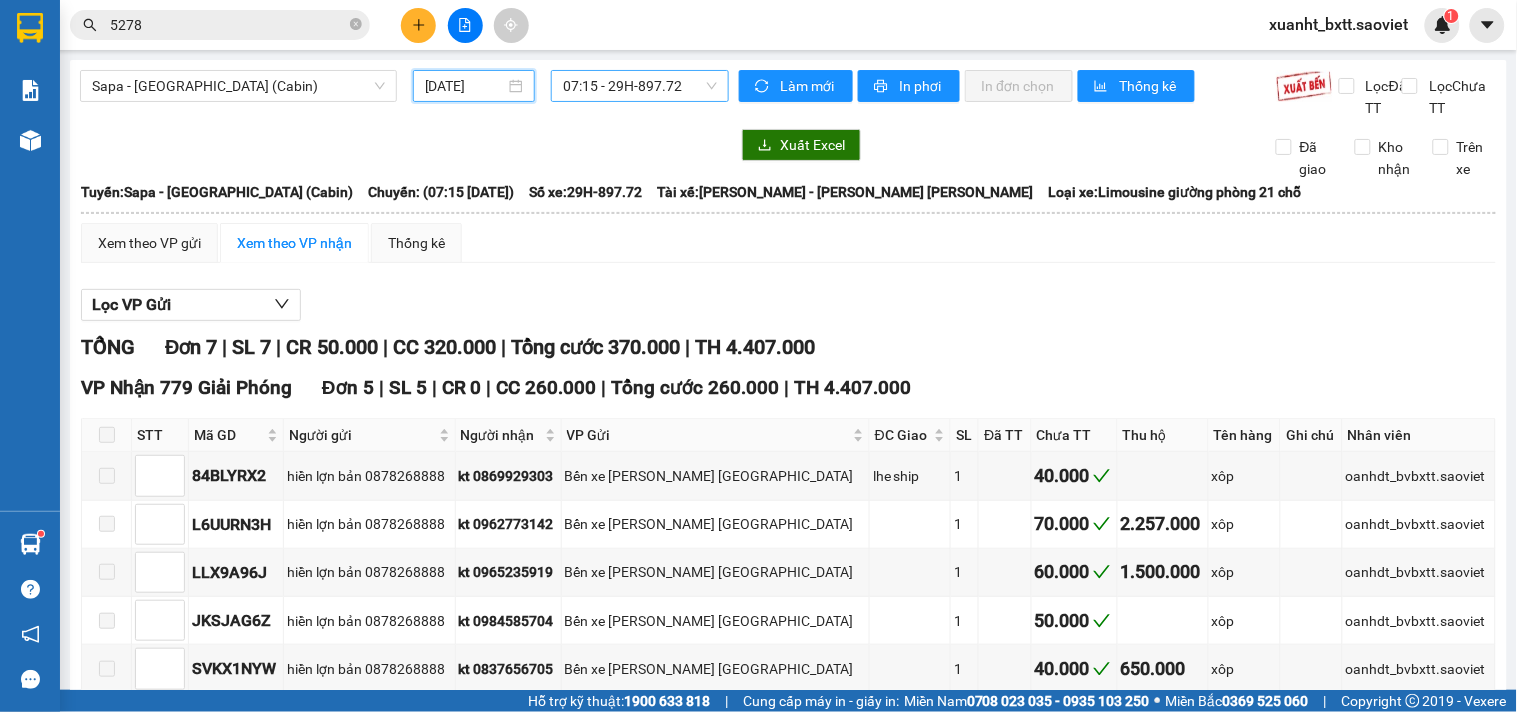 click on "07:15     - 29H-897.72" at bounding box center (640, 86) 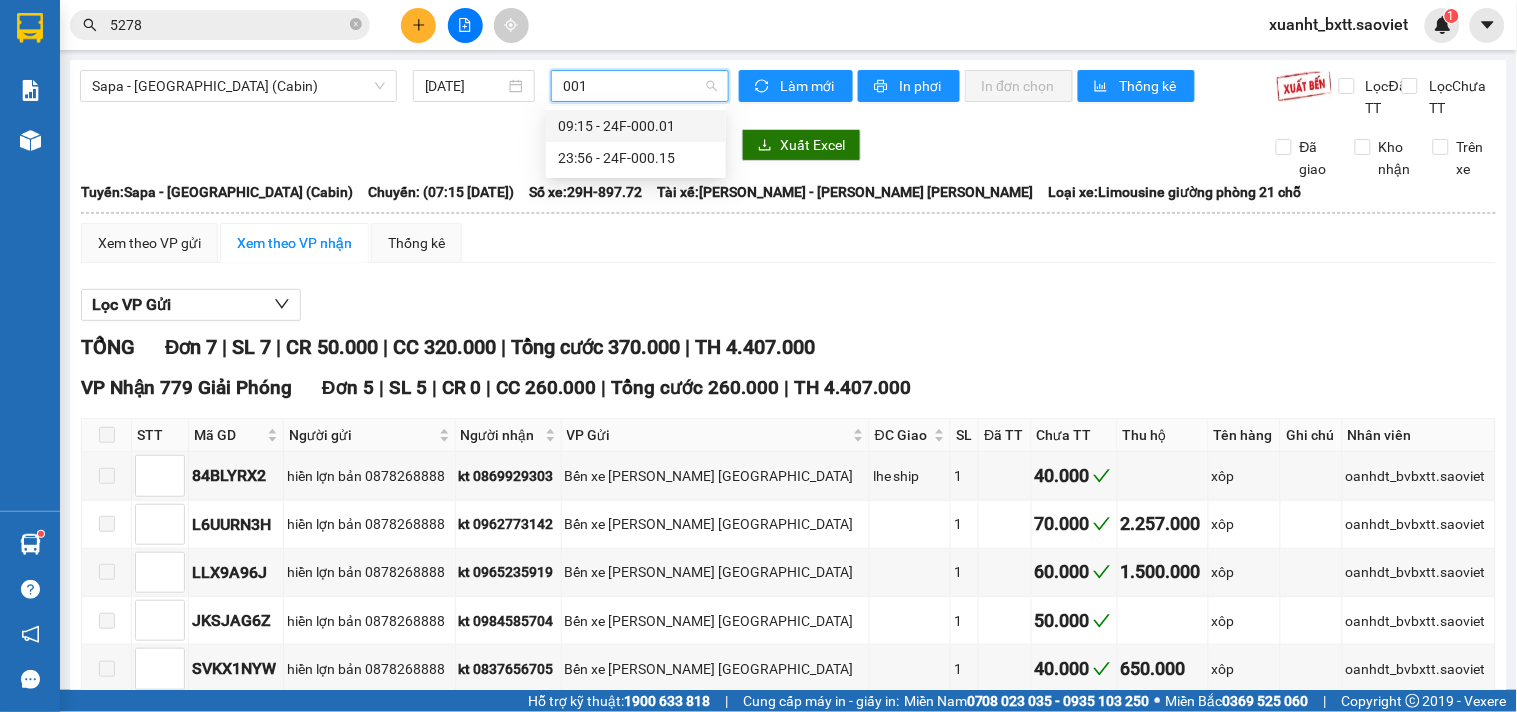 type on "0015" 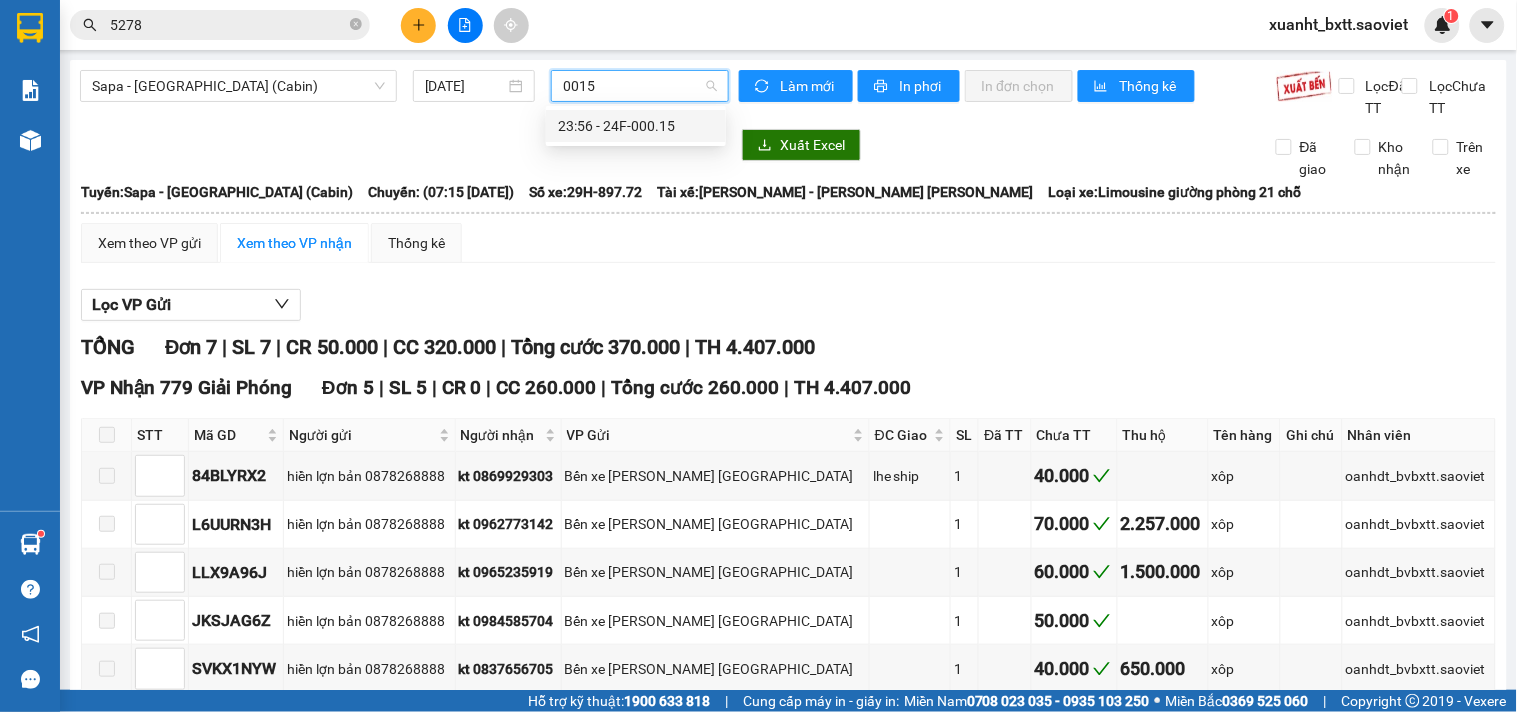 click on "23:56     - 24F-000.15" at bounding box center [636, 126] 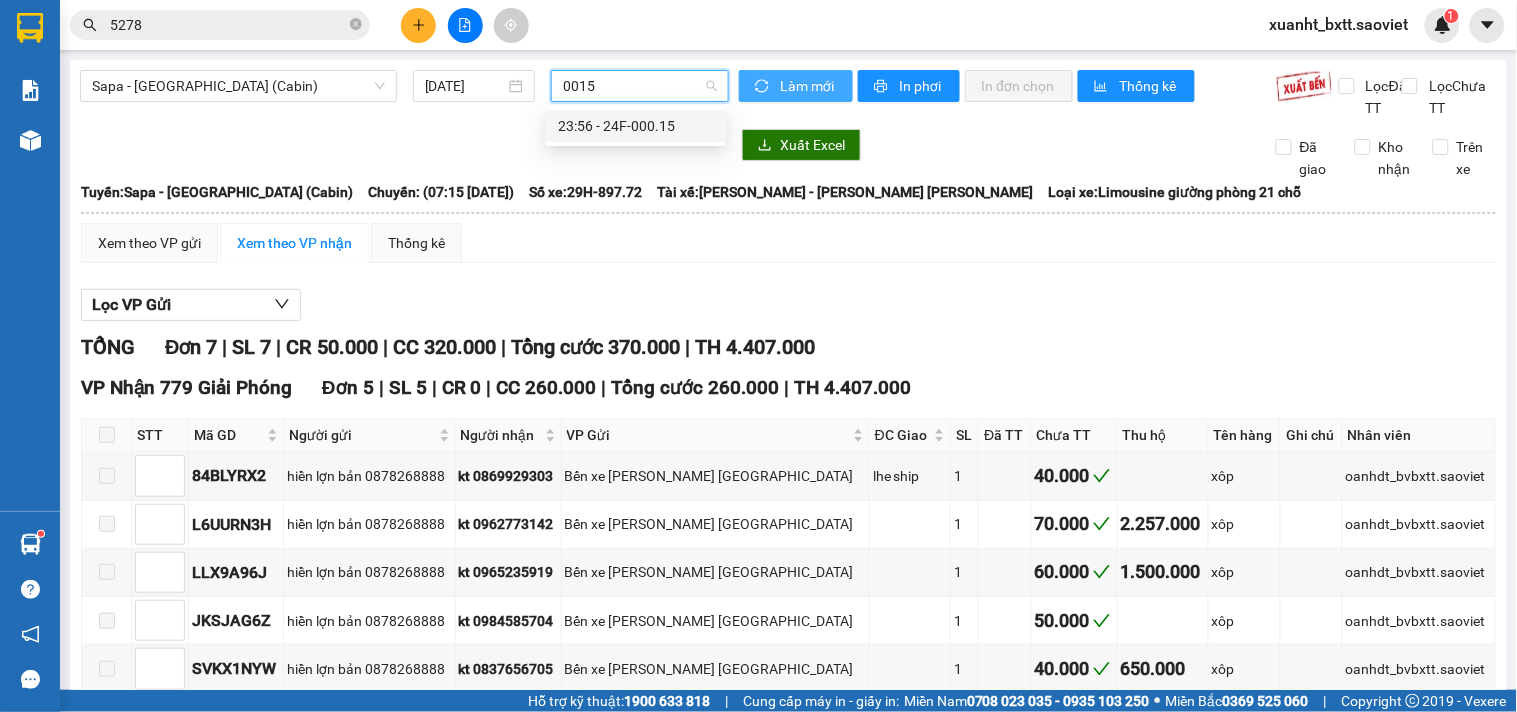 type 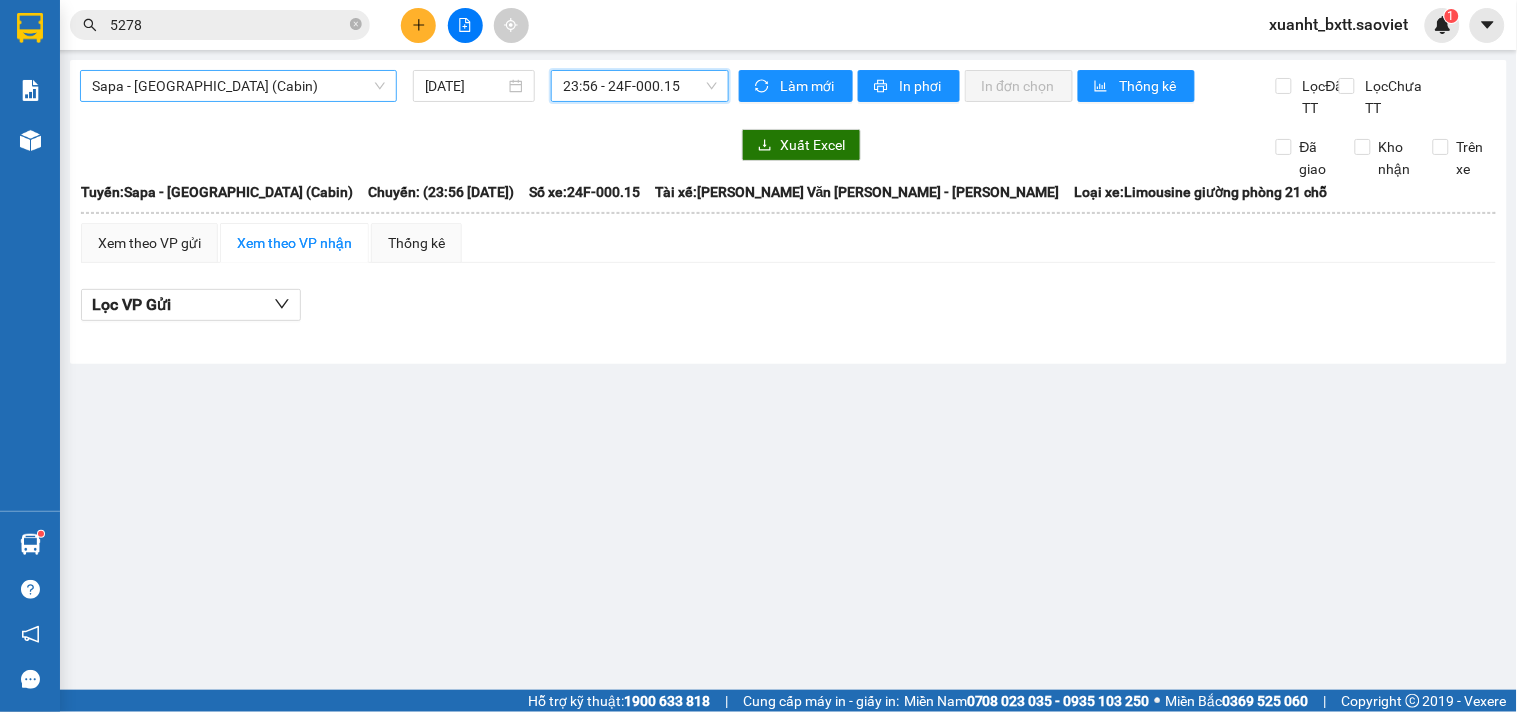 click on "Sapa - Hà Nội (Cabin)" at bounding box center (238, 86) 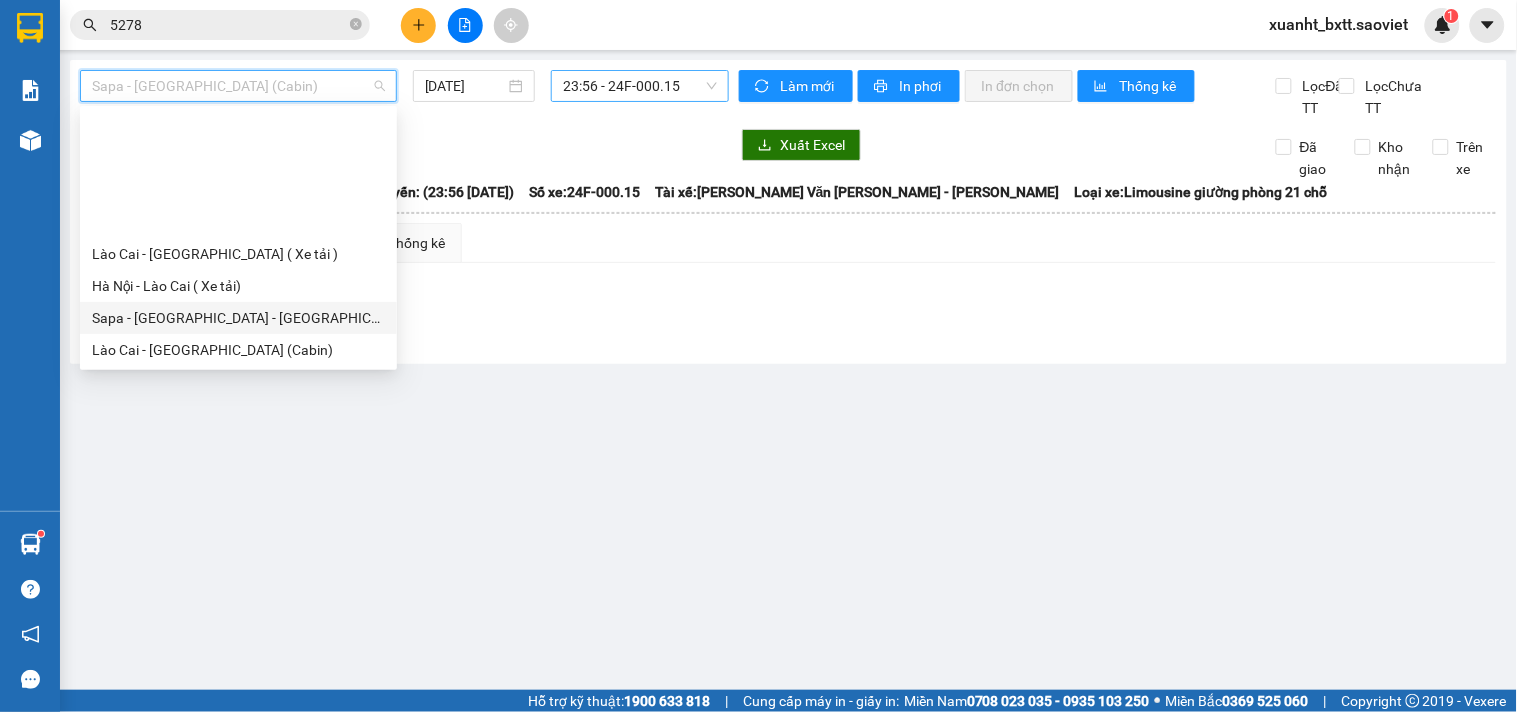 click on "Sapa - Lào Cai - Hà Nội (Giường)" at bounding box center [238, 318] 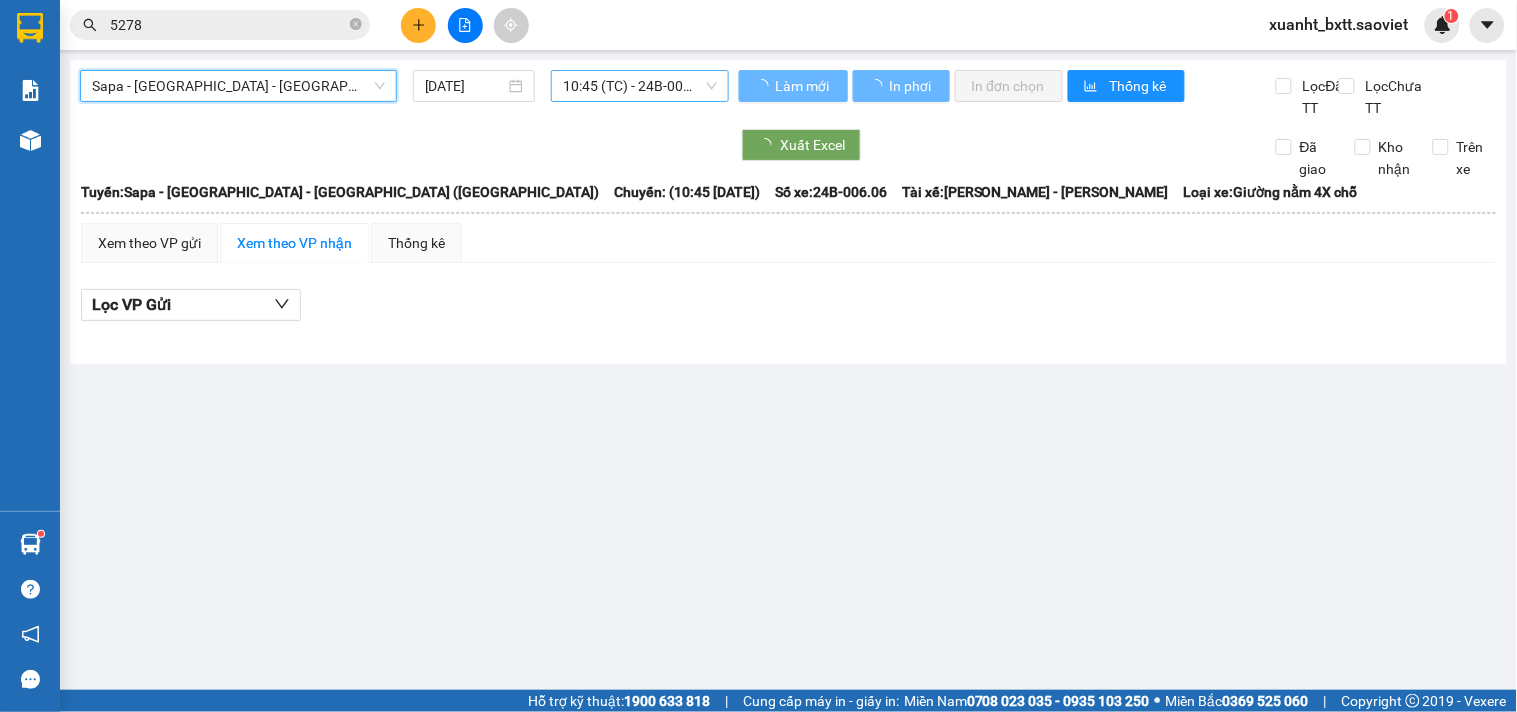 click on "[DATE]" at bounding box center (474, 86) 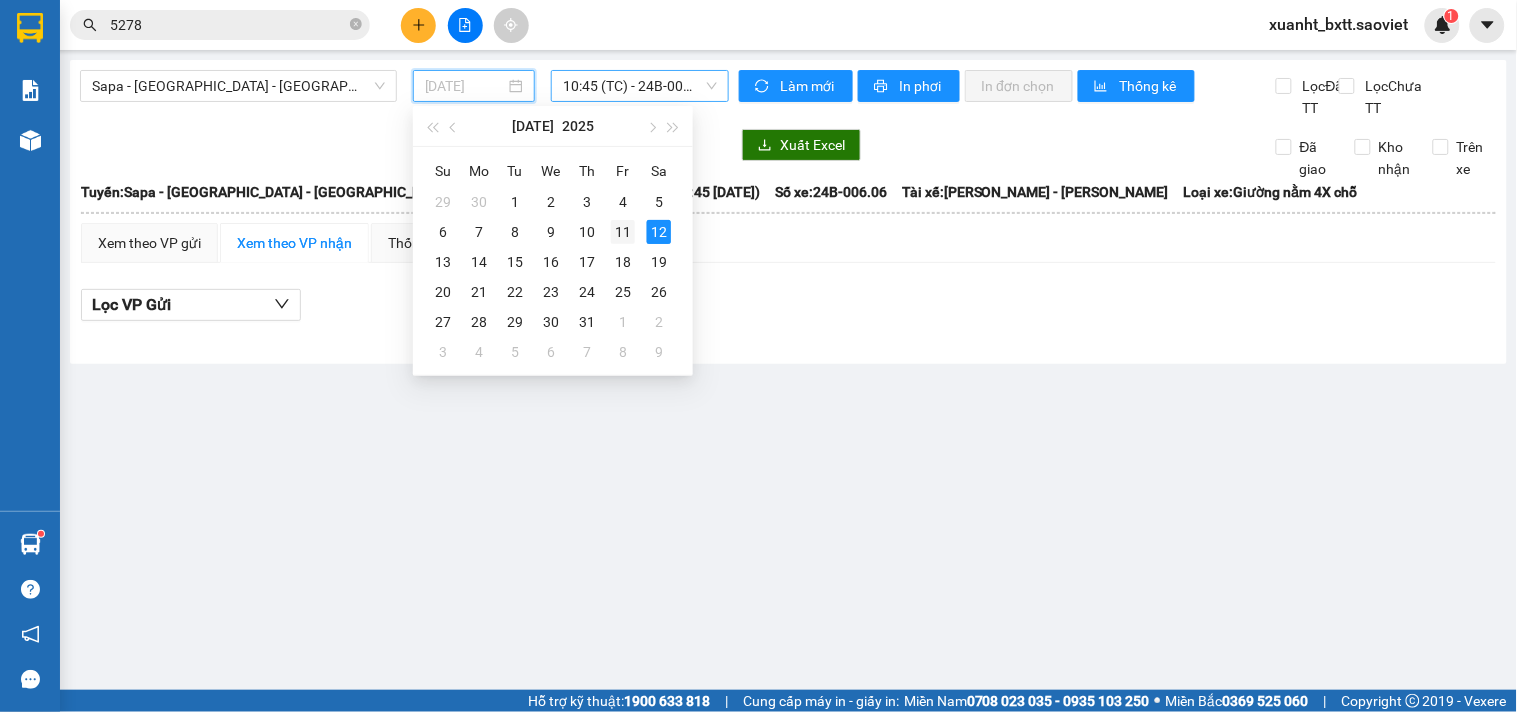 click on "11" at bounding box center [623, 232] 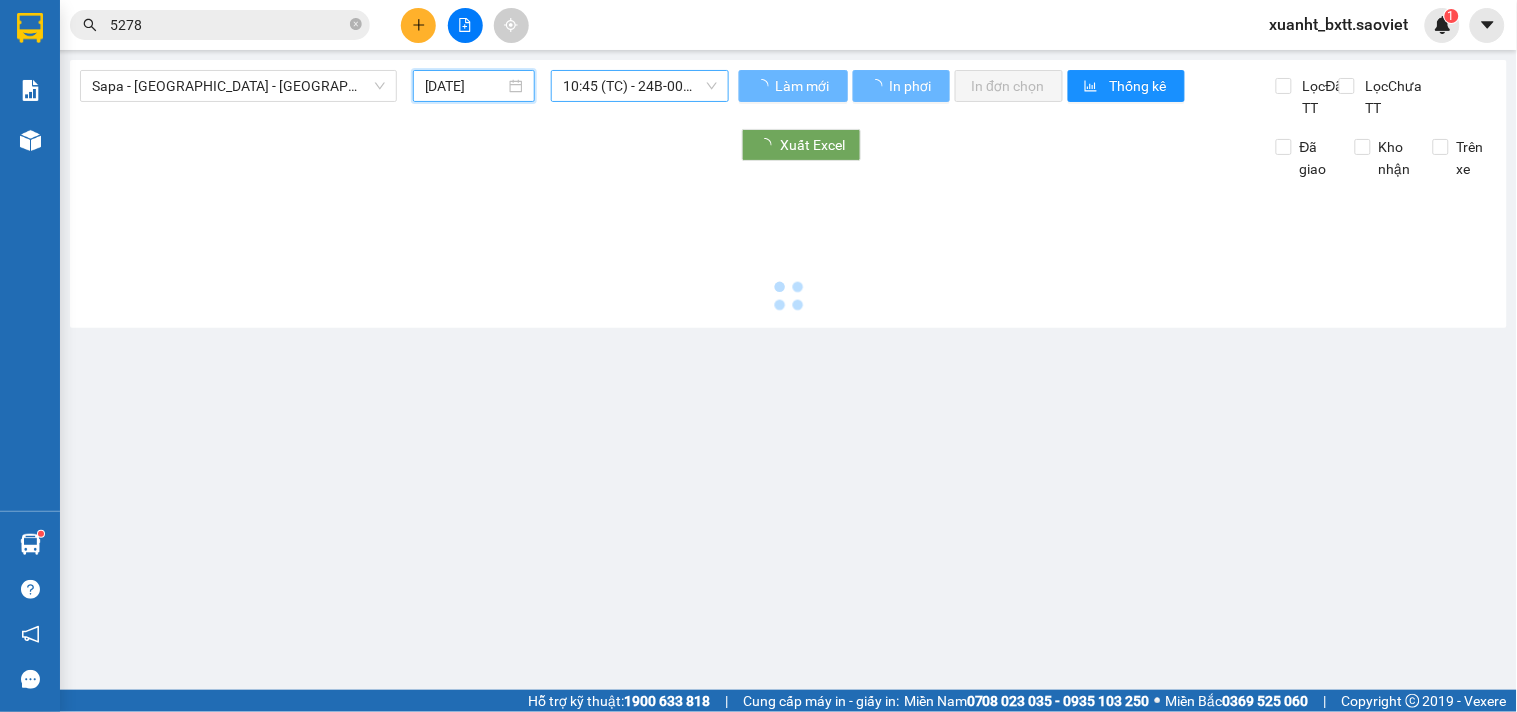 type on "11/07/2025" 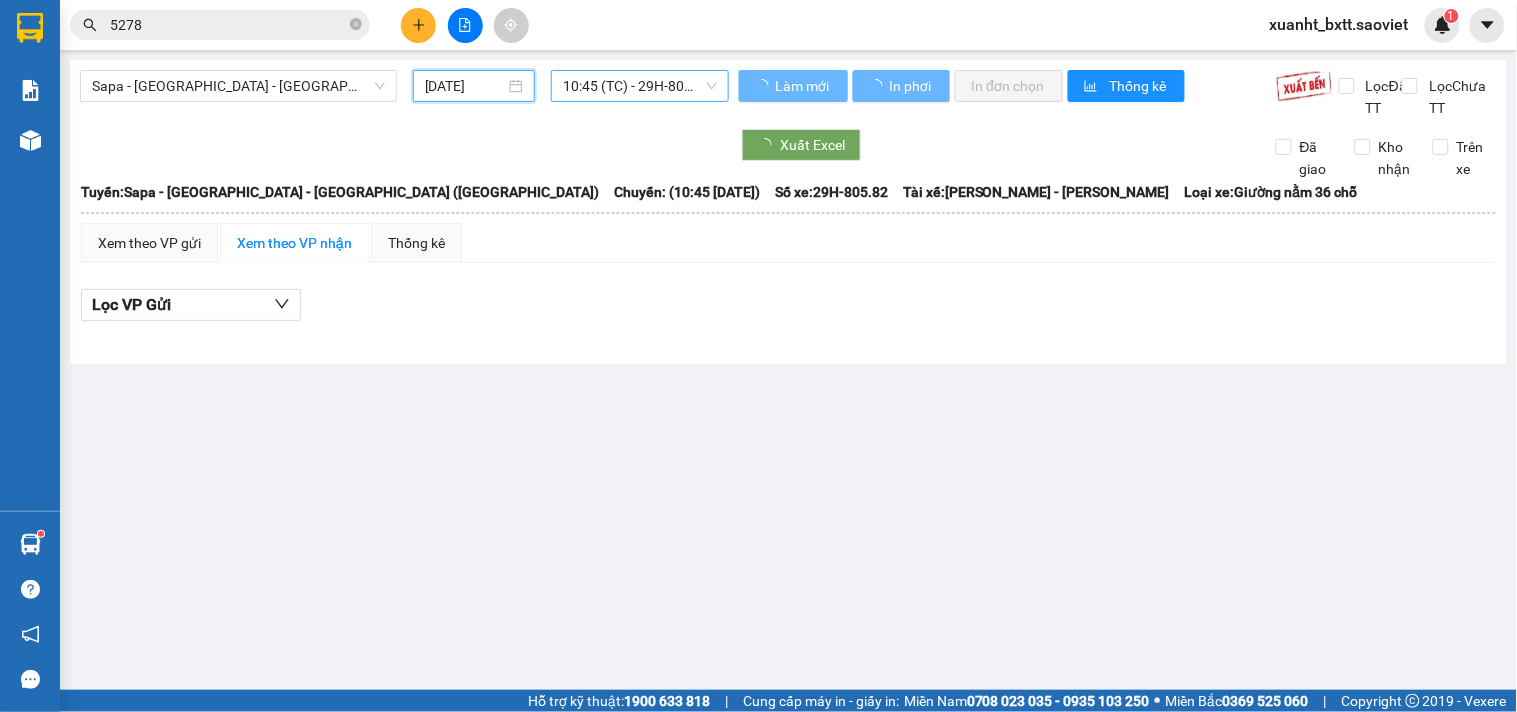 click on "10:45   (TC)   - 29H-805.82" at bounding box center [640, 86] 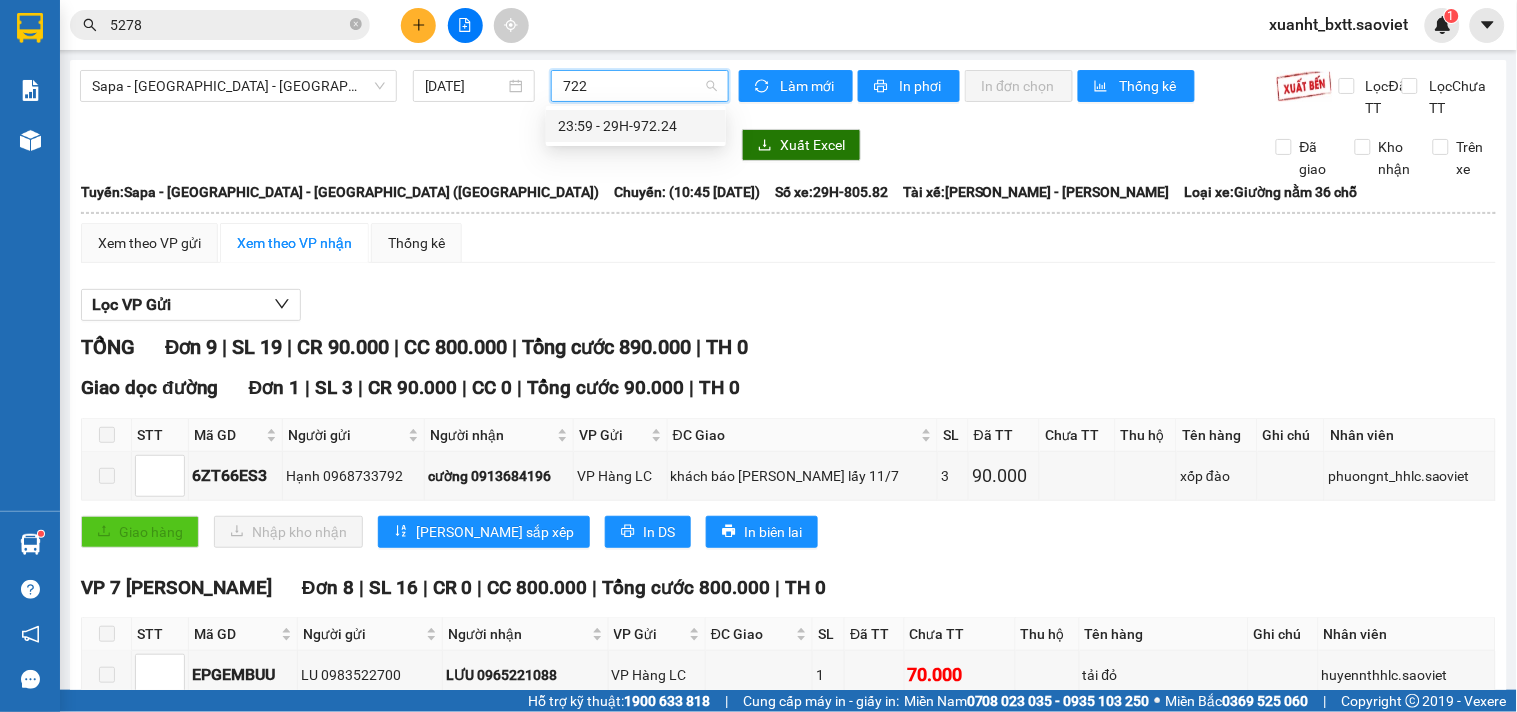 type on "7224" 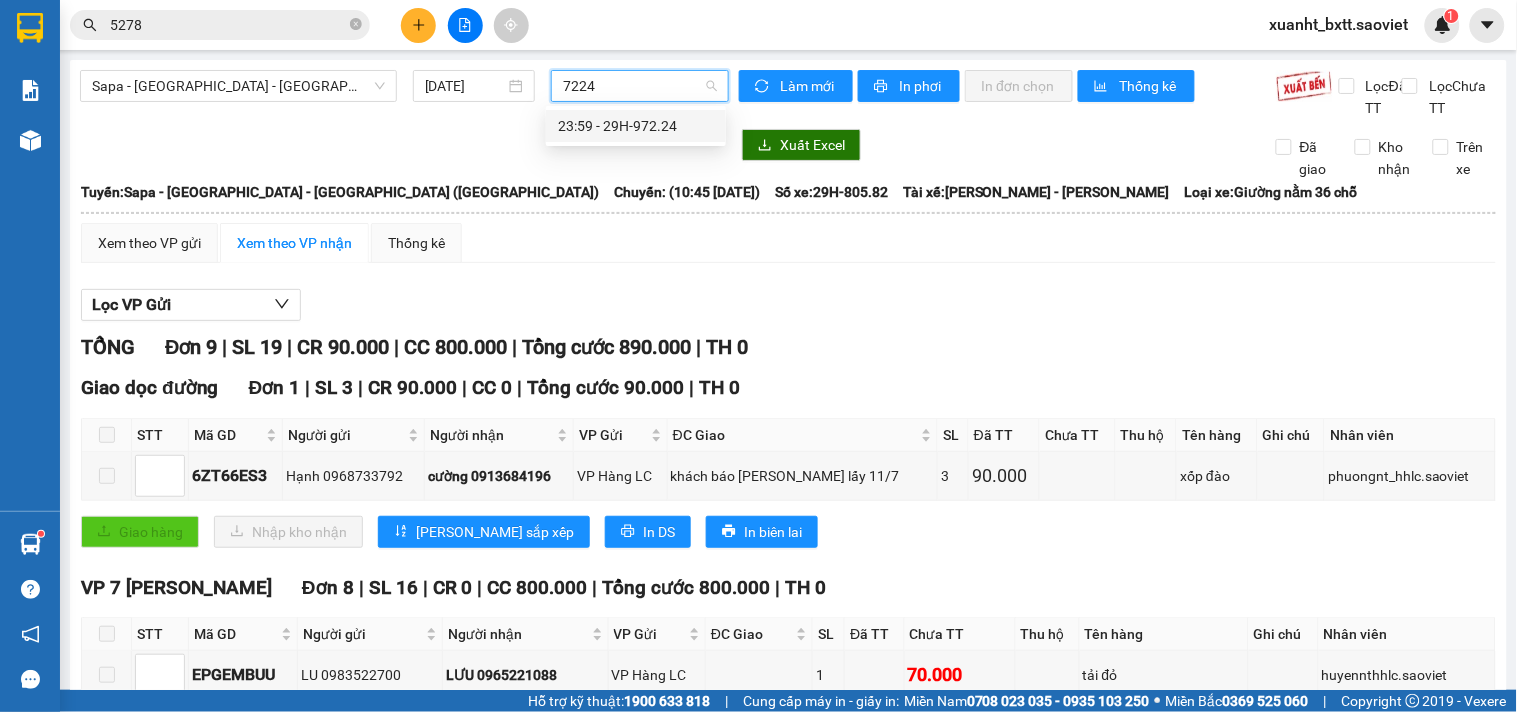 click on "23:59     - 29H-972.24" at bounding box center (636, 126) 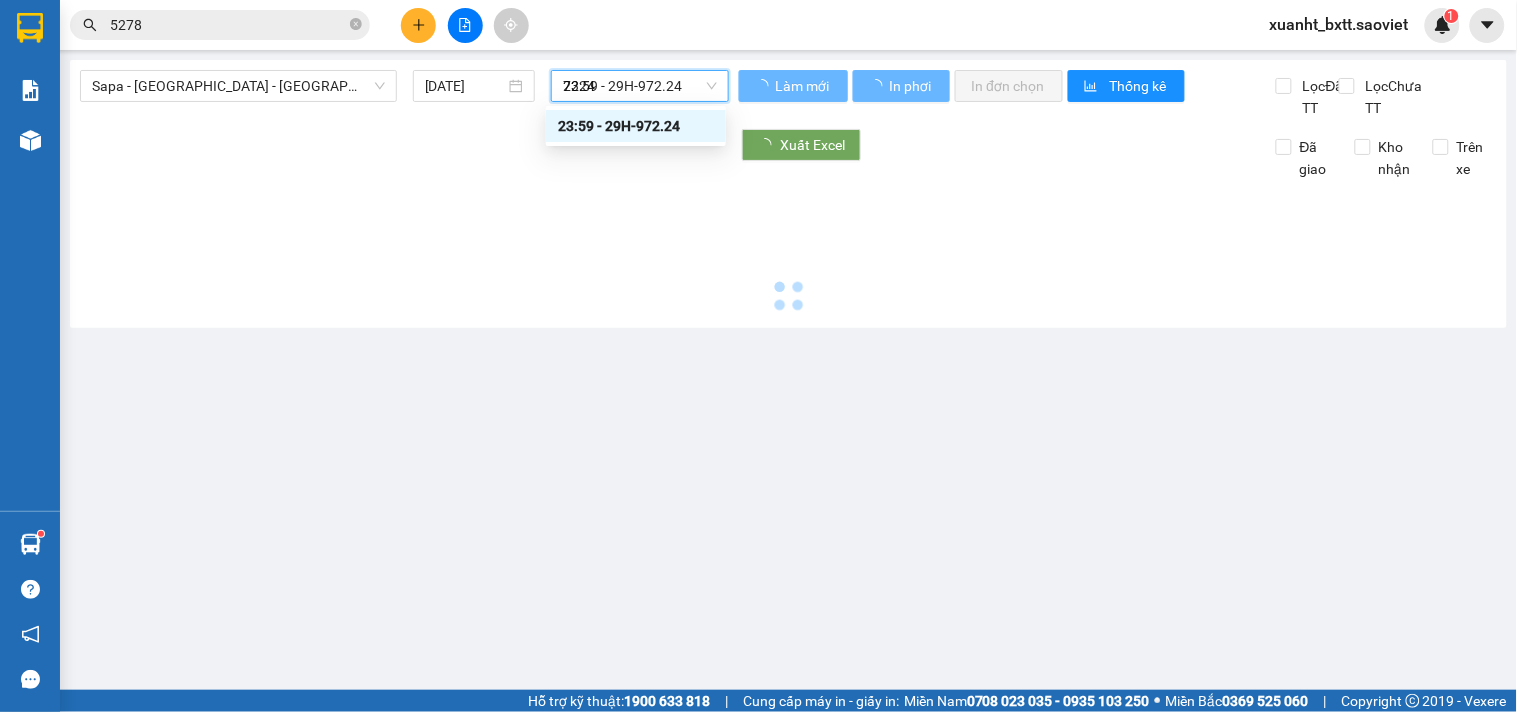 type 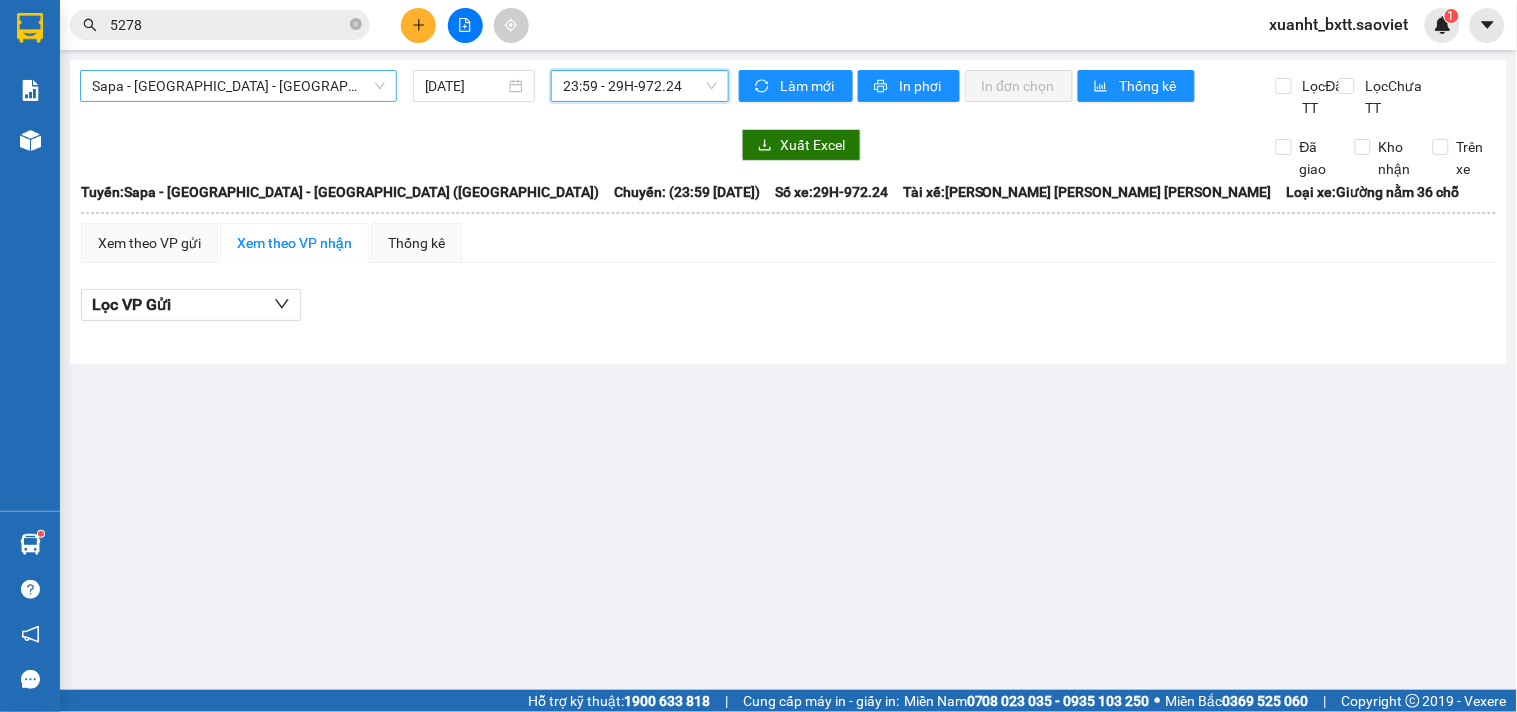 click on "Sapa - Lào Cai - Hà Nội (Giường)" at bounding box center (238, 86) 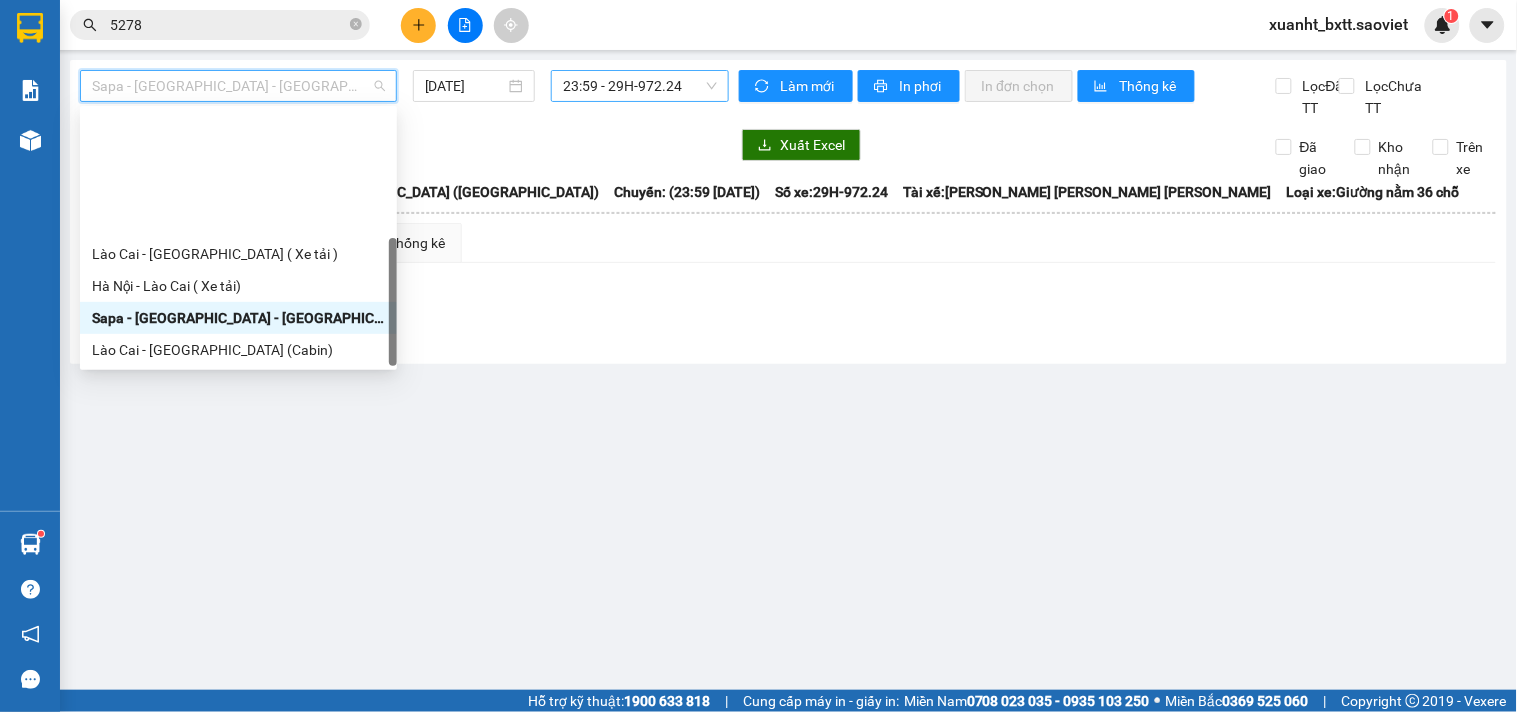 click on "Sapa - Hà Nội (Cabin)" at bounding box center [238, 414] 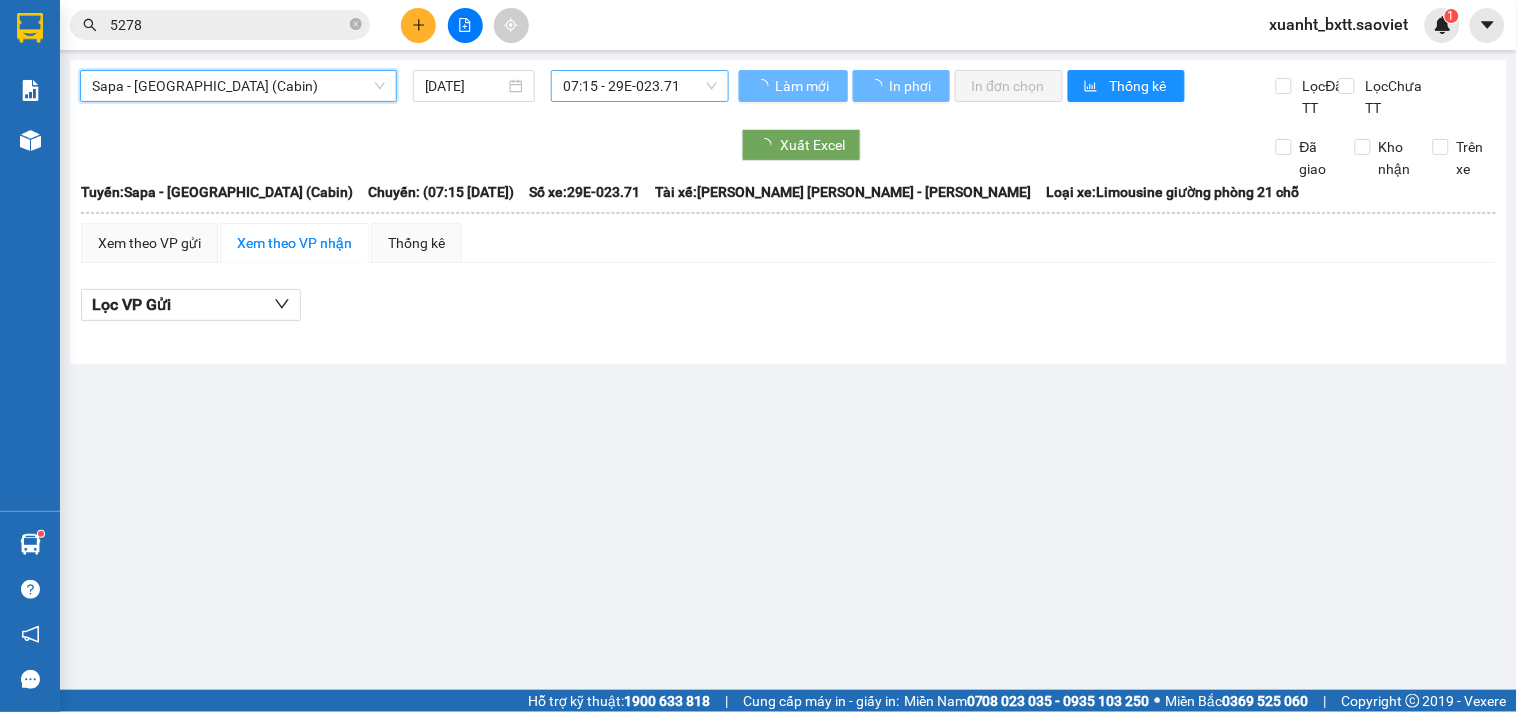 click on "[DATE]" at bounding box center (465, 86) 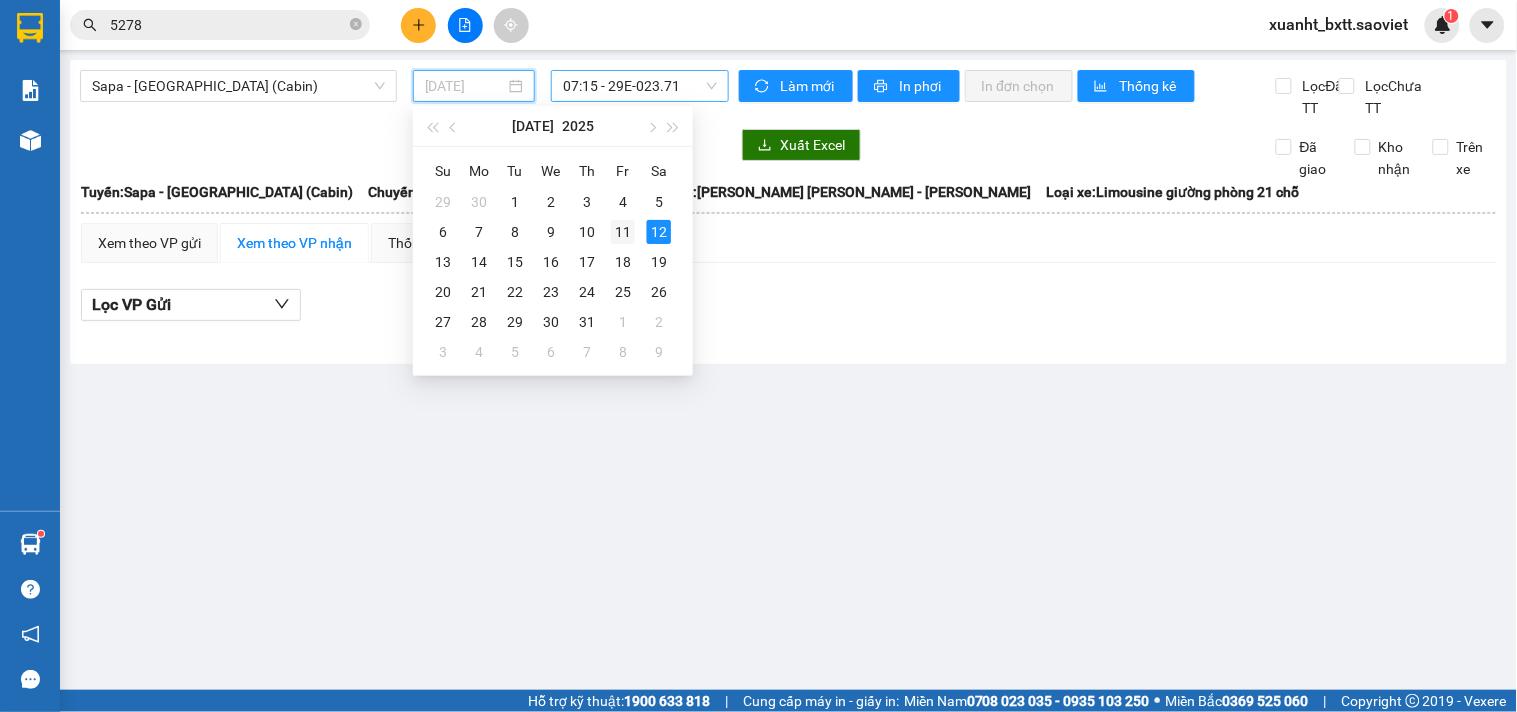click on "11" at bounding box center (623, 232) 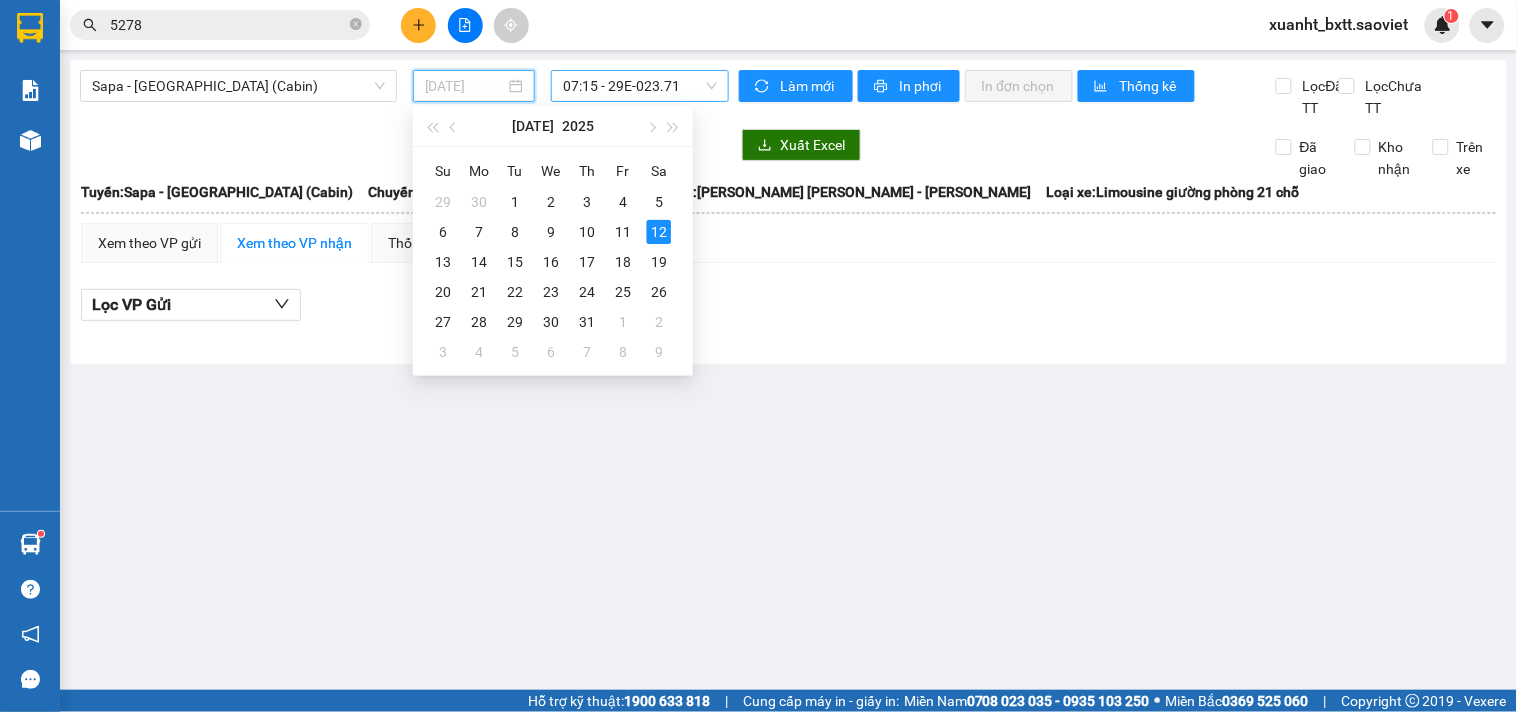 type on "11/07/2025" 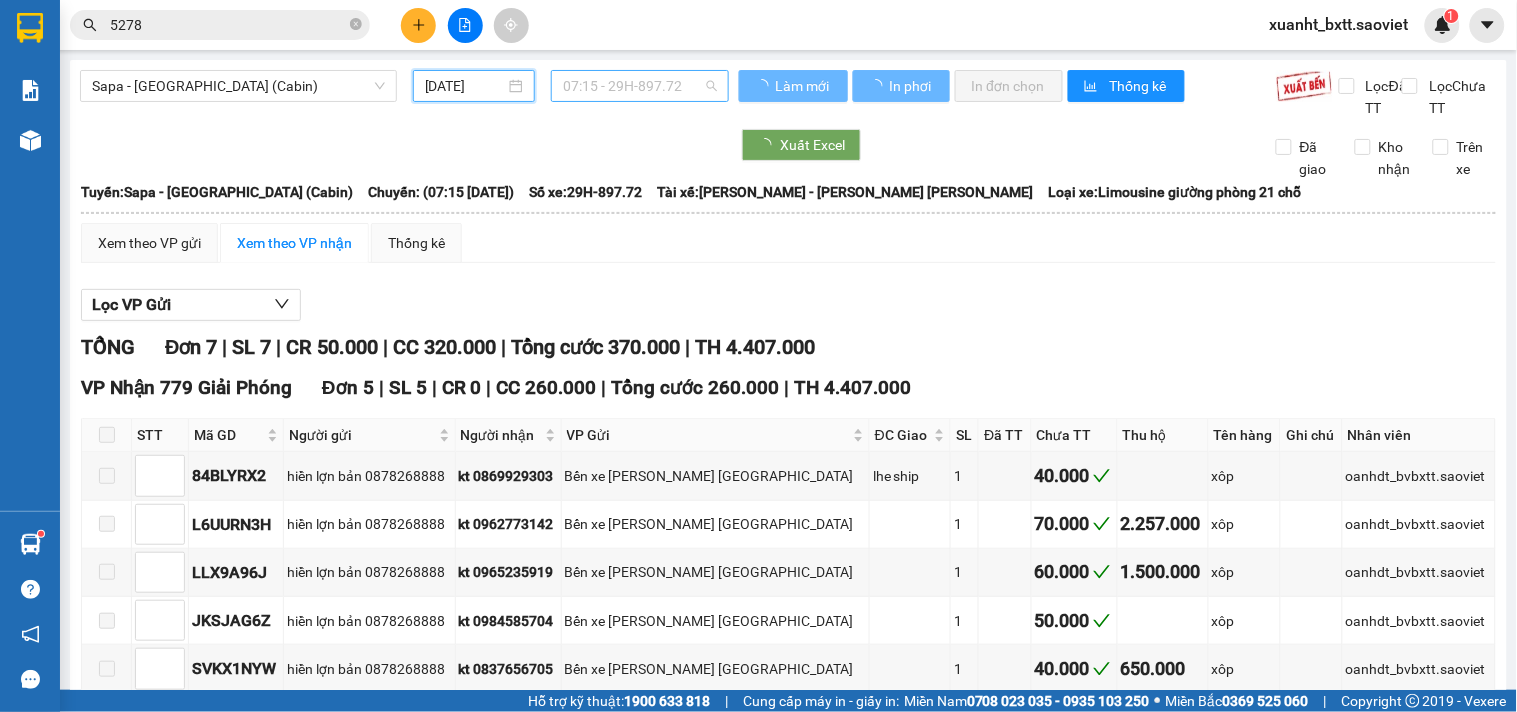 click on "07:15     - 29H-897.72" at bounding box center [640, 86] 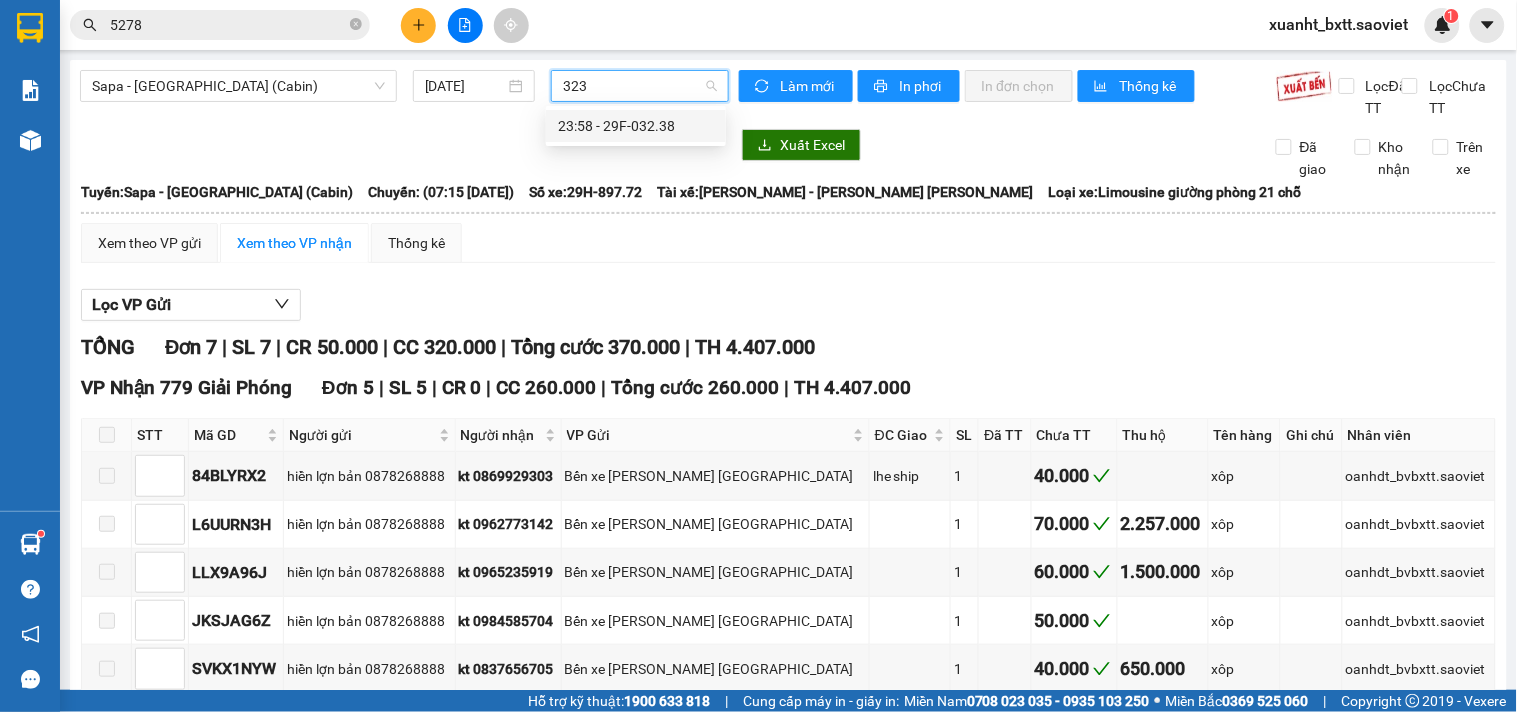 type on "3238" 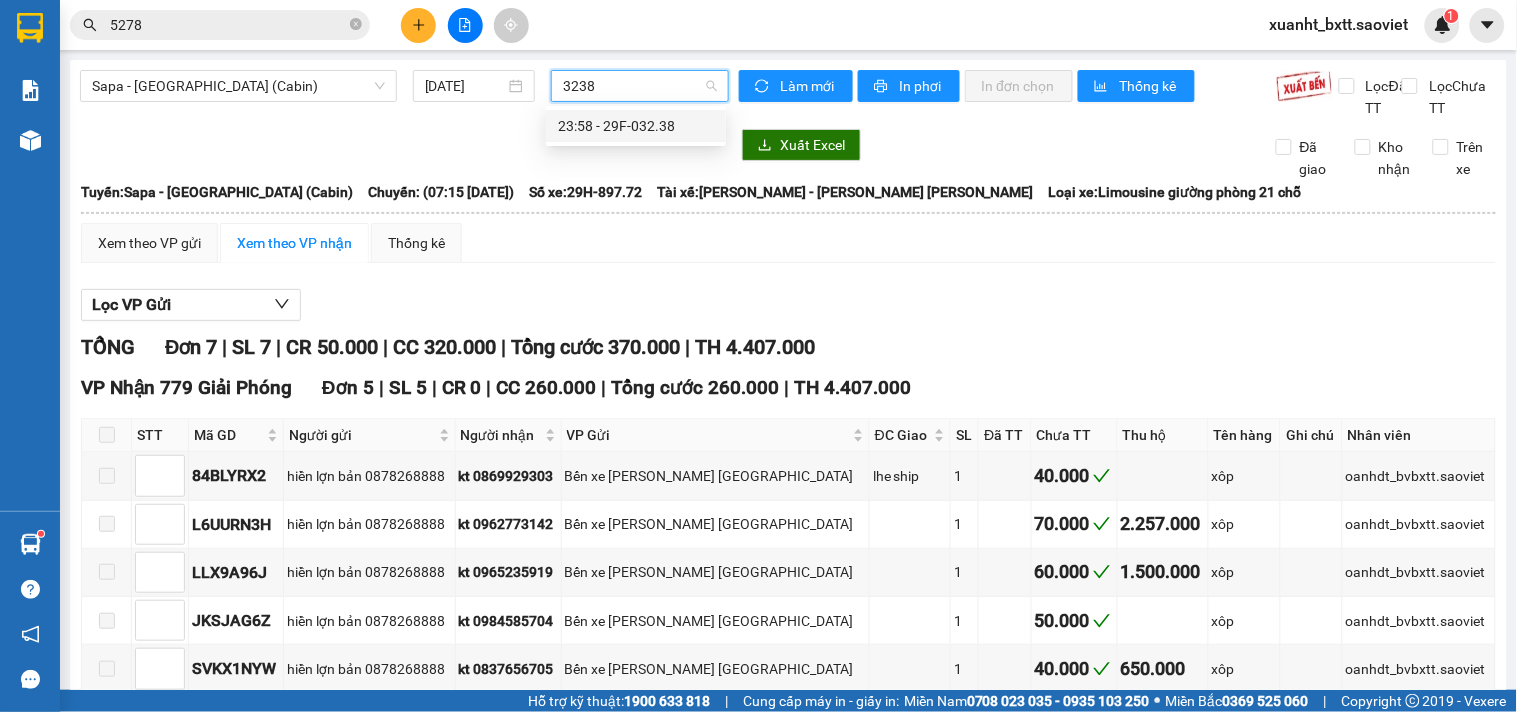 click on "23:58     - 29F-032.38" at bounding box center (636, 126) 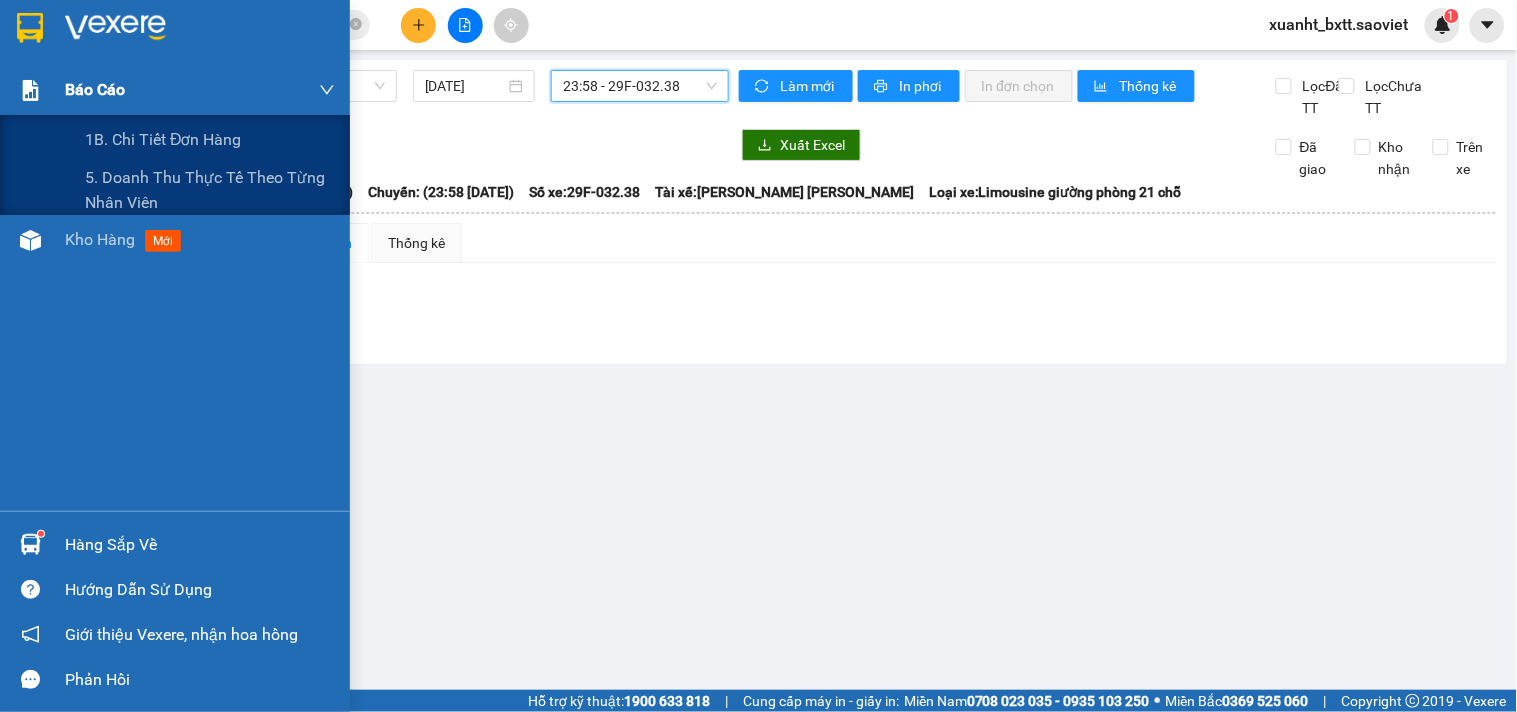 click on "Báo cáo" at bounding box center (200, 90) 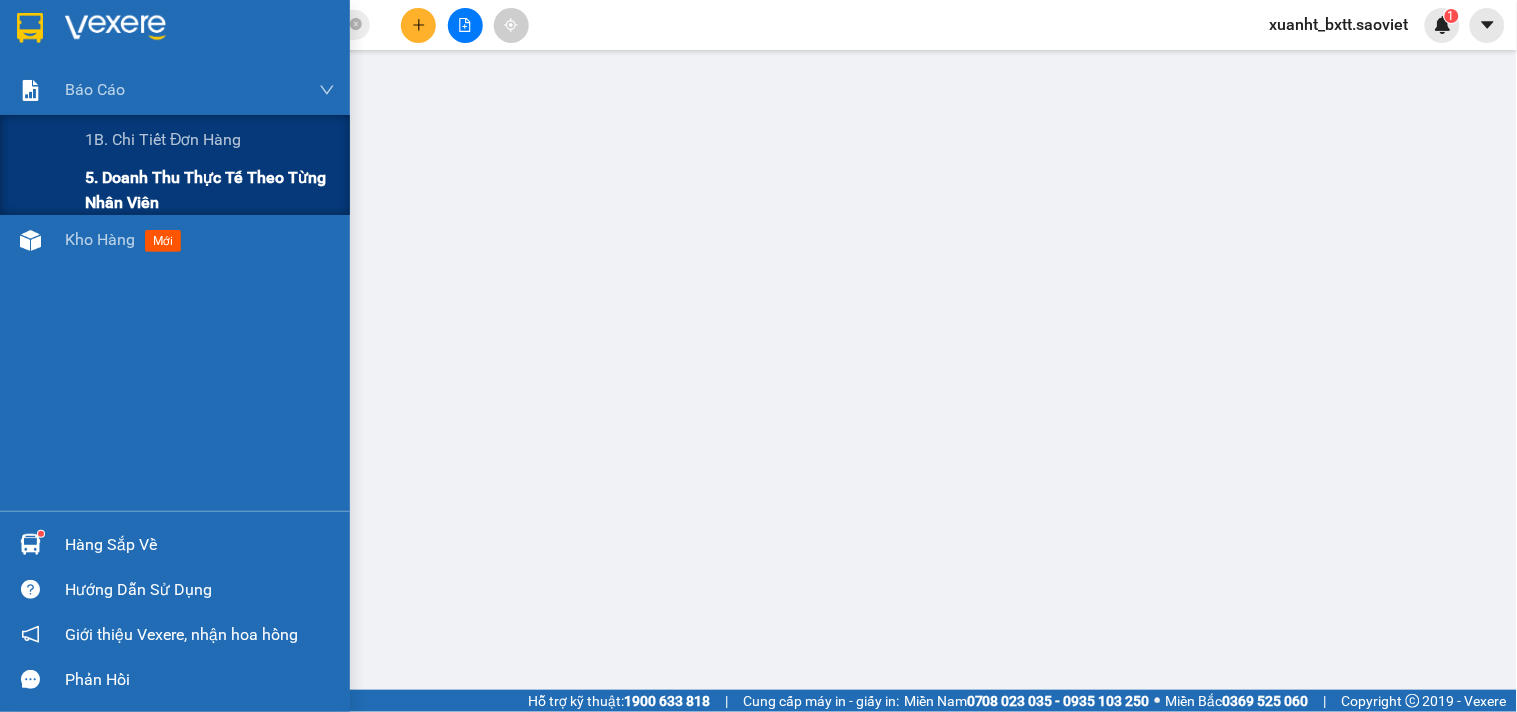 click on "5. Doanh thu thực tế theo từng nhân viên" at bounding box center (210, 190) 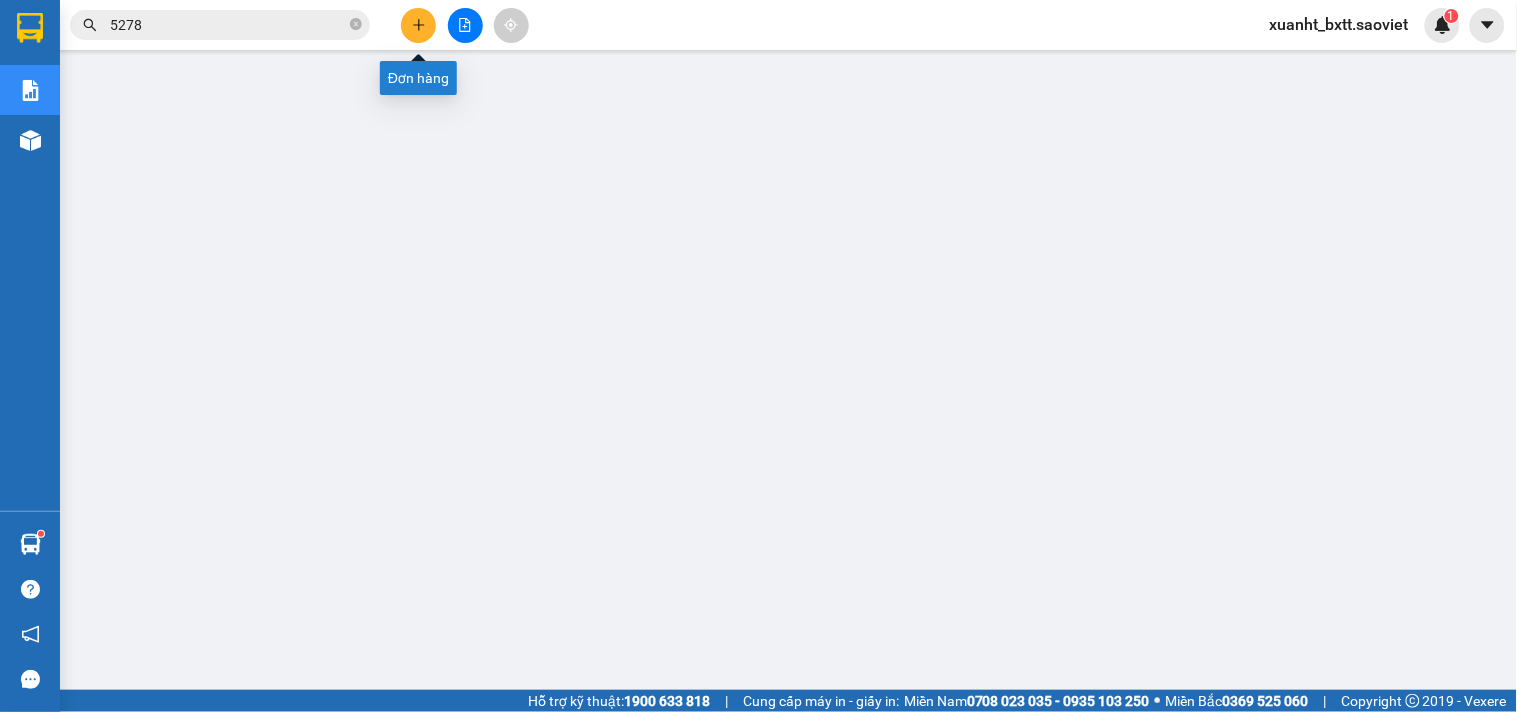 click 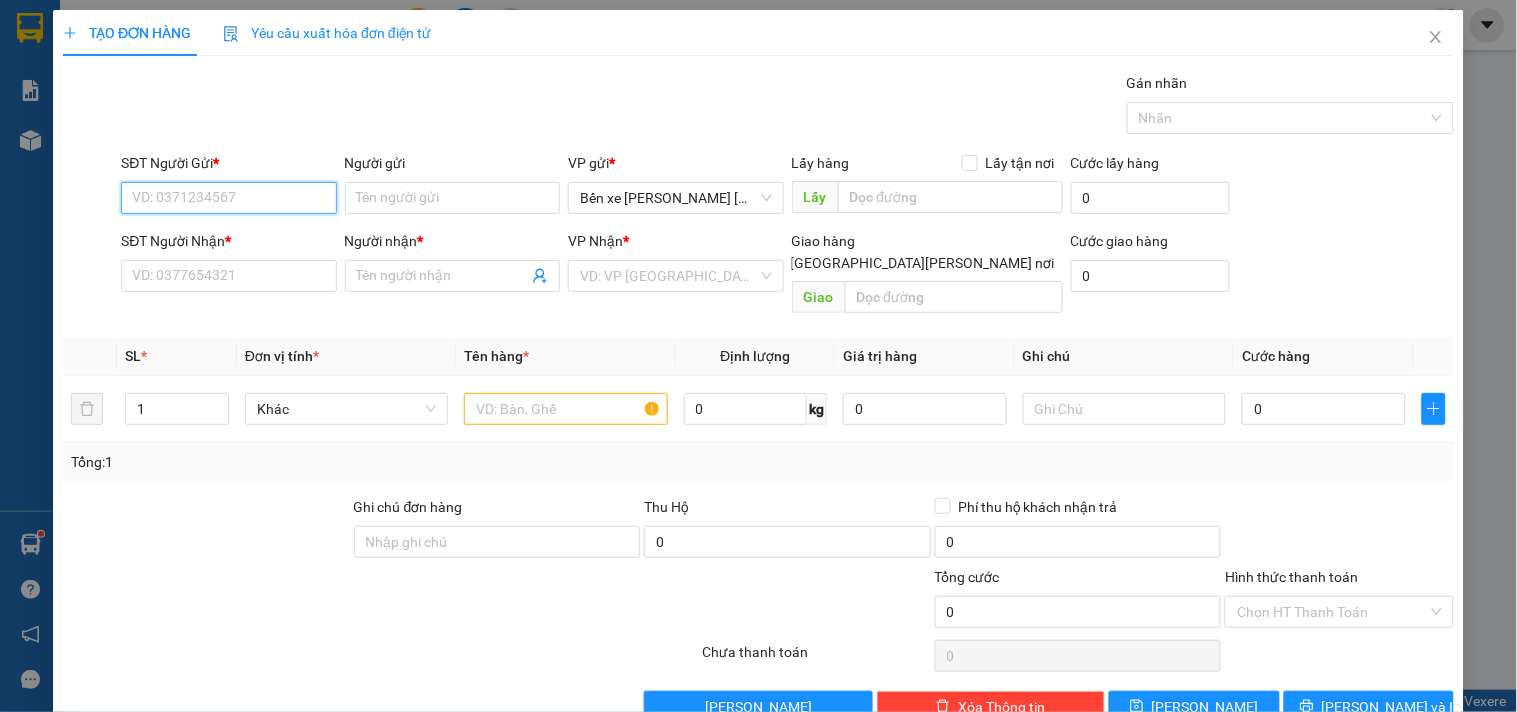 click on "SĐT Người Gửi  *" at bounding box center [228, 198] 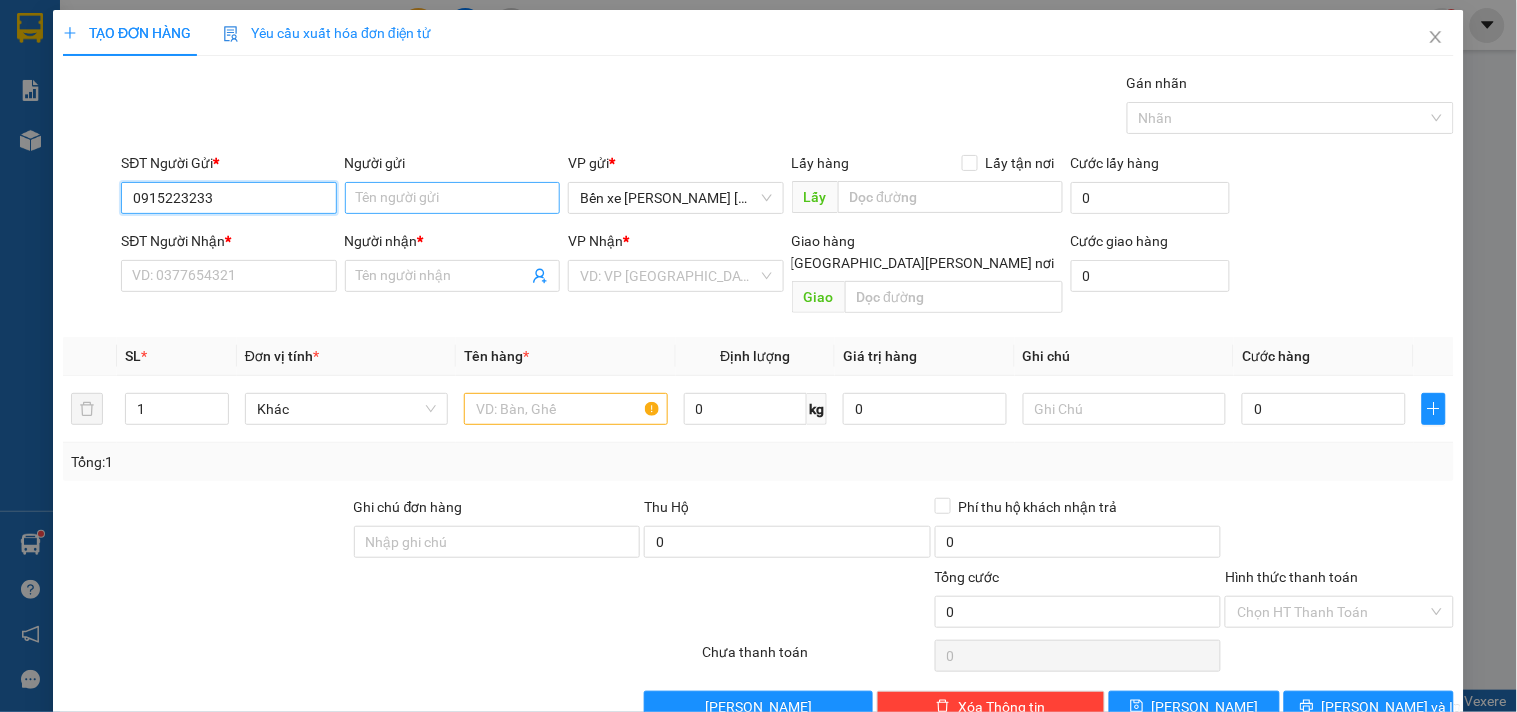 type on "0915223233" 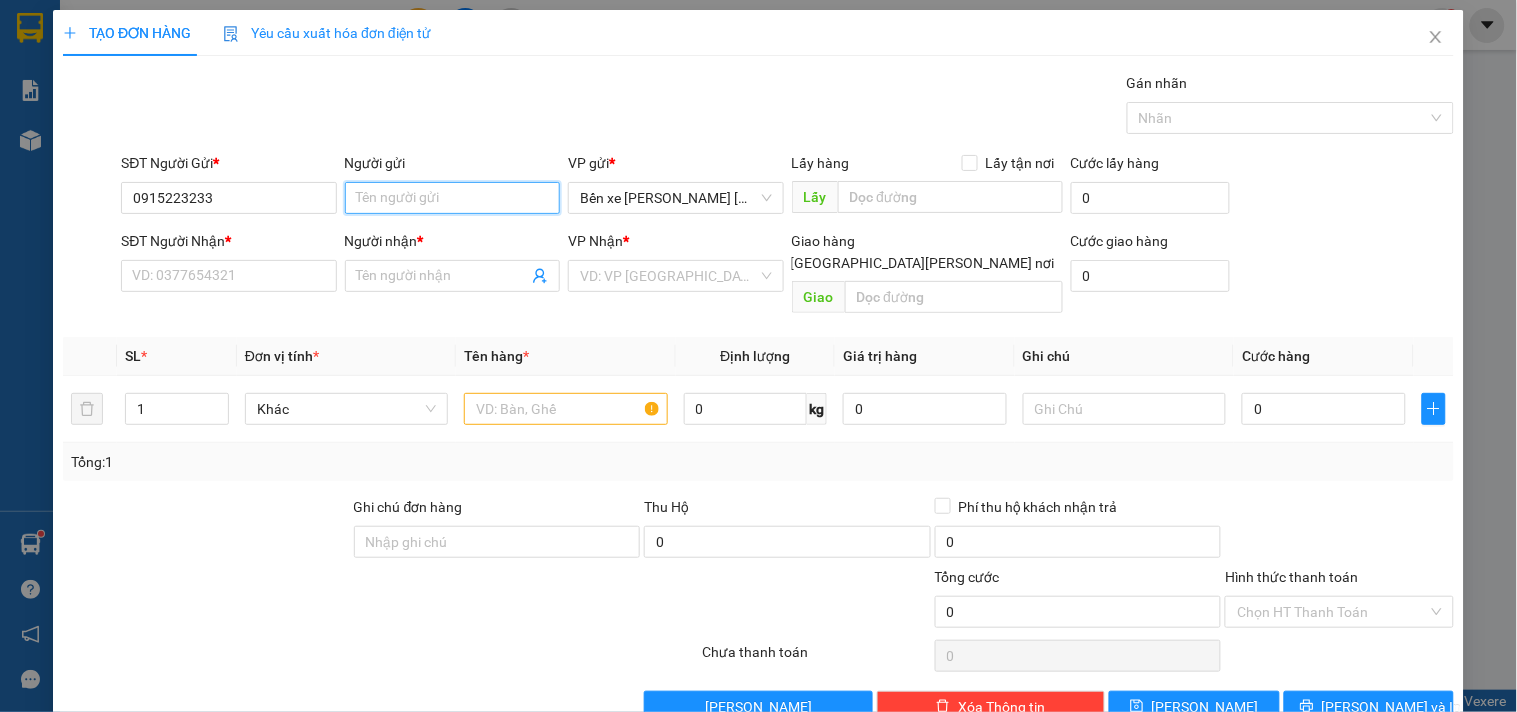 click on "Người gửi" at bounding box center (452, 198) 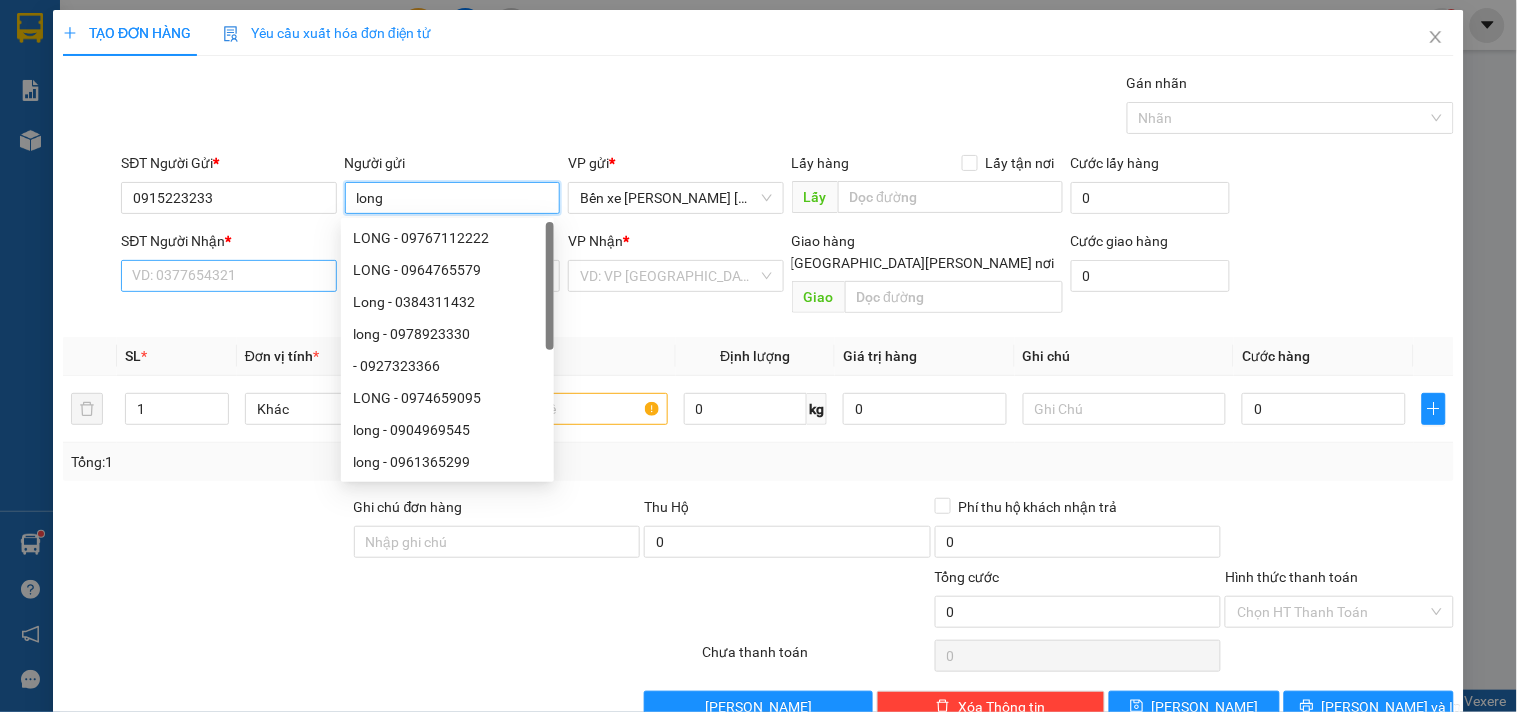 type on "long" 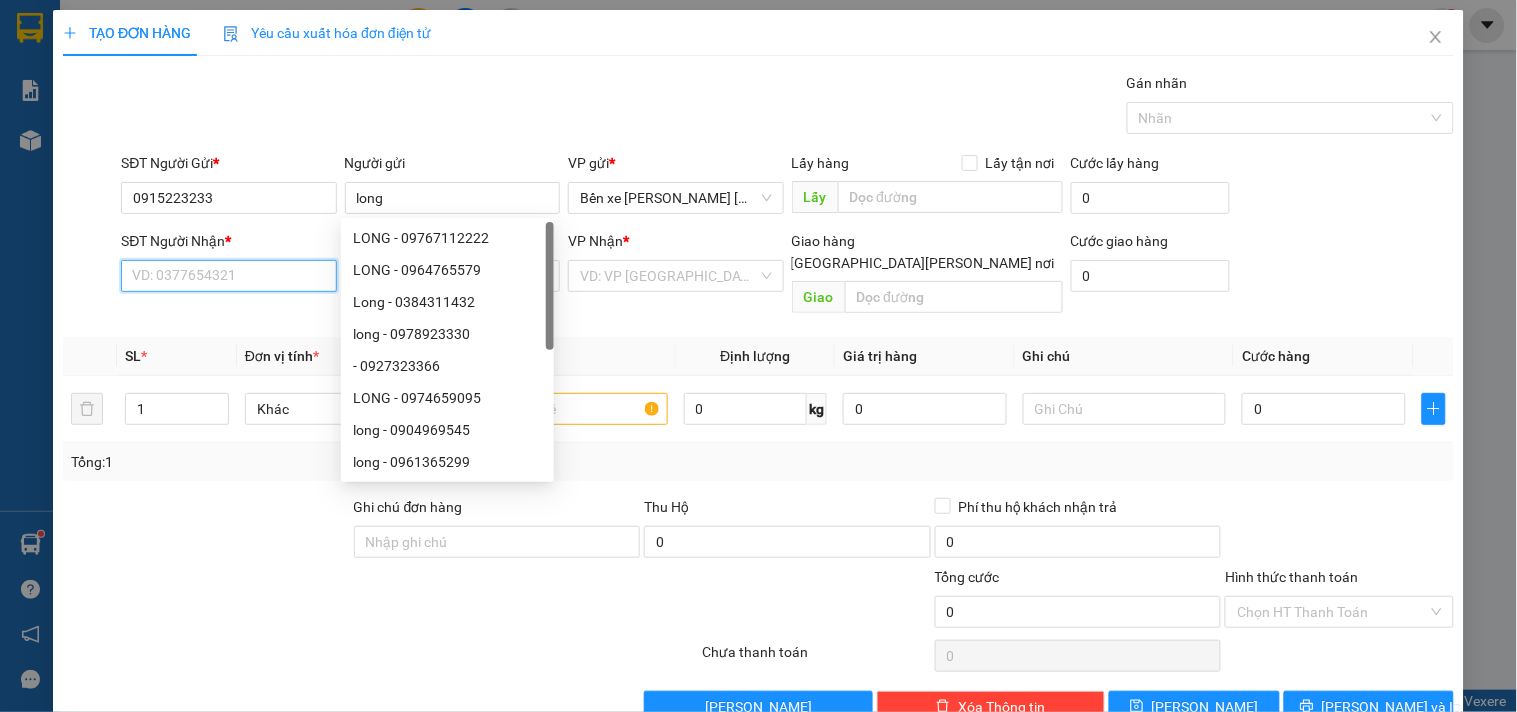 click on "SĐT Người Nhận  *" at bounding box center [228, 276] 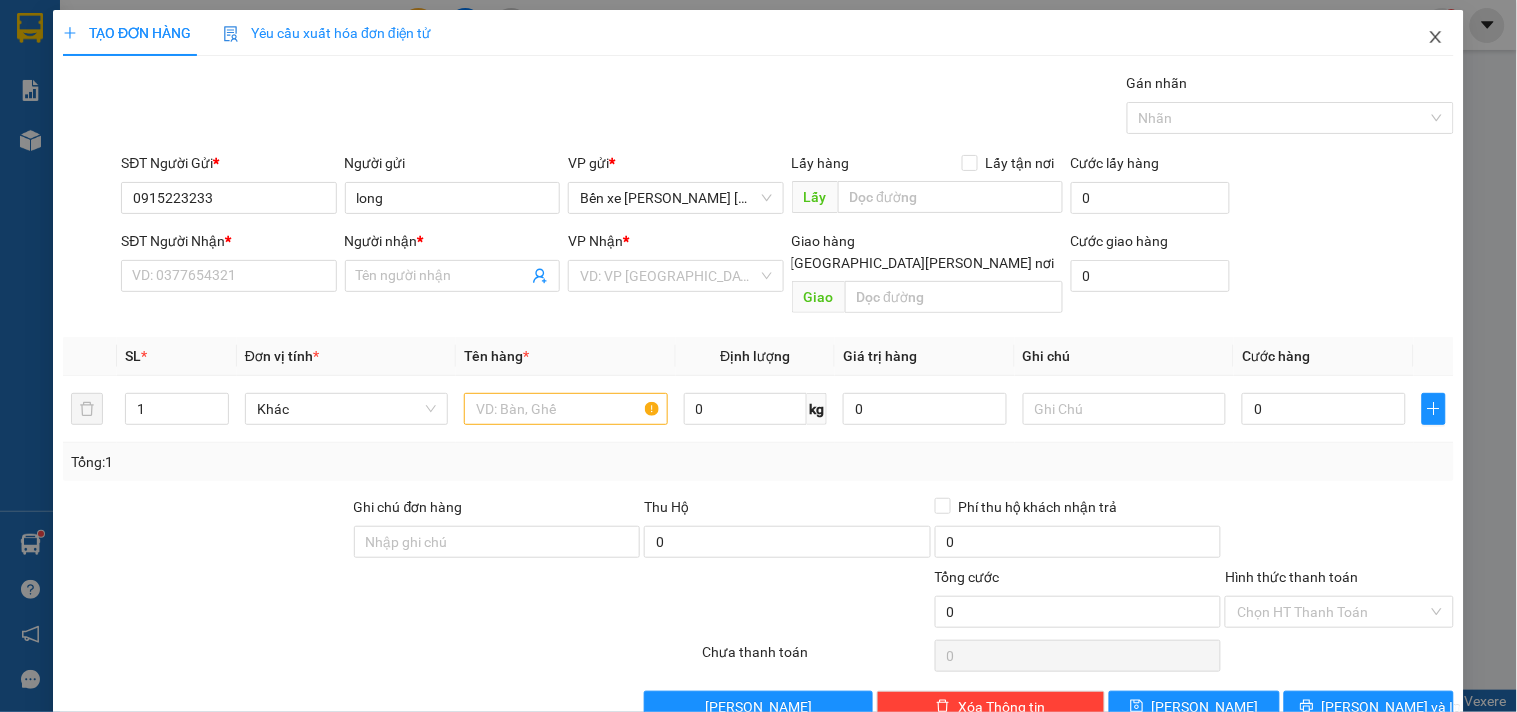 click 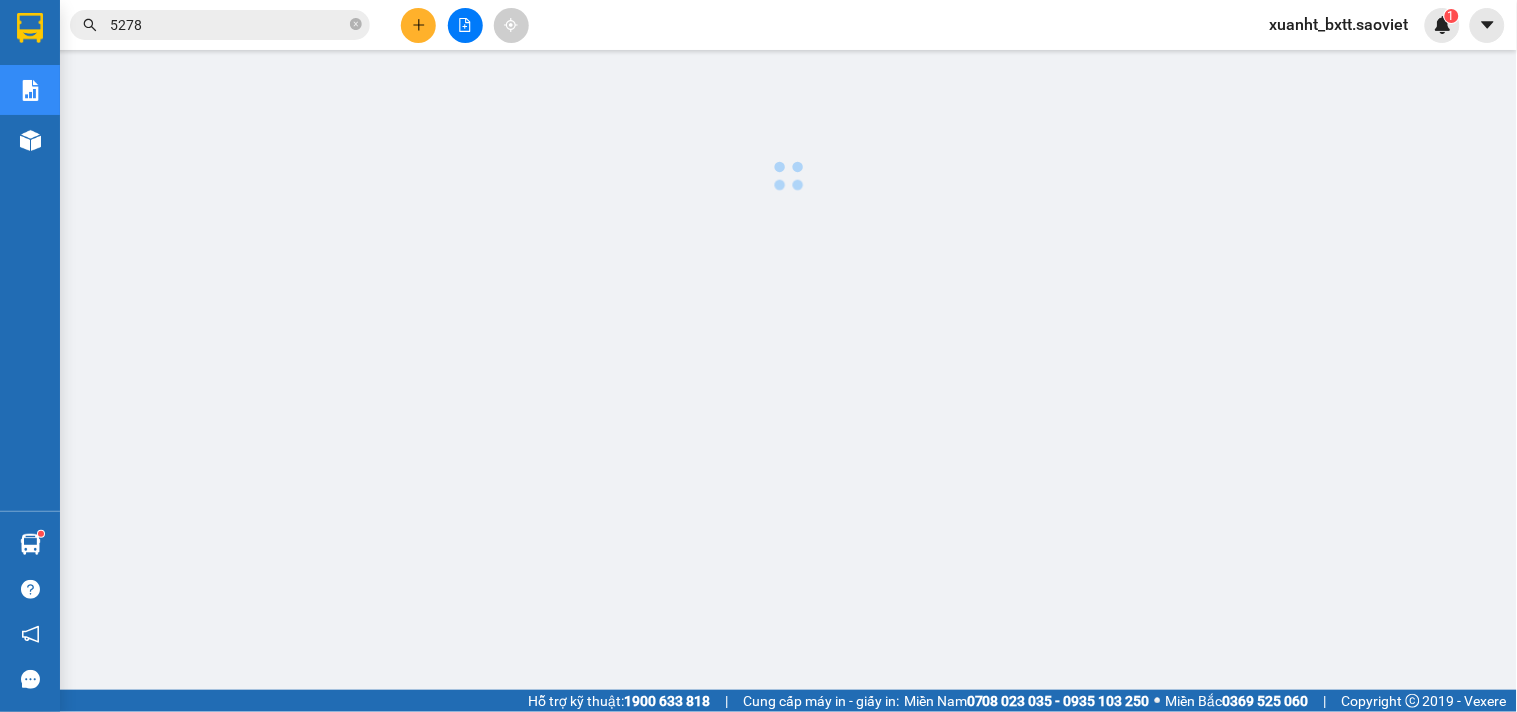 click on "5278" at bounding box center [228, 25] 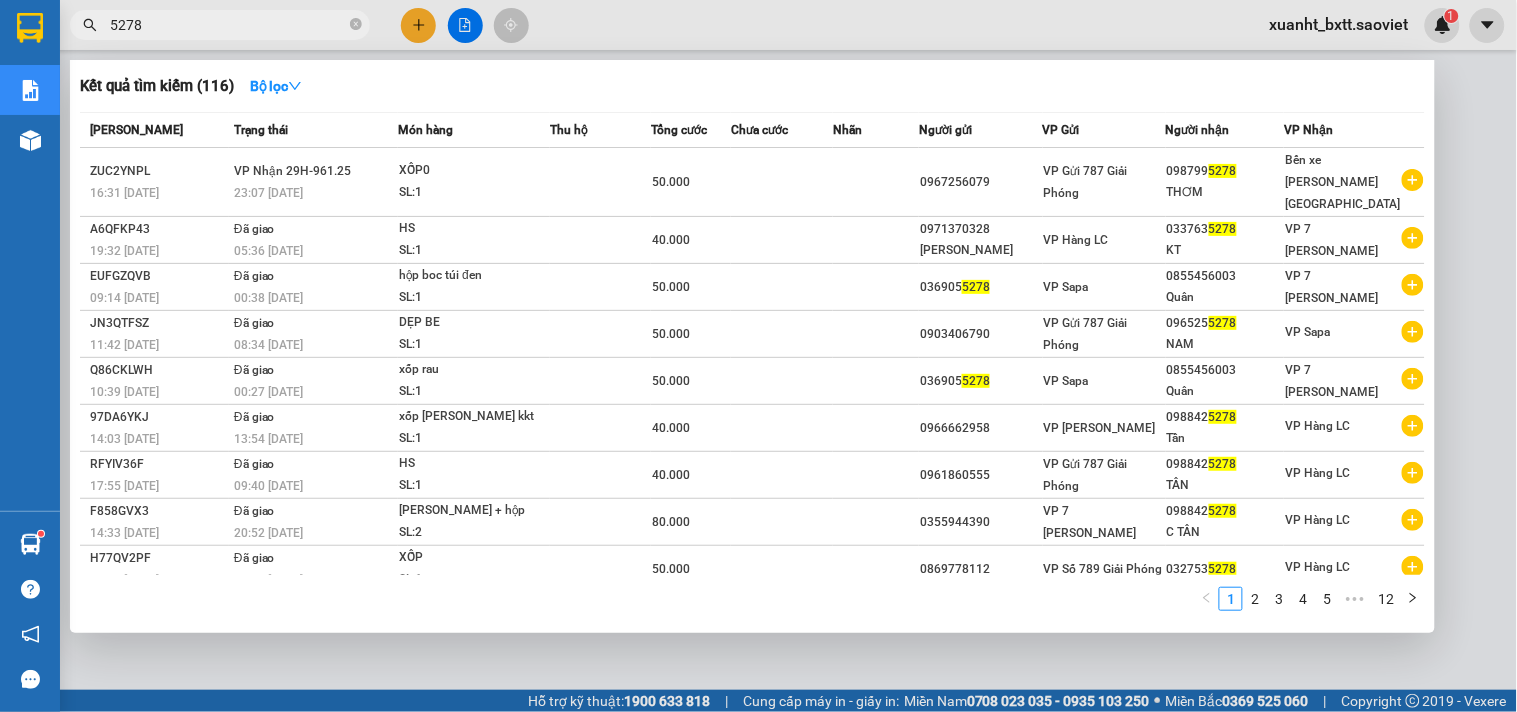 drag, startPoint x: 248, startPoint y: 30, endPoint x: 108, endPoint y: 24, distance: 140.12851 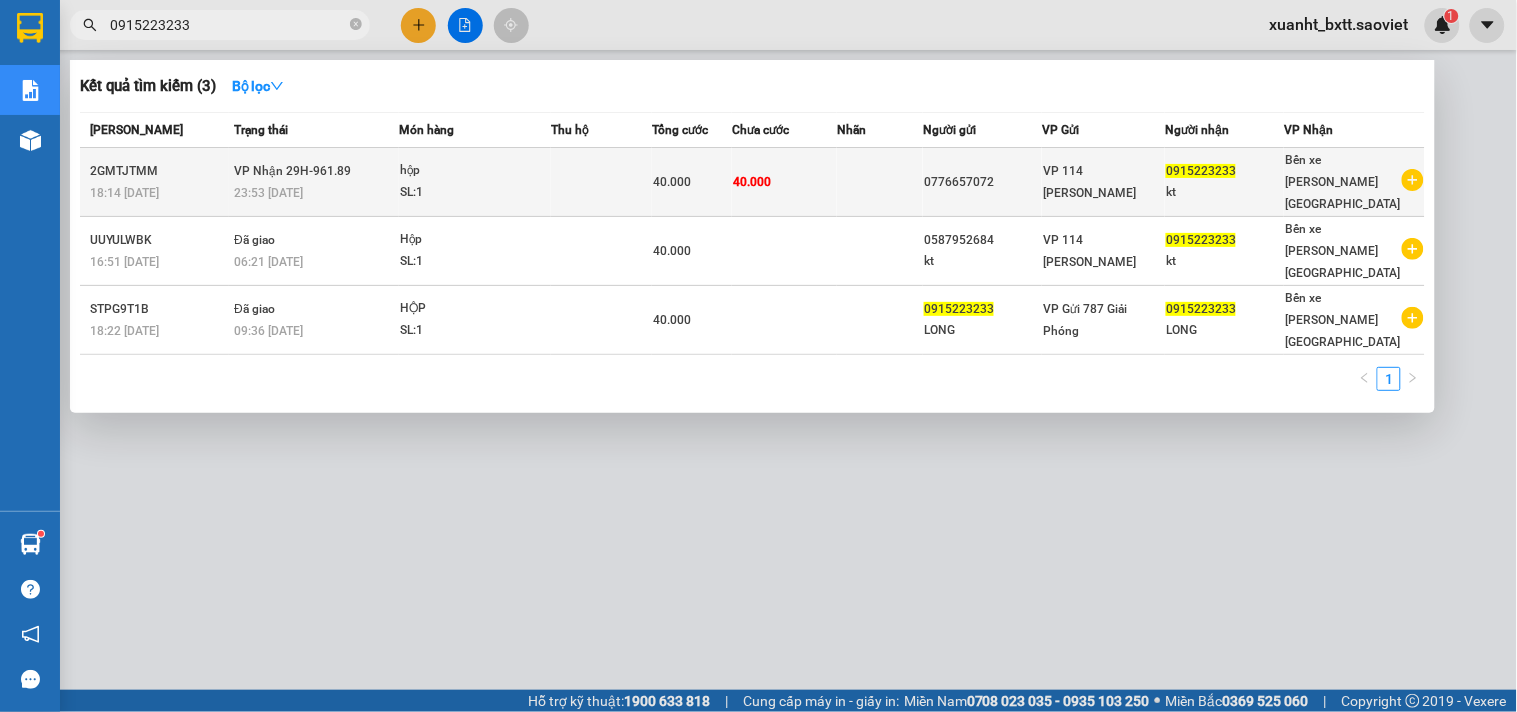 type on "0915223233" 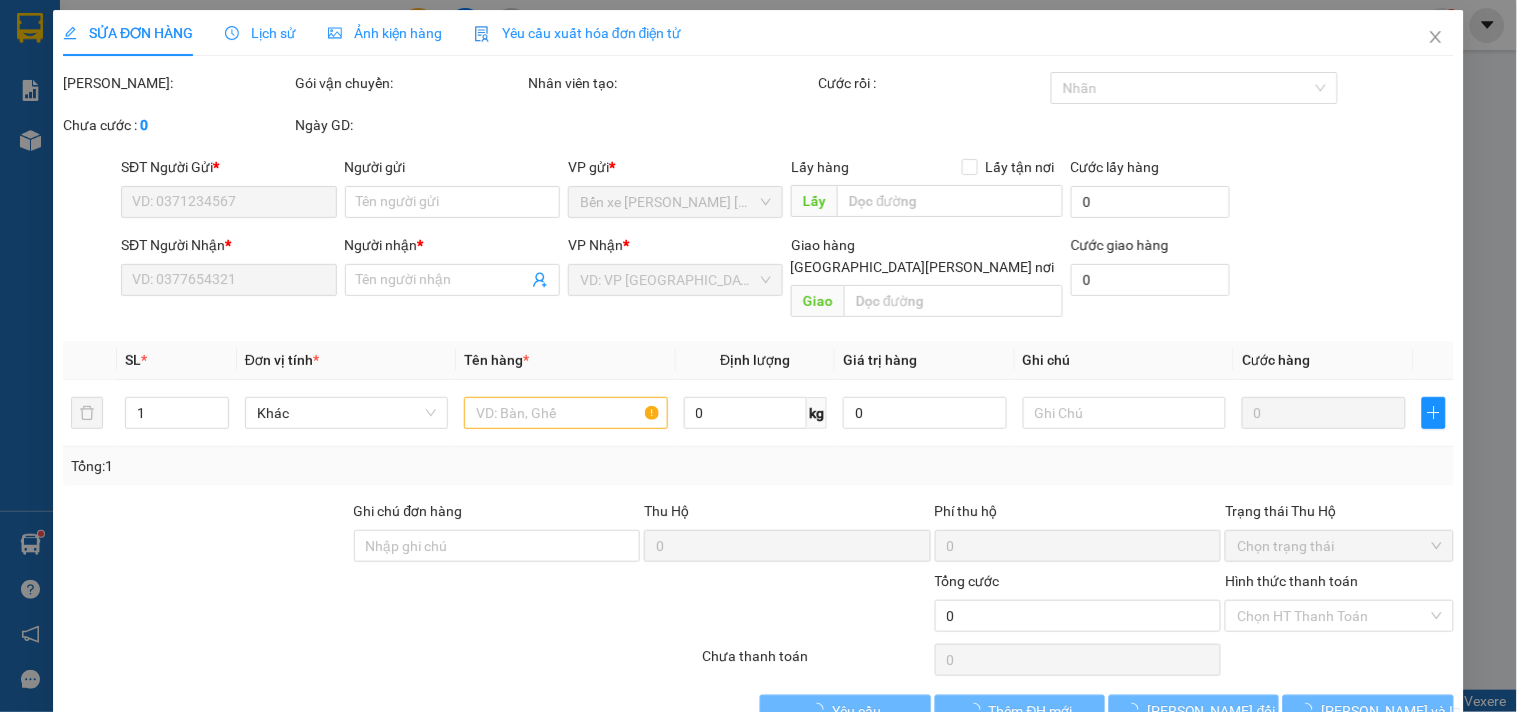 type on "0776657072" 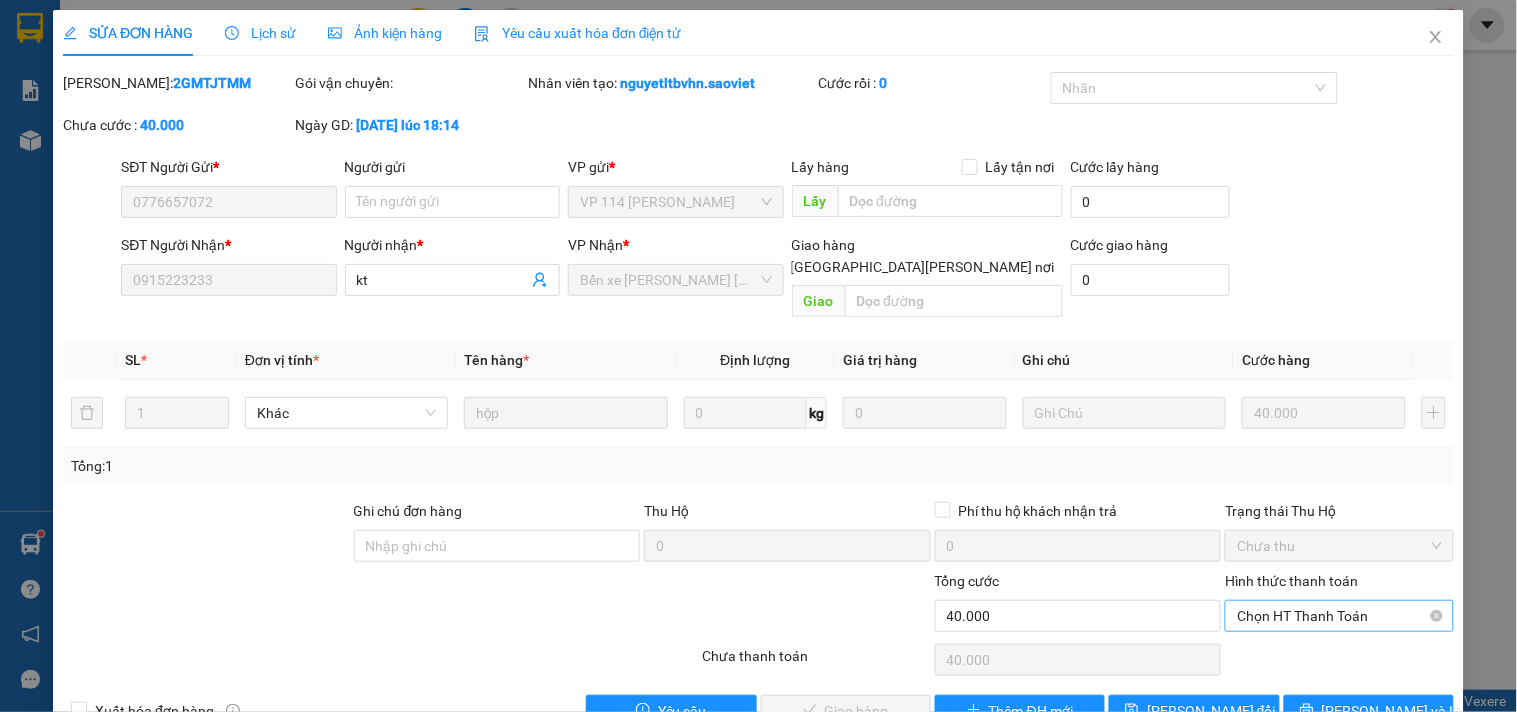 click on "Chọn HT Thanh Toán" at bounding box center (1339, 616) 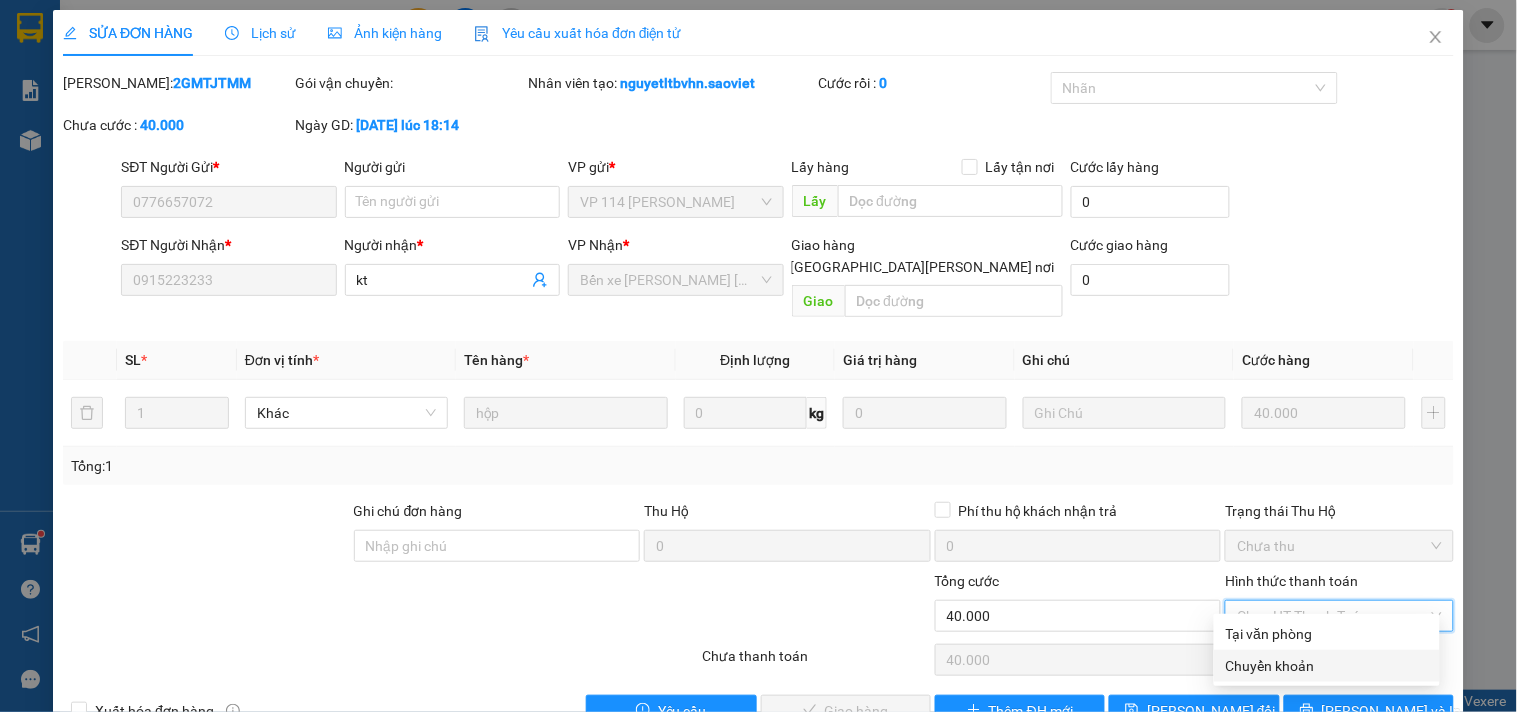 click on "Chuyển khoản" at bounding box center (1327, 666) 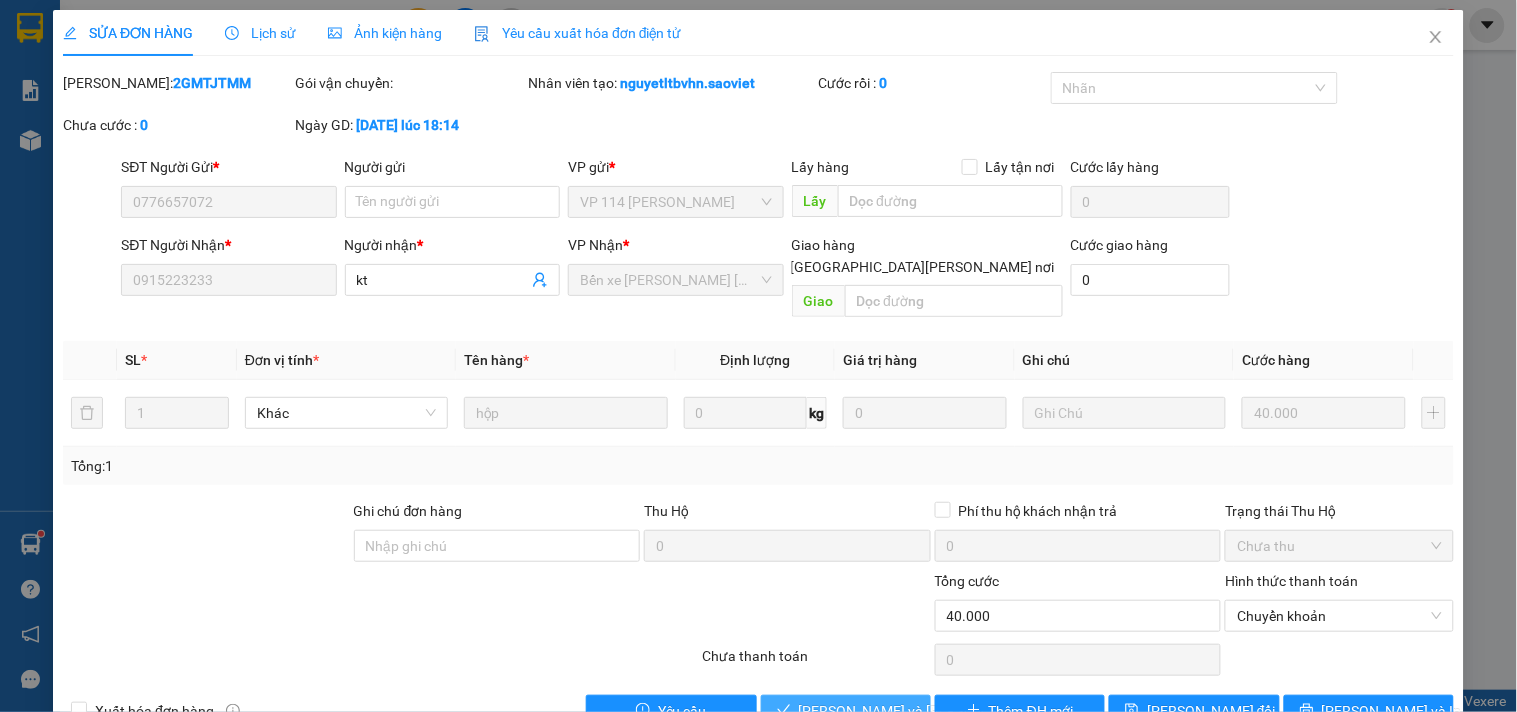 click on "Lưu và Giao hàng" at bounding box center (934, 711) 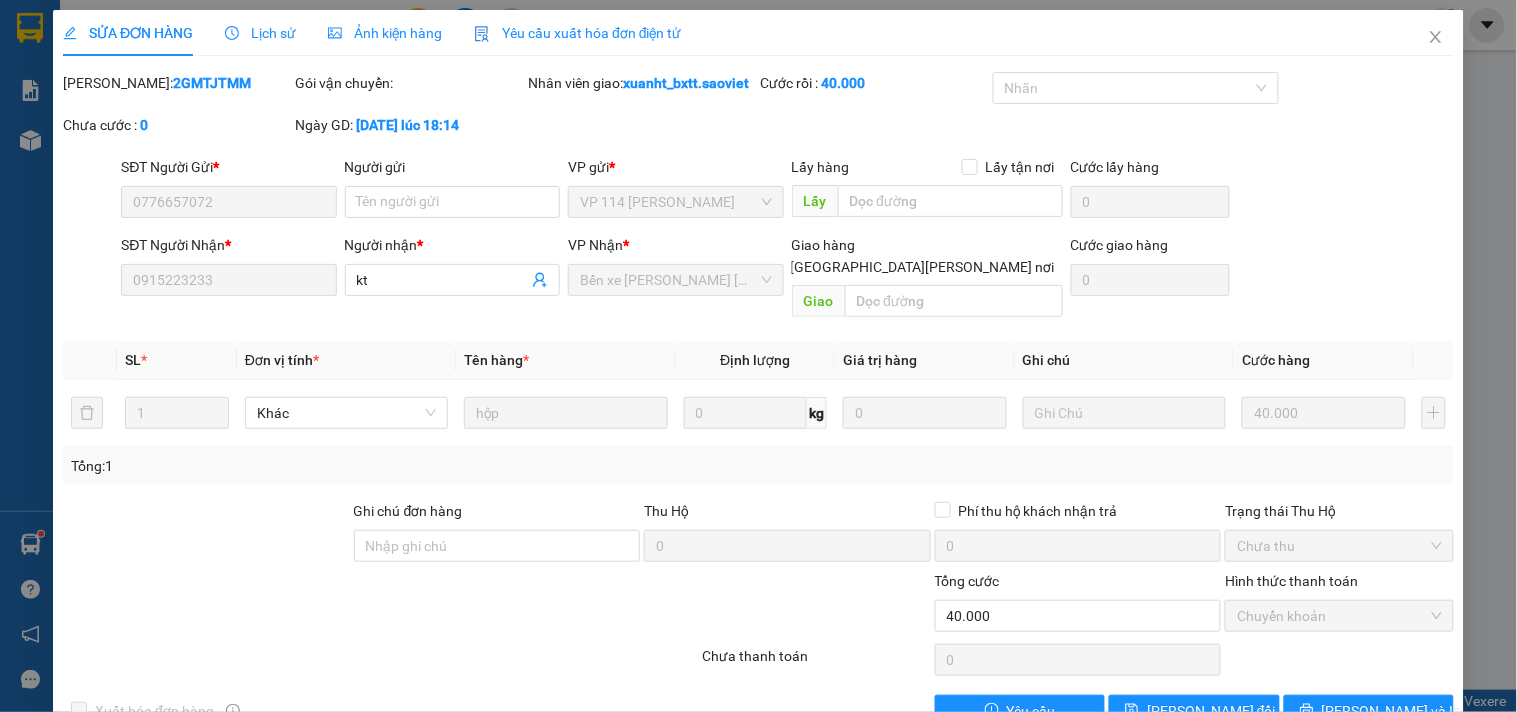 click on "SỬA ĐƠN HÀNG Lịch sử Ảnh kiện hàng Yêu cầu xuất hóa đơn điện tử Total Paid Fee 40.000 Total UnPaid Fee 0 Cash Collection Total Fee Mã ĐH:  2GMTJTMM Gói vận chuyển:   Nhân viên giao: xuanht_bxtt.saoviet Cước rồi :   40.000   Nhãn Chưa cước :   0 Ngày GD:   11-07-2025 lúc 18:14 SĐT Người Gửi  * 0776657072 Người gửi Tên người gửi VP gửi  * VP 114 Trần Nhật Duật Lấy hàng Lấy tận nơi Lấy Cước lấy hàng 0 SĐT Người Nhận  * 0915223233 Người nhận  * kt VP Nhận  * Bến xe Trung tâm Lào Cai Giao hàng Giao tận nơi Giao Cước giao hàng 0 SL  * Đơn vị tính  * Tên hàng  * Định lượng Giá trị hàng Ghi chú Cước hàng                   1 Khác hộp 0 kg 0 40.000 Tổng:  1 Ghi chú đơn hàng Thu Hộ 0 Phí thu hộ khách nhận trả 0 Trạng thái Thu Hộ   Chưa thu Tổng cước 40.000 Hình thức thanh toán Chuyển khoản Số tiền thu trước 40.000 Chưa thanh toán" at bounding box center [758, 356] 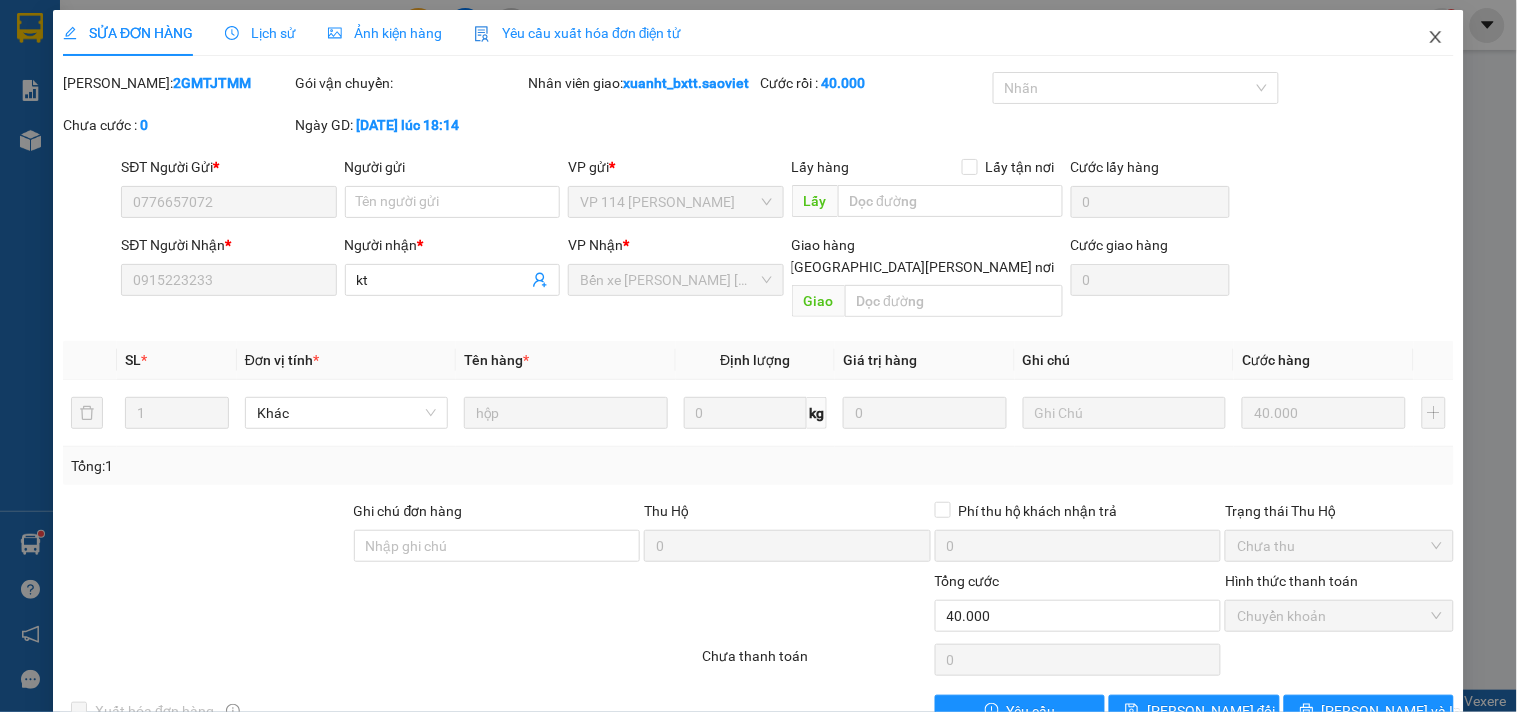 click 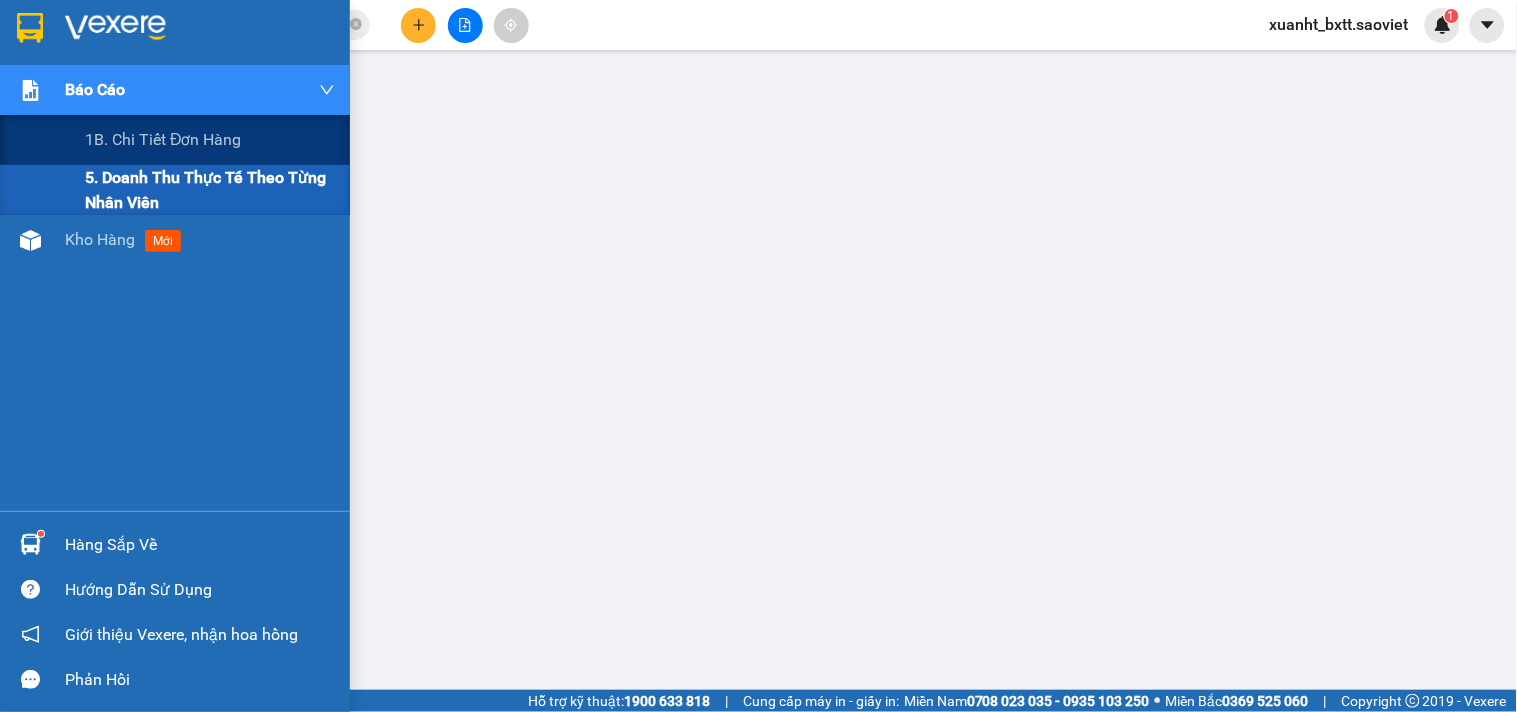 click on "Báo cáo" at bounding box center [95, 89] 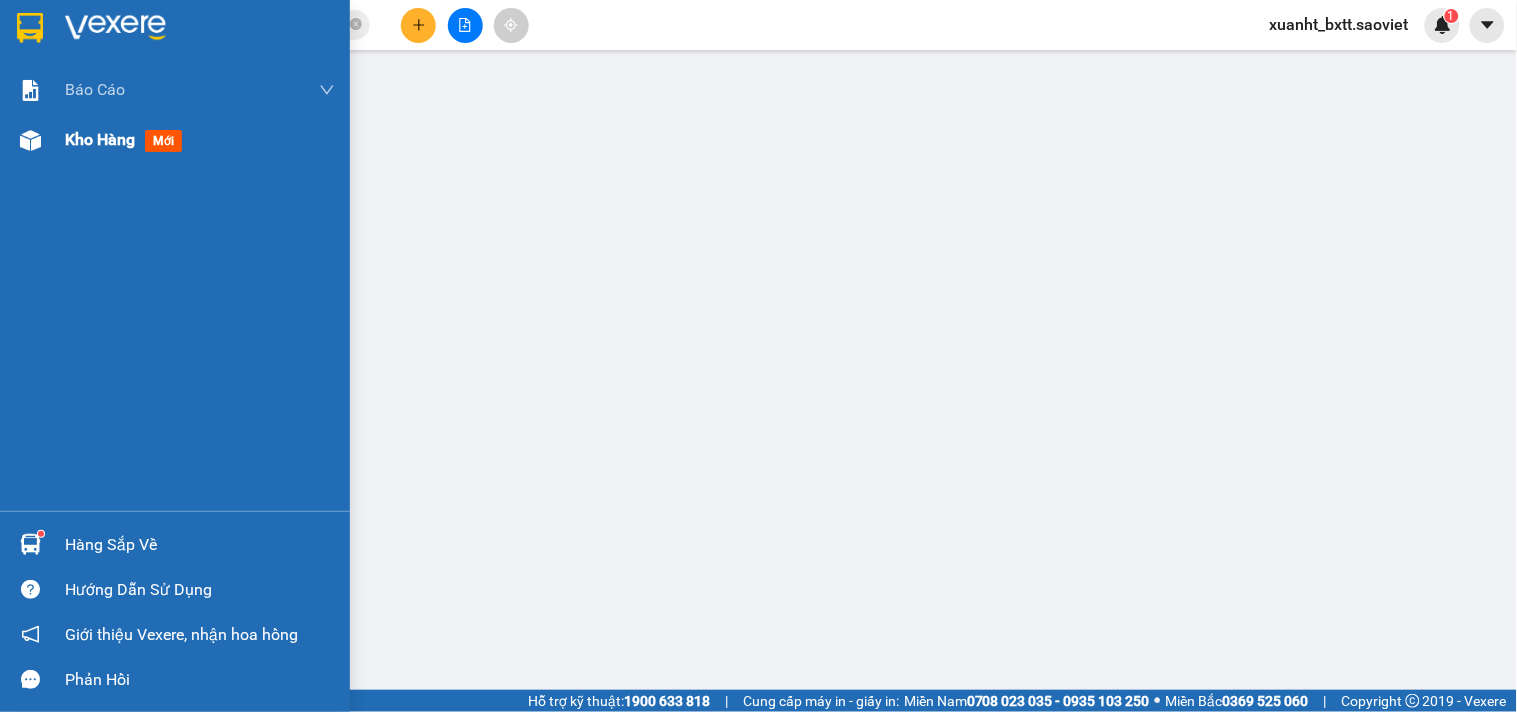 click at bounding box center (30, 140) 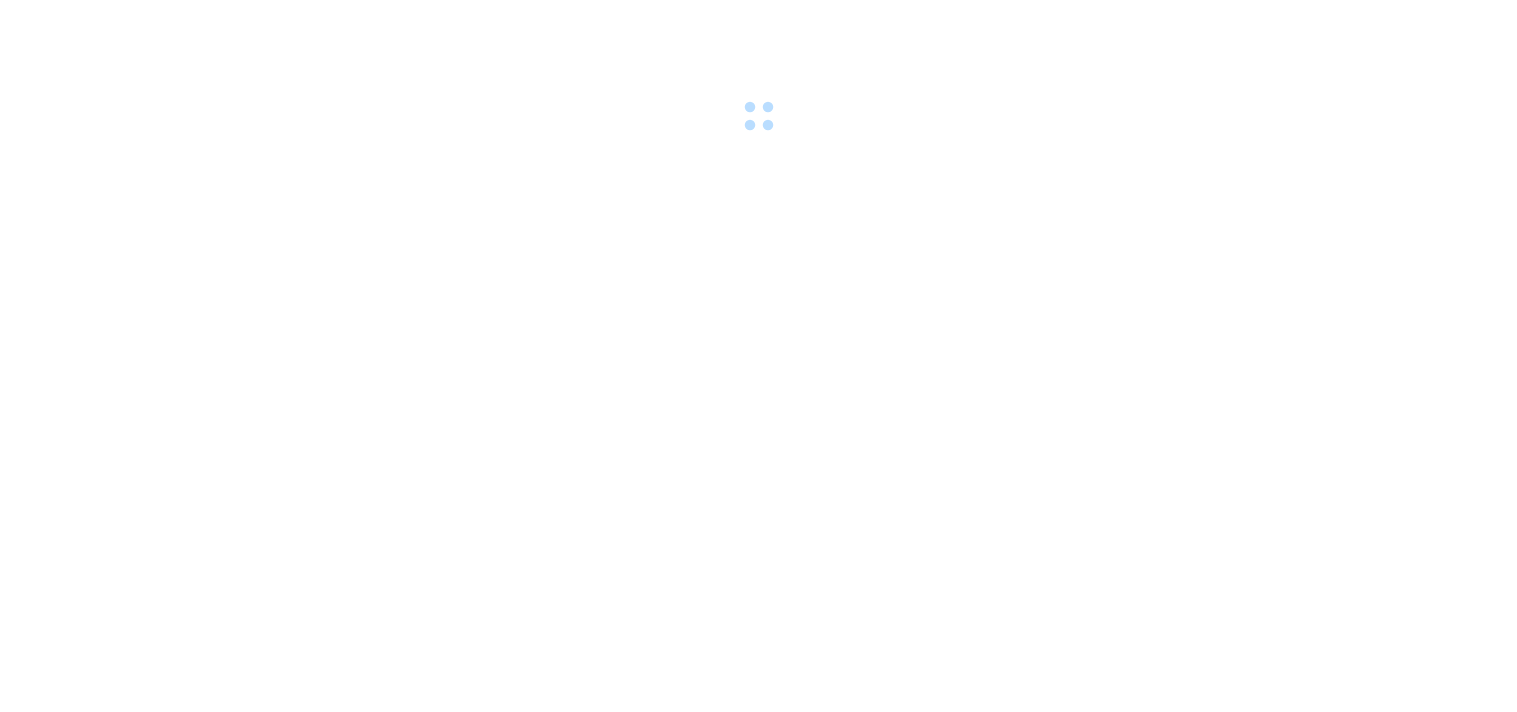 scroll, scrollTop: 0, scrollLeft: 0, axis: both 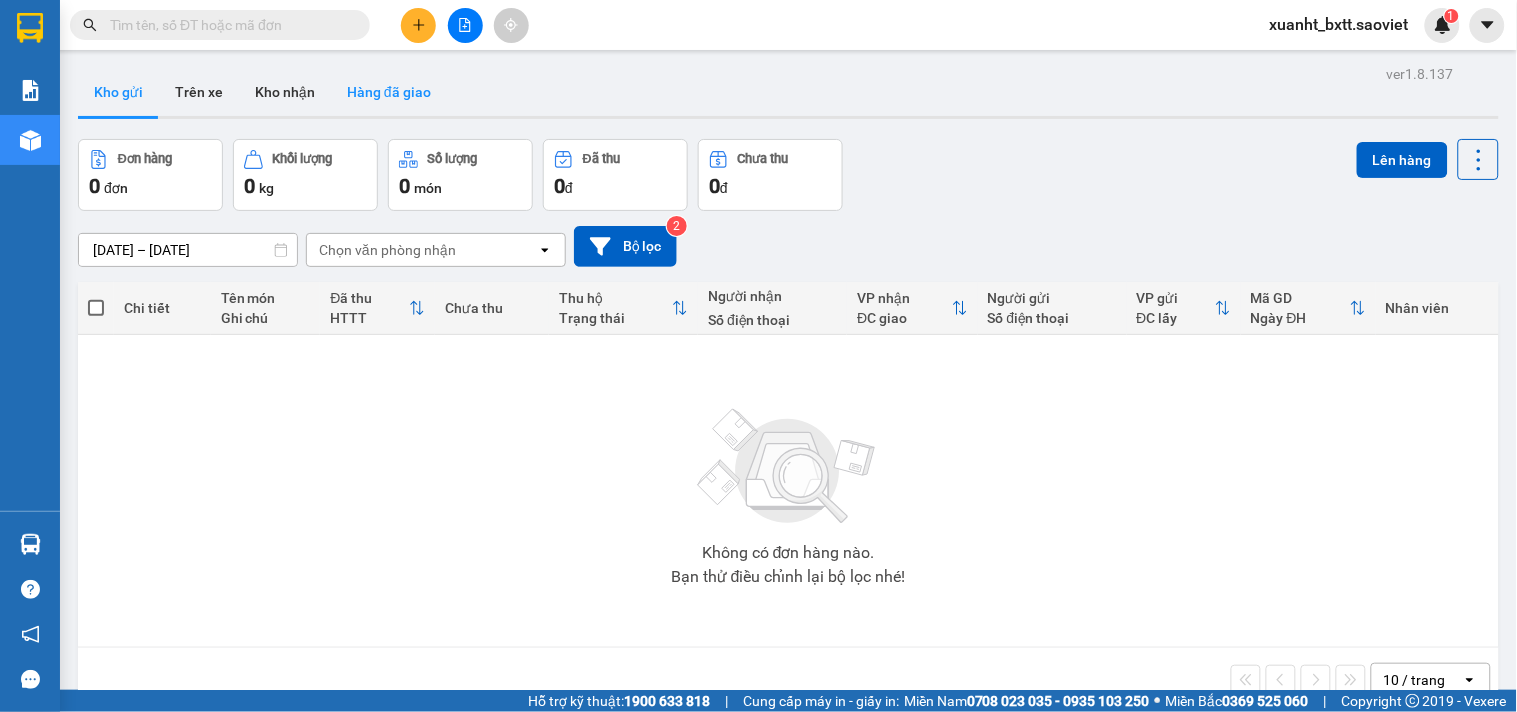 click on "Hàng đã giao" at bounding box center [389, 92] 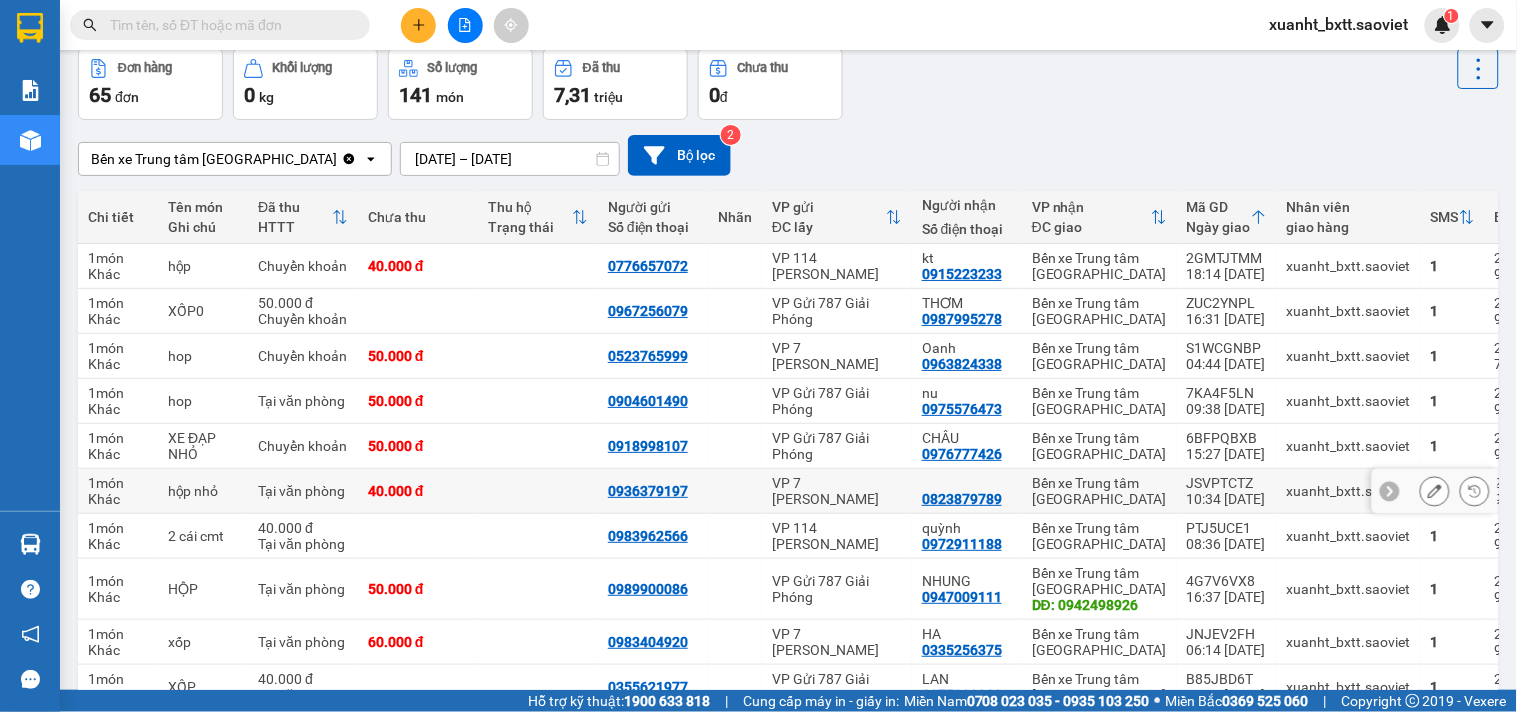 scroll, scrollTop: 202, scrollLeft: 0, axis: vertical 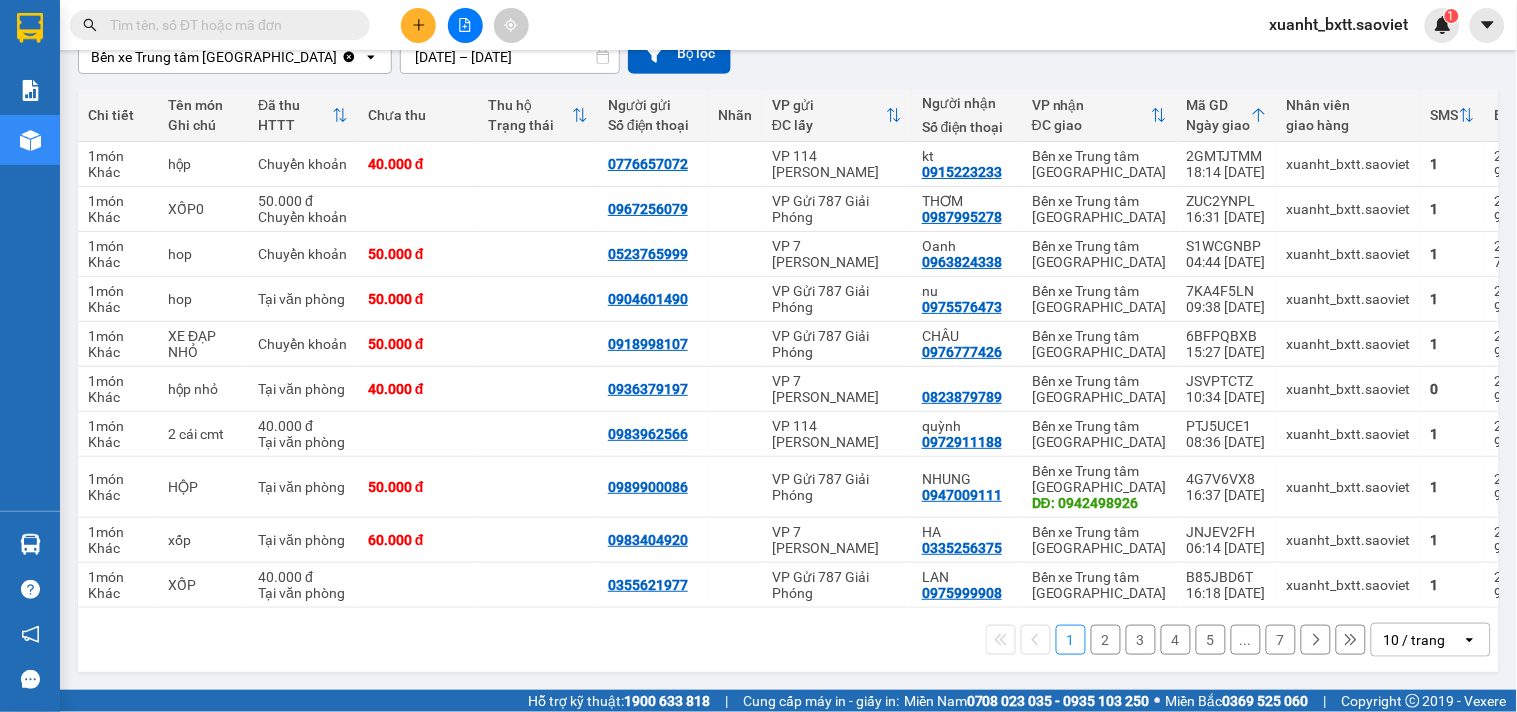 click on "2" at bounding box center [1106, 640] 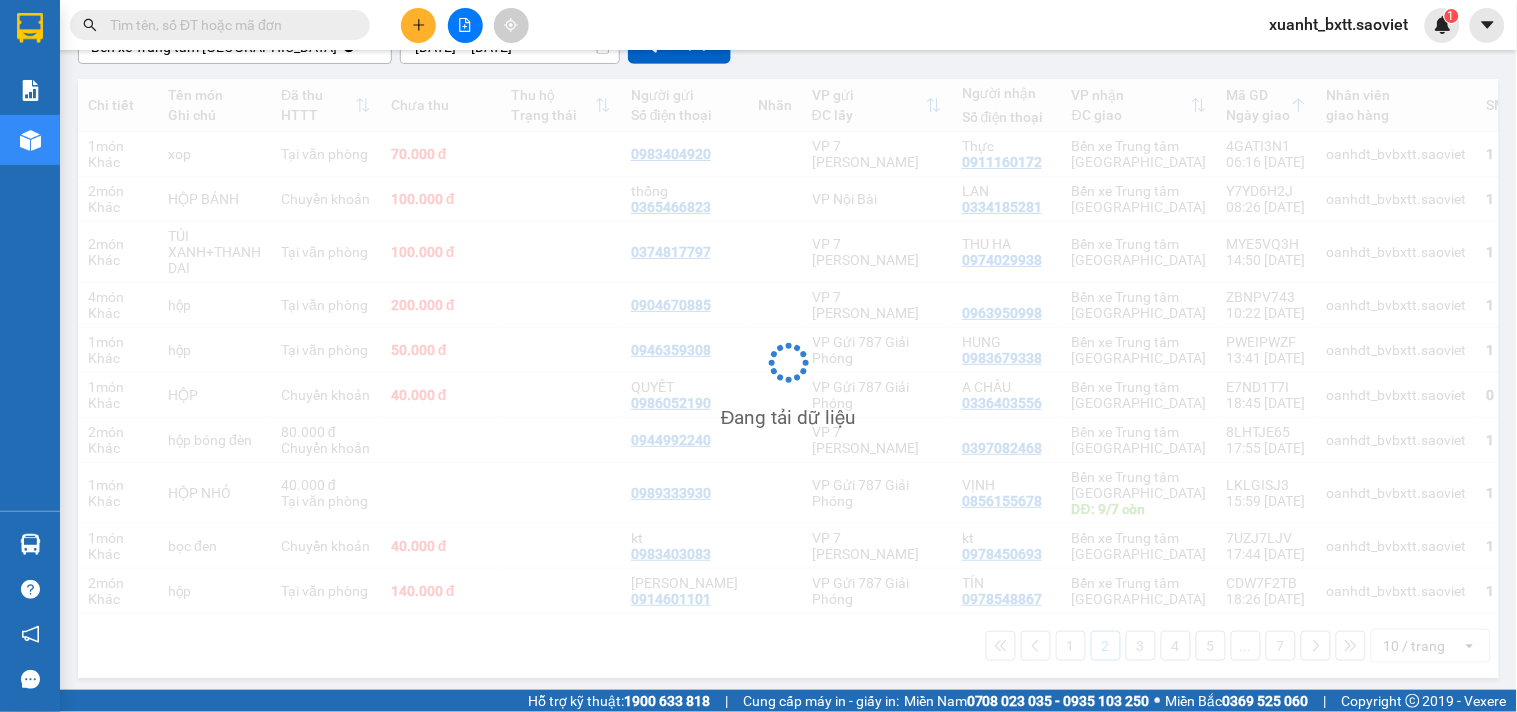 scroll, scrollTop: 202, scrollLeft: 0, axis: vertical 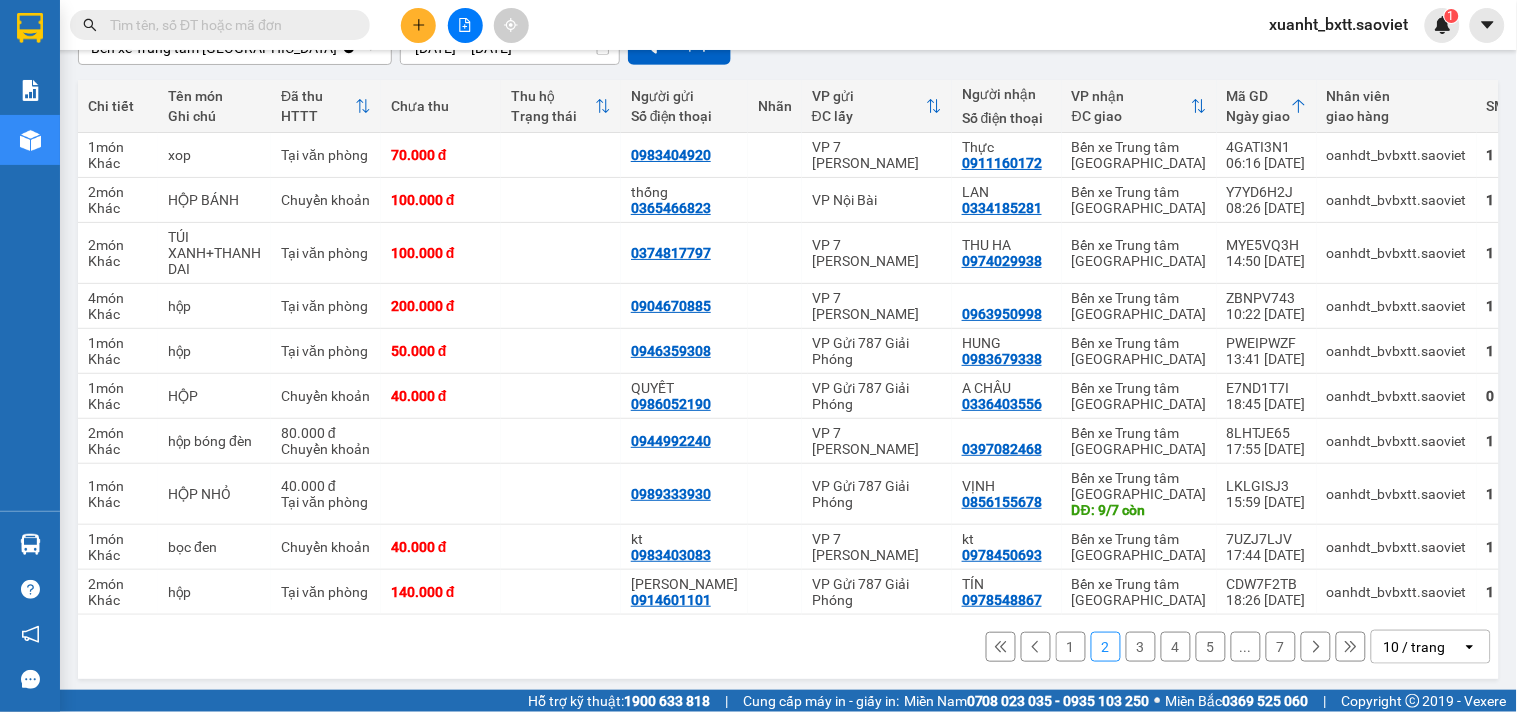 click on "1" at bounding box center (1071, 647) 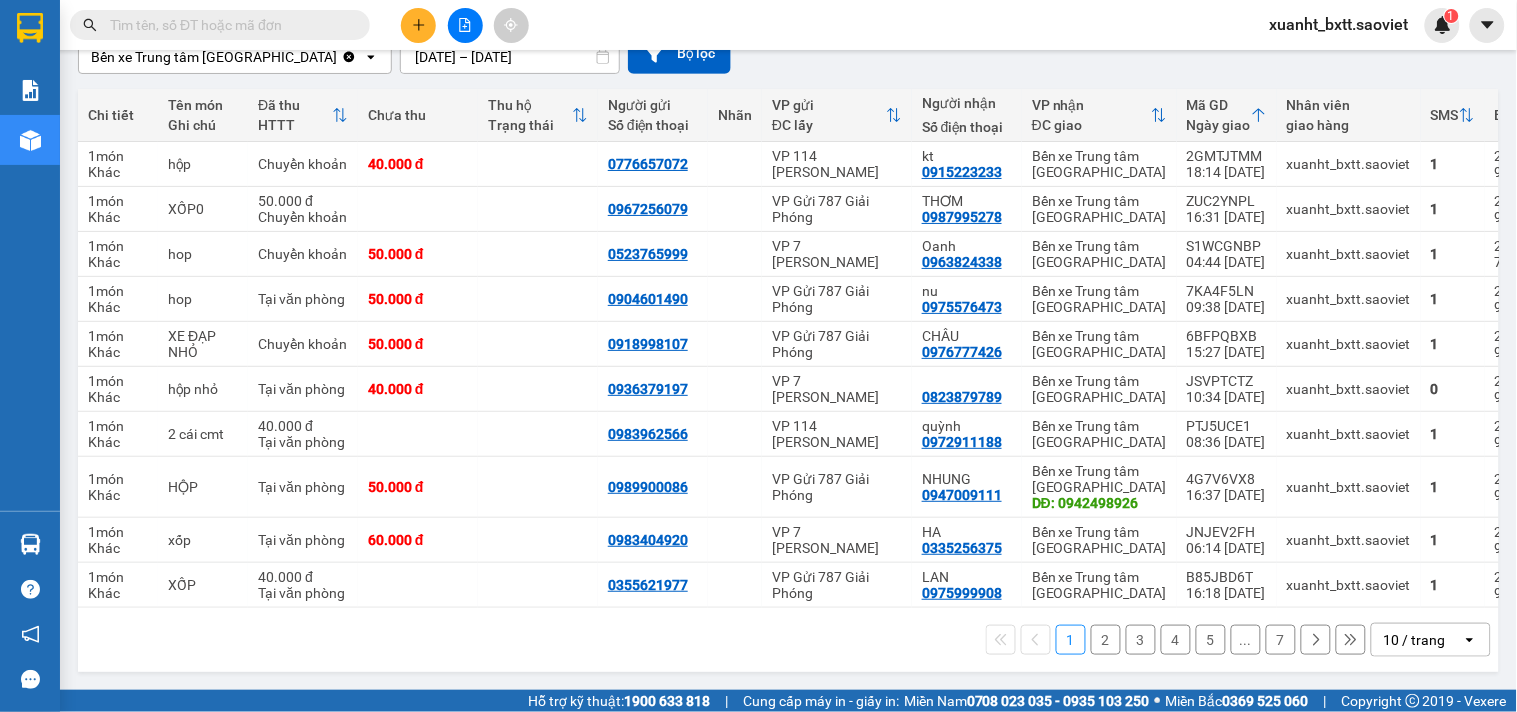 scroll, scrollTop: 202, scrollLeft: 0, axis: vertical 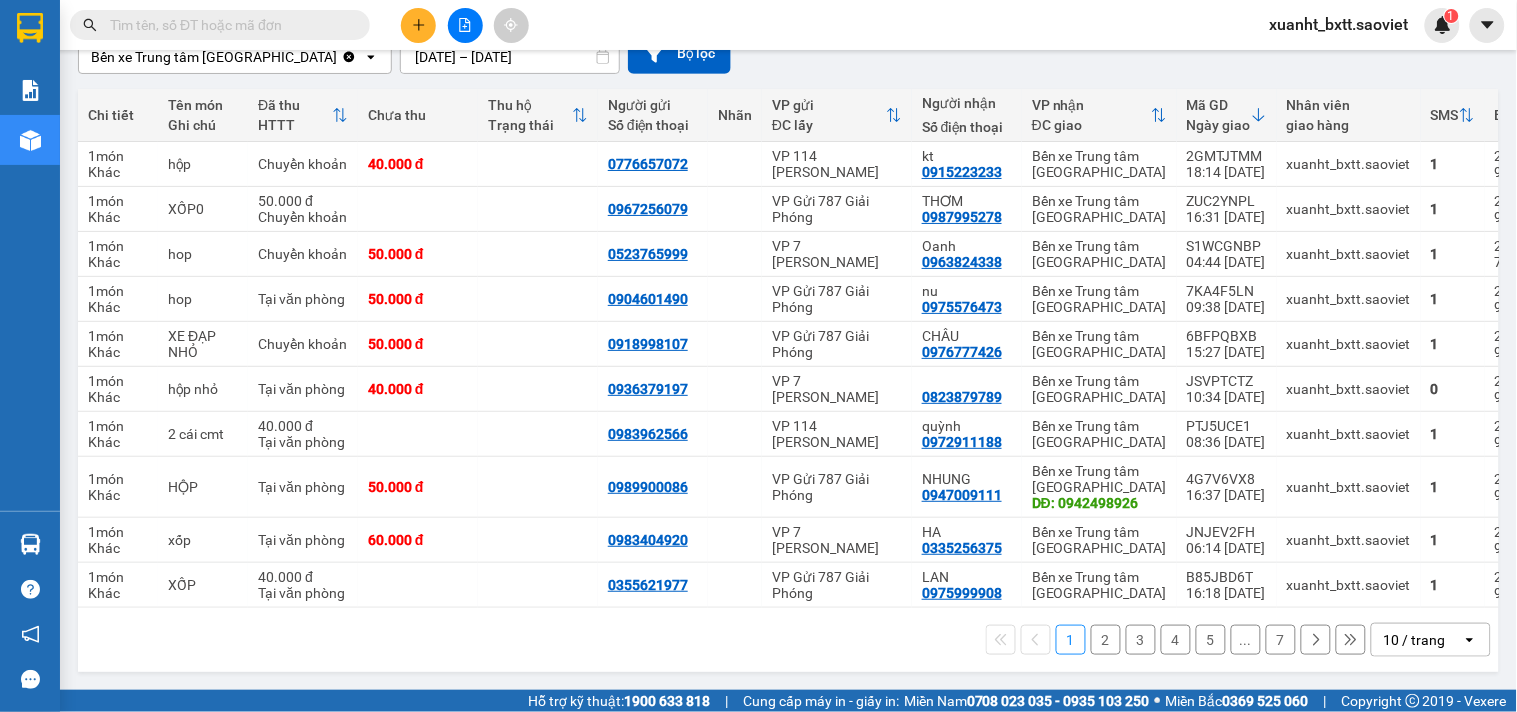 click 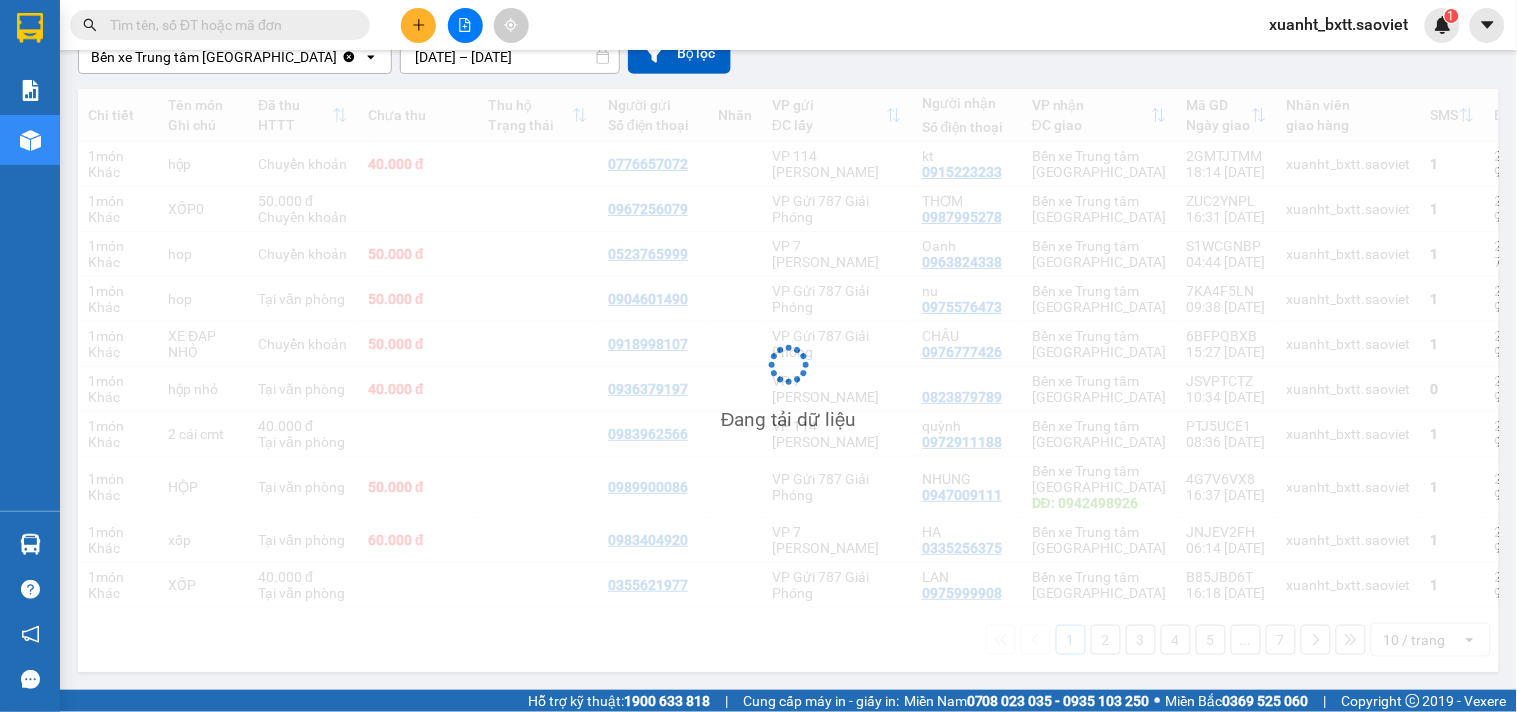 scroll, scrollTop: 202, scrollLeft: 0, axis: vertical 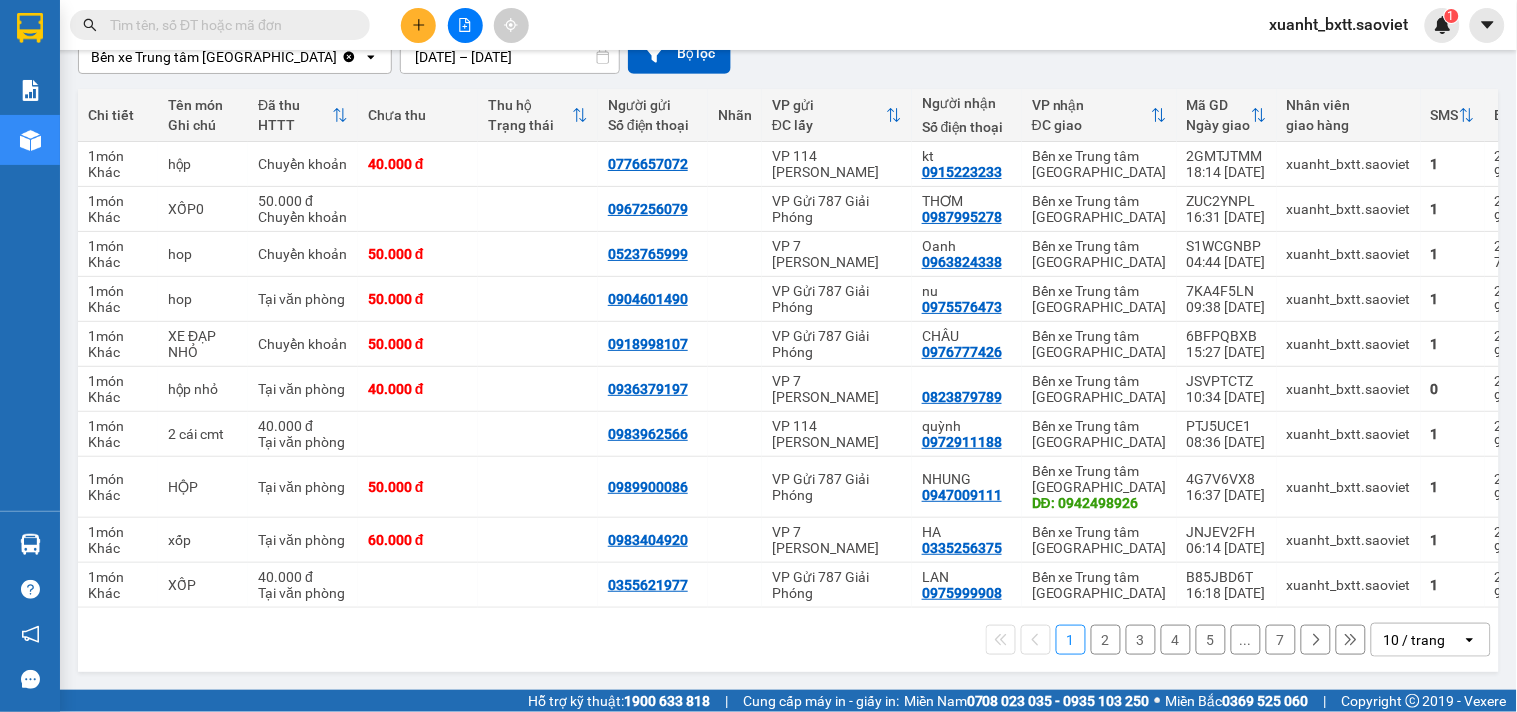 click on "2" at bounding box center [1106, 640] 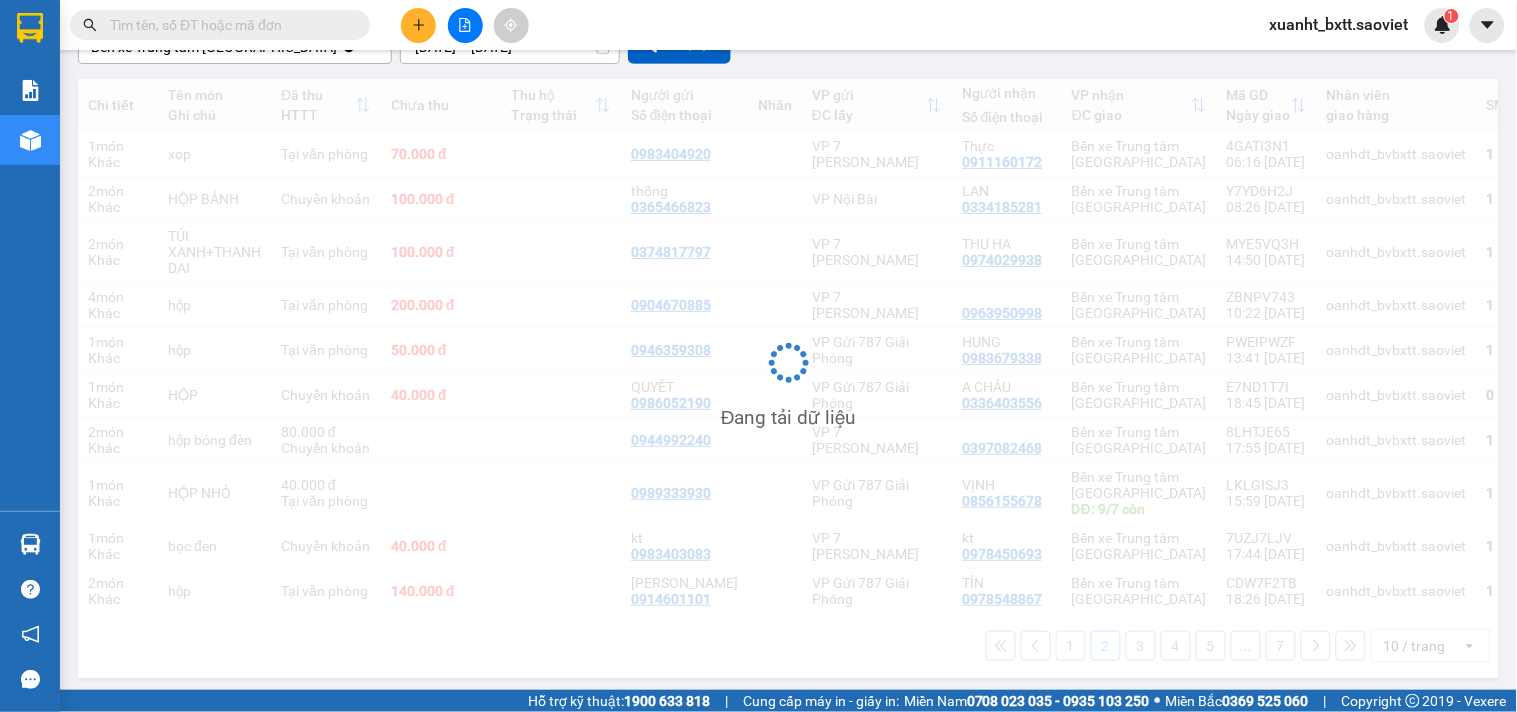 scroll, scrollTop: 202, scrollLeft: 0, axis: vertical 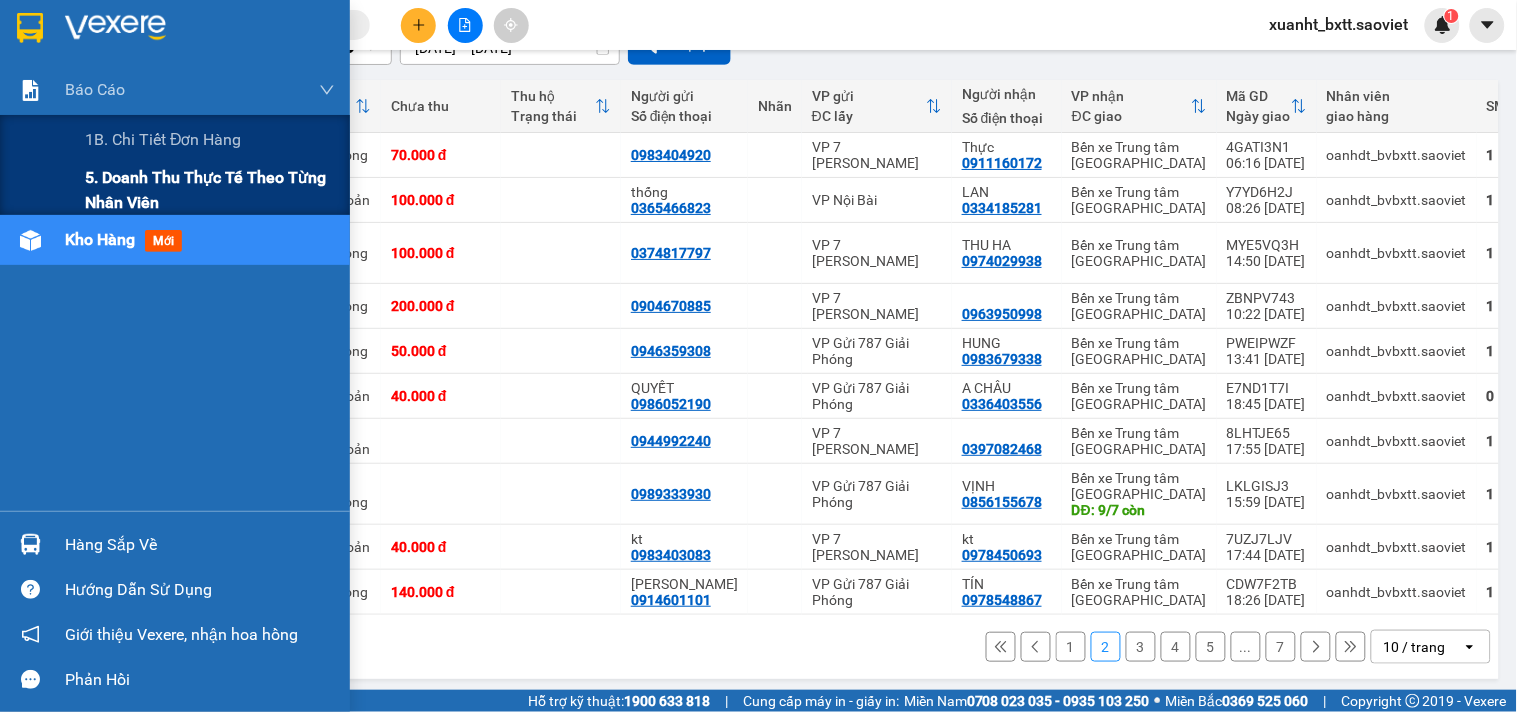 click on "5. Doanh thu thực tế theo từng nhân viên" at bounding box center (210, 190) 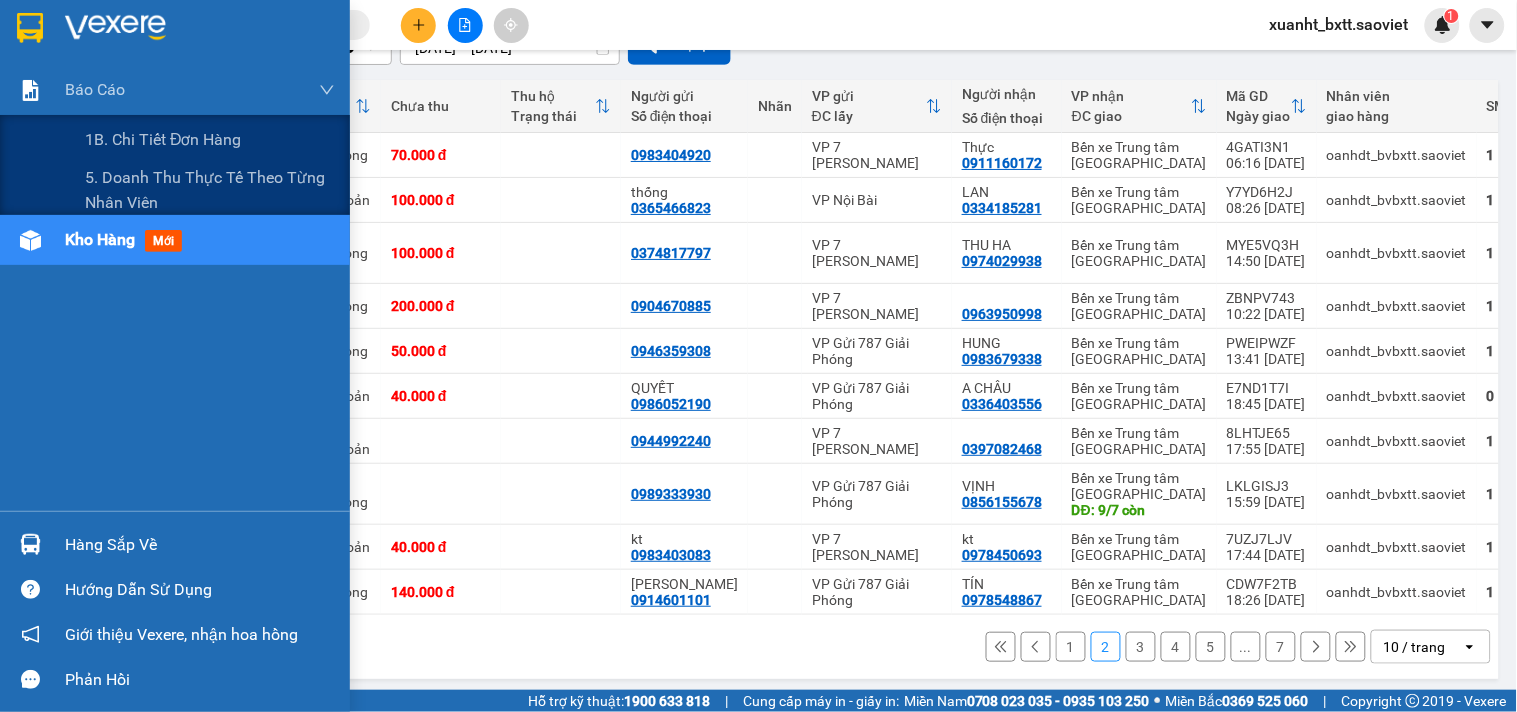 scroll, scrollTop: 0, scrollLeft: 0, axis: both 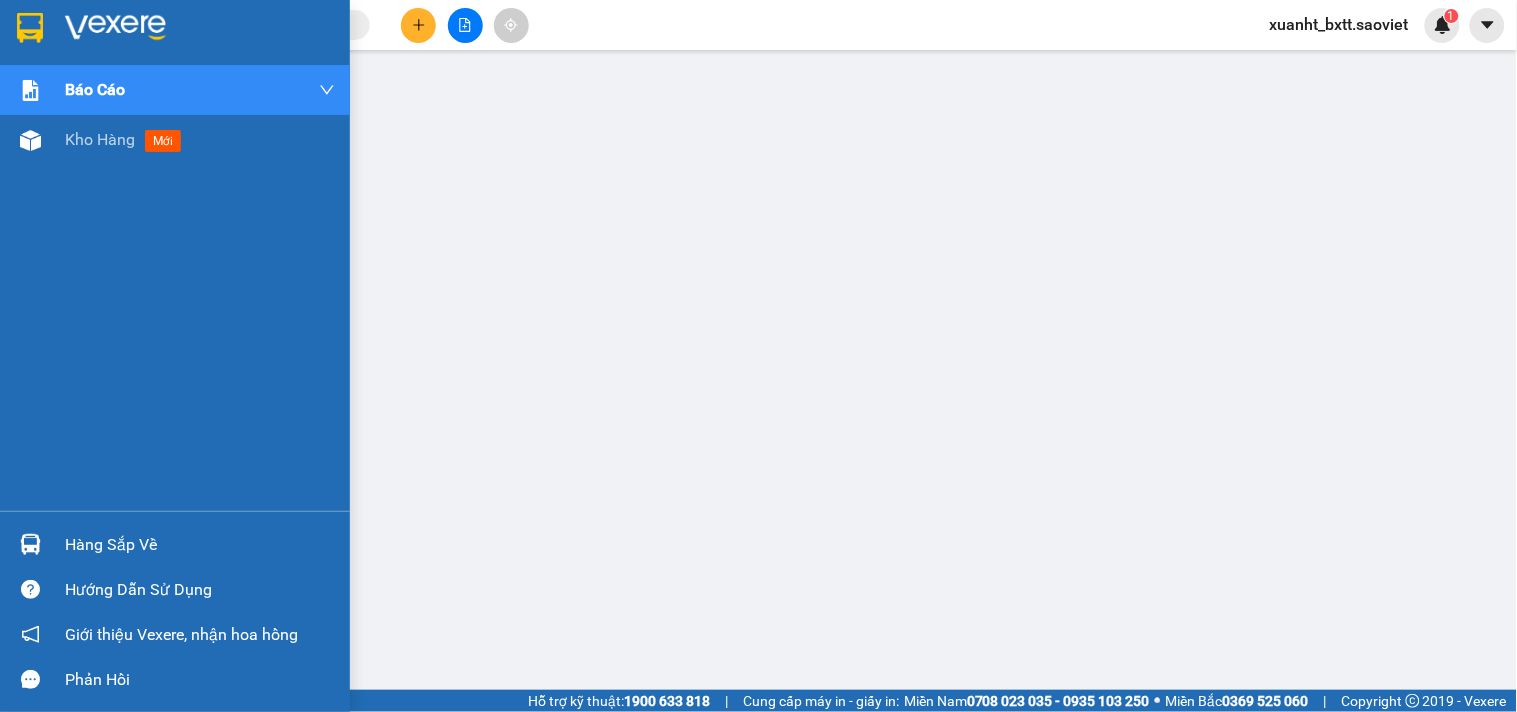 click on "Hàng sắp về" at bounding box center (175, 544) 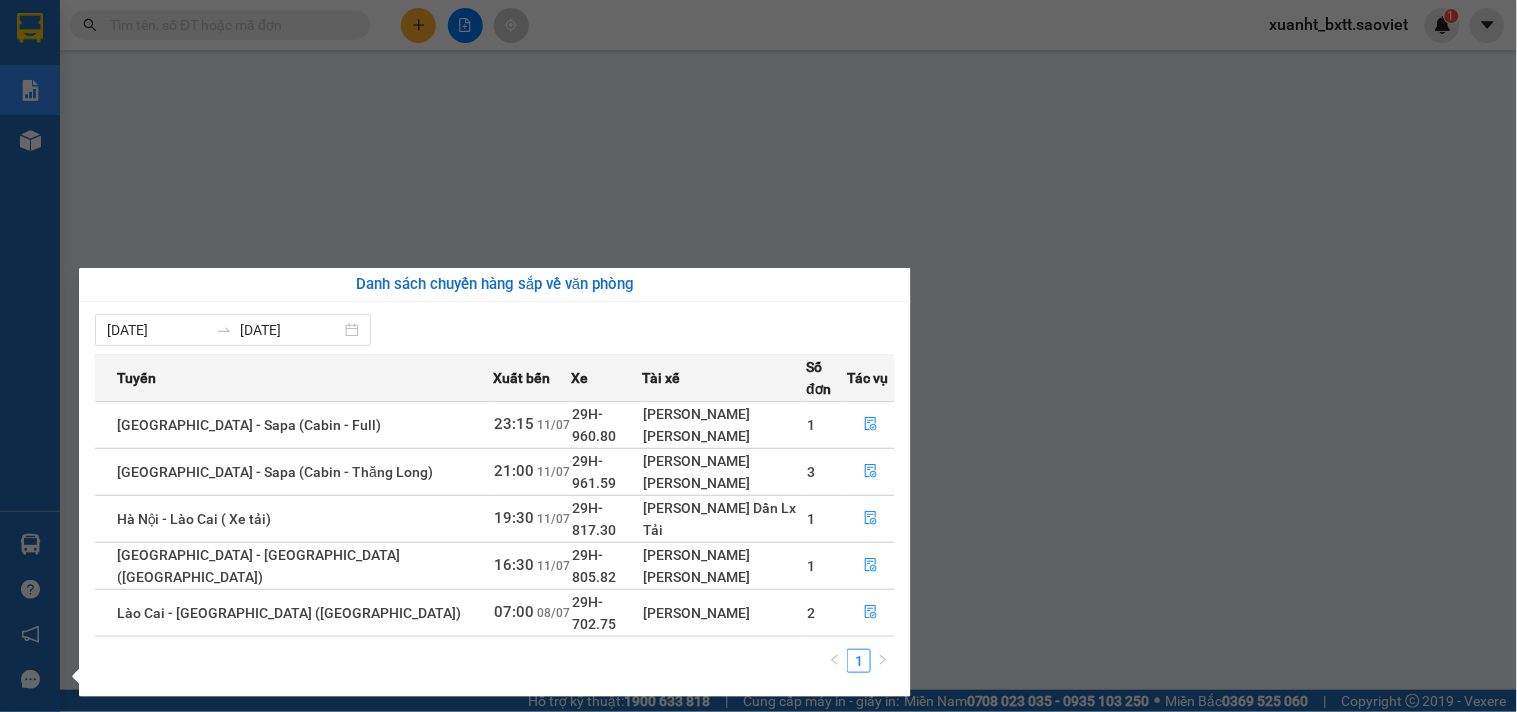 click on "Danh sách chuyến hàng sắp về văn phòng" at bounding box center (495, 285) 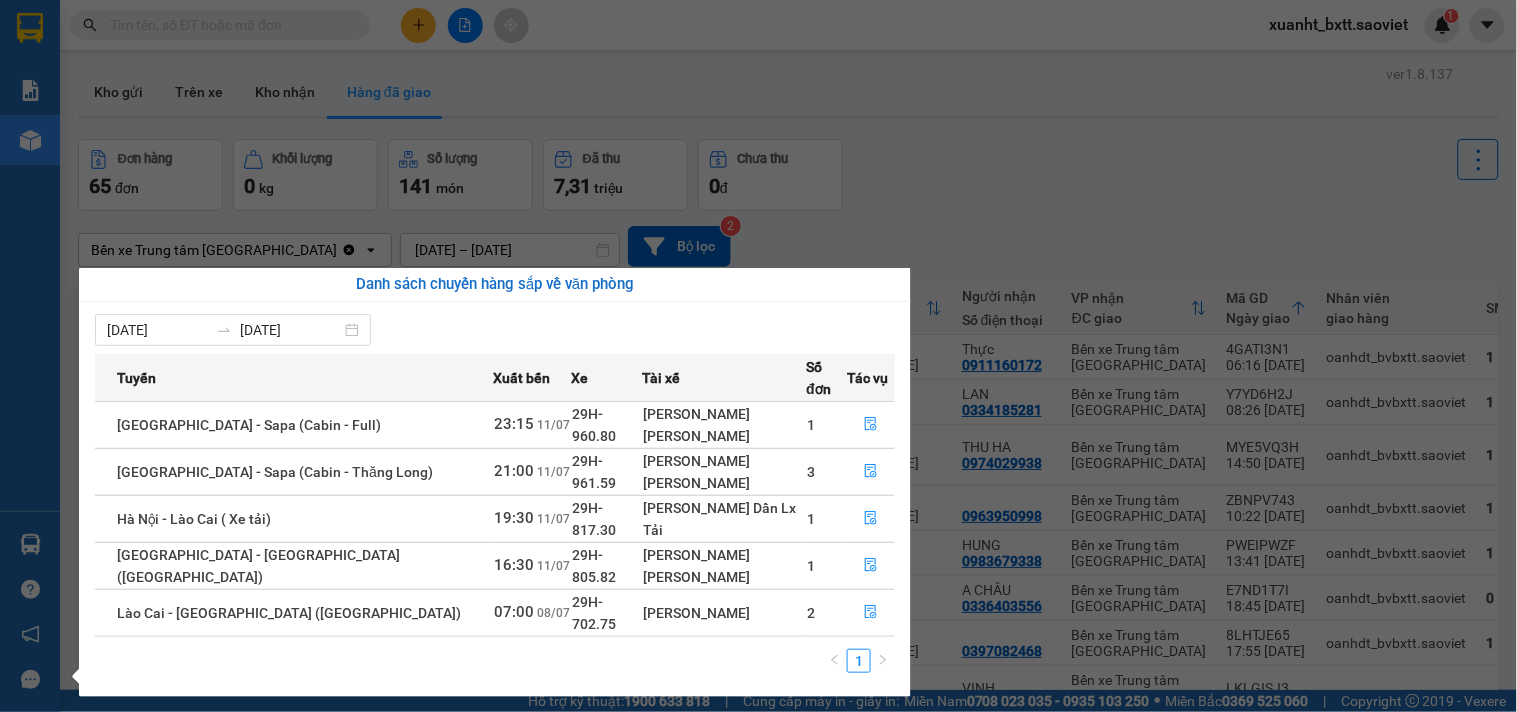 click on "Kết quả tìm kiếm ( 0 )  Bộ lọc  No Data xuanht_bxtt.saoviet 1     Báo cáo 1B. Chi tiết đơn hàng 5. Doanh thu thực tế theo từng nhân viên     Kho hàng mới Hàng sắp về Hướng dẫn sử dụng Giới thiệu Vexere, nhận hoa hồng Phản hồi Phần mềm hỗ trợ bạn tốt chứ? ver  1.8.137 Kho gửi Trên xe Kho nhận Hàng đã giao Đơn hàng 65 đơn Khối lượng 0 kg Số lượng 141 món Đã thu 7,31   triệu Chưa thu 0  đ Bến xe Trung tâm Lào Cai Clear value open [DATE] – [DATE] Press the down arrow key to interact with the calendar and select a date. Press the escape button to close the calendar. Selected date range is from [DATE] to [DATE]. Bộ lọc 2 Chi tiết Tên món Ghi chú Đã thu HTTT Chưa thu Thu hộ Trạng thái Người gửi Số điện thoại Nhãn VP gửi ĐC lấy Người nhận Số điện thoại VP nhận ĐC giao Mã GD Ngày giao Nhân viên giao hàng SMS Biển số xe 1  món Khác xop 1 2" at bounding box center (758, 356) 